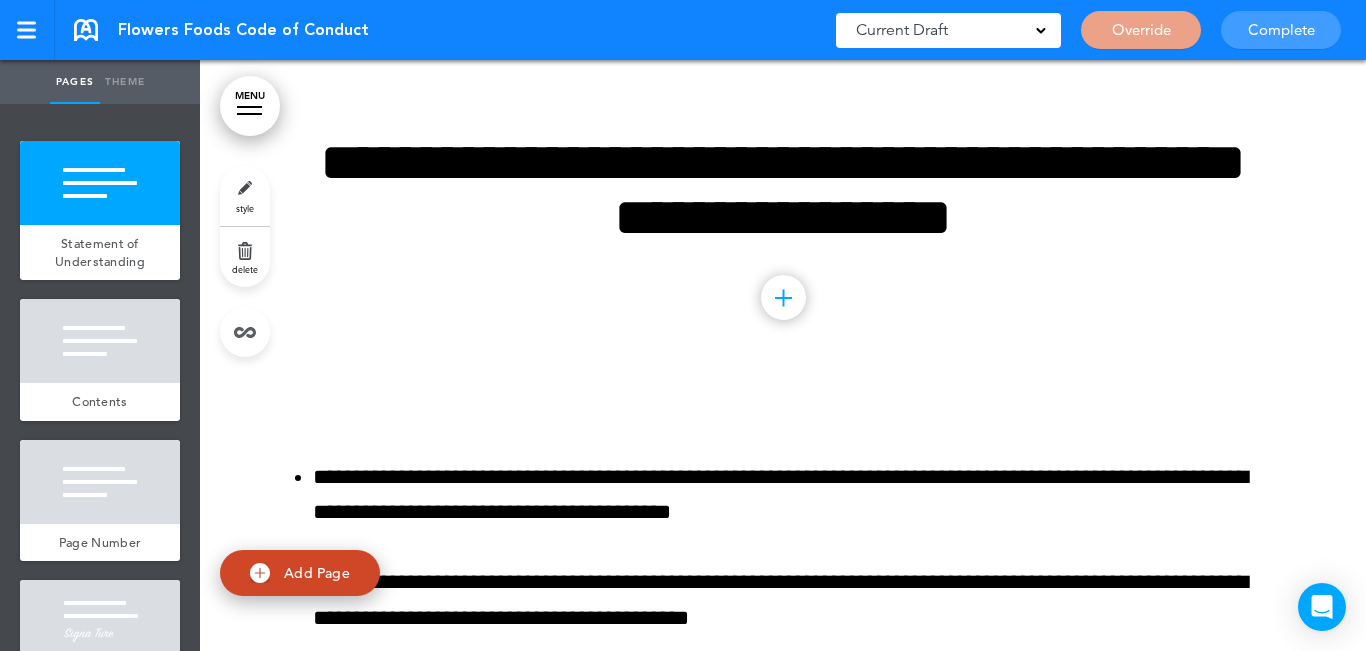 scroll, scrollTop: 0, scrollLeft: 0, axis: both 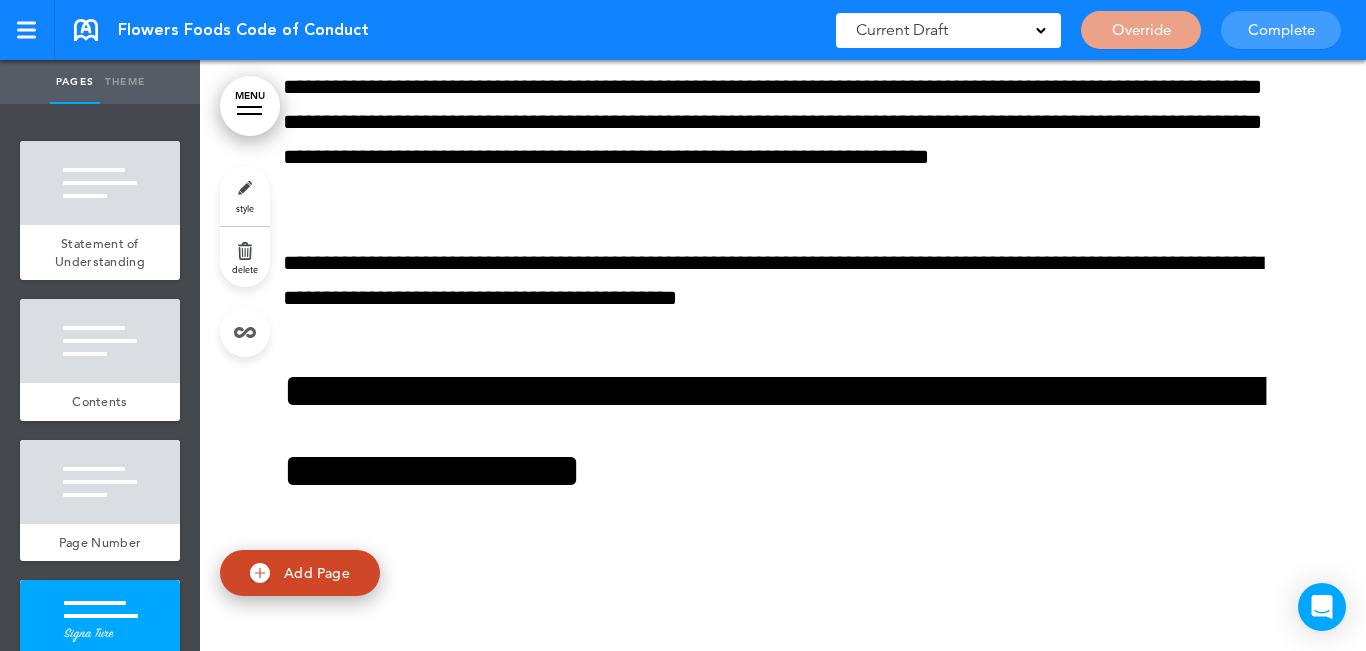 click on "Override" at bounding box center [1141, 30] 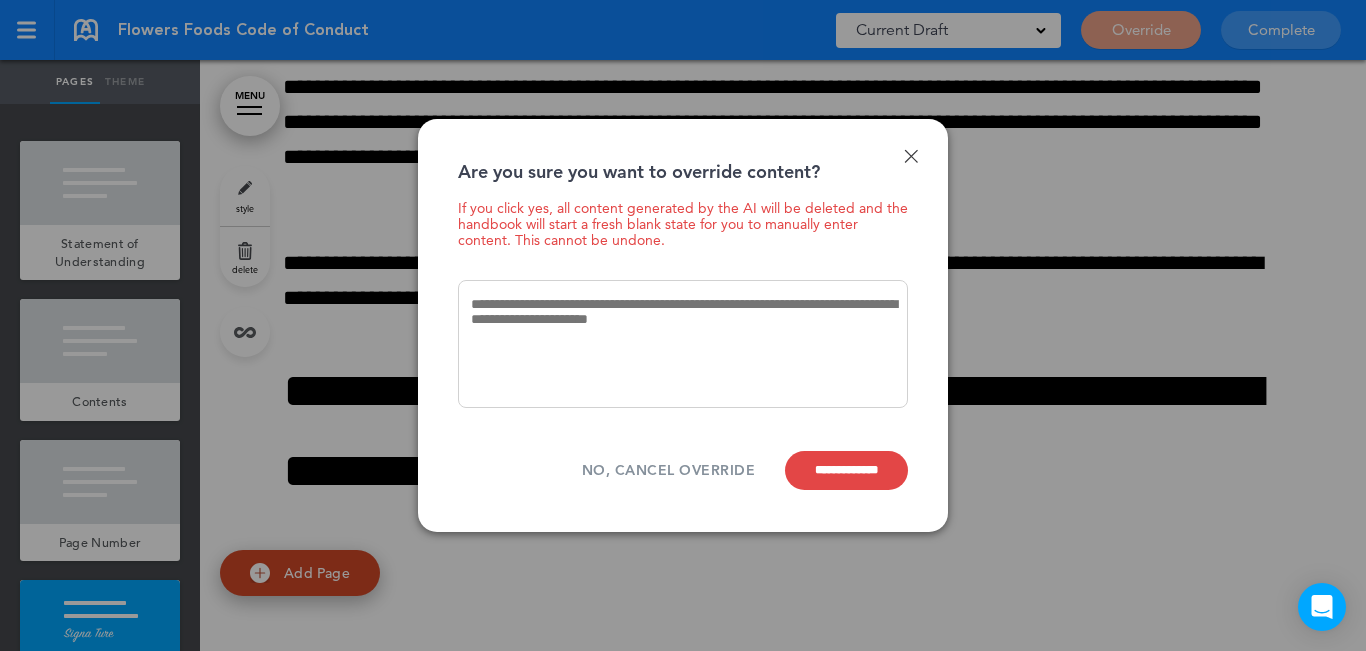 click on "**********" at bounding box center (846, 470) 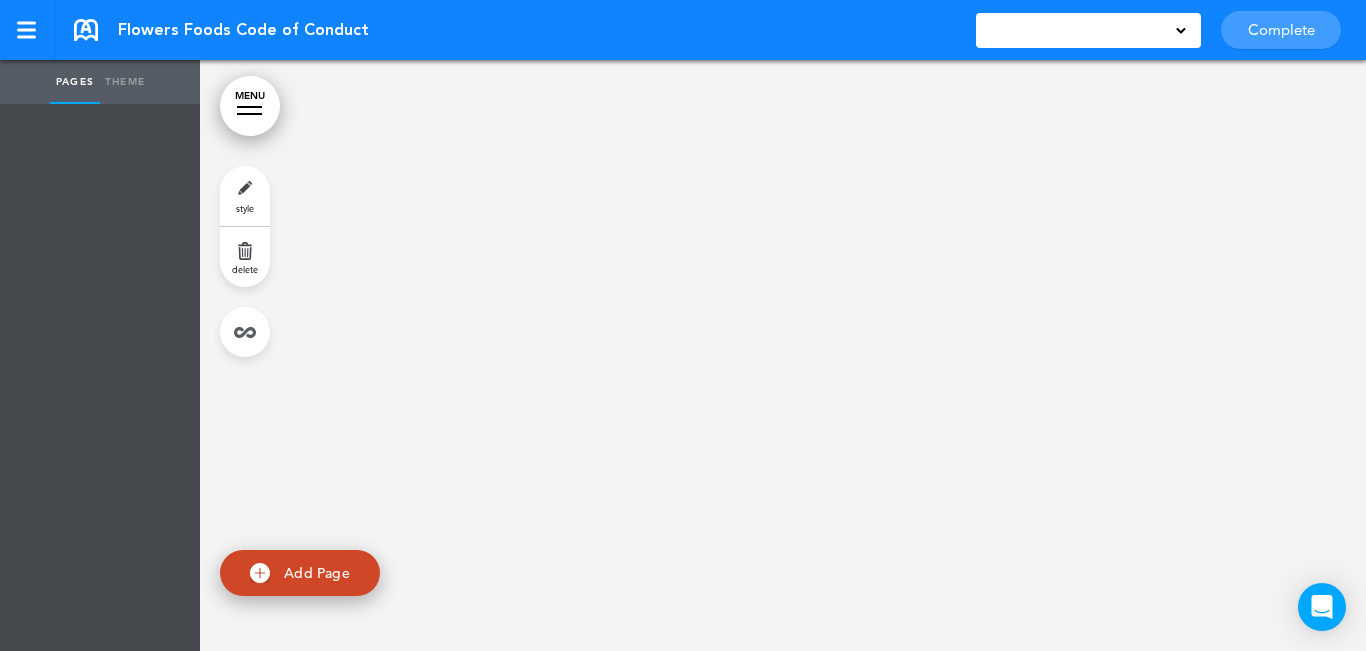 scroll, scrollTop: 0, scrollLeft: 0, axis: both 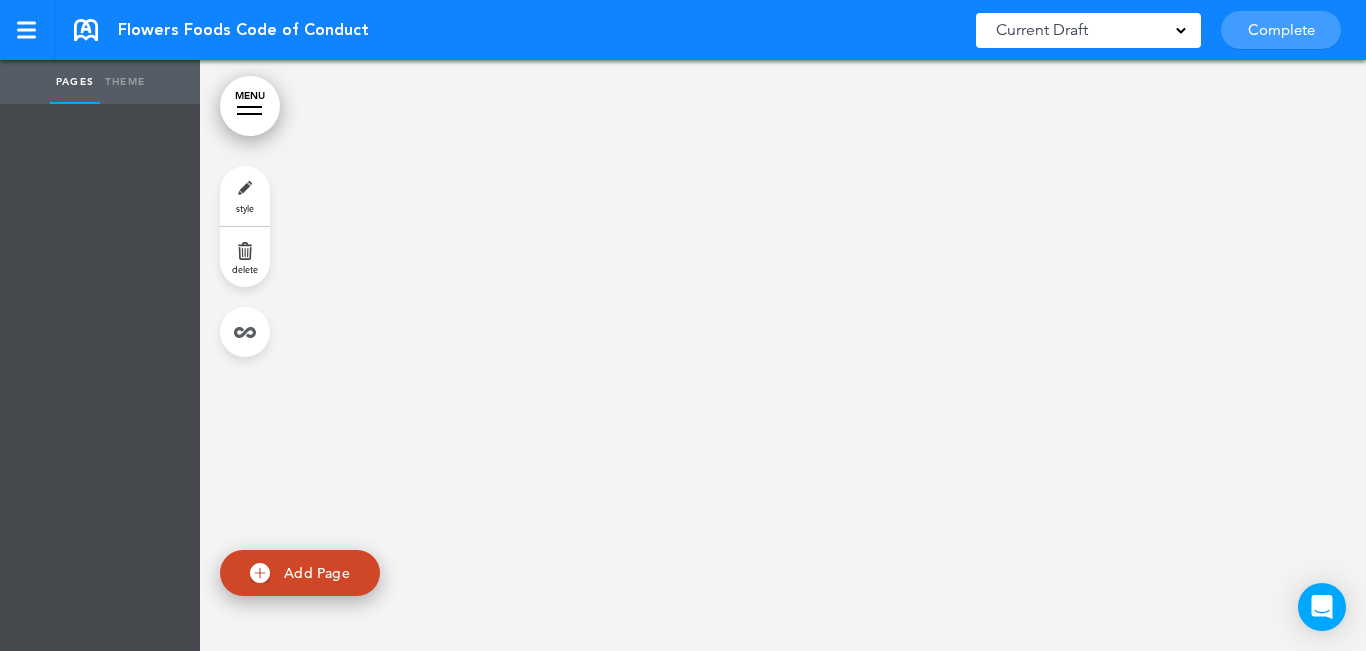 click on "Add Page" at bounding box center [317, 573] 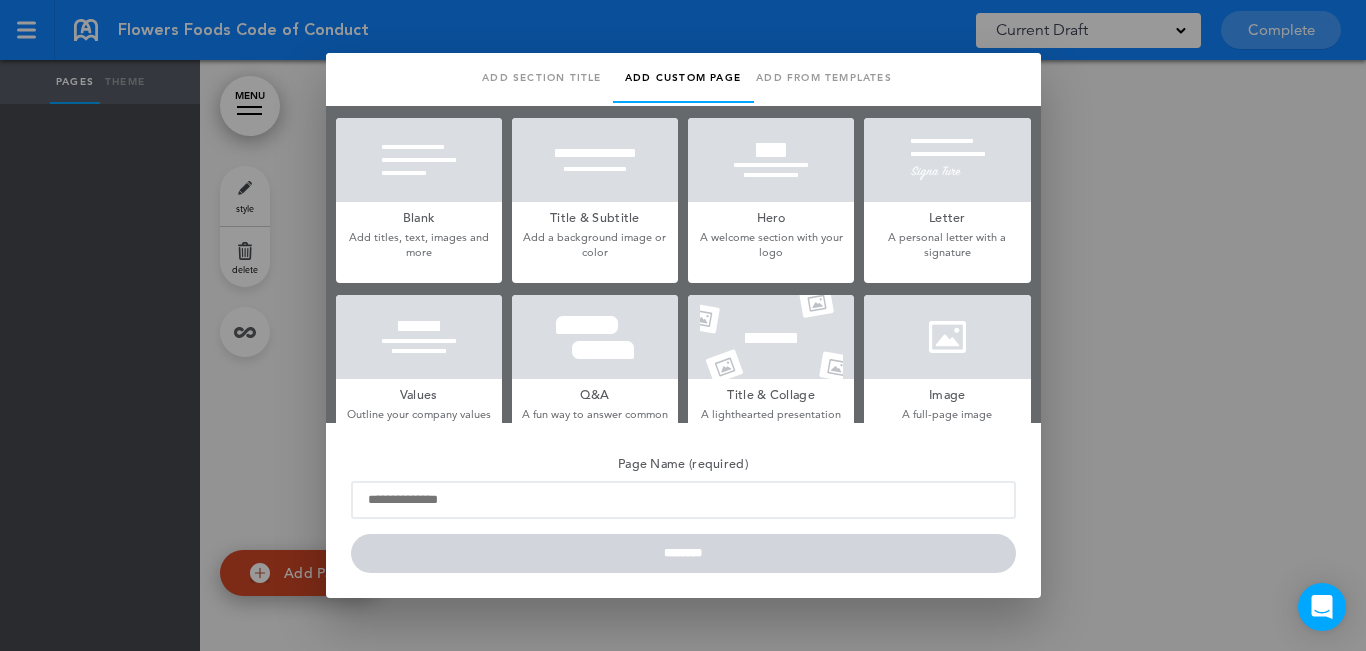 click at bounding box center [595, 160] 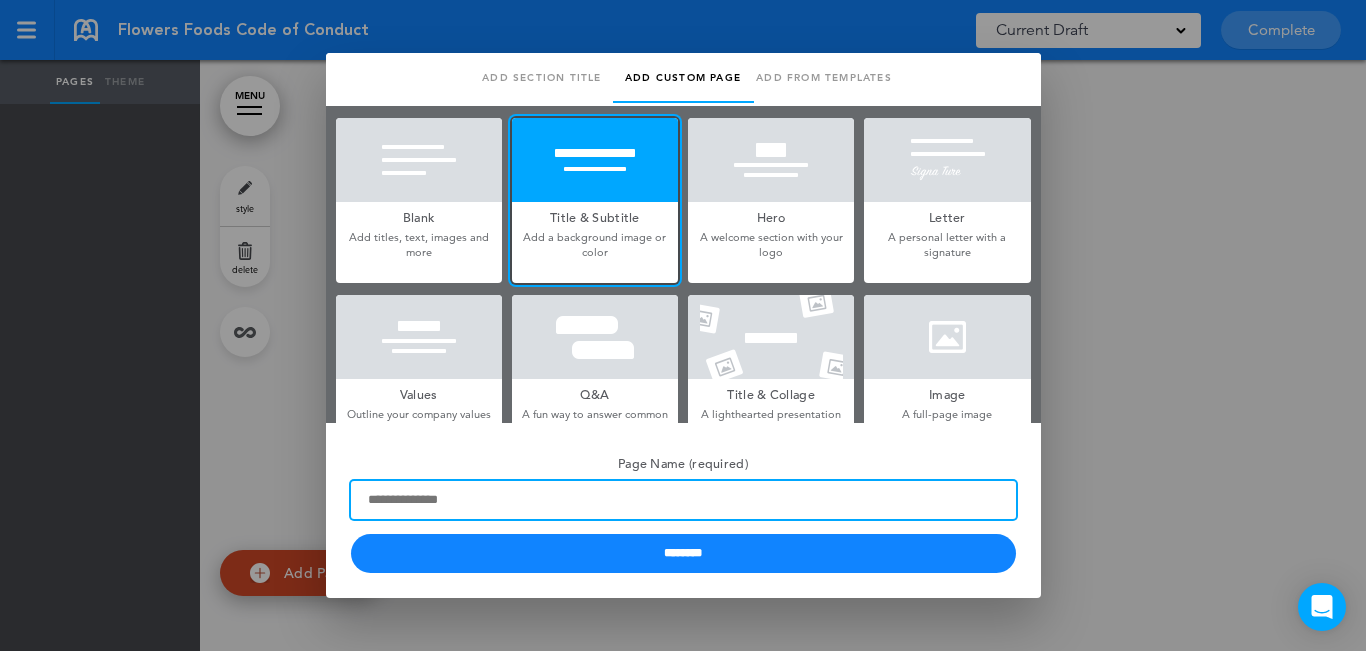 click on "Page Name (required)" at bounding box center [683, 500] 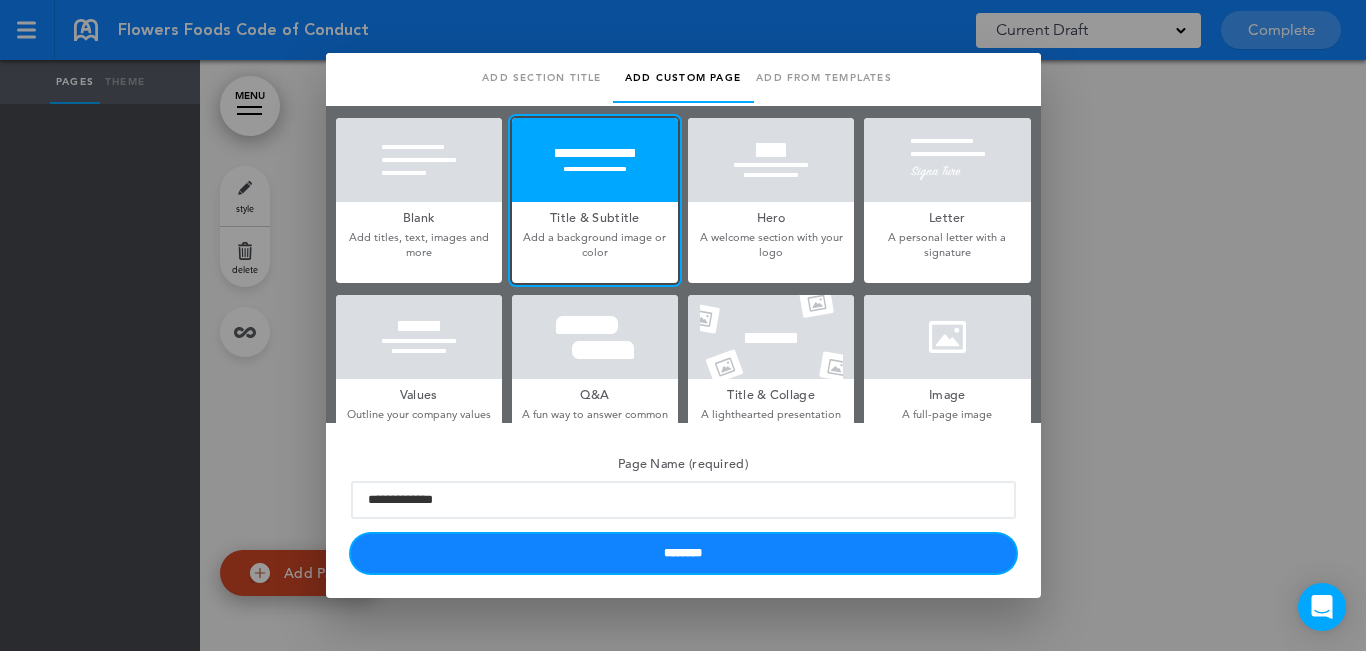 click on "********" at bounding box center [683, 553] 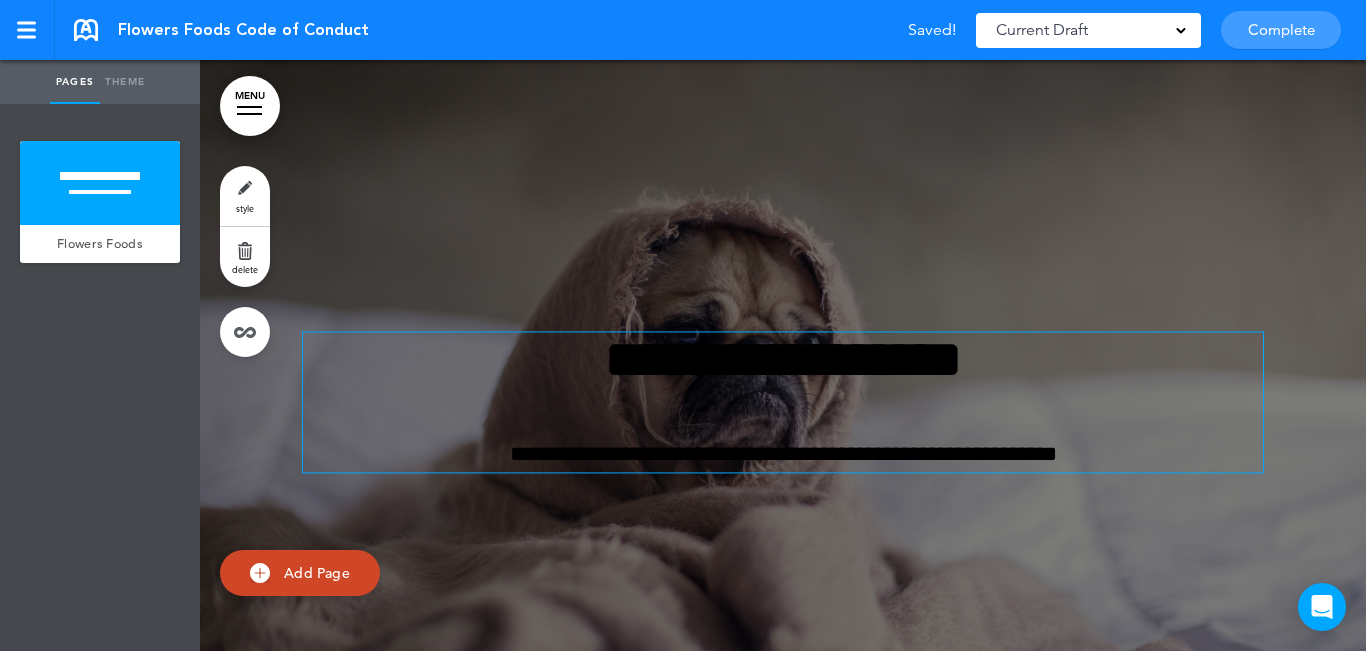 click on "**********" at bounding box center (783, 359) 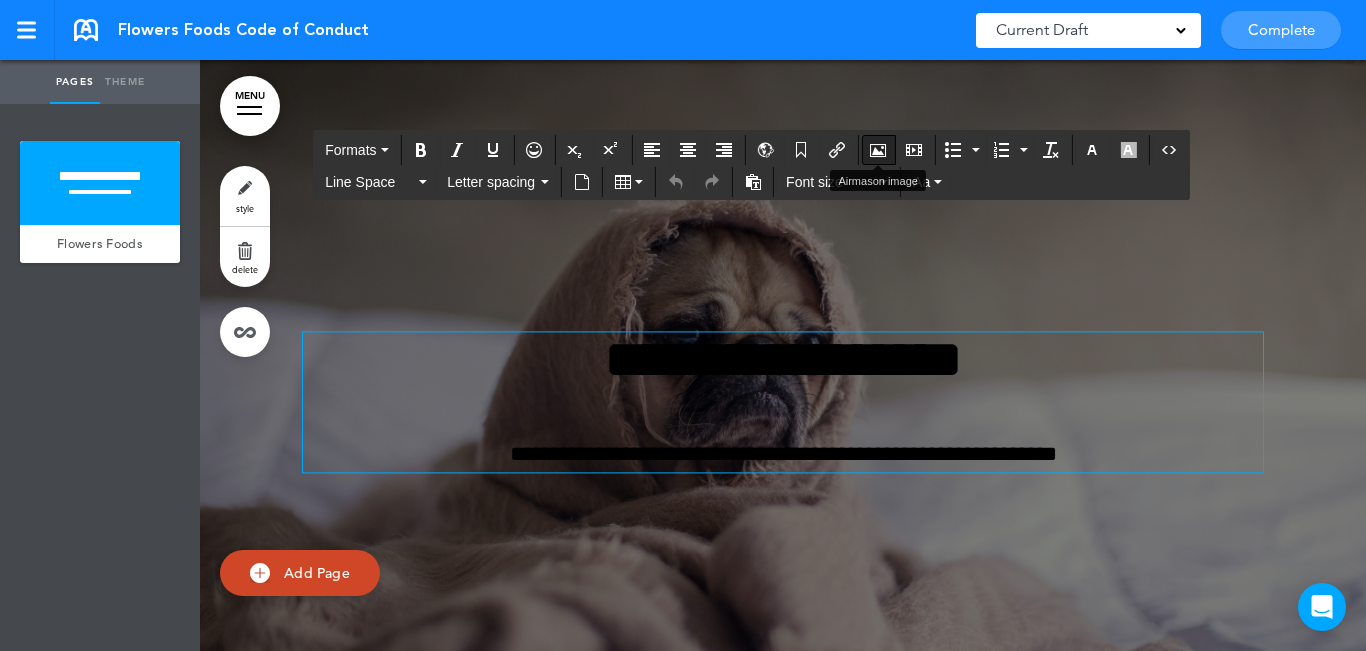click at bounding box center [878, 150] 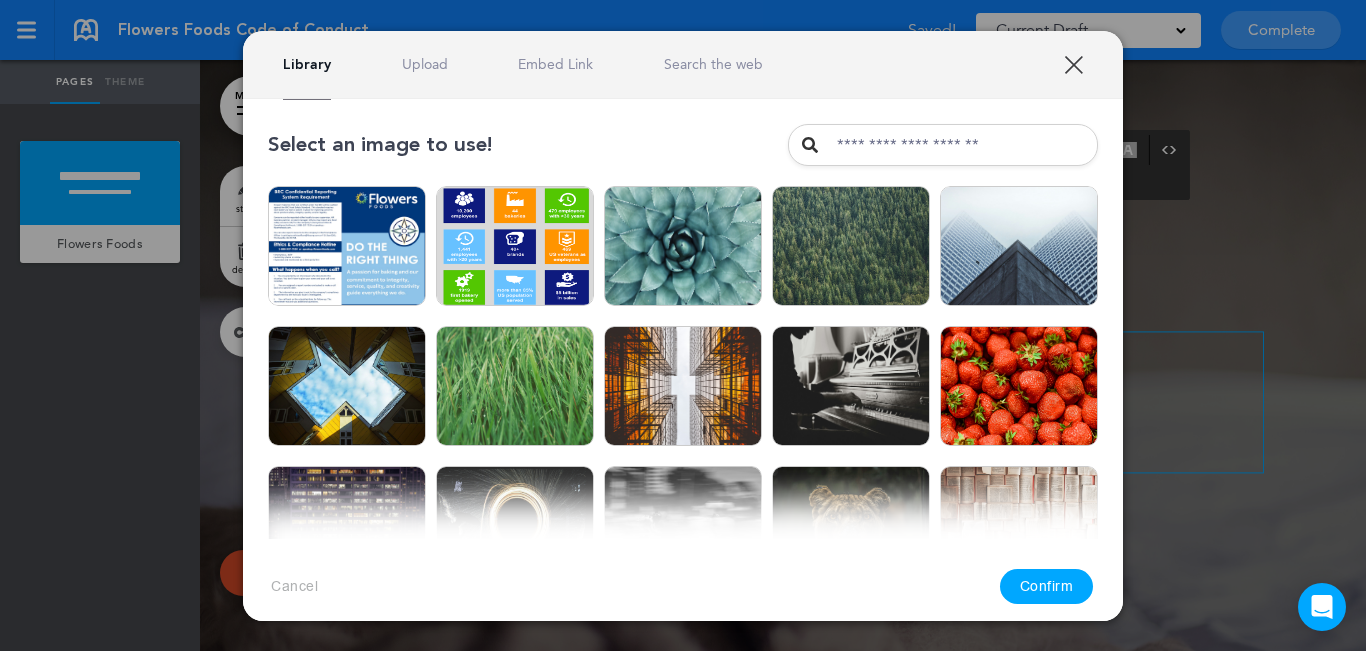 click on "XXX" at bounding box center [1073, 64] 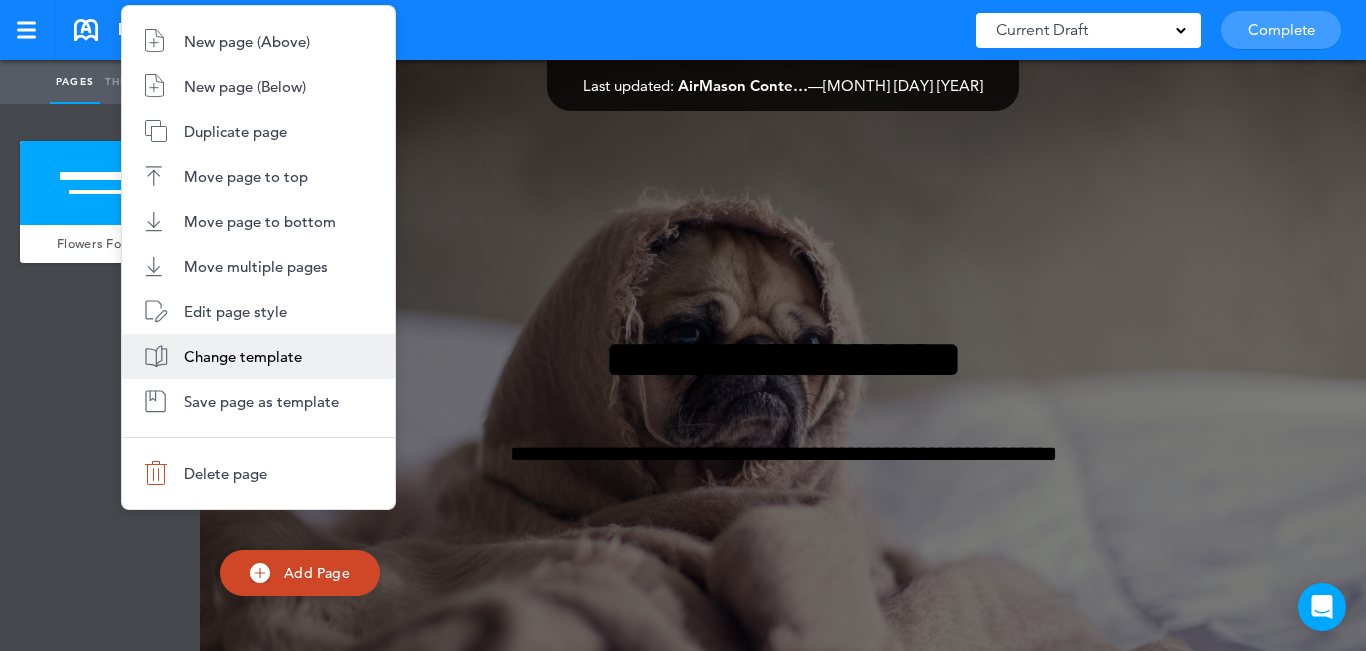 click on "Change template" at bounding box center (243, 356) 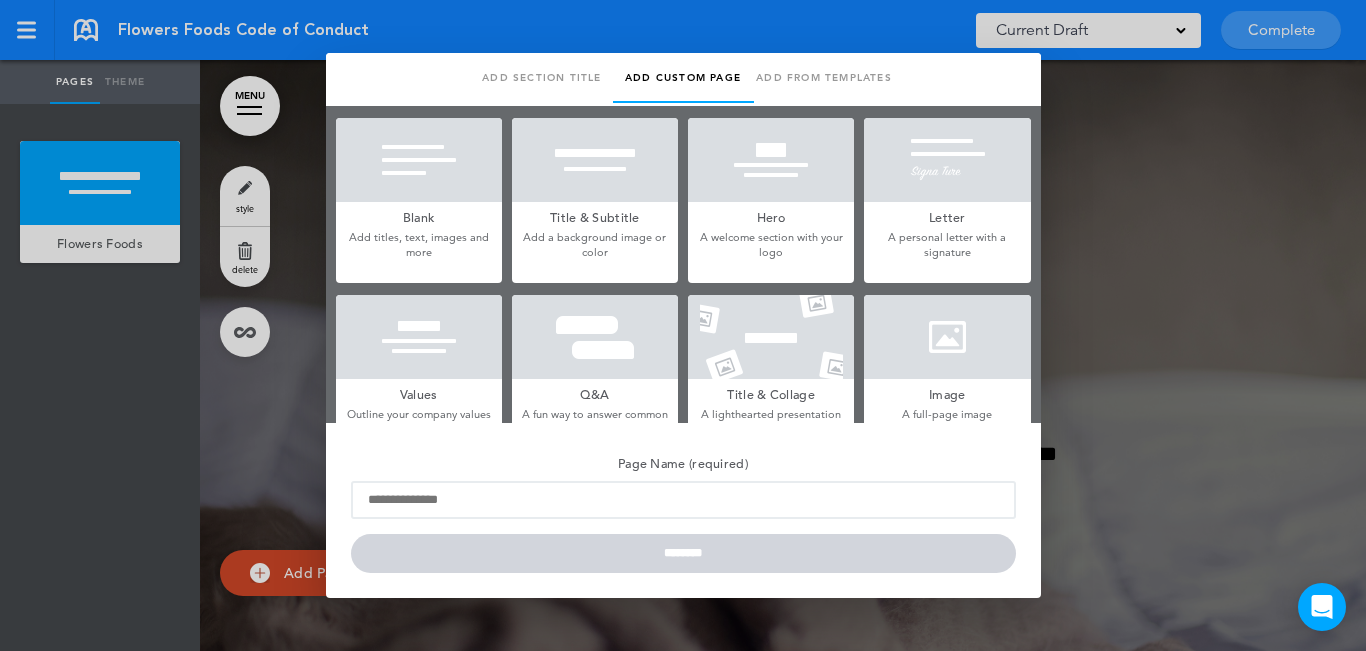 type on "**********" 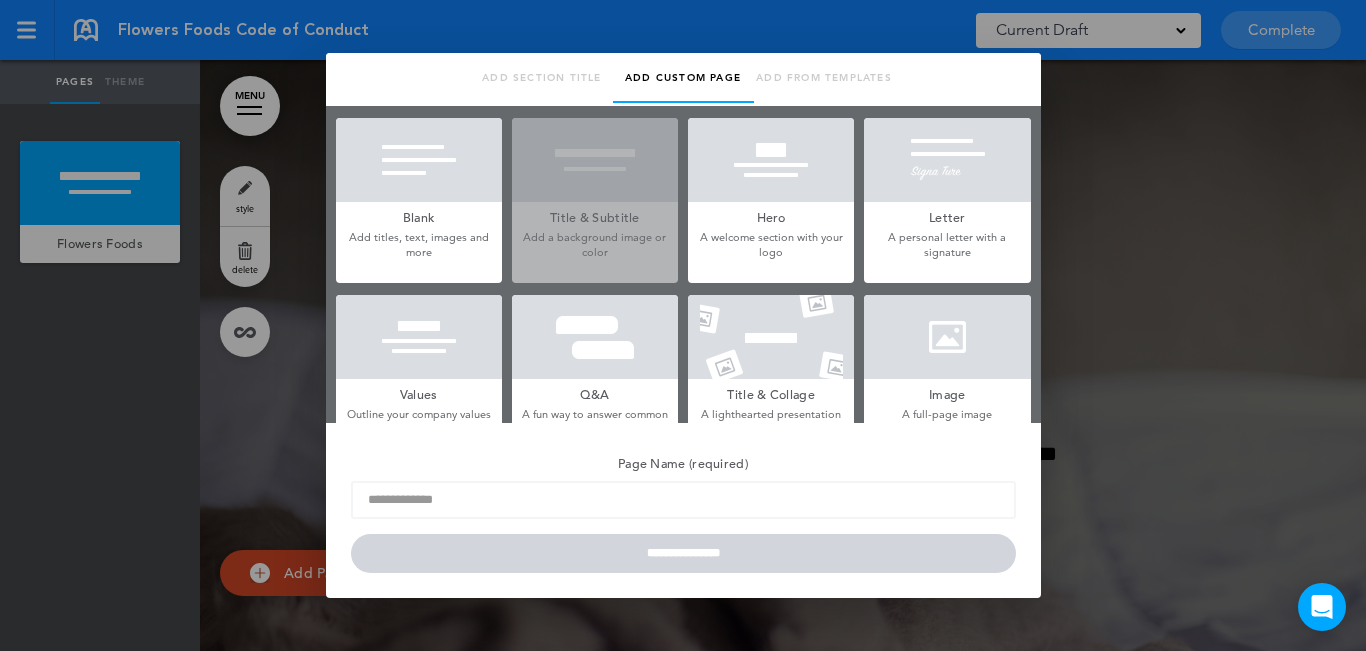 click at bounding box center [771, 160] 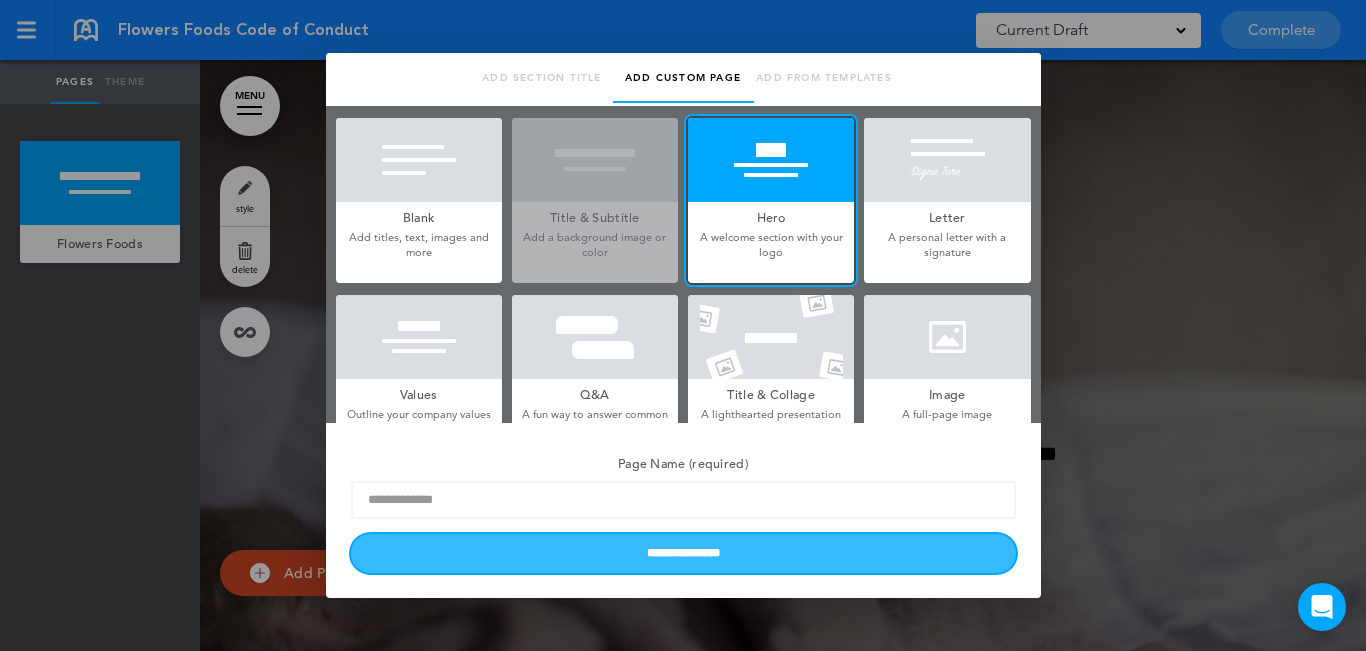drag, startPoint x: 680, startPoint y: 553, endPoint x: 697, endPoint y: 556, distance: 17.262676 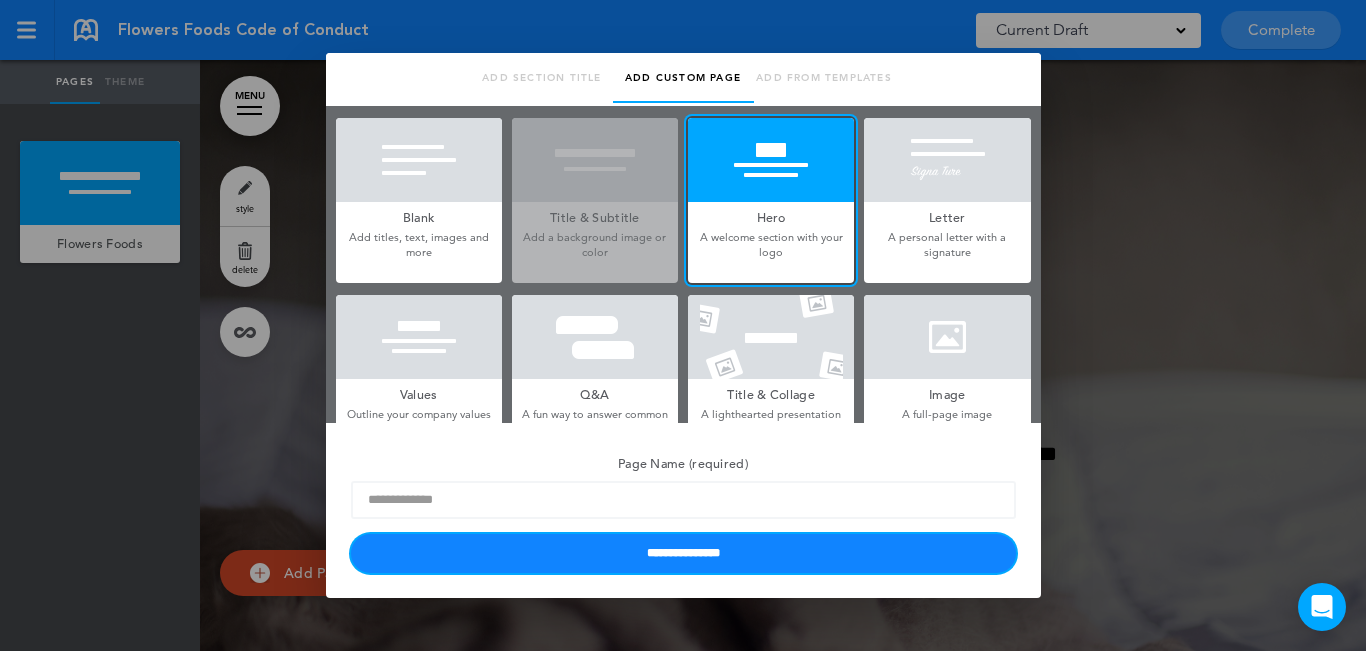 click on "**********" at bounding box center [683, 553] 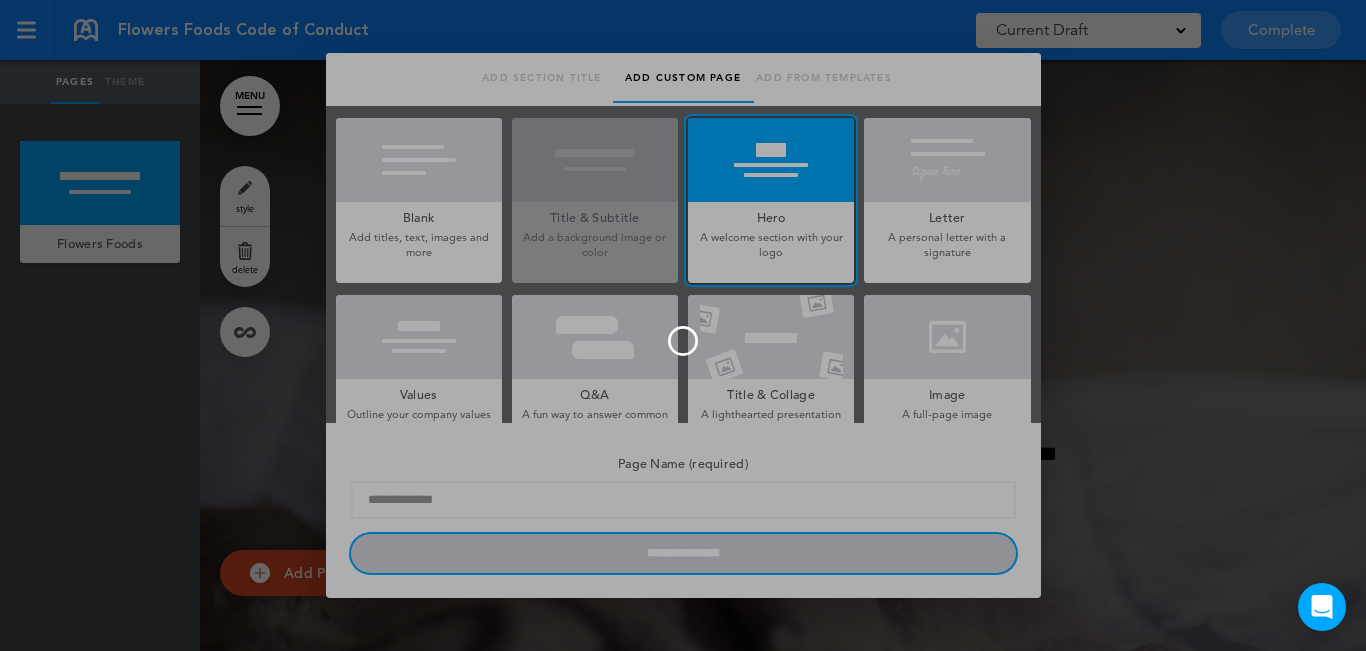 type 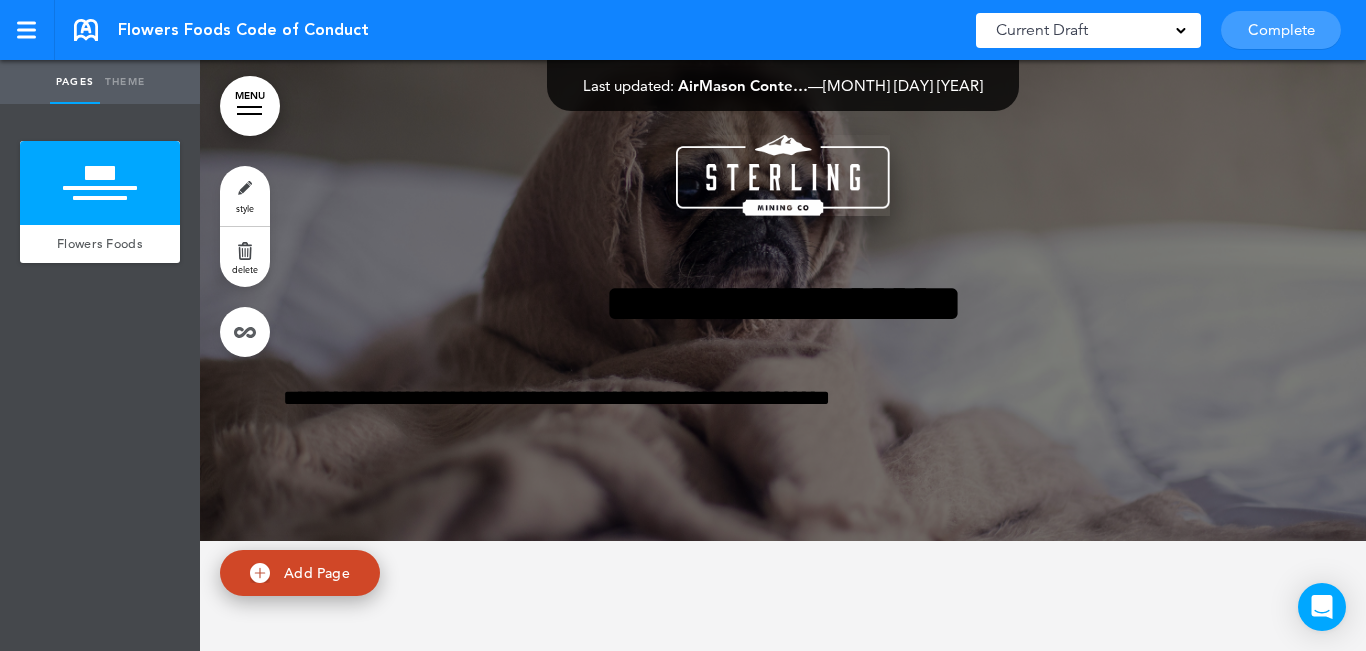 click at bounding box center (783, 175) 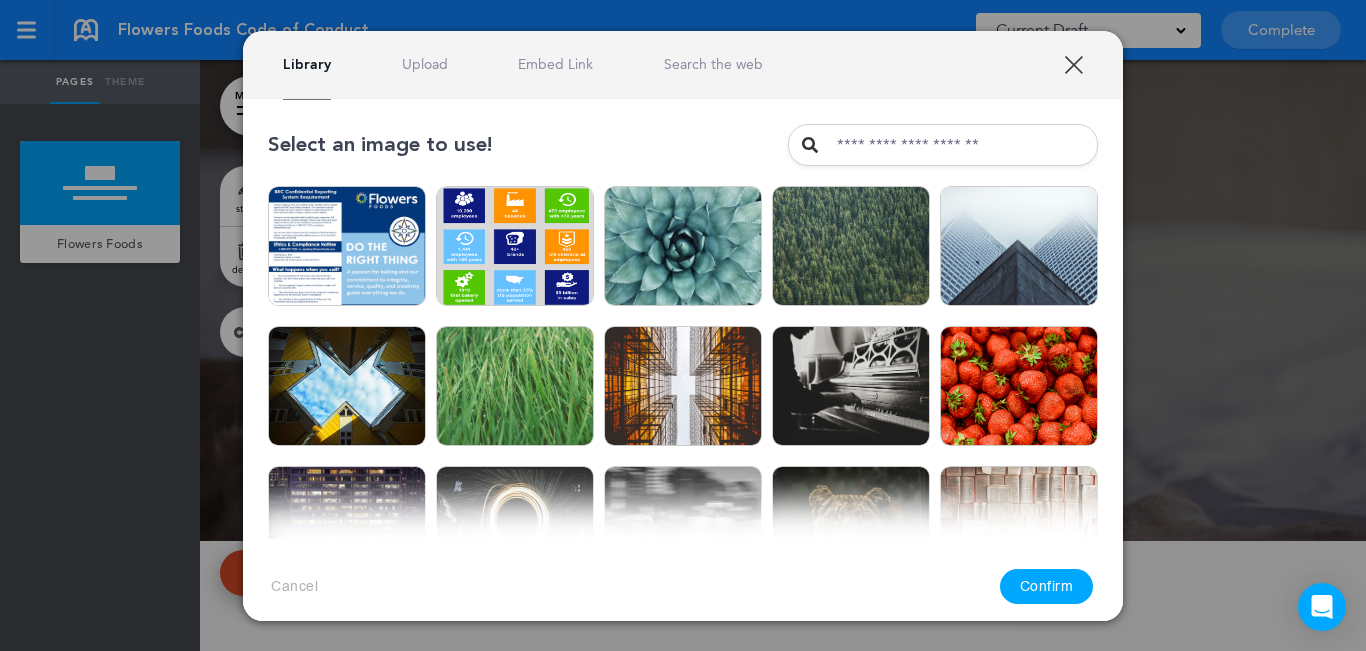 click on "Upload" at bounding box center (425, 64) 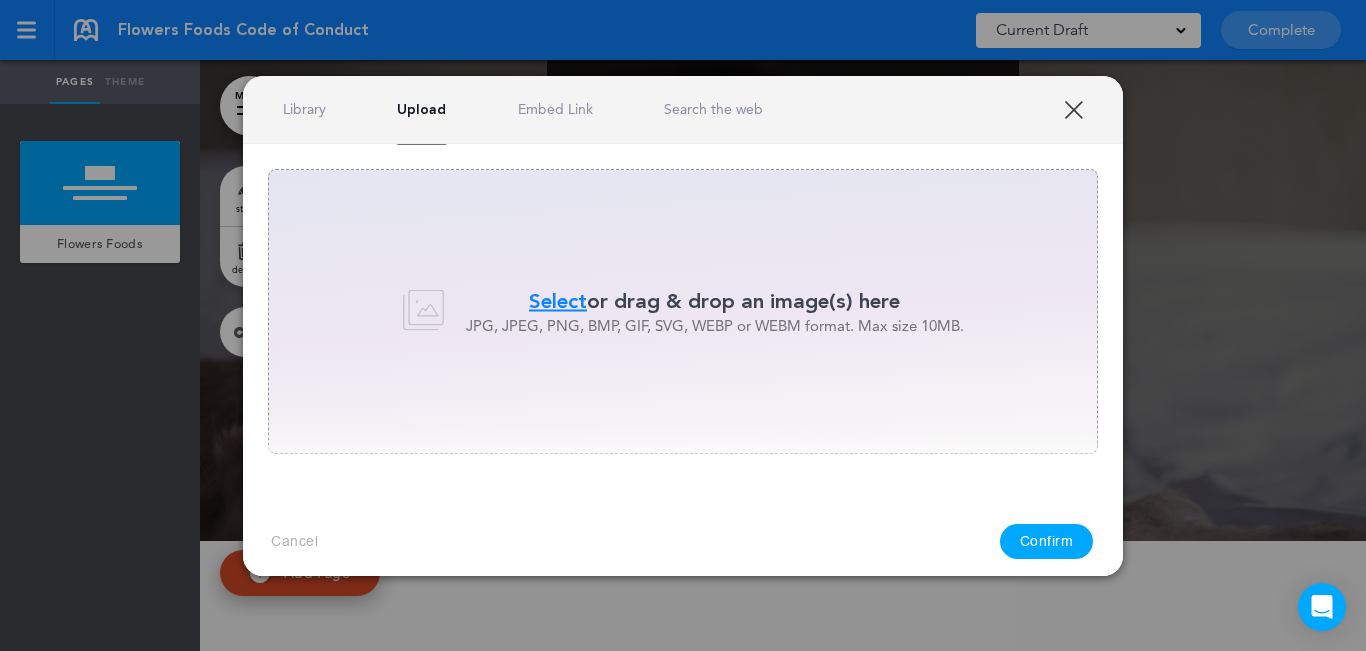 click on "Select" at bounding box center [558, 301] 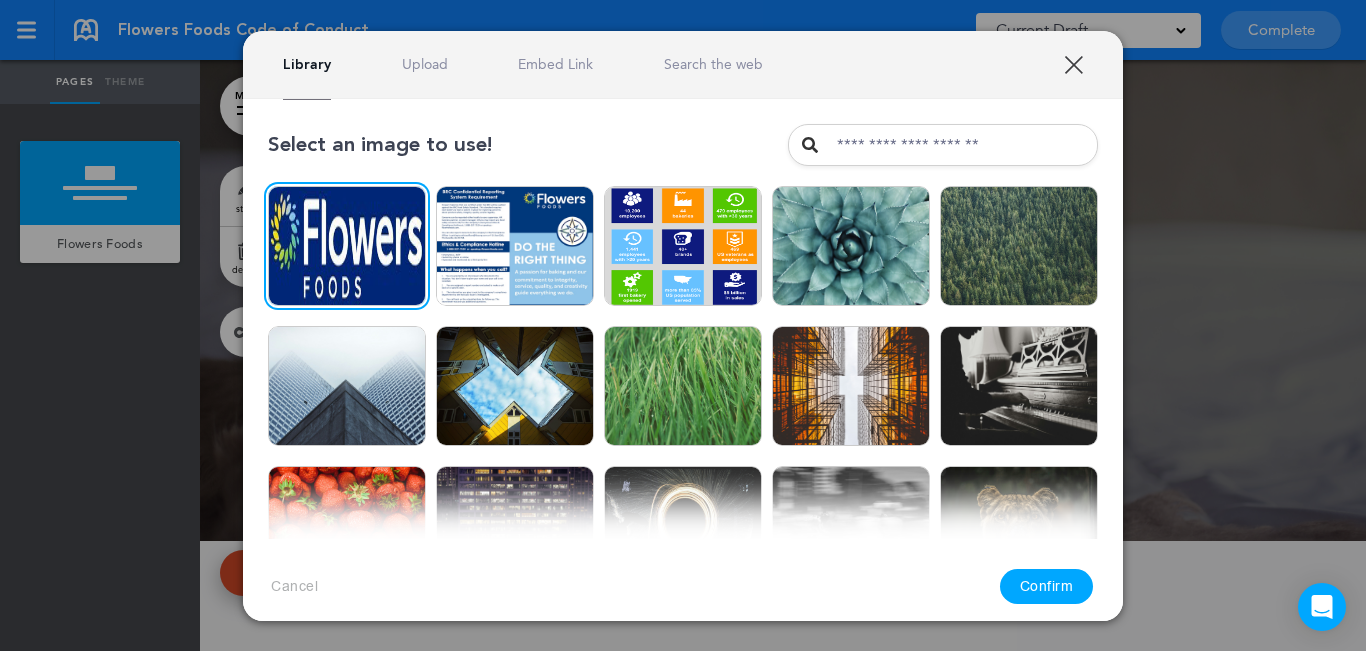 click on "Confirm" at bounding box center (1047, 586) 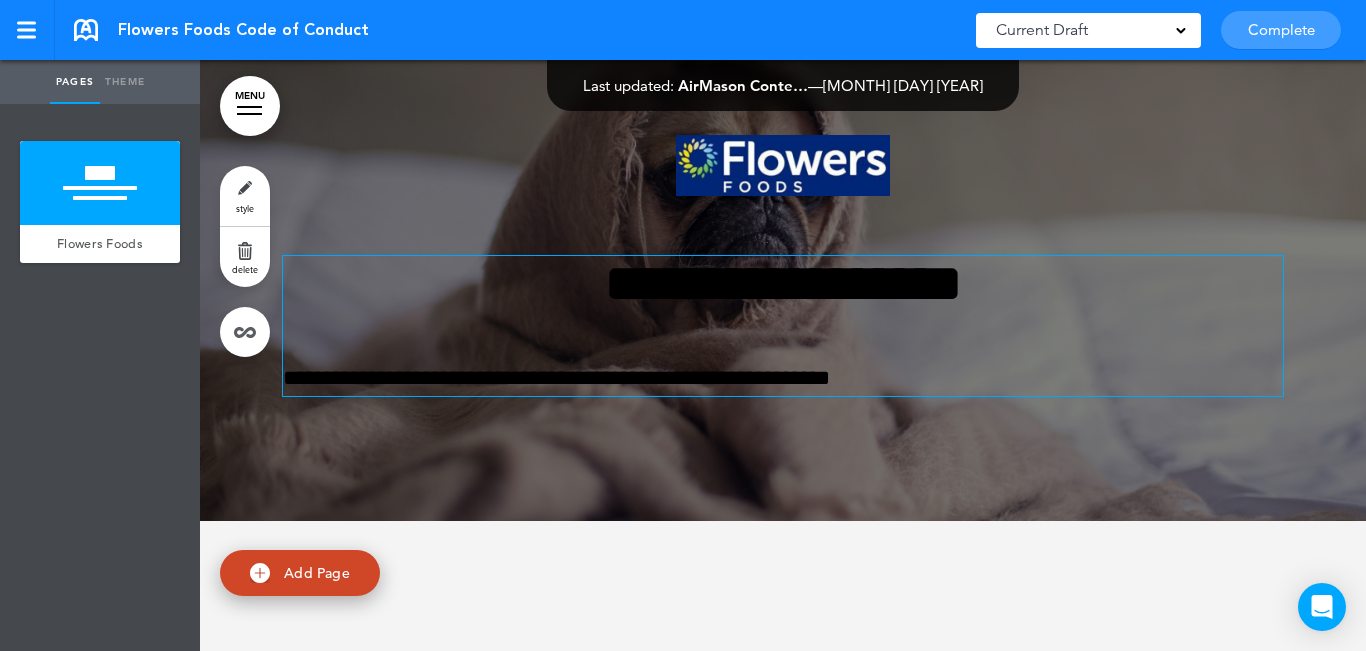 click on "**********" at bounding box center (783, 283) 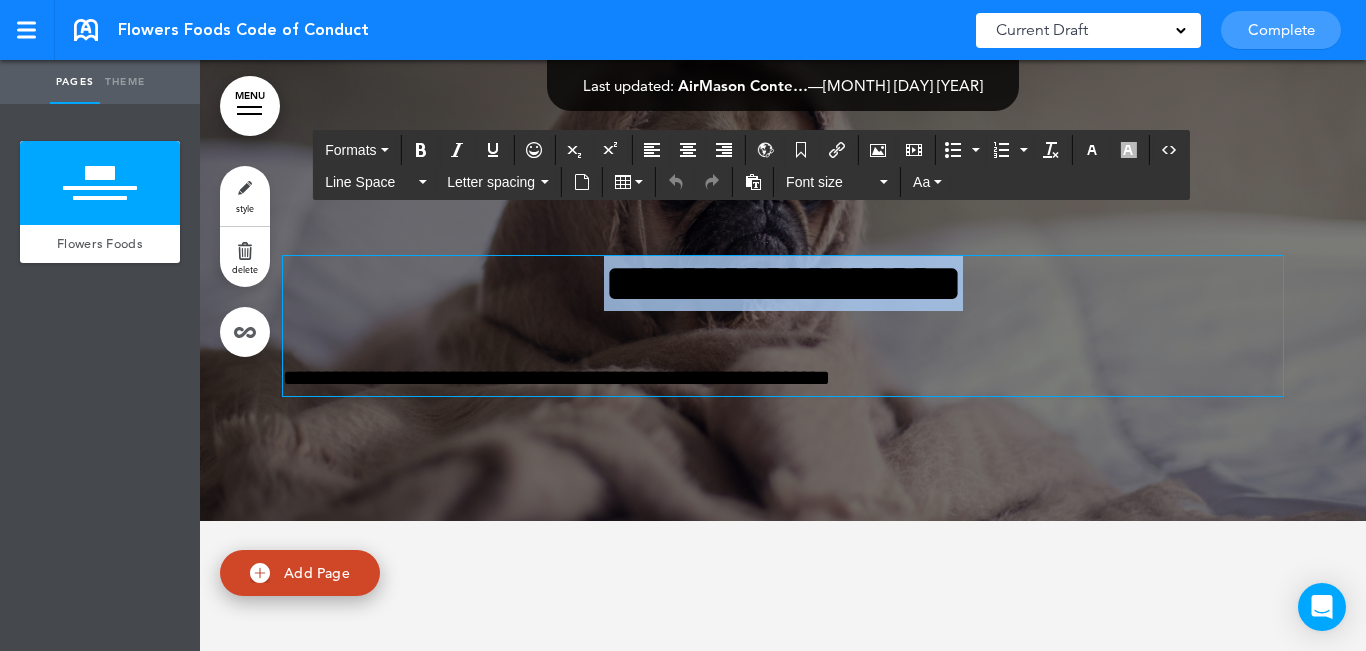 paste 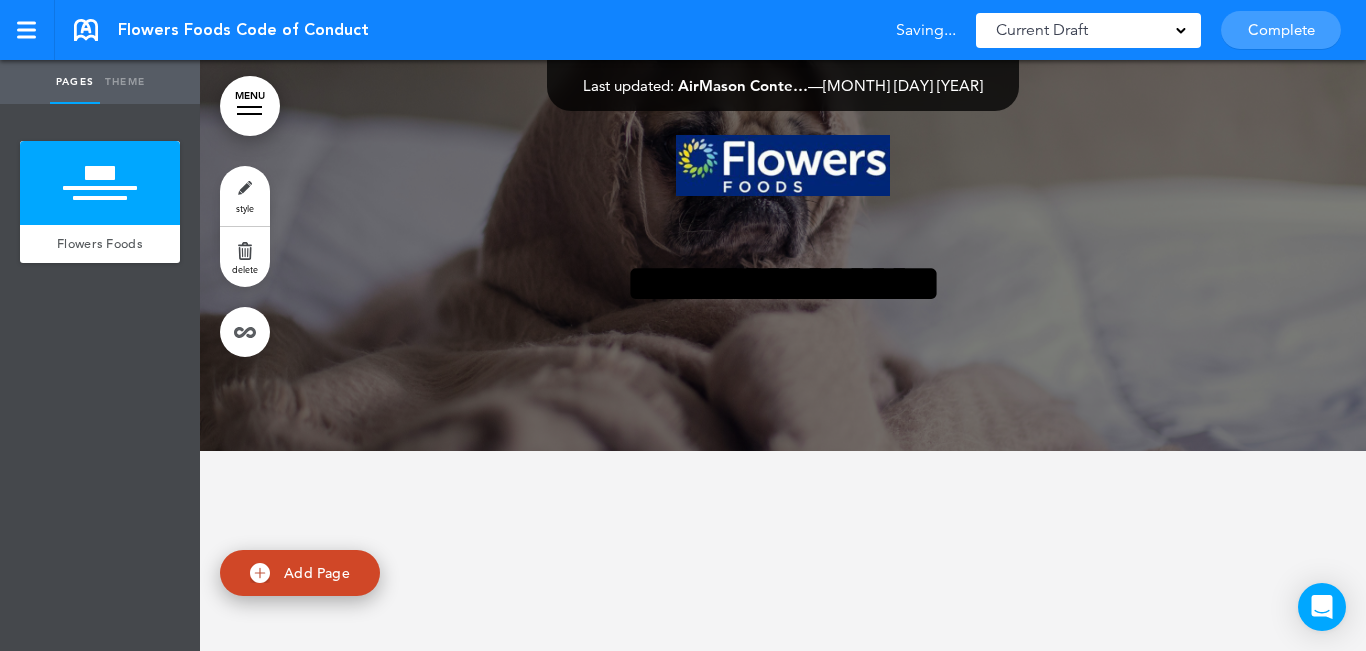 click on "style" at bounding box center [245, 196] 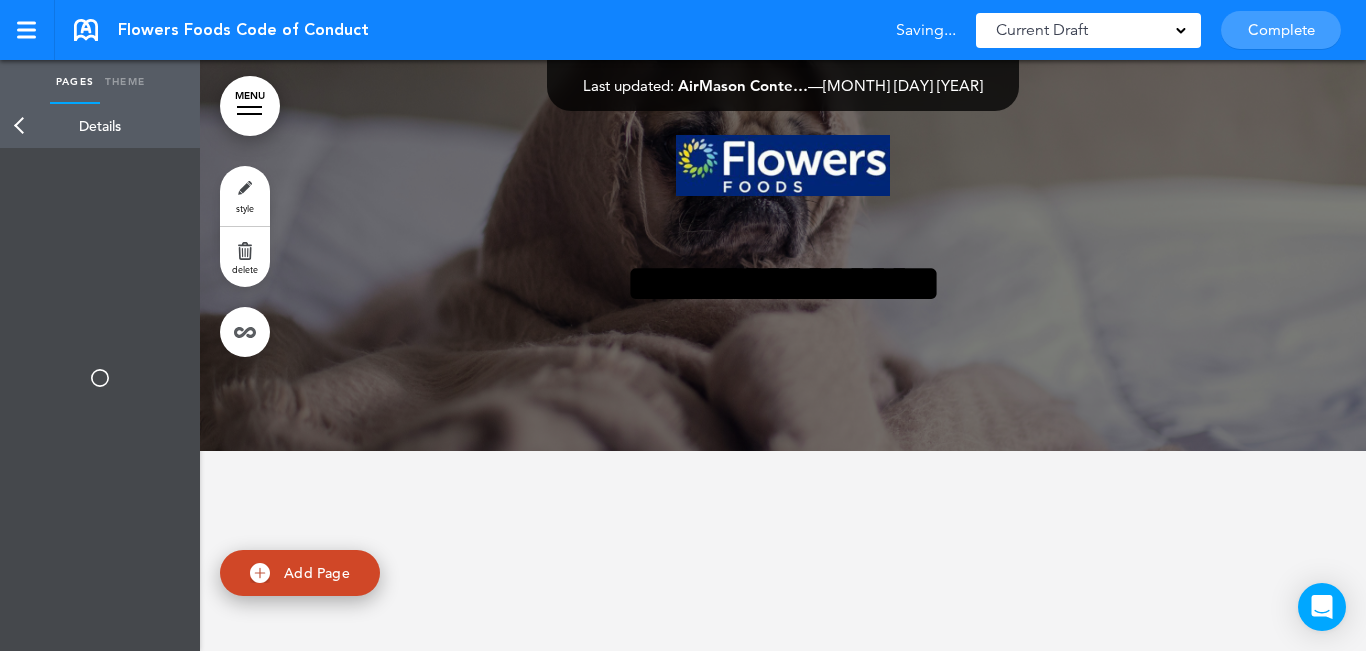 type 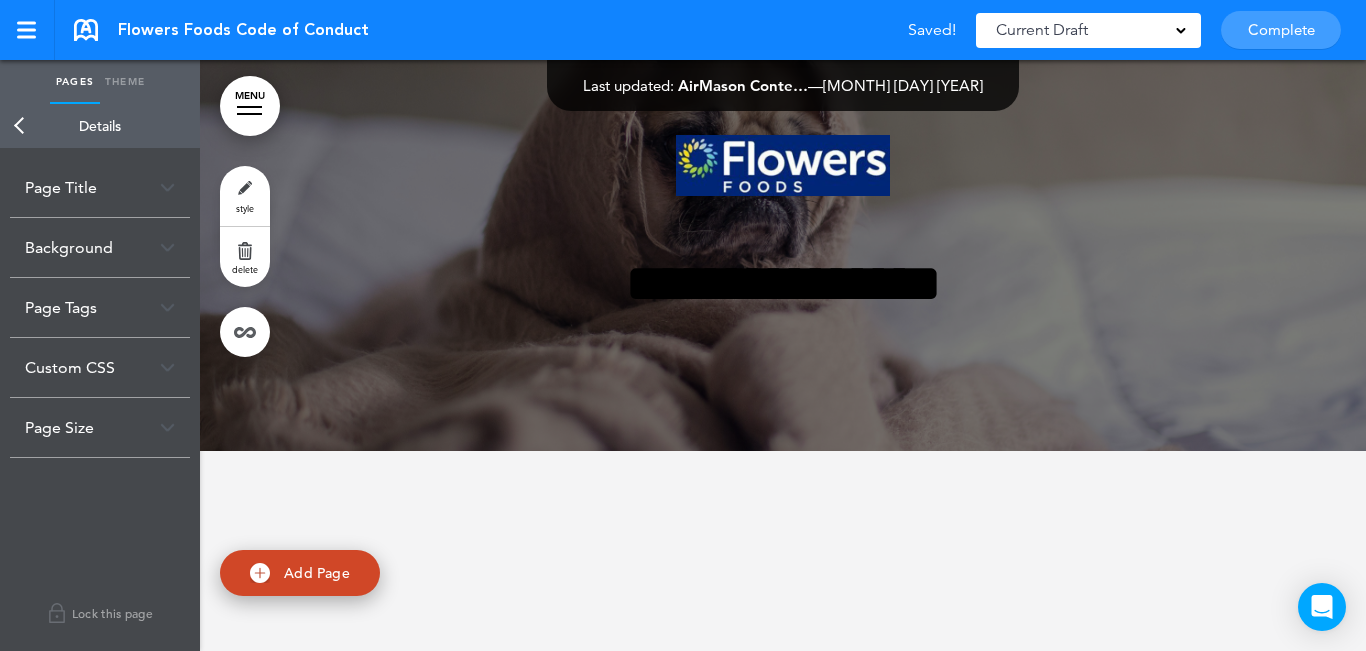 click on "Background" at bounding box center [100, 247] 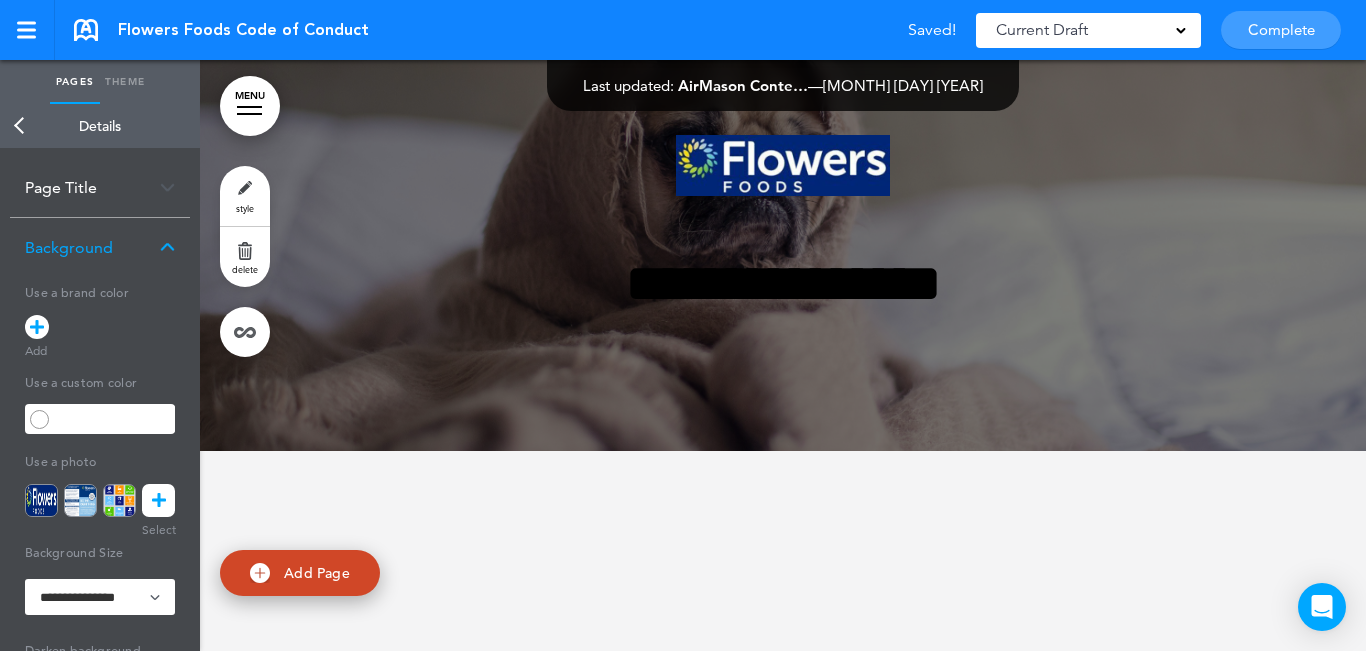 click at bounding box center [37, 327] 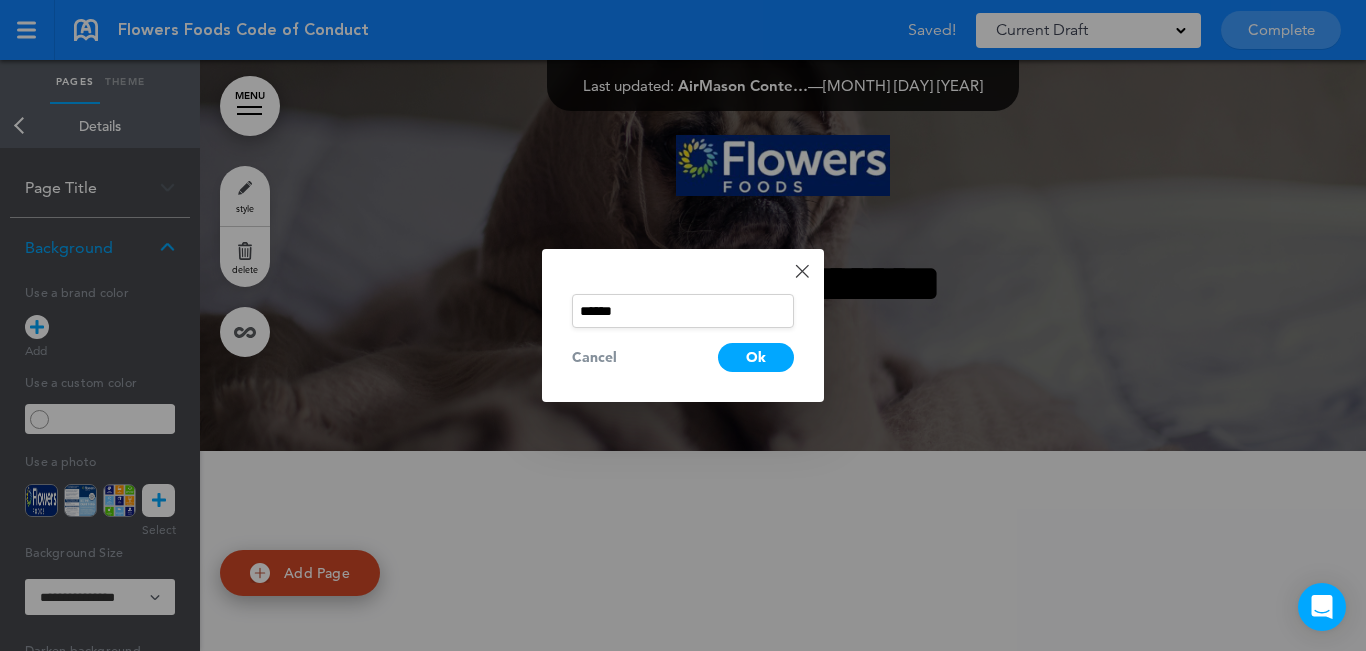 click on "Ok" at bounding box center [756, 357] 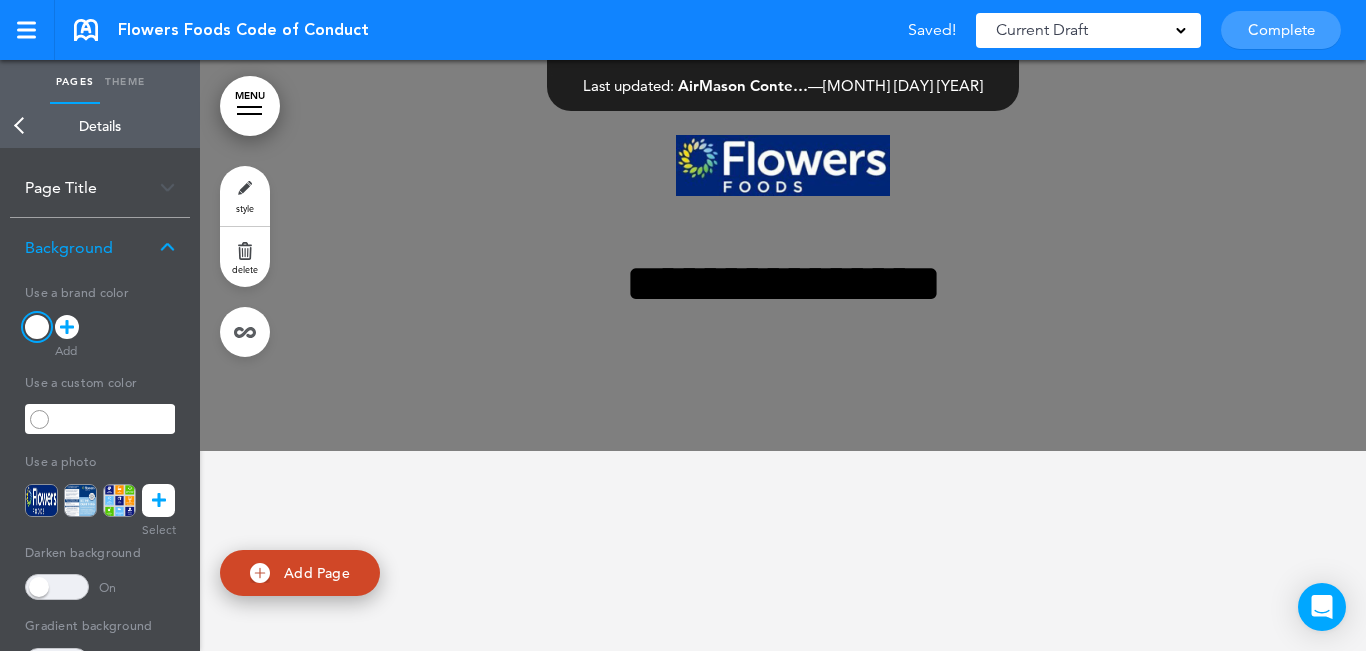 click at bounding box center (57, 587) 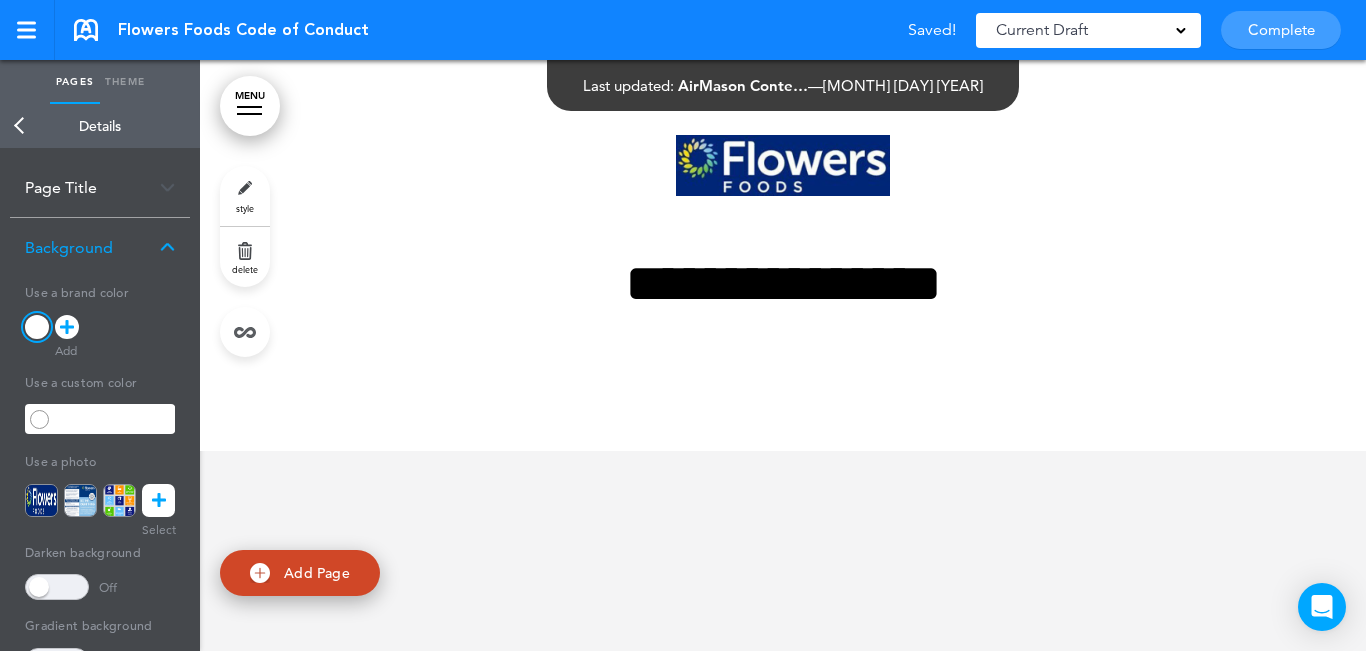 click on "Back" at bounding box center (20, 126) 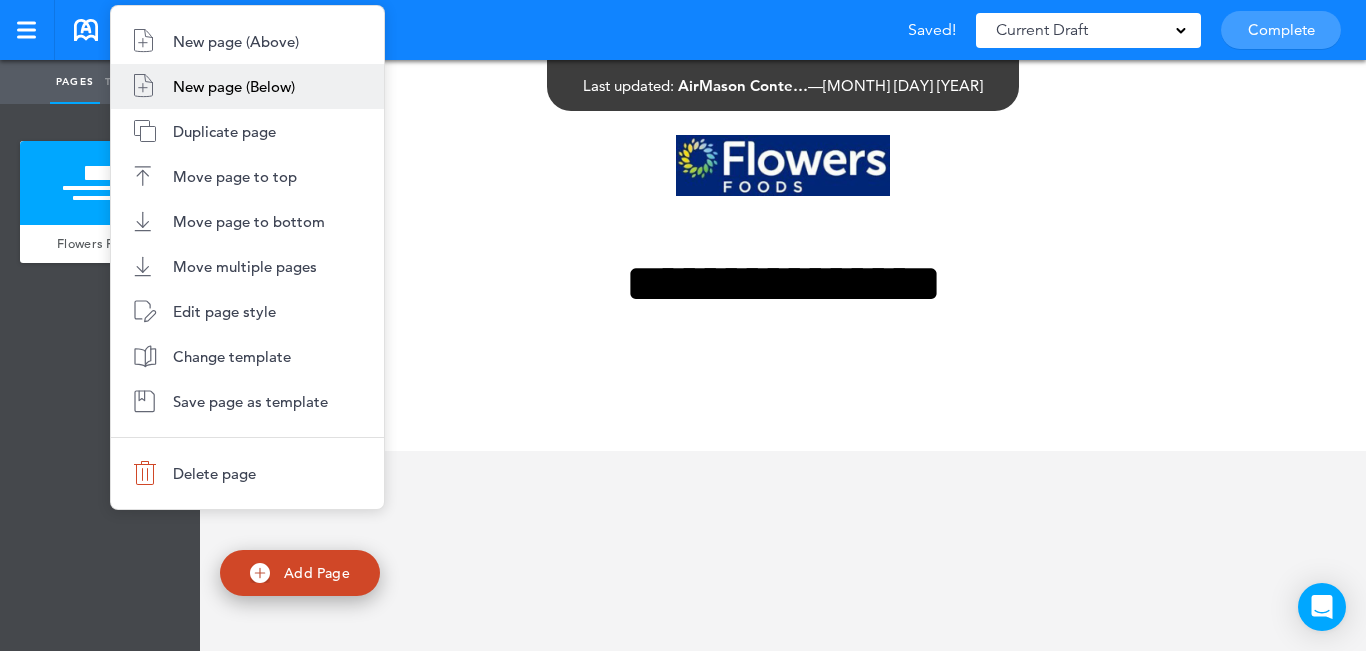 click on "New page (Below)" at bounding box center (234, 86) 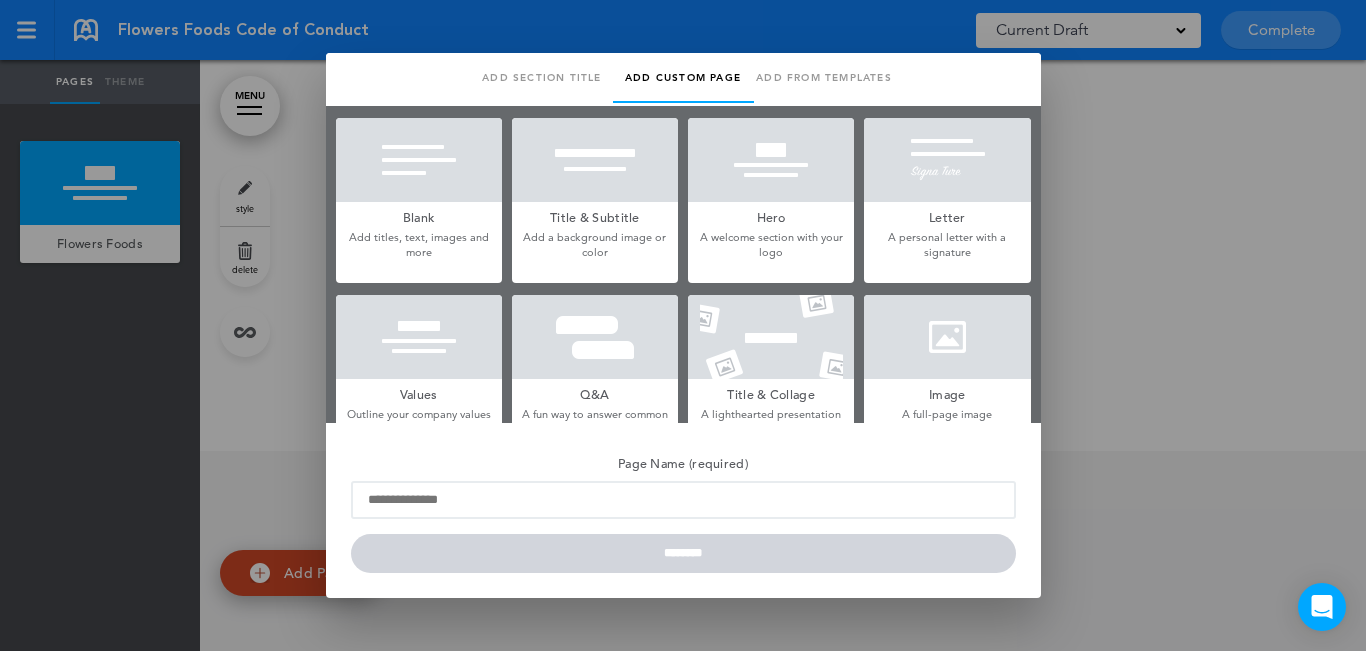 click at bounding box center [947, 160] 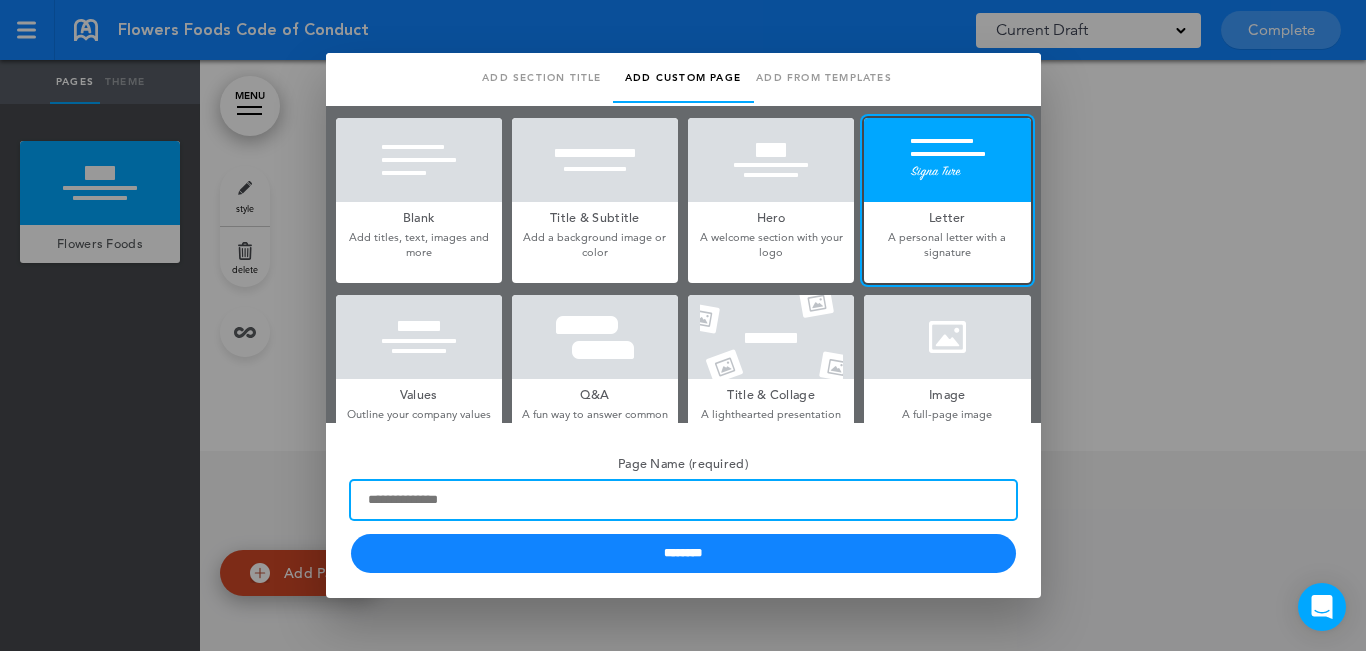 paste on "**********" 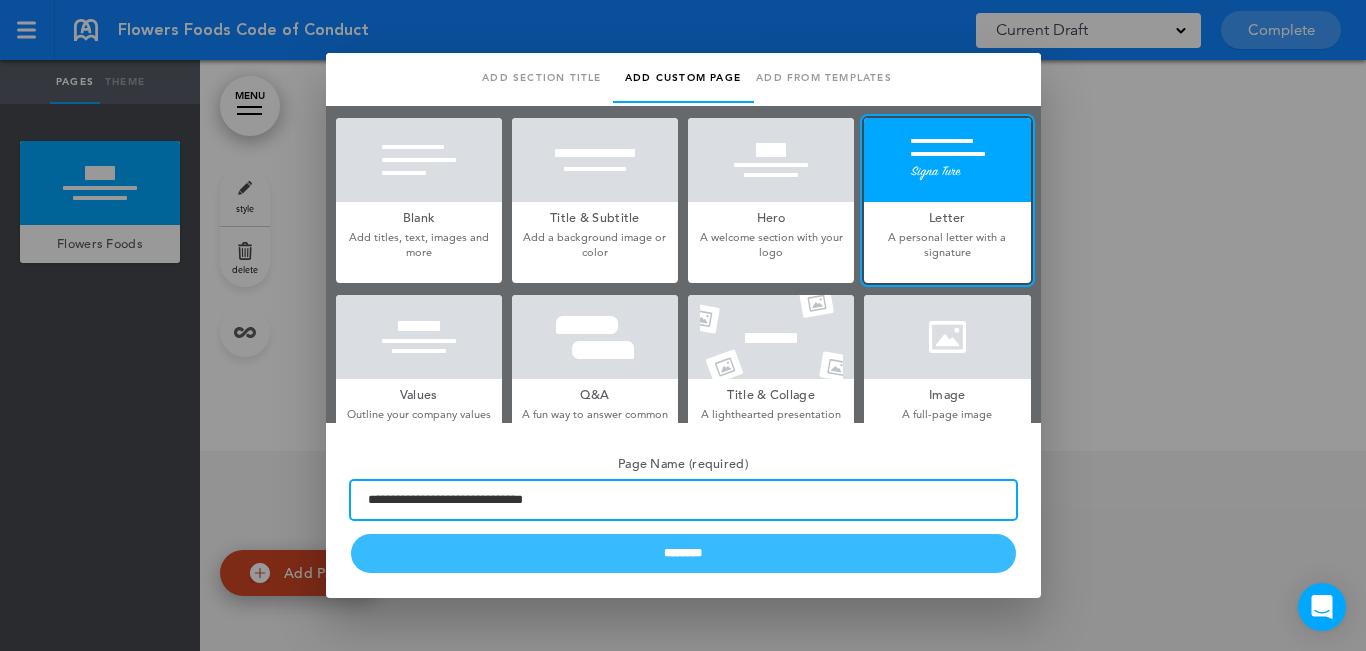 type on "**********" 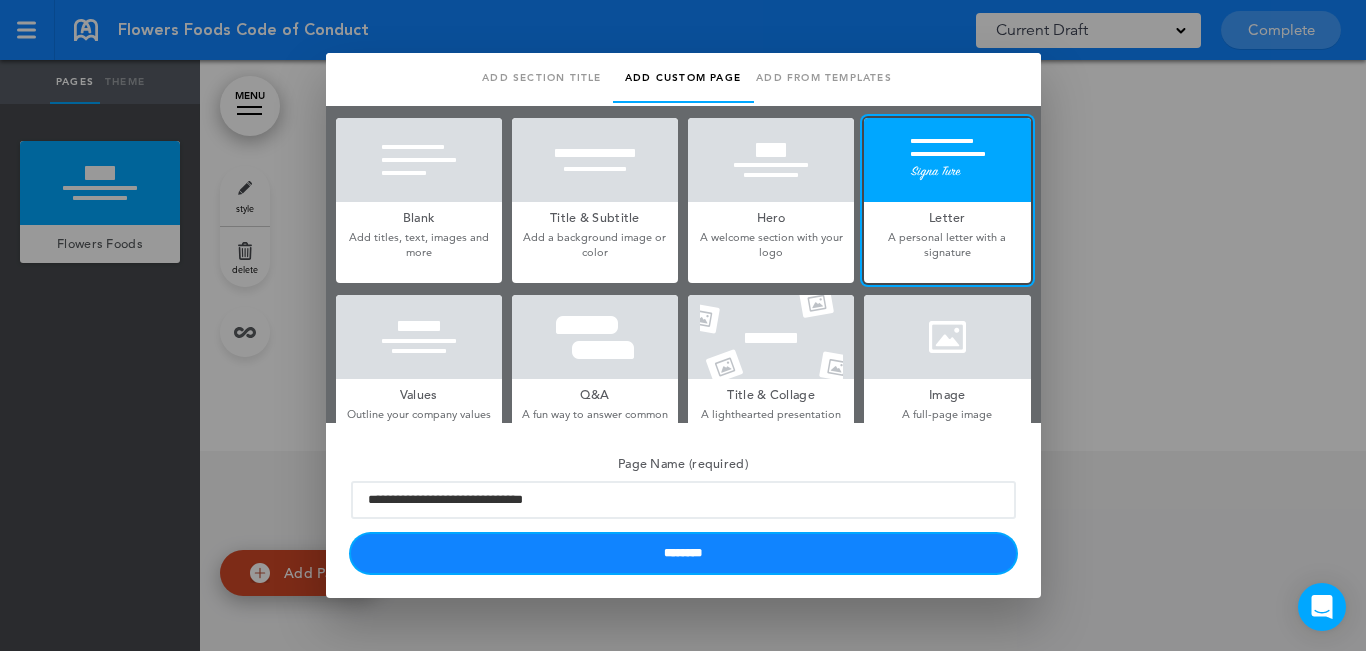 click on "********" at bounding box center [683, 553] 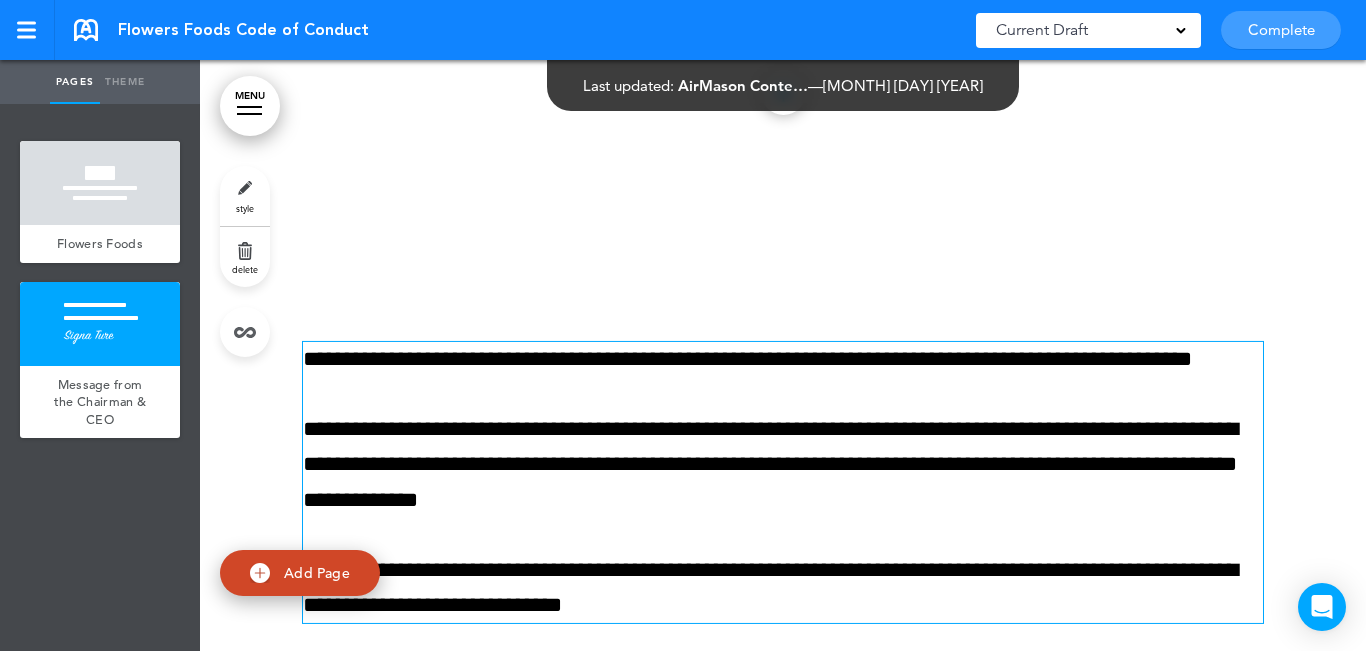 scroll, scrollTop: 700, scrollLeft: 0, axis: vertical 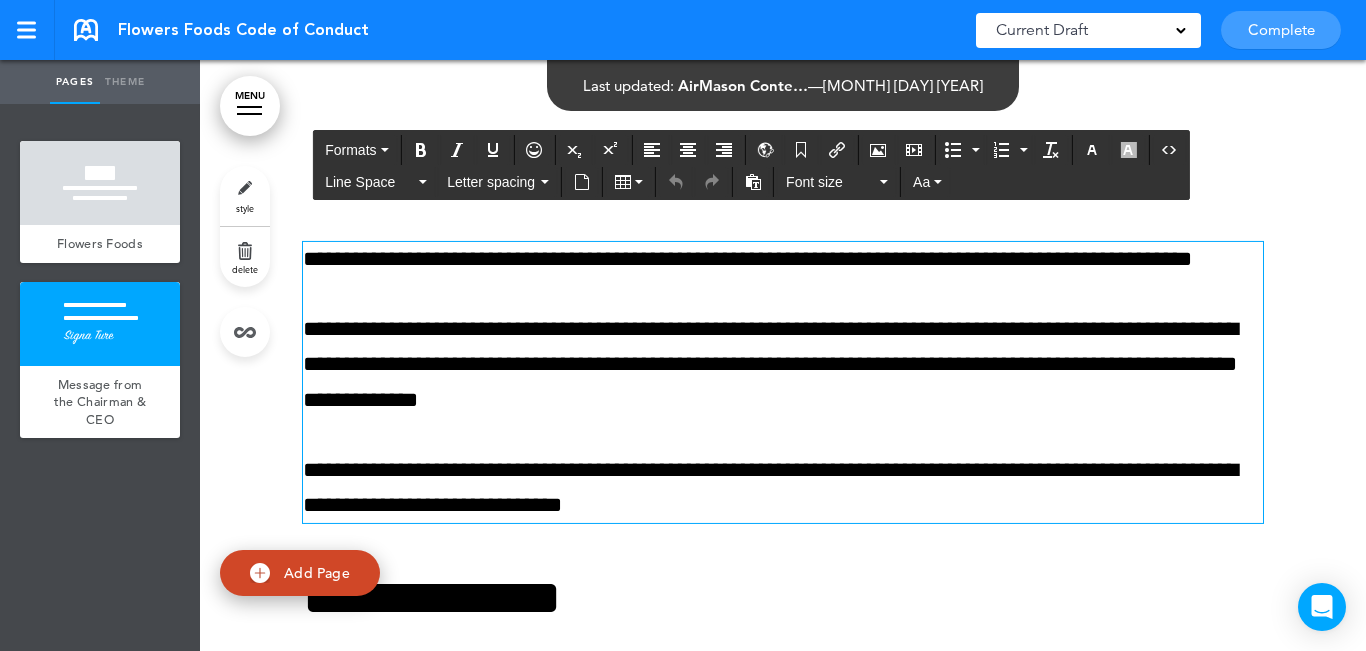 click on "**********" at bounding box center [783, 365] 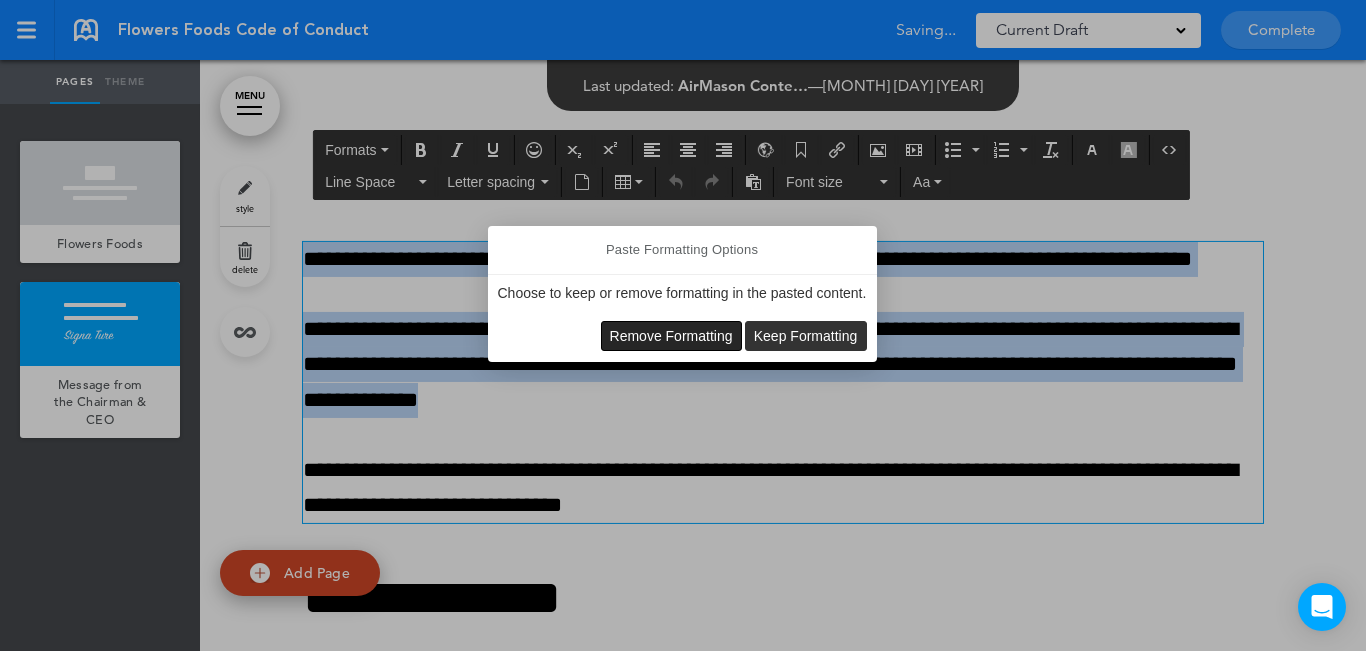 click on "Remove Formatting" at bounding box center (671, 336) 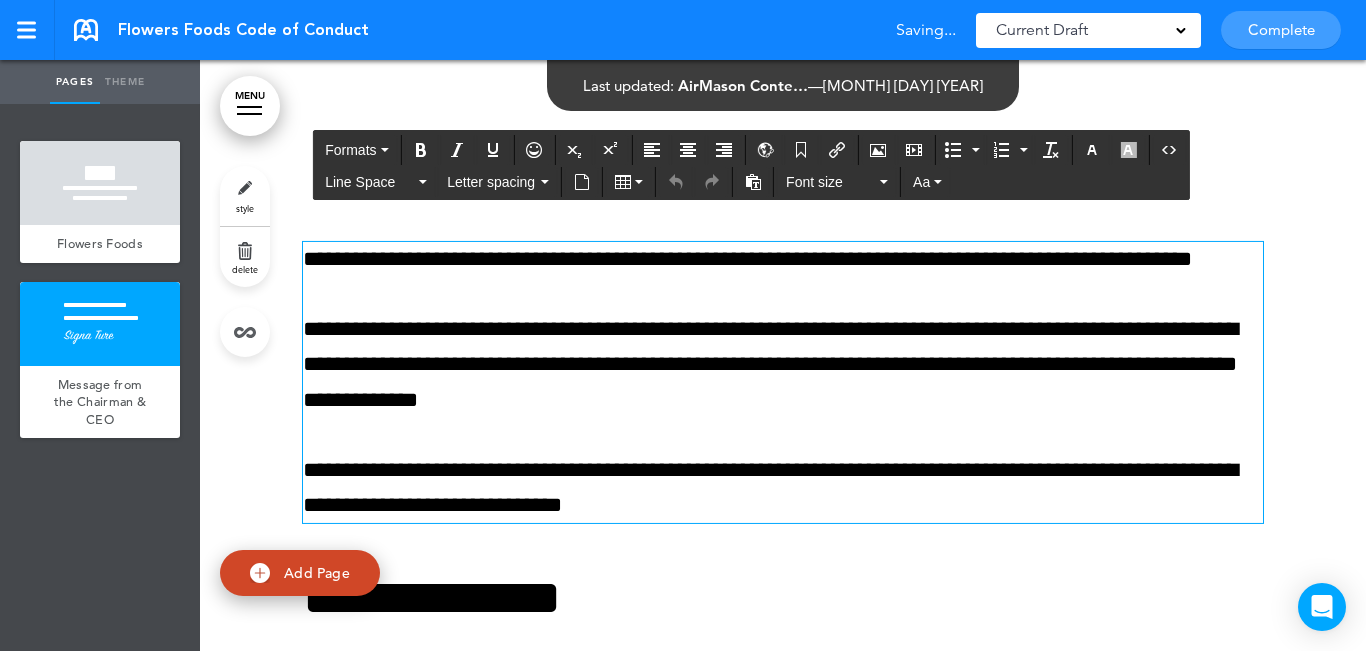 type 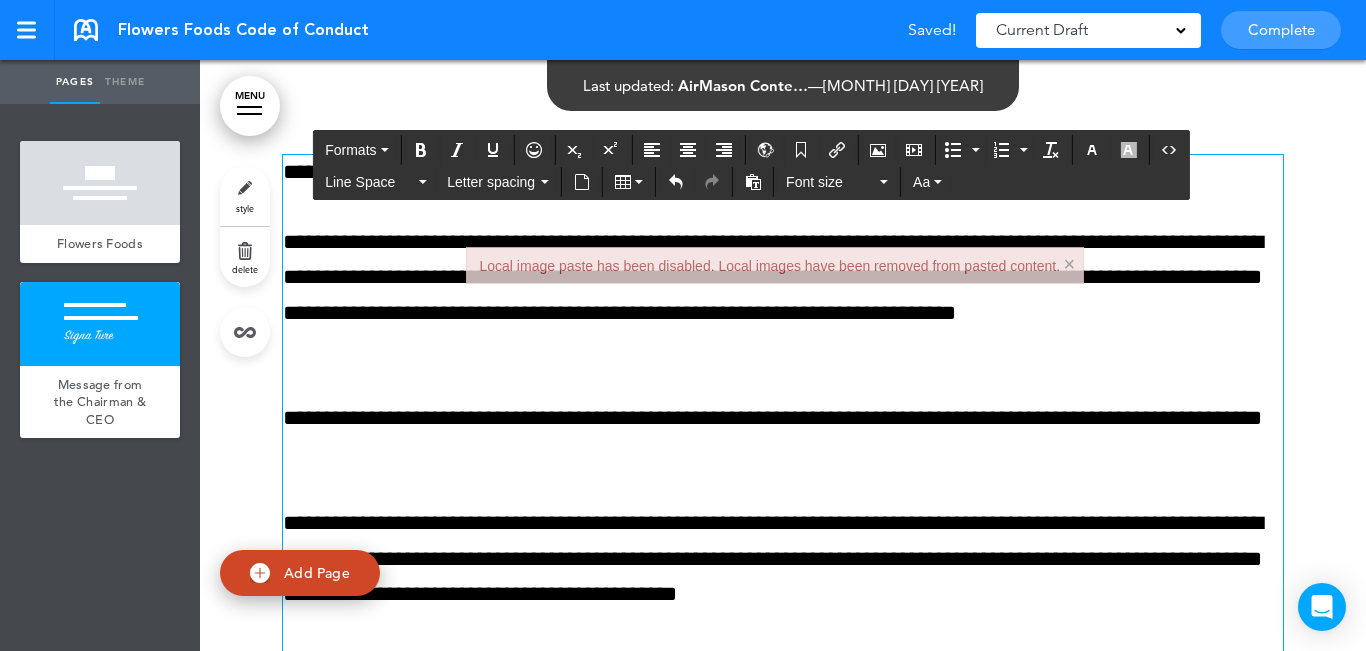scroll, scrollTop: 833, scrollLeft: 0, axis: vertical 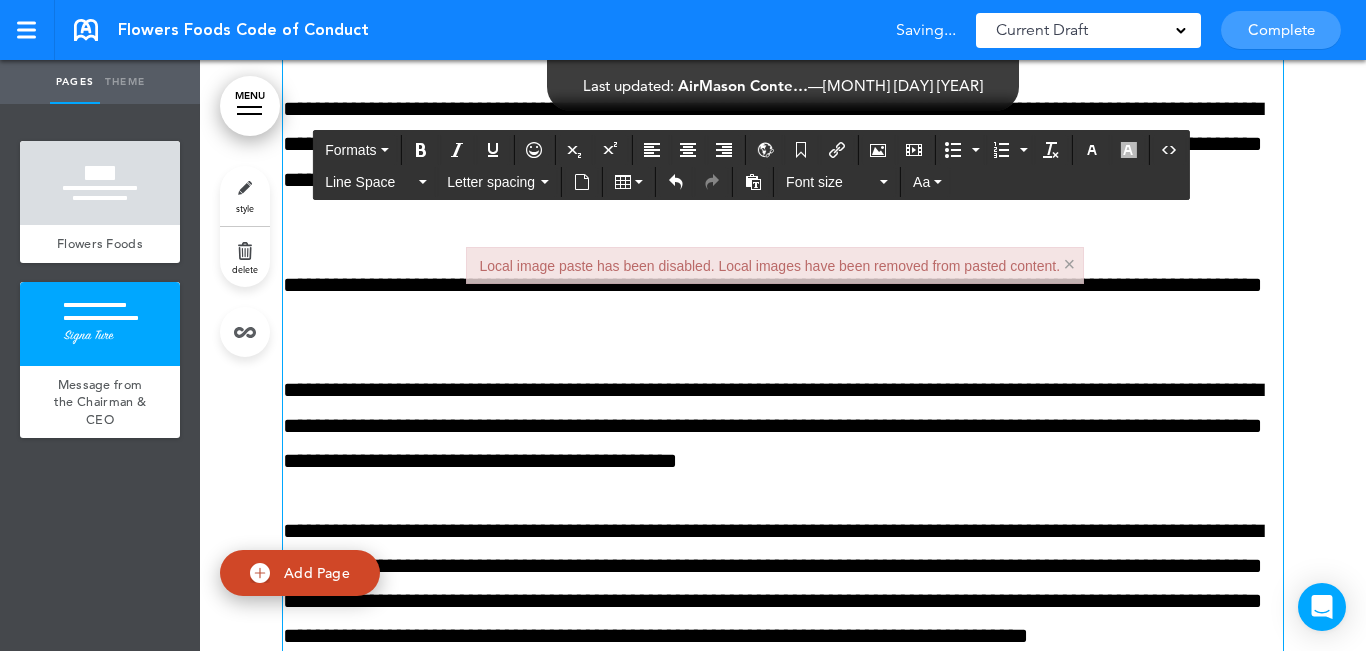 click on "×" at bounding box center [1069, 264] 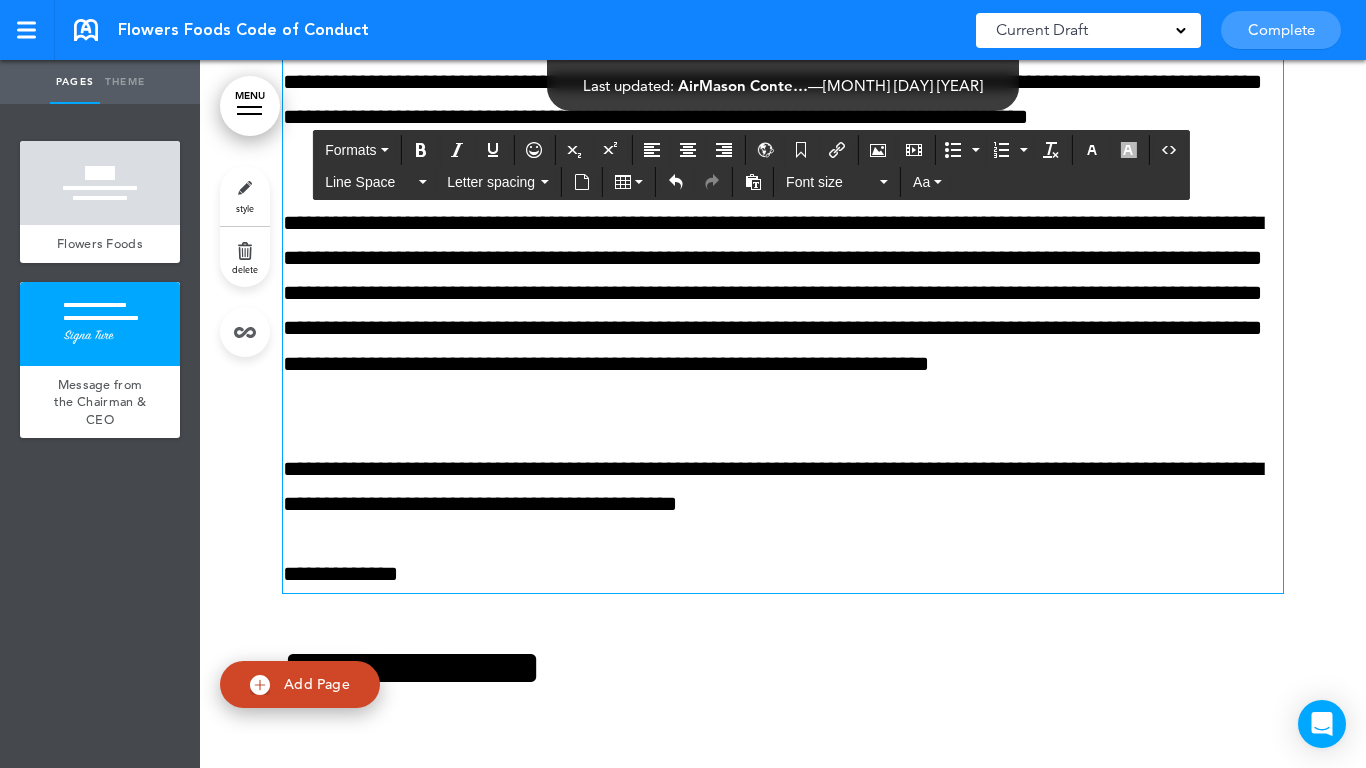 scroll, scrollTop: 1367, scrollLeft: 0, axis: vertical 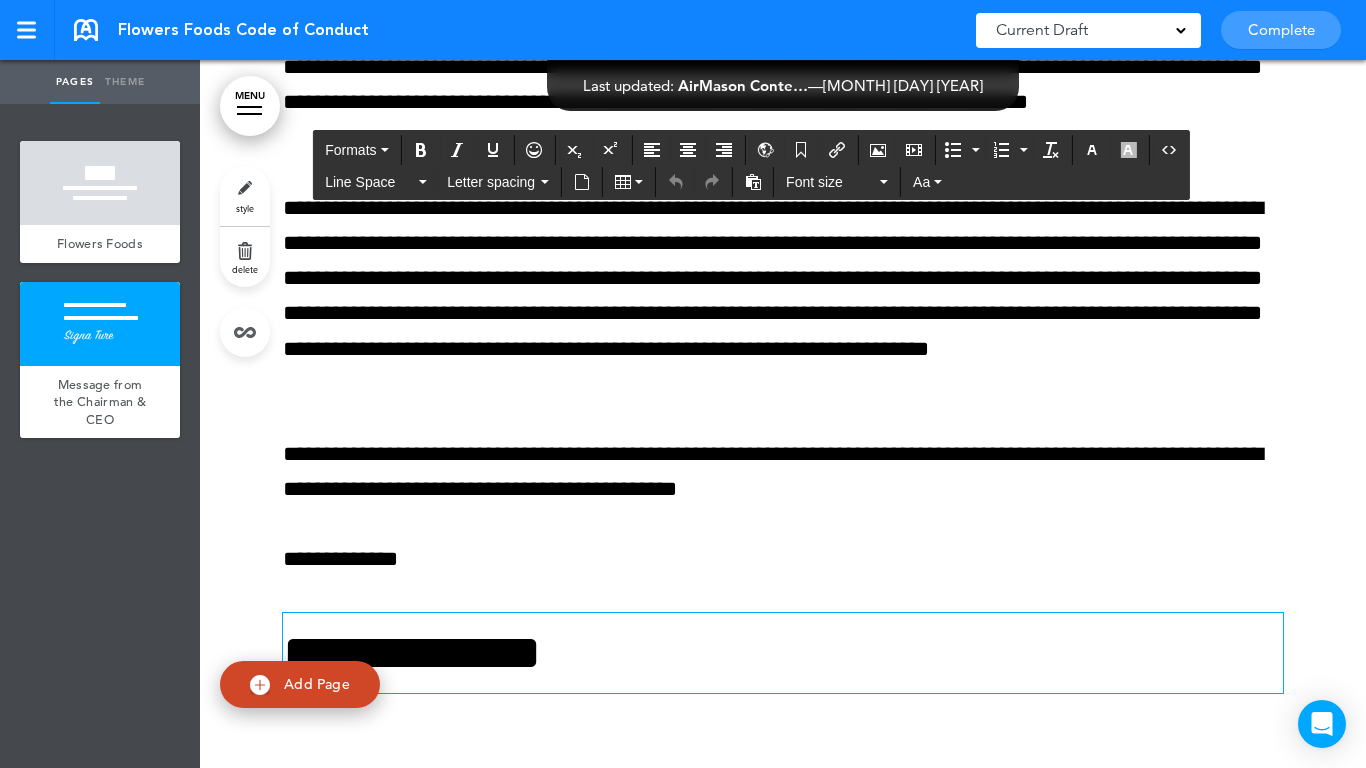 click on "**********" at bounding box center [783, 653] 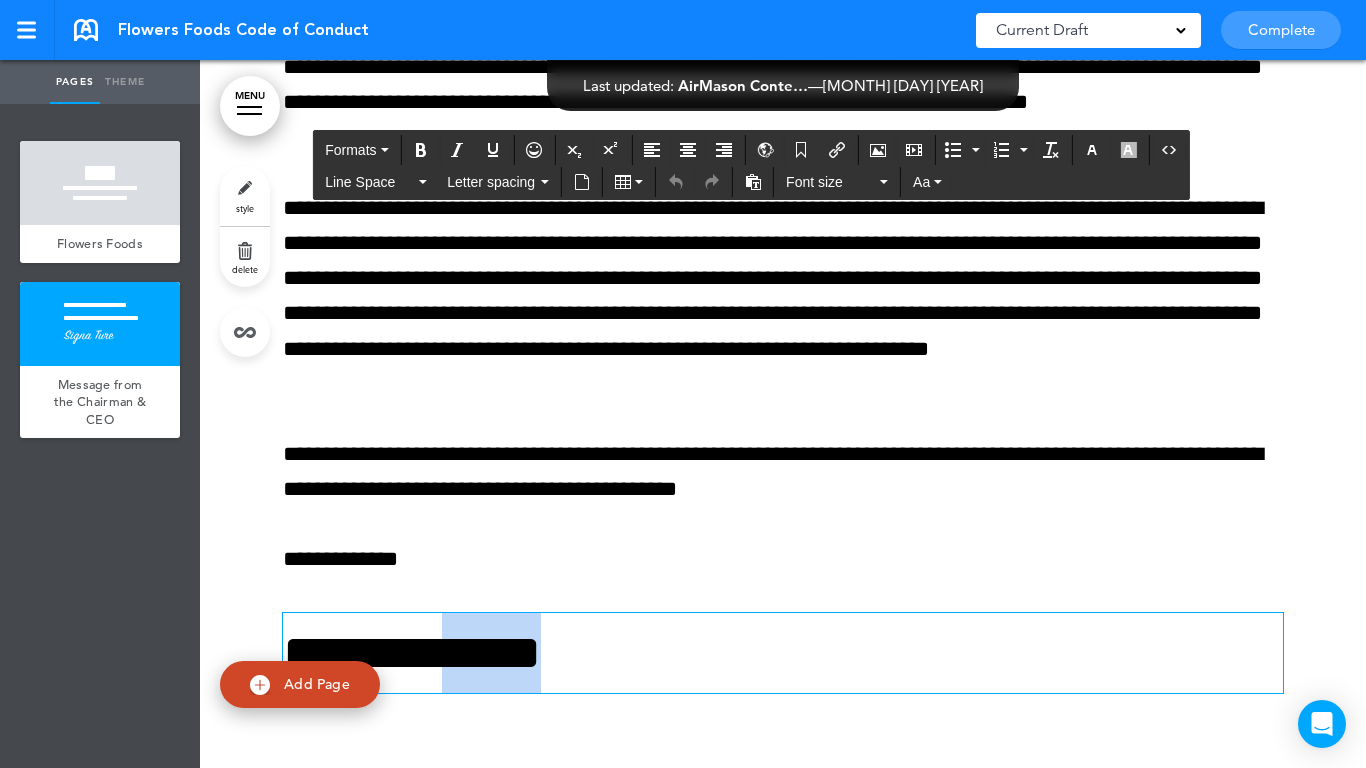 click on "**********" at bounding box center (783, 653) 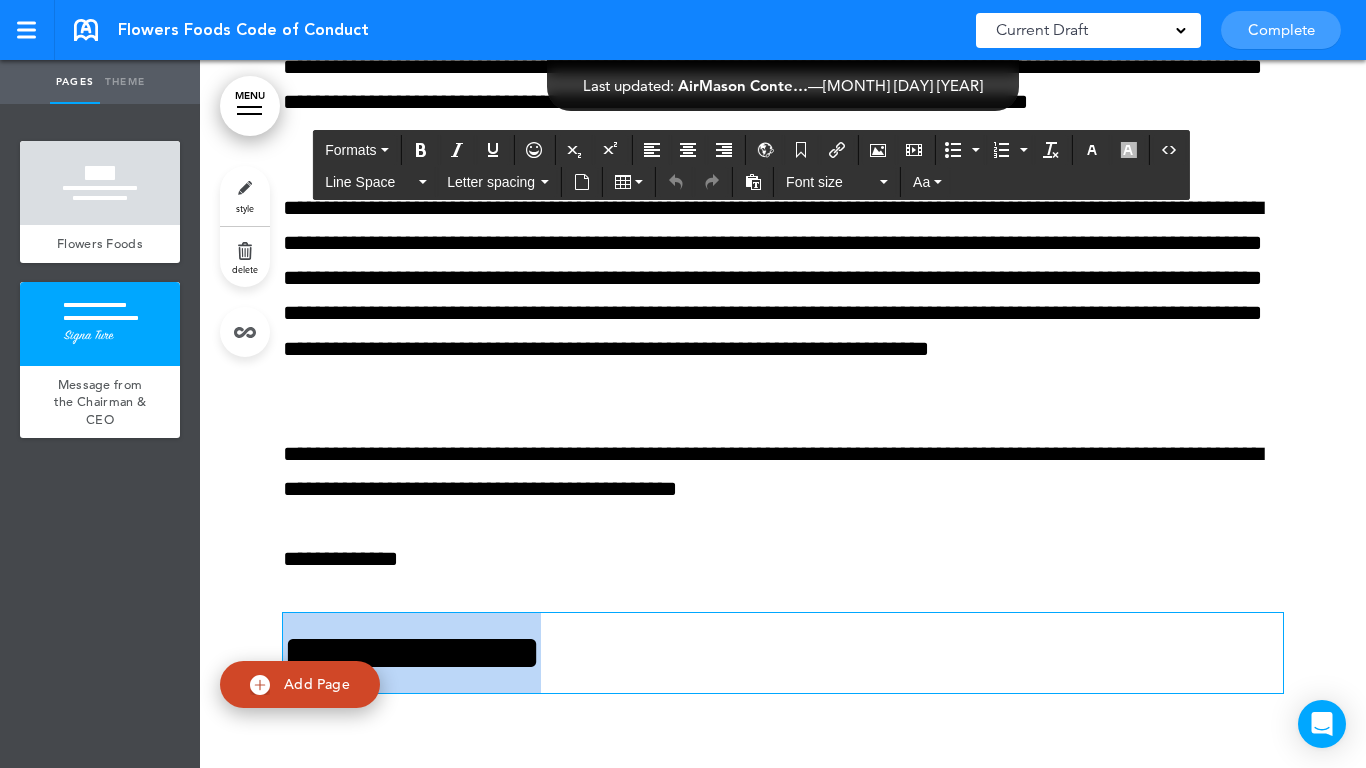 click on "**********" at bounding box center (783, 653) 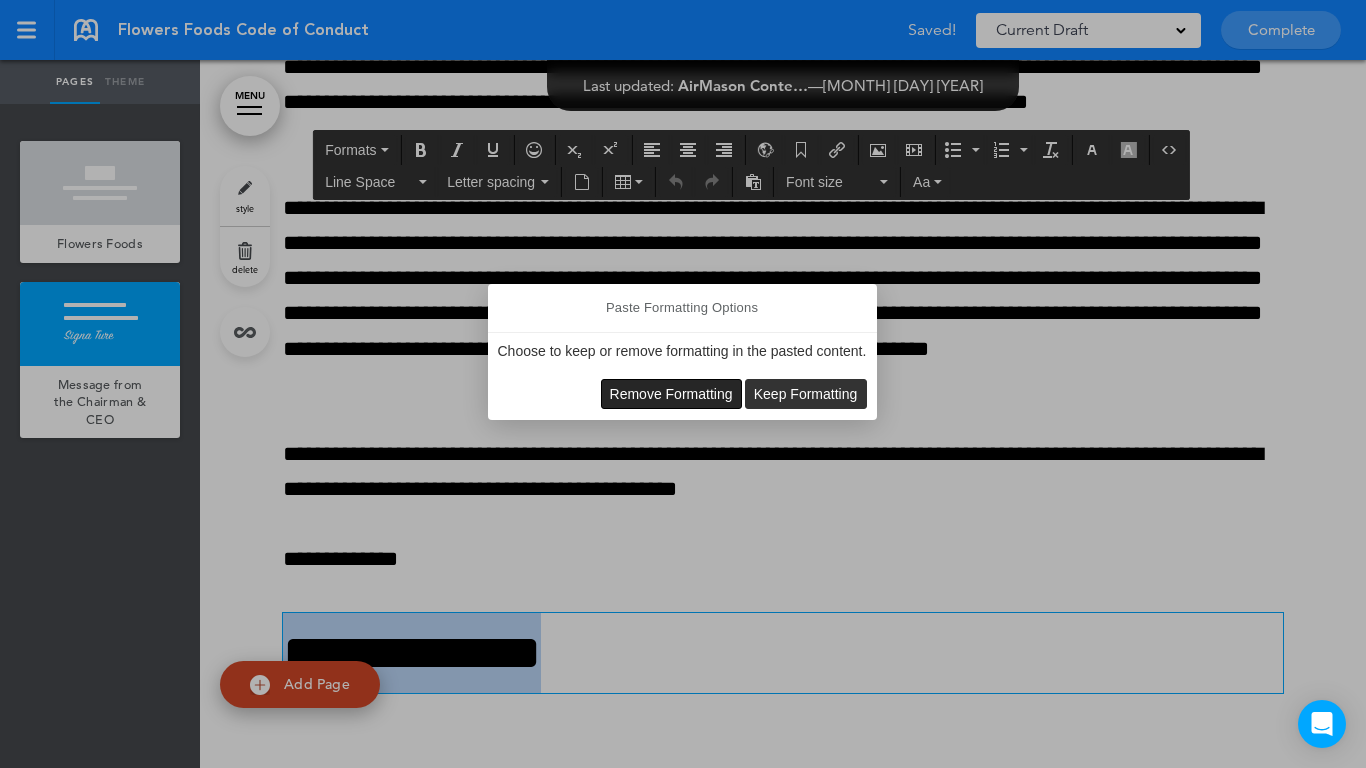 click on "Remove Formatting" at bounding box center [671, 394] 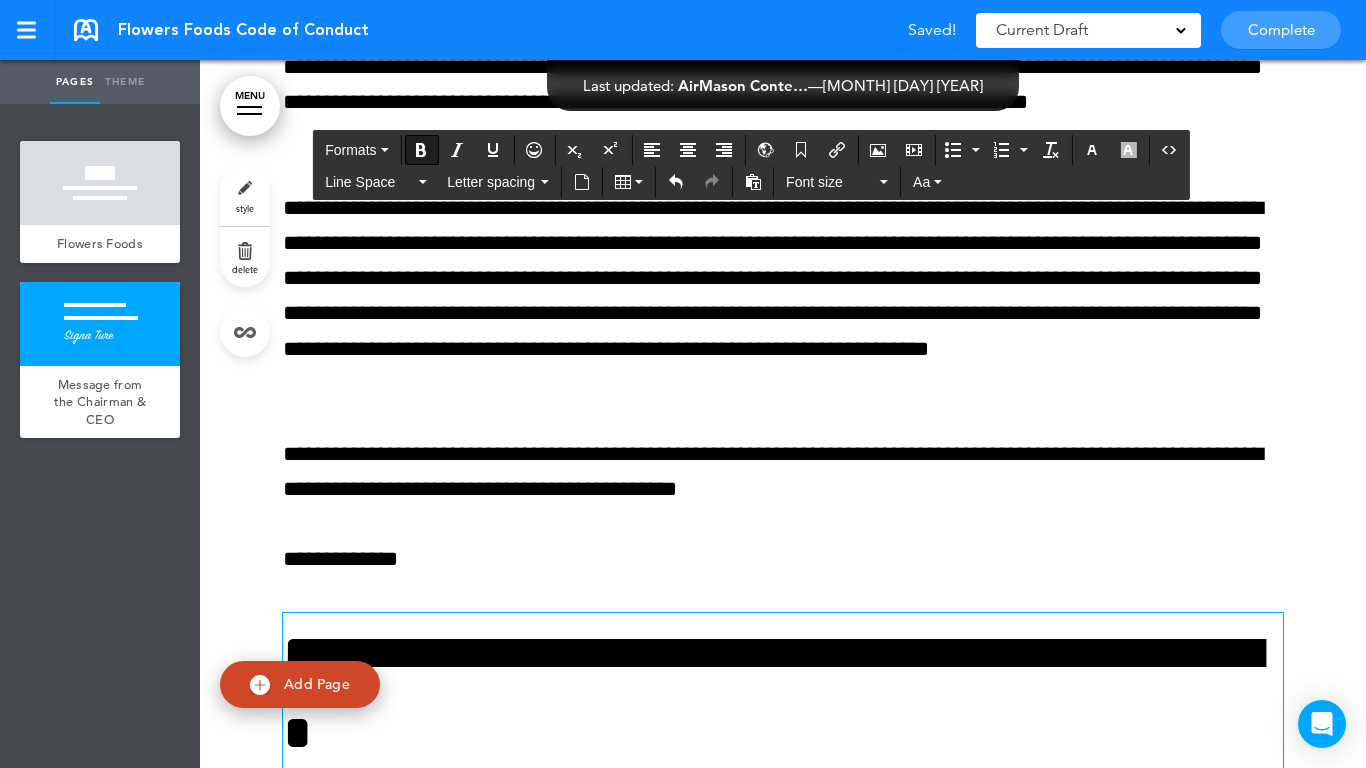 click on "**********" at bounding box center (772, 692) 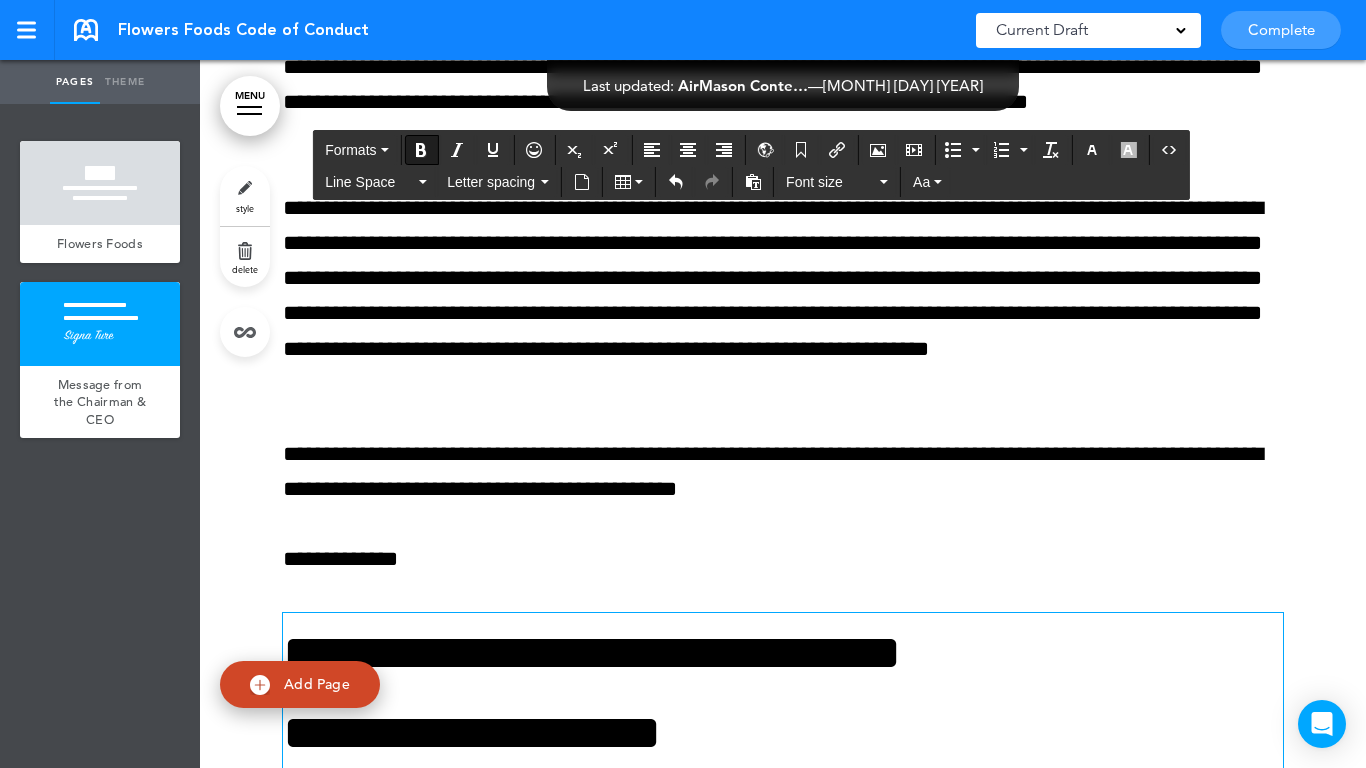 click on "**********" at bounding box center (592, 692) 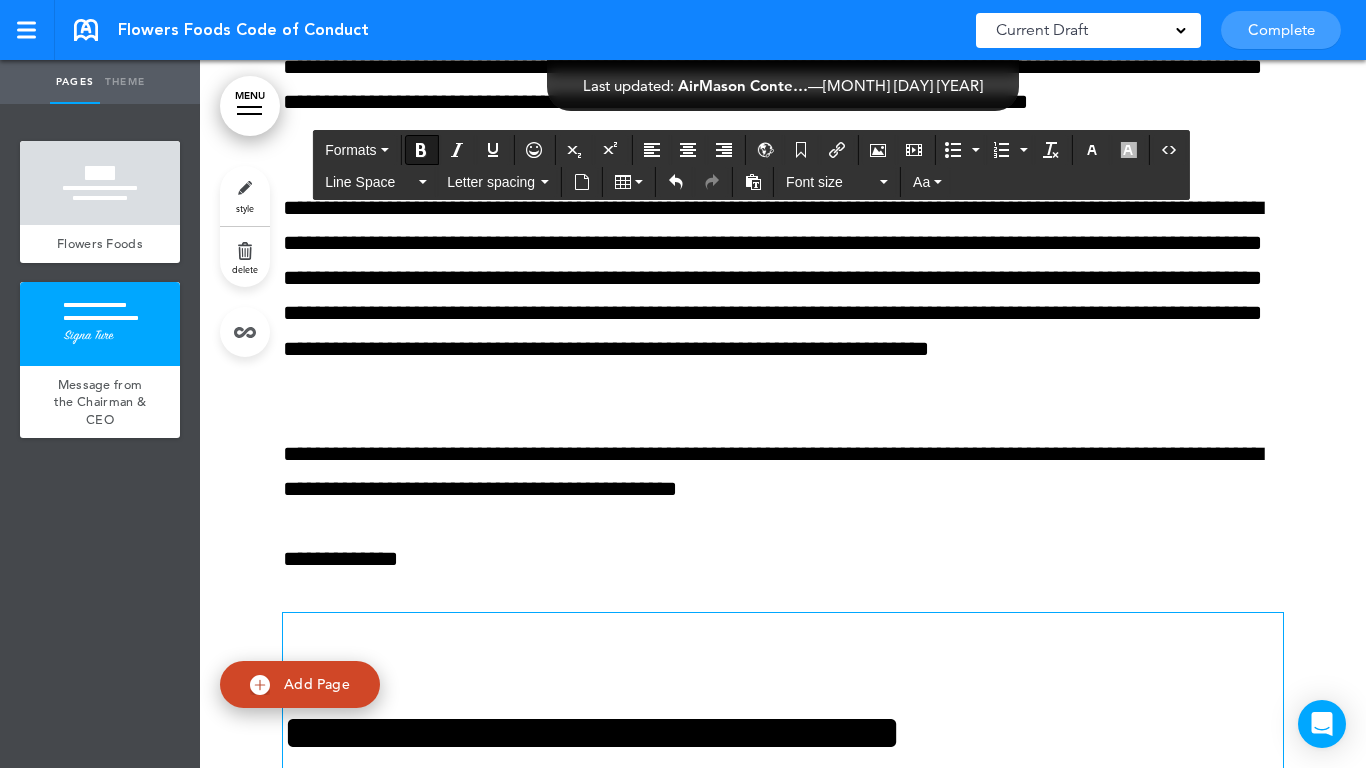 click on "**********" at bounding box center (783, 733) 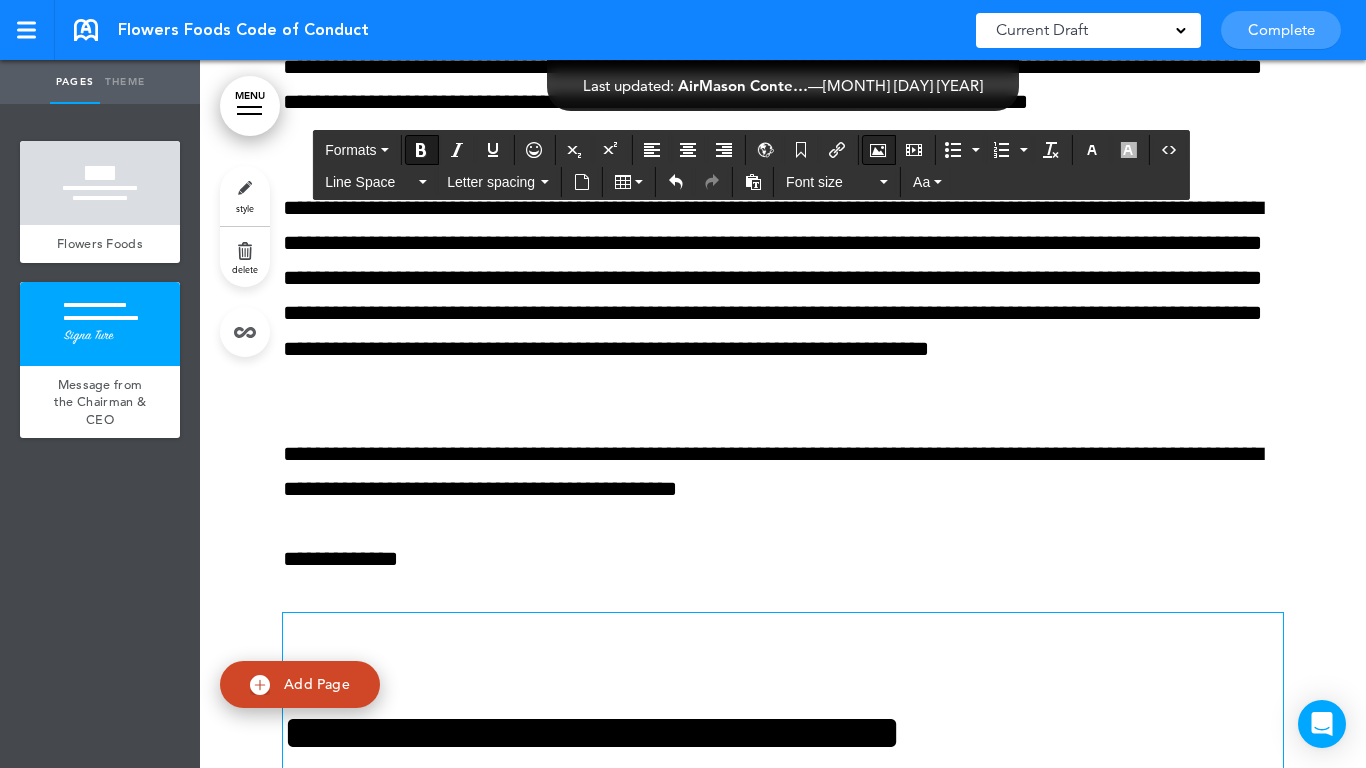 click at bounding box center (878, 150) 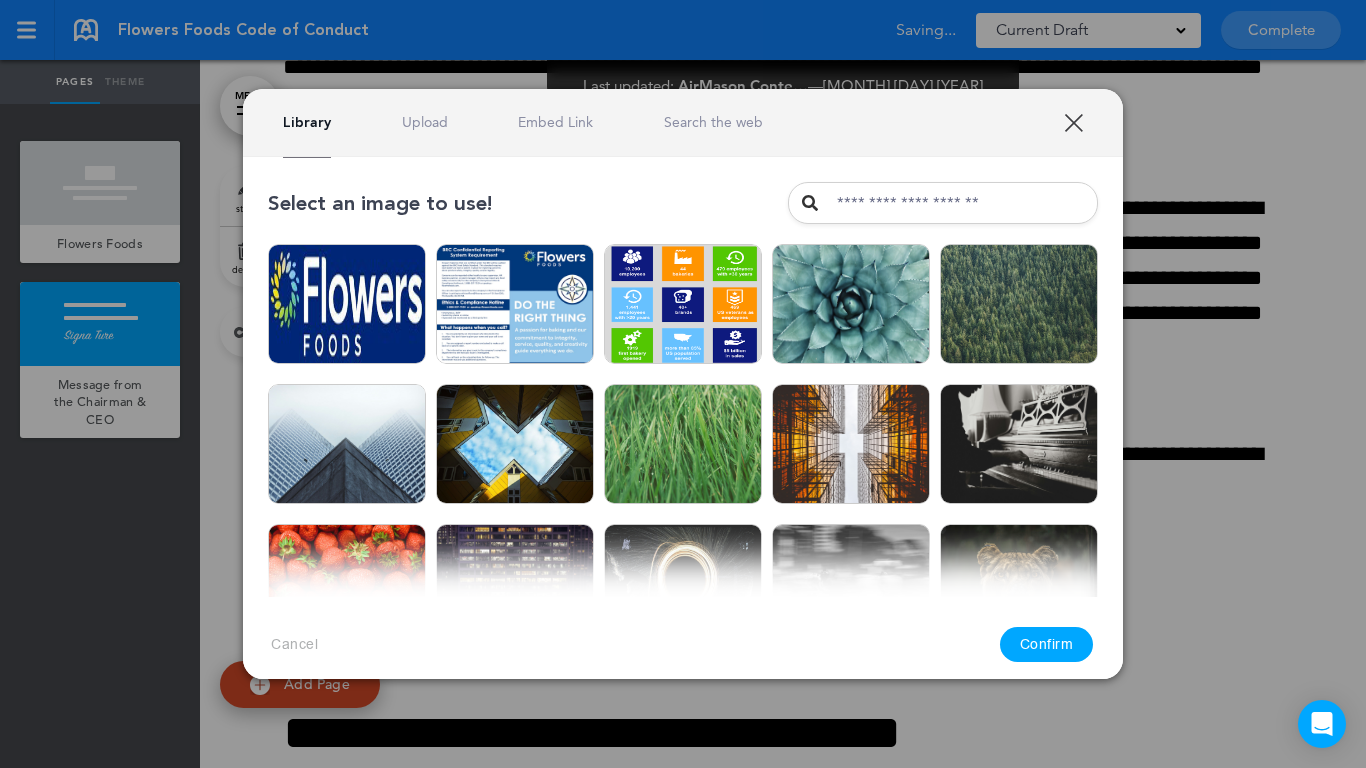 click on "Upload" at bounding box center [425, 122] 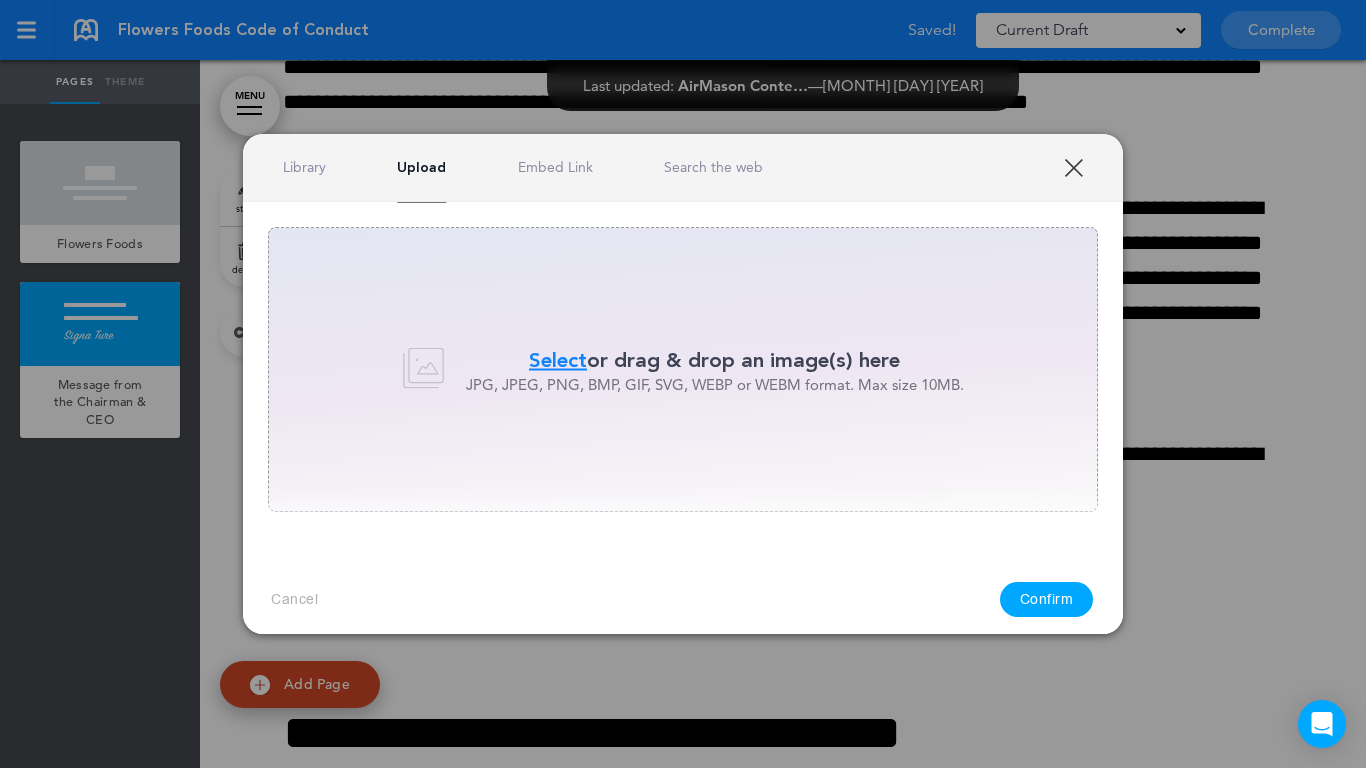 click on "Select" at bounding box center [558, 359] 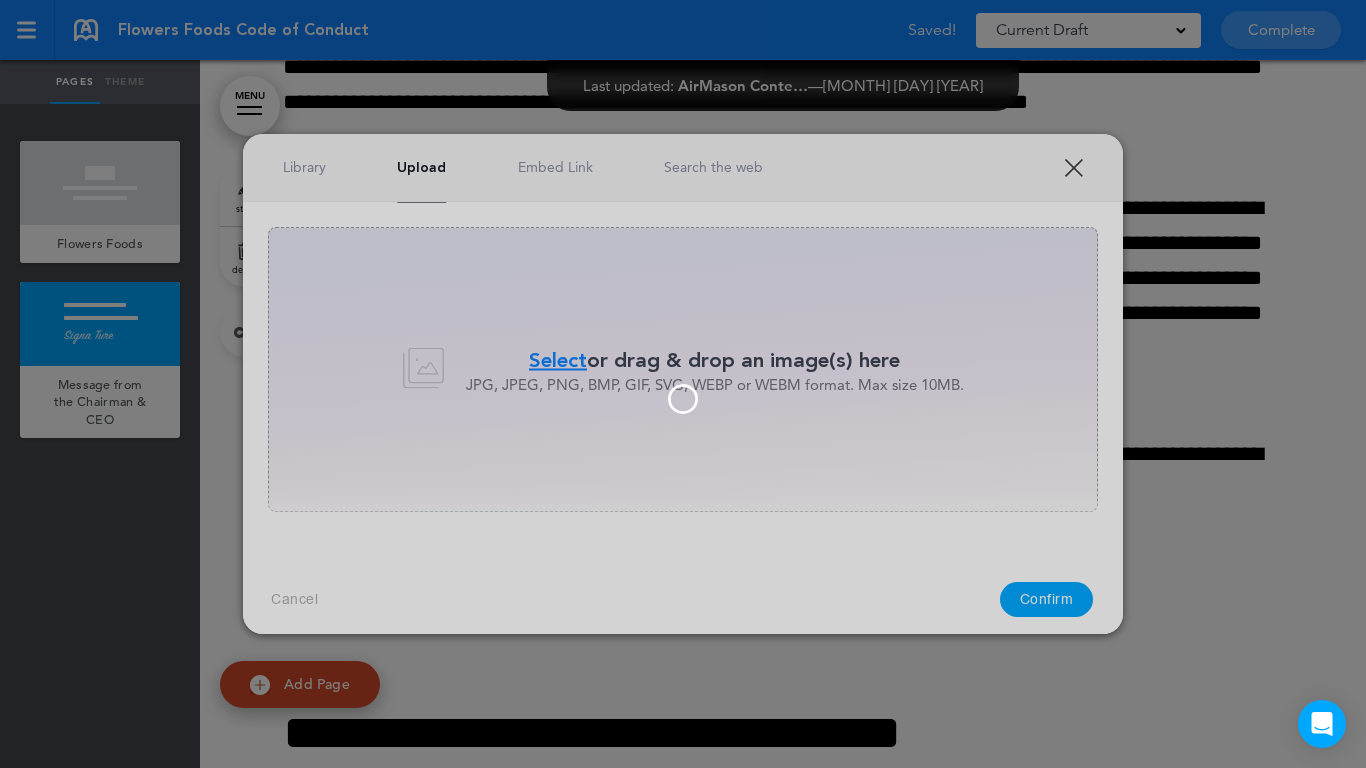 click at bounding box center (683, 384) 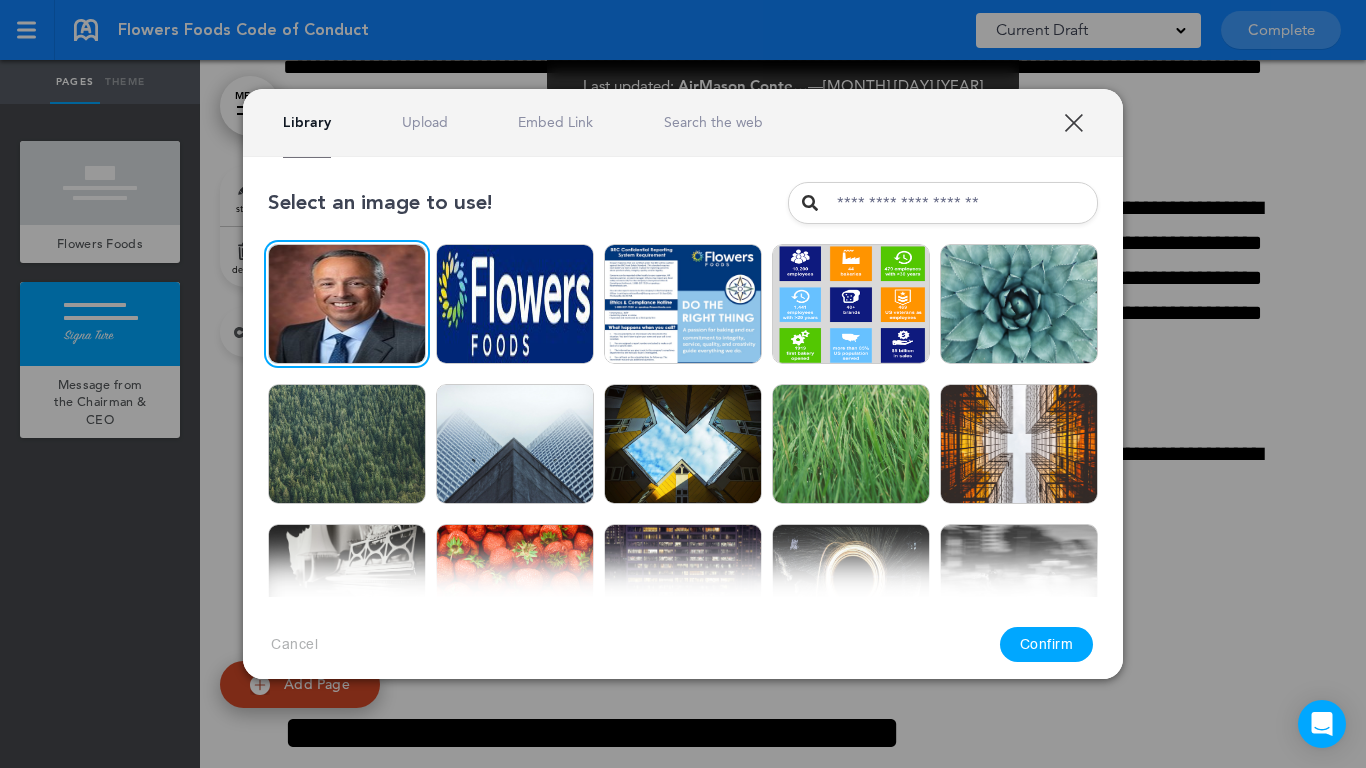 click on "Confirm" at bounding box center [1047, 644] 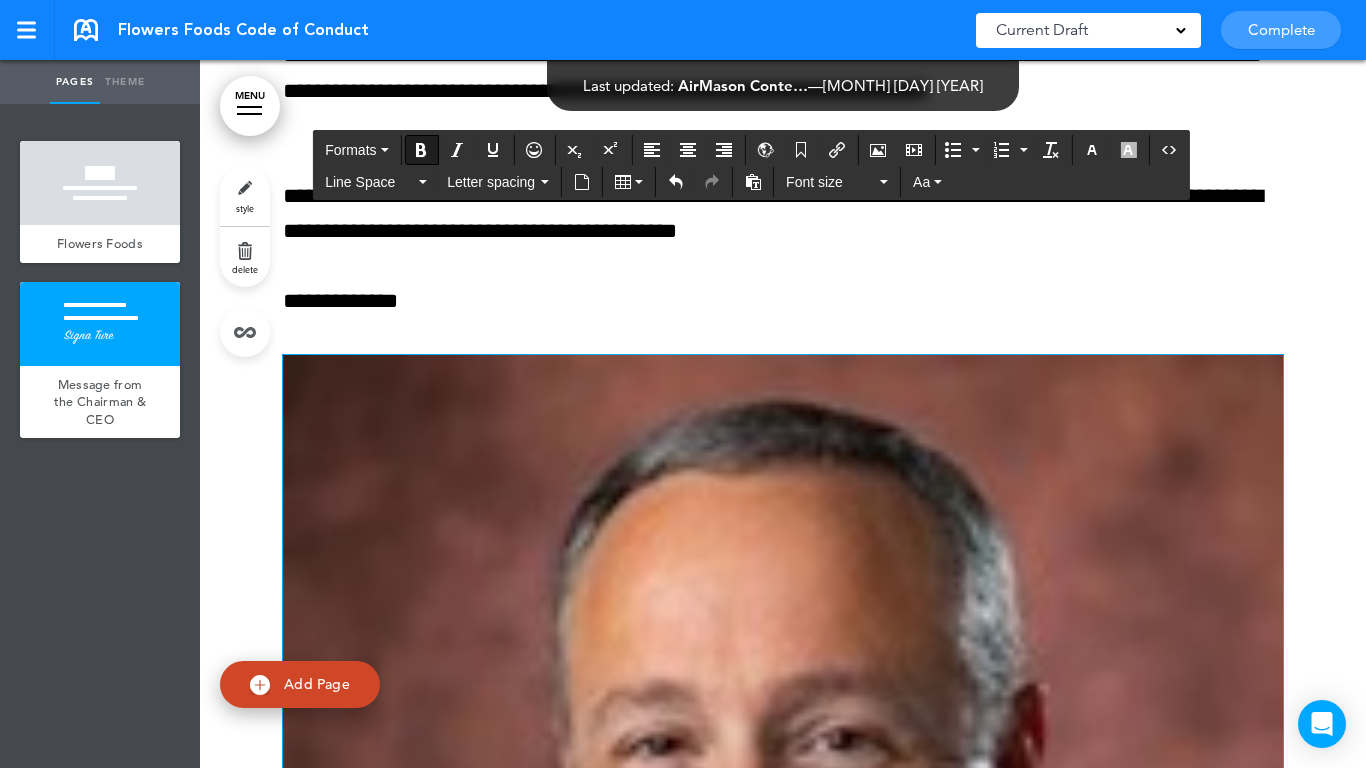 scroll, scrollTop: 1667, scrollLeft: 0, axis: vertical 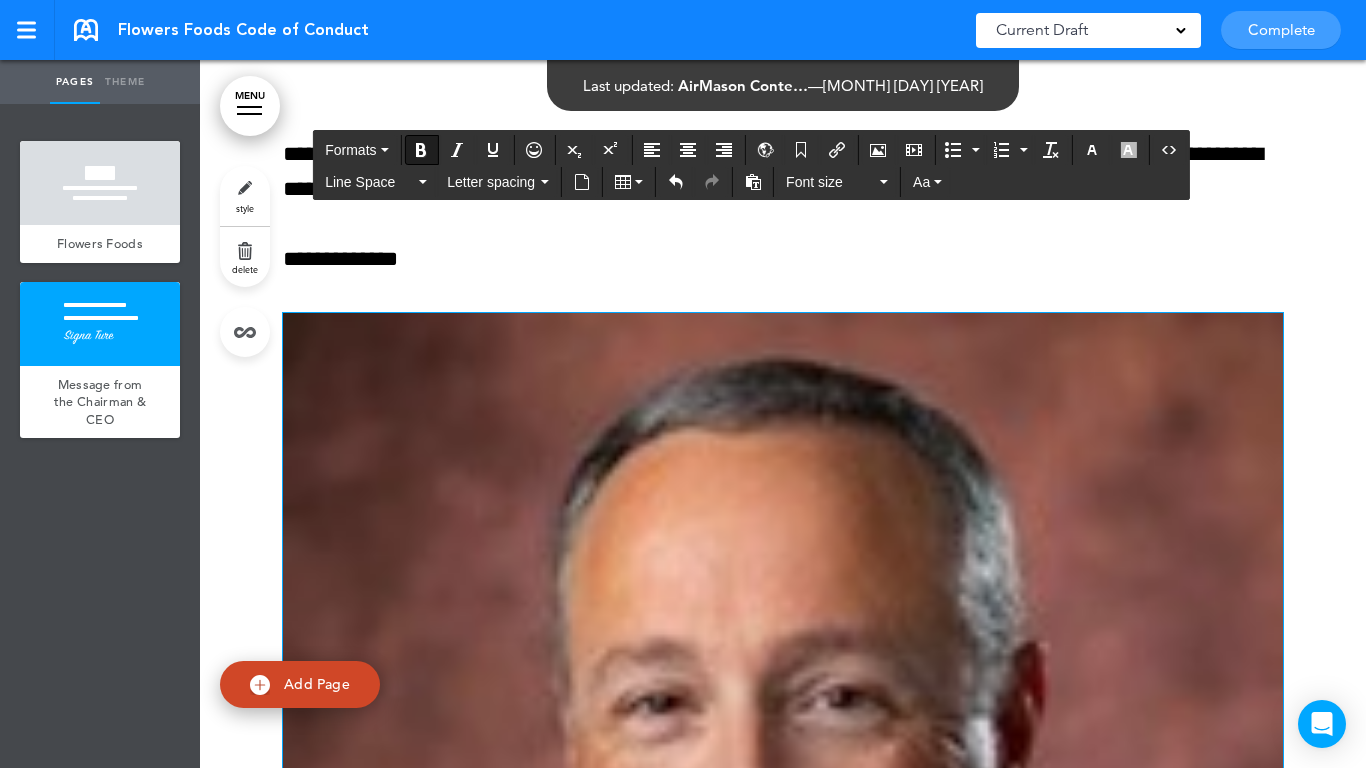 drag, startPoint x: 792, startPoint y: 477, endPoint x: 802, endPoint y: 473, distance: 10.770329 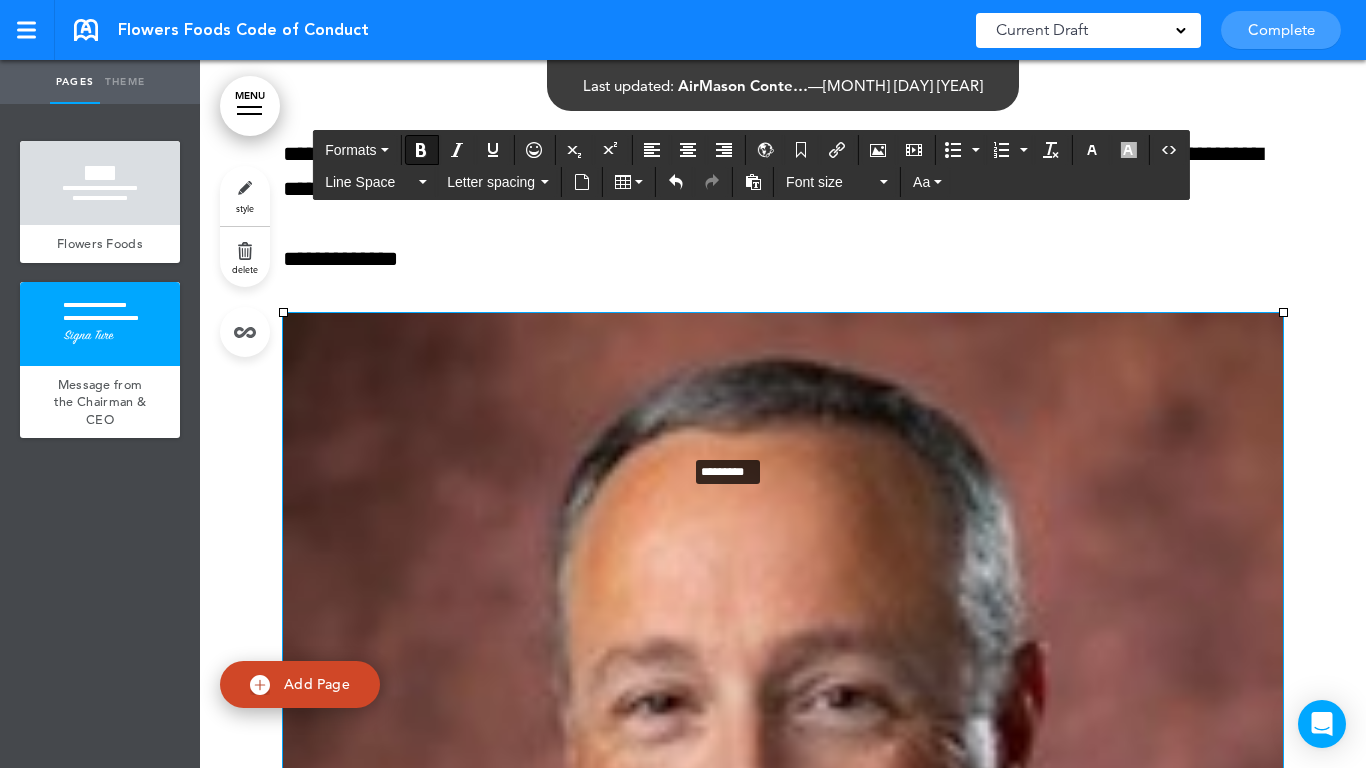 drag, startPoint x: 1274, startPoint y: 315, endPoint x: 625, endPoint y: 474, distance: 668.1931 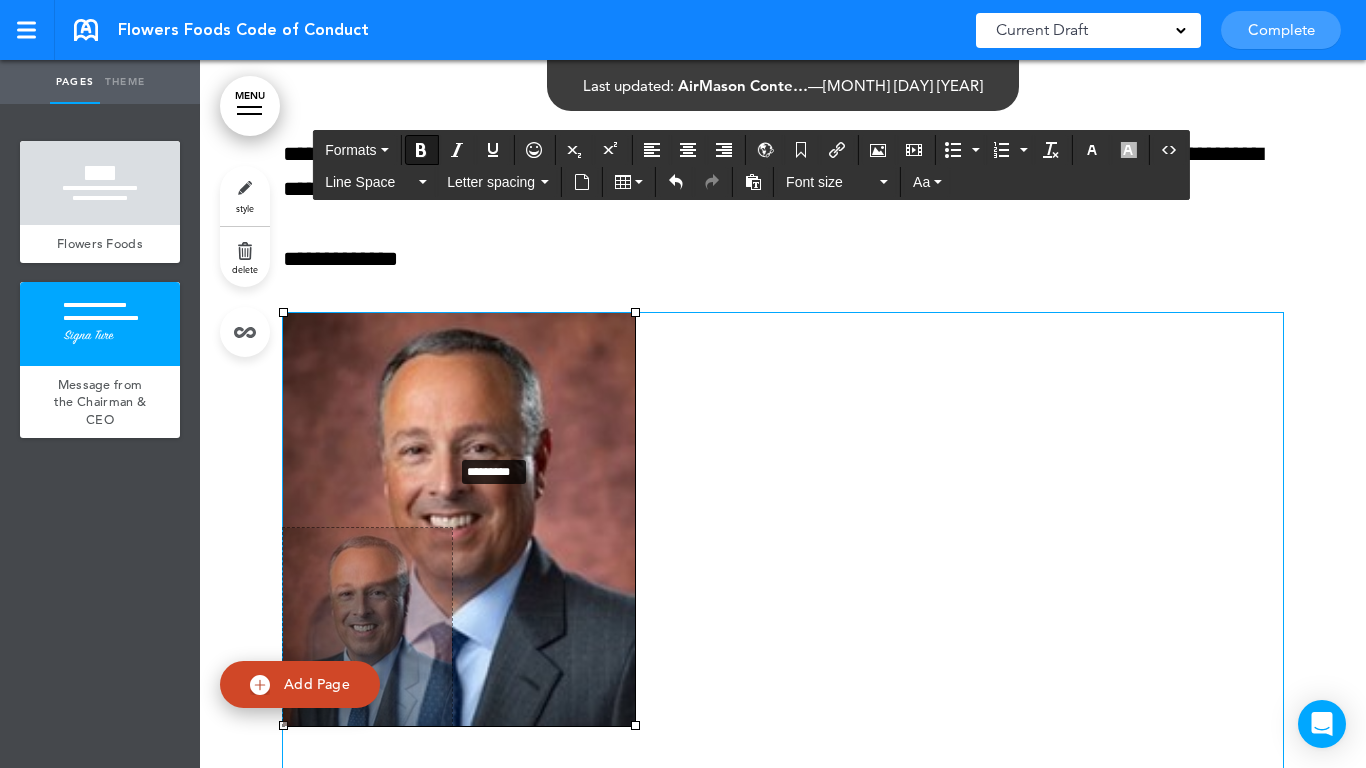 drag, startPoint x: 628, startPoint y: 312, endPoint x: 445, endPoint y: 454, distance: 231.63118 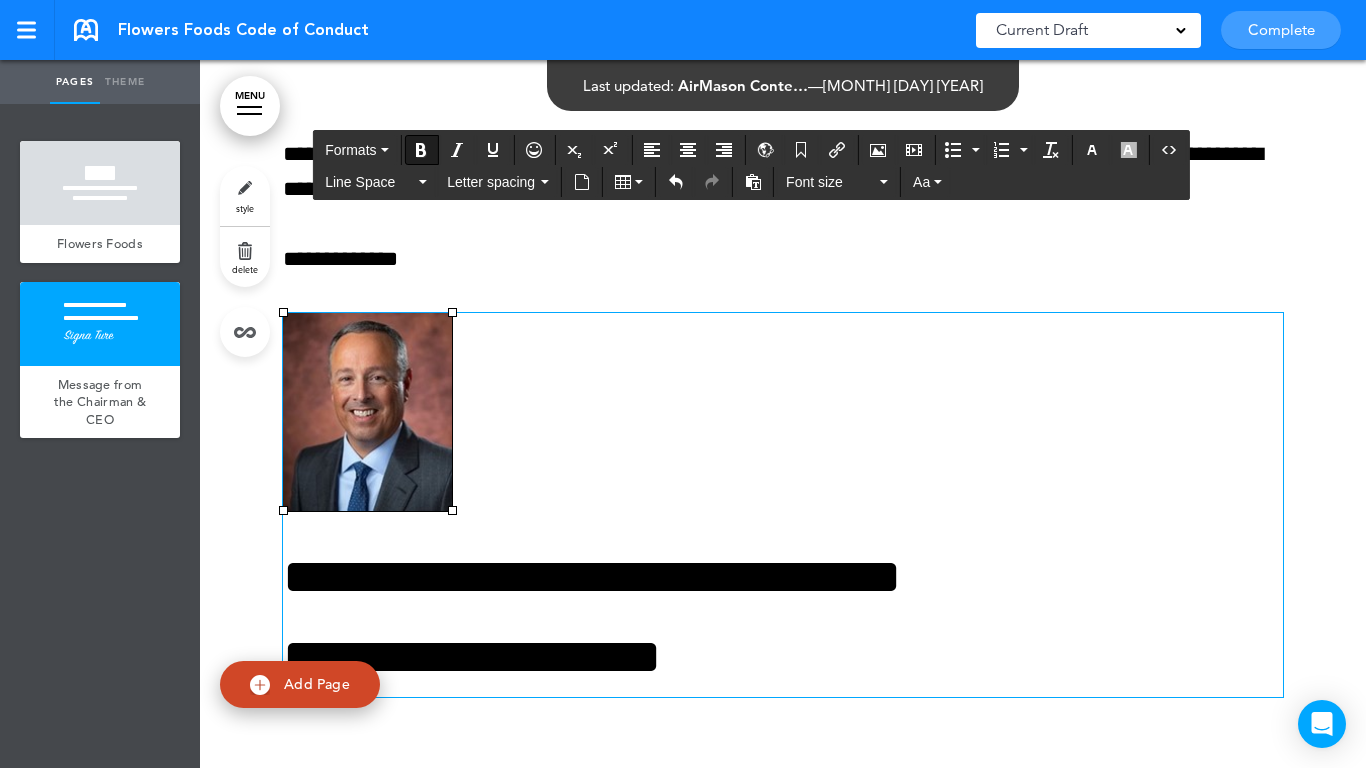 click on "**********" at bounding box center (783, 505) 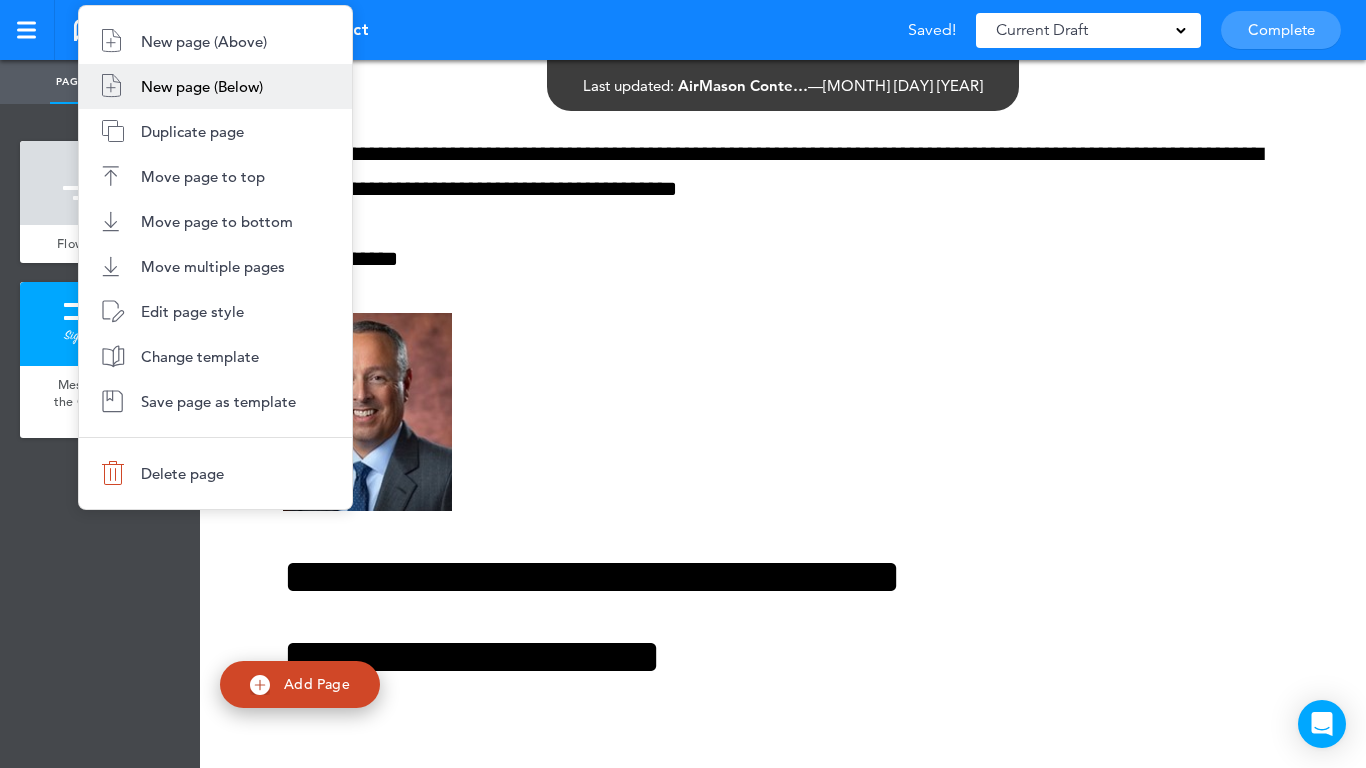 click on "New page (Below)" at bounding box center (202, 86) 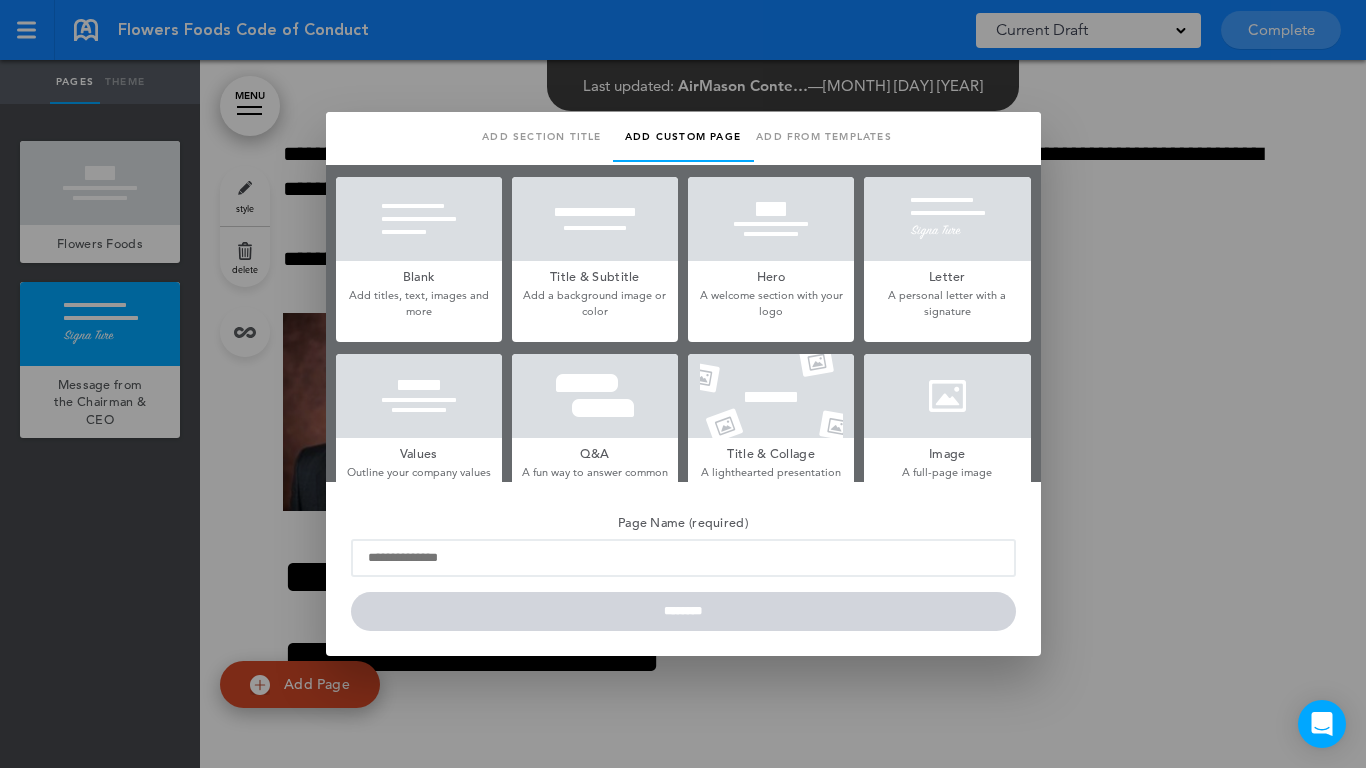 click at bounding box center (419, 219) 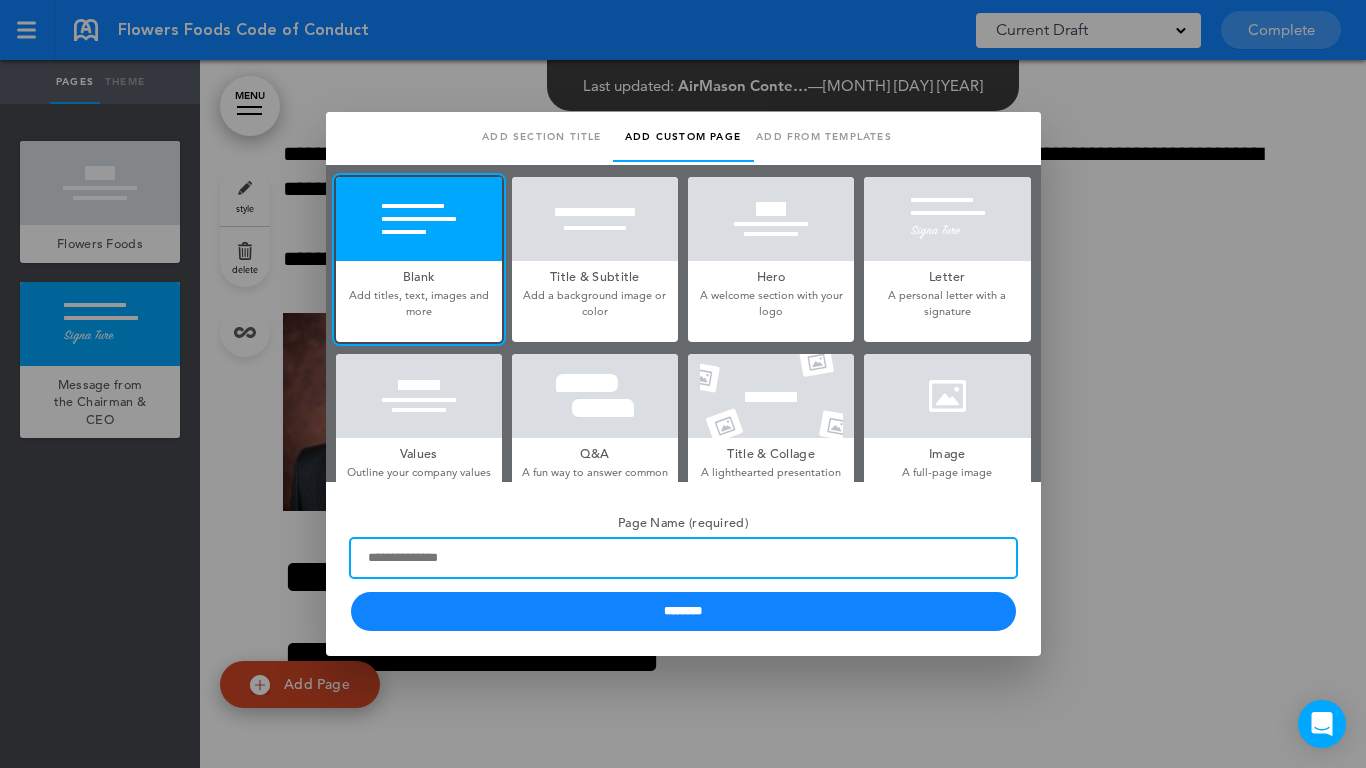 click on "Page Name (required)" at bounding box center (683, 558) 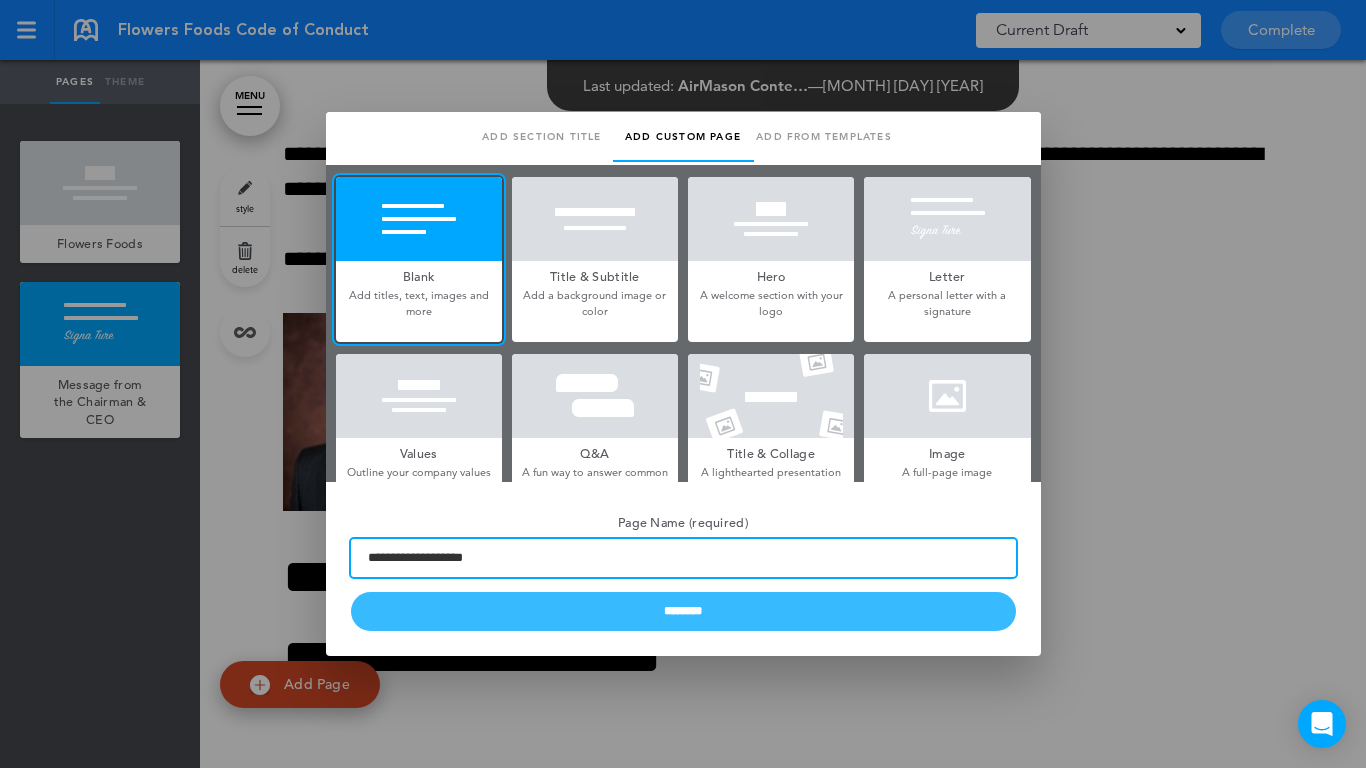 type on "**********" 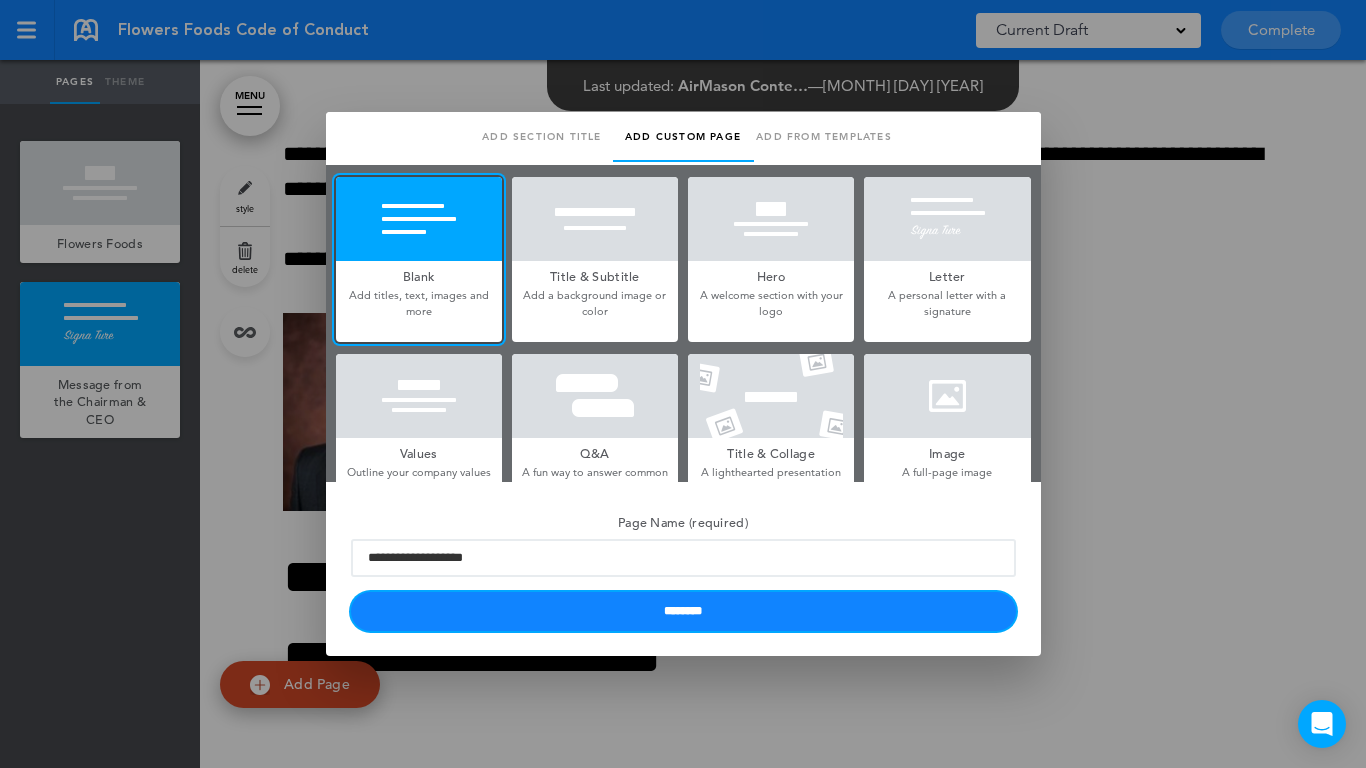 click on "********" at bounding box center [683, 611] 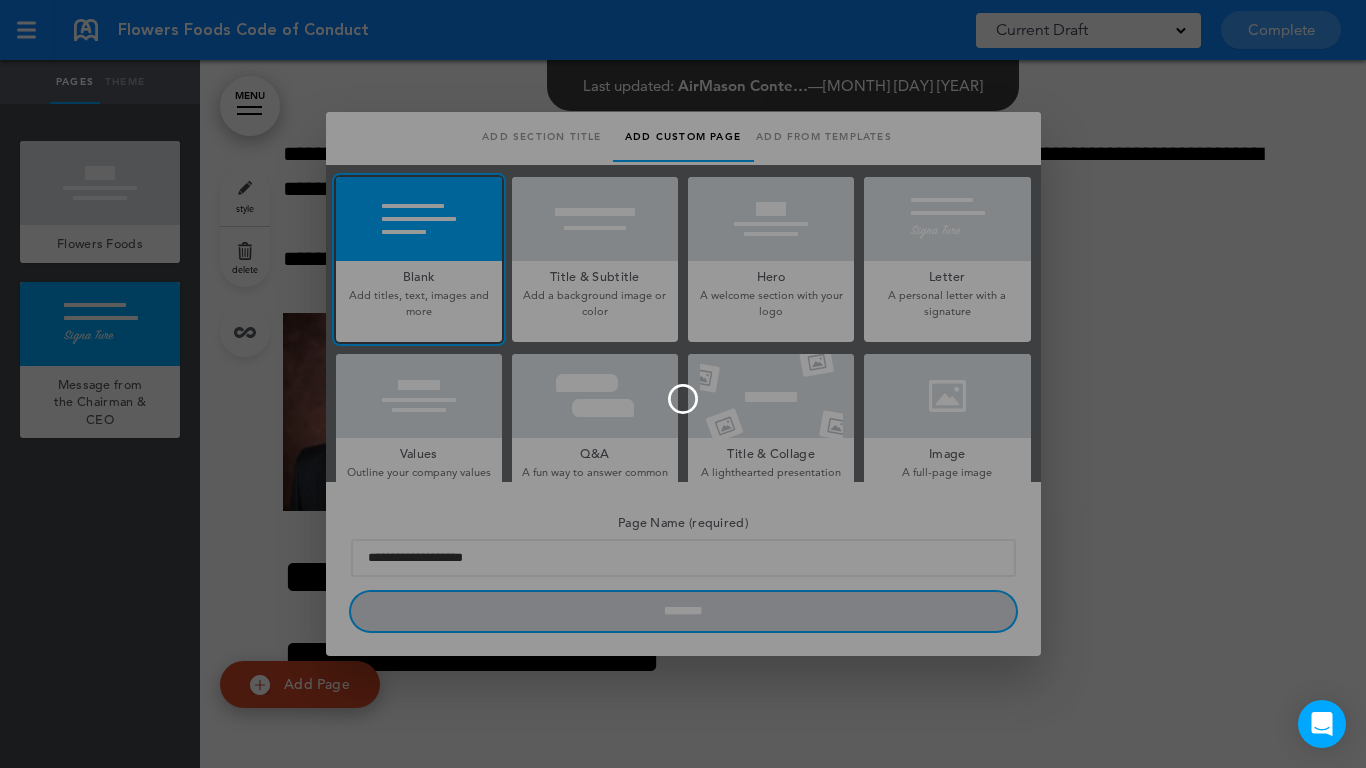 type 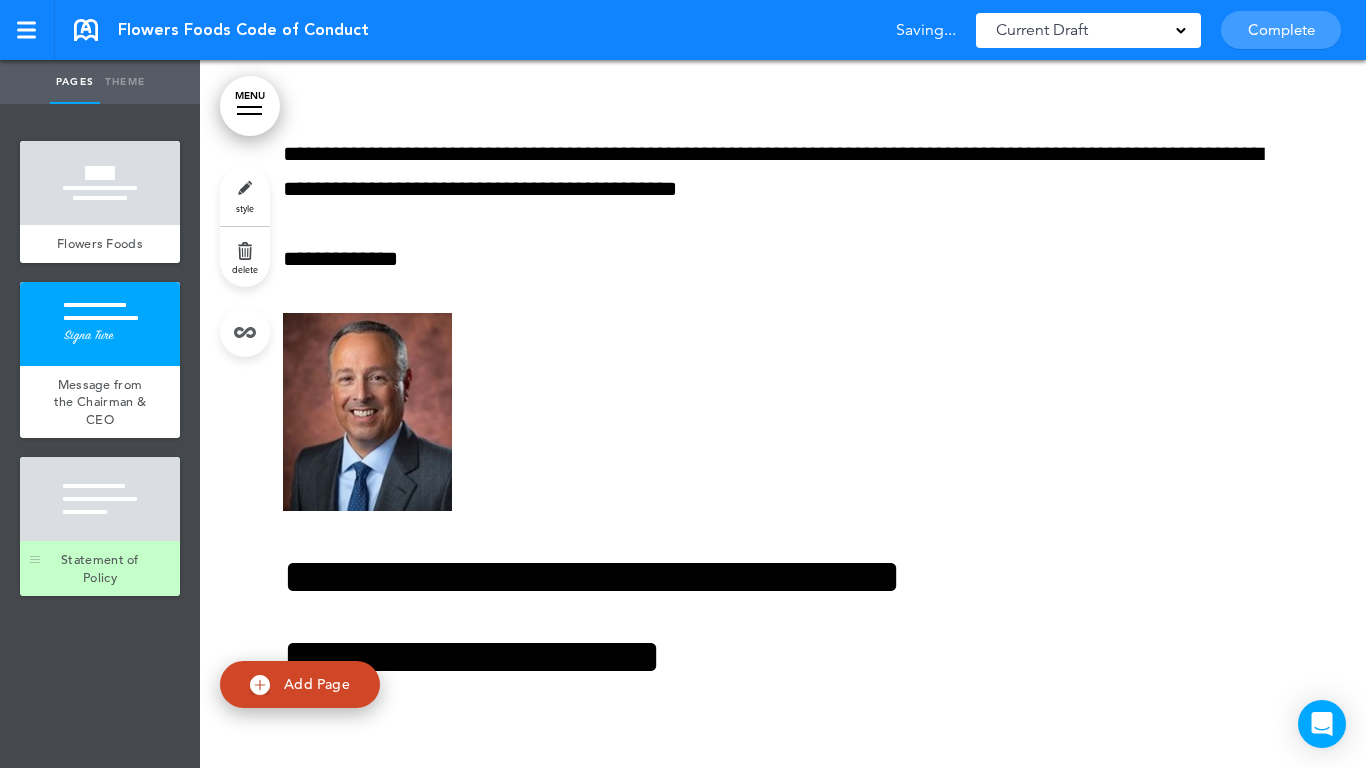 click at bounding box center [100, 499] 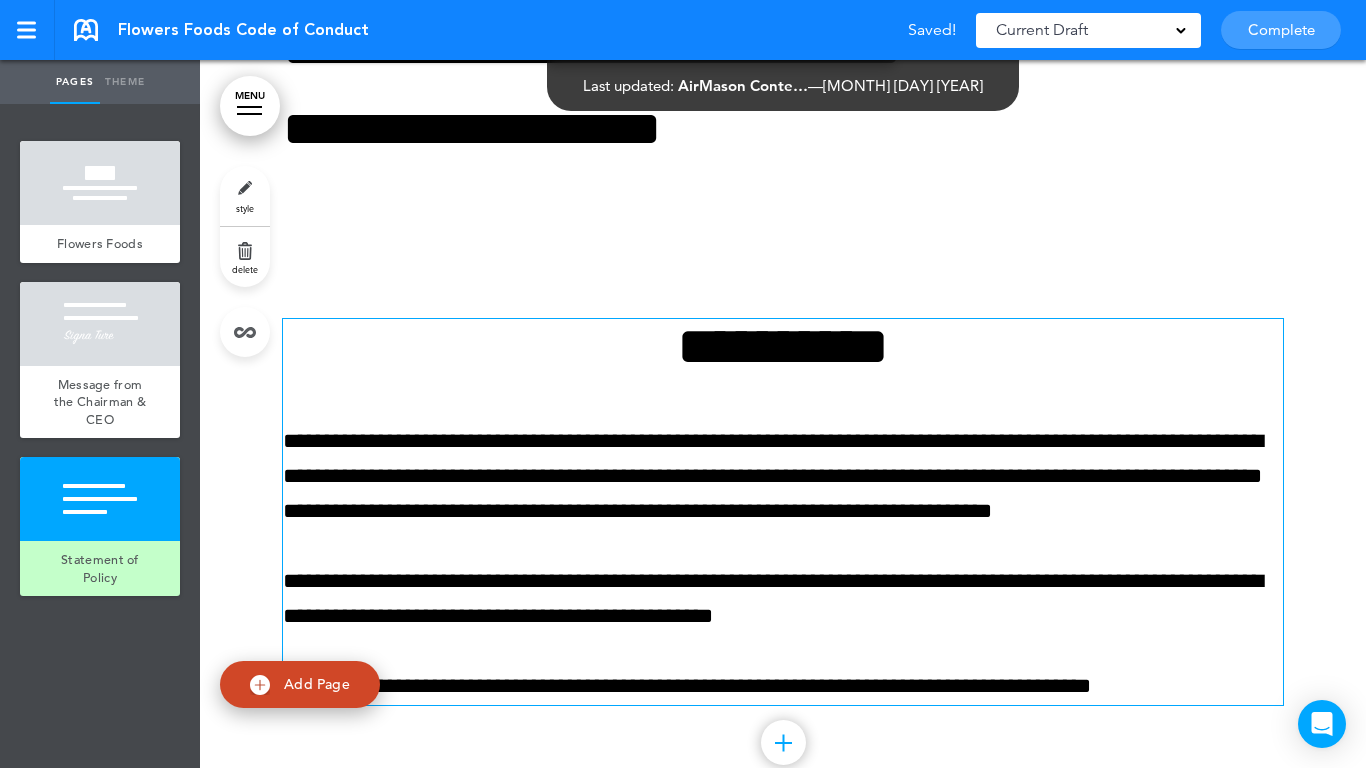 scroll, scrollTop: 2161, scrollLeft: 0, axis: vertical 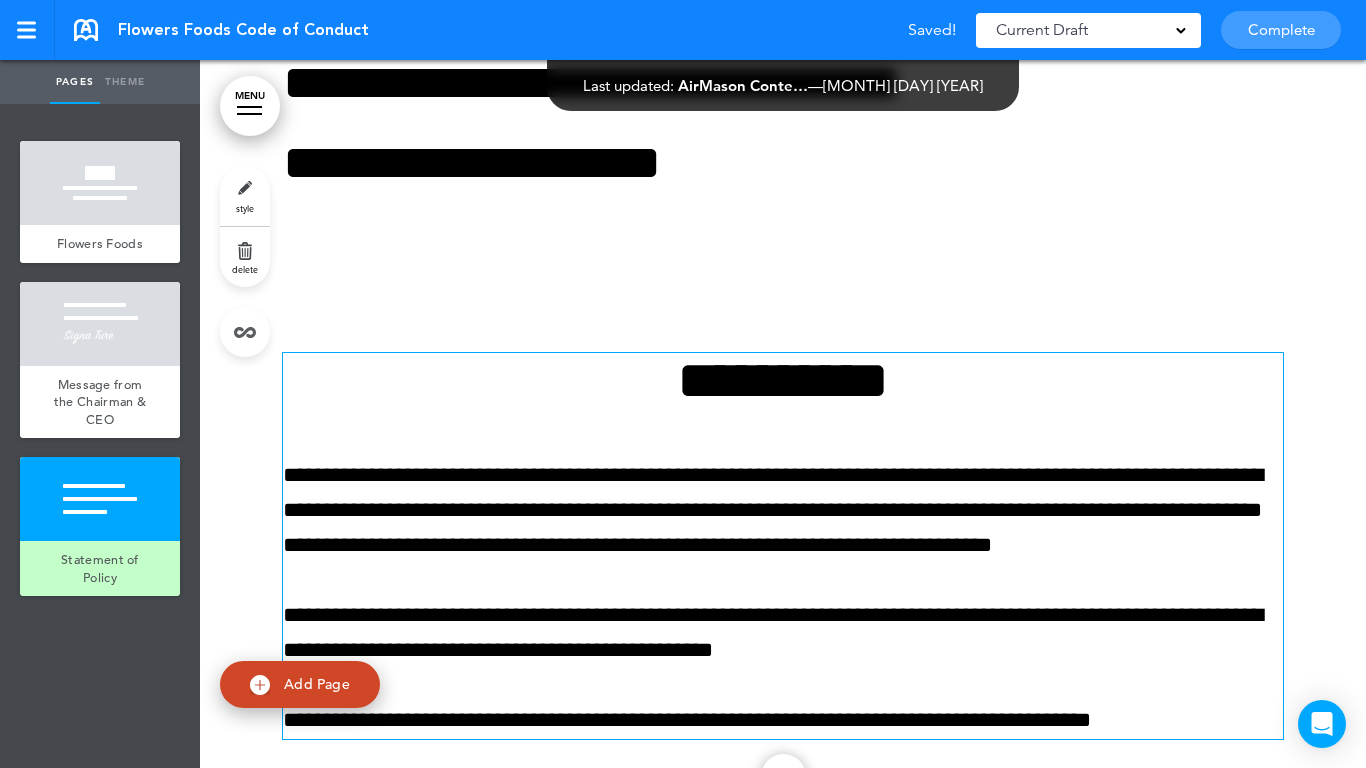click on "**********" at bounding box center [783, 380] 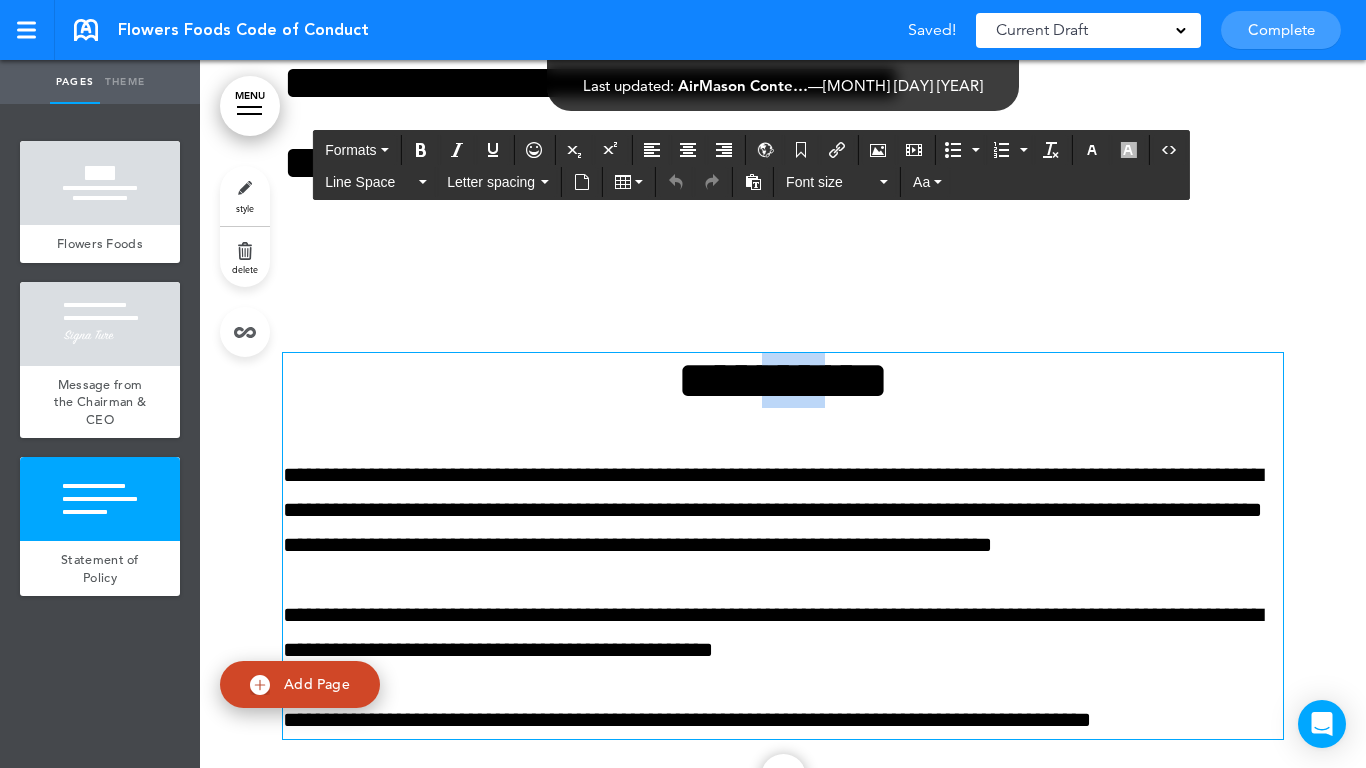 click on "**********" at bounding box center (783, 380) 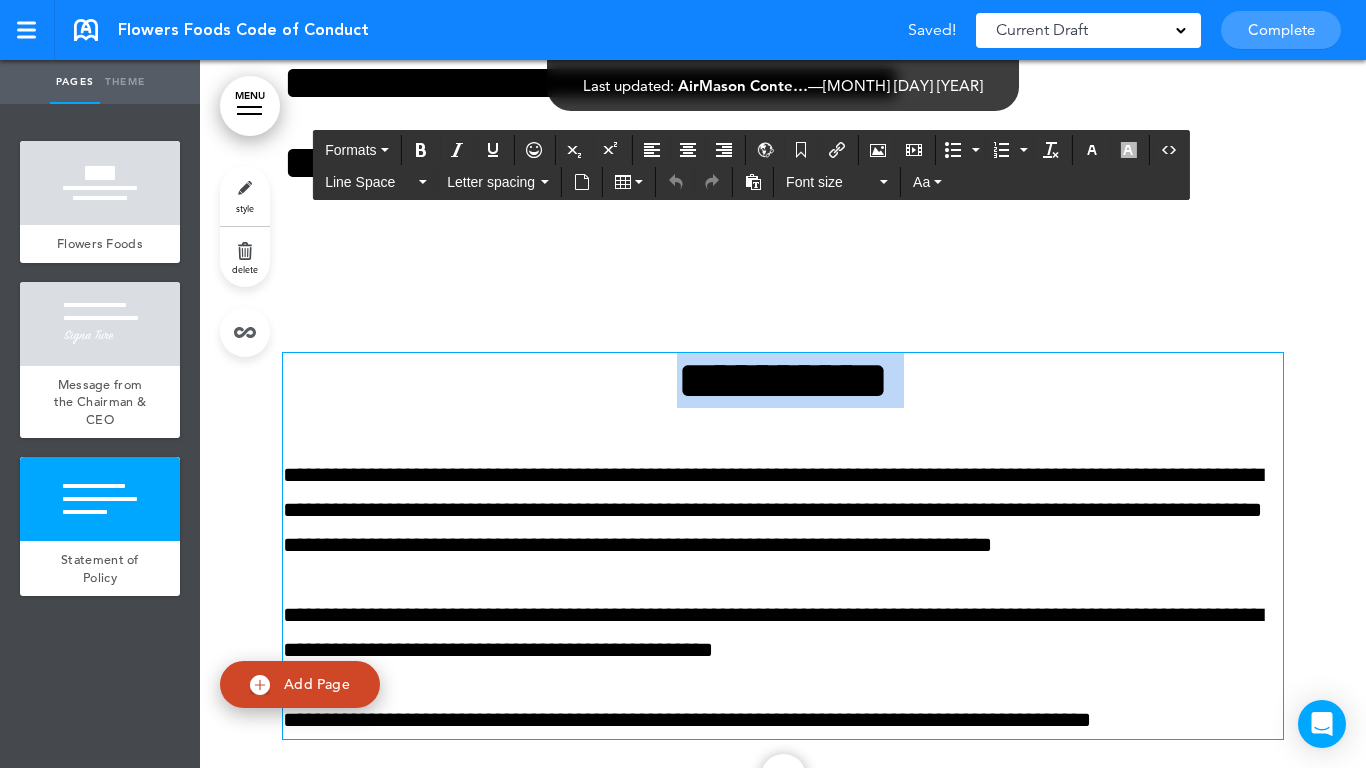 click on "**********" at bounding box center (783, 380) 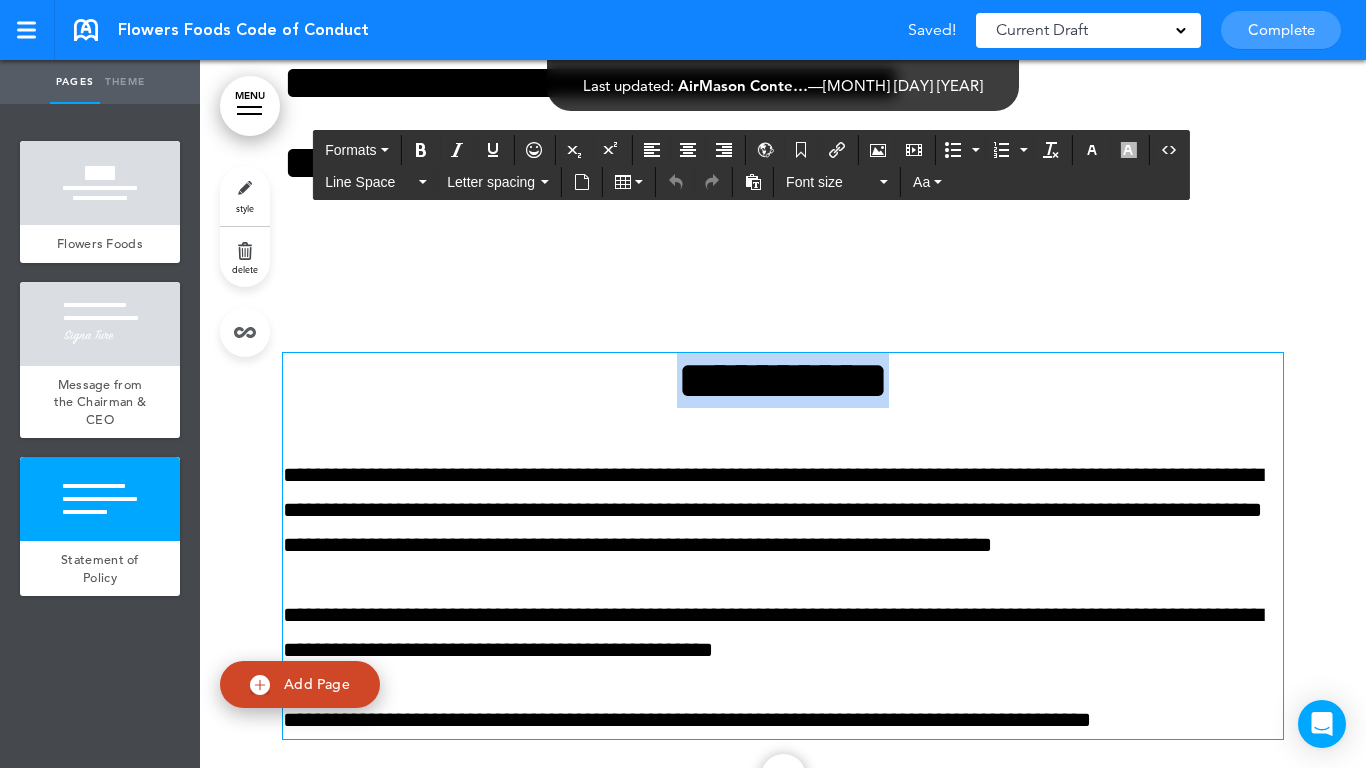 paste 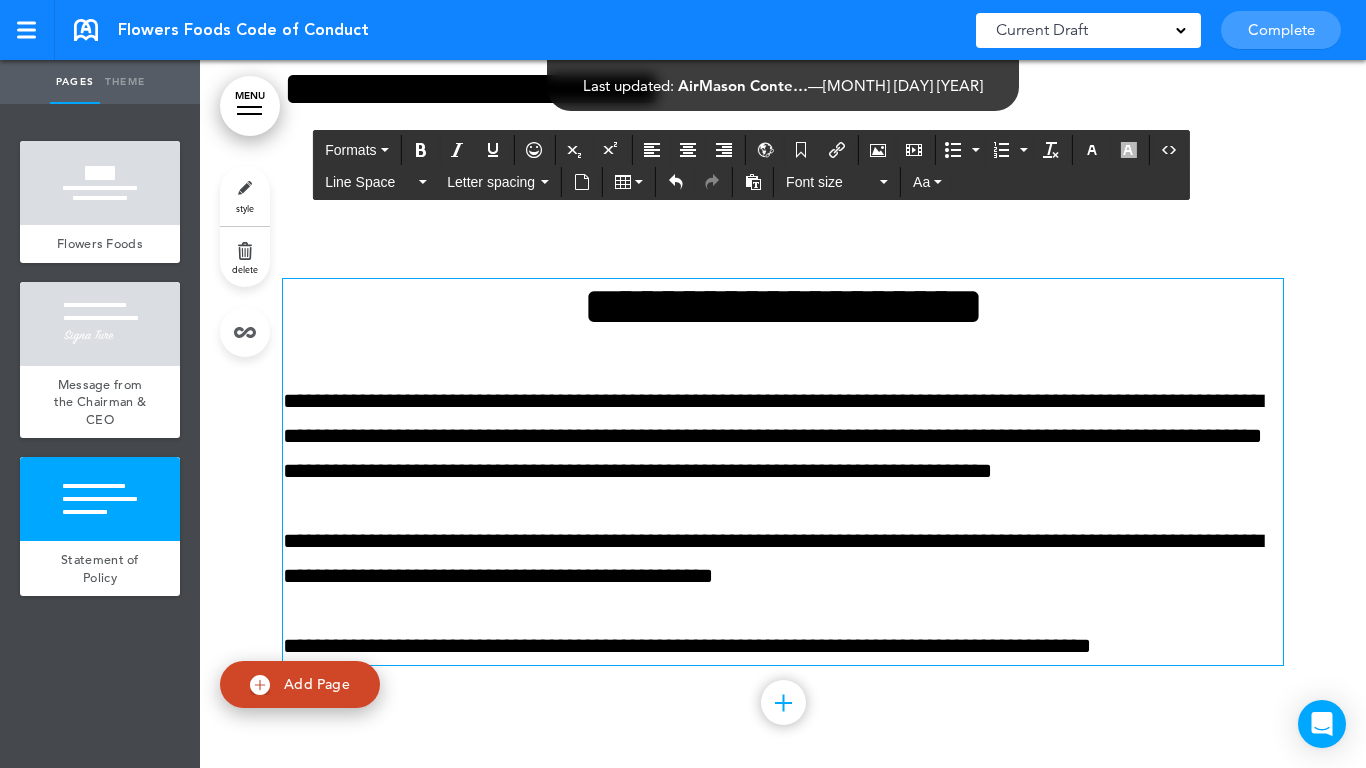 scroll, scrollTop: 2261, scrollLeft: 0, axis: vertical 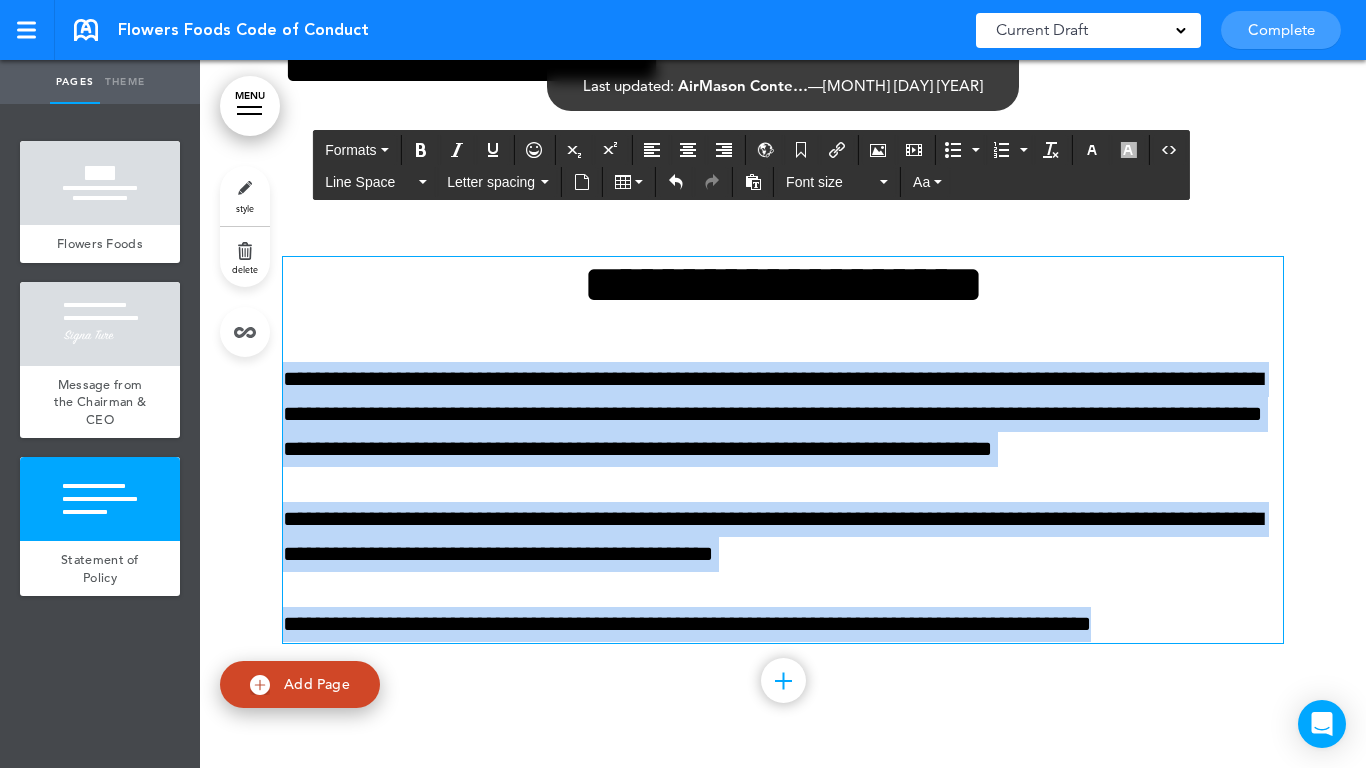 click on "This handbook
Preview
Settings
Your Handbooks
Account
Manage Organization
My Account
Help
Logout
Flowers Foods Code of Conduct
Saved!
Current Draft
CURRENT DRAFT
Complete
3 of 50 pages
Cancel request" at bounding box center [683, 384] 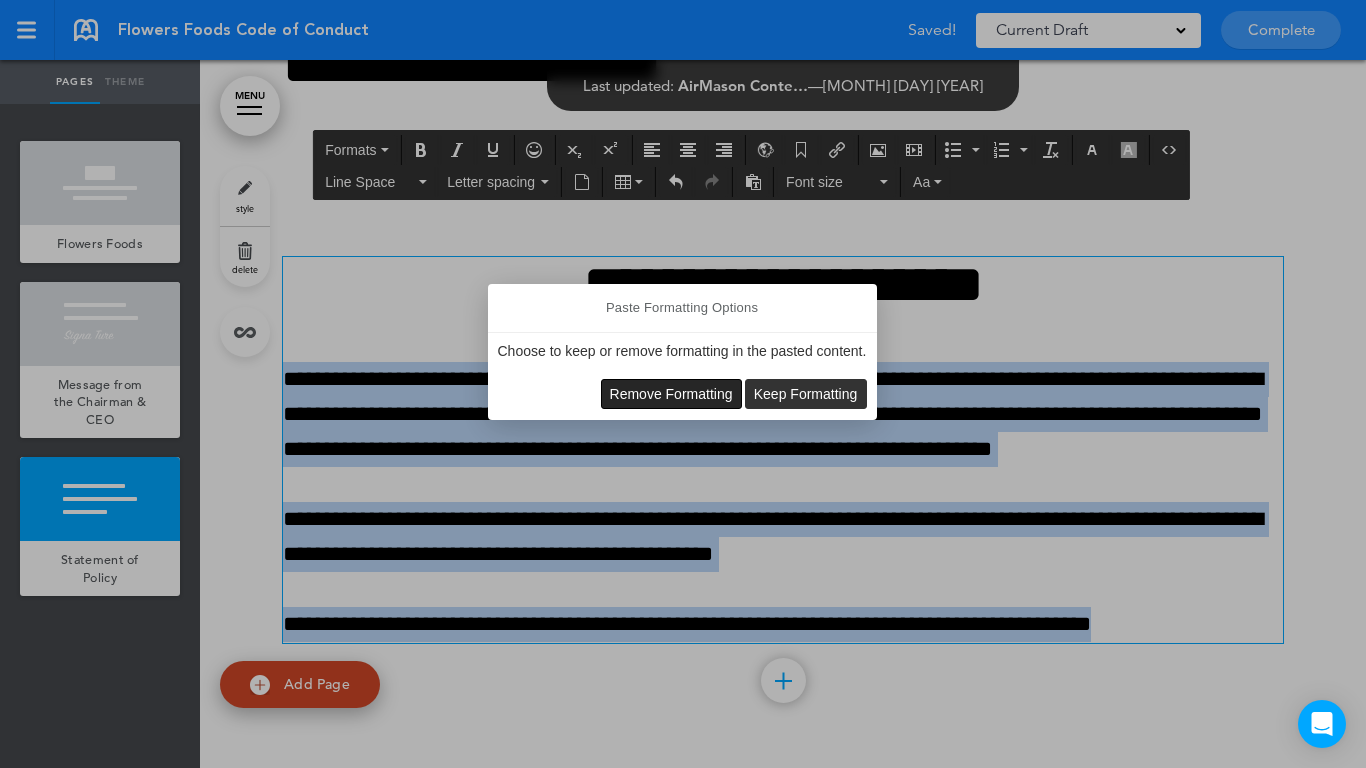 click on "Remove Formatting" at bounding box center [671, 394] 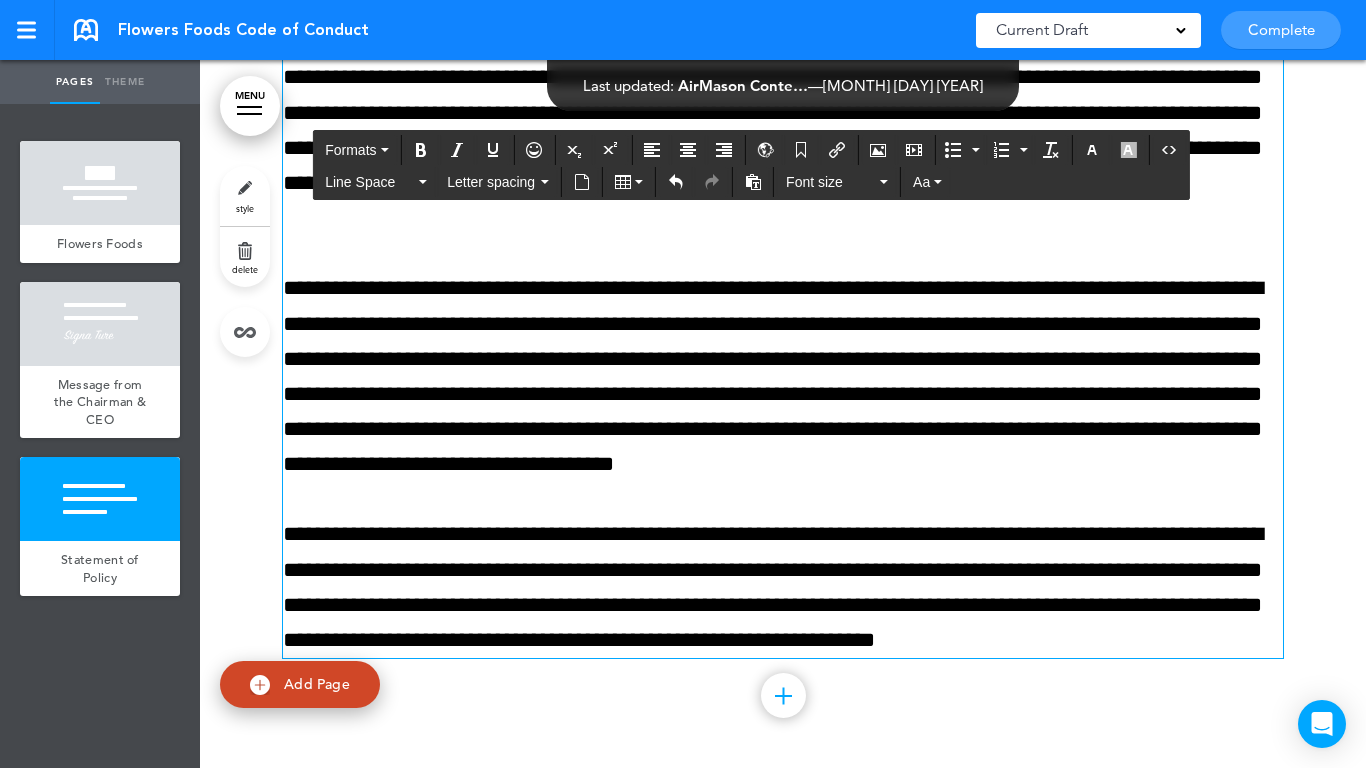 scroll, scrollTop: 2964, scrollLeft: 0, axis: vertical 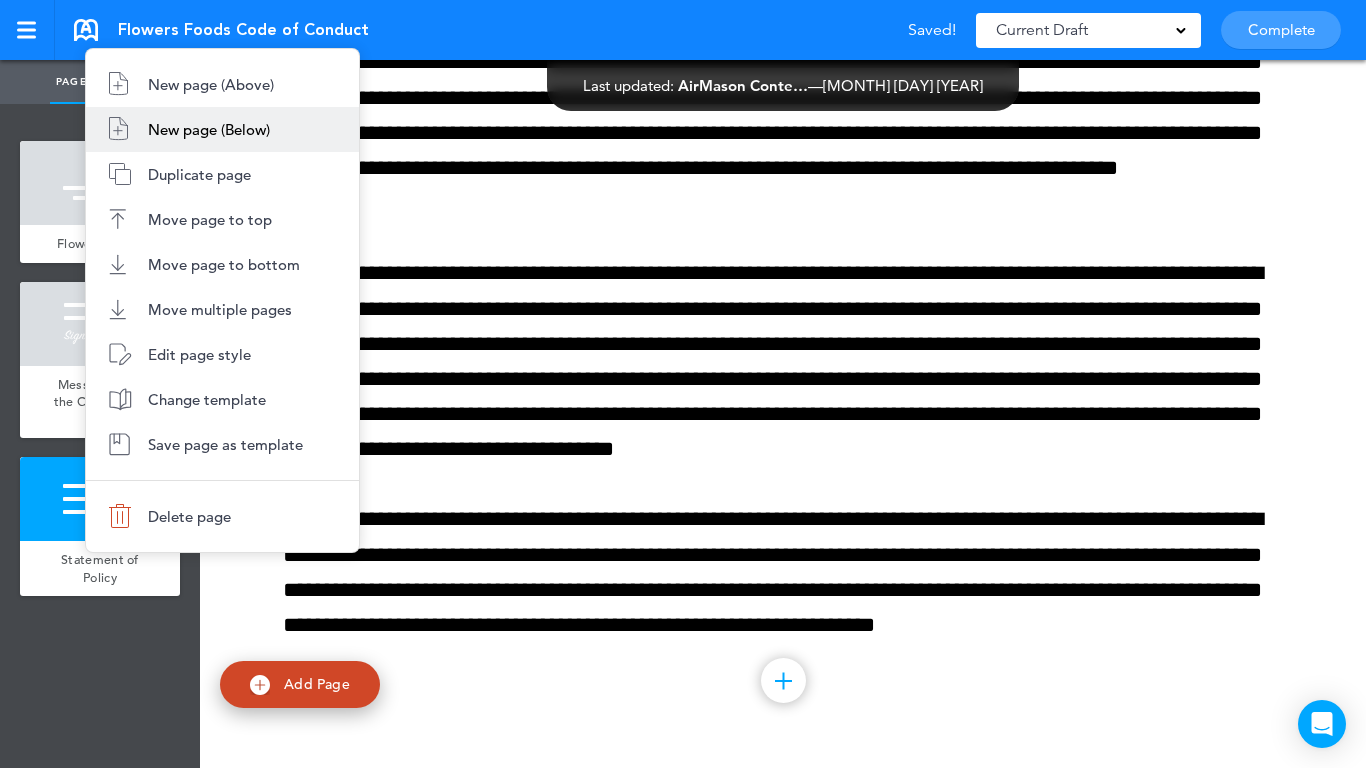 click on "New page (Below)" at bounding box center [209, 129] 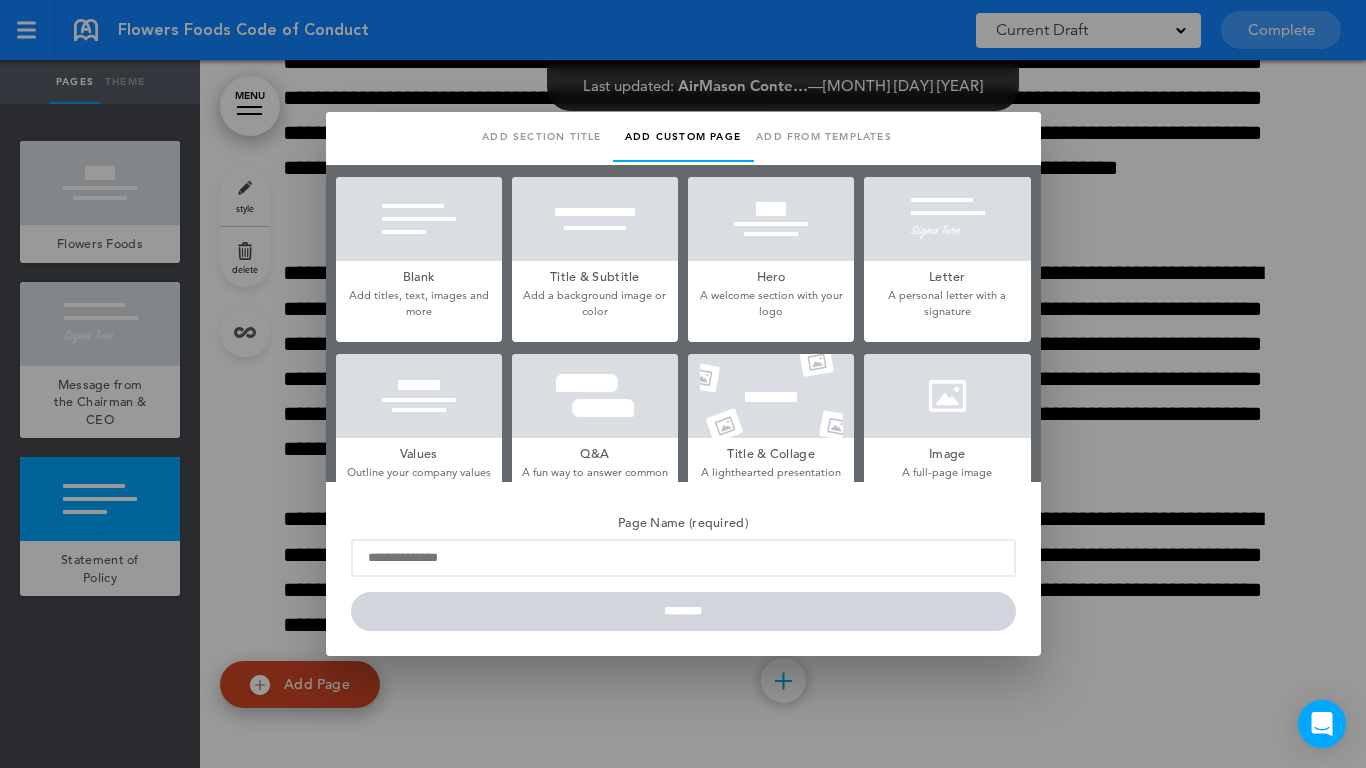 click on "Blank
Add titles, text, images and more
Title & Subtitle
Add a background image or color
Hero
A welcome section with your logo
Letter
A personal letter with a signature
Values
Outline your company values or mantras
Q&A
A fun way to answer common question
Title & Collage
A lighthearted presentation
Image
A full-page image
Timeline
Present your company history" at bounding box center (683, 790) 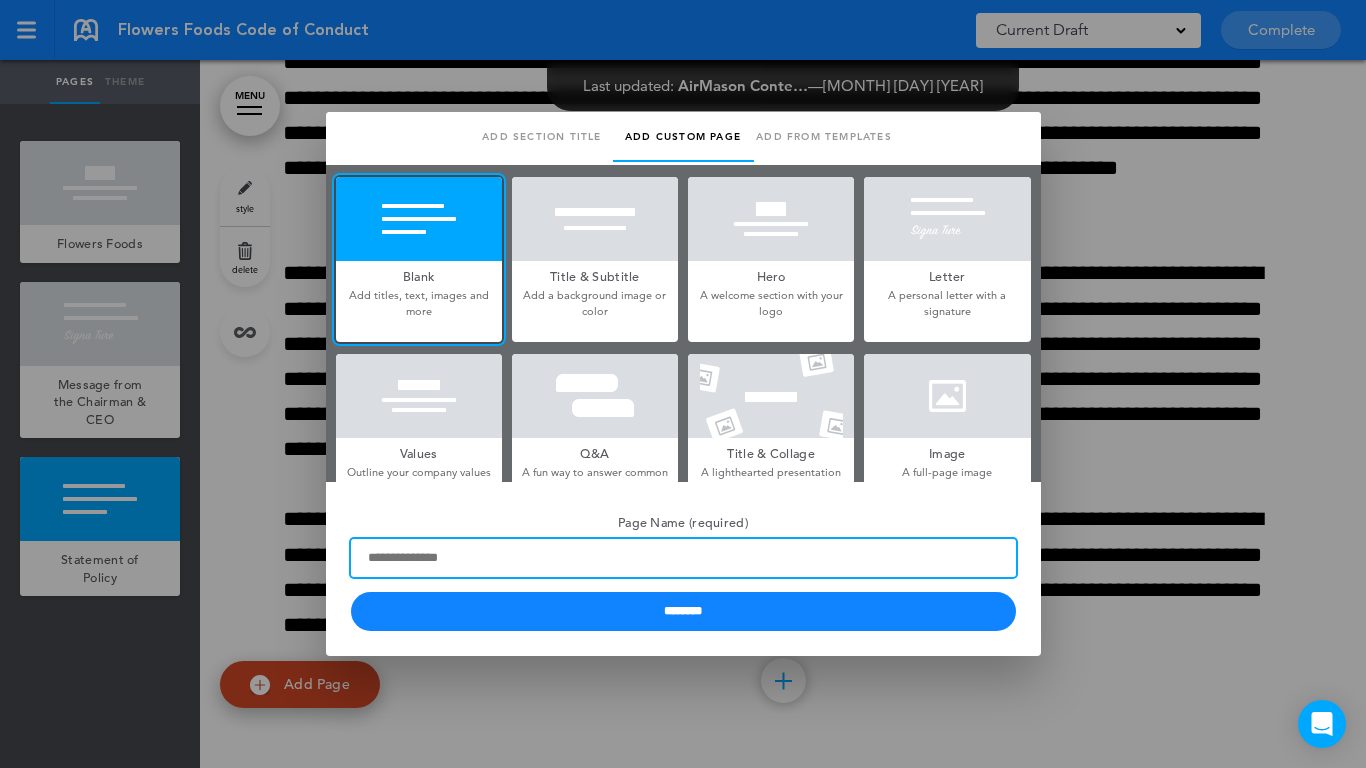 click on "Page Name (required)" at bounding box center (683, 558) 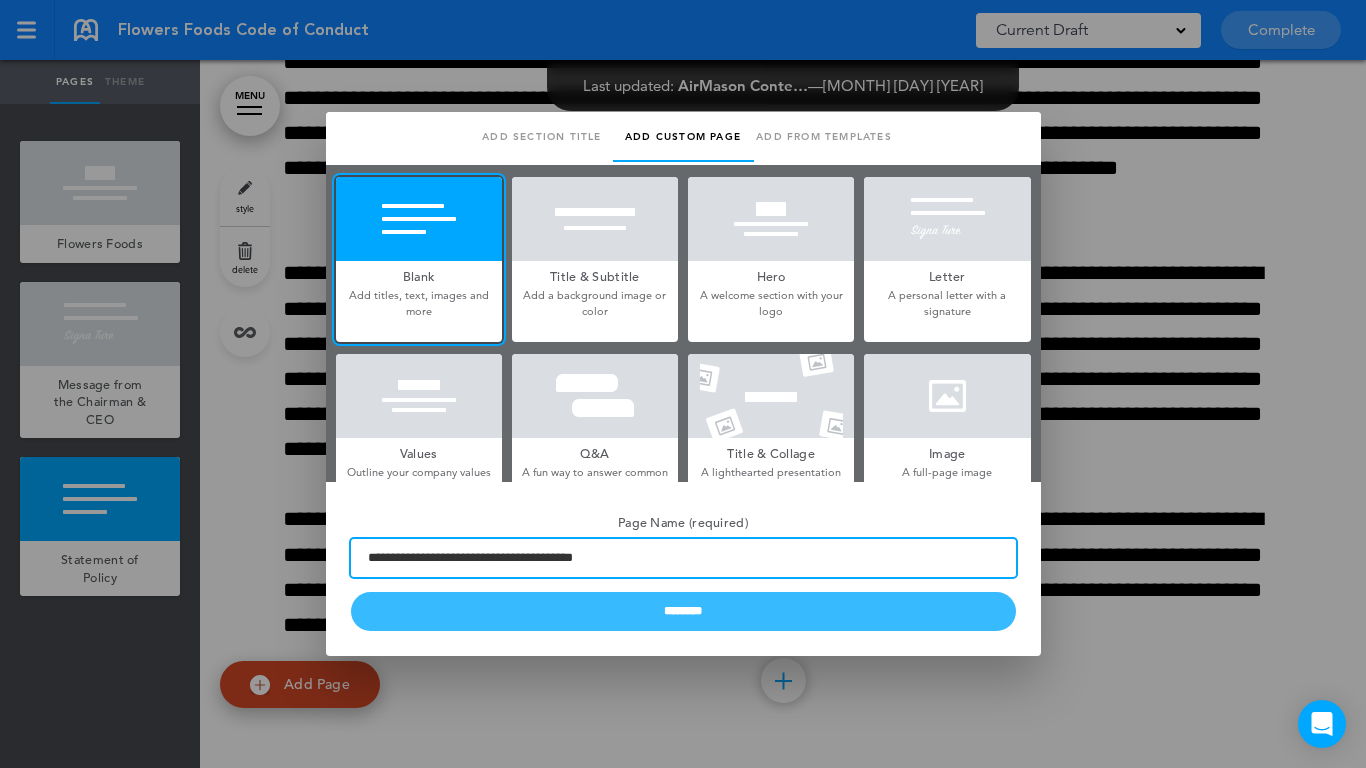 type on "**********" 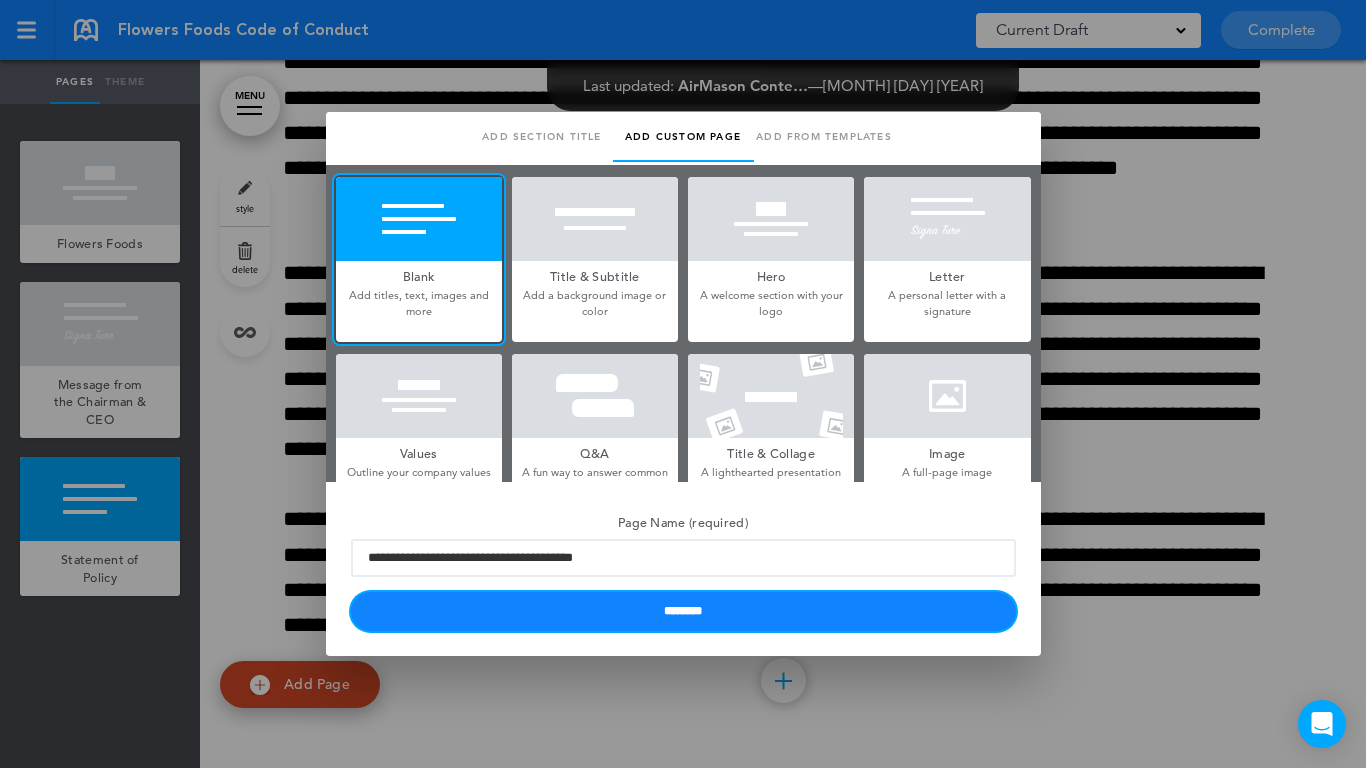drag, startPoint x: 567, startPoint y: 609, endPoint x: 581, endPoint y: 610, distance: 14.035668 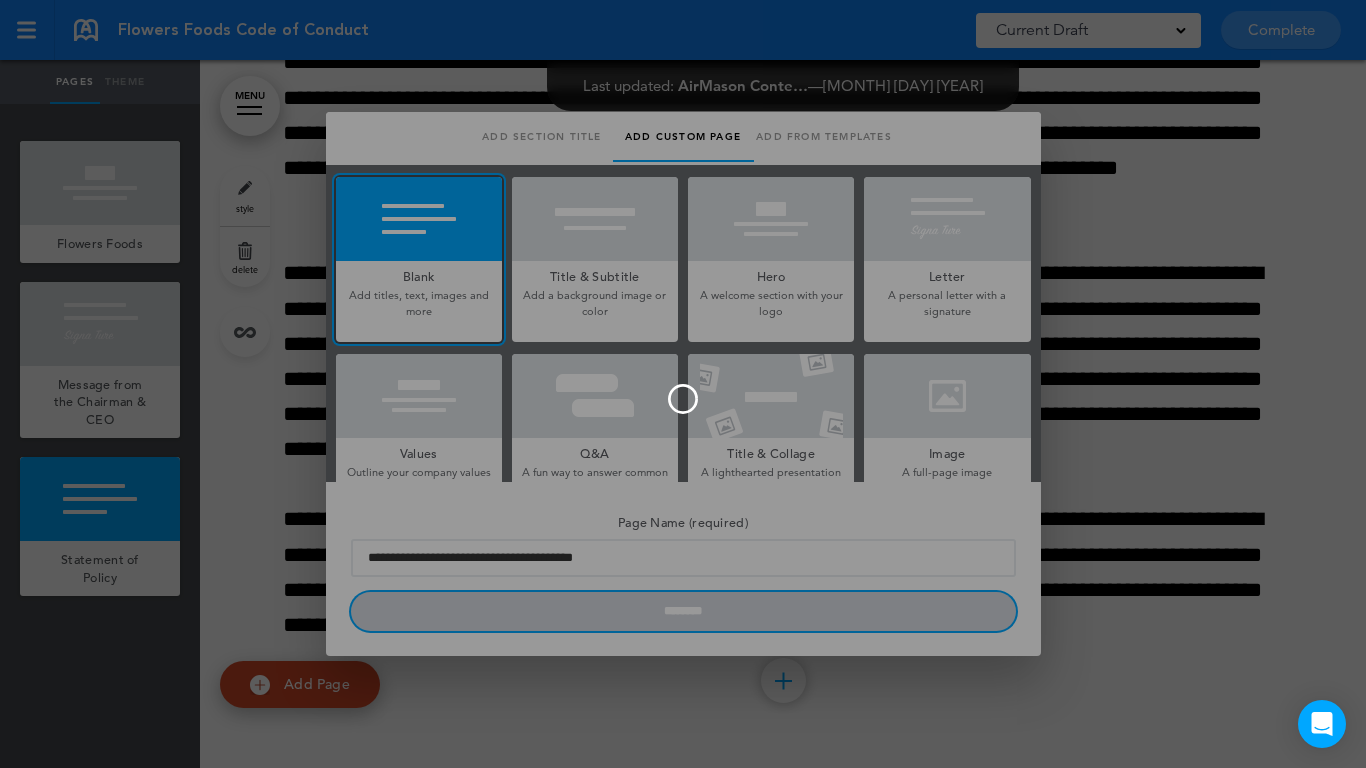 type 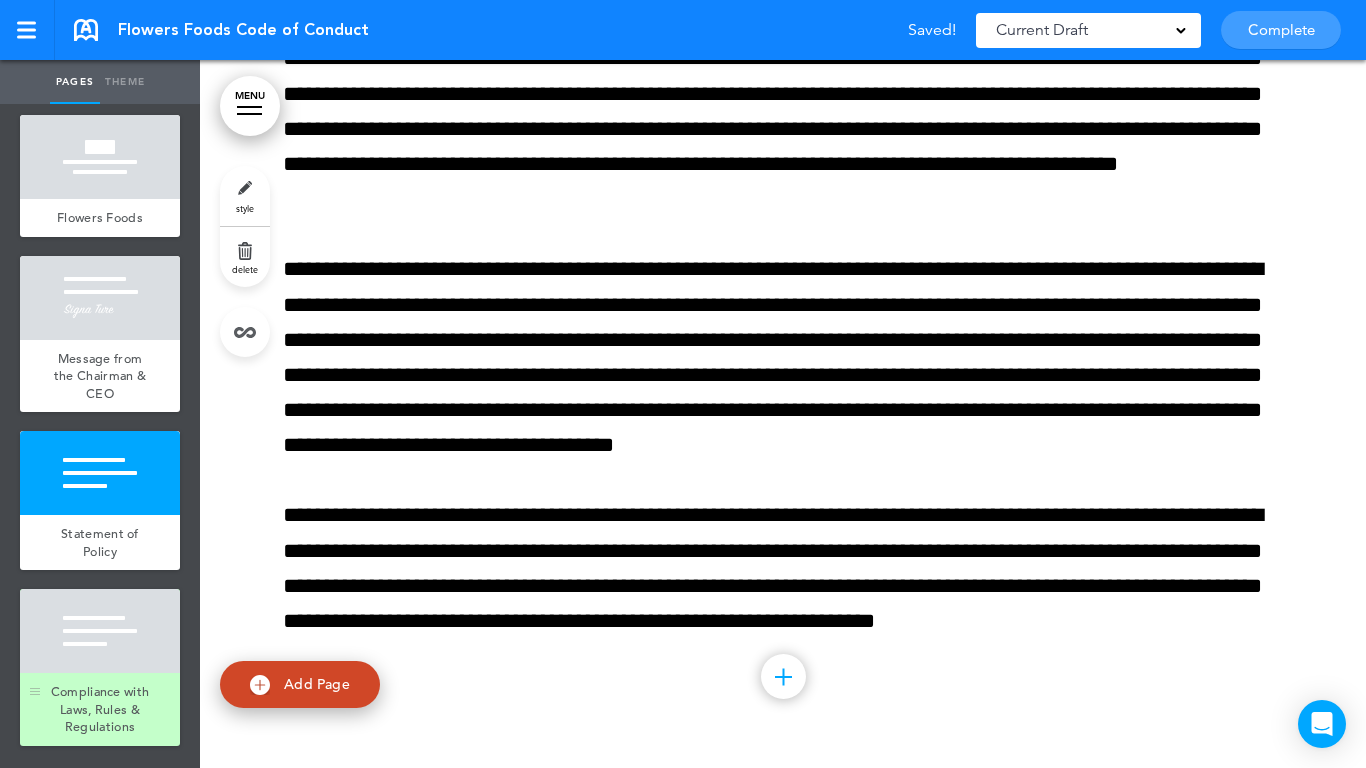 scroll, scrollTop: 61, scrollLeft: 0, axis: vertical 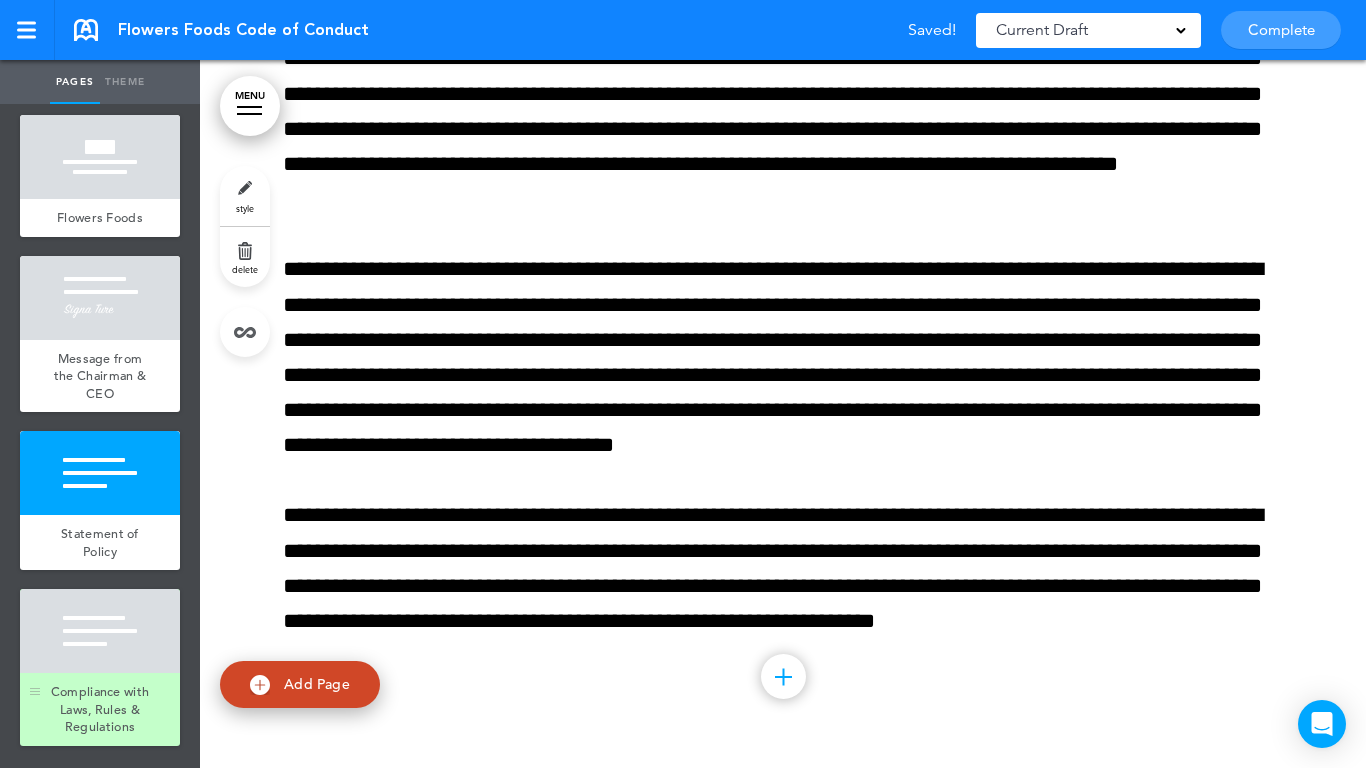 click at bounding box center (100, 631) 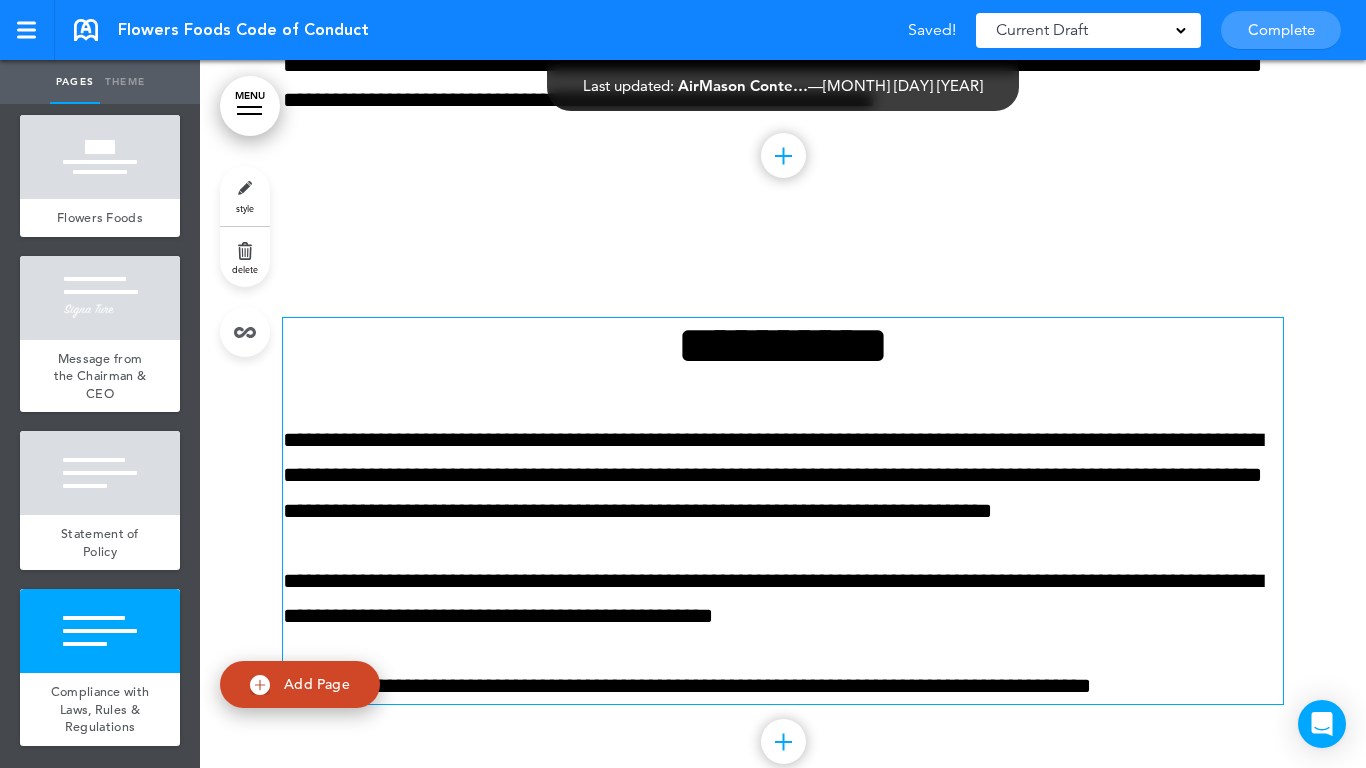 scroll, scrollTop: 3450, scrollLeft: 0, axis: vertical 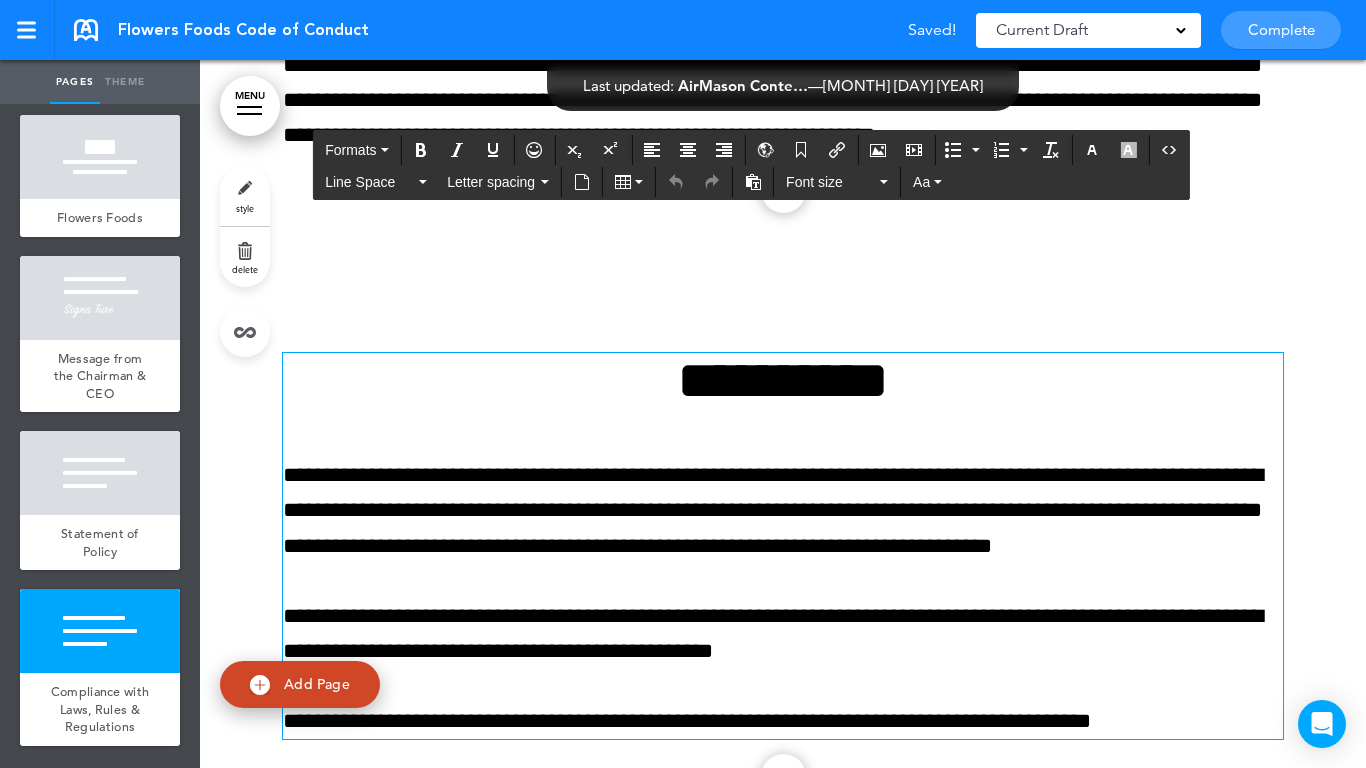 click on "**********" at bounding box center (783, 380) 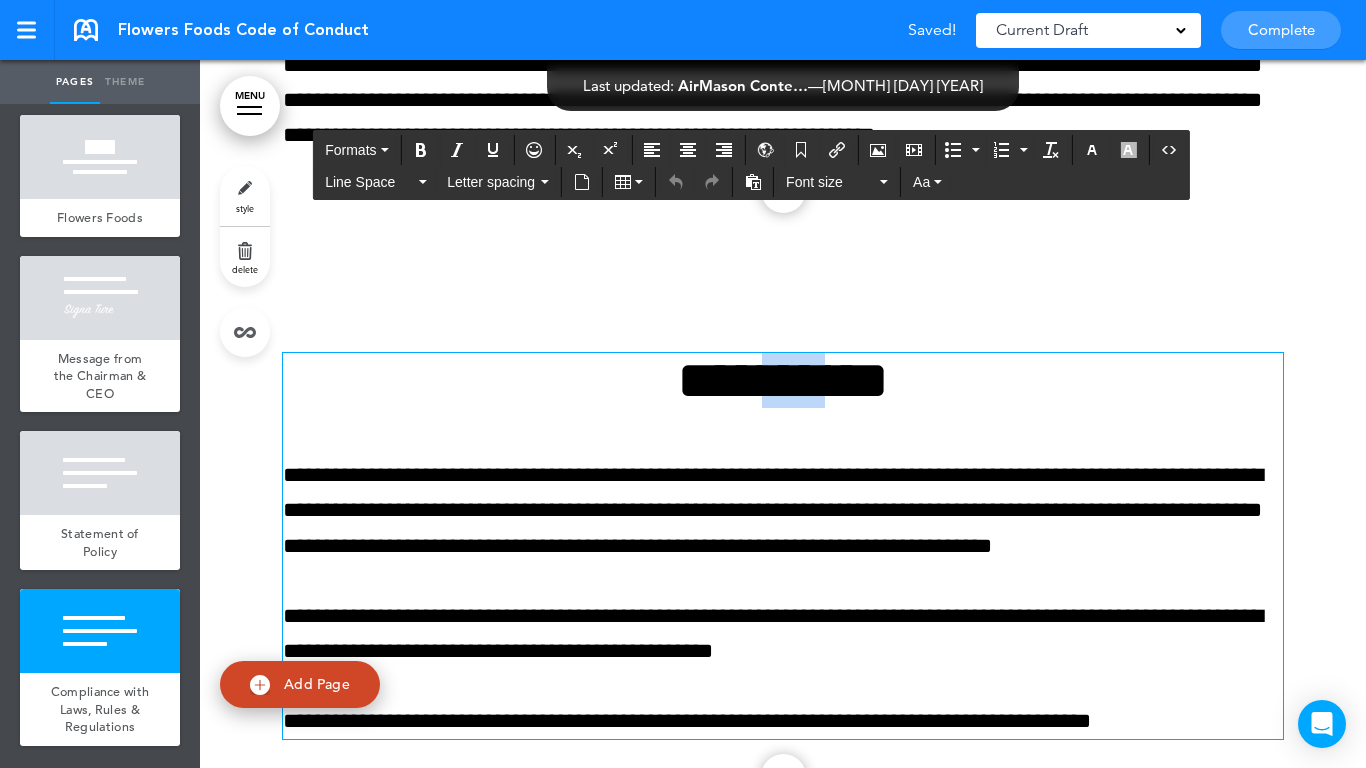 click on "**********" at bounding box center [783, 380] 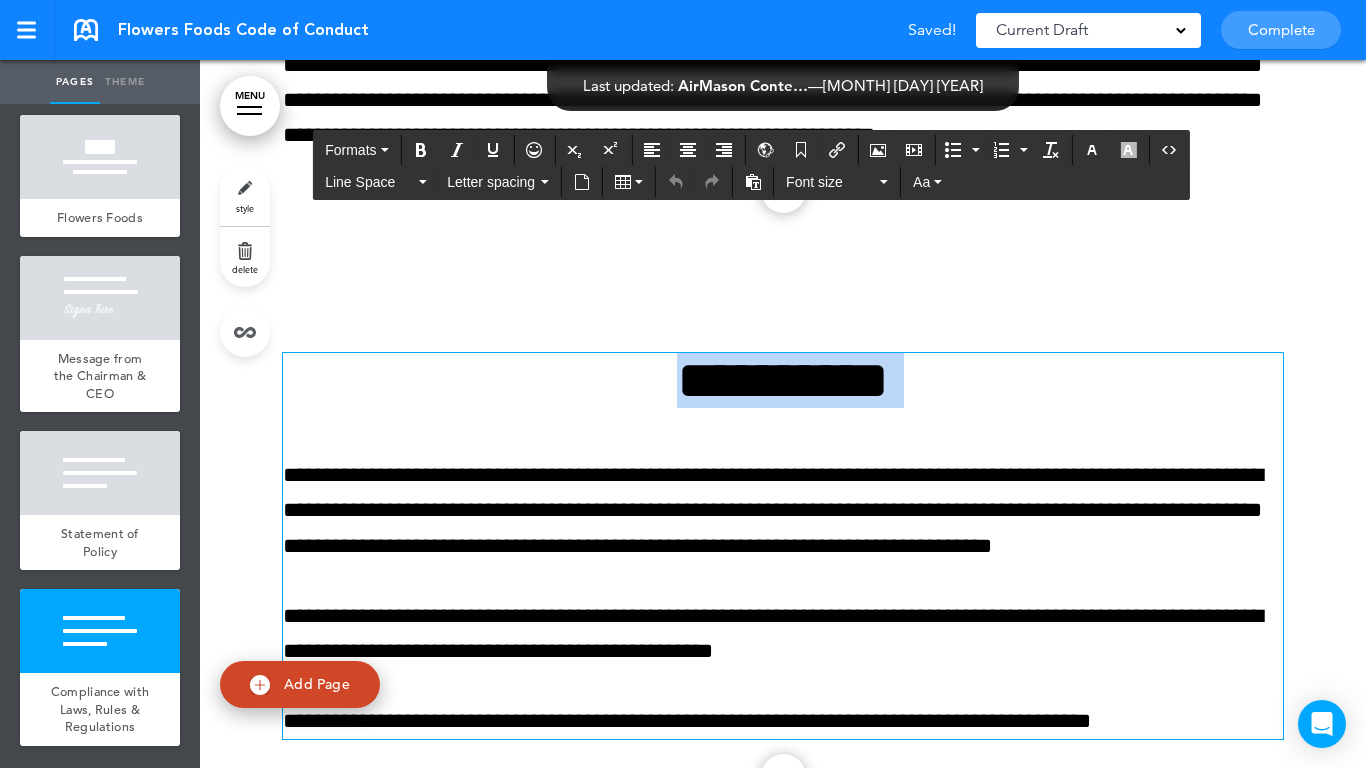 click on "**********" at bounding box center (783, 380) 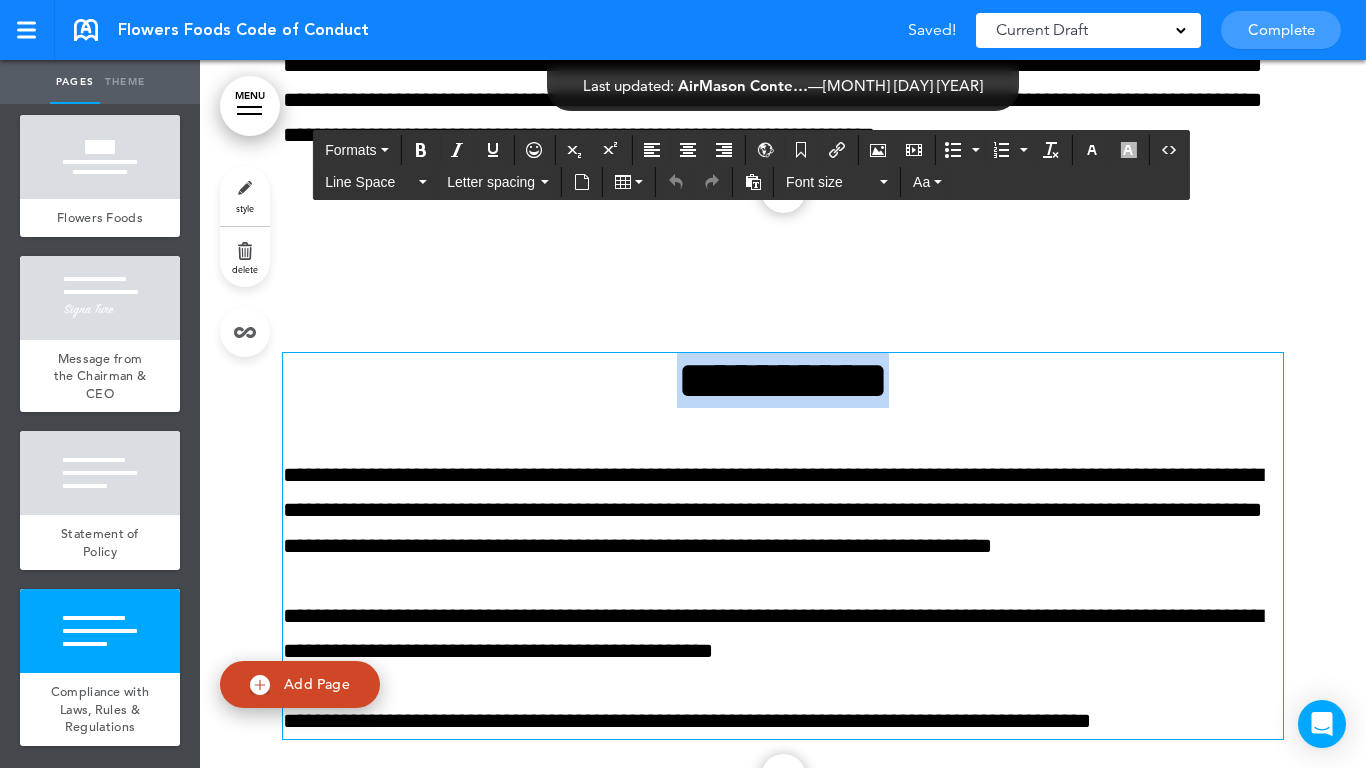paste 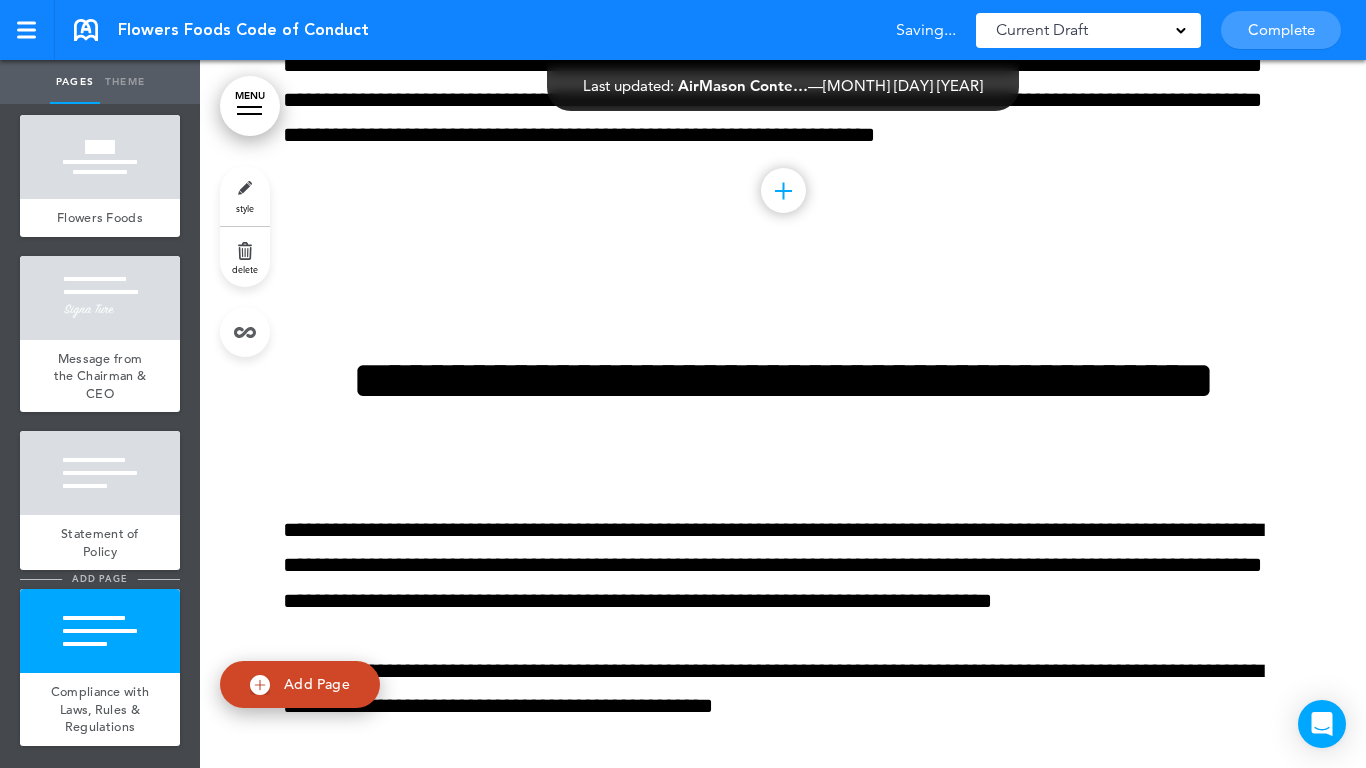 click on "add page" at bounding box center (99, 578) 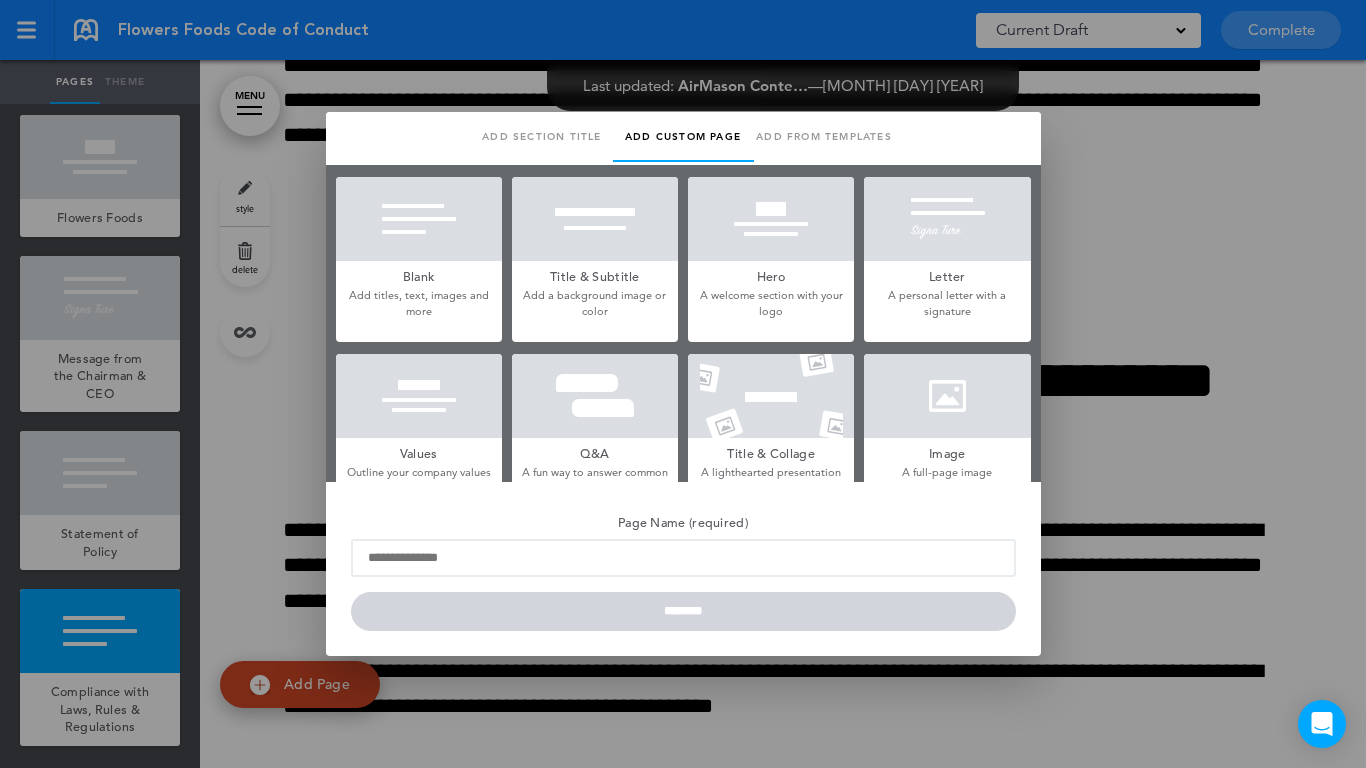 click on "Add section title" at bounding box center [542, 137] 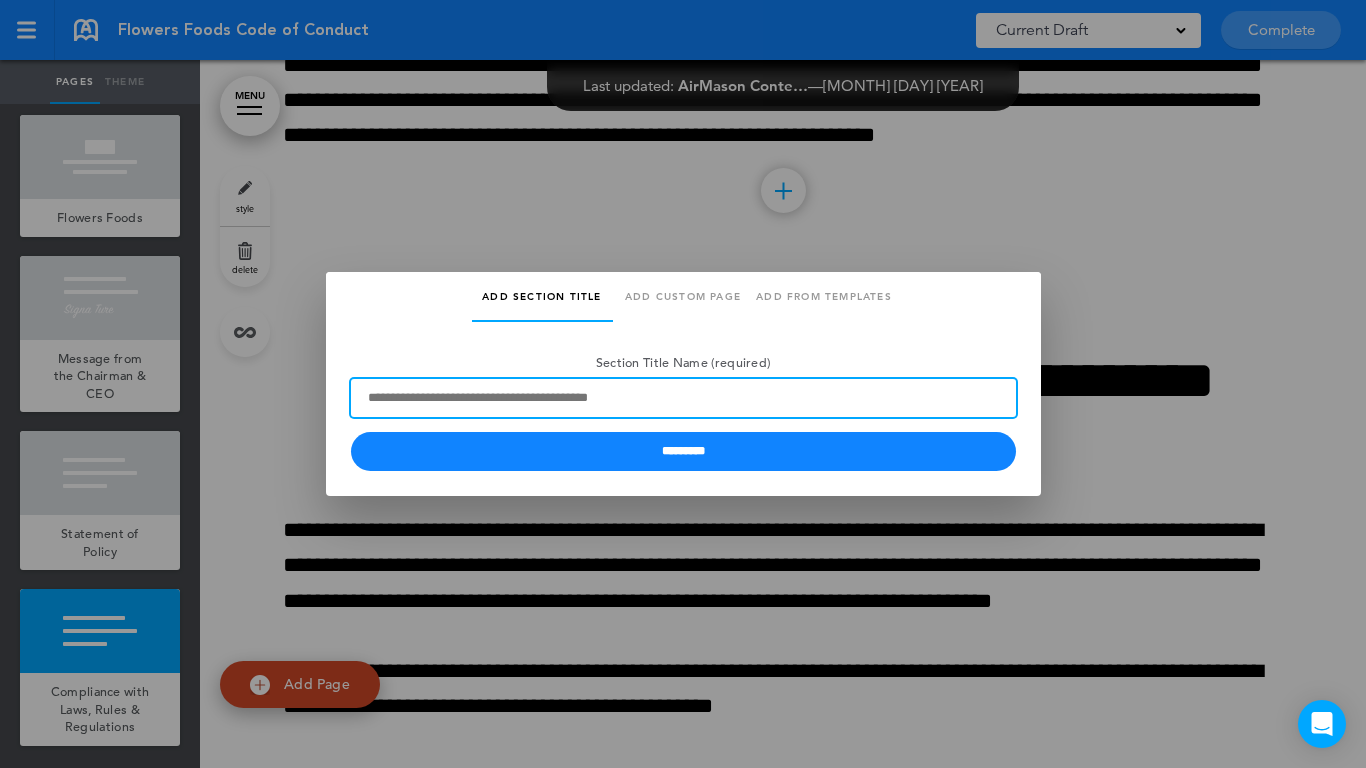 click on "Section Title Name (required)" at bounding box center (683, 398) 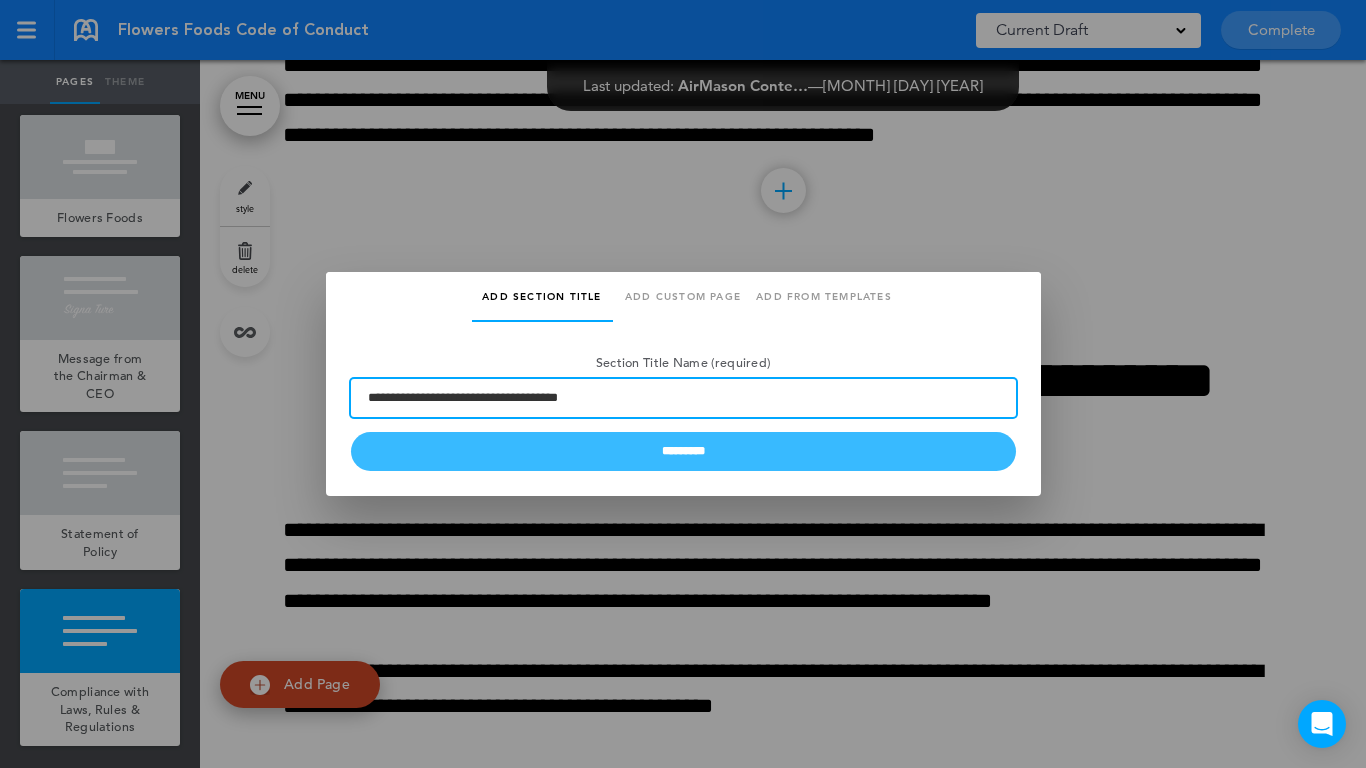 type on "**********" 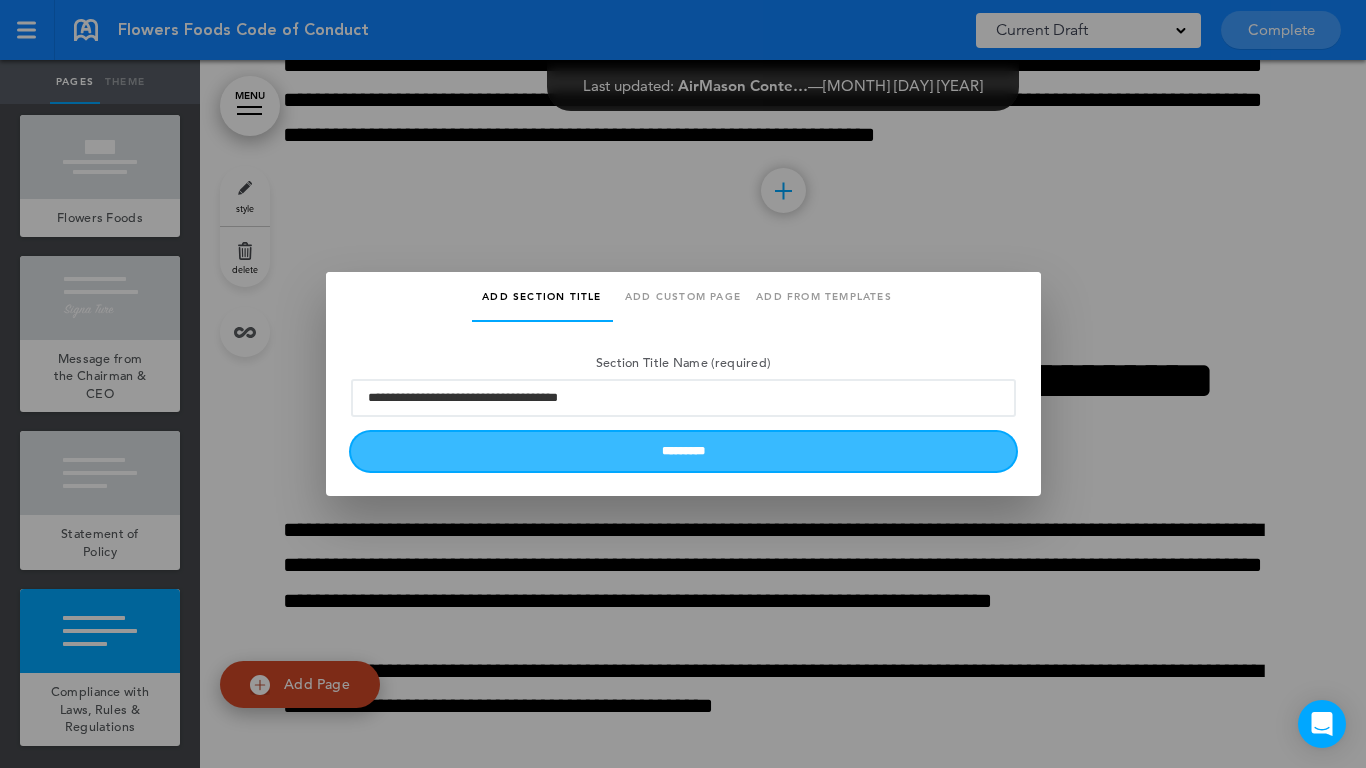click on "*********" at bounding box center [683, 451] 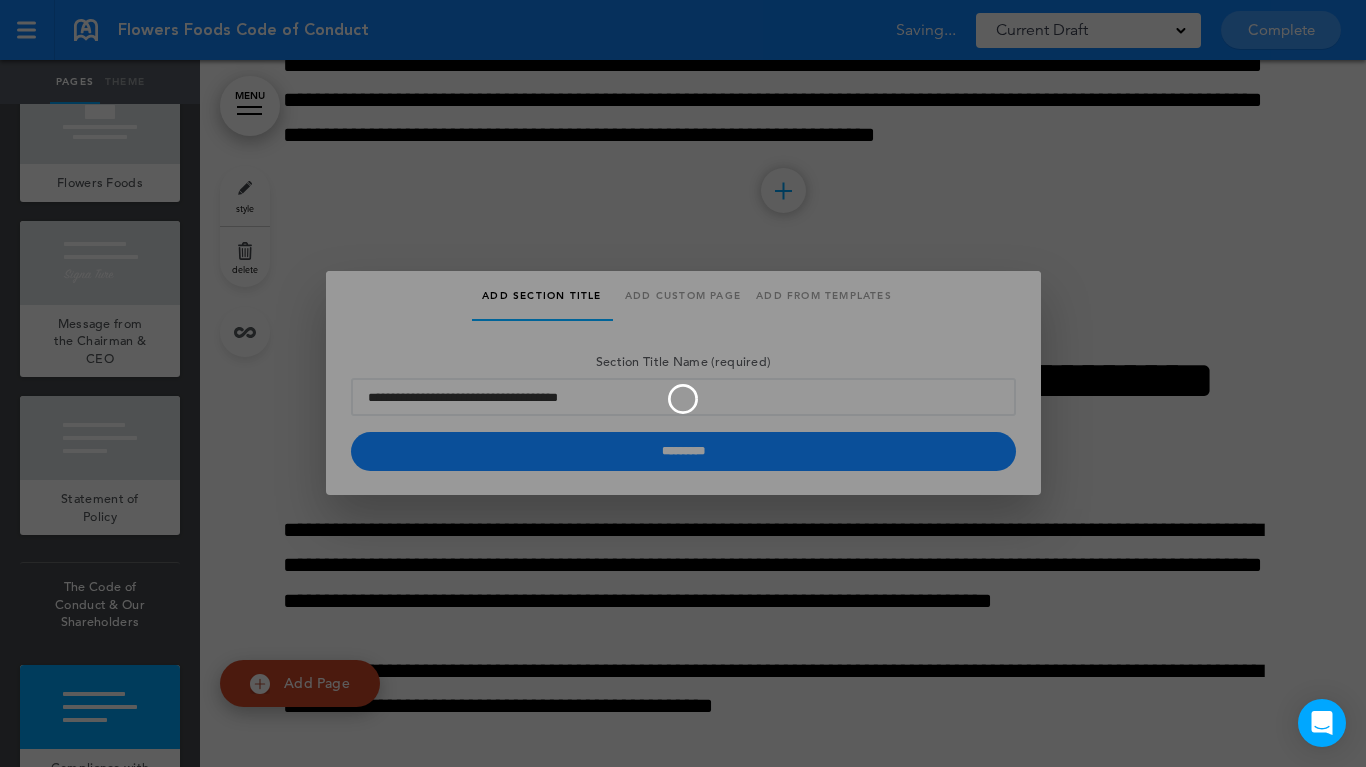 type 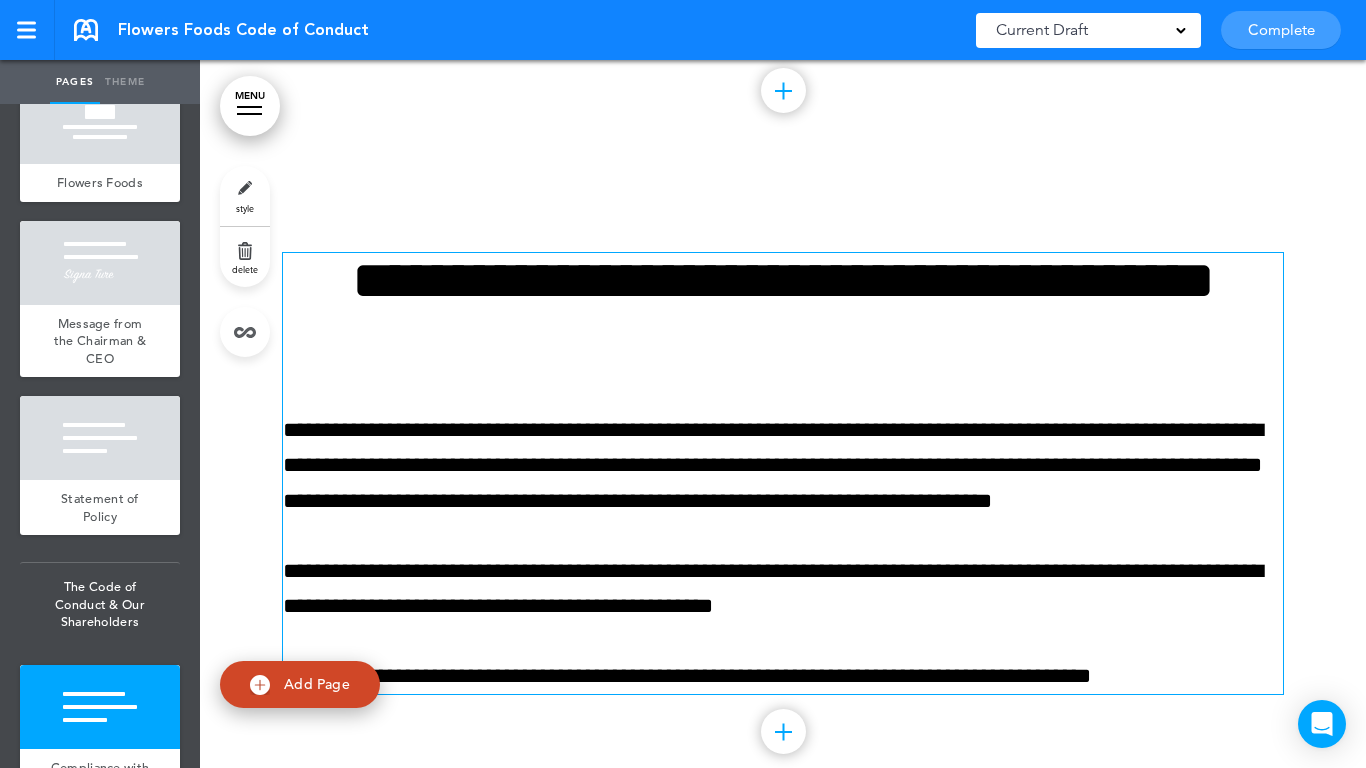 scroll, scrollTop: 3605, scrollLeft: 0, axis: vertical 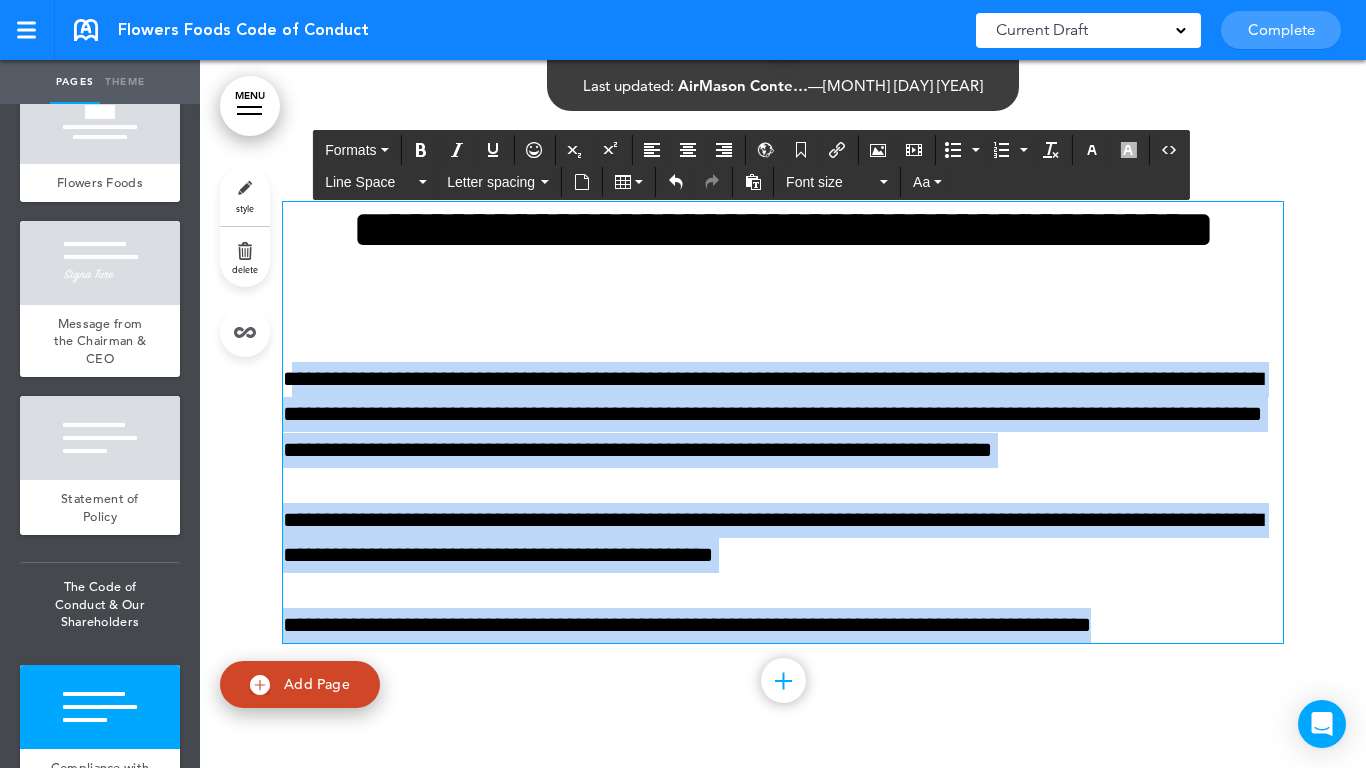 click on "This handbook
Preview
Settings
Your Handbooks
Account
Manage Organization
My Account
Help
Logout
Flowers Foods Code of Conduct
Saved!
Current Draft
CURRENT DRAFT
Complete
3 of 50 pages
Cancel request" at bounding box center (683, 384) 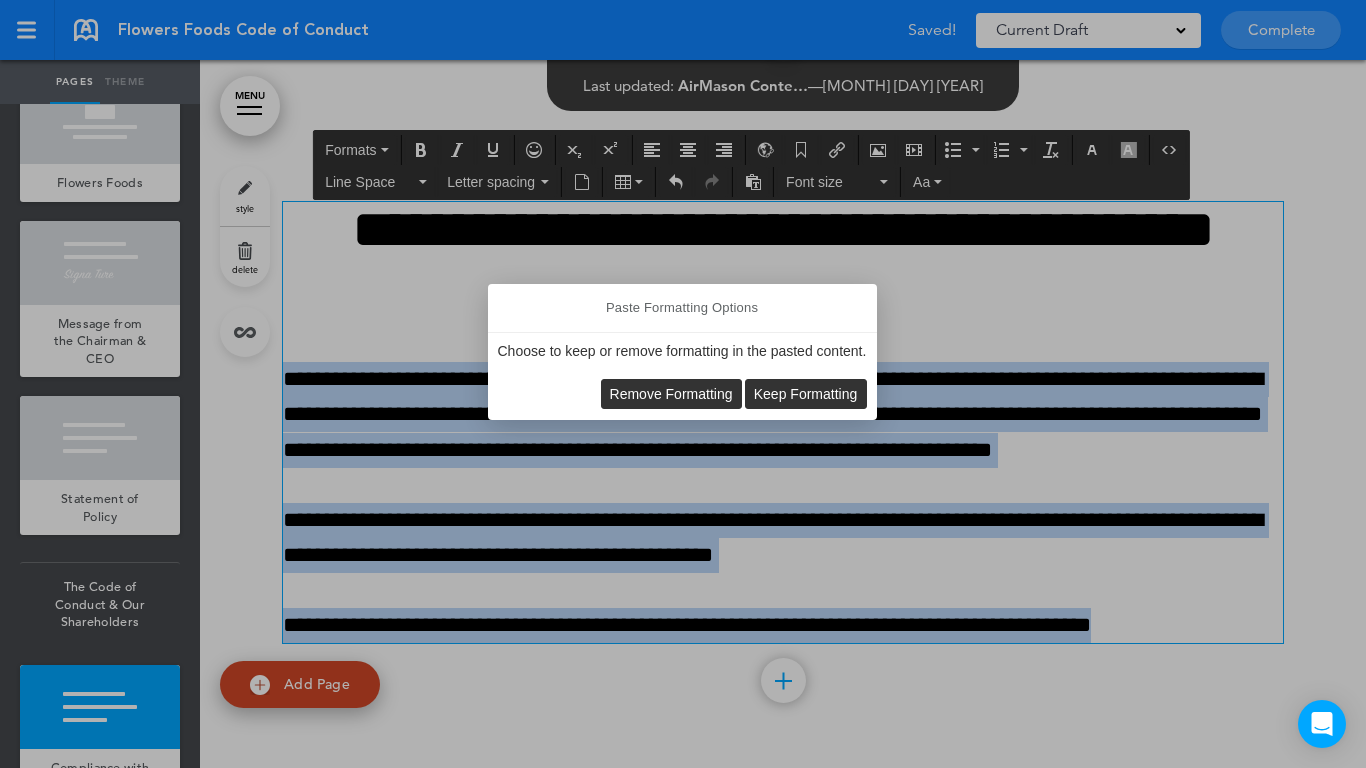 click on "Remove Formatting" at bounding box center [671, 394] 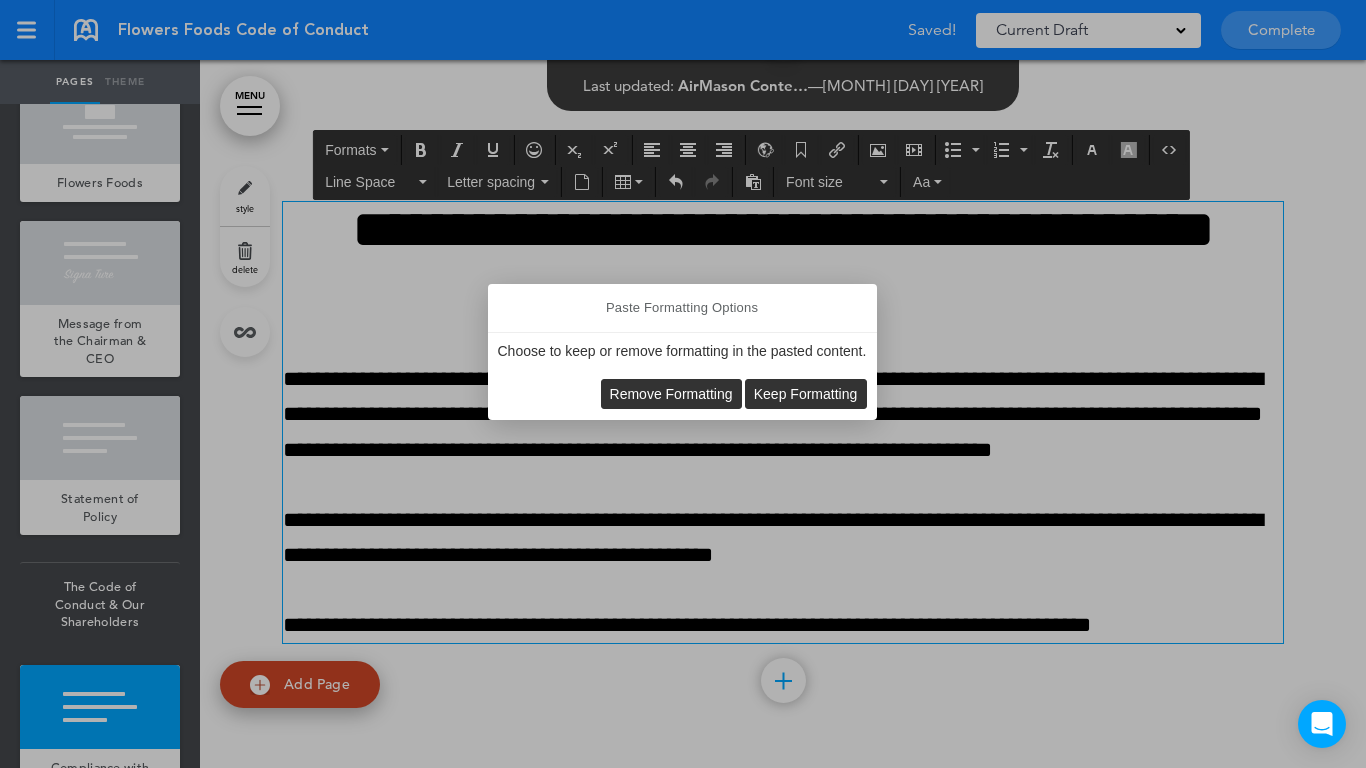 type 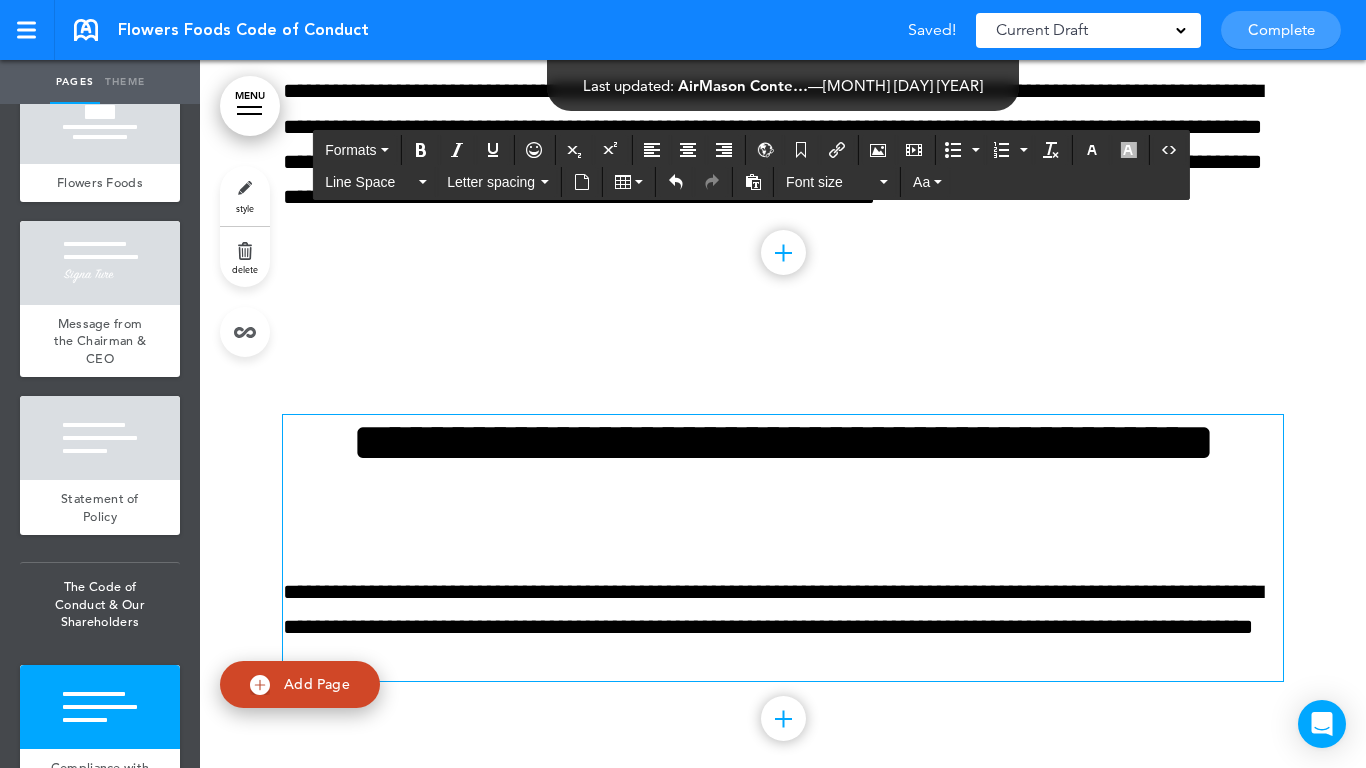 scroll, scrollTop: 3398, scrollLeft: 0, axis: vertical 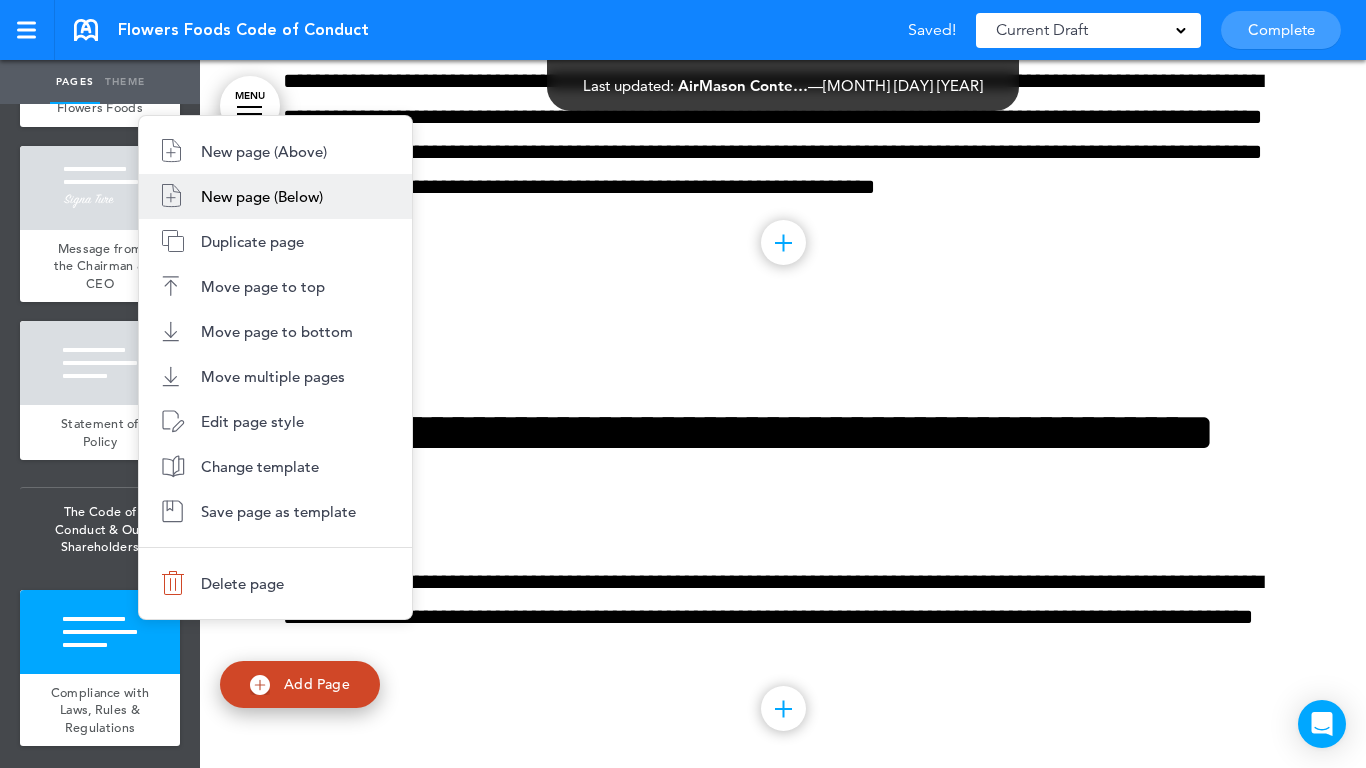 click on "New page (Below)" at bounding box center (262, 196) 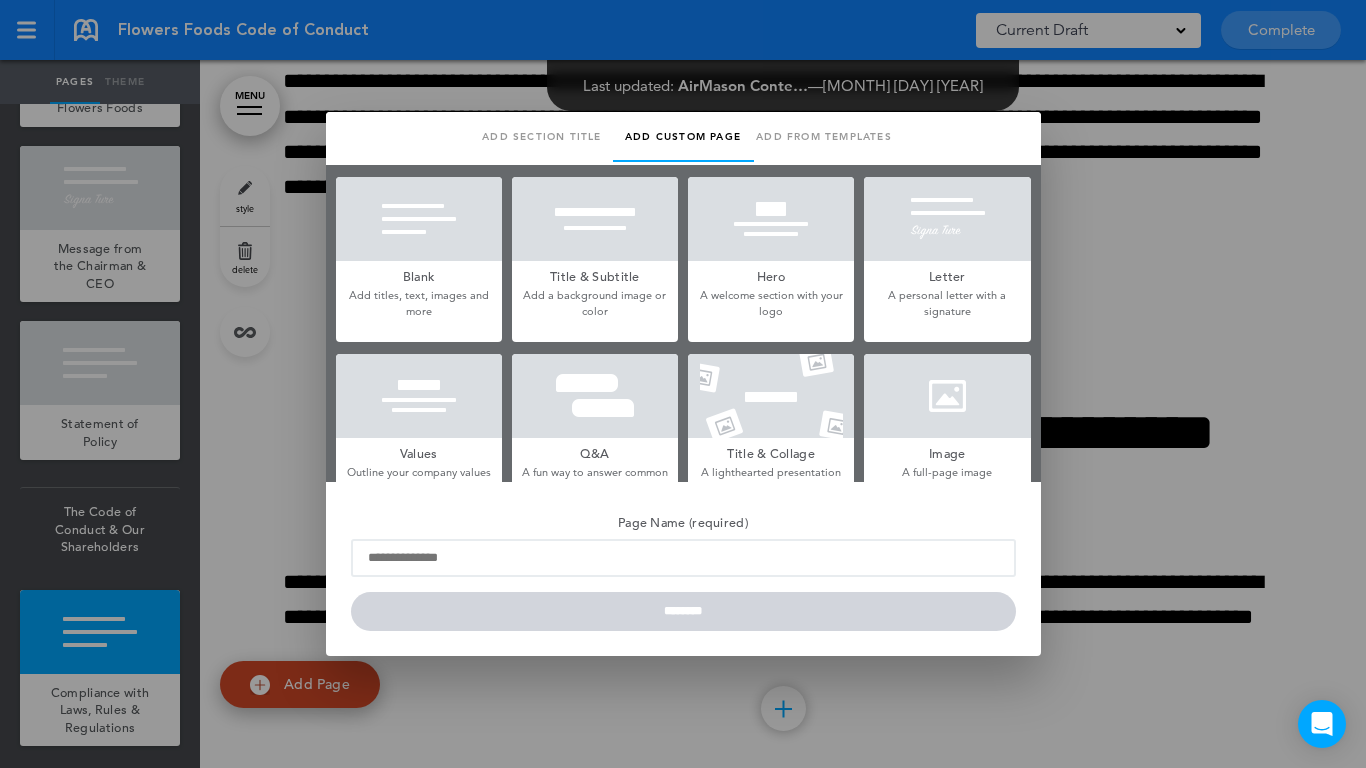 click at bounding box center [419, 219] 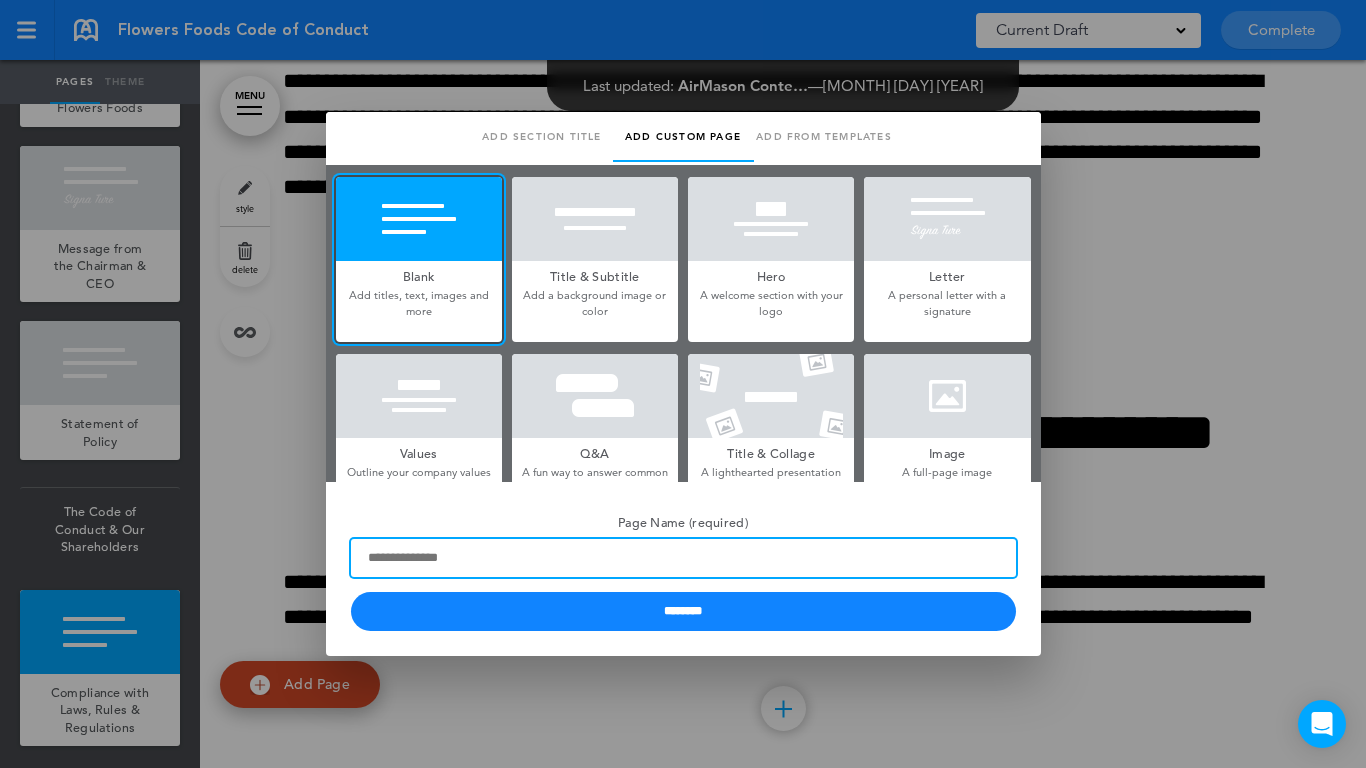 paste on "**********" 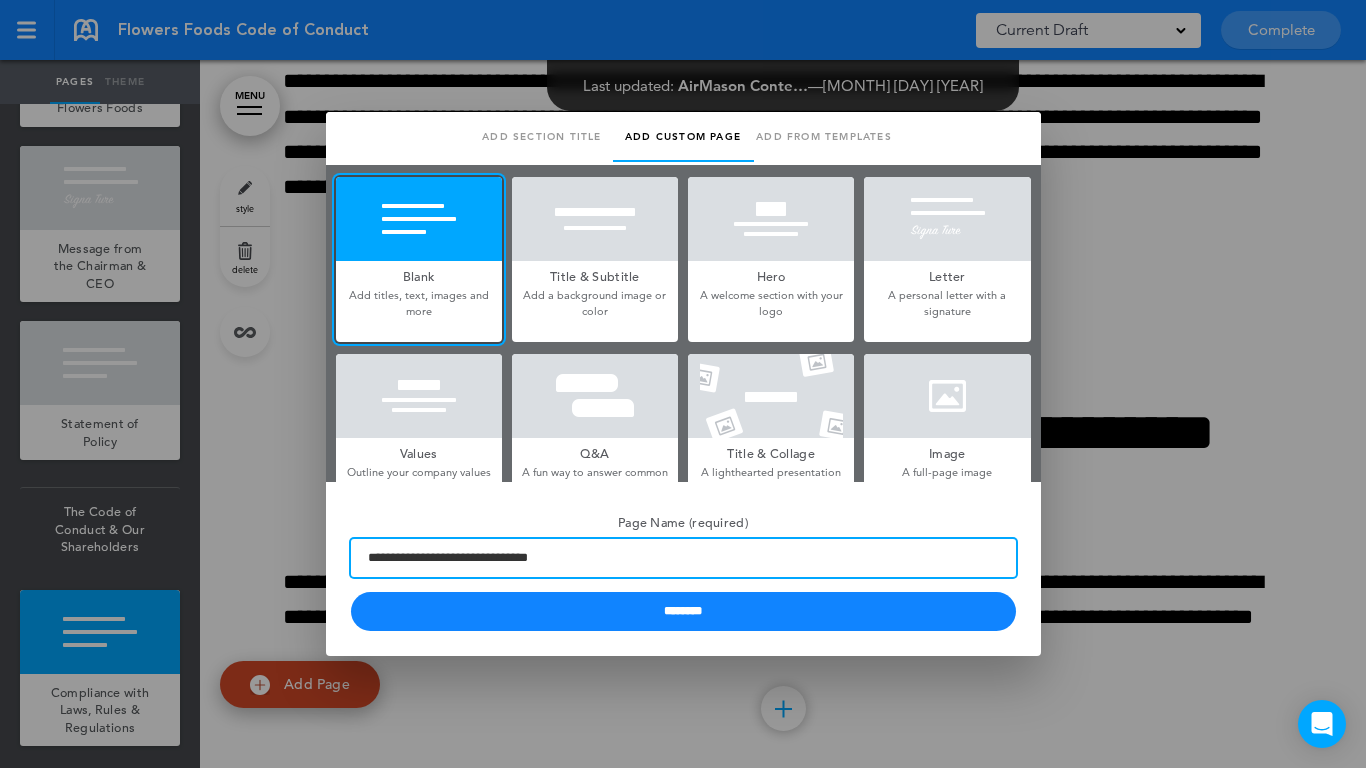 click on "**********" at bounding box center [683, 558] 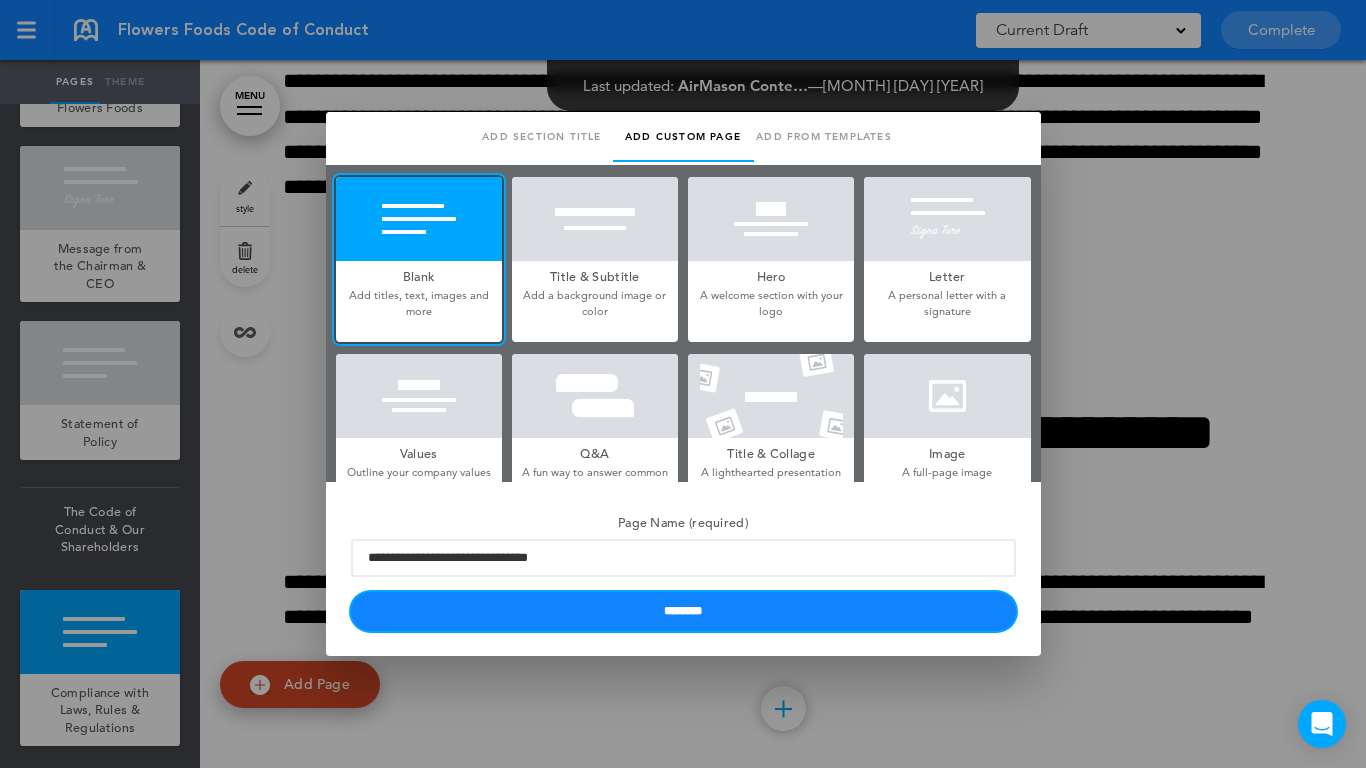 click on "********" at bounding box center [683, 611] 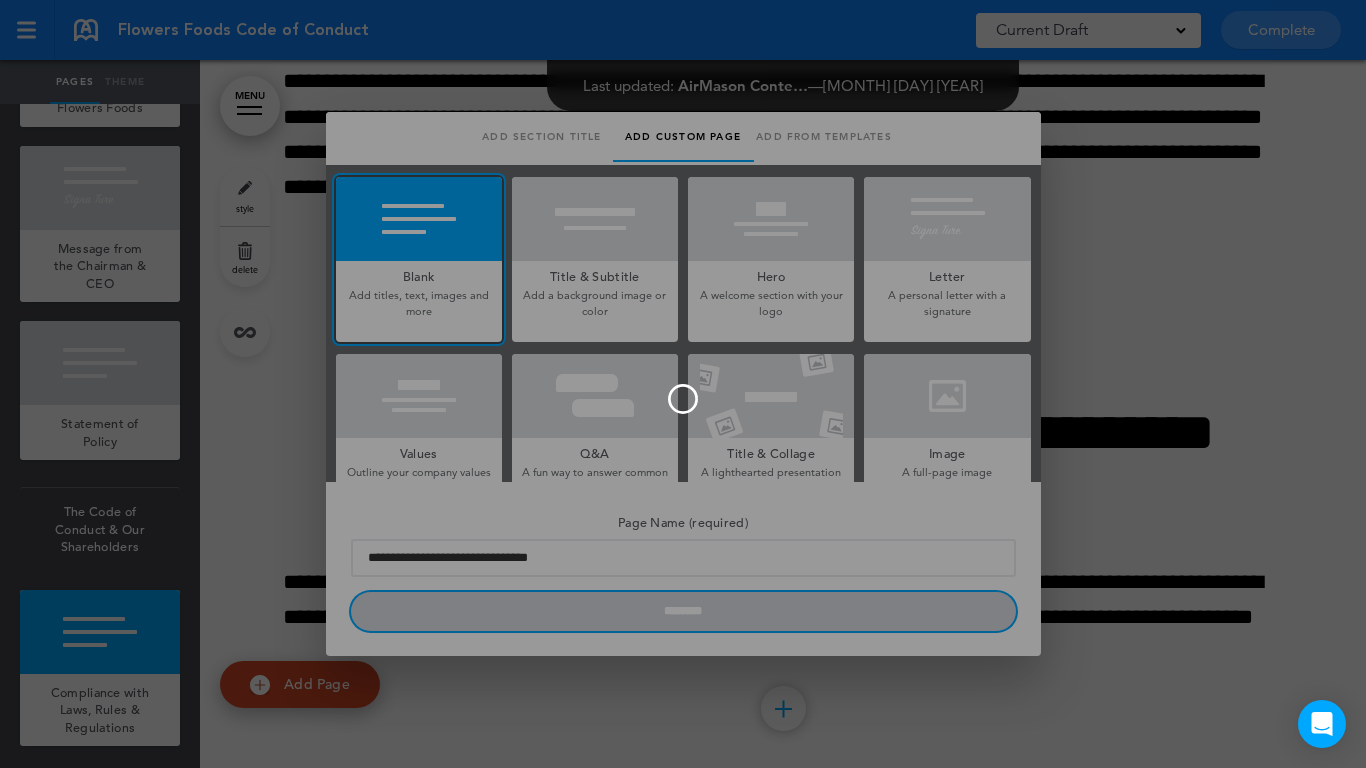 type 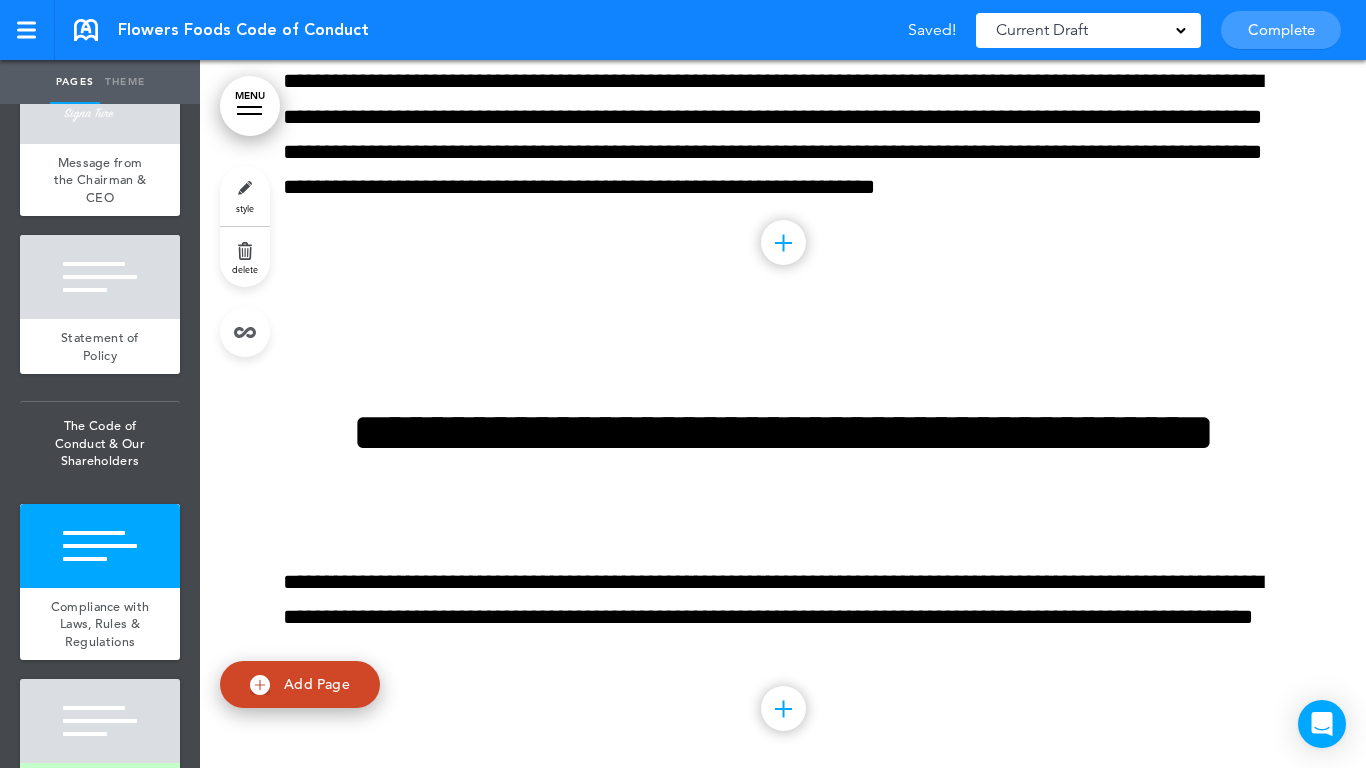 scroll, scrollTop: 347, scrollLeft: 0, axis: vertical 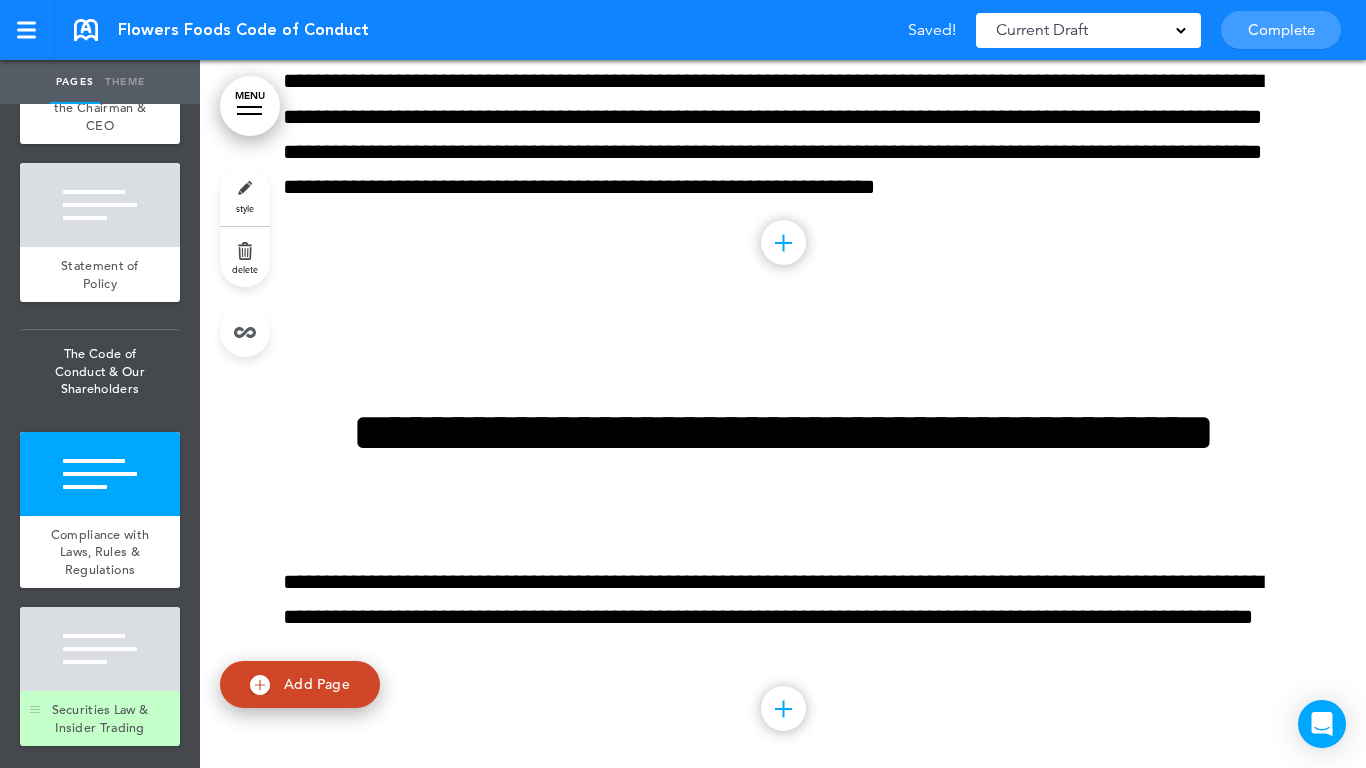 click at bounding box center (100, 649) 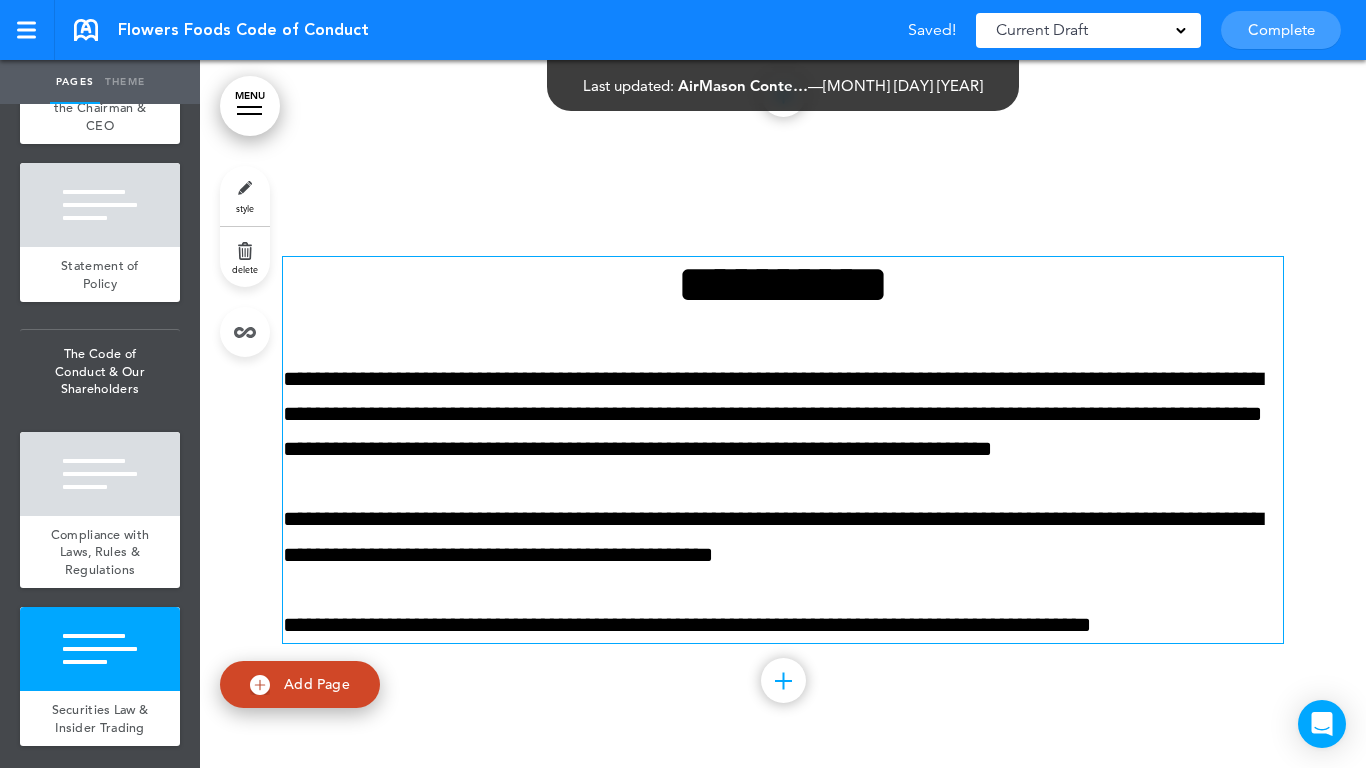 scroll, scrollTop: 3916, scrollLeft: 0, axis: vertical 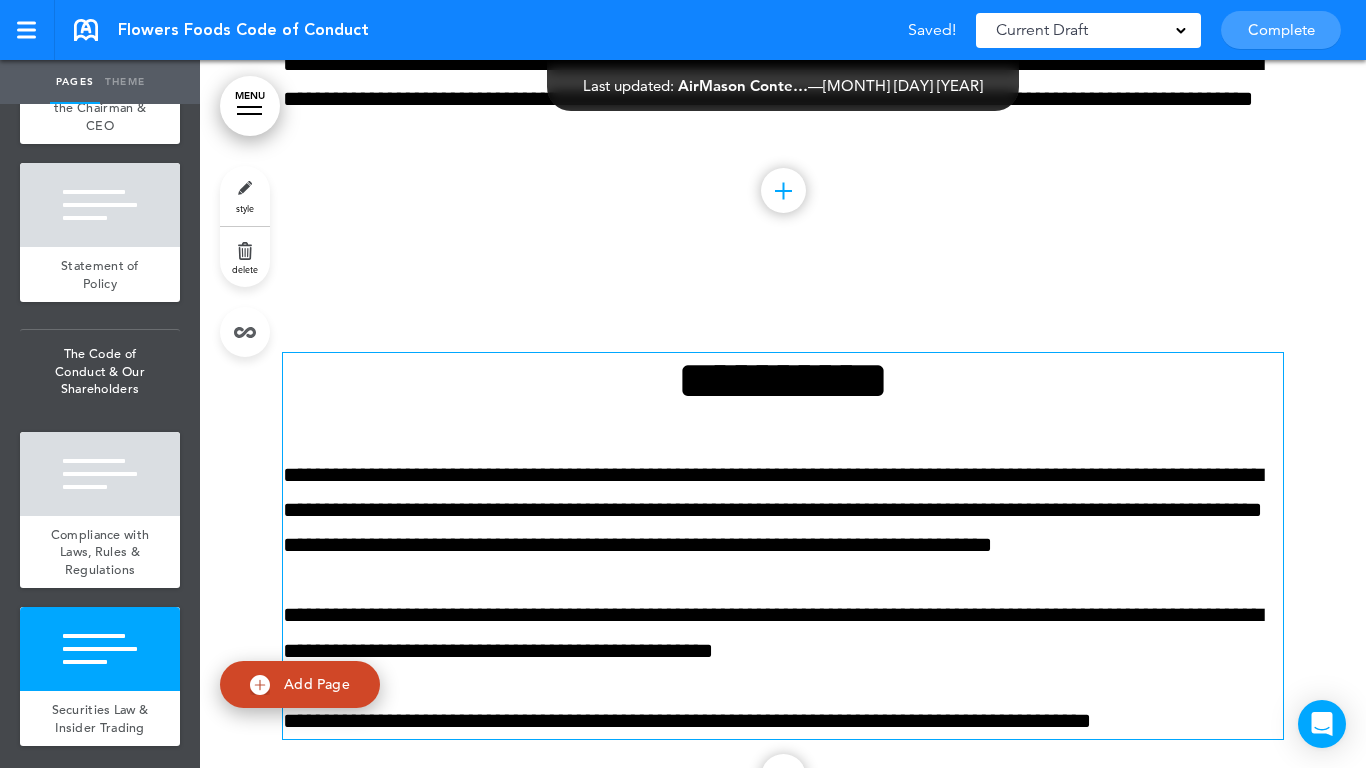 click on "**********" at bounding box center [783, 380] 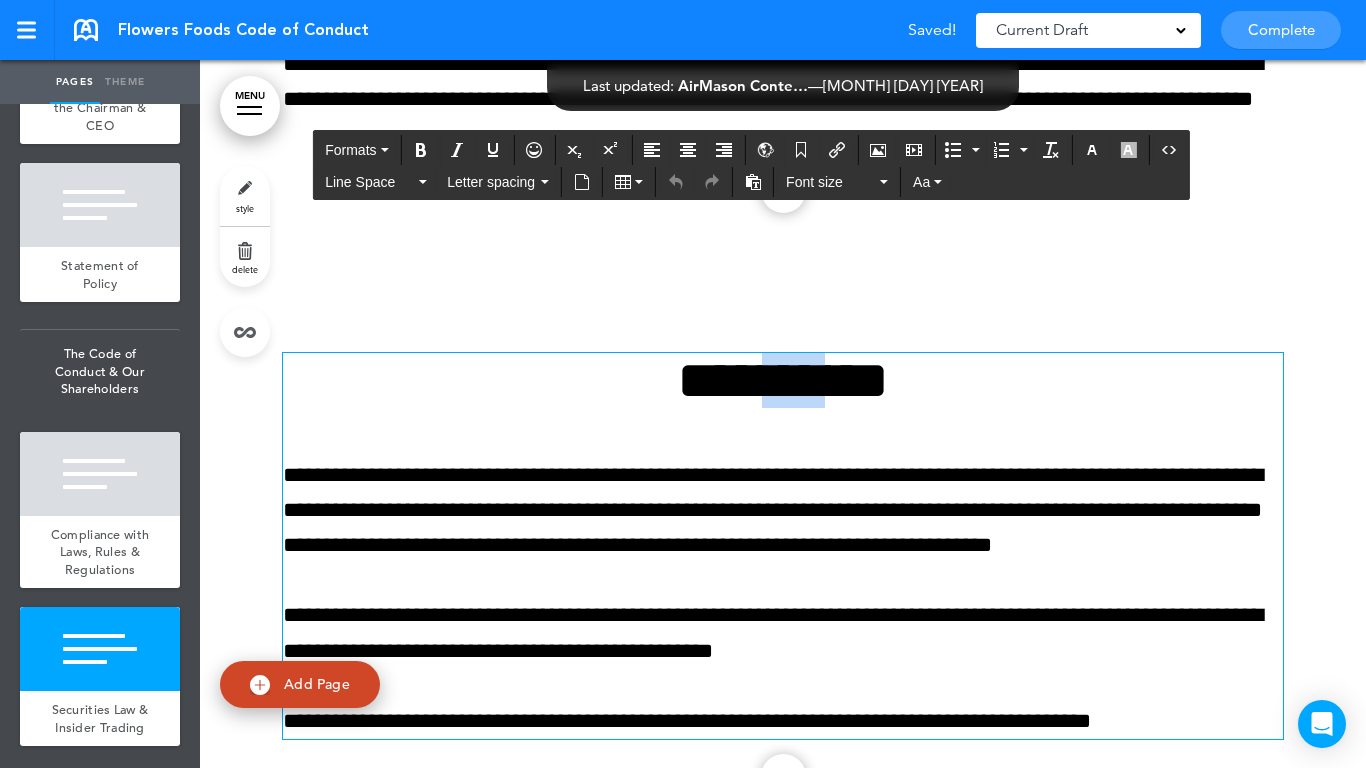 click on "**********" at bounding box center (783, 380) 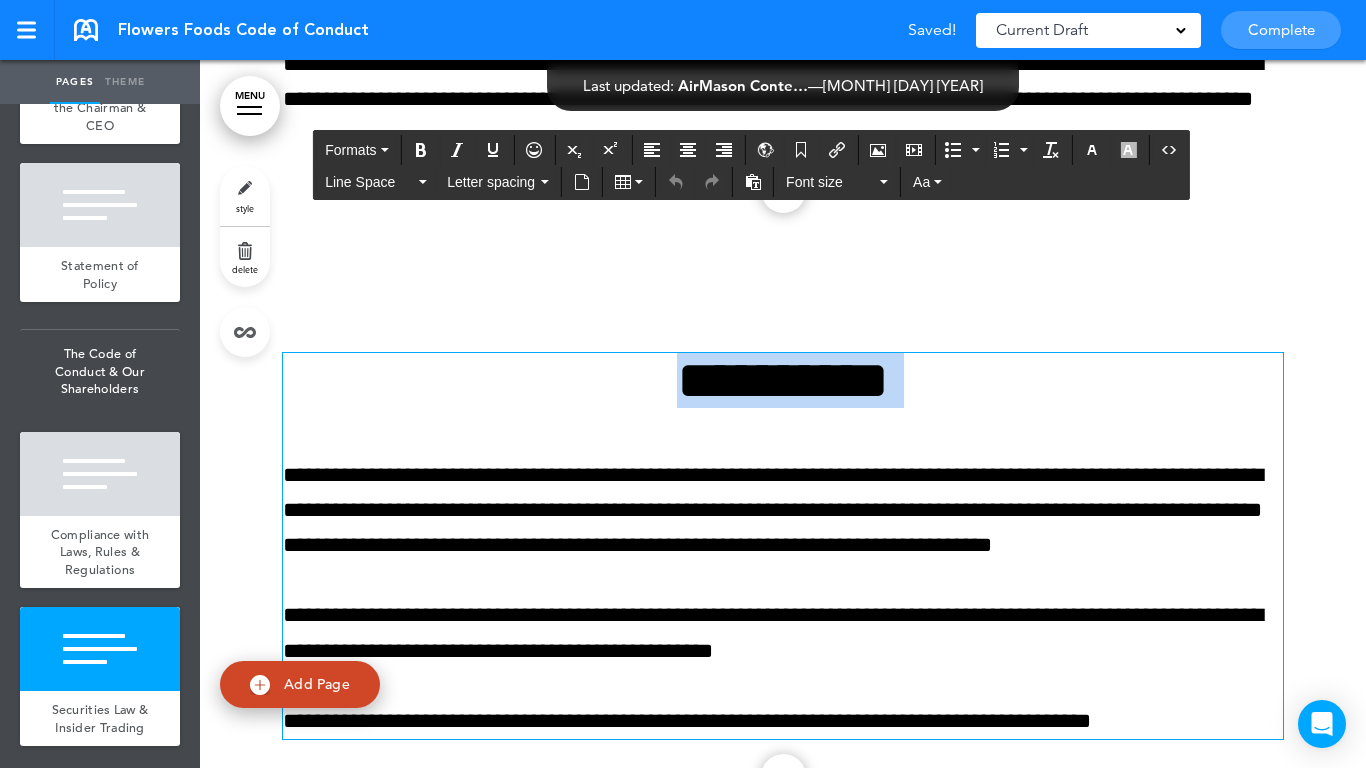 click on "**********" at bounding box center [783, 380] 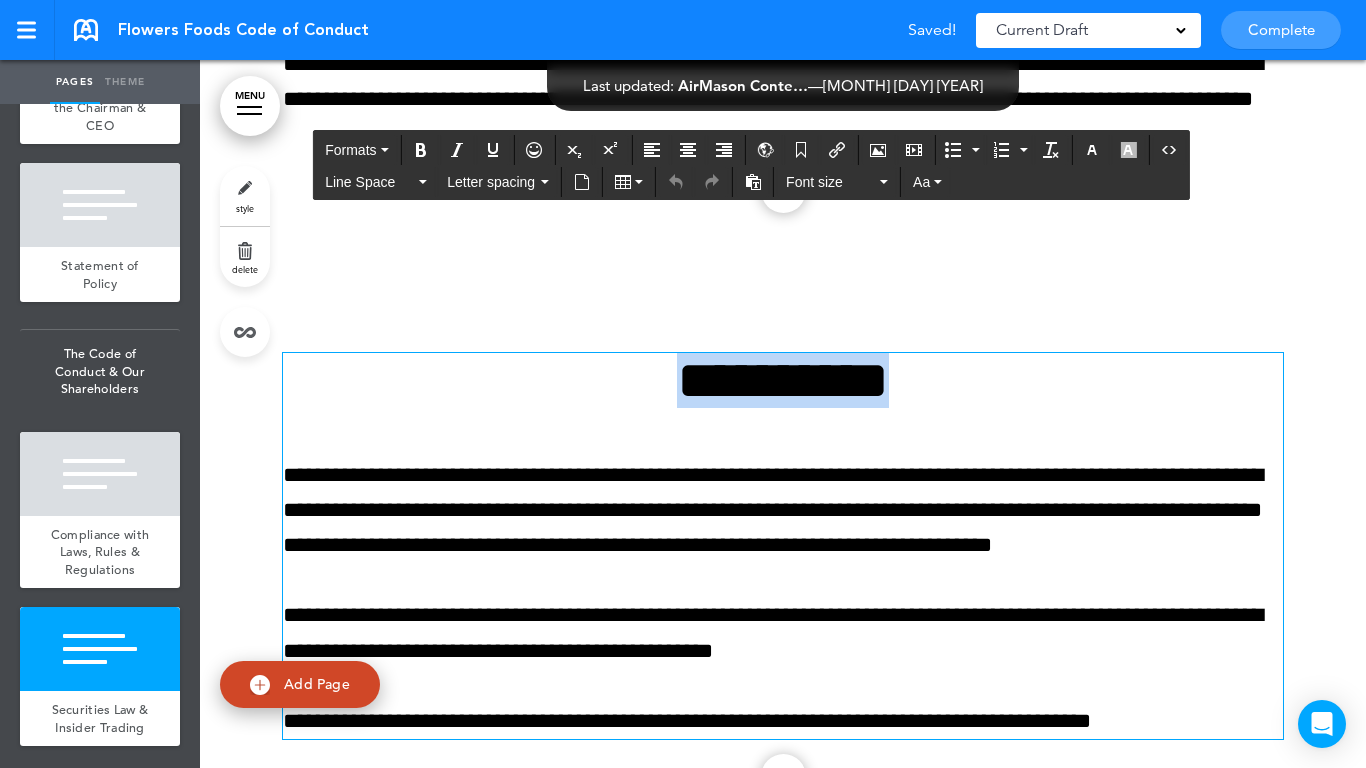 paste 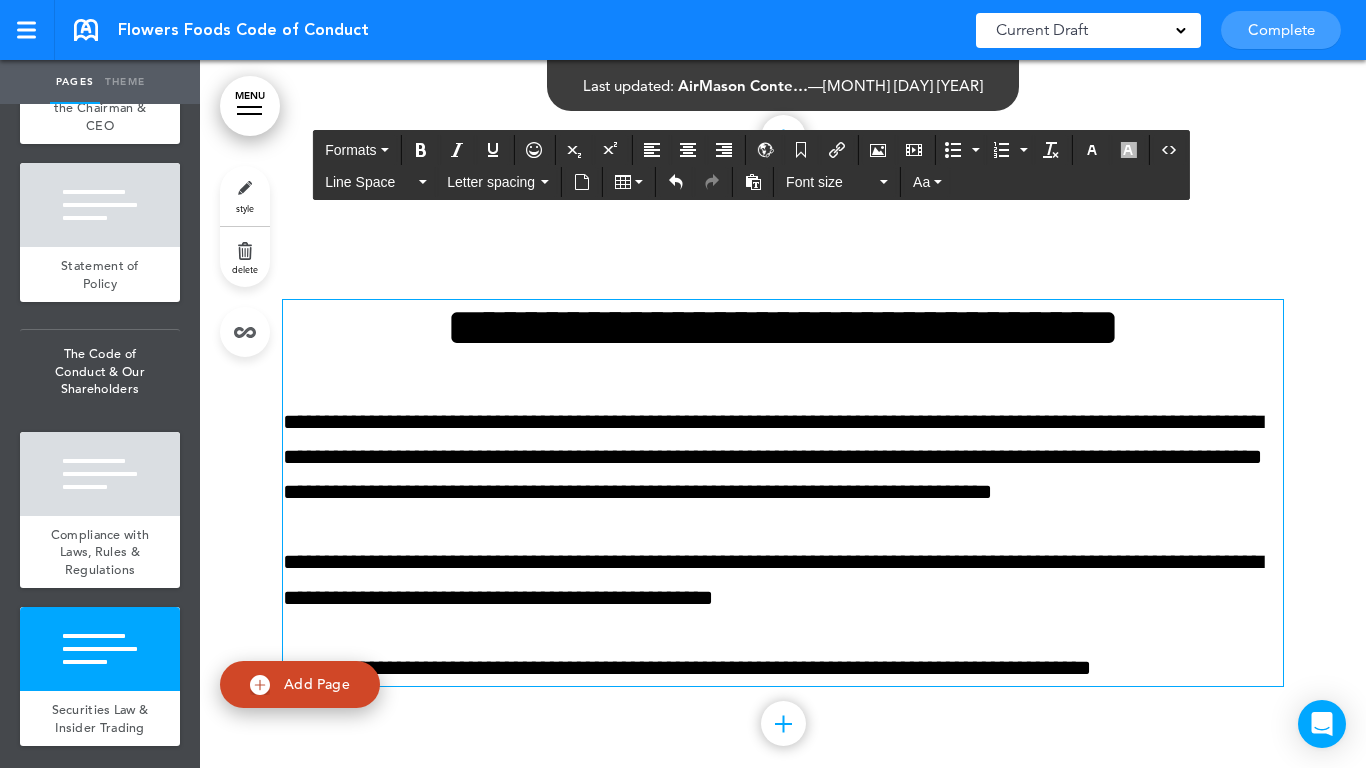 scroll, scrollTop: 4016, scrollLeft: 0, axis: vertical 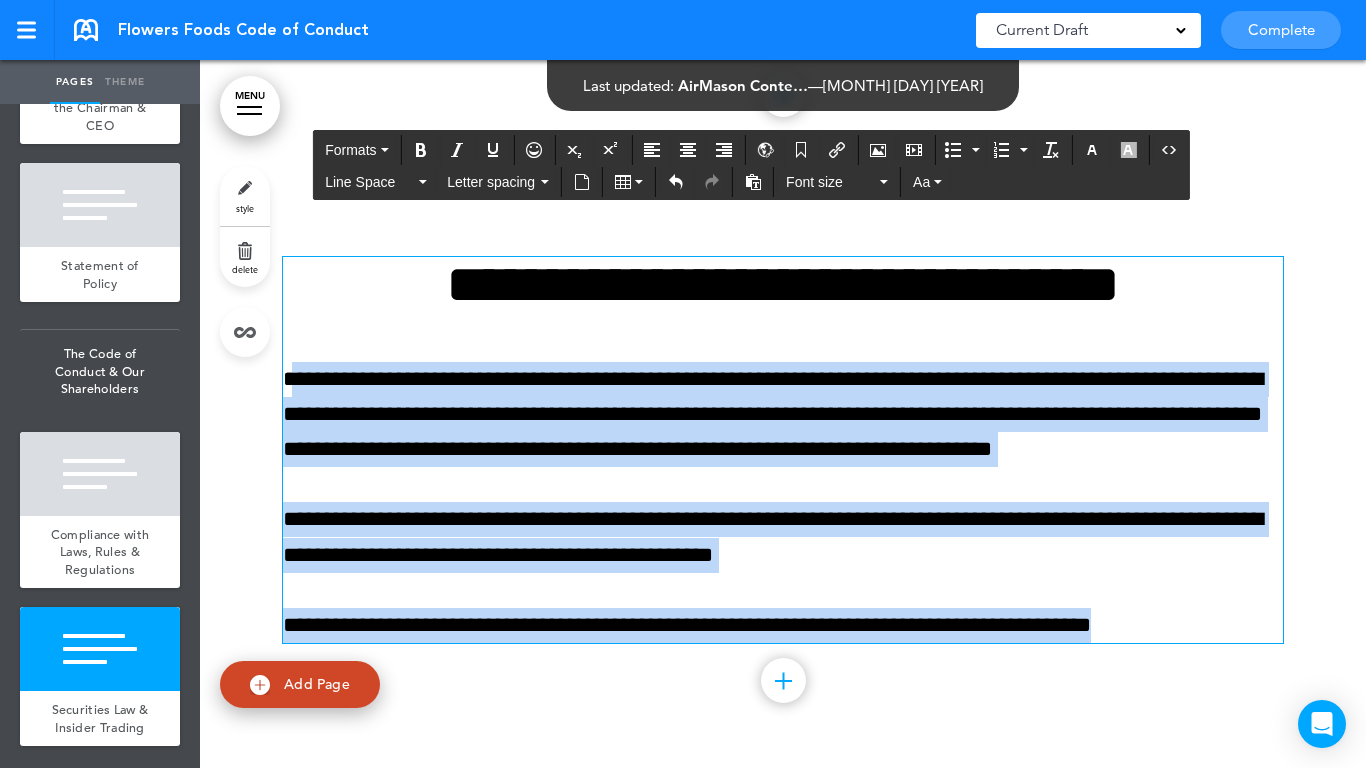 click on "This handbook
Preview
Settings
Your Handbooks
Account
Manage Organization
My Account
Help
Logout
Flowers Foods Code of Conduct
Saved!
Current Draft
CURRENT DRAFT
Complete
3 of 50 pages
Cancel request" at bounding box center (683, 384) 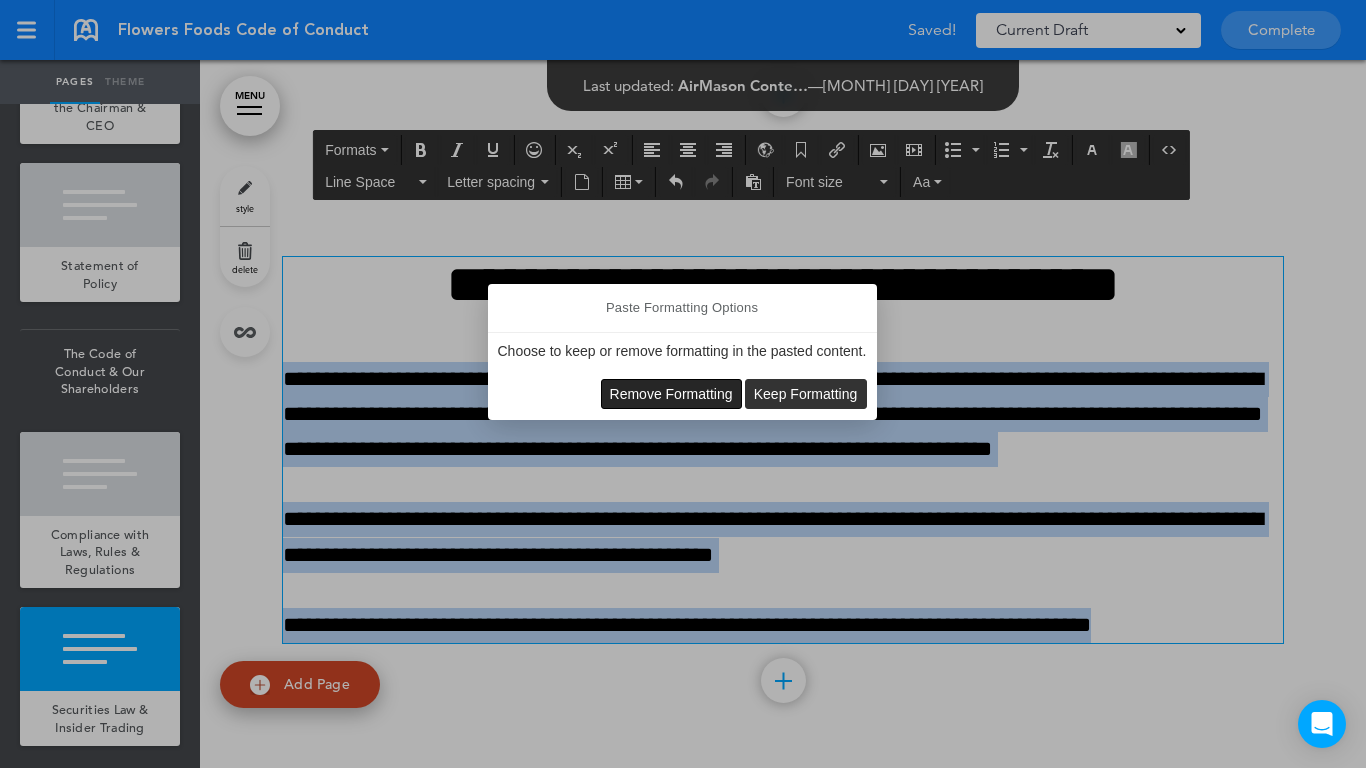 click on "Remove Formatting" at bounding box center [671, 394] 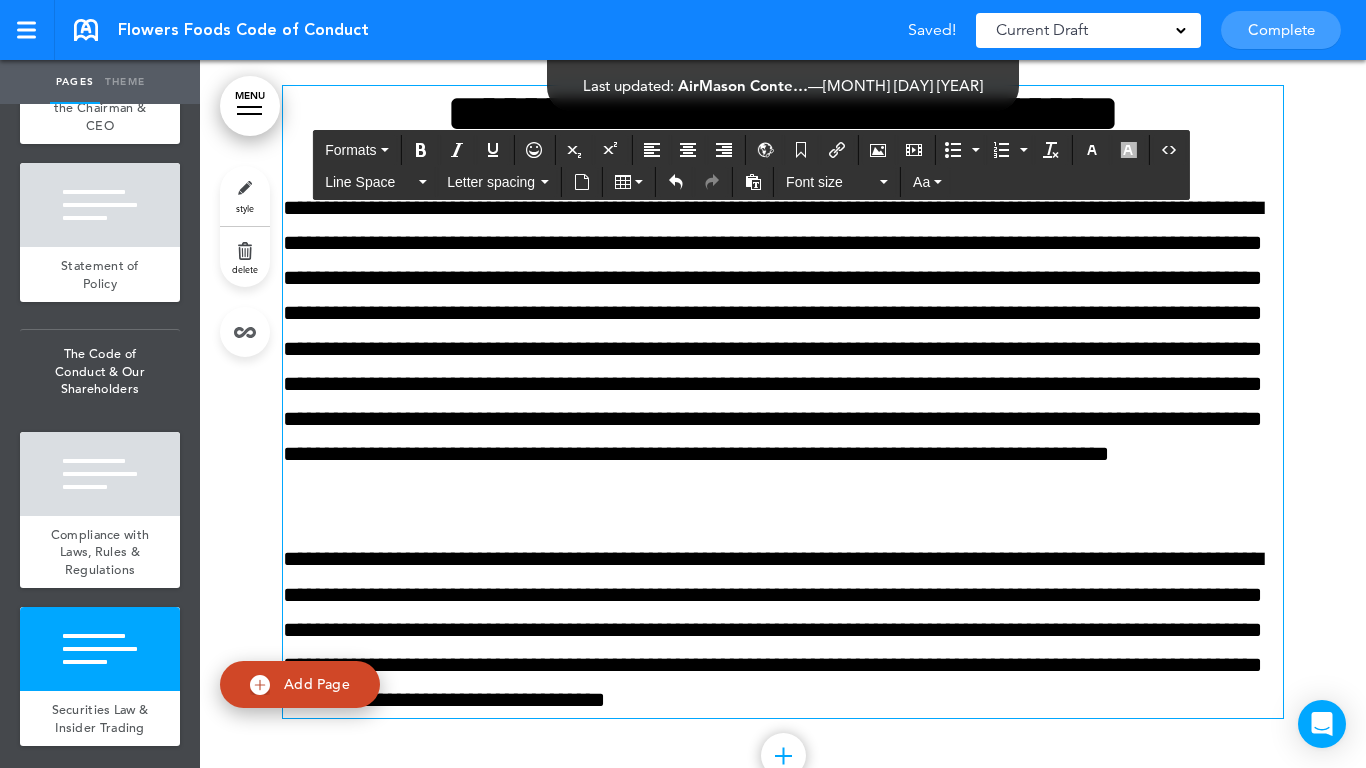 scroll, scrollTop: 4262, scrollLeft: 0, axis: vertical 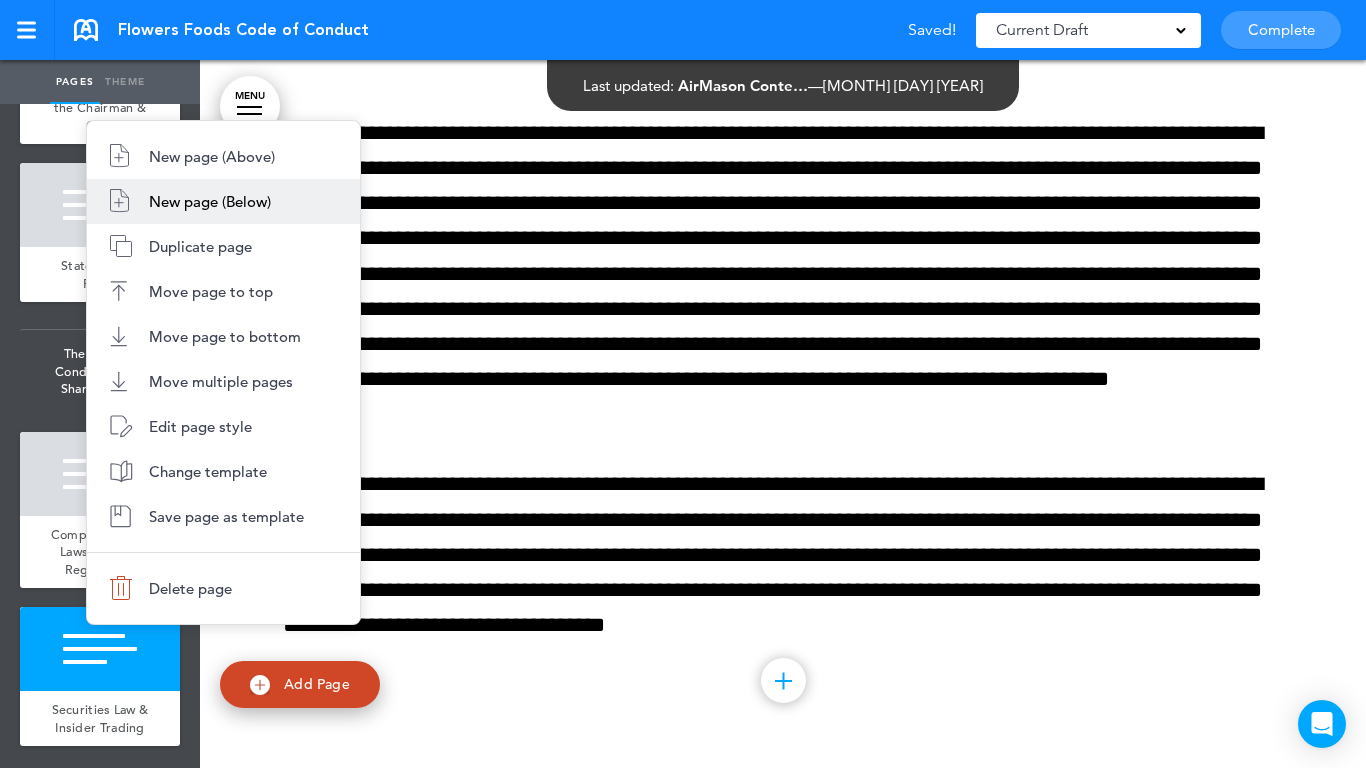 click on "New page (Below)" at bounding box center (223, 201) 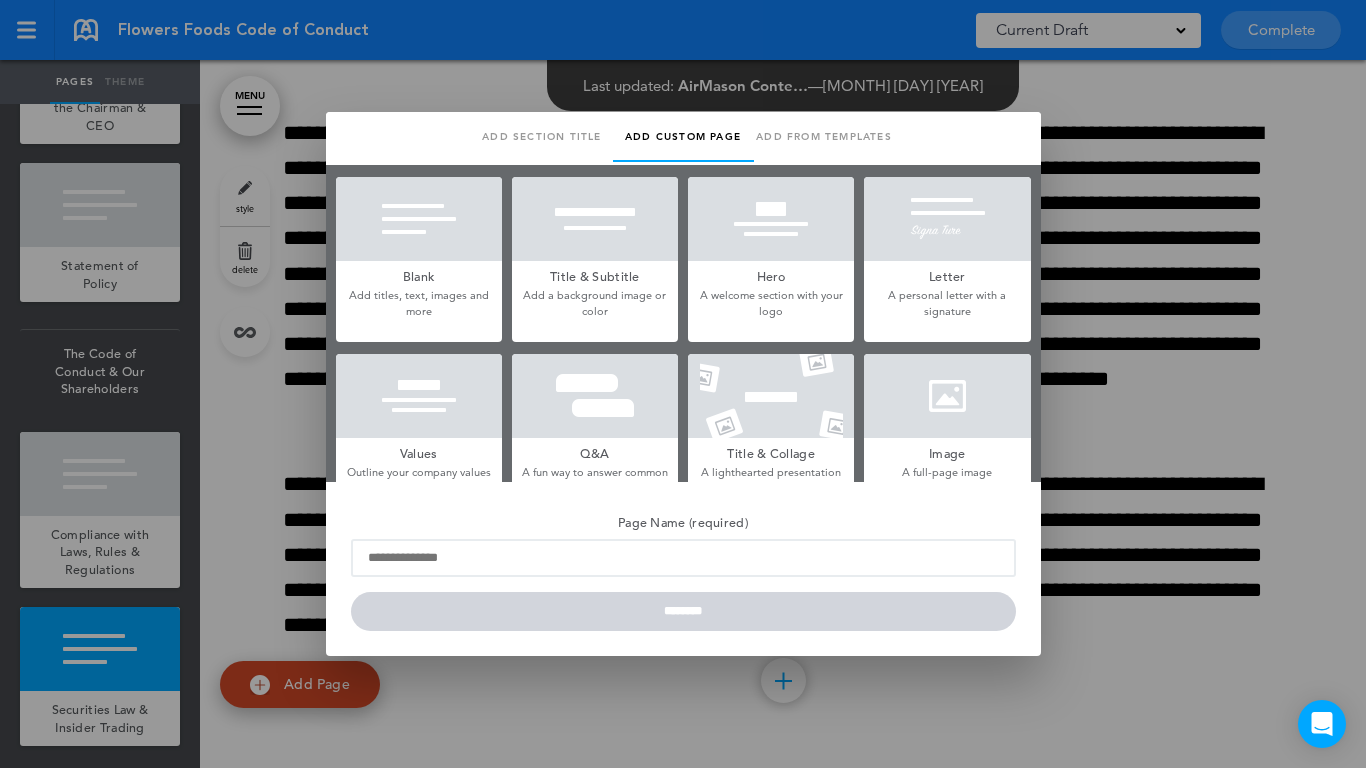 click at bounding box center (419, 219) 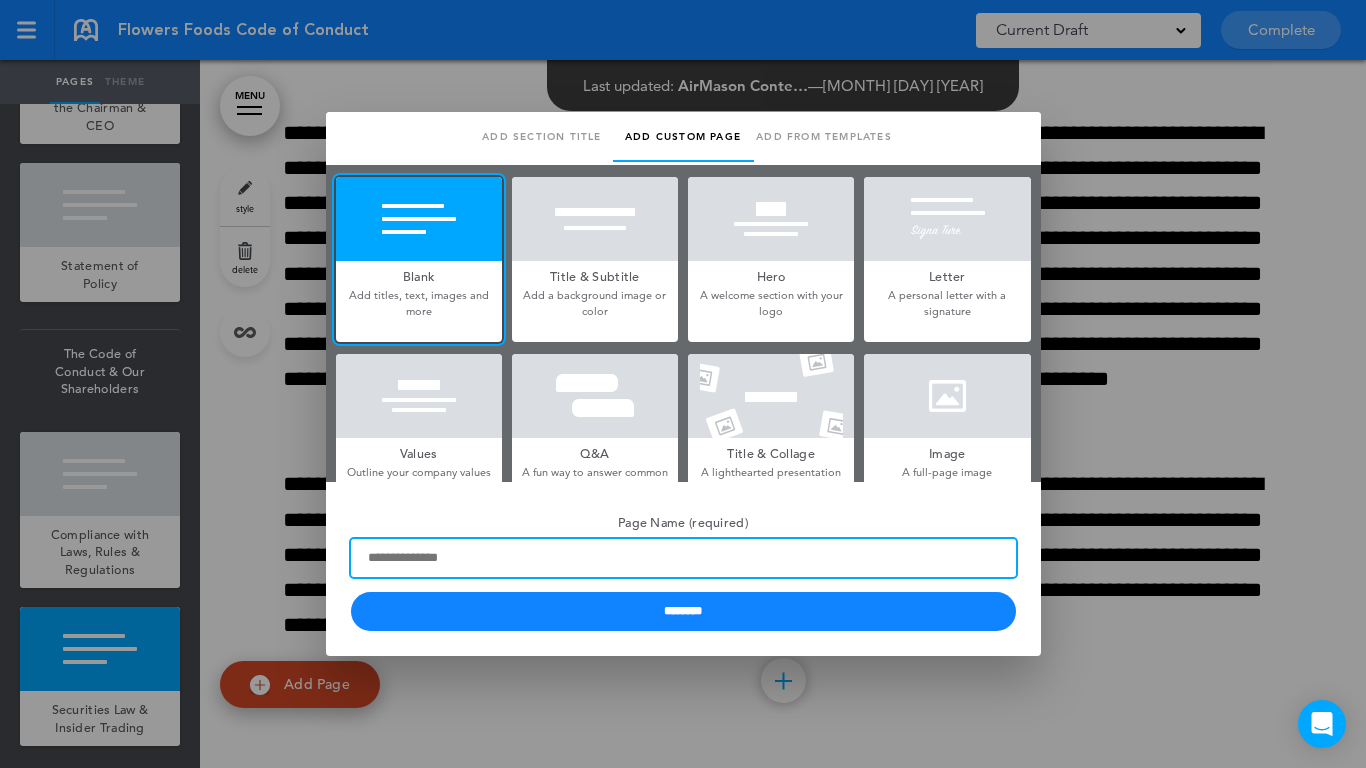 click on "Page Name (required)" at bounding box center [683, 558] 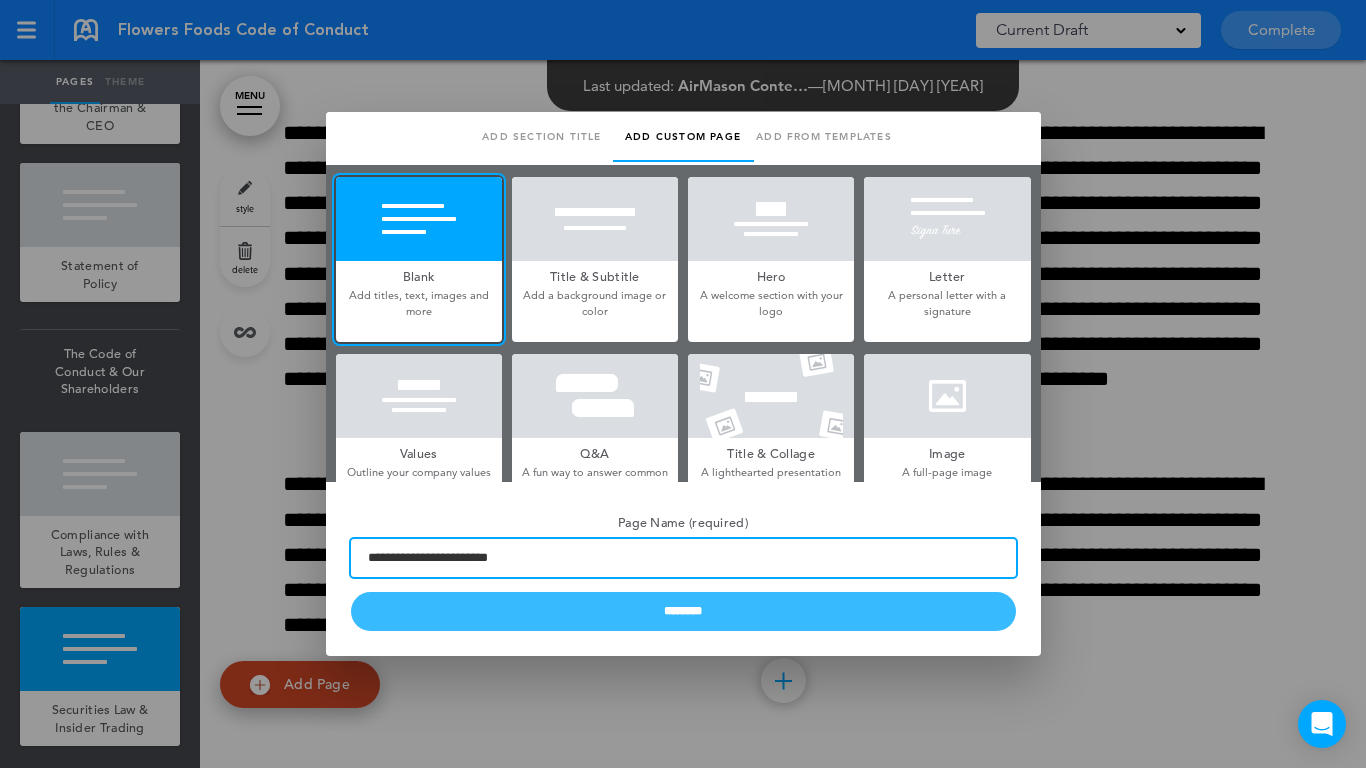 type on "**********" 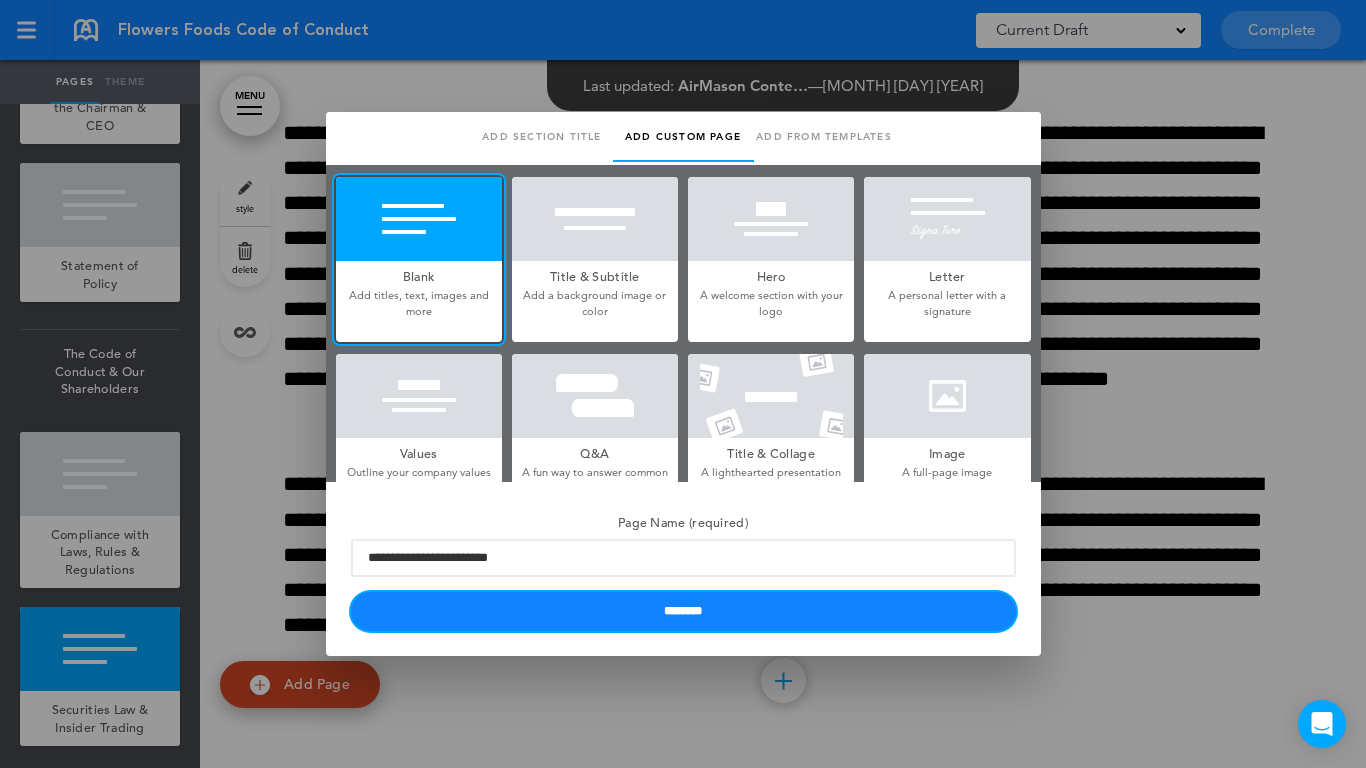 click on "********" at bounding box center (683, 611) 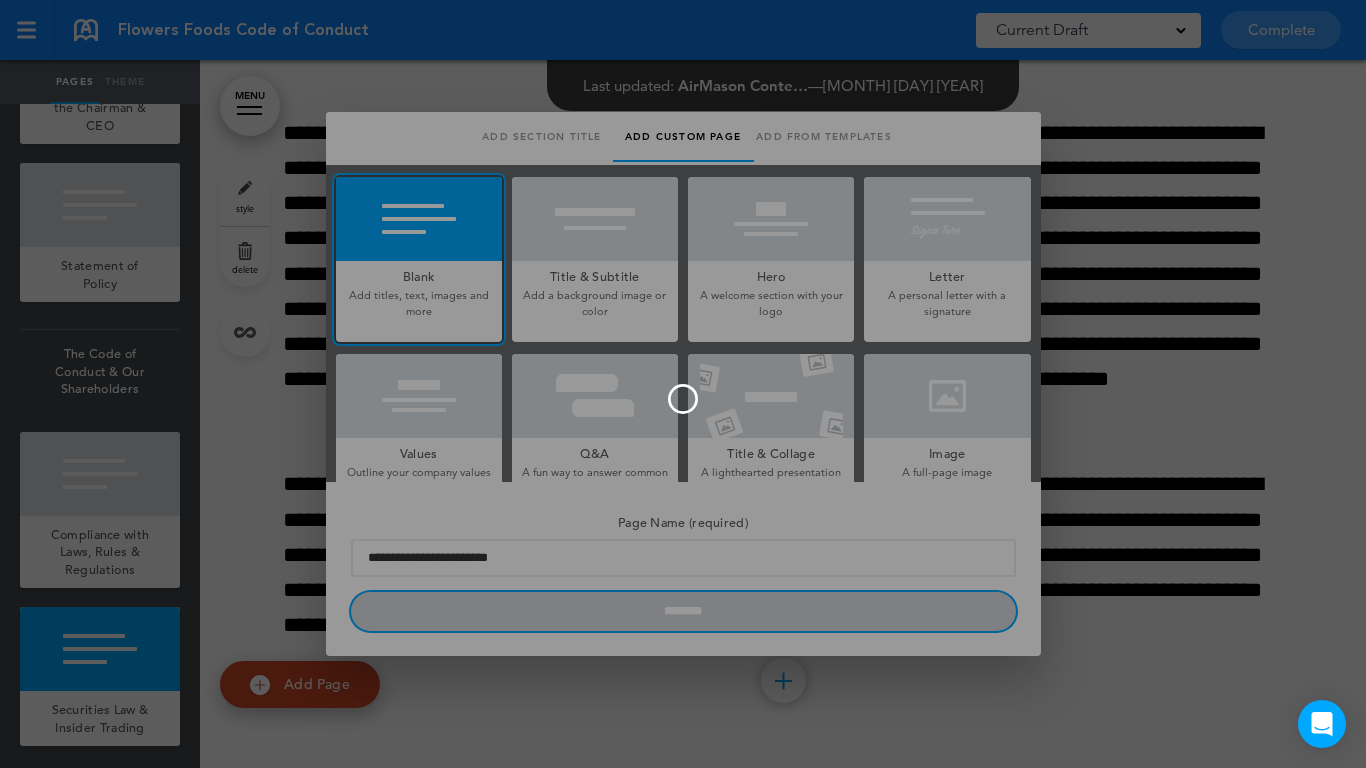 type 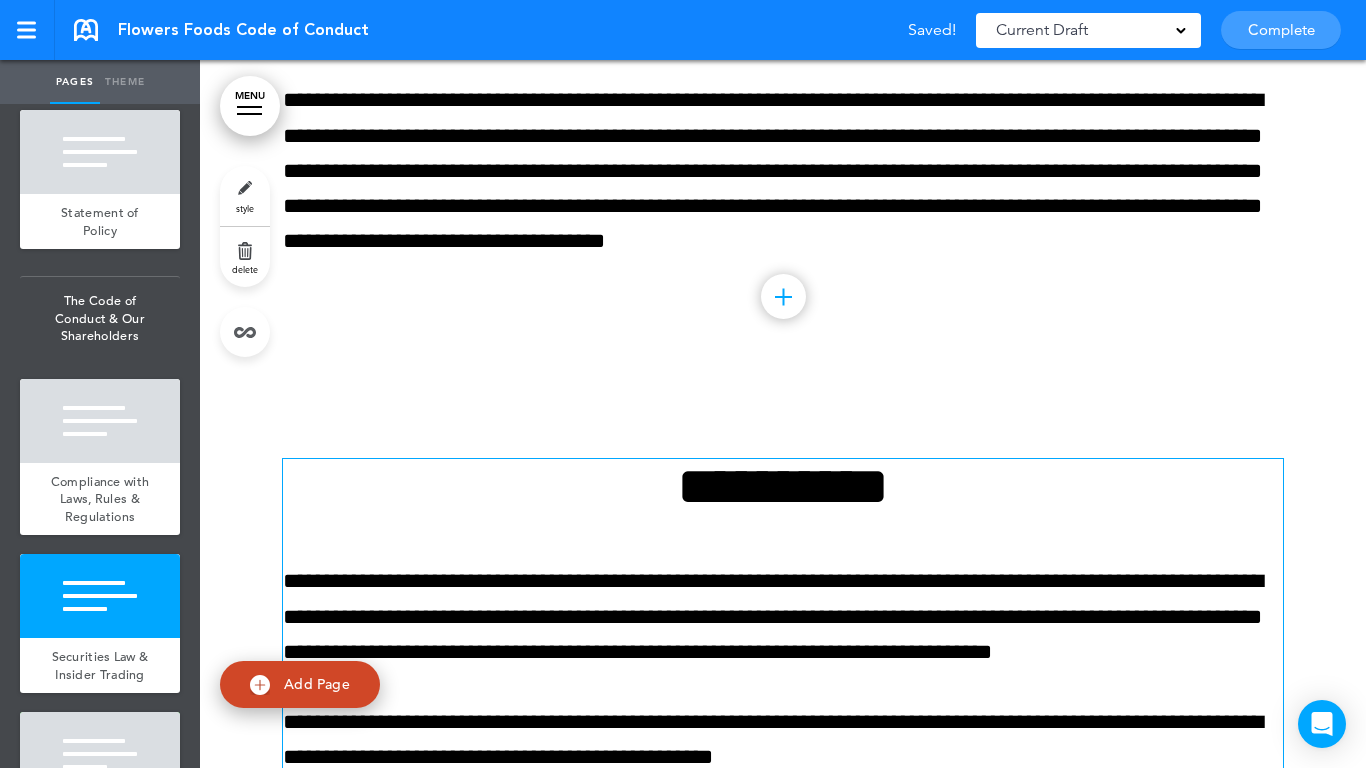 scroll, scrollTop: 4762, scrollLeft: 0, axis: vertical 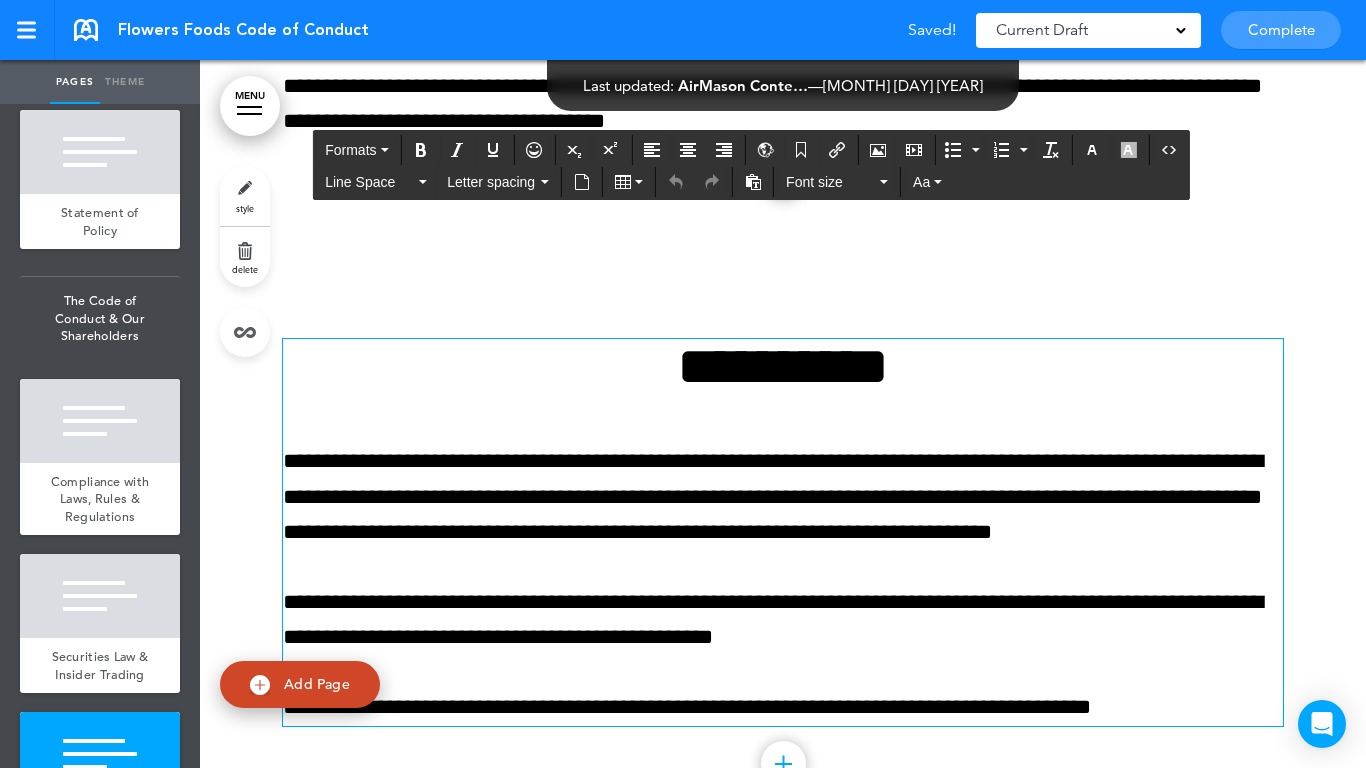click on "**********" at bounding box center (783, 366) 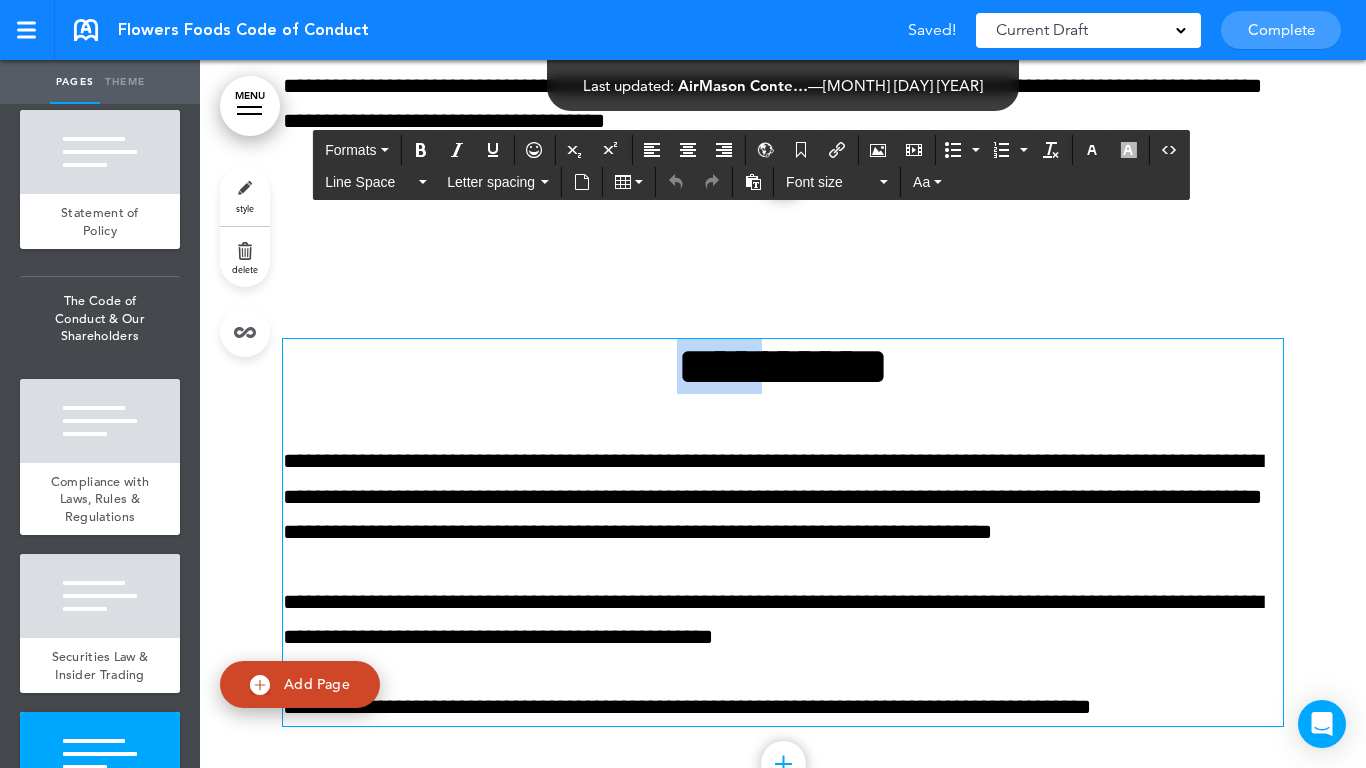 click on "**********" at bounding box center (783, 366) 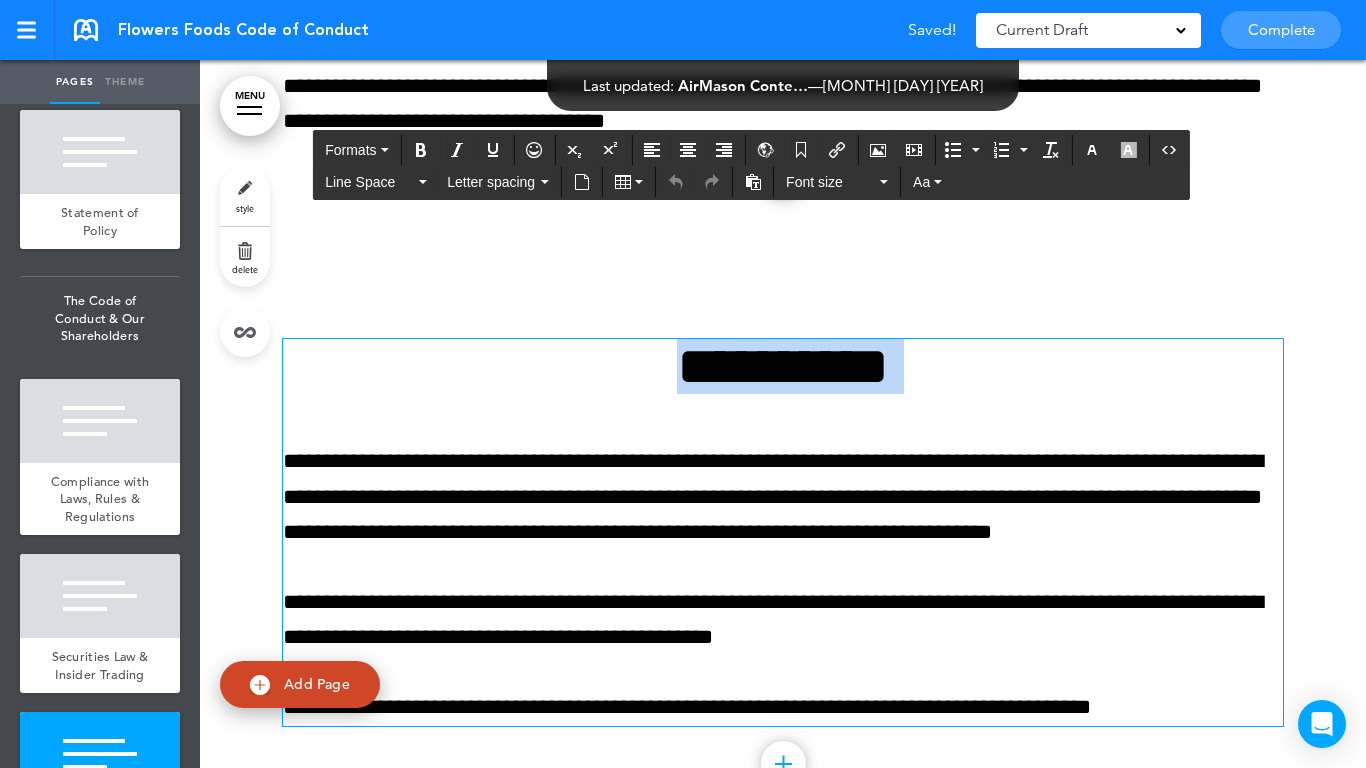 click on "**********" at bounding box center (783, 366) 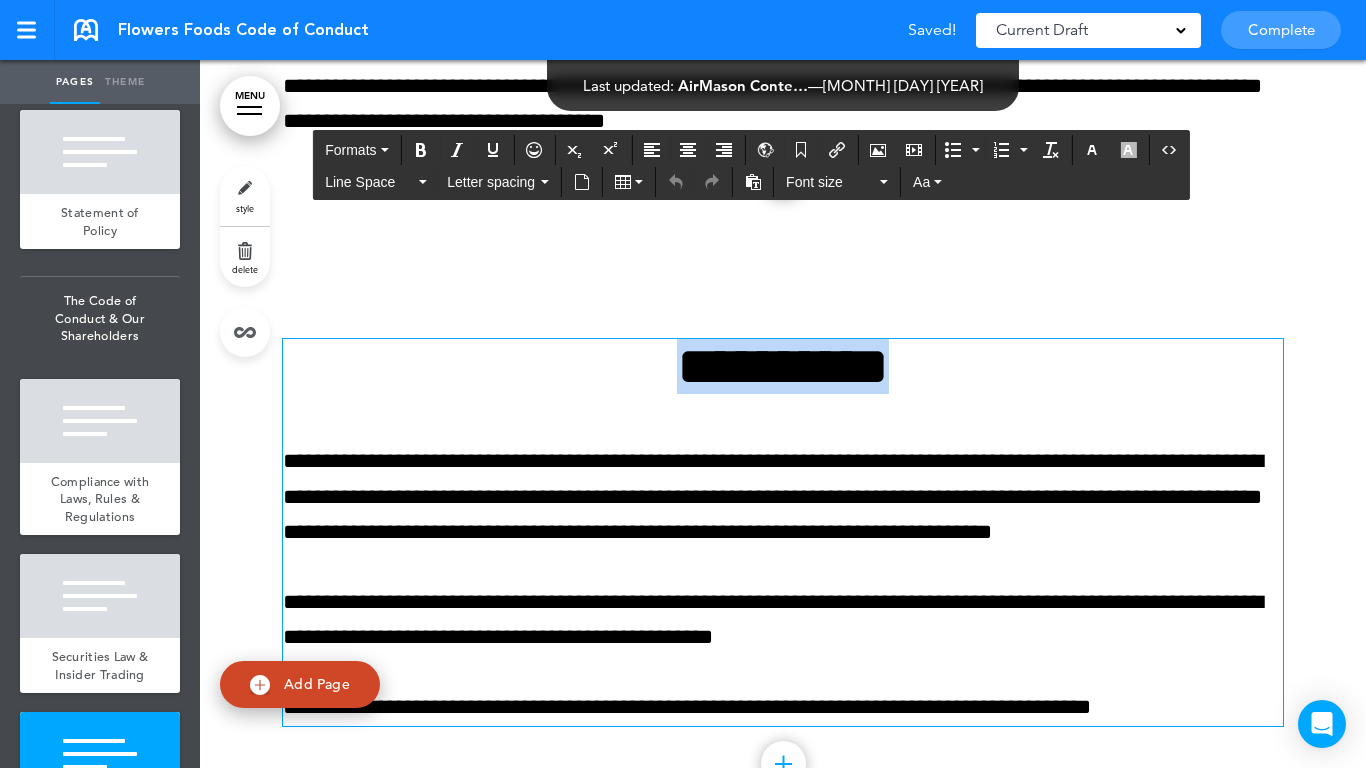 paste 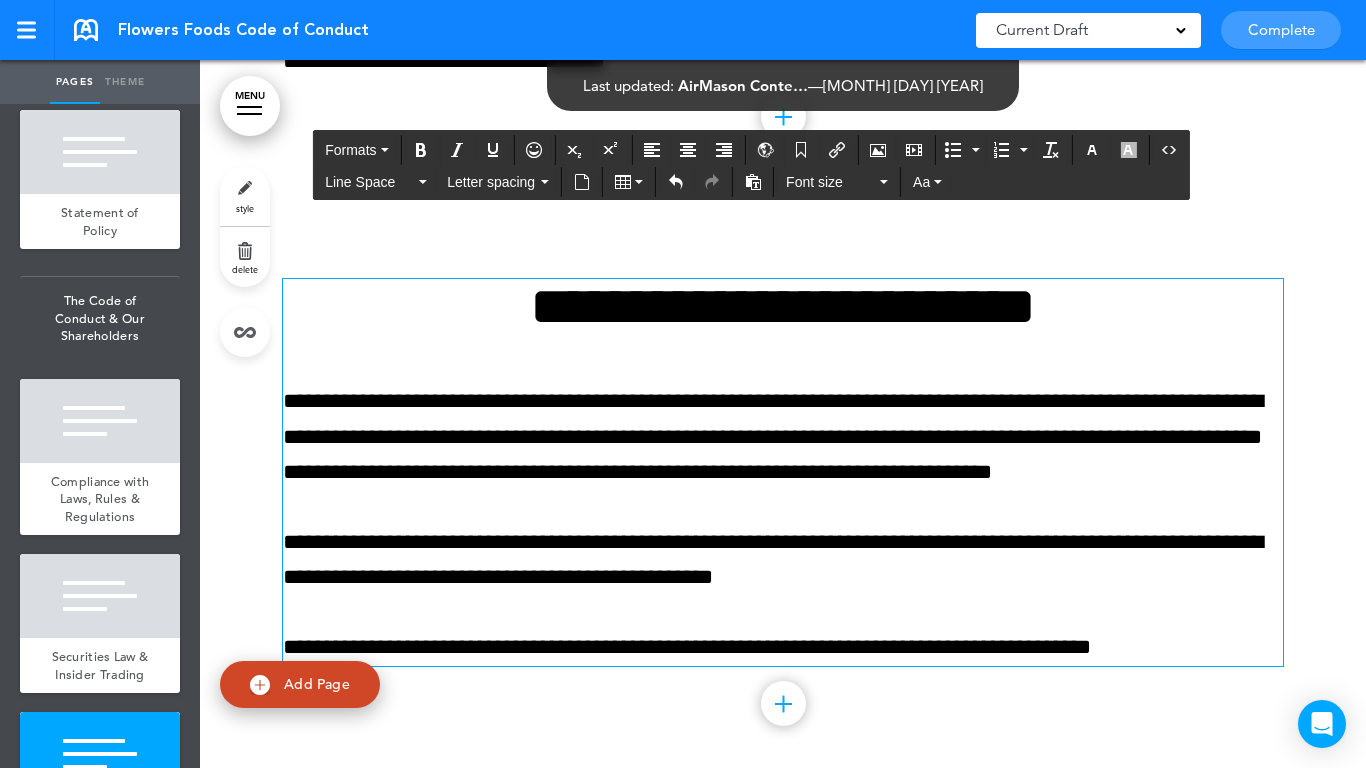 scroll, scrollTop: 4849, scrollLeft: 0, axis: vertical 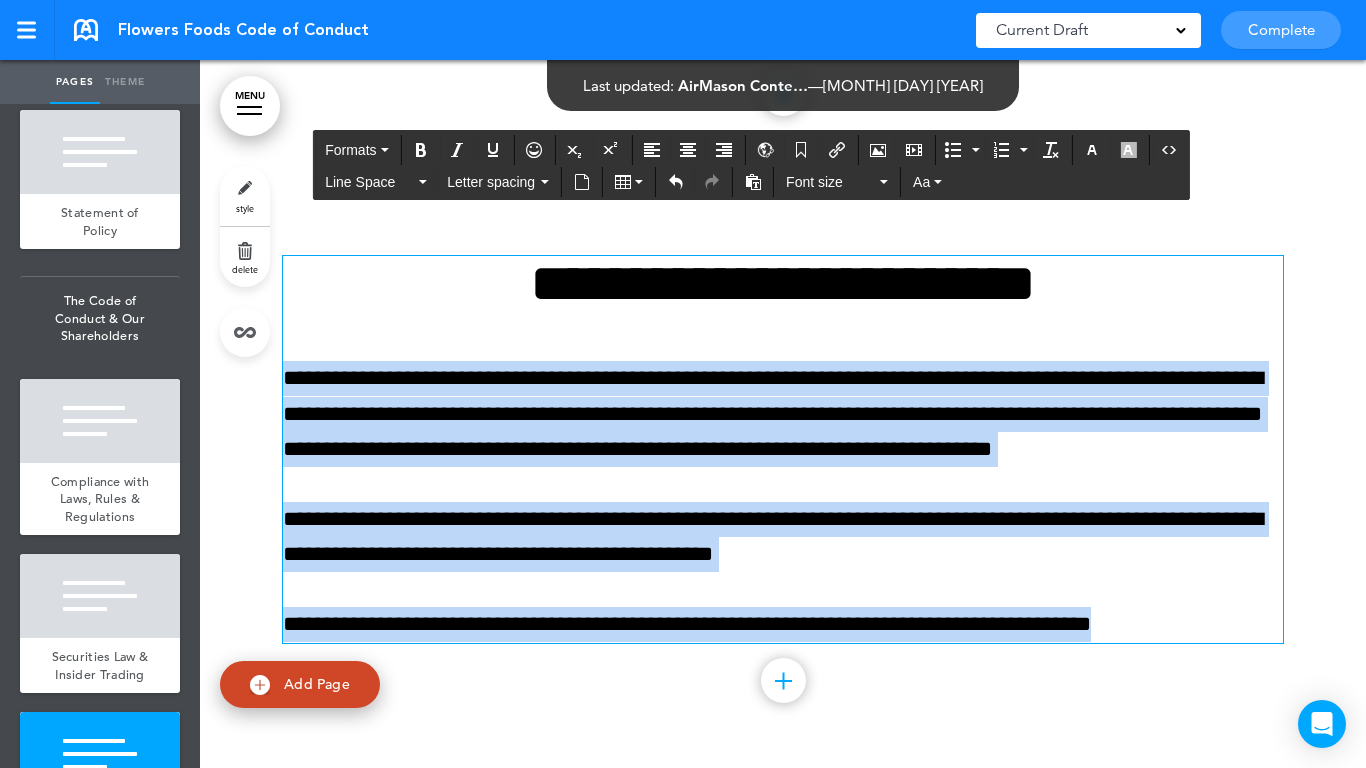 click on "This handbook
Preview
Settings
Your Handbooks
Account
Manage Organization
My Account
Help
Logout
Flowers Foods Code of Conduct
Saved!
Current Draft
CURRENT DRAFT
Complete
3 of 50 pages
Cancel request" at bounding box center [683, 384] 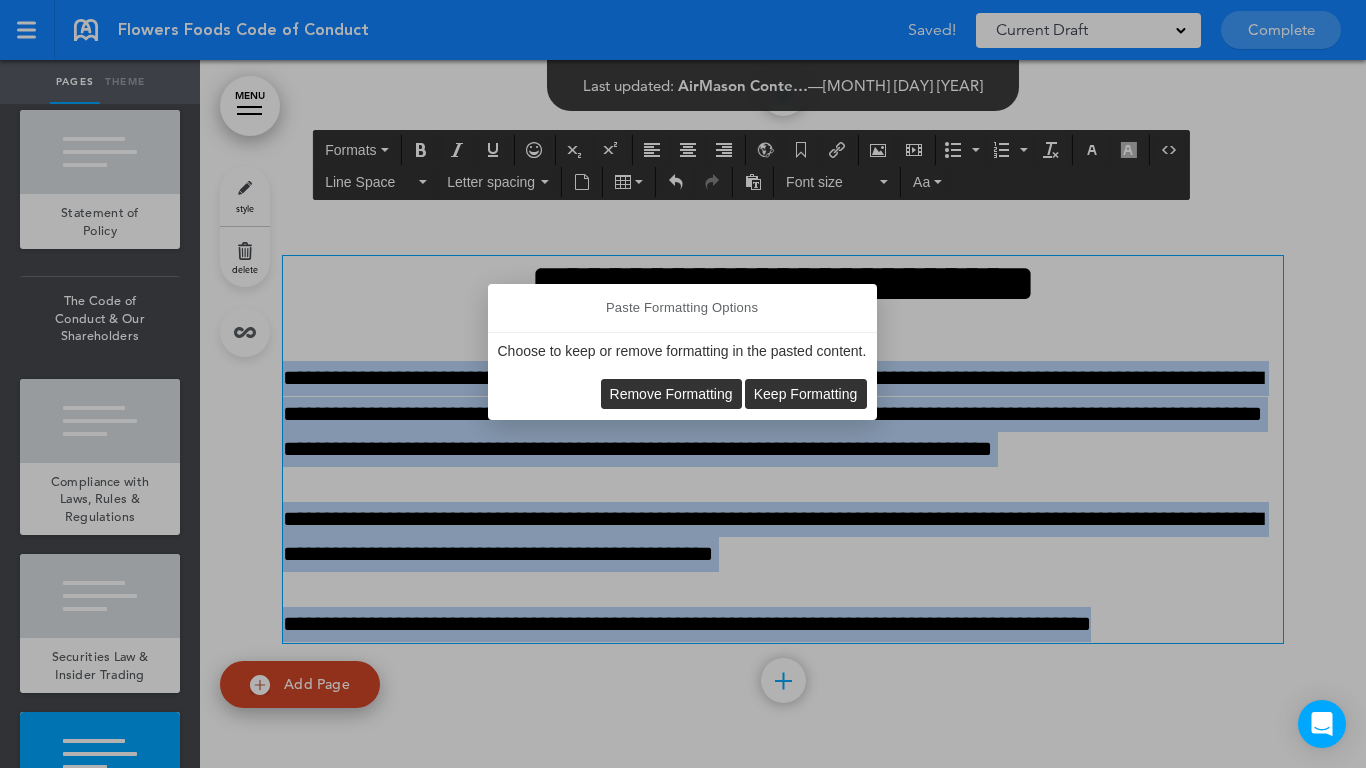 click on "Remove Formatting" at bounding box center (671, 394) 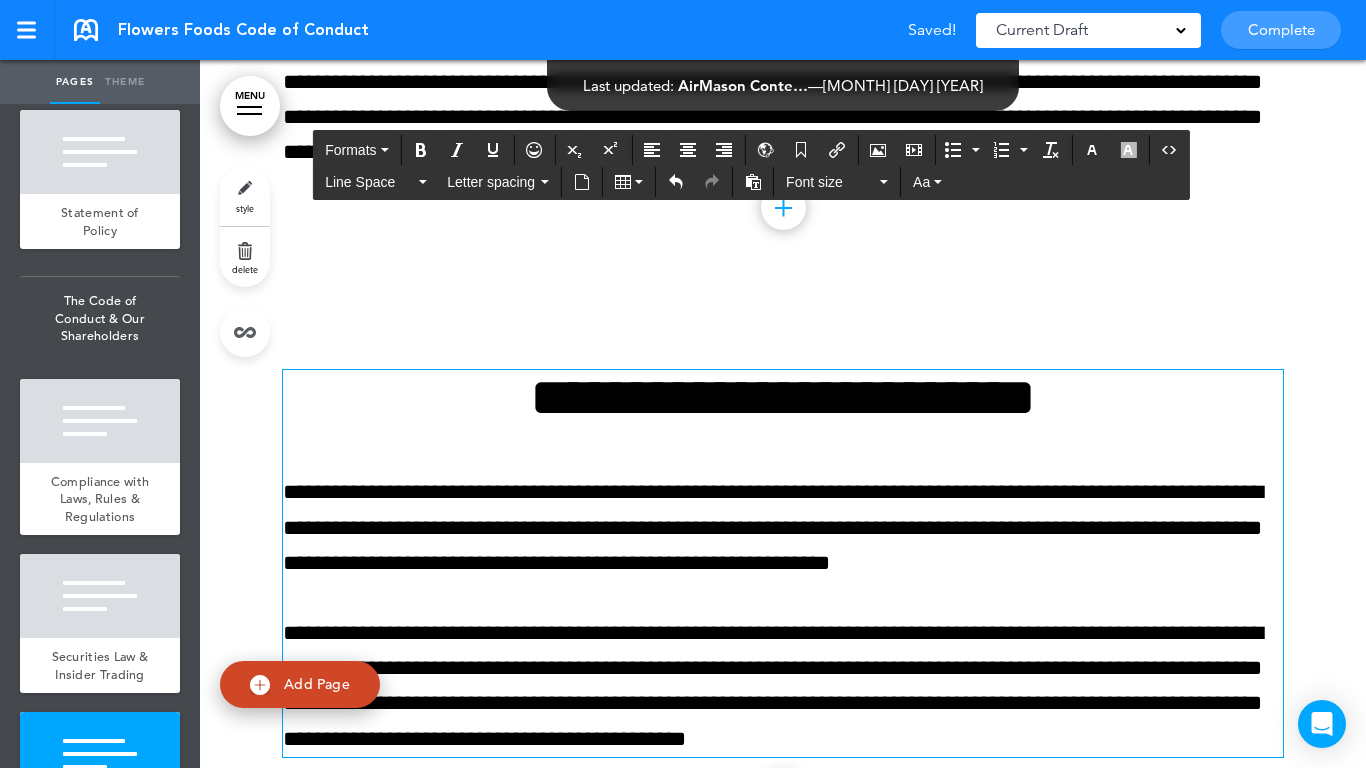 scroll, scrollTop: 4849, scrollLeft: 0, axis: vertical 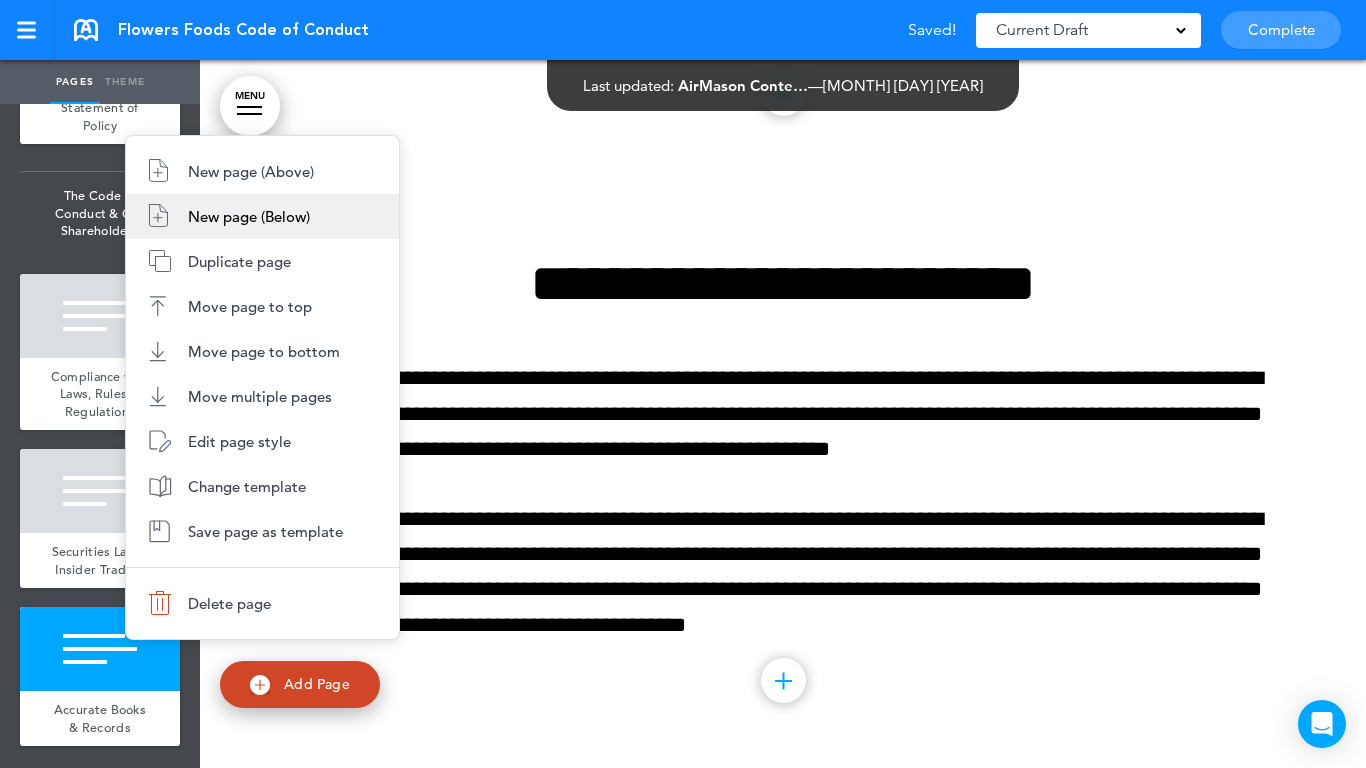 click on "New page (Below)" at bounding box center (249, 216) 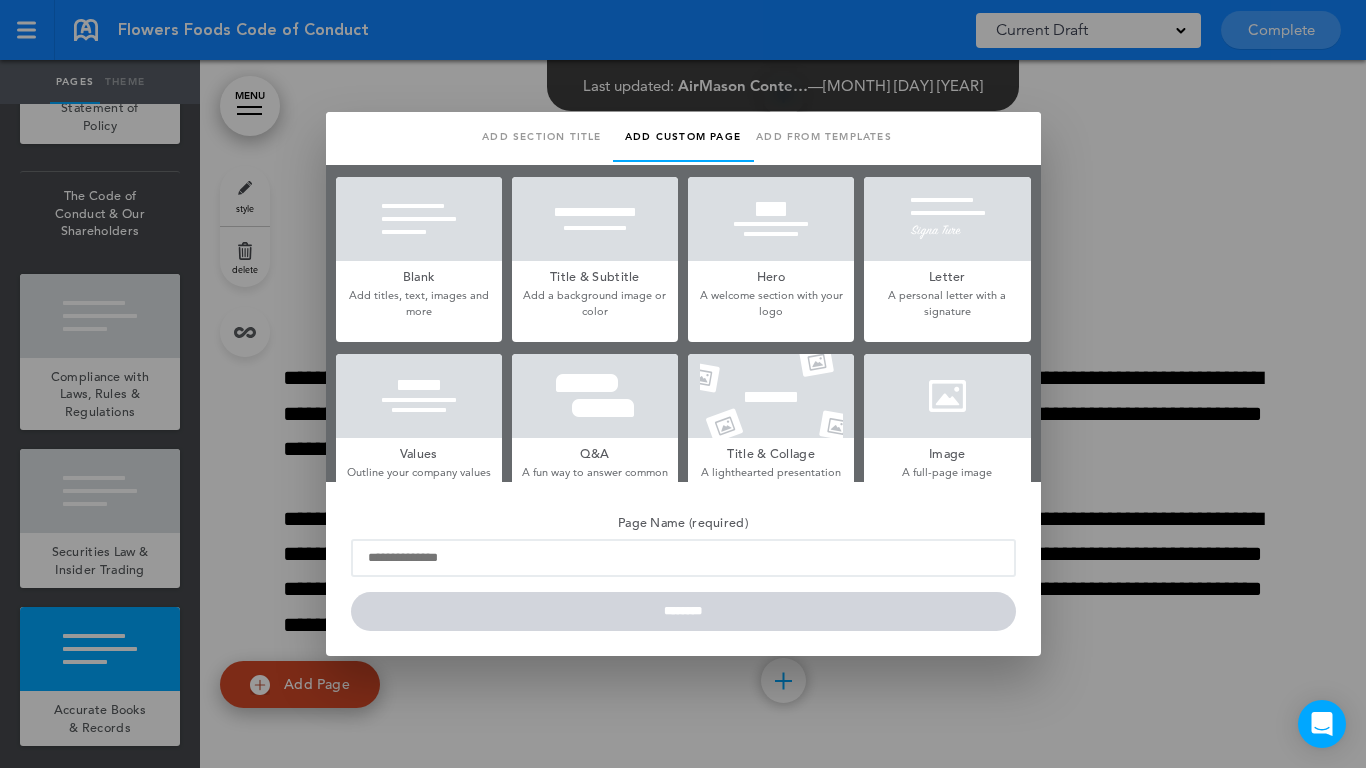 click at bounding box center (419, 219) 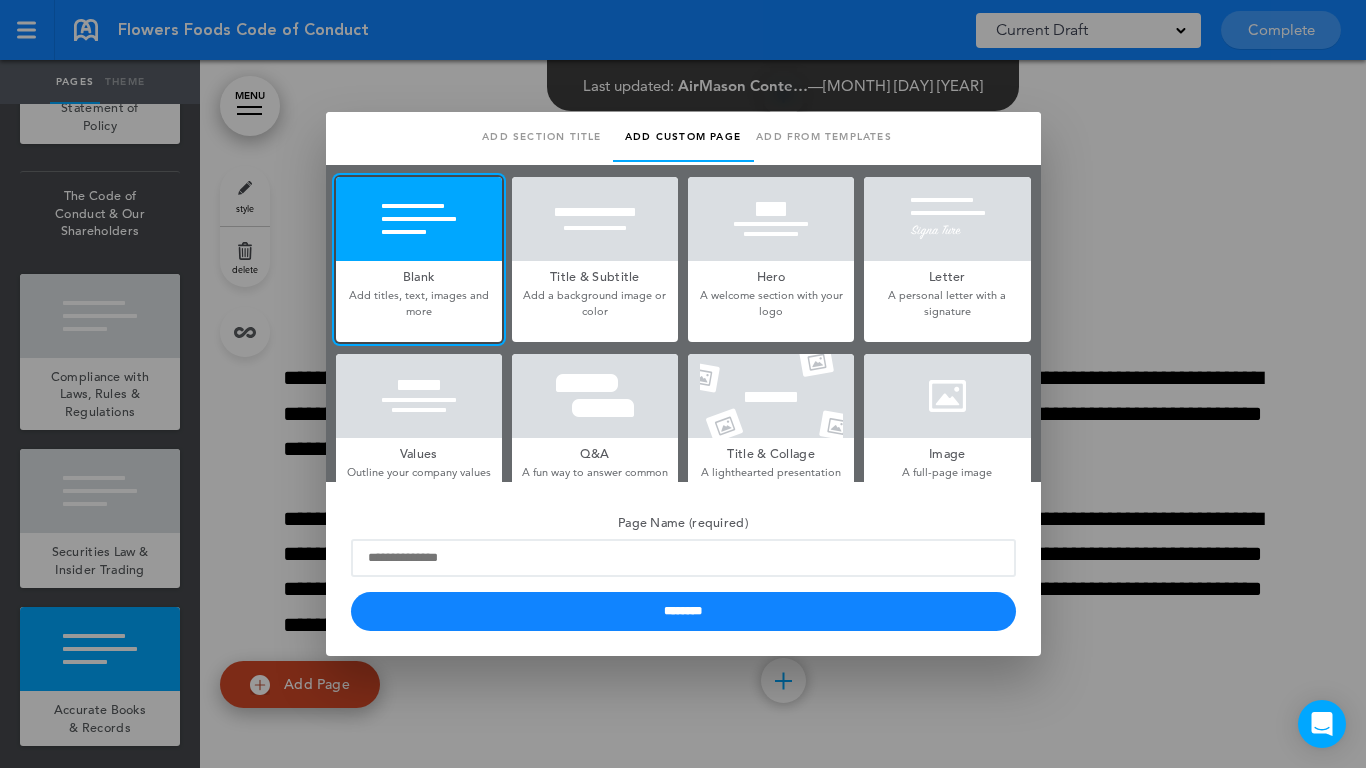 click on "Page Name (required)" at bounding box center [683, 542] 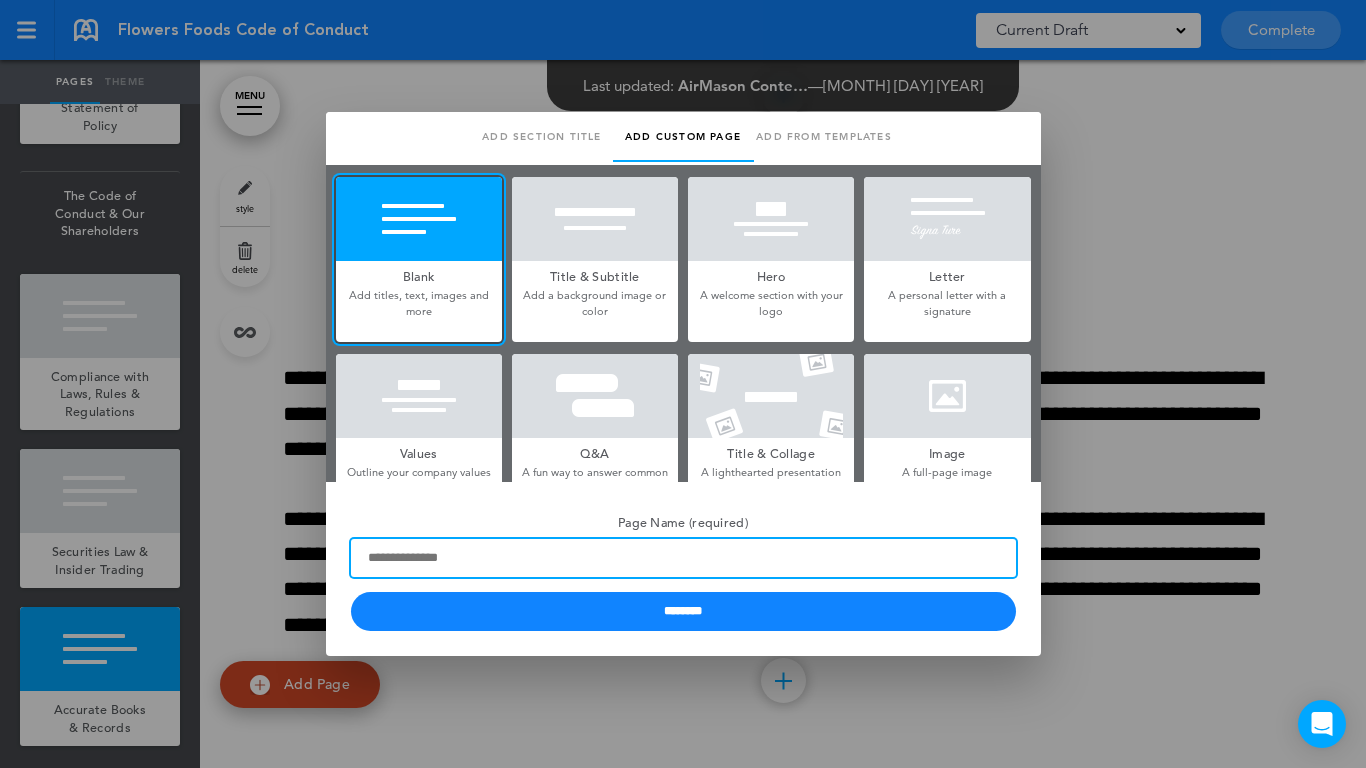 click on "Page Name (required)" at bounding box center (683, 558) 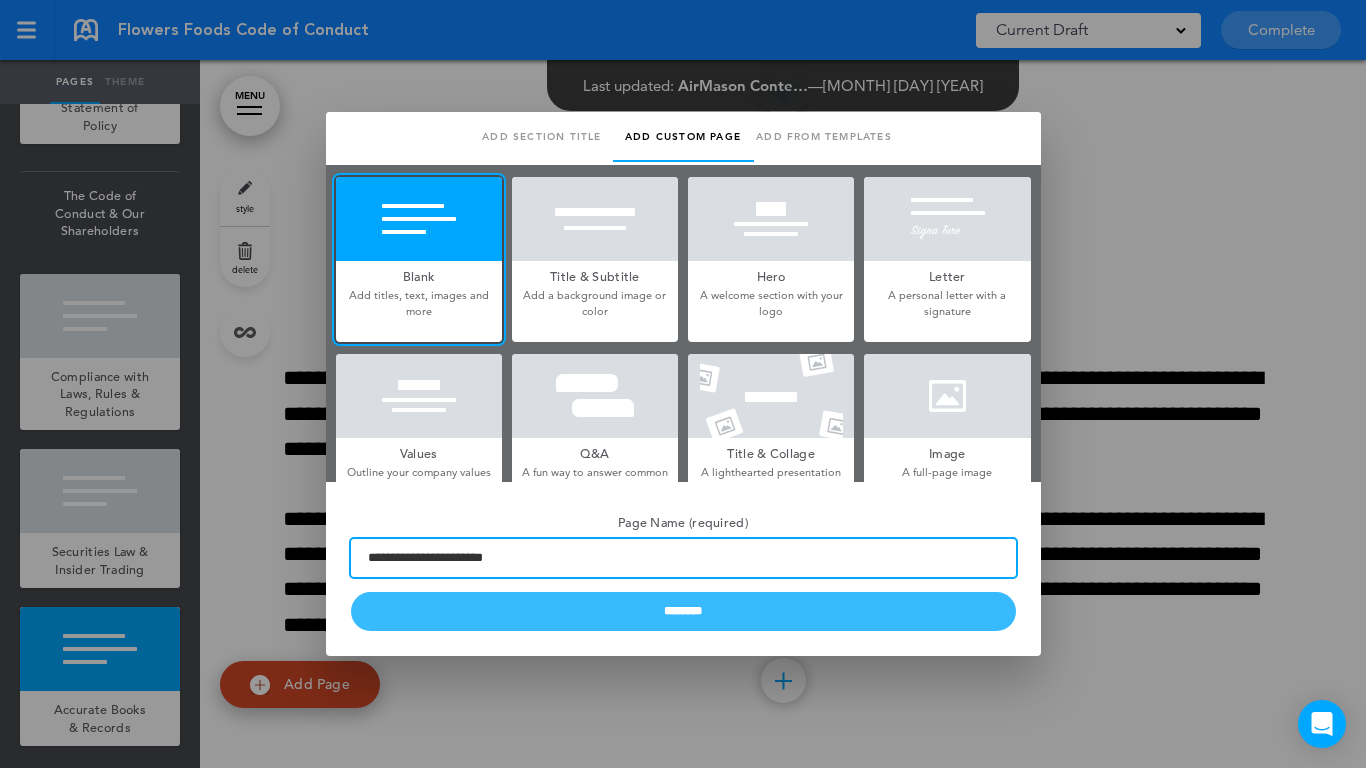 type on "**********" 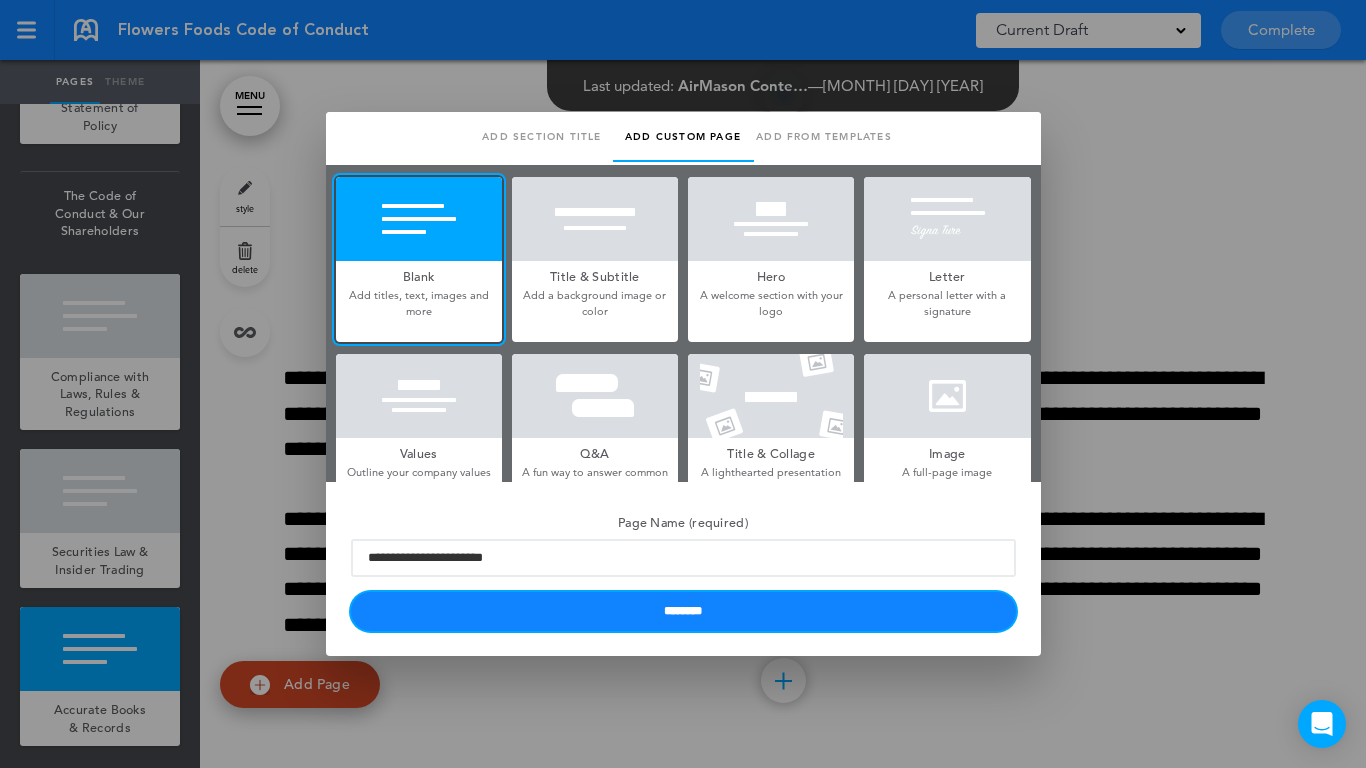 click on "********" at bounding box center (683, 611) 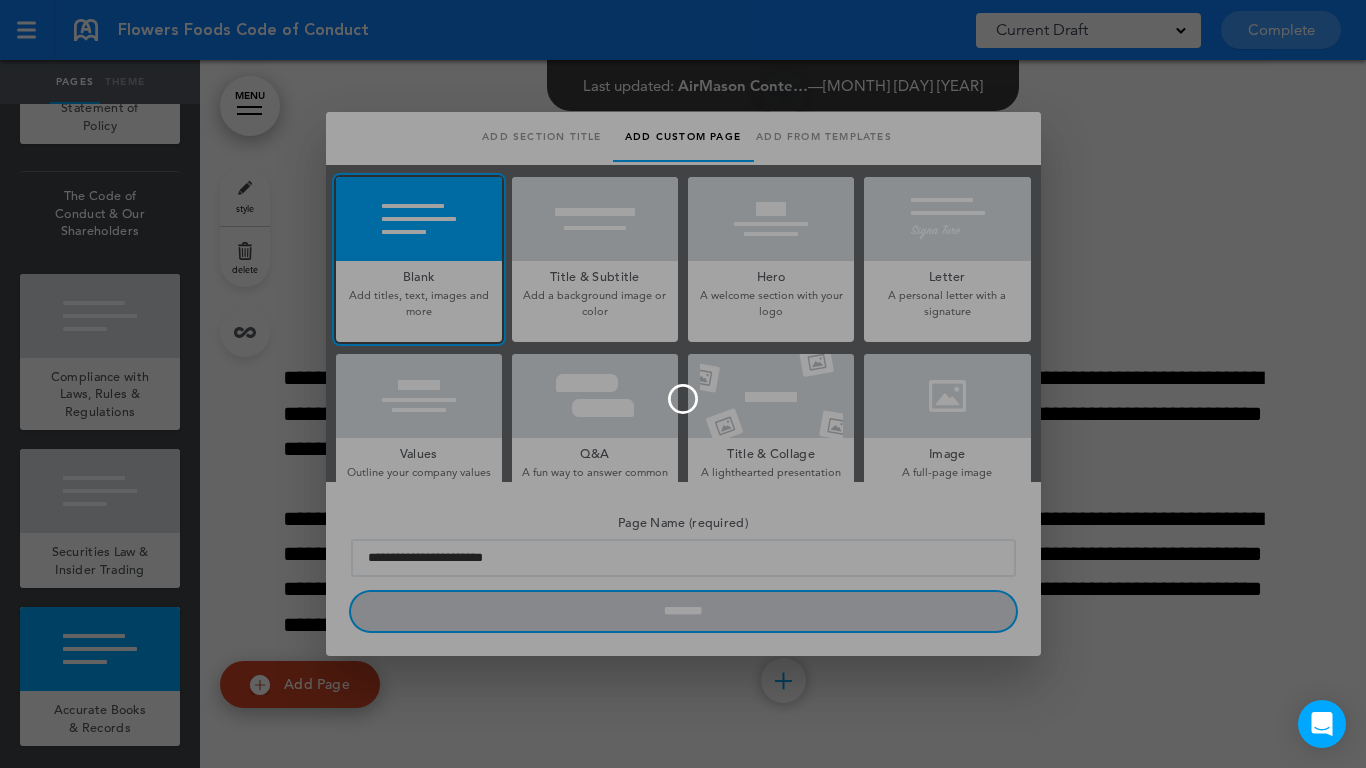 type 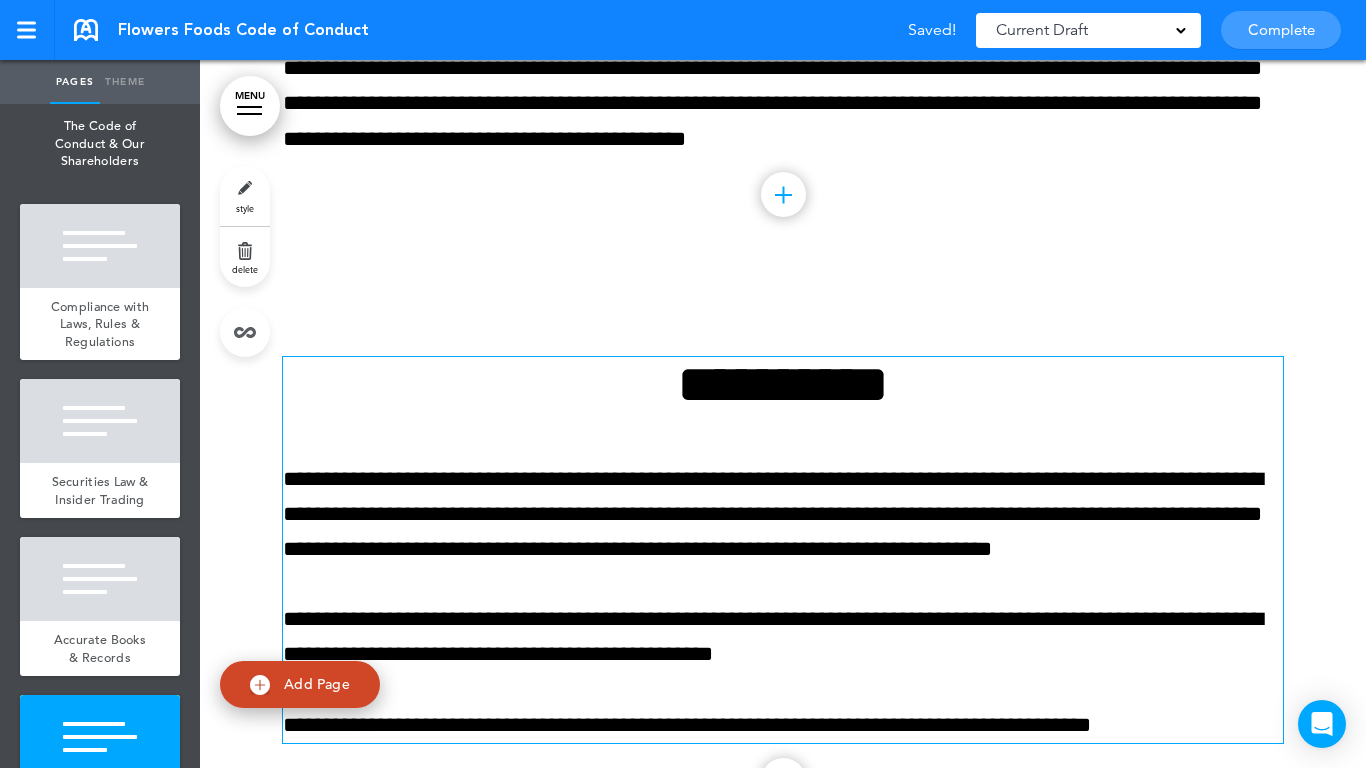 scroll, scrollTop: 5349, scrollLeft: 0, axis: vertical 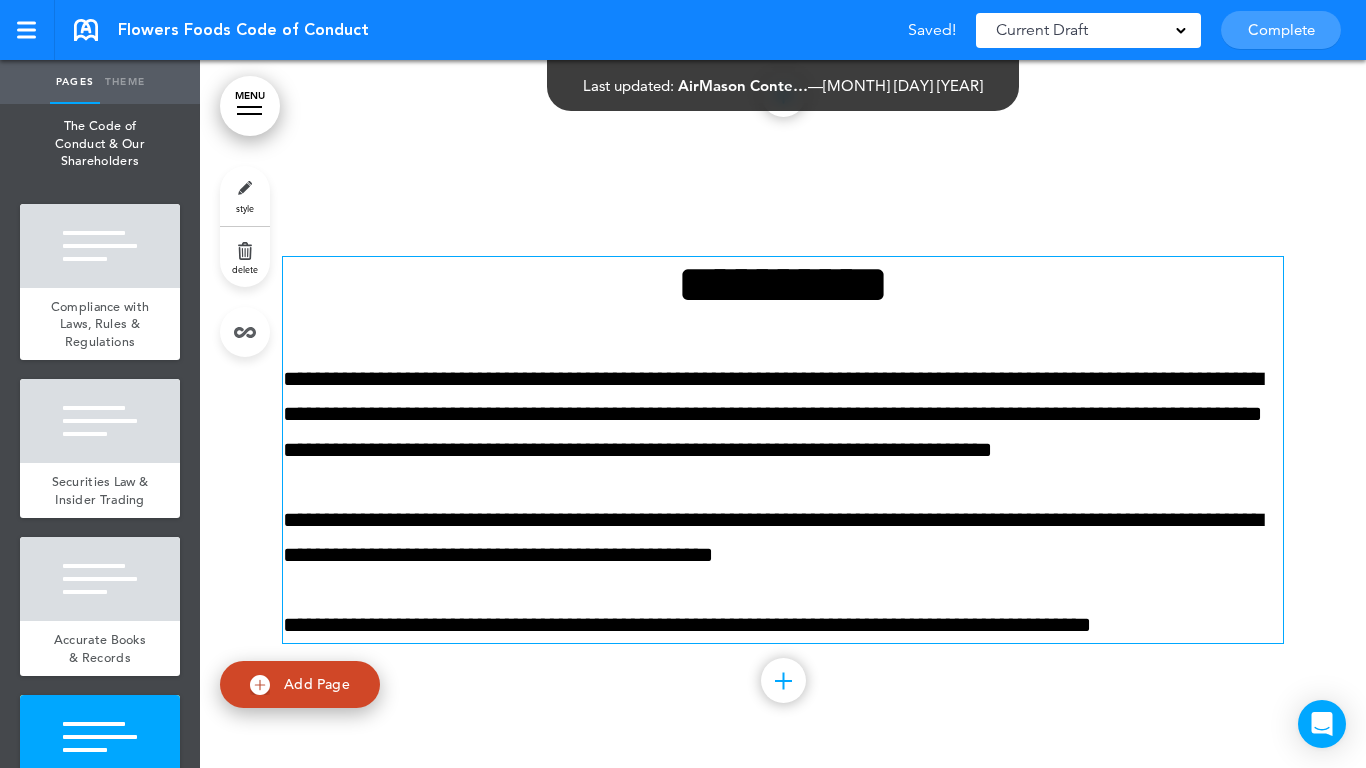 click on "**********" at bounding box center (783, 284) 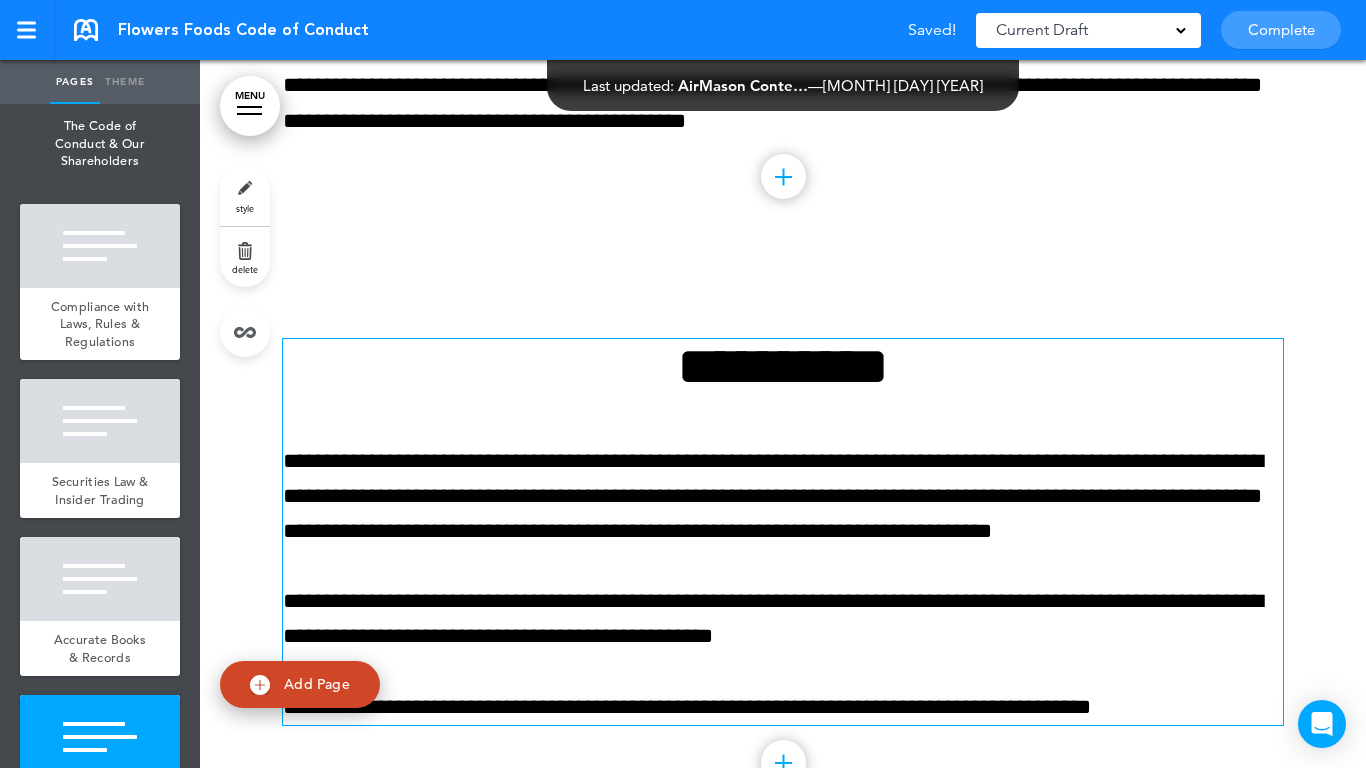 click on "**********" at bounding box center (783, 366) 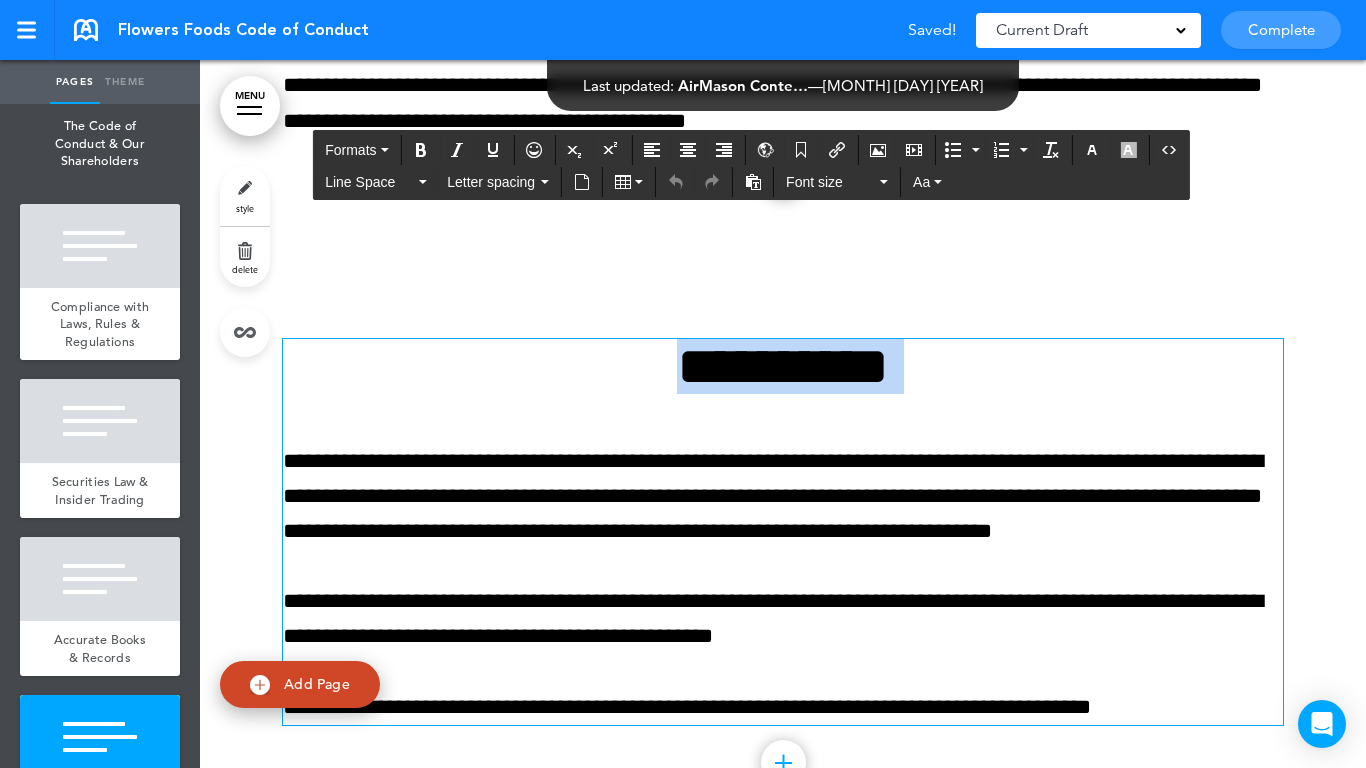 click on "**********" at bounding box center [783, 366] 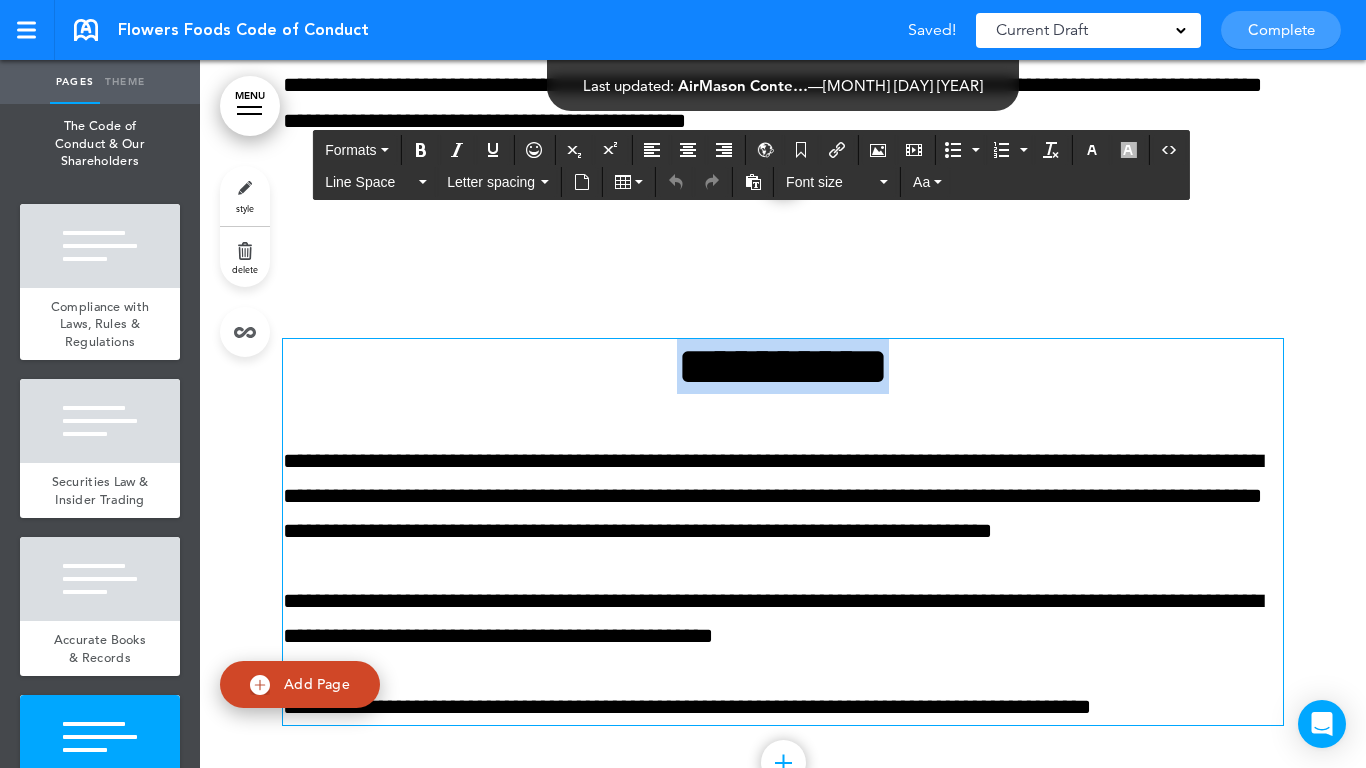 paste 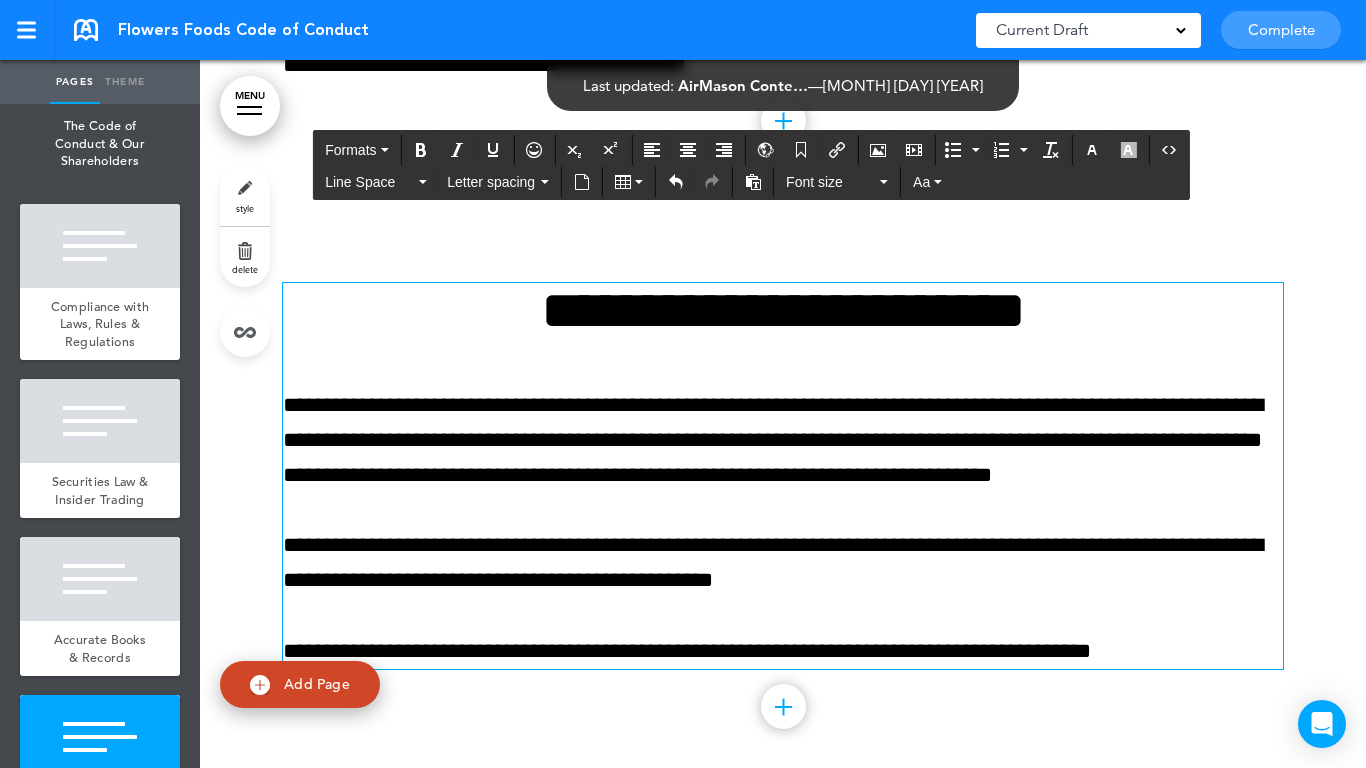 scroll, scrollTop: 5435, scrollLeft: 0, axis: vertical 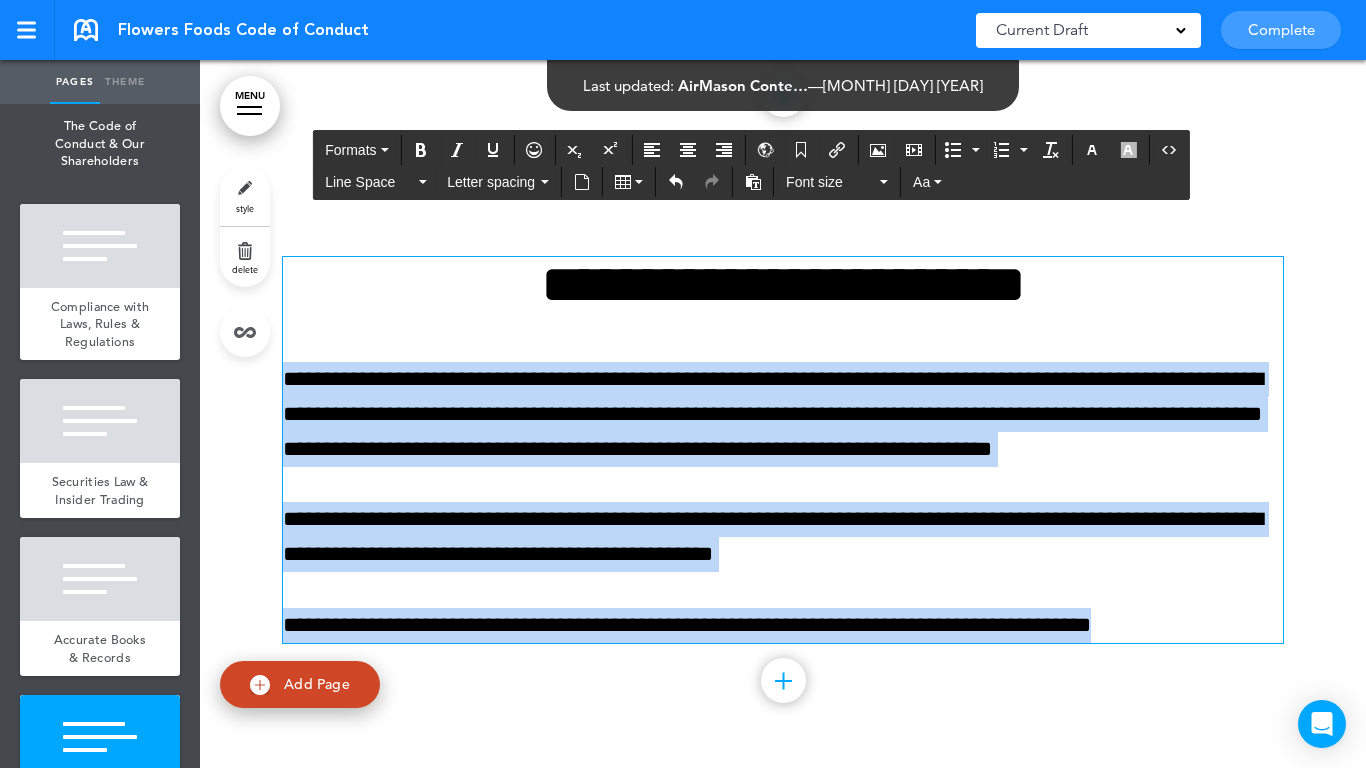 click on "This handbook
Preview
Settings
Your Handbooks
Account
Manage Organization
My Account
Help
Logout
Flowers Foods Code of Conduct
Saved!
Current Draft
CURRENT DRAFT
Complete
3 of 50 pages
Cancel request" at bounding box center (683, 384) 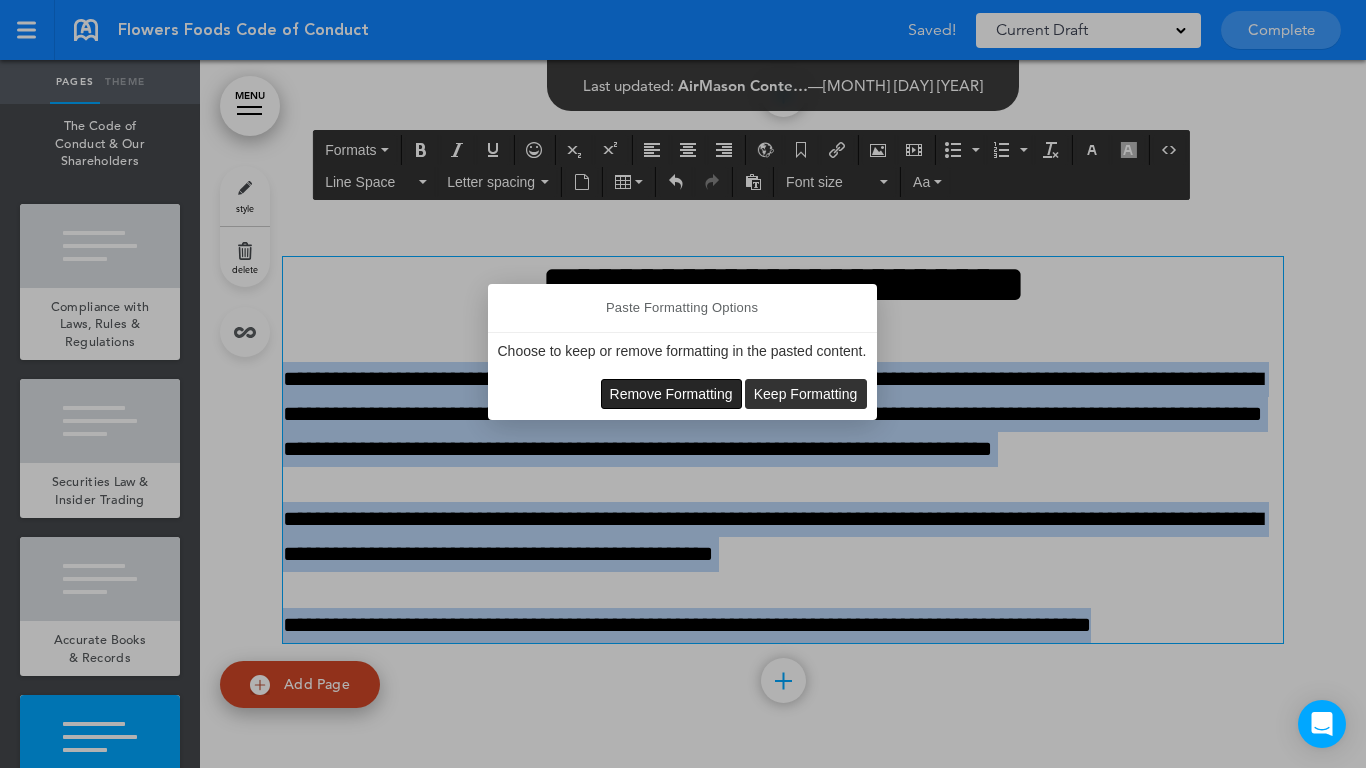 click on "Remove Formatting" at bounding box center [671, 394] 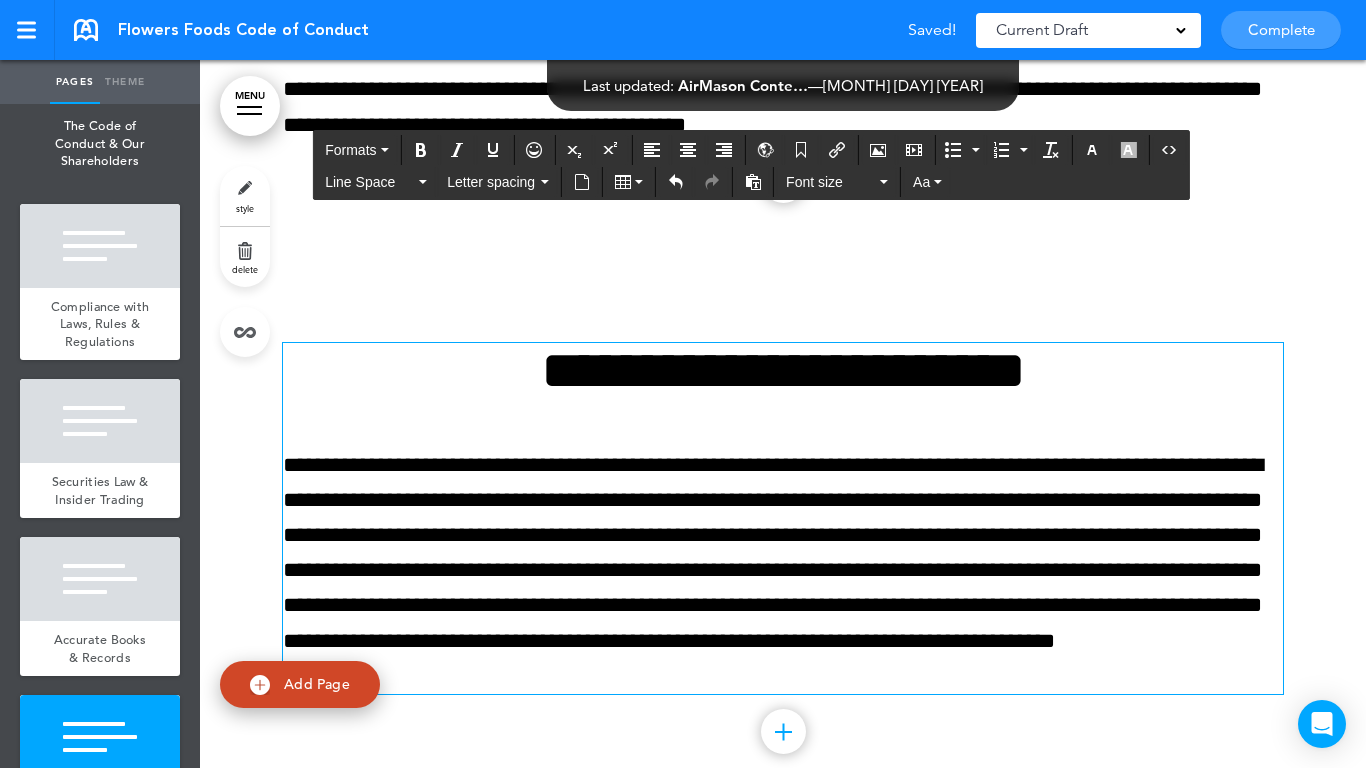 scroll, scrollTop: 5400, scrollLeft: 0, axis: vertical 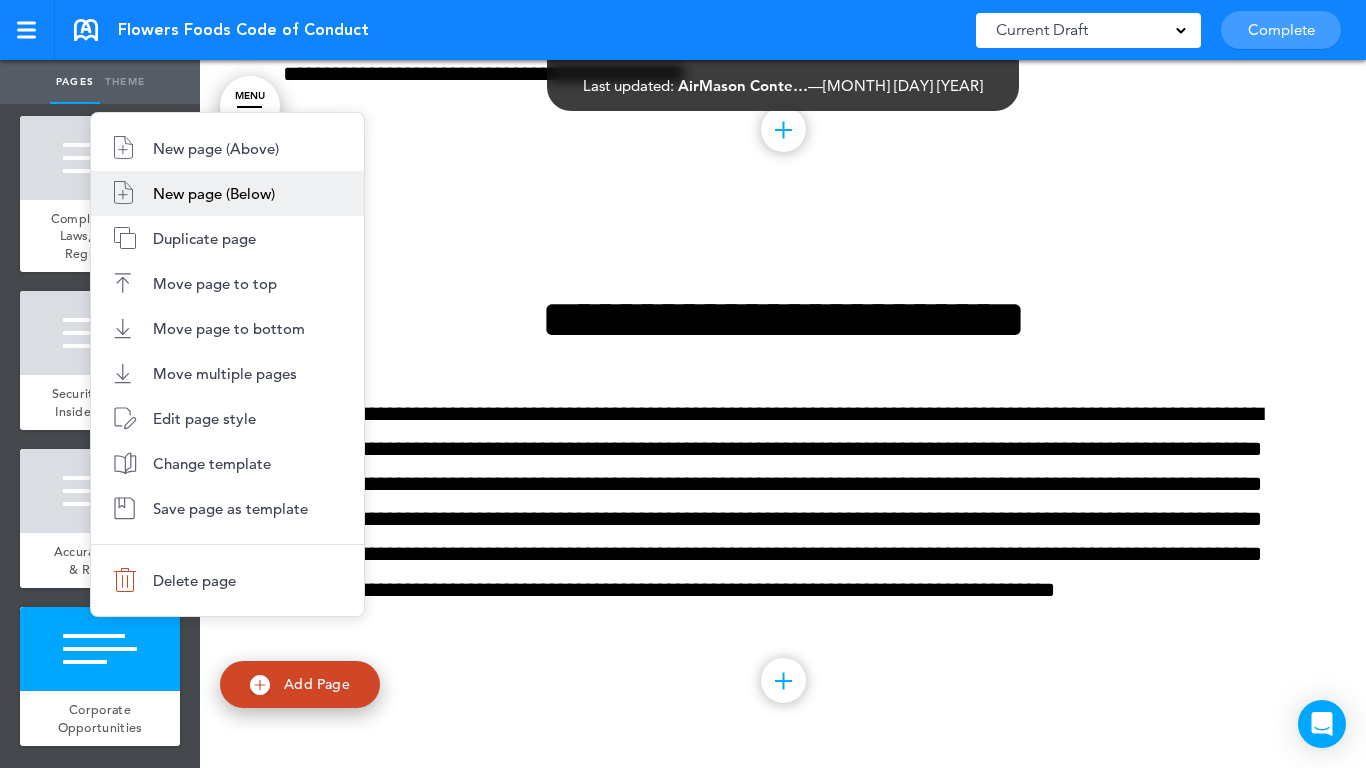click on "New page (Below)" at bounding box center [214, 193] 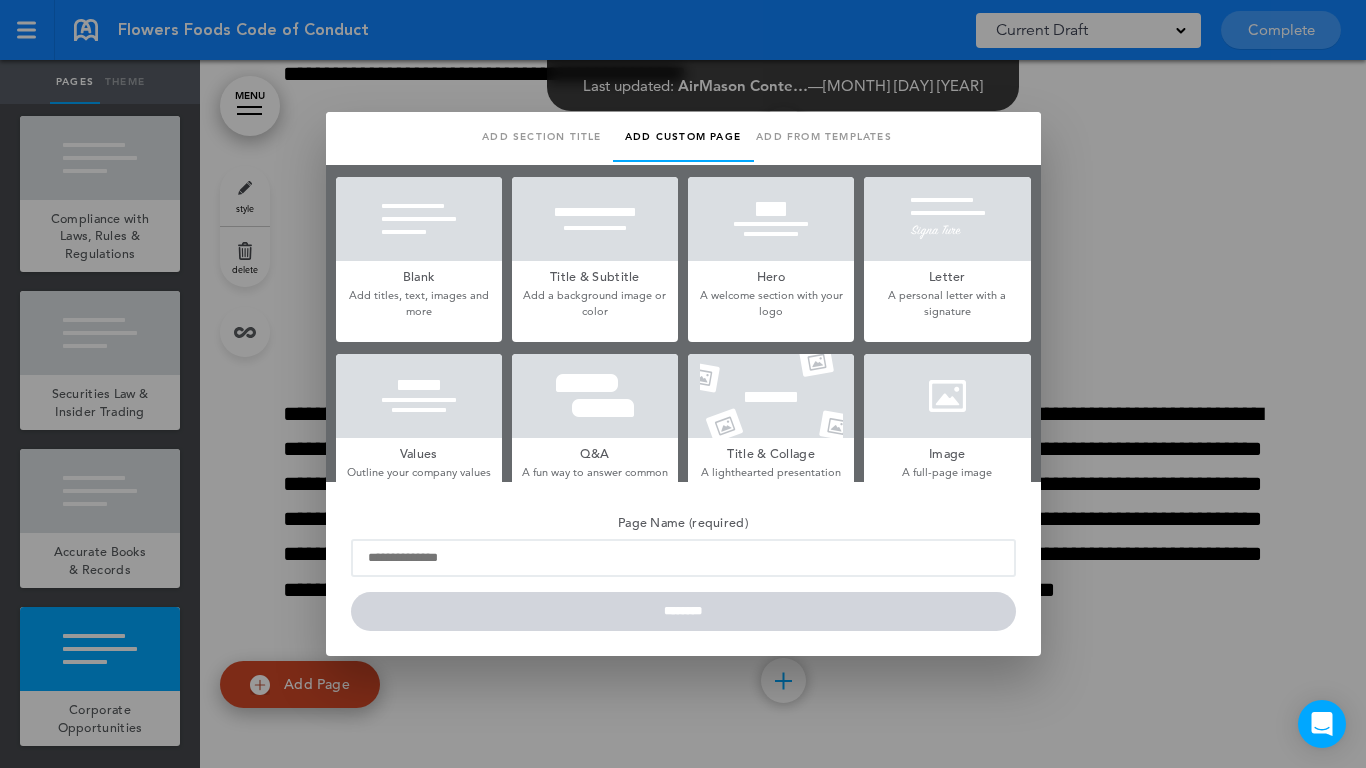 click at bounding box center (419, 219) 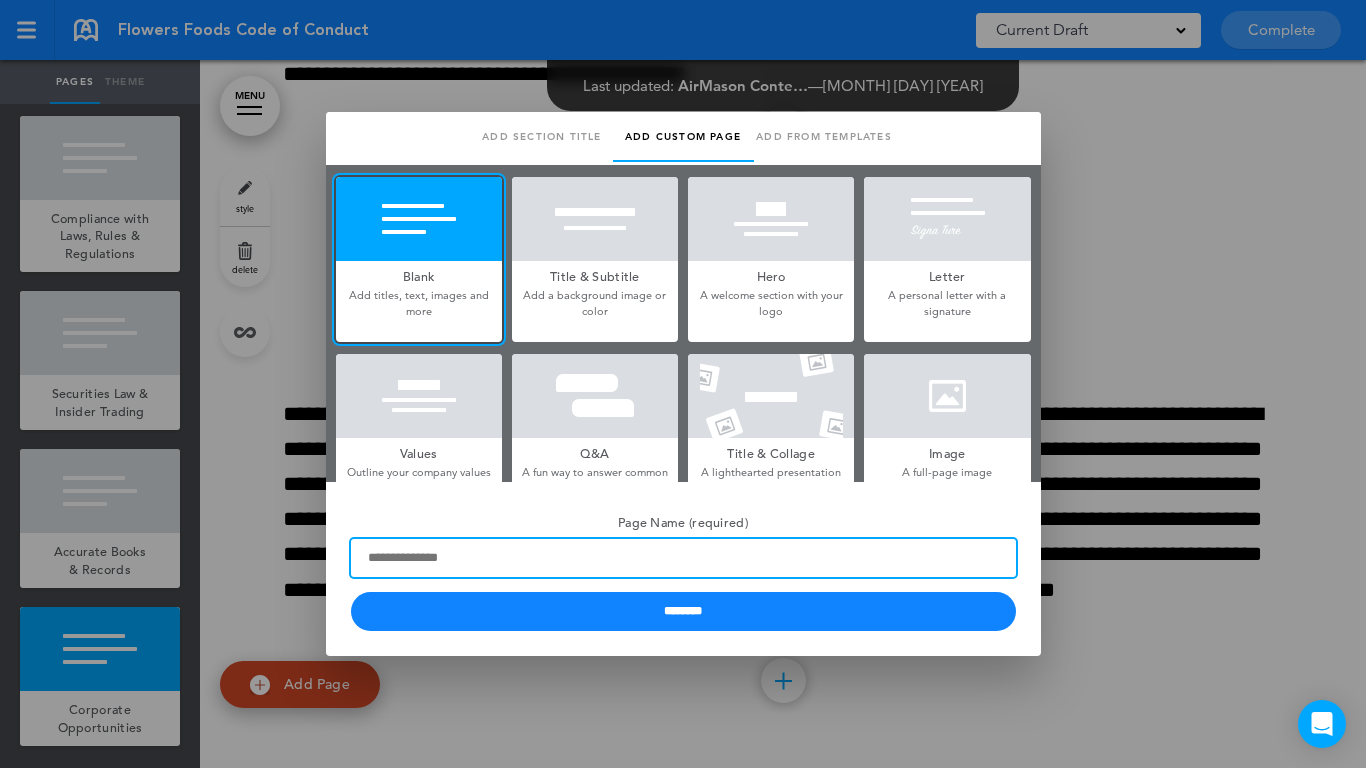 click on "Page Name (required)" at bounding box center [683, 558] 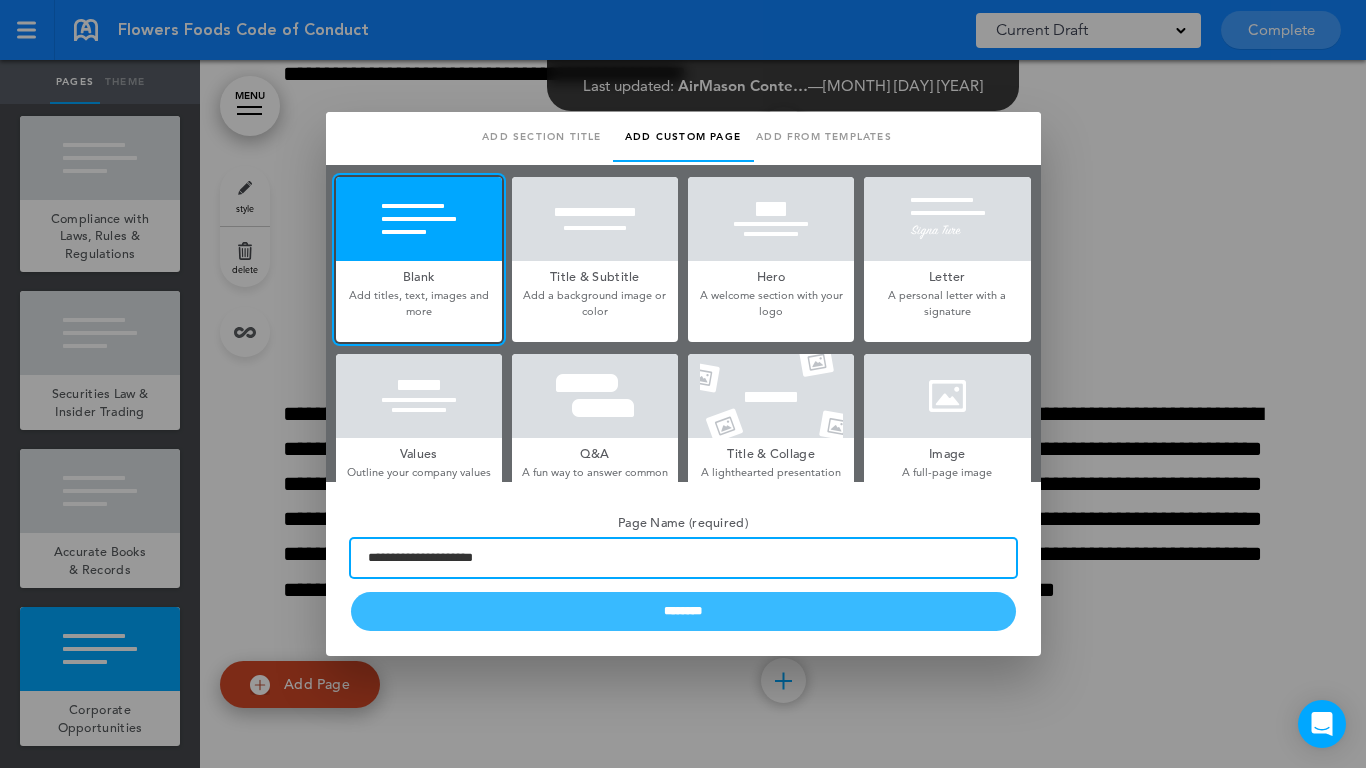 type on "**********" 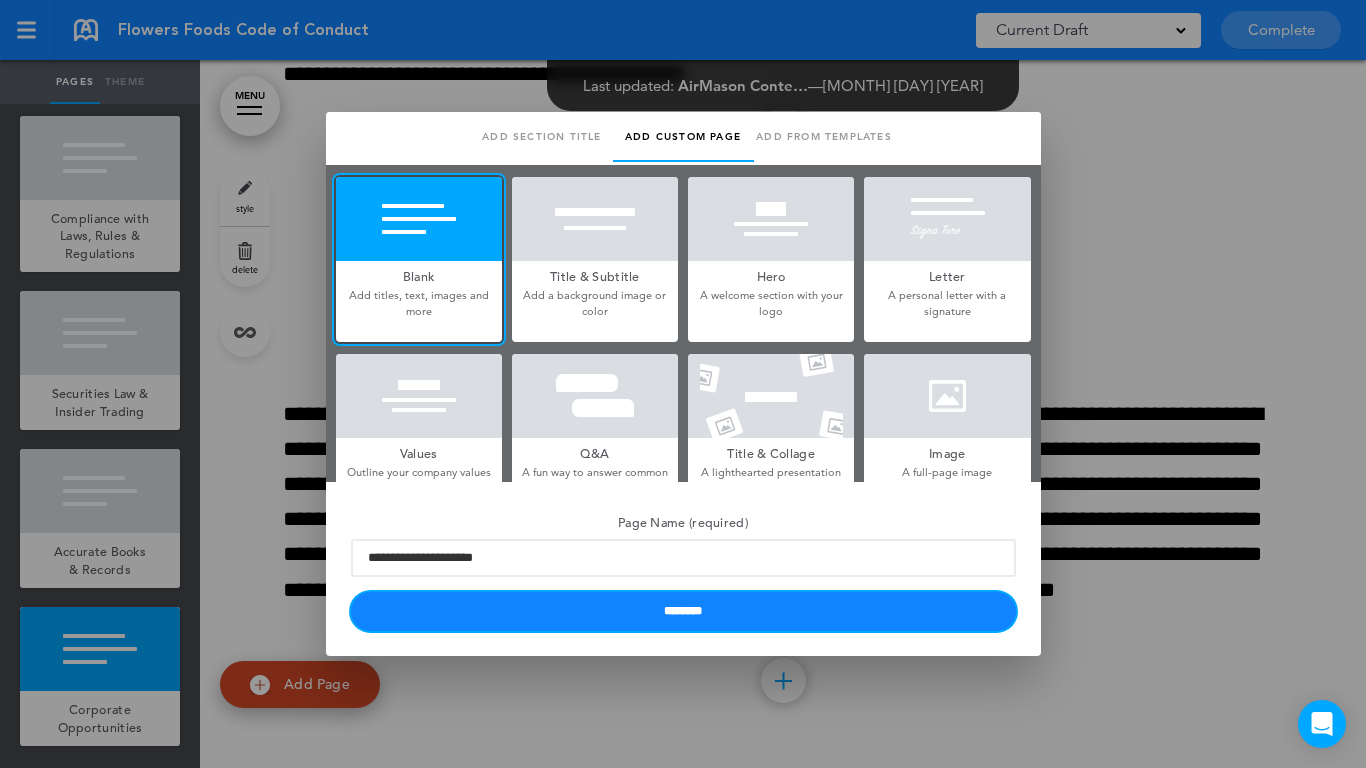 click on "********" at bounding box center [683, 611] 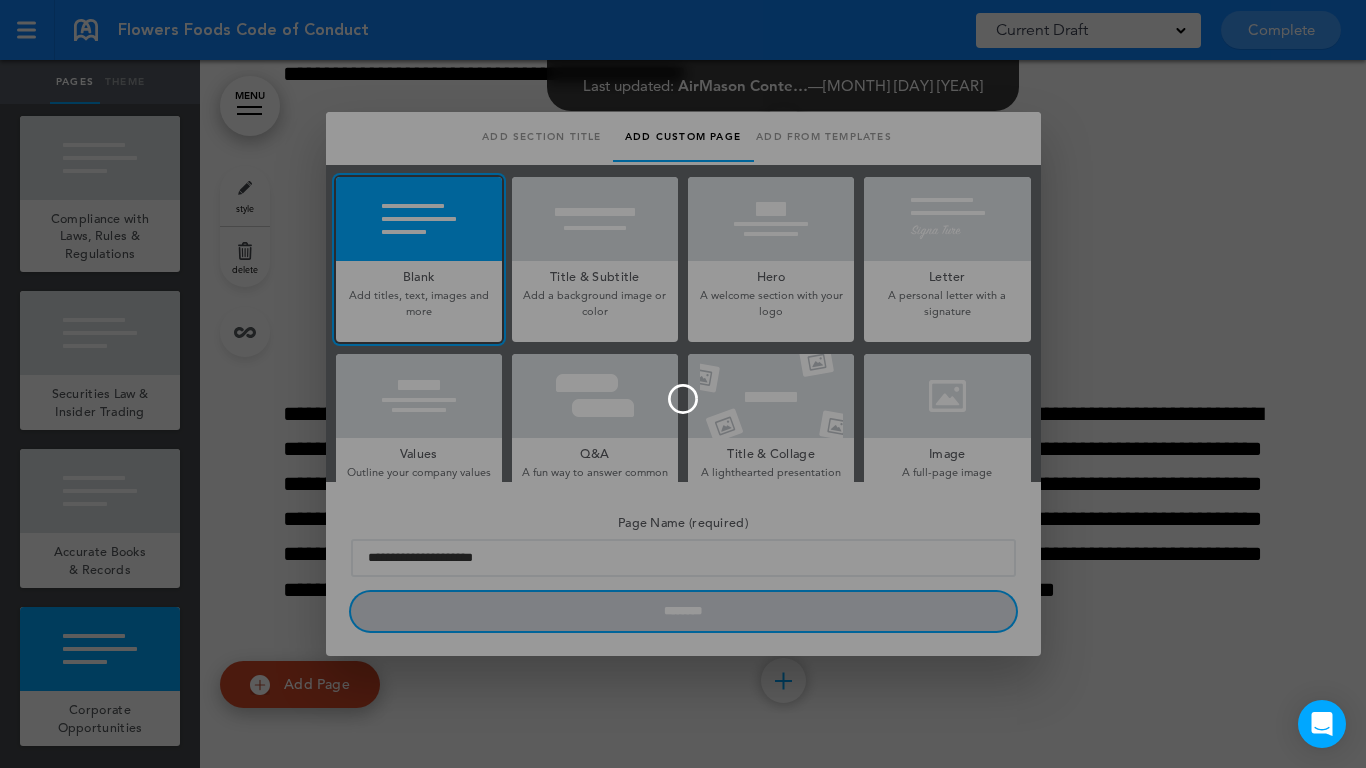 type 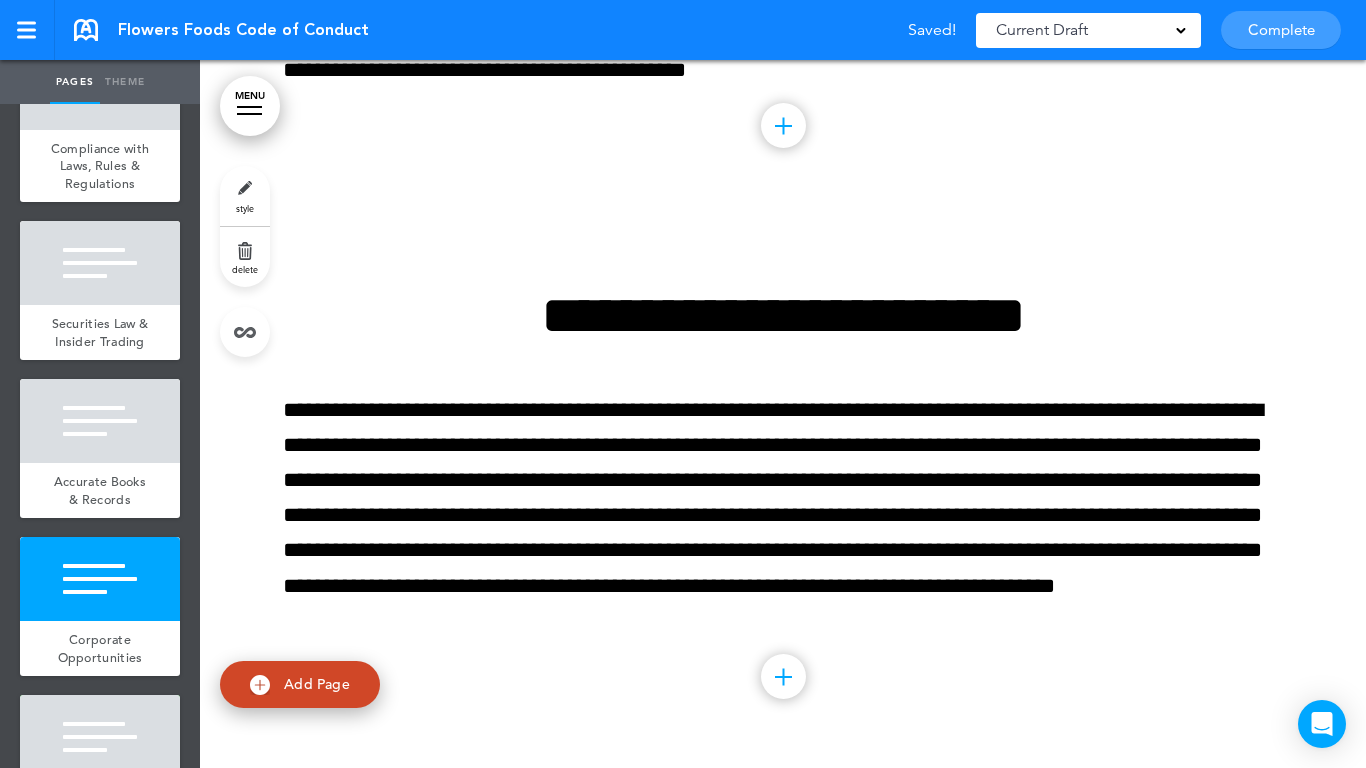 scroll, scrollTop: 5900, scrollLeft: 0, axis: vertical 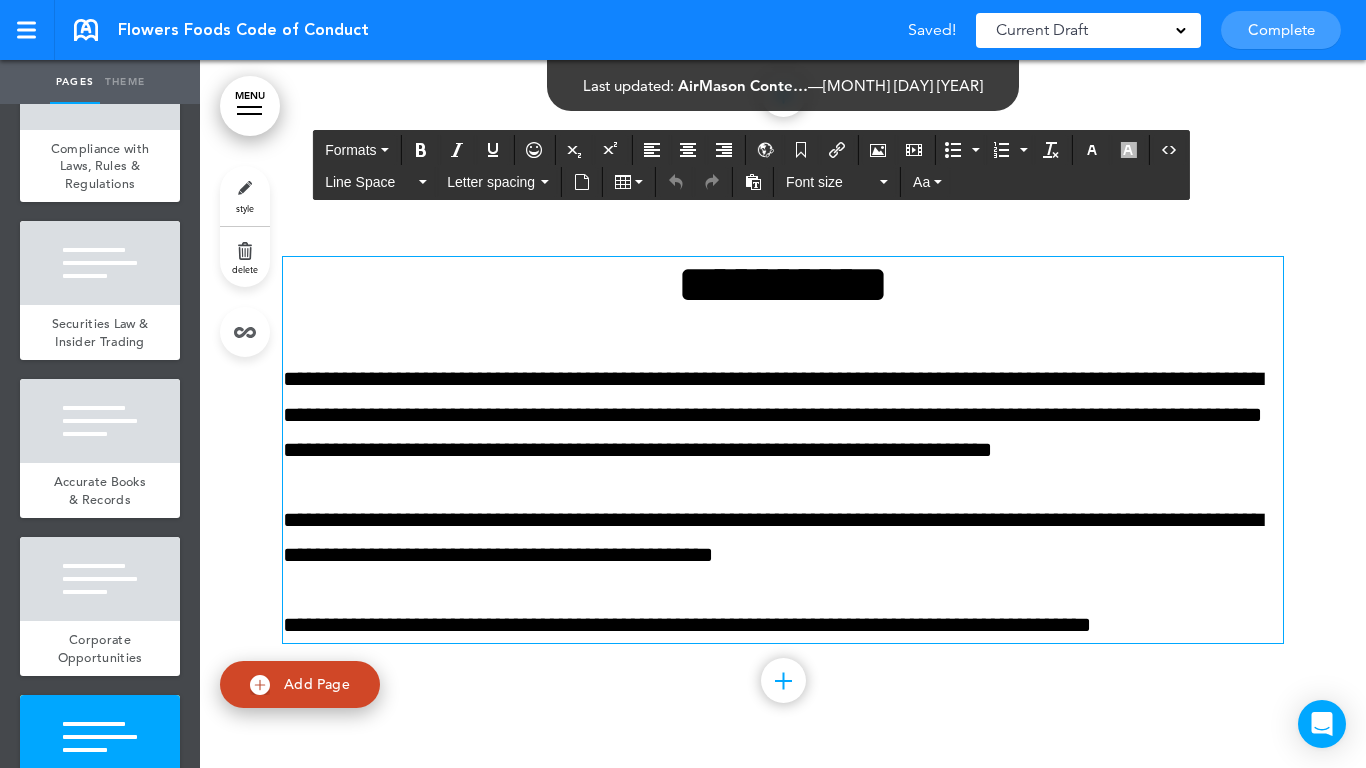 click on "**********" at bounding box center (783, 284) 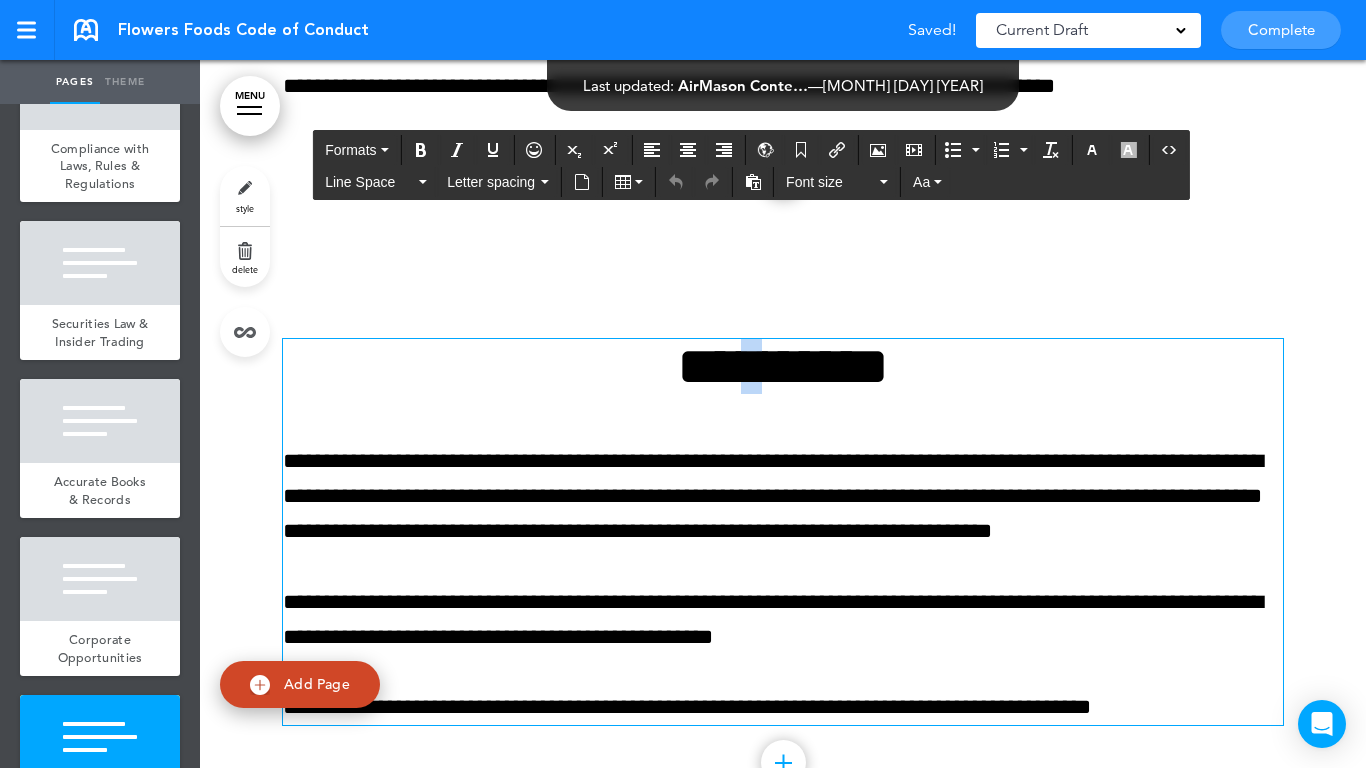 click on "**********" at bounding box center (783, 366) 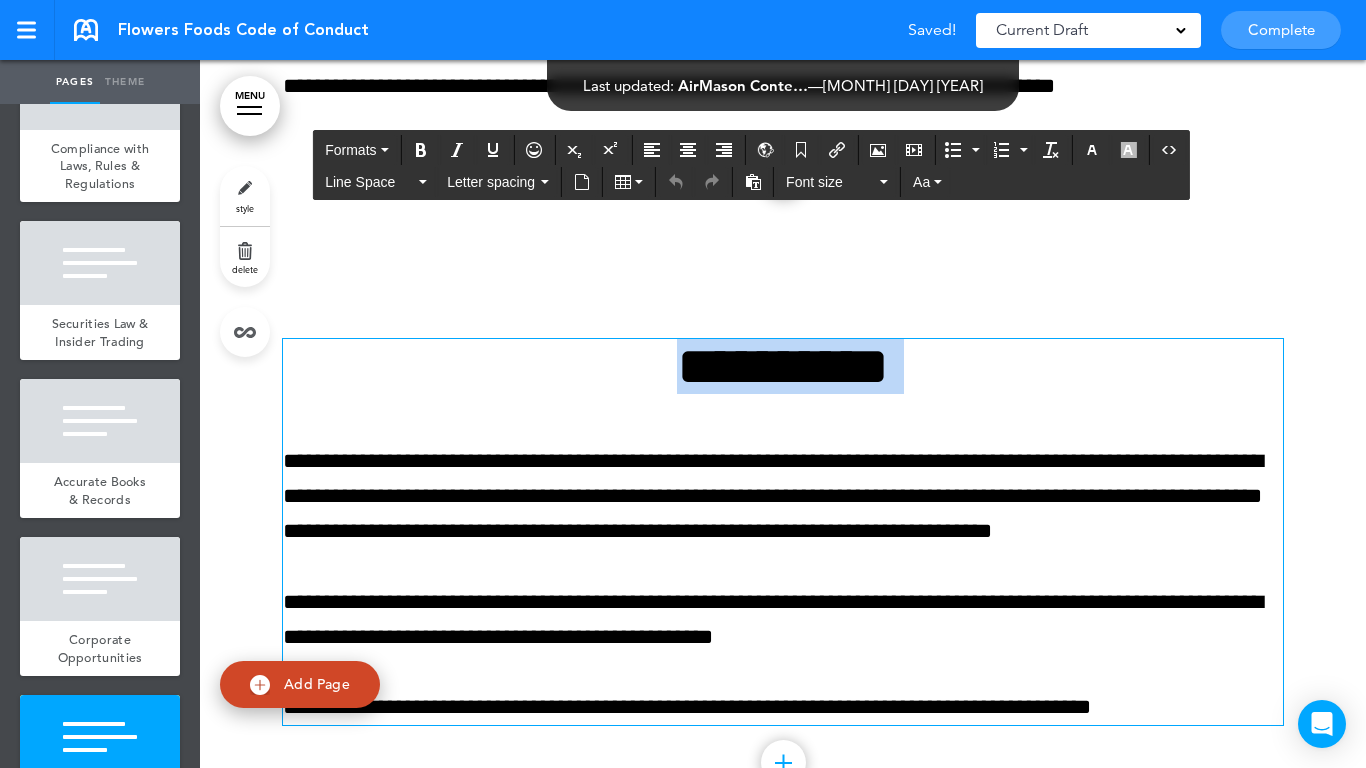 click on "**********" at bounding box center (783, 366) 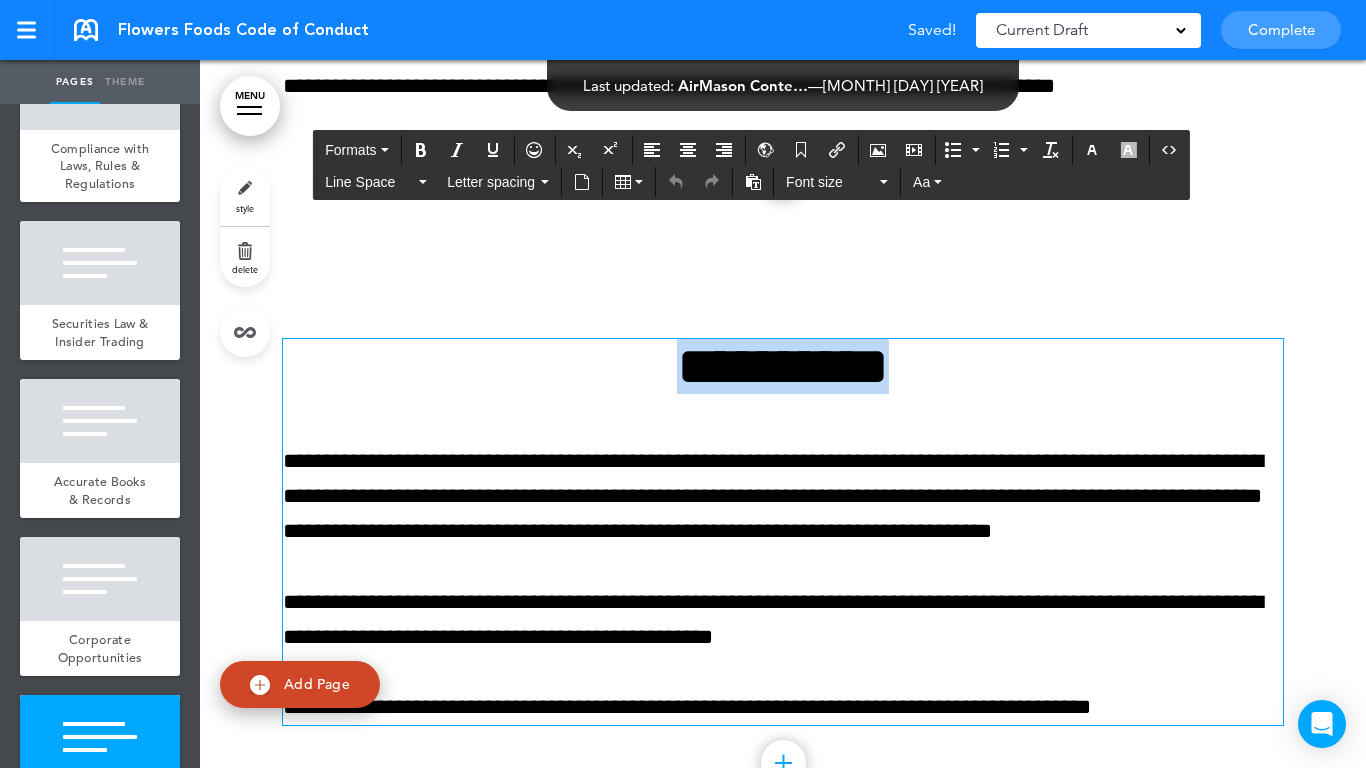 type 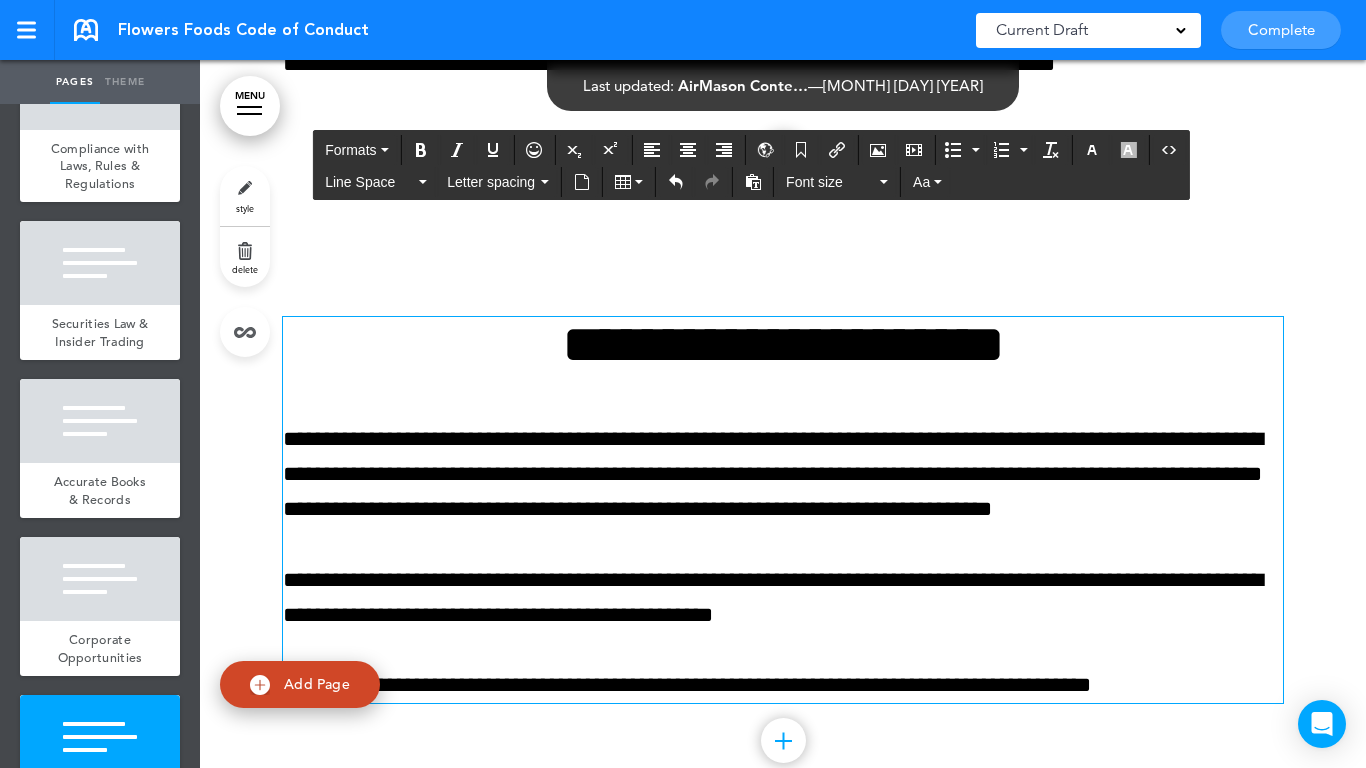 scroll, scrollTop: 5986, scrollLeft: 0, axis: vertical 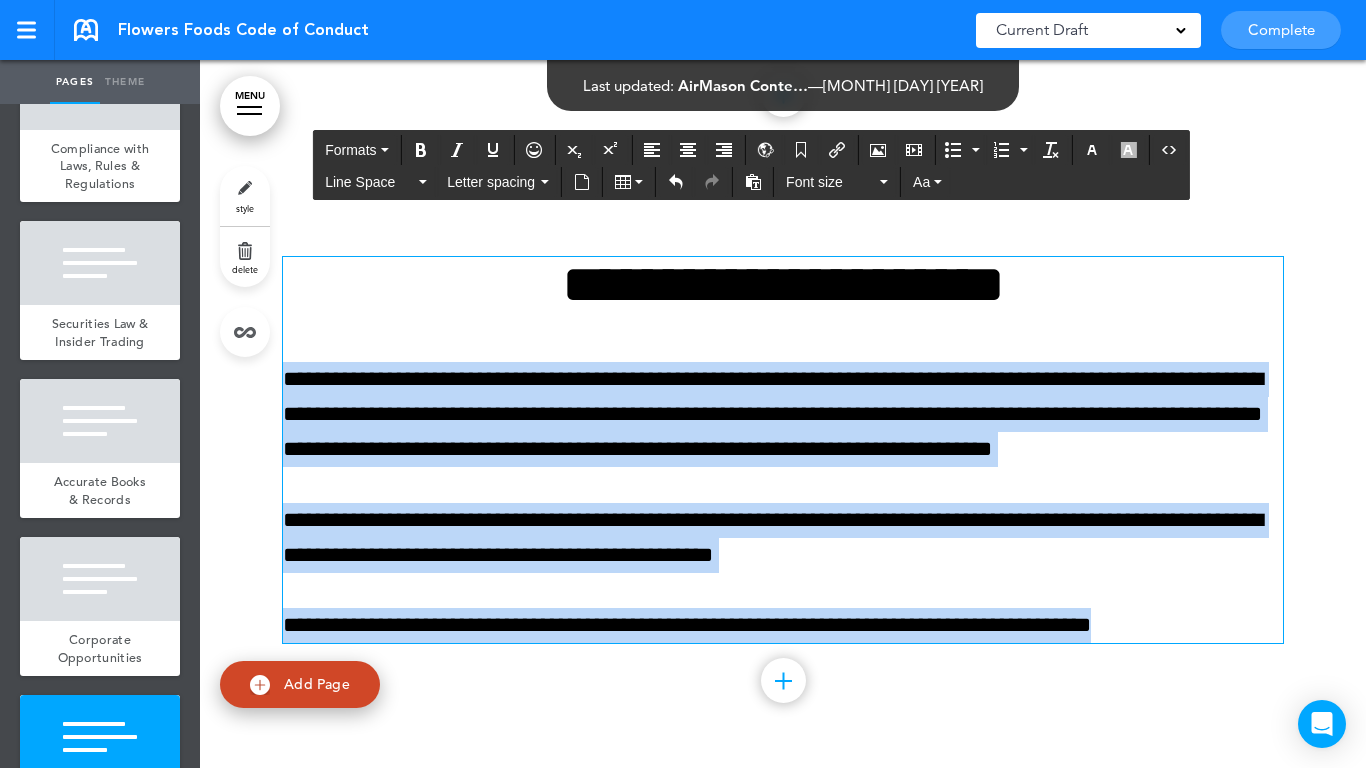 click on "This handbook
Preview
Settings
Your Handbooks
Account
Manage Organization
My Account
Help
Logout
Flowers Foods Code of Conduct
Saved!
Current Draft
CURRENT DRAFT
Complete
3 of 50 pages
Cancel request" at bounding box center (683, 384) 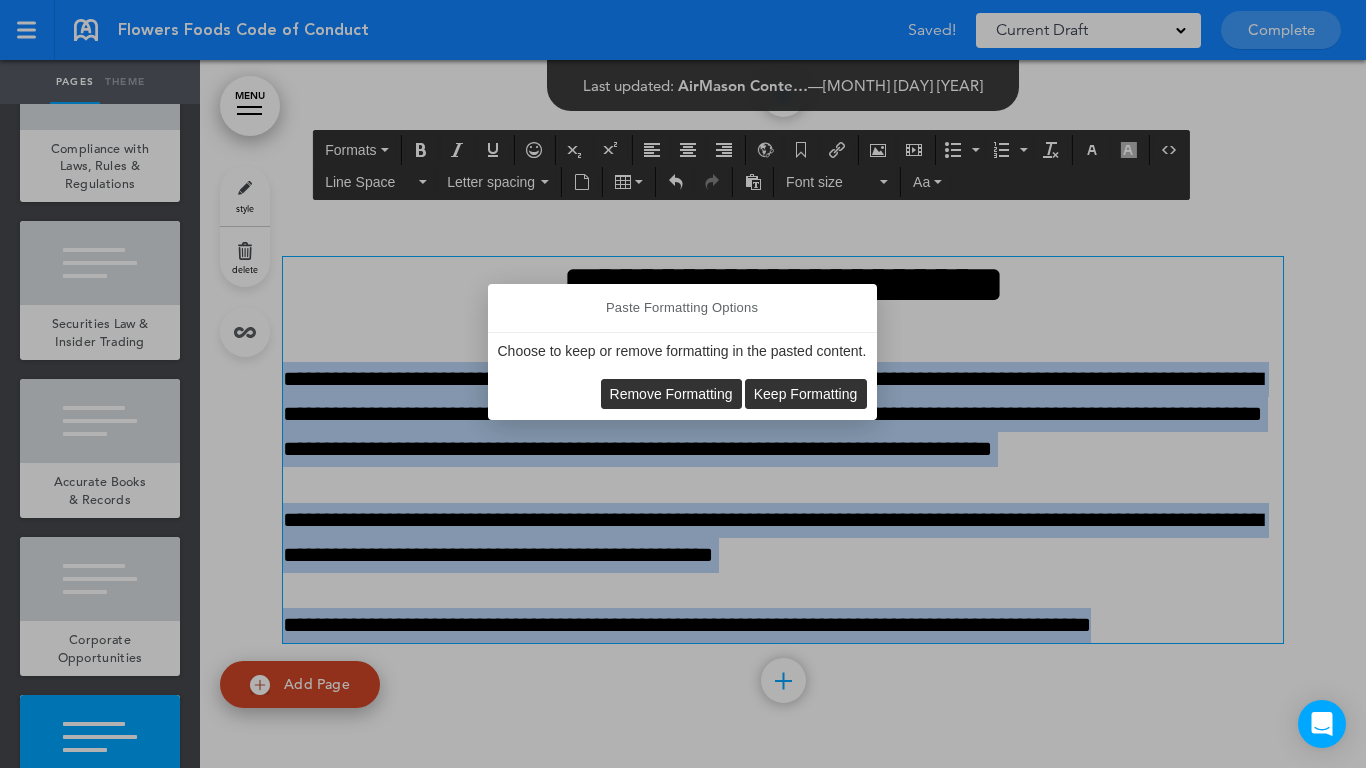 click on "Remove Formatting" at bounding box center (671, 394) 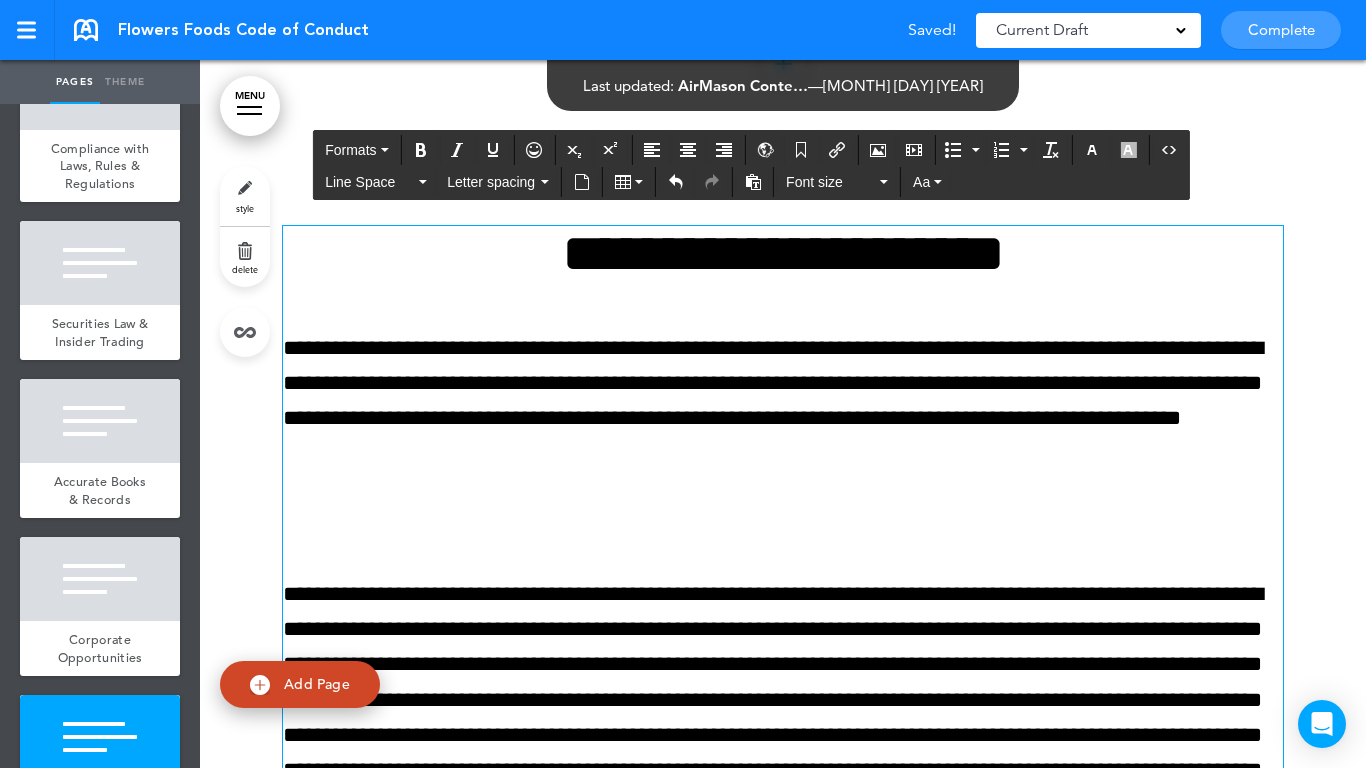 scroll, scrollTop: 6040, scrollLeft: 0, axis: vertical 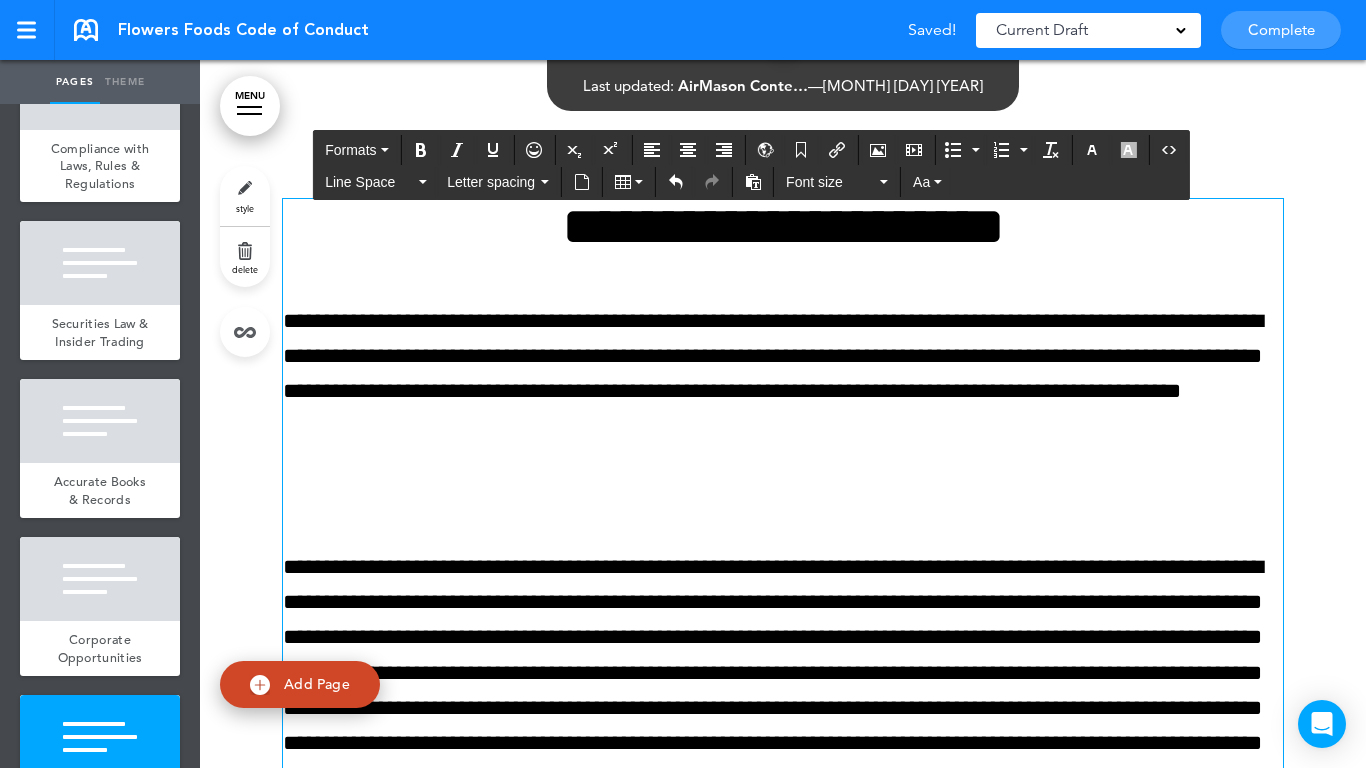 click on "**********" at bounding box center (783, 673) 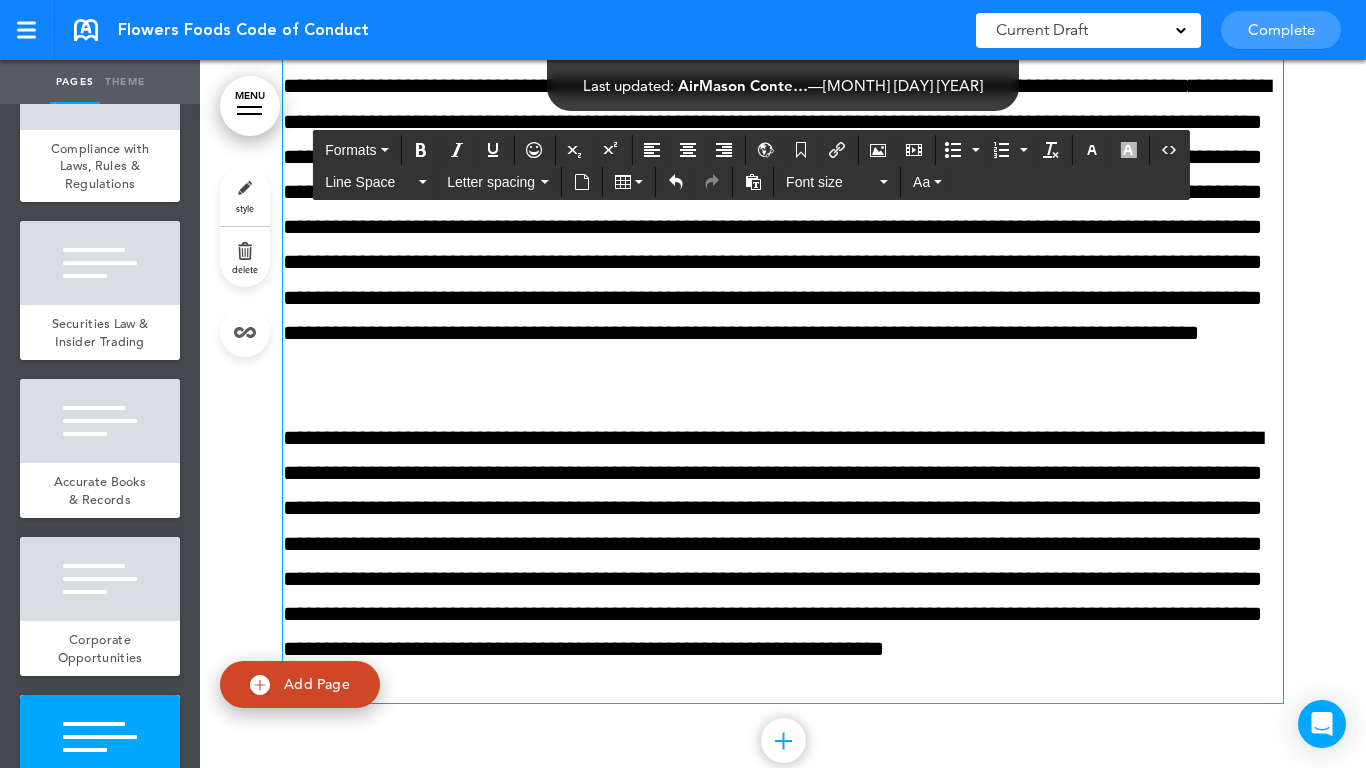 scroll, scrollTop: 6409, scrollLeft: 0, axis: vertical 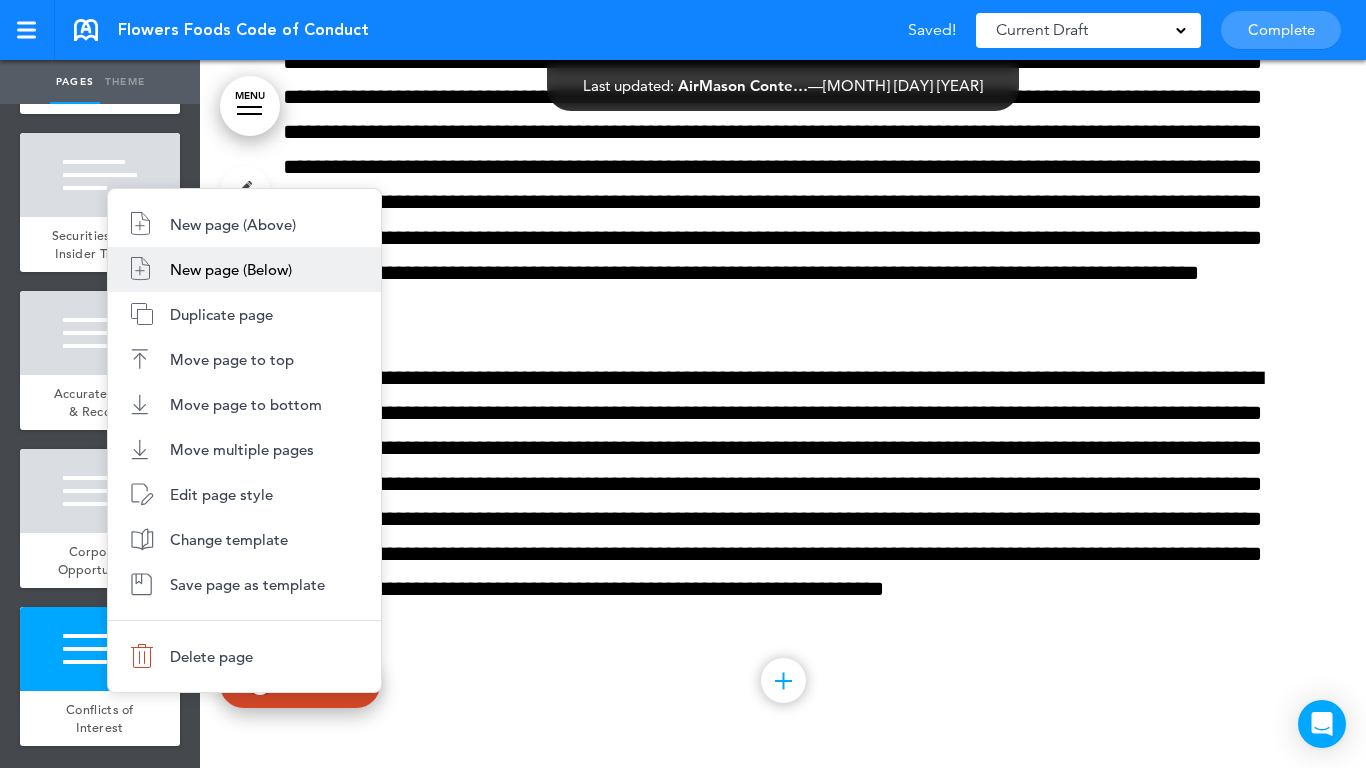 click on "New page (Below)" at bounding box center [231, 269] 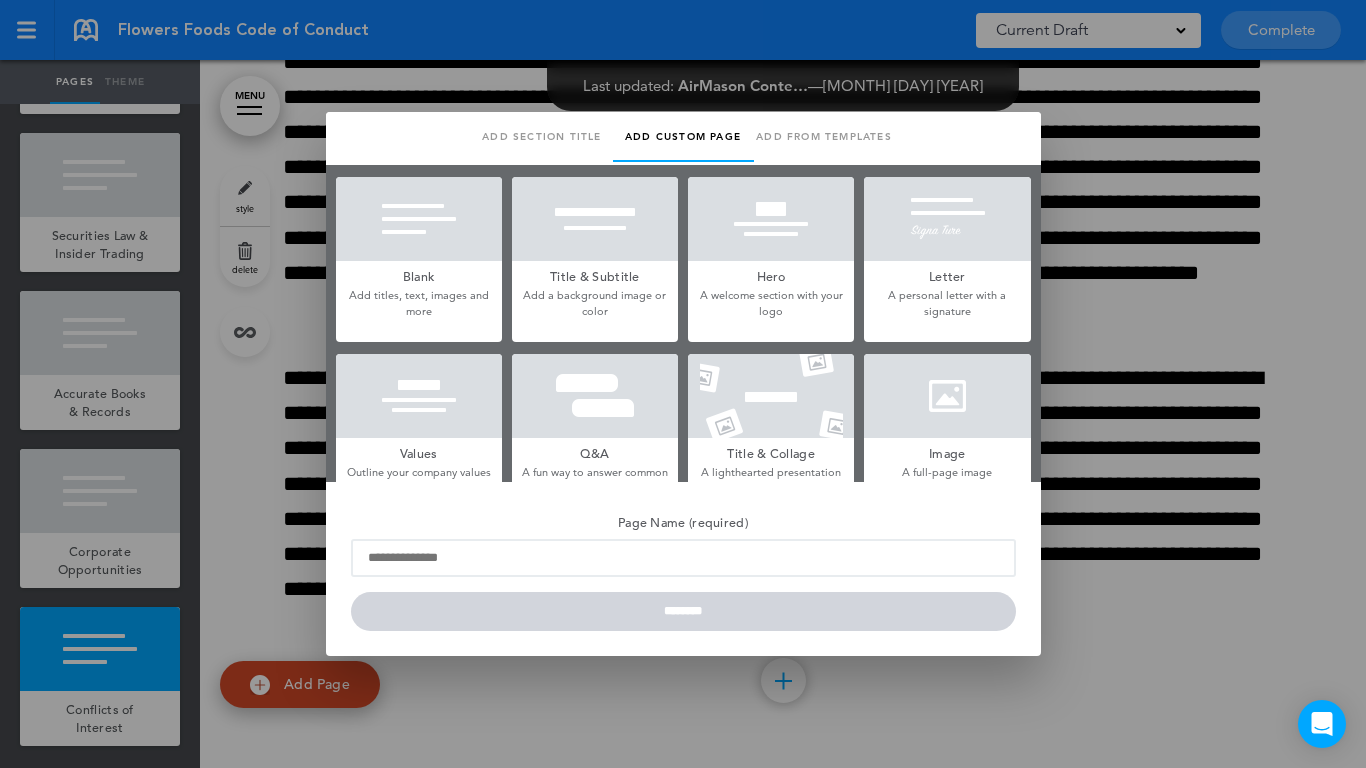 click at bounding box center [419, 219] 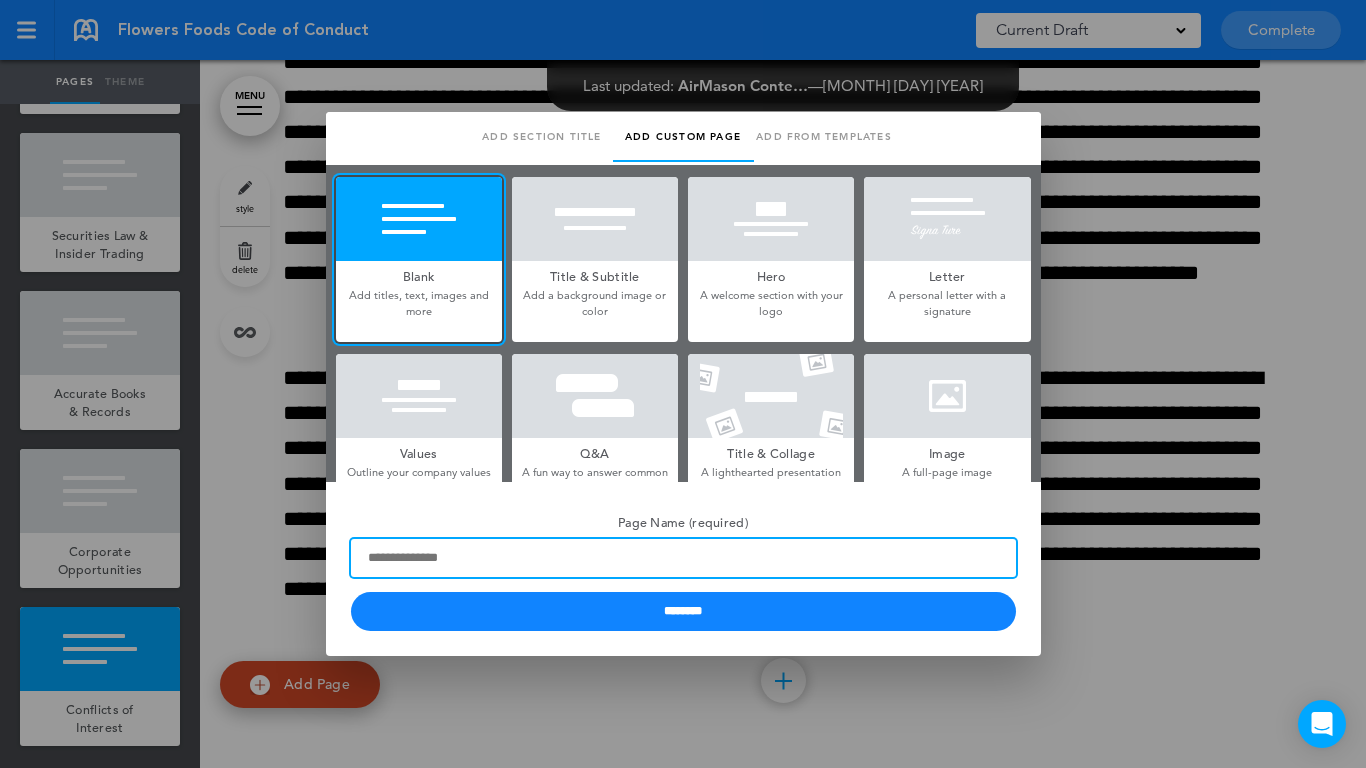 paste on "**********" 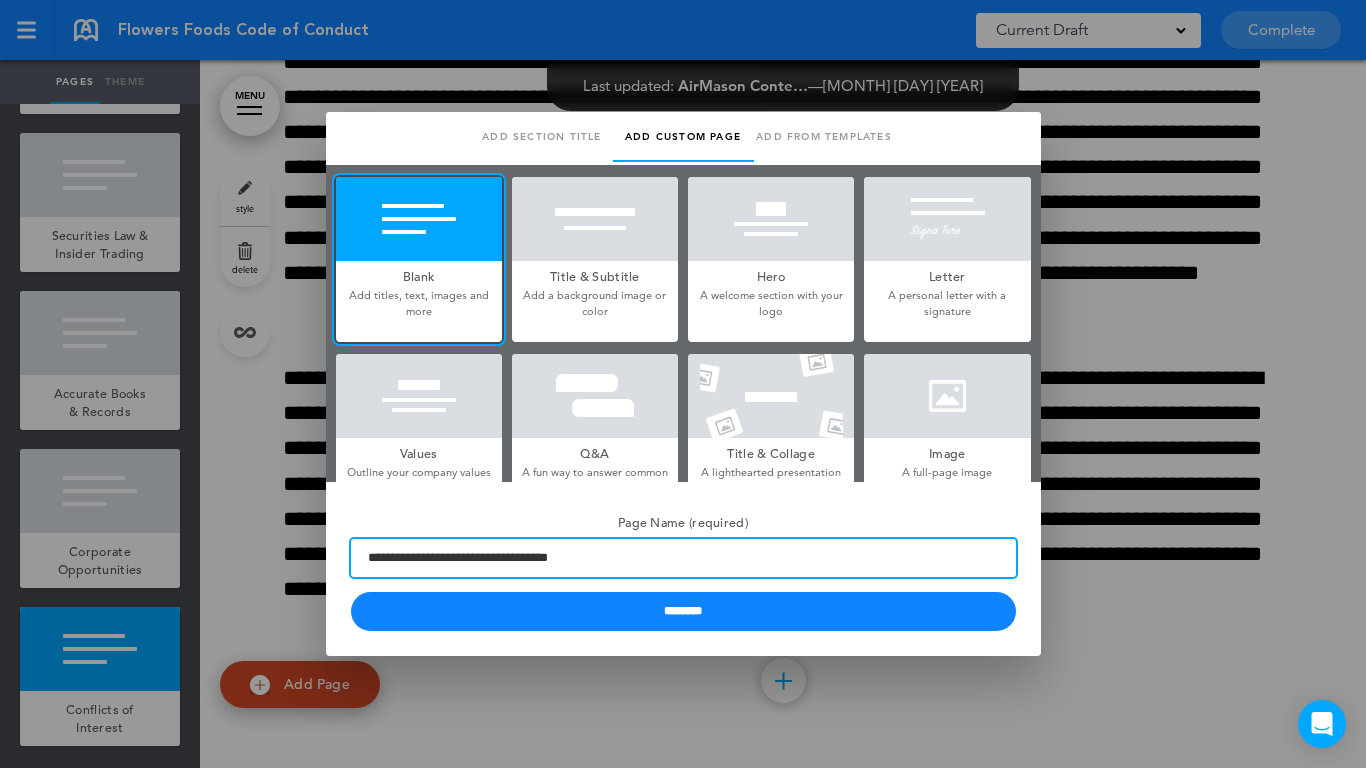 click on "**********" at bounding box center (683, 558) 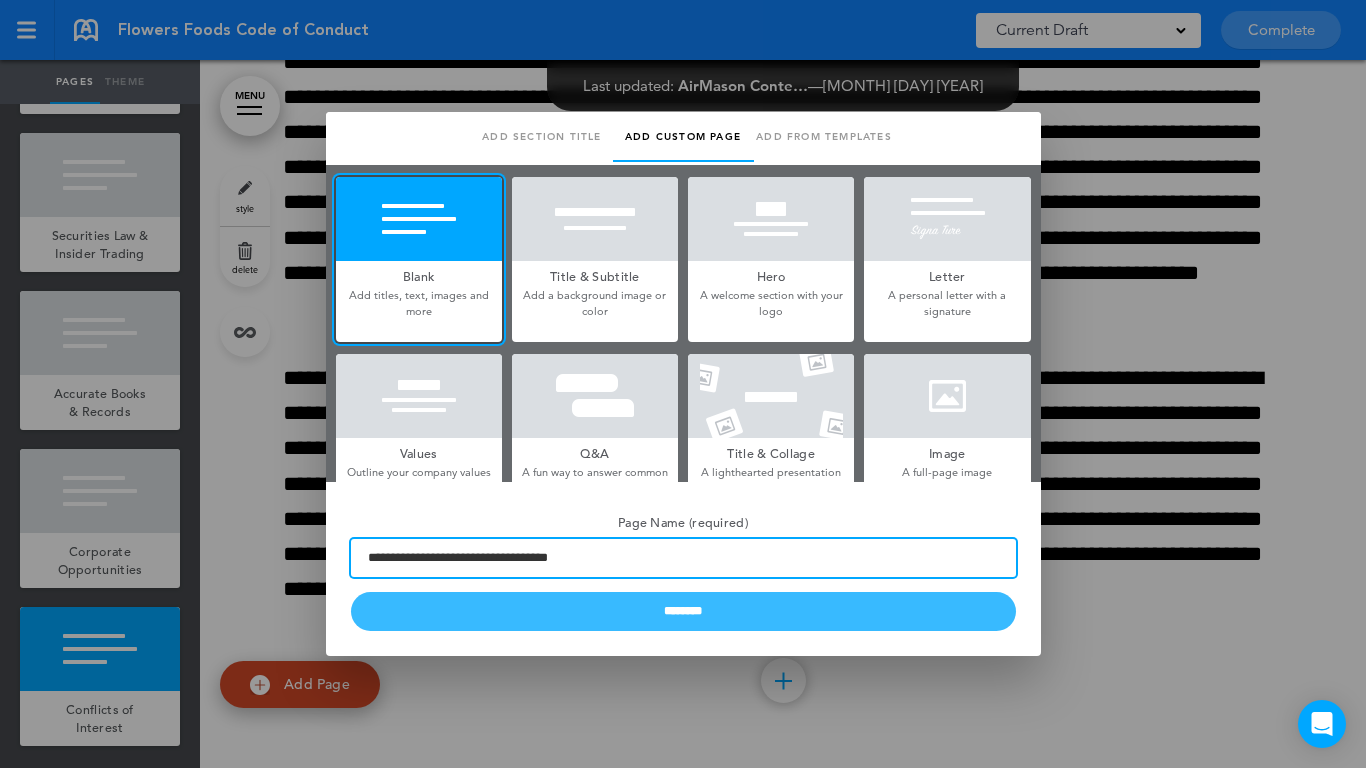 type on "**********" 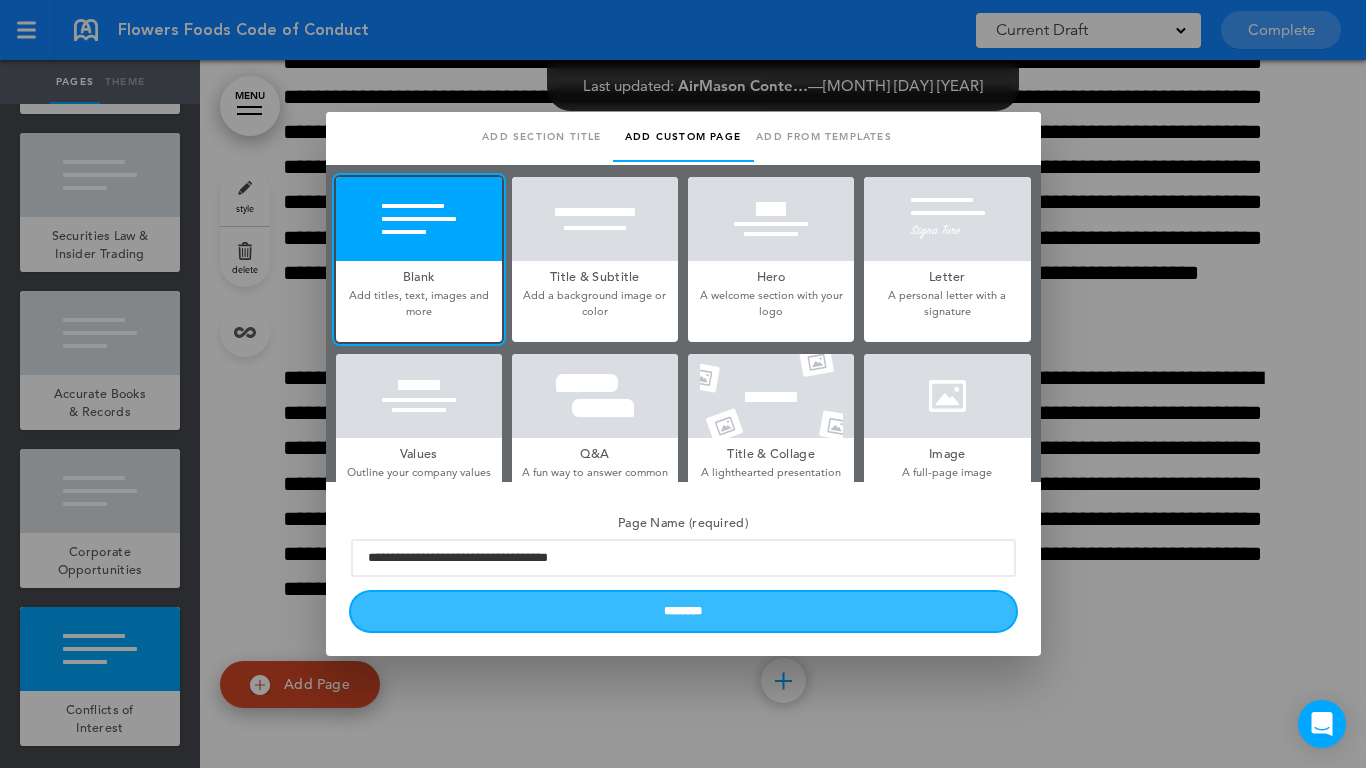 click on "********" at bounding box center (683, 611) 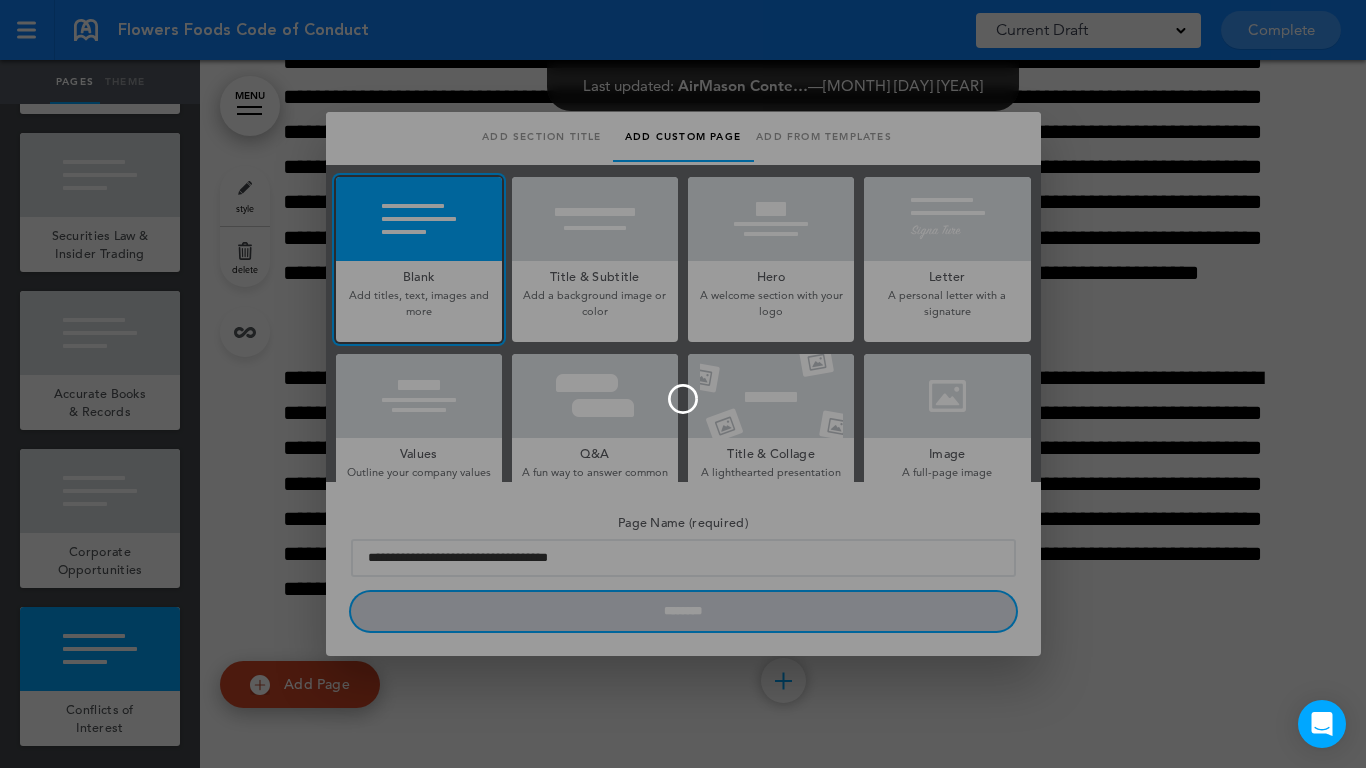 type 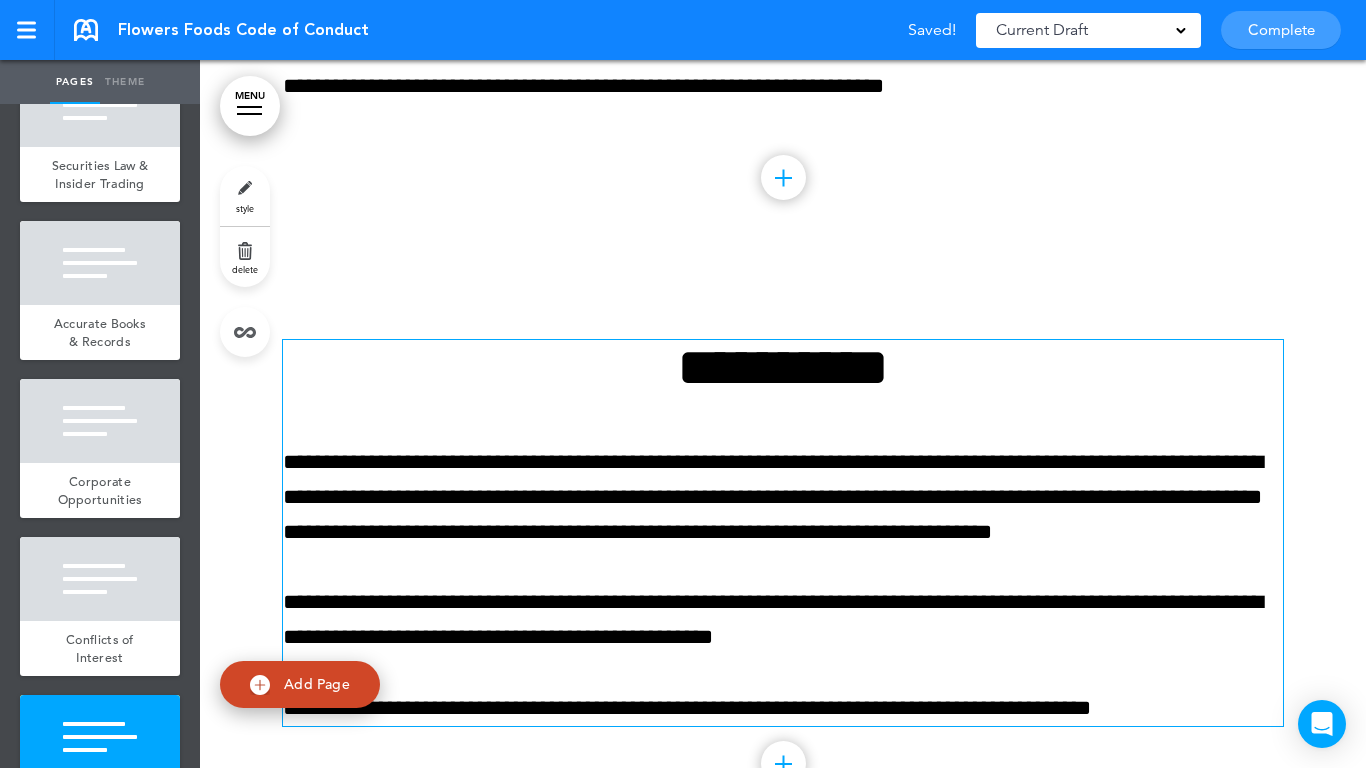 scroll, scrollTop: 6909, scrollLeft: 0, axis: vertical 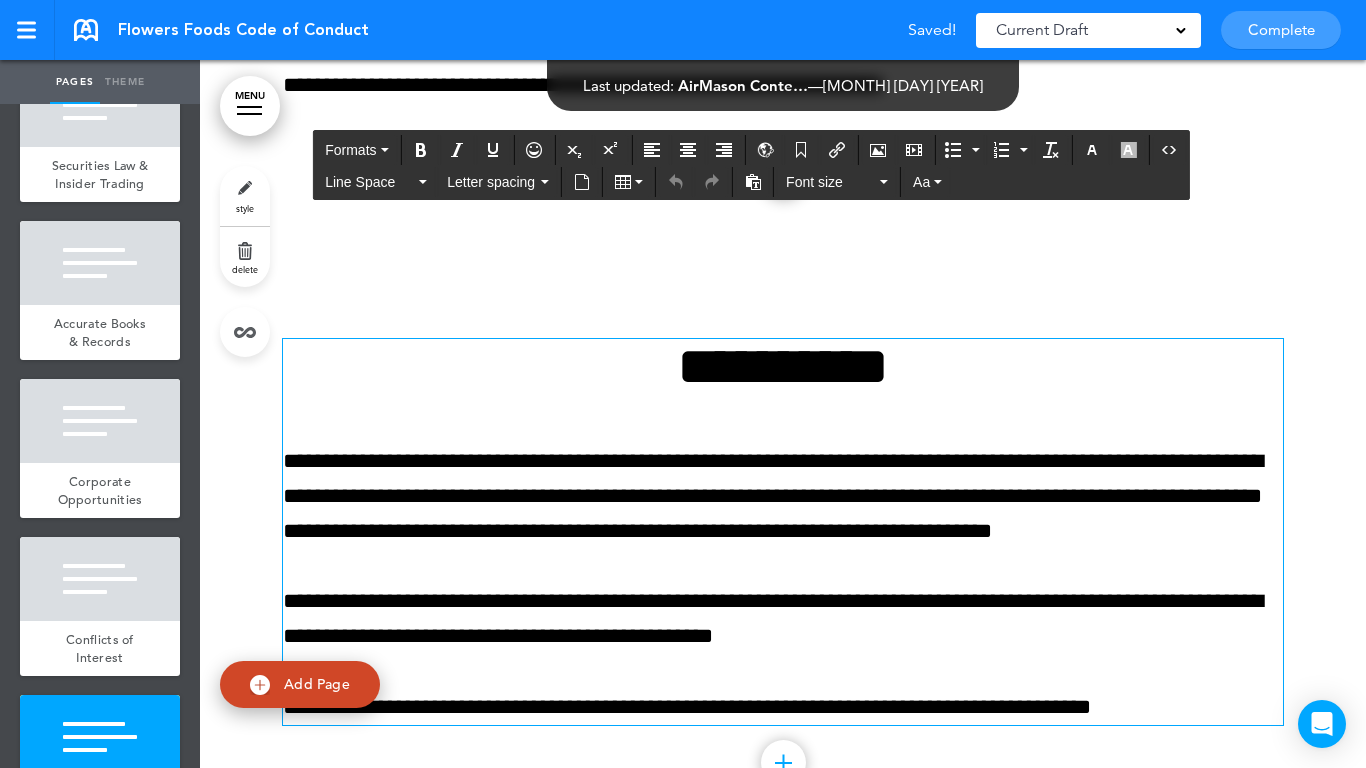 click on "**********" at bounding box center (783, 366) 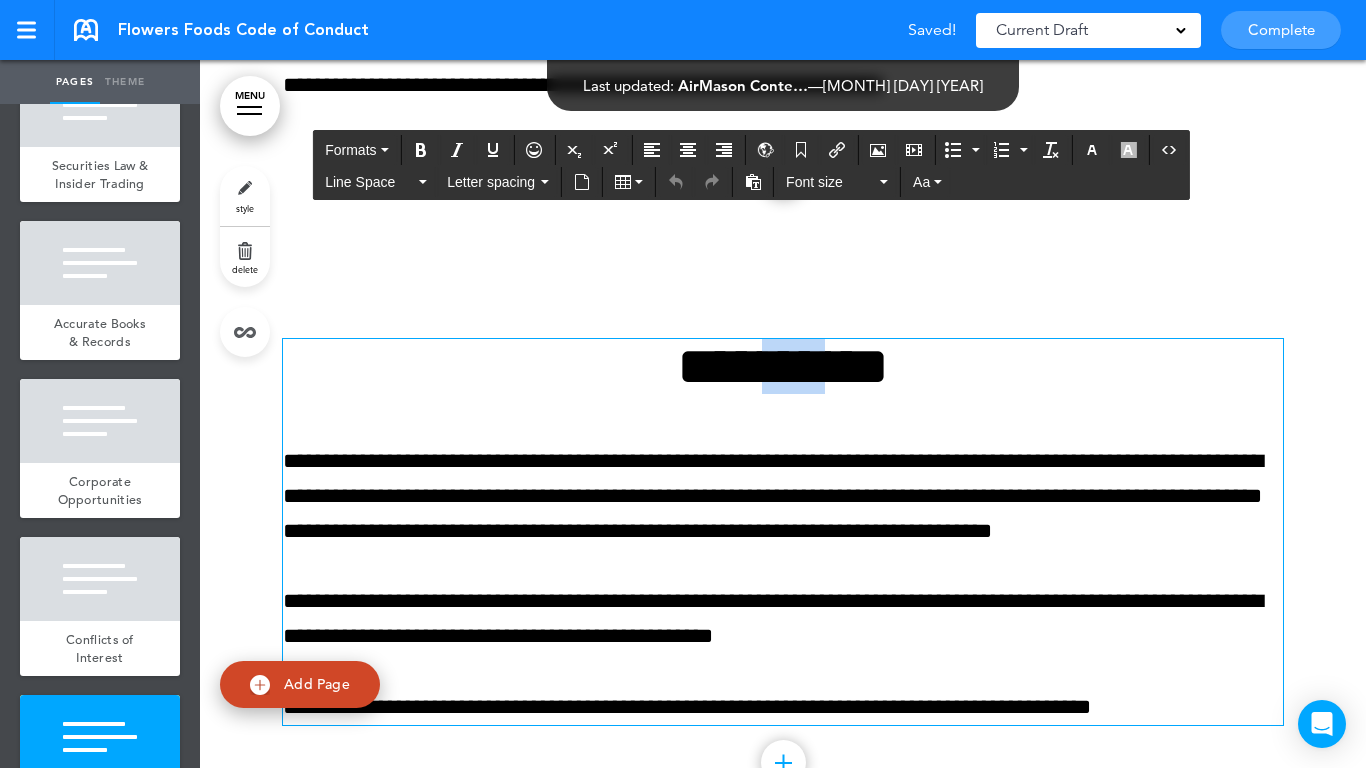 click on "**********" at bounding box center (783, 366) 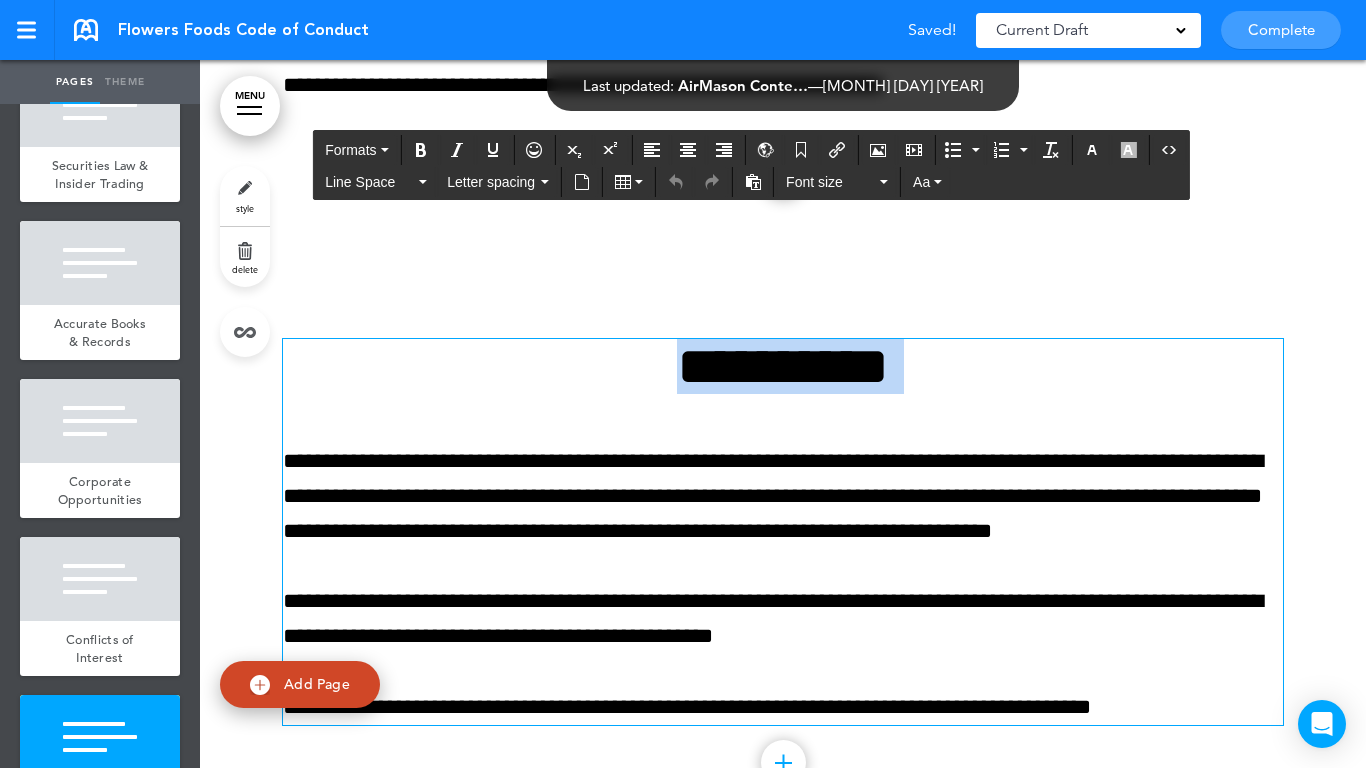 click on "**********" at bounding box center (783, 366) 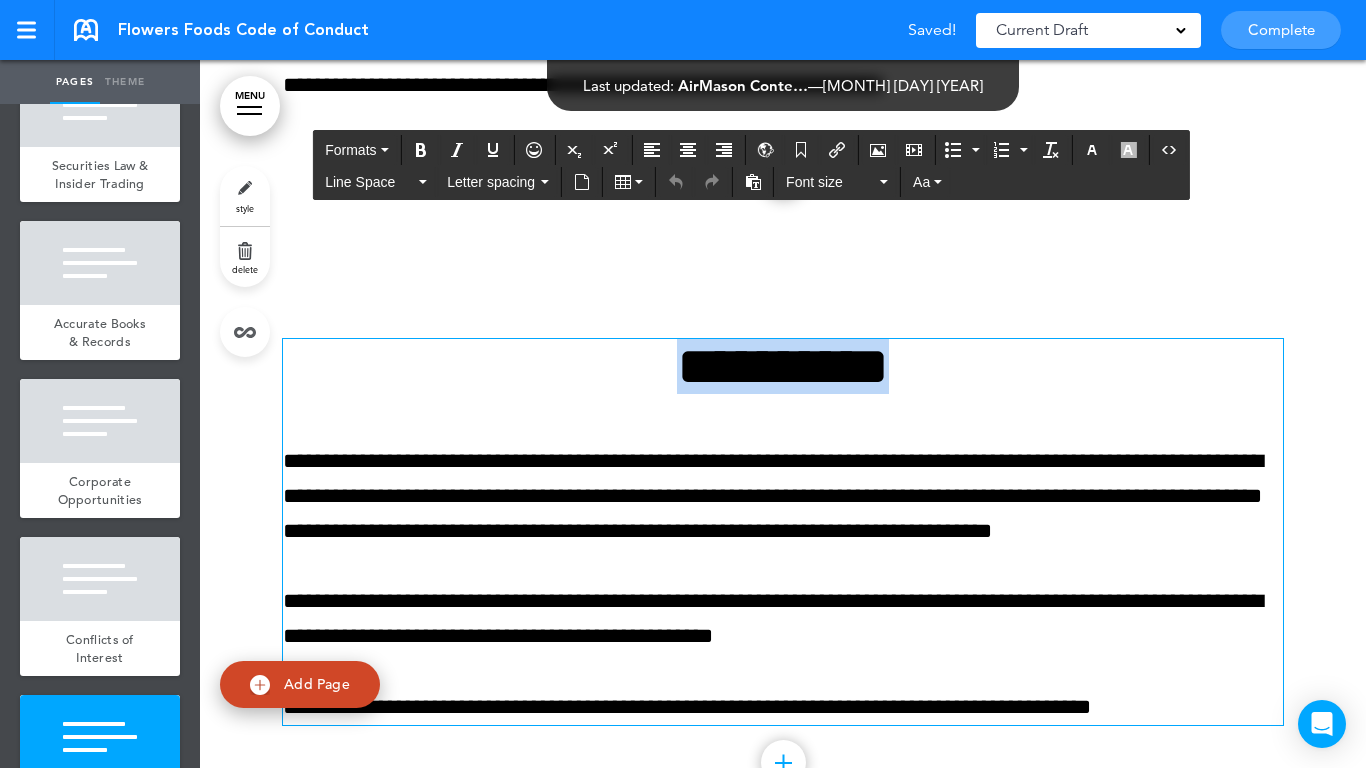 type 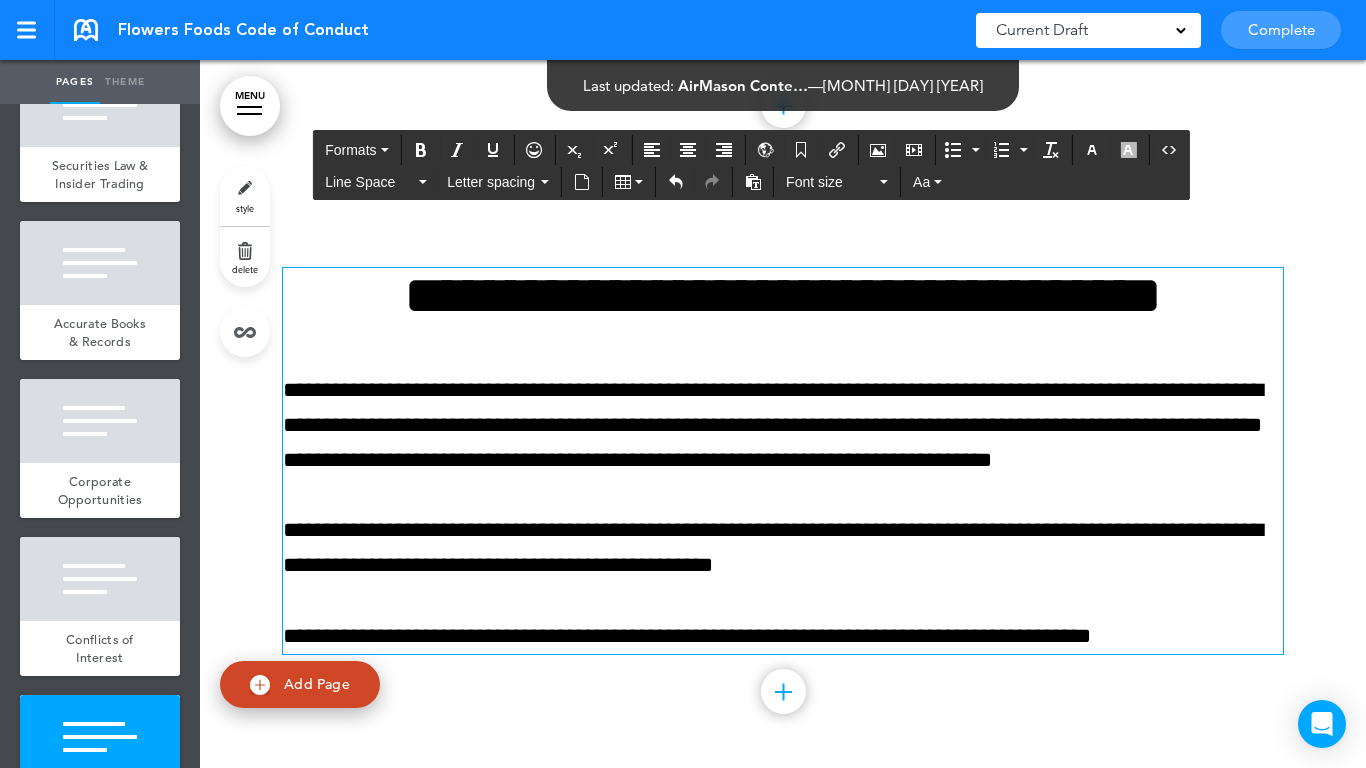 scroll, scrollTop: 6995, scrollLeft: 0, axis: vertical 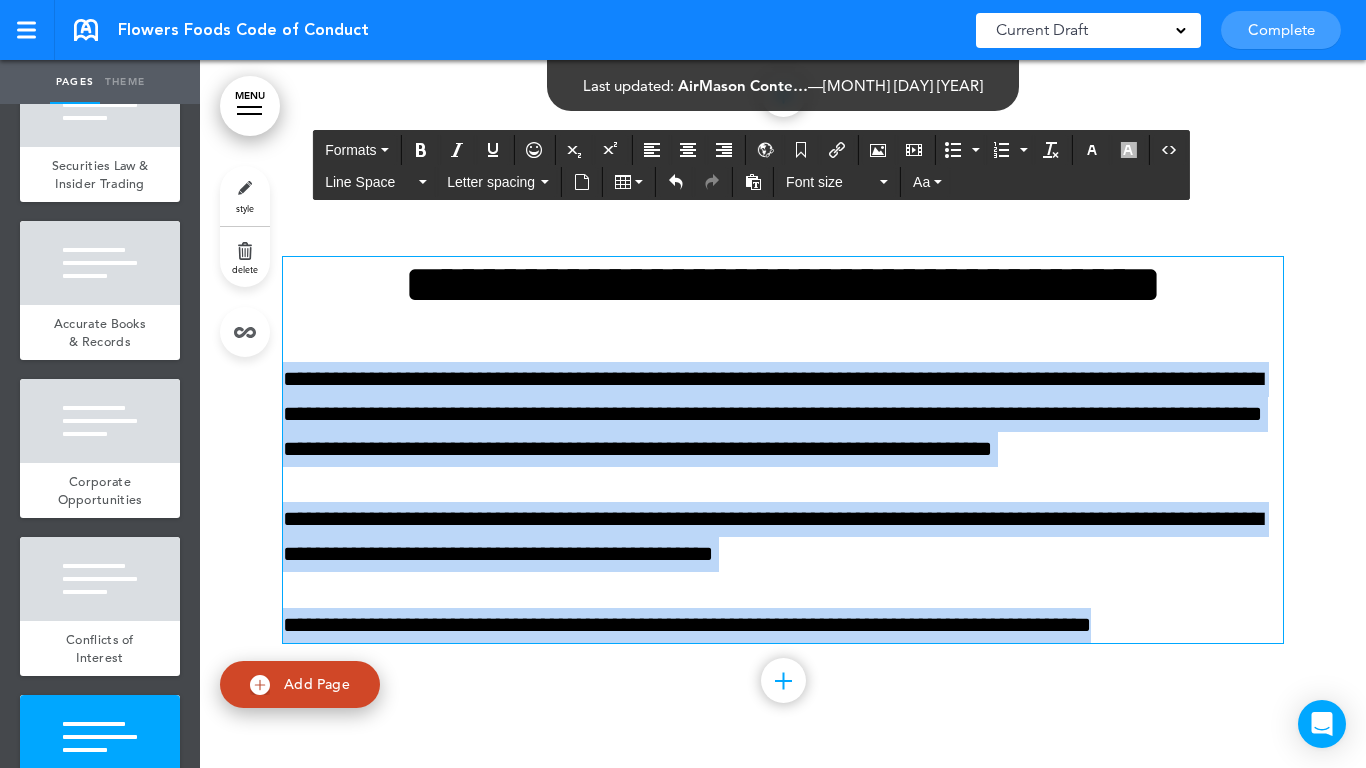 click on "This handbook
Preview
Settings
Your Handbooks
Account
Manage Organization
My Account
Help
Logout
Flowers Foods Code of Conduct
Saved!
Current Draft
CURRENT DRAFT
Complete
3 of 50 pages
Cancel request" at bounding box center [683, 384] 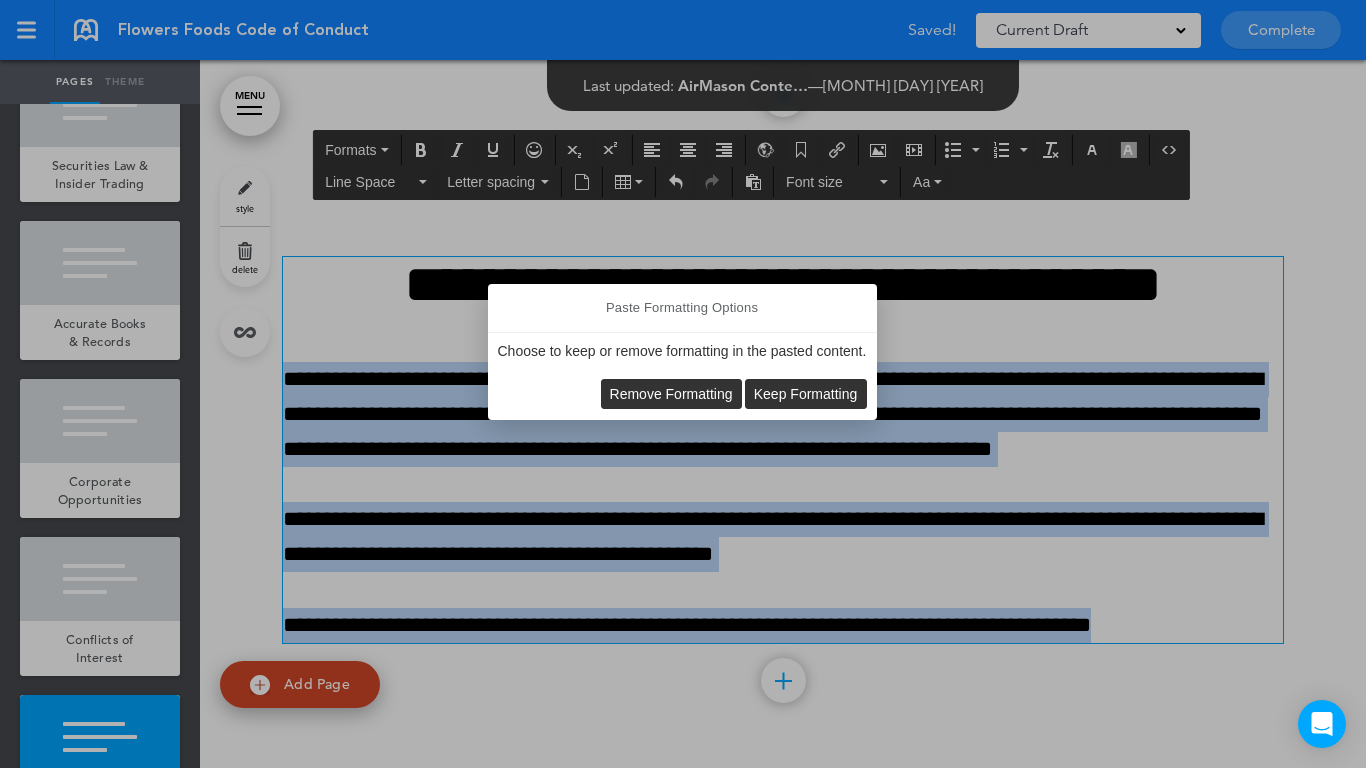 click on "Remove Formatting" at bounding box center (671, 394) 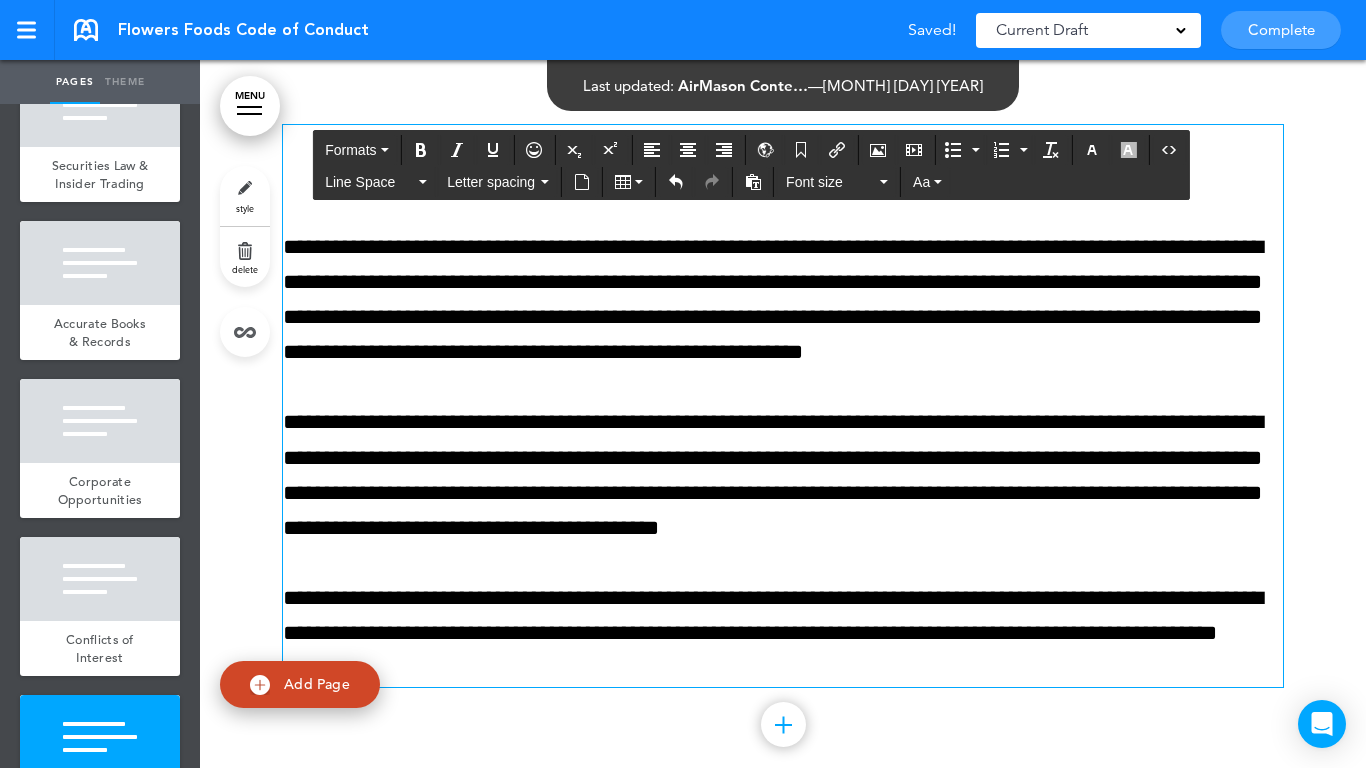 scroll, scrollTop: 7147, scrollLeft: 0, axis: vertical 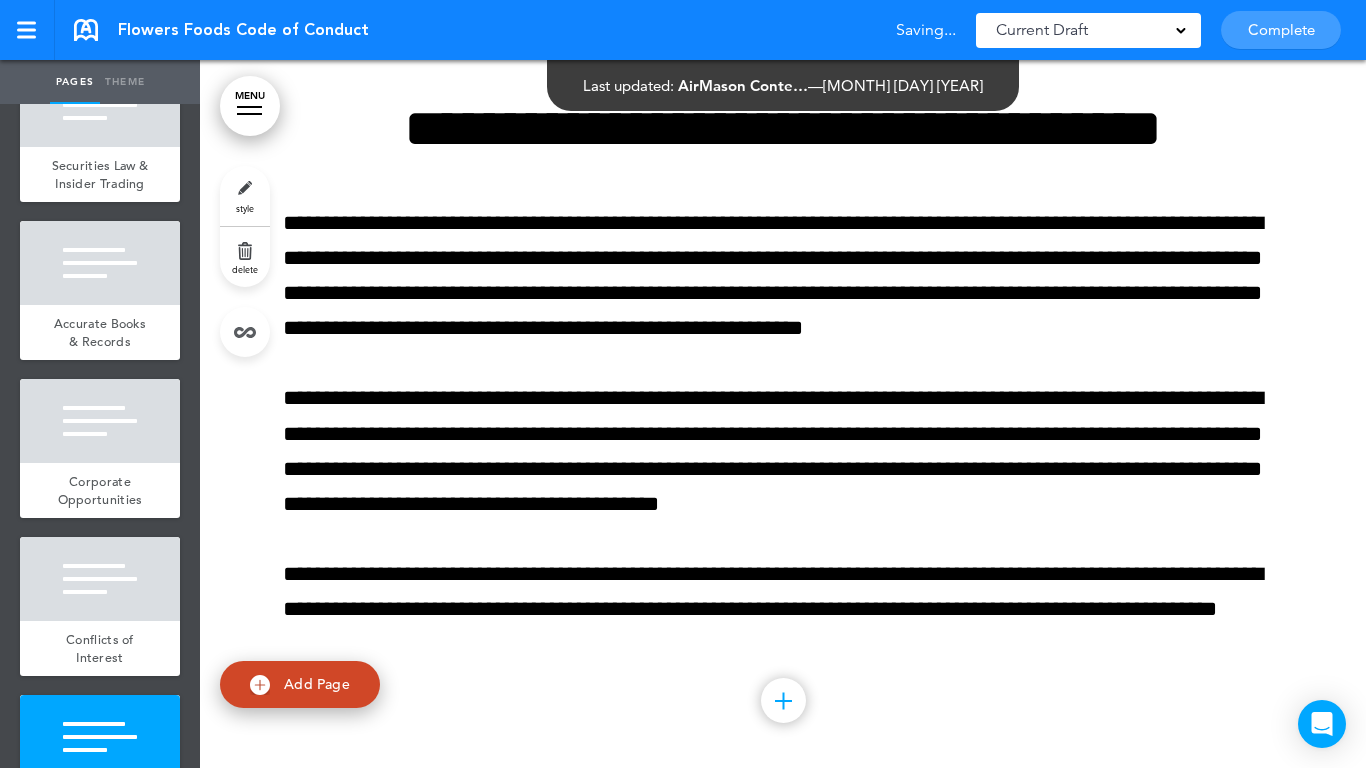 click at bounding box center (783, 407) 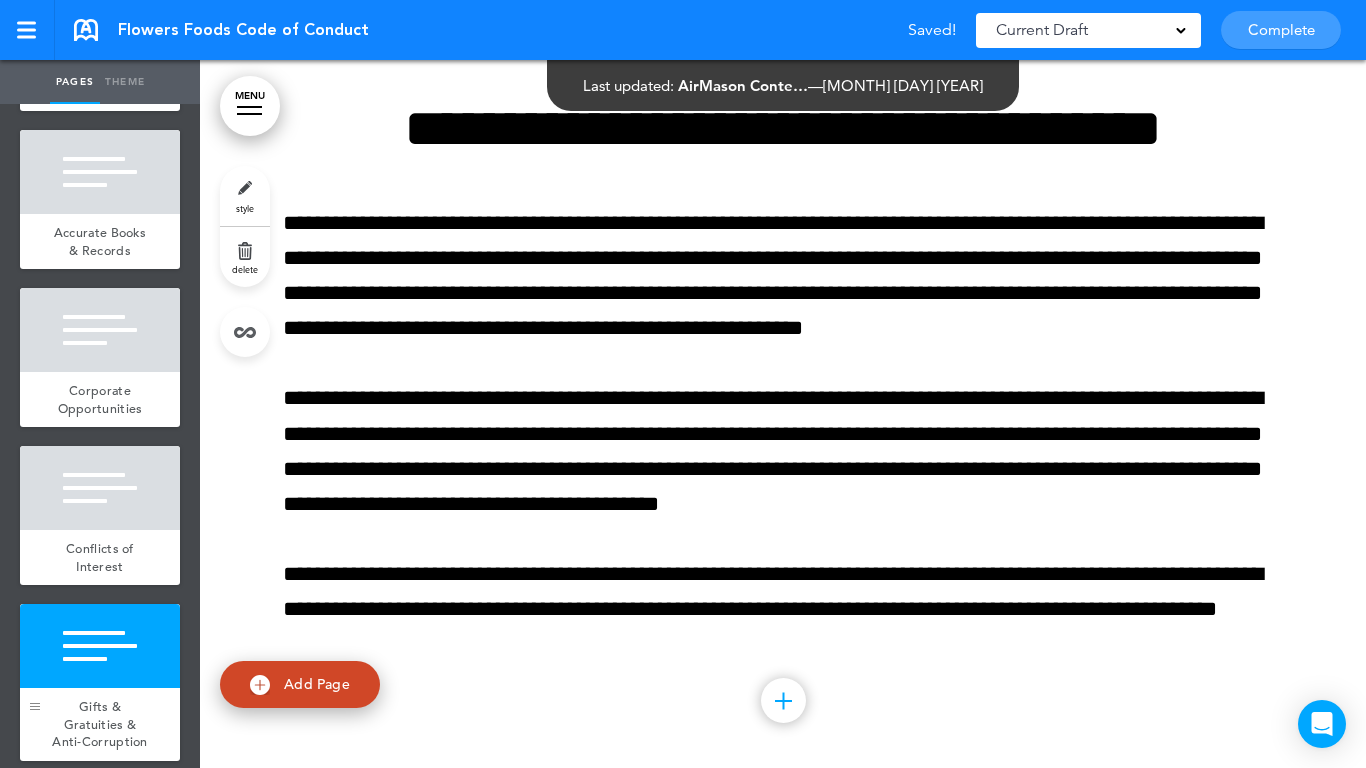 scroll, scrollTop: 1031, scrollLeft: 0, axis: vertical 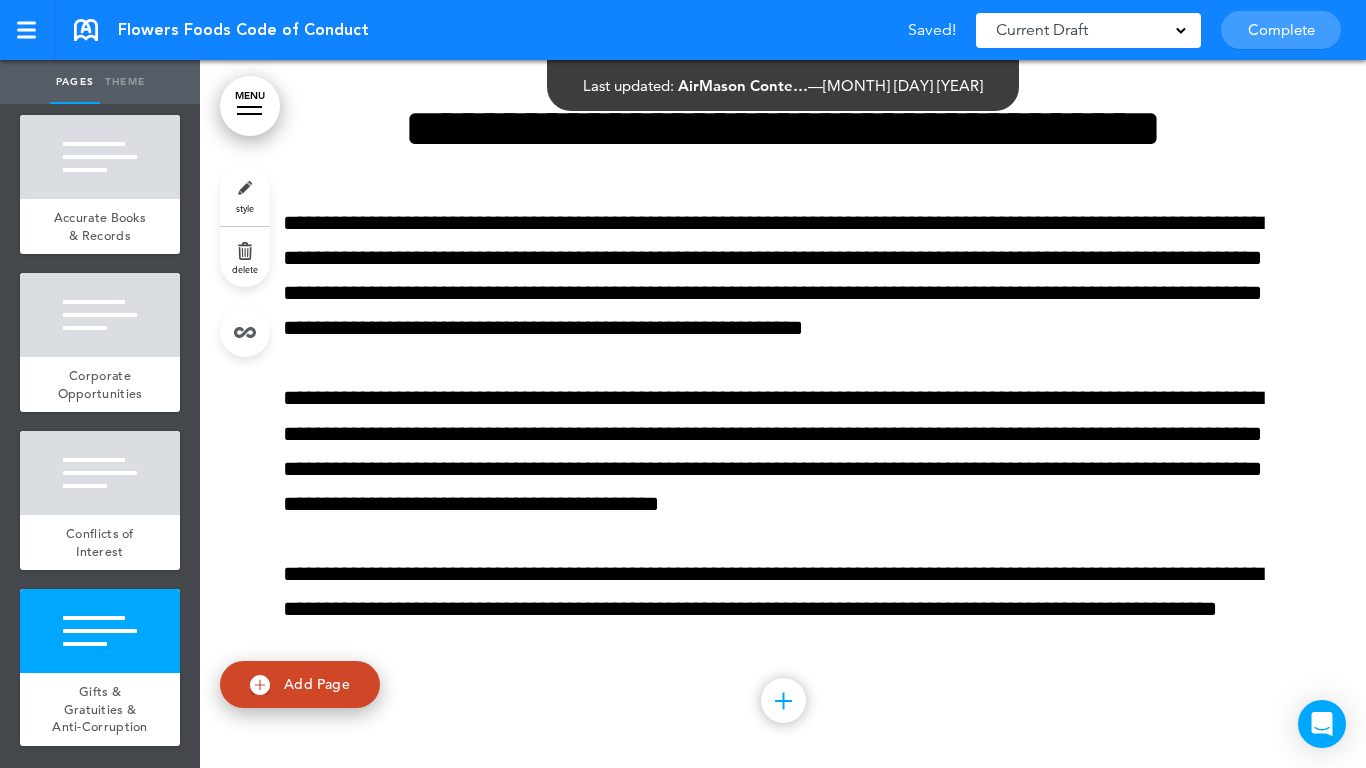 drag, startPoint x: 54, startPoint y: 658, endPoint x: 88, endPoint y: 624, distance: 48.08326 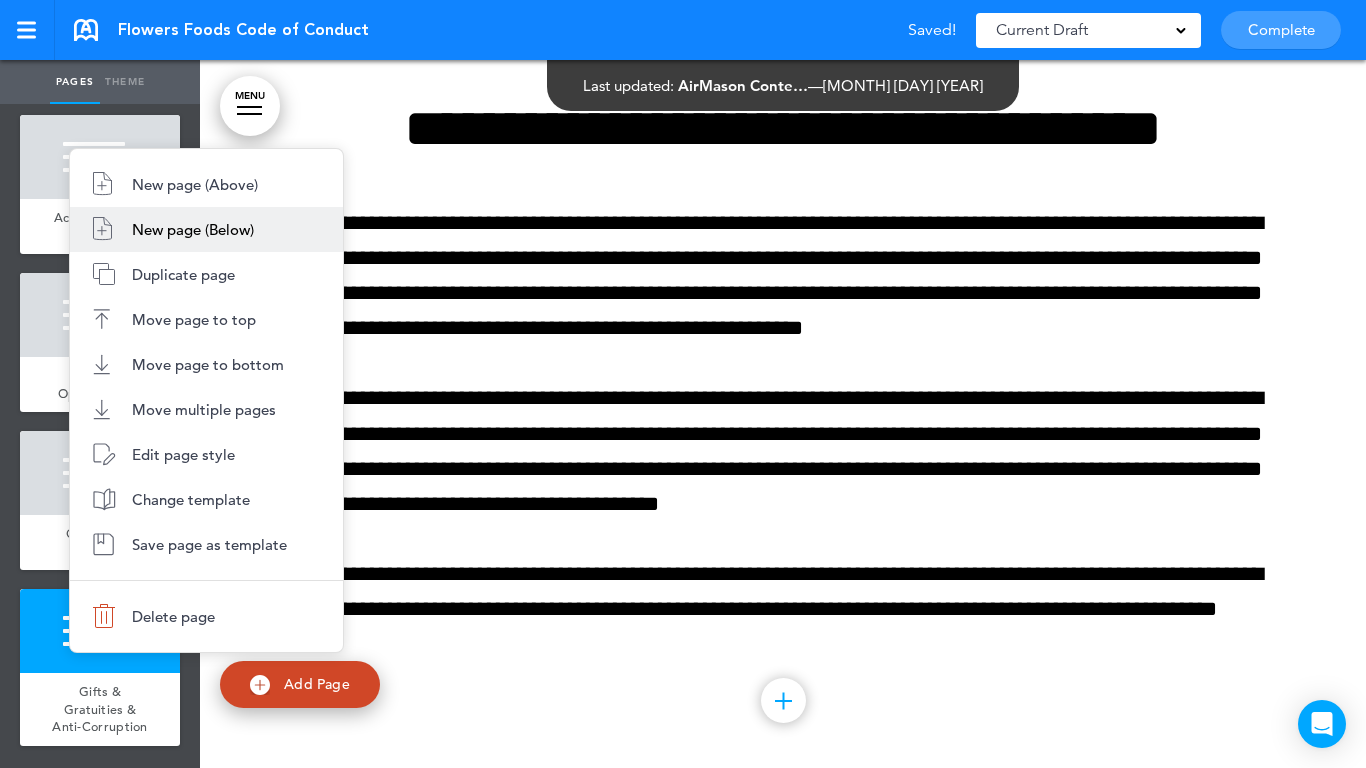 click on "New page (Below)" at bounding box center [206, 229] 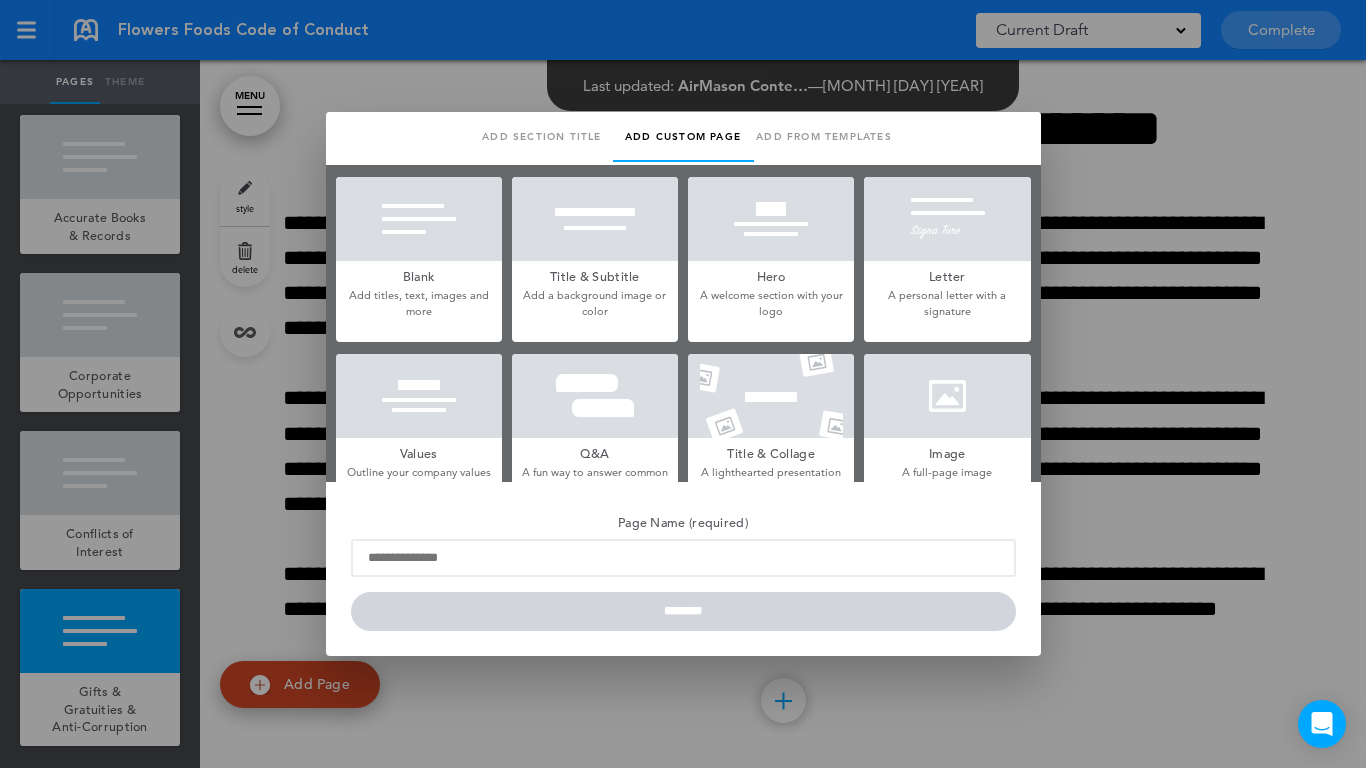 click at bounding box center (419, 219) 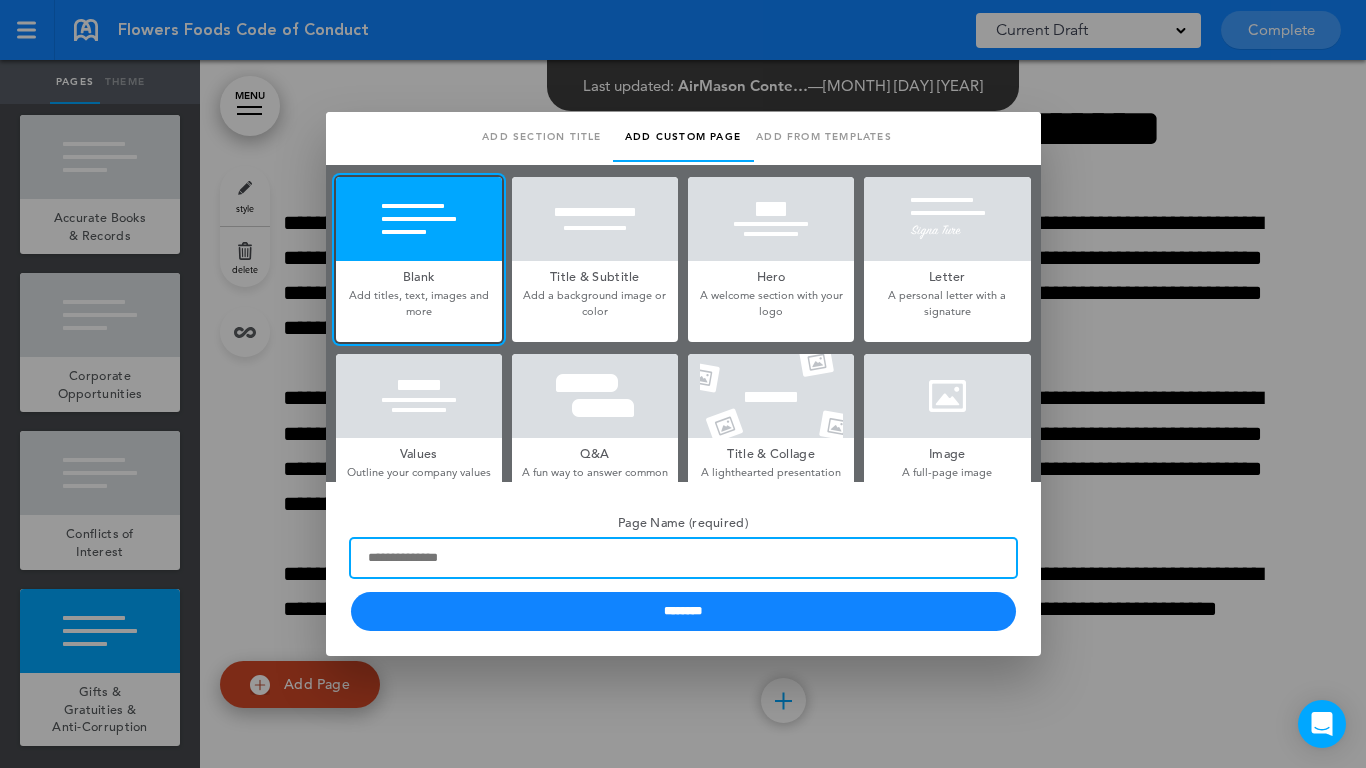 click on "Page Name (required)" at bounding box center [683, 558] 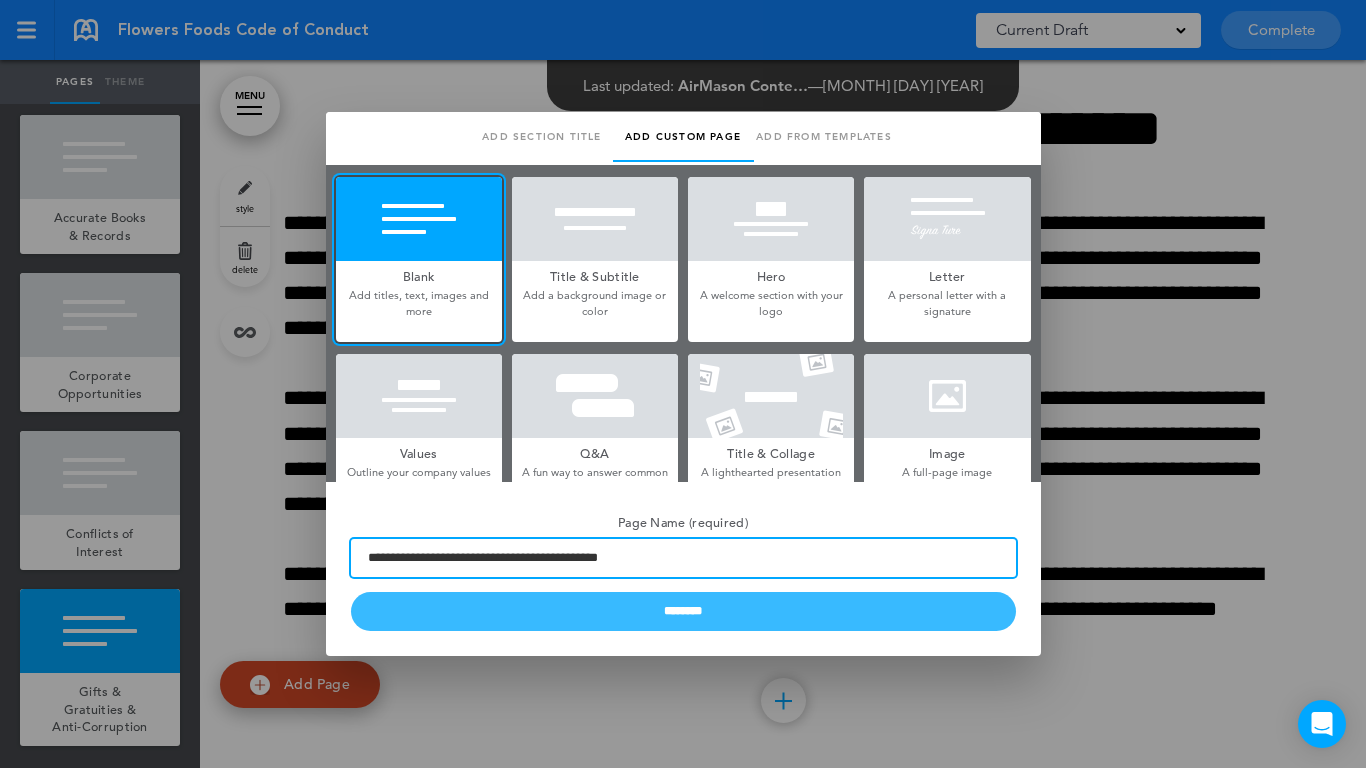 type on "**********" 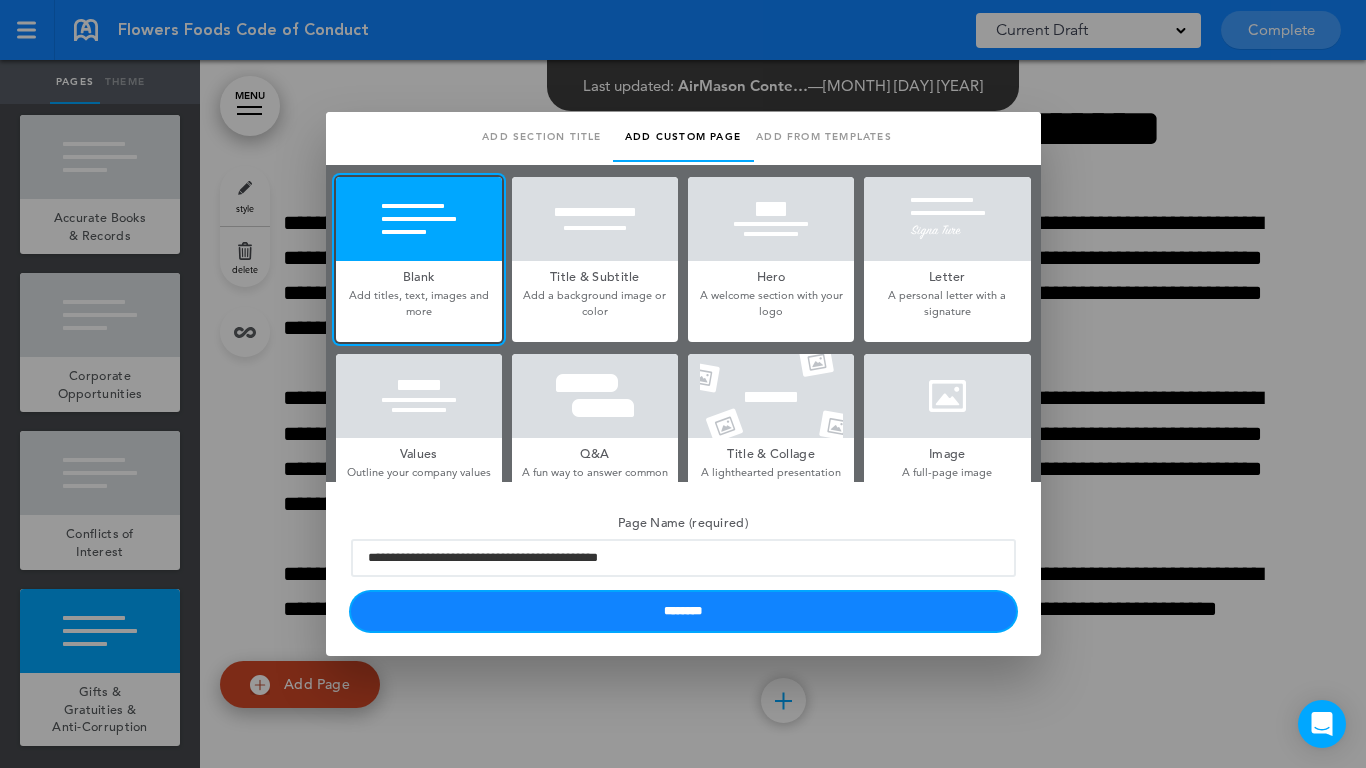 drag, startPoint x: 551, startPoint y: 600, endPoint x: 560, endPoint y: 608, distance: 12.0415945 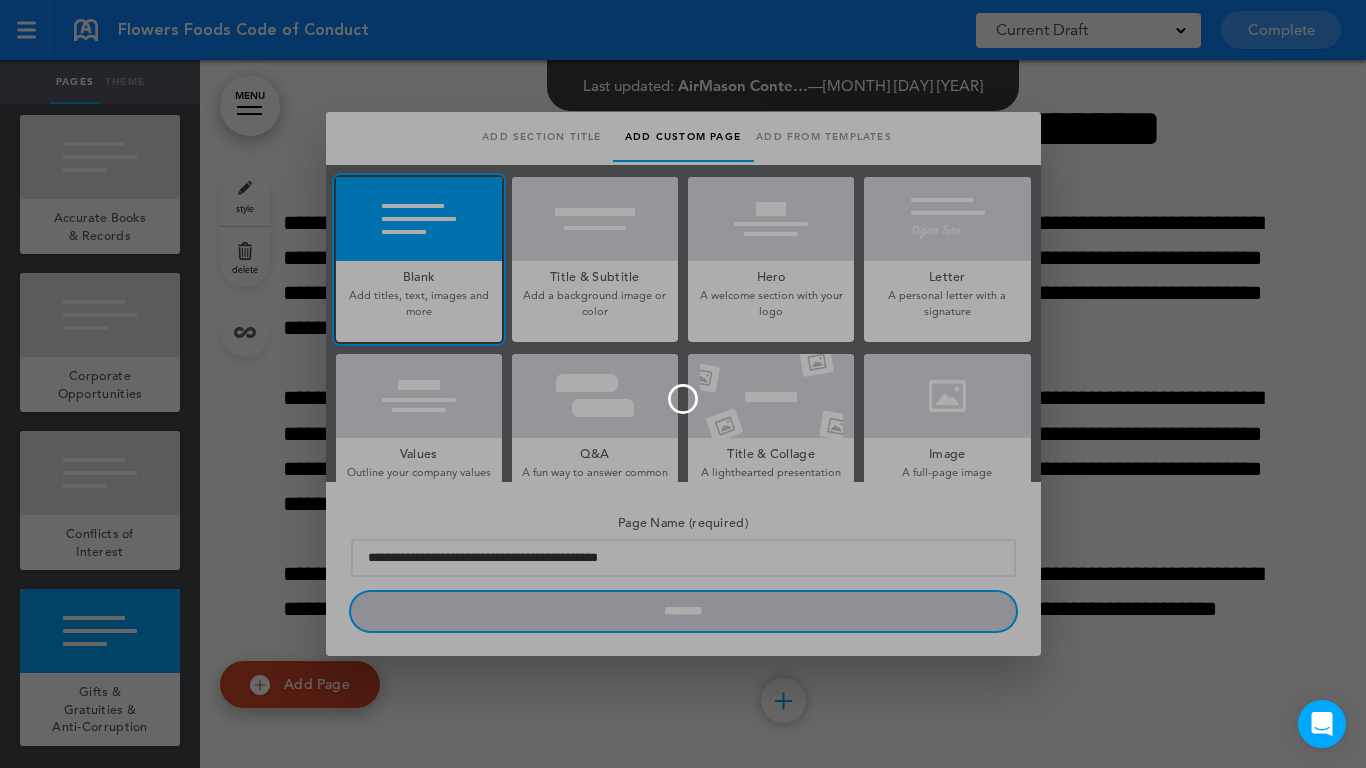 type 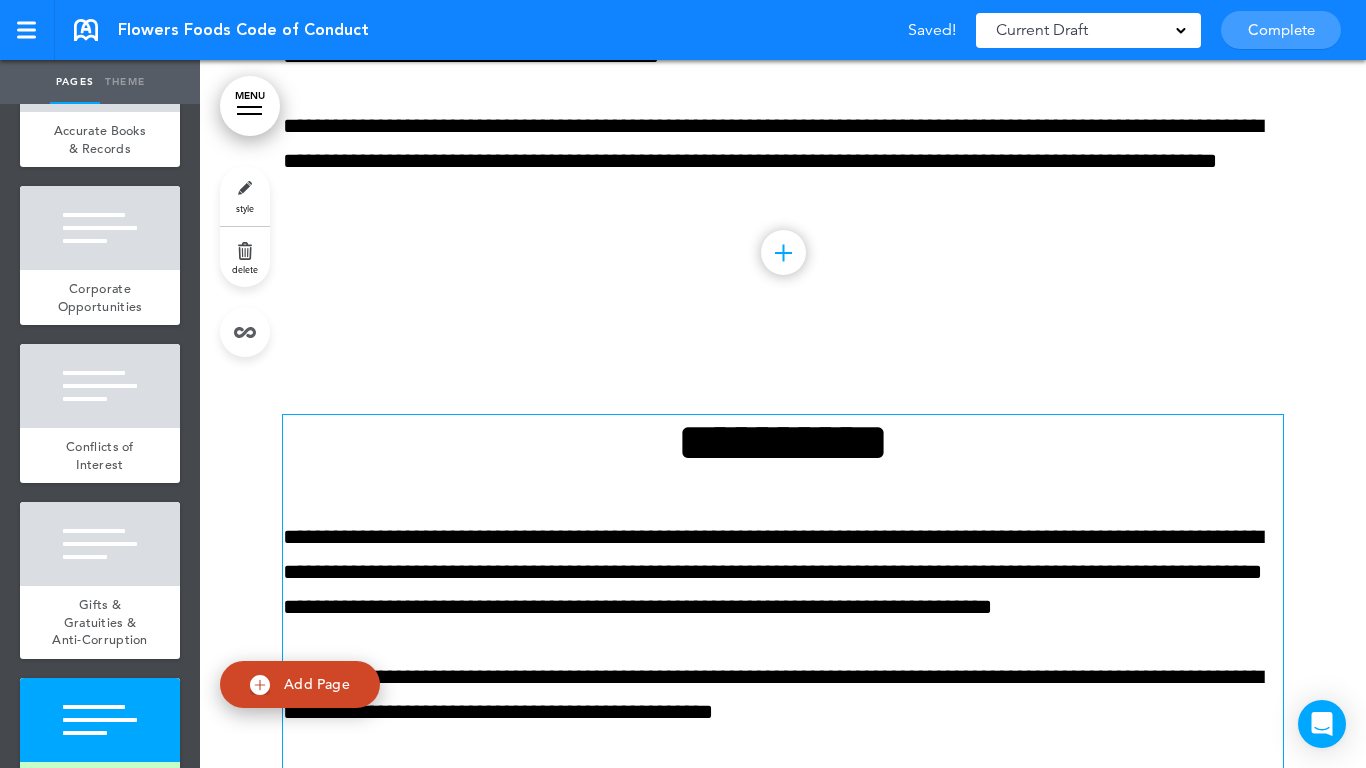 scroll, scrollTop: 7647, scrollLeft: 0, axis: vertical 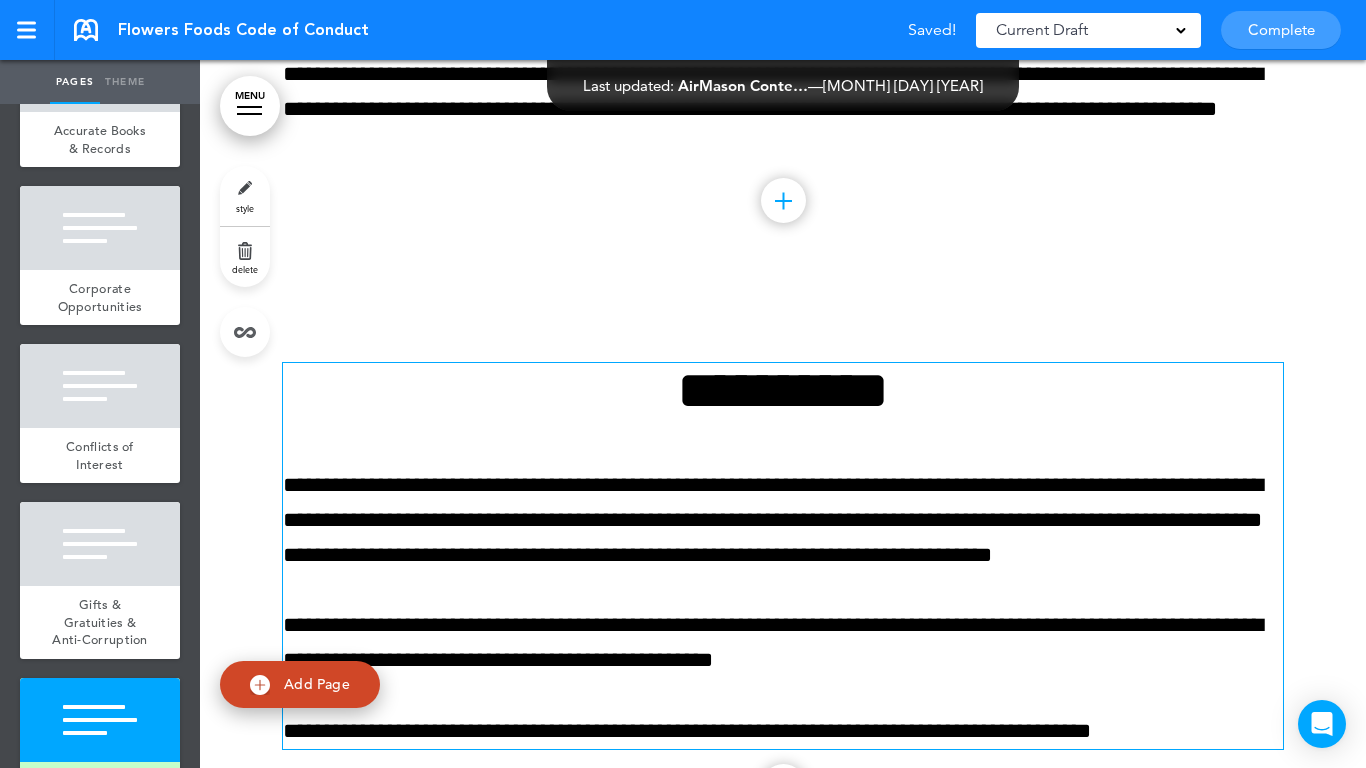 click on "**********" at bounding box center (783, 390) 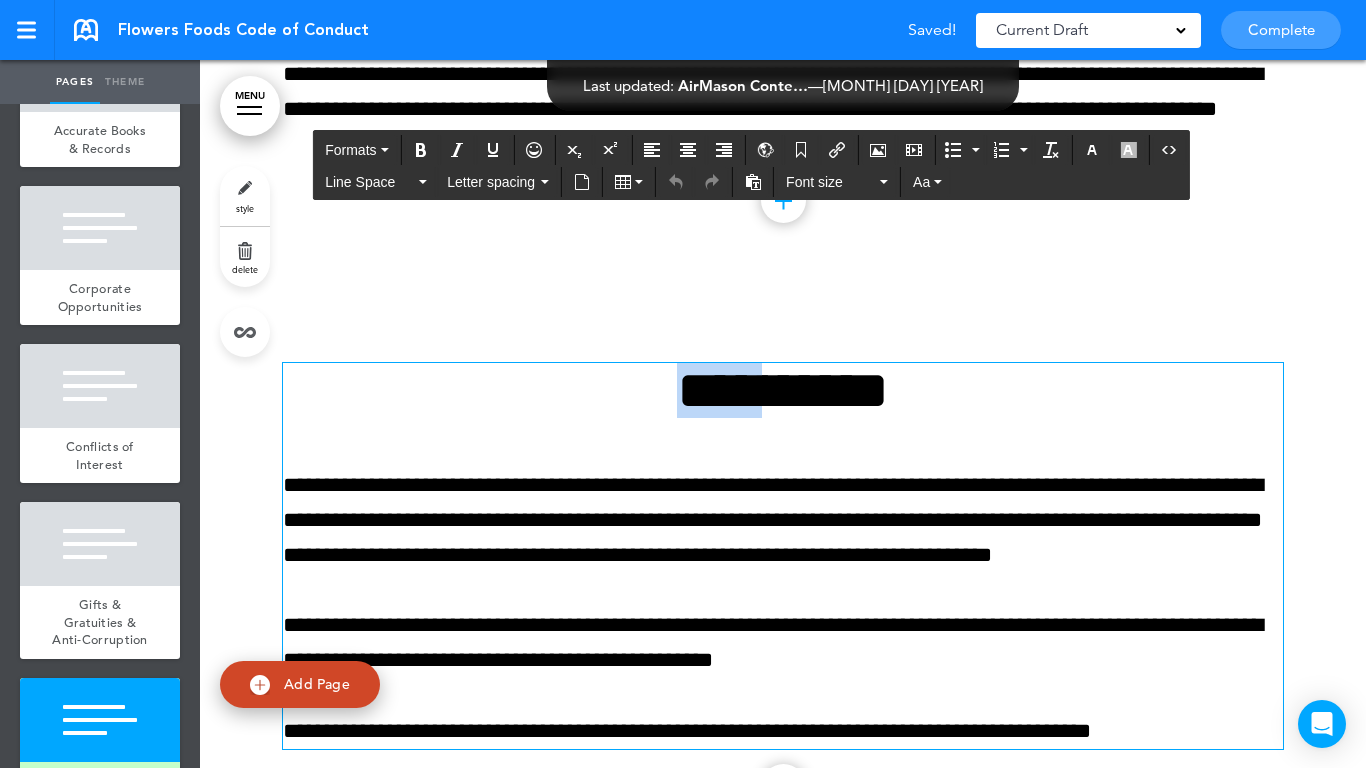 click on "**********" at bounding box center [783, 390] 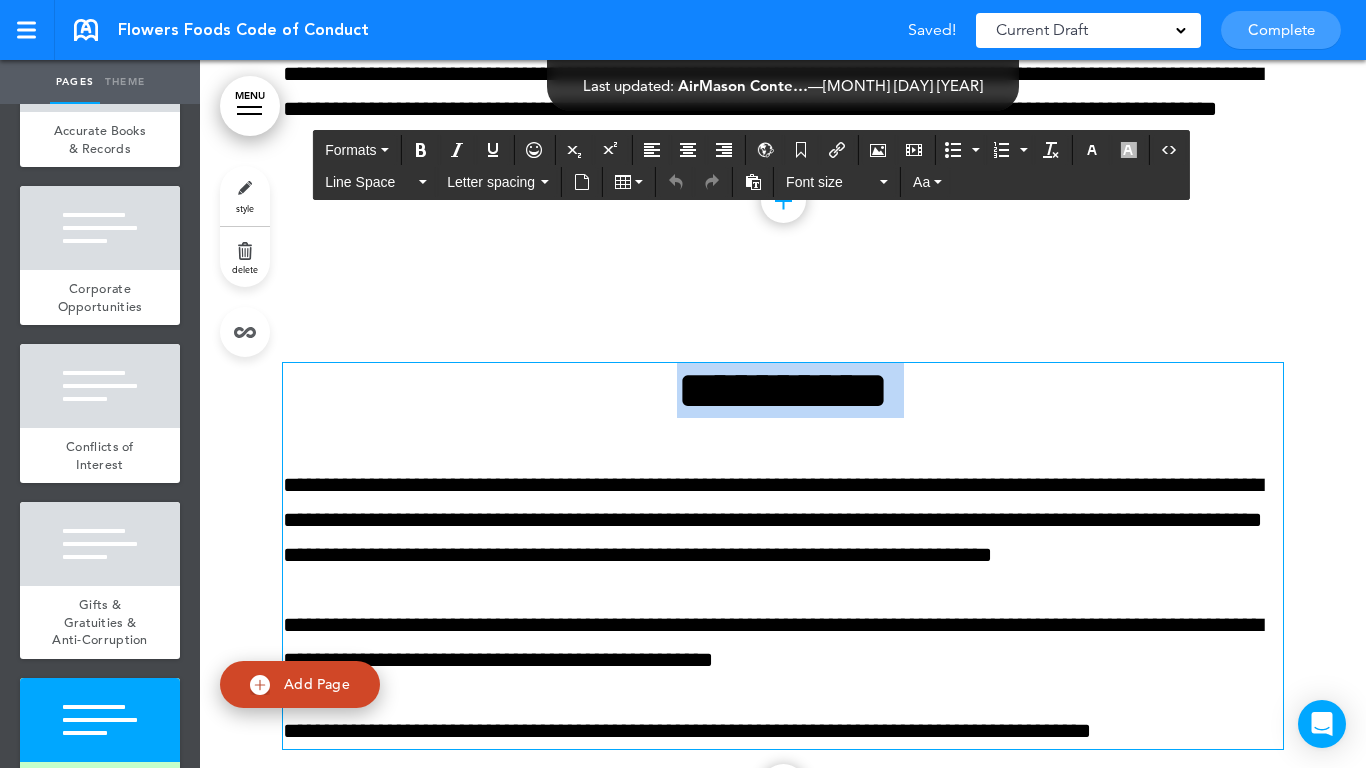 click on "**********" at bounding box center (783, 390) 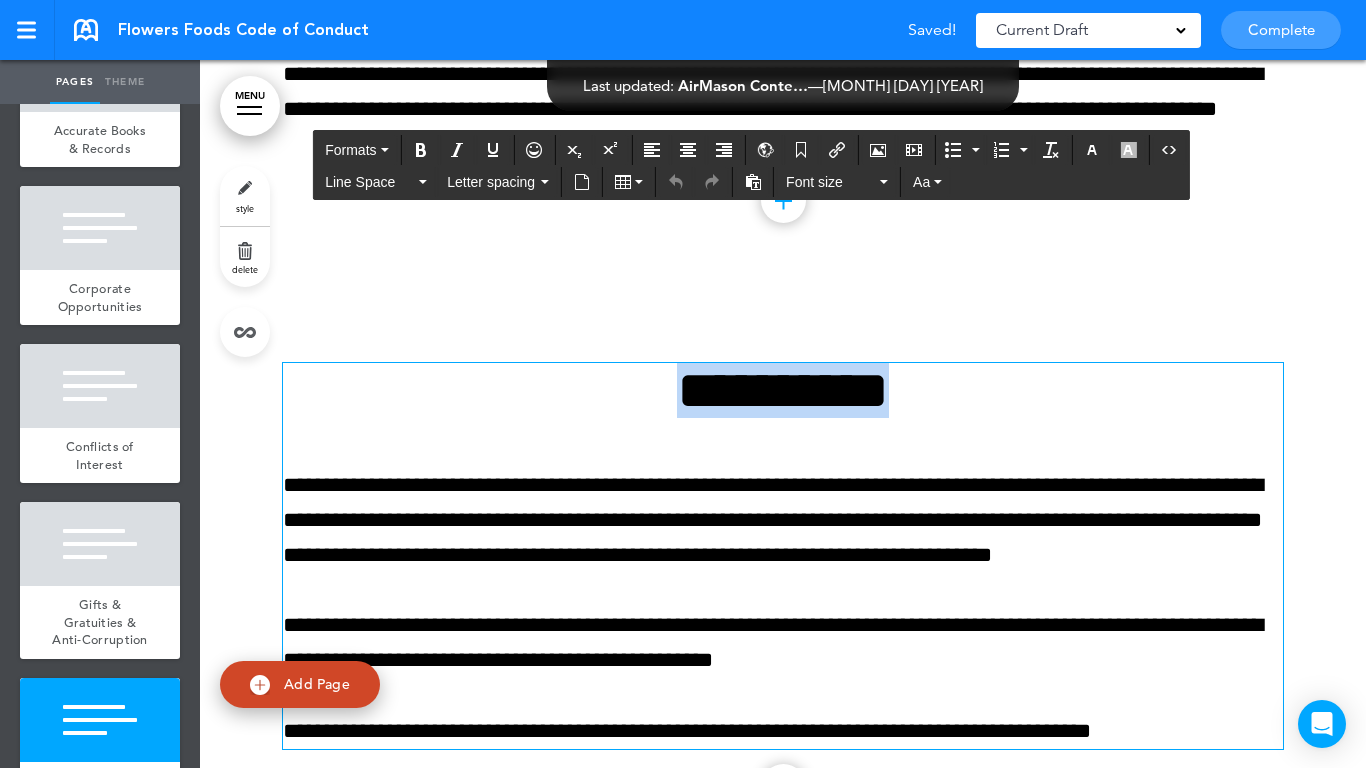paste 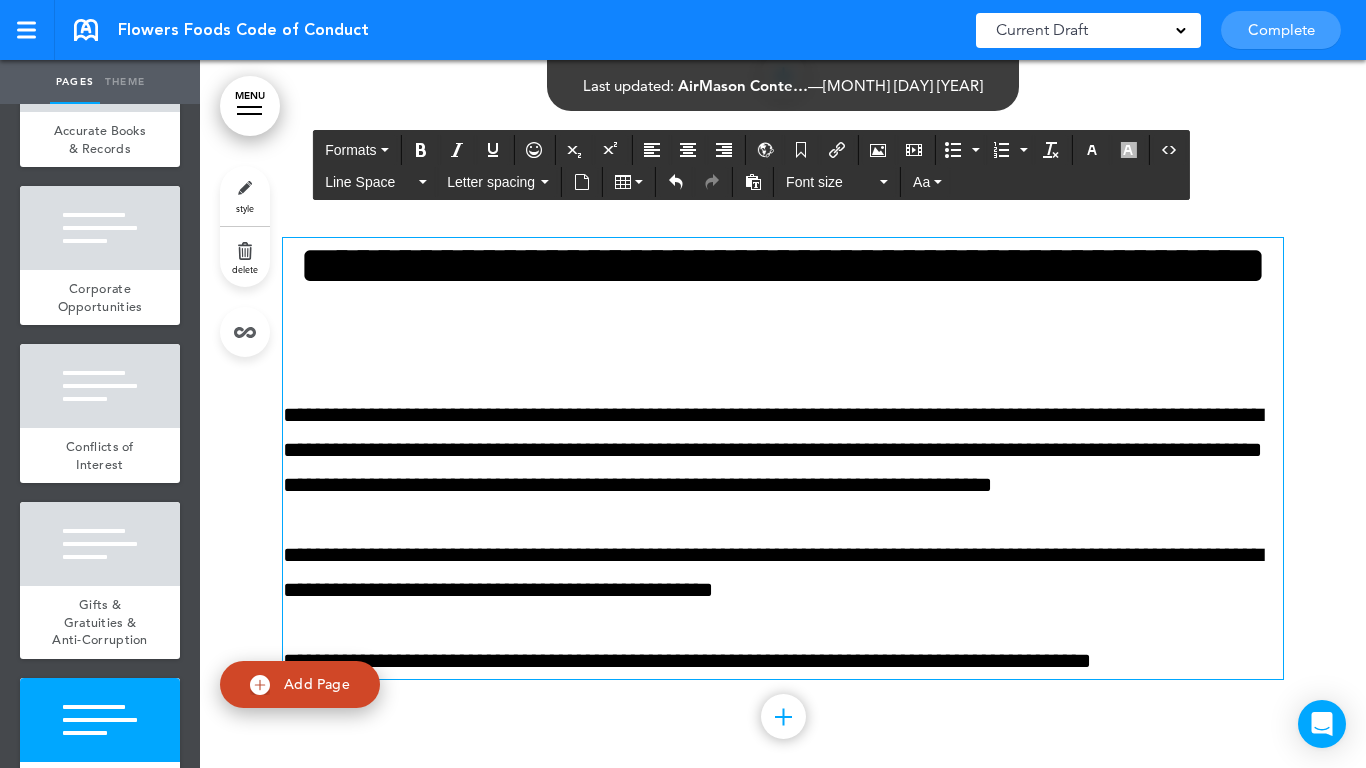 scroll, scrollTop: 7812, scrollLeft: 0, axis: vertical 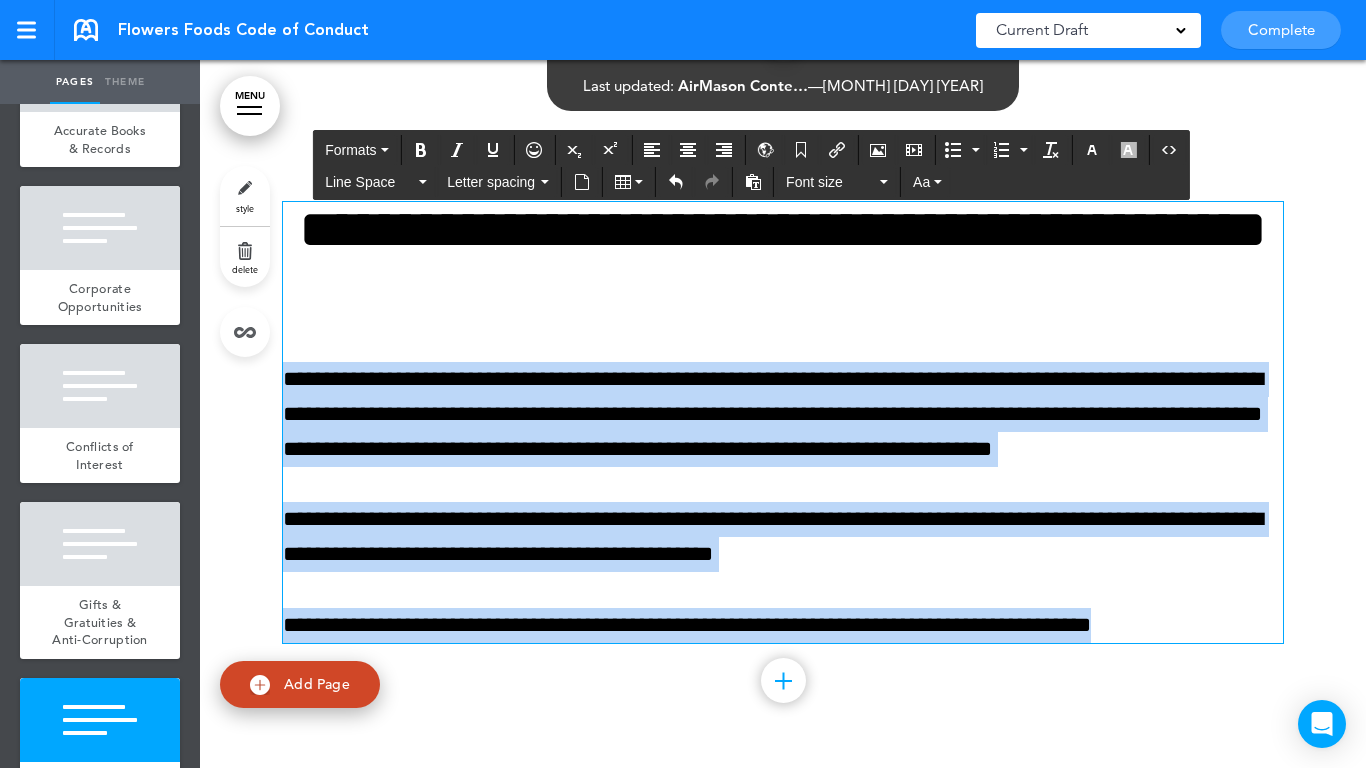 click on "This handbook
Preview
Settings
Your Handbooks
Account
Manage Organization
My Account
Help
Logout
Flowers Foods Code of Conduct
Saved!
Current Draft
CURRENT DRAFT
Complete
3 of 50 pages
Cancel request" at bounding box center (683, 384) 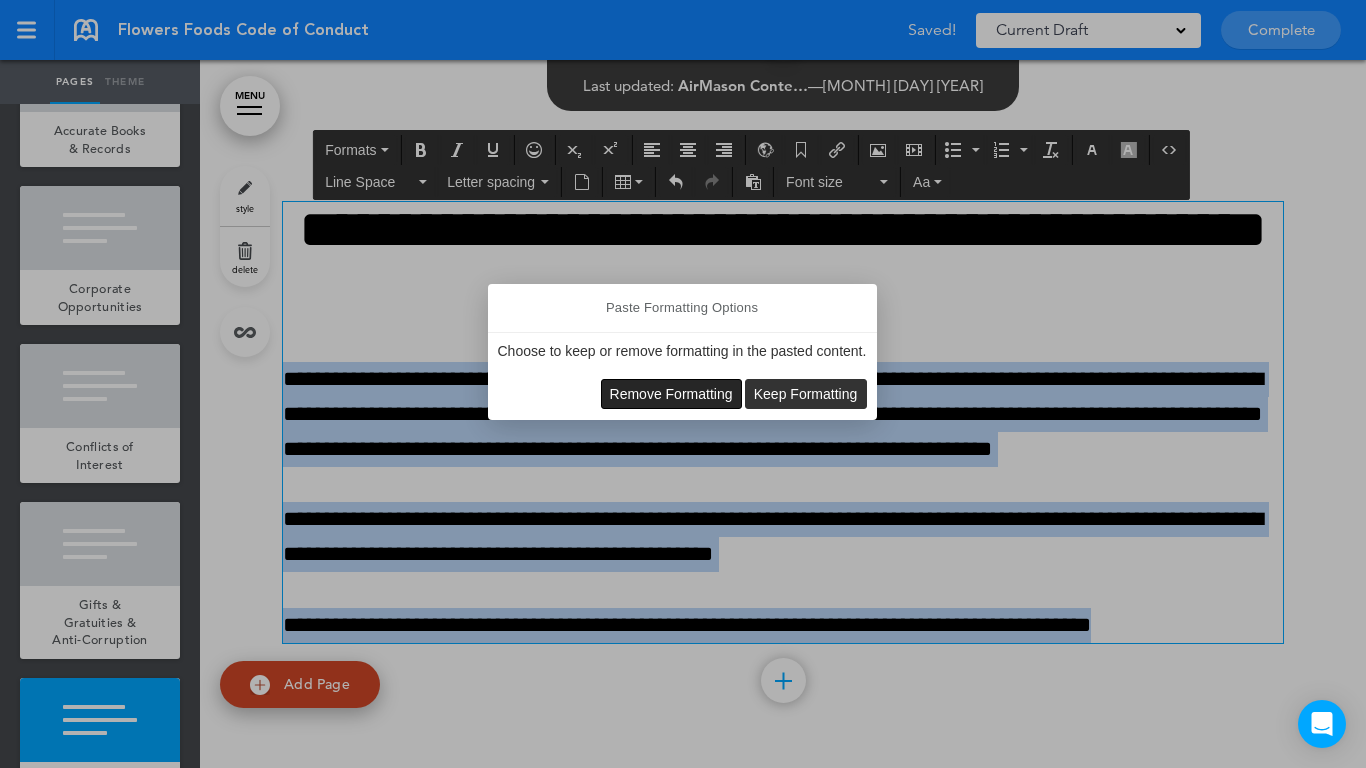 click on "Remove Formatting" at bounding box center (671, 394) 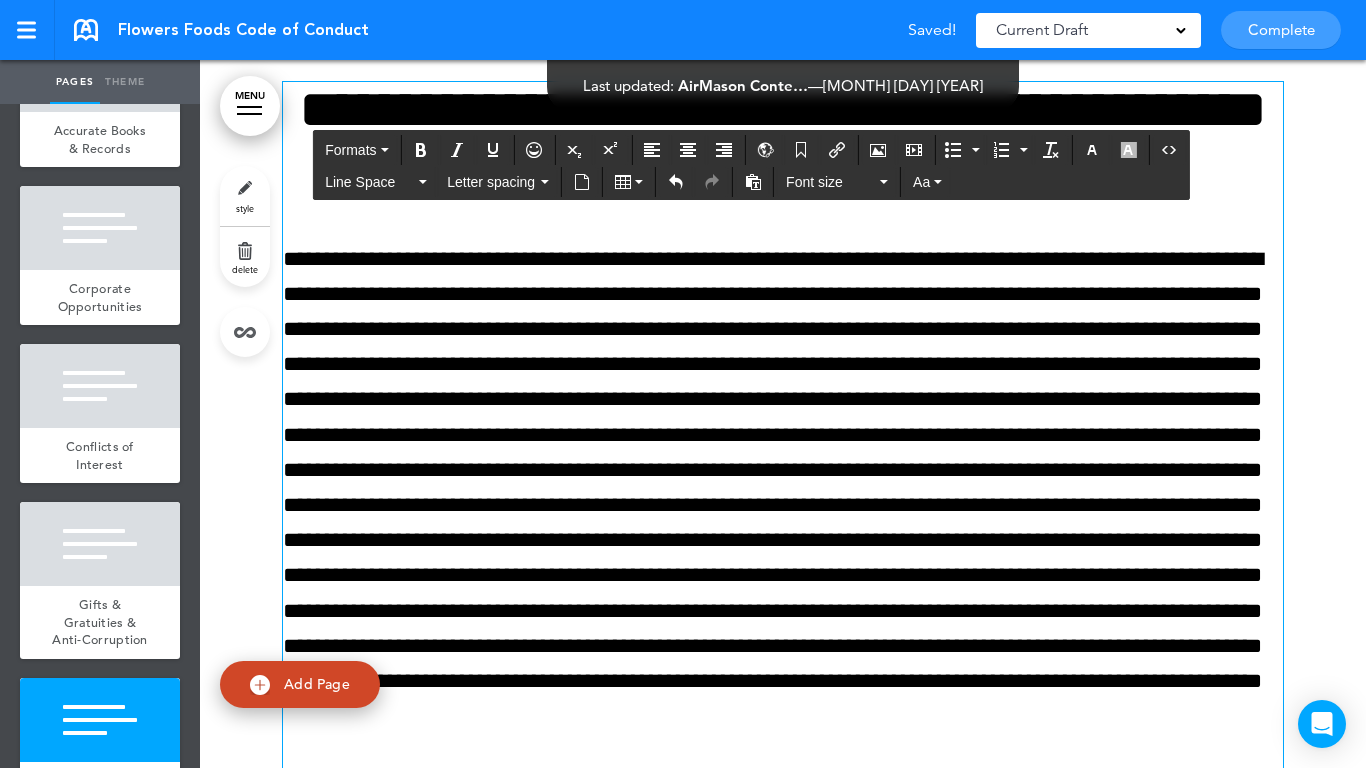 scroll, scrollTop: 8058, scrollLeft: 0, axis: vertical 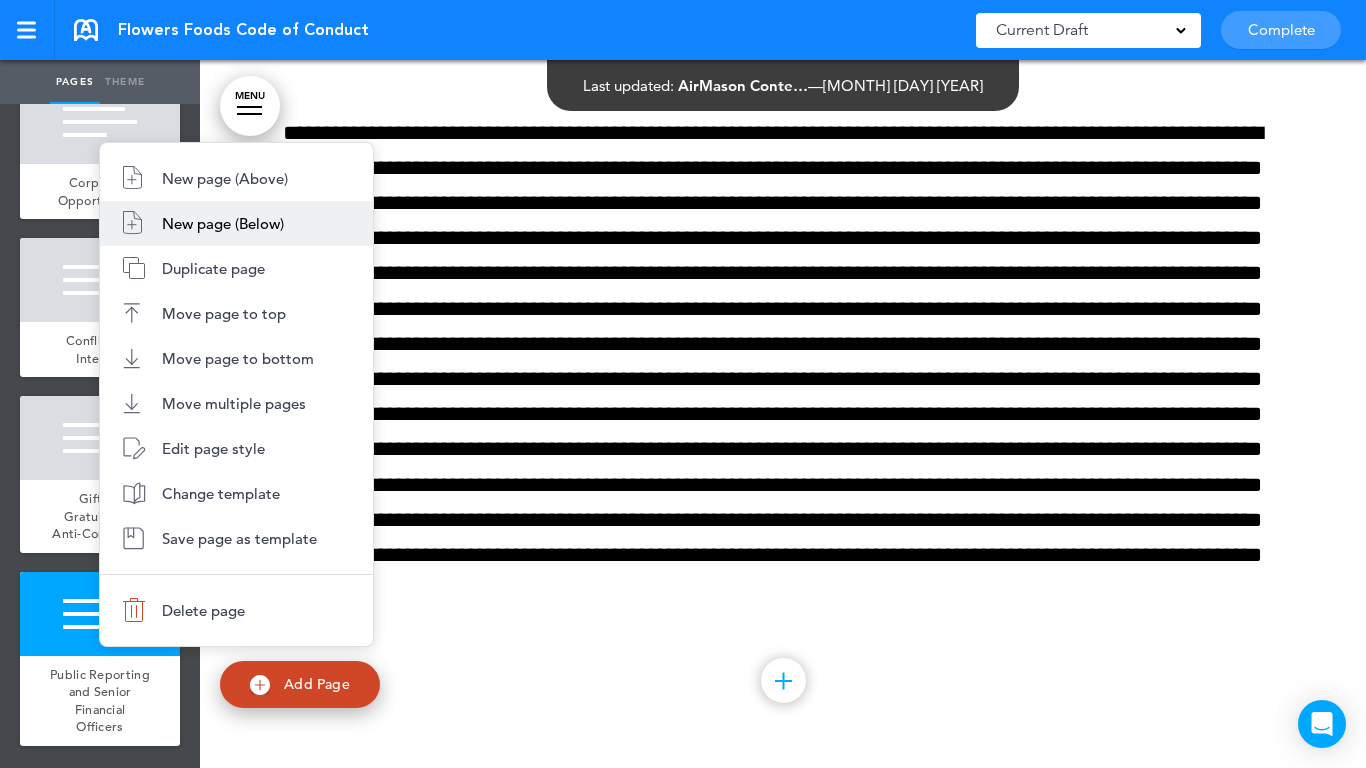 click on "New page (Below)" at bounding box center [223, 223] 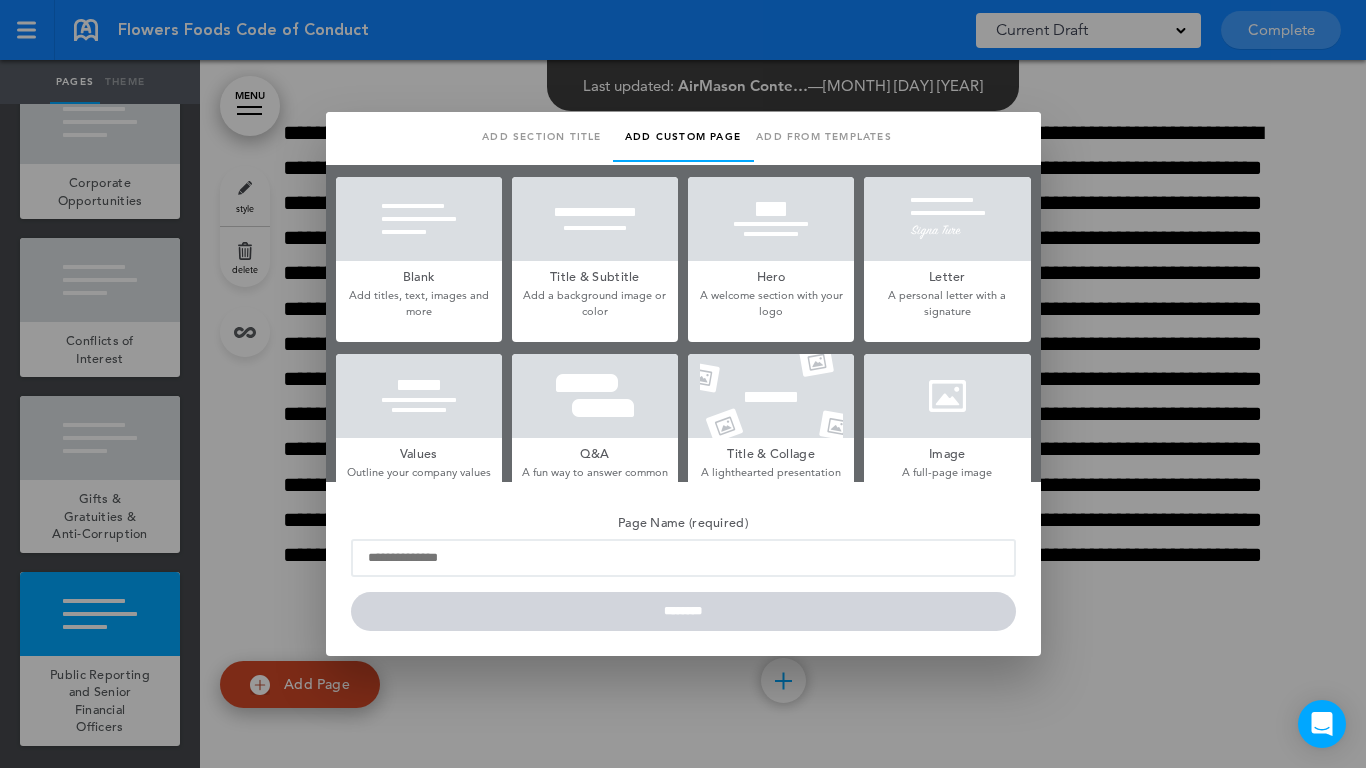 click at bounding box center (419, 219) 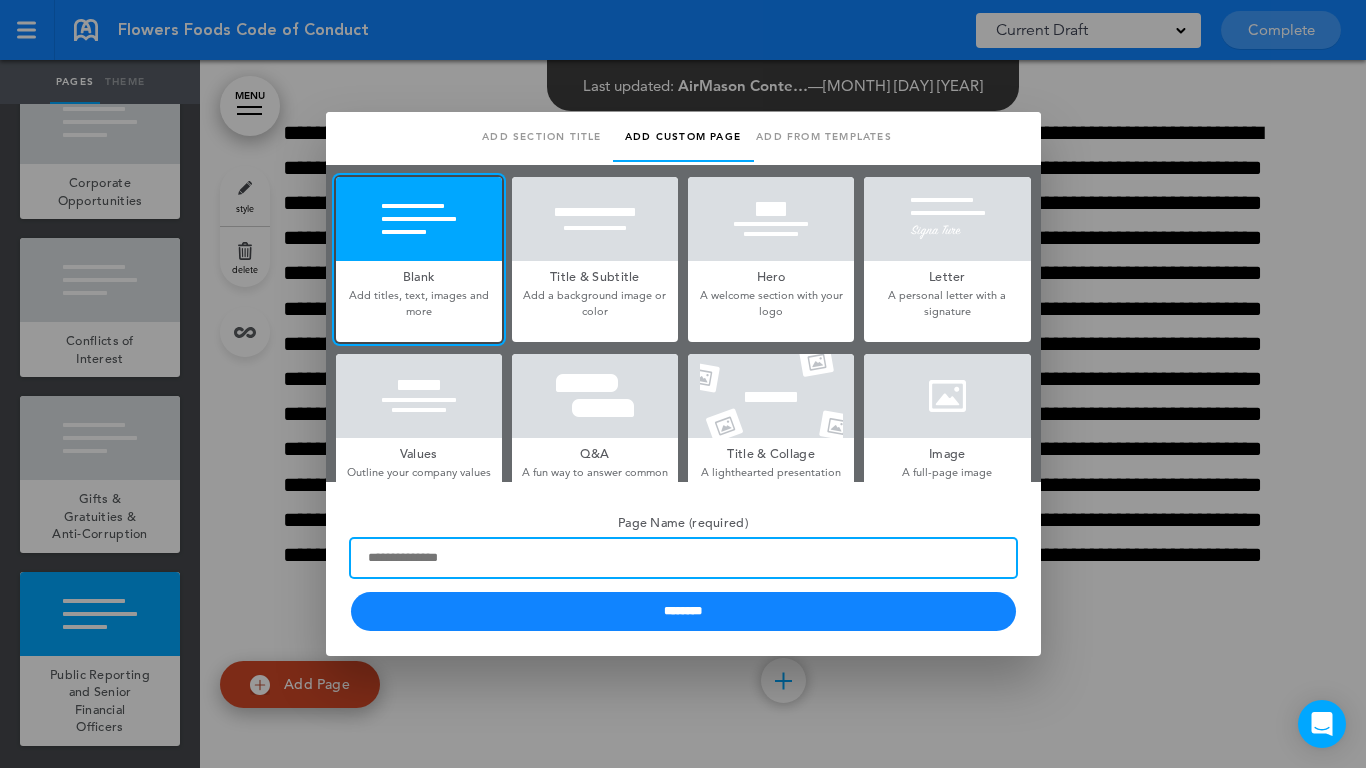 paste on "**********" 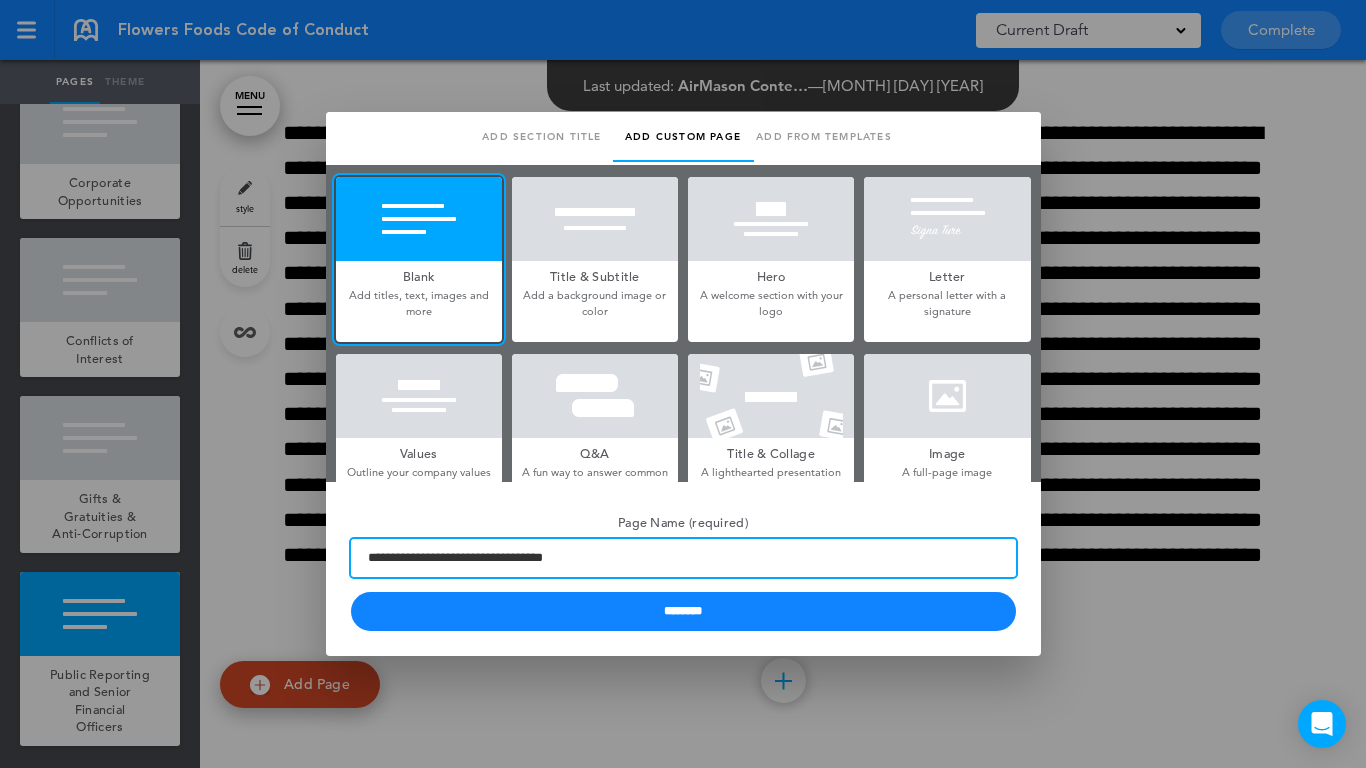 click on "**********" at bounding box center (683, 558) 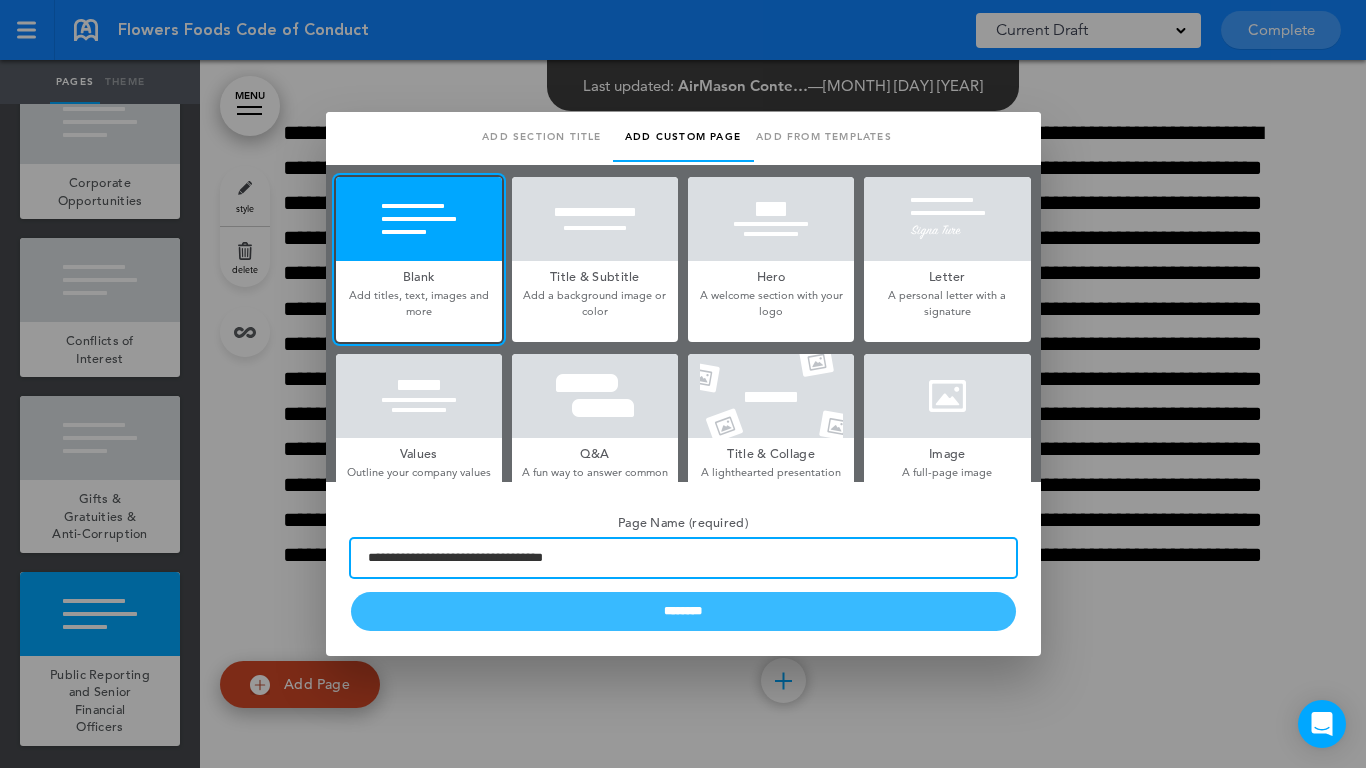 type on "**********" 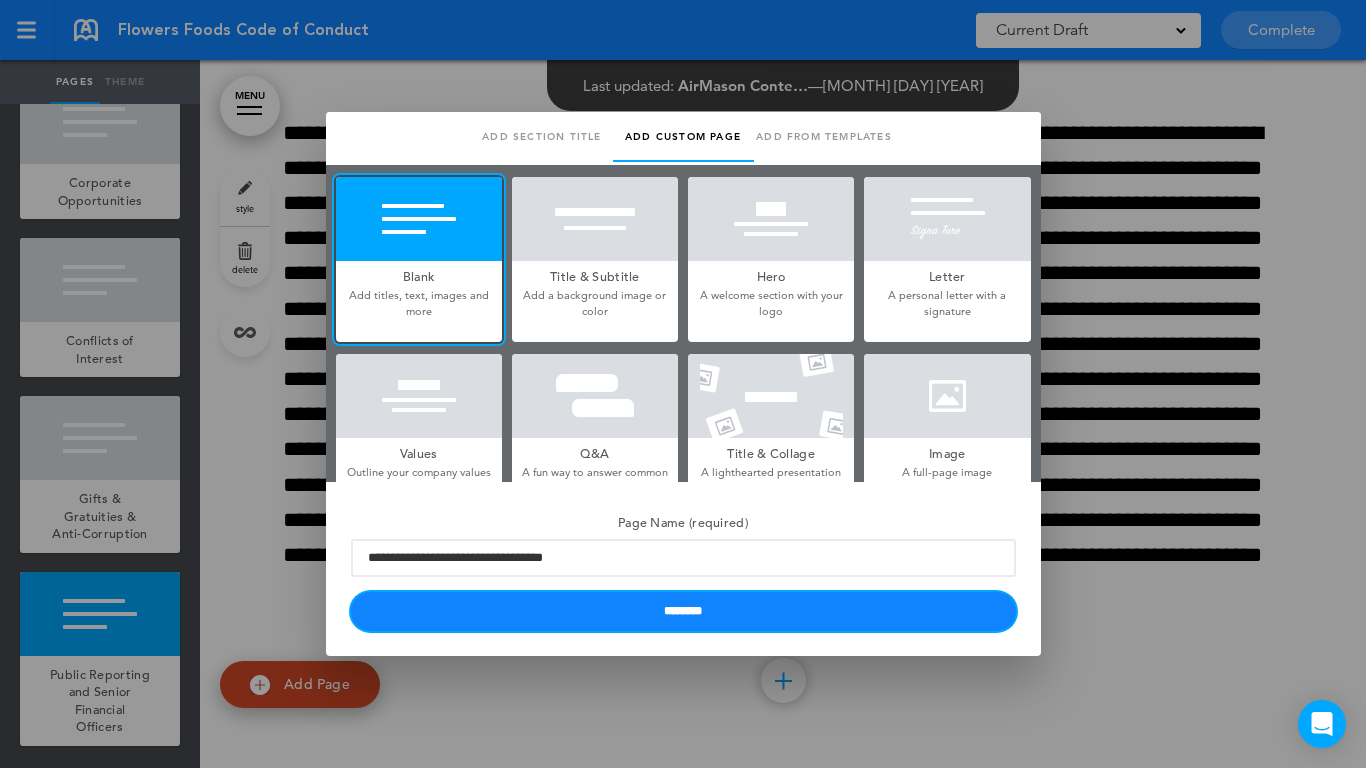 drag, startPoint x: 537, startPoint y: 604, endPoint x: 553, endPoint y: 608, distance: 16.492422 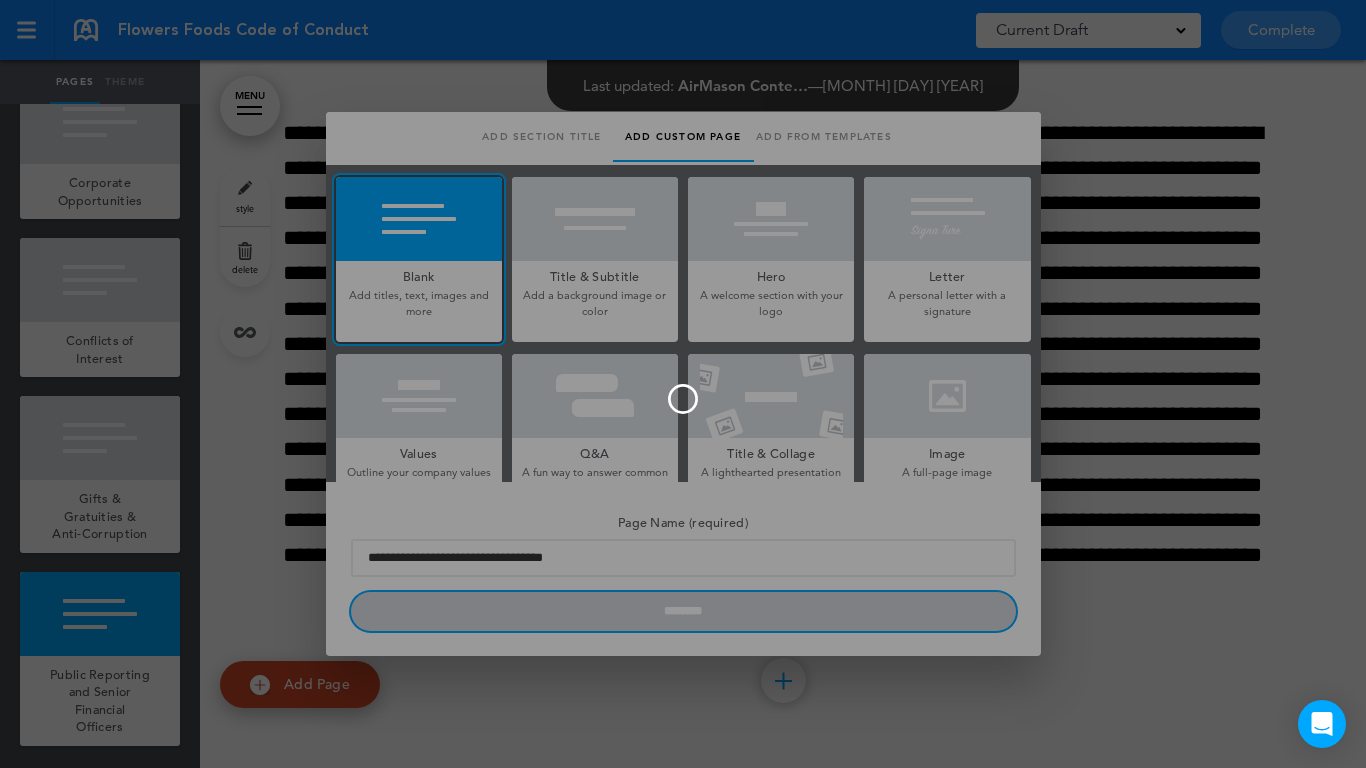 type 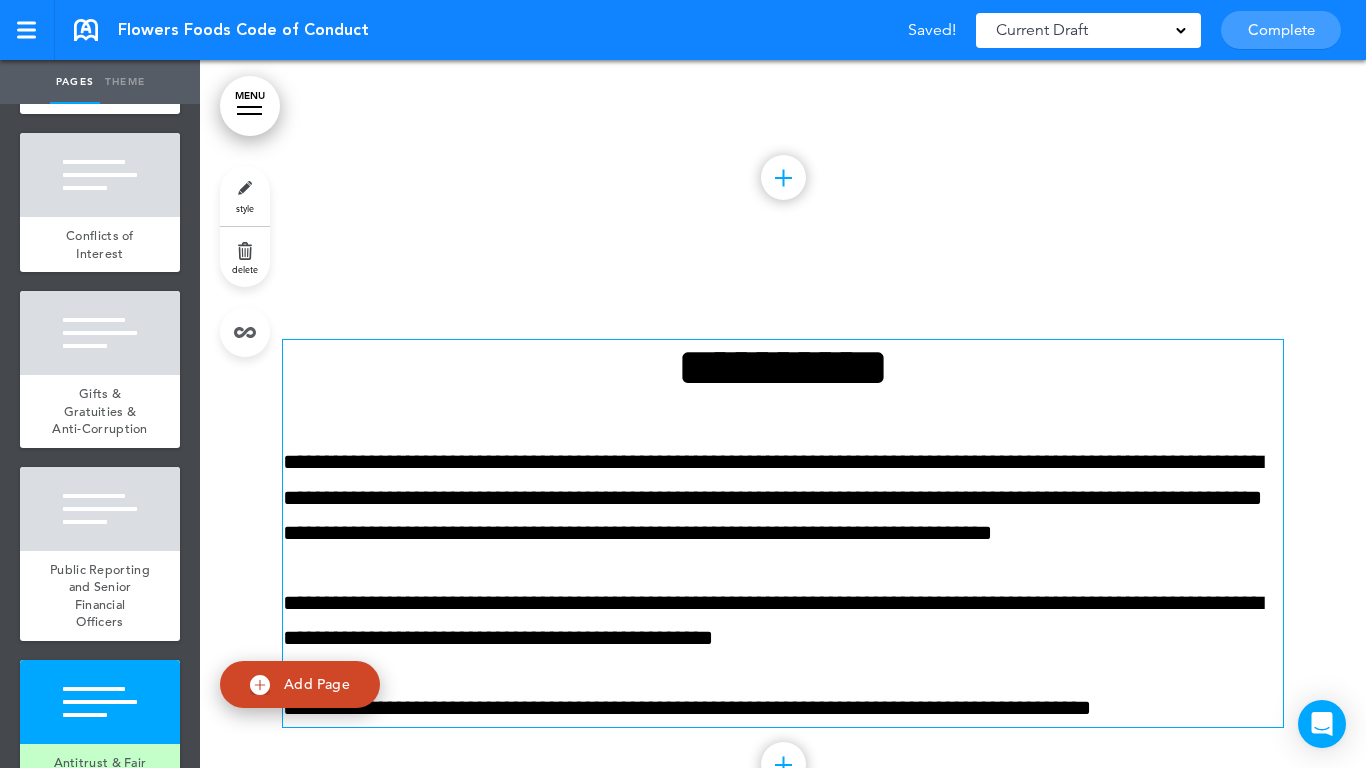 scroll, scrollTop: 8558, scrollLeft: 0, axis: vertical 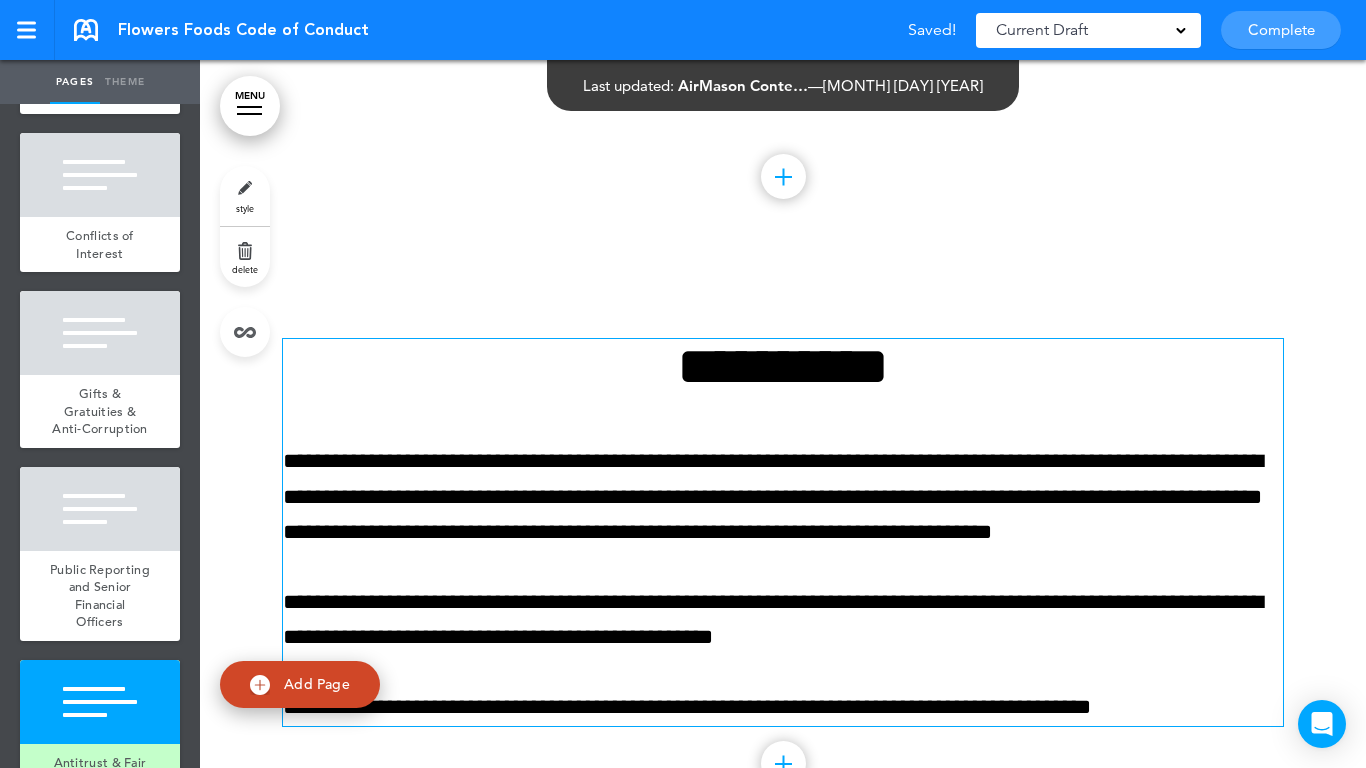 click on "**********" at bounding box center [783, 366] 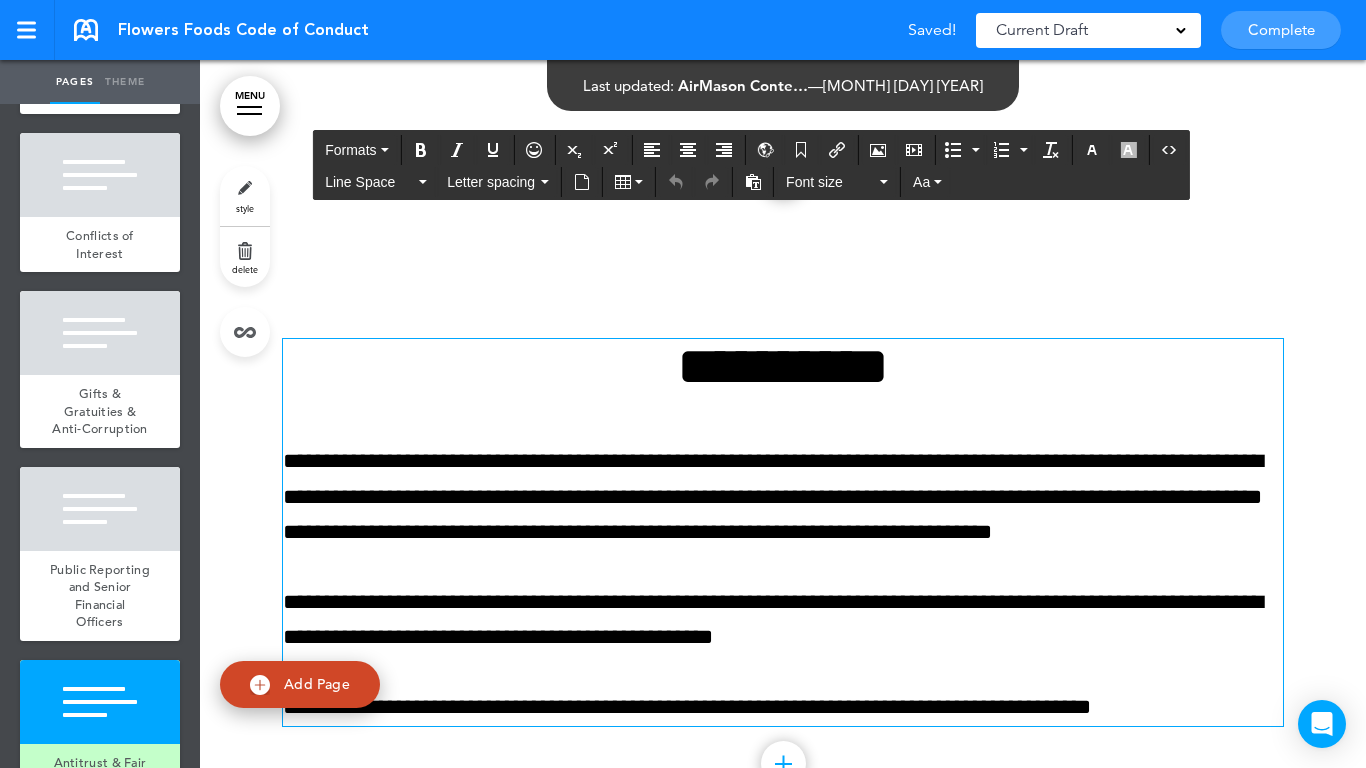 click on "**********" at bounding box center (783, 366) 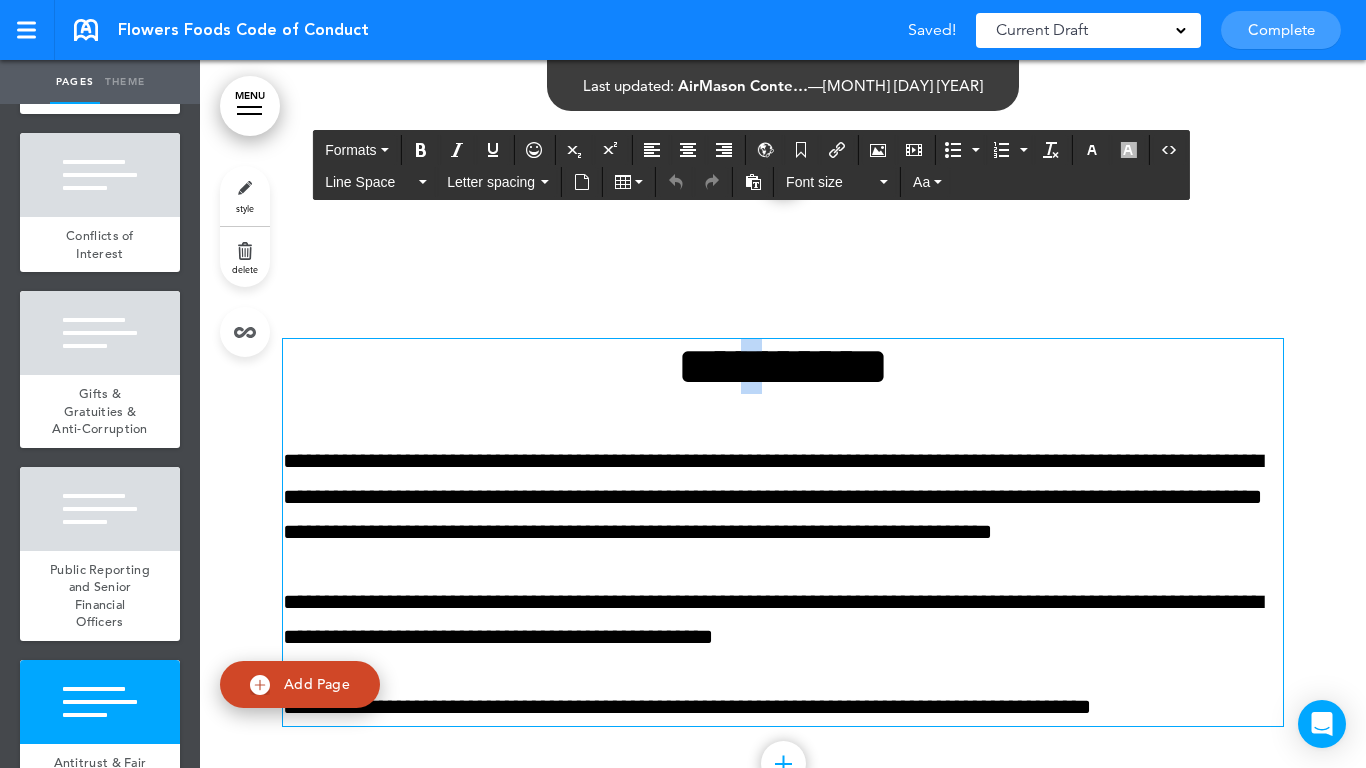 click on "**********" at bounding box center [783, 366] 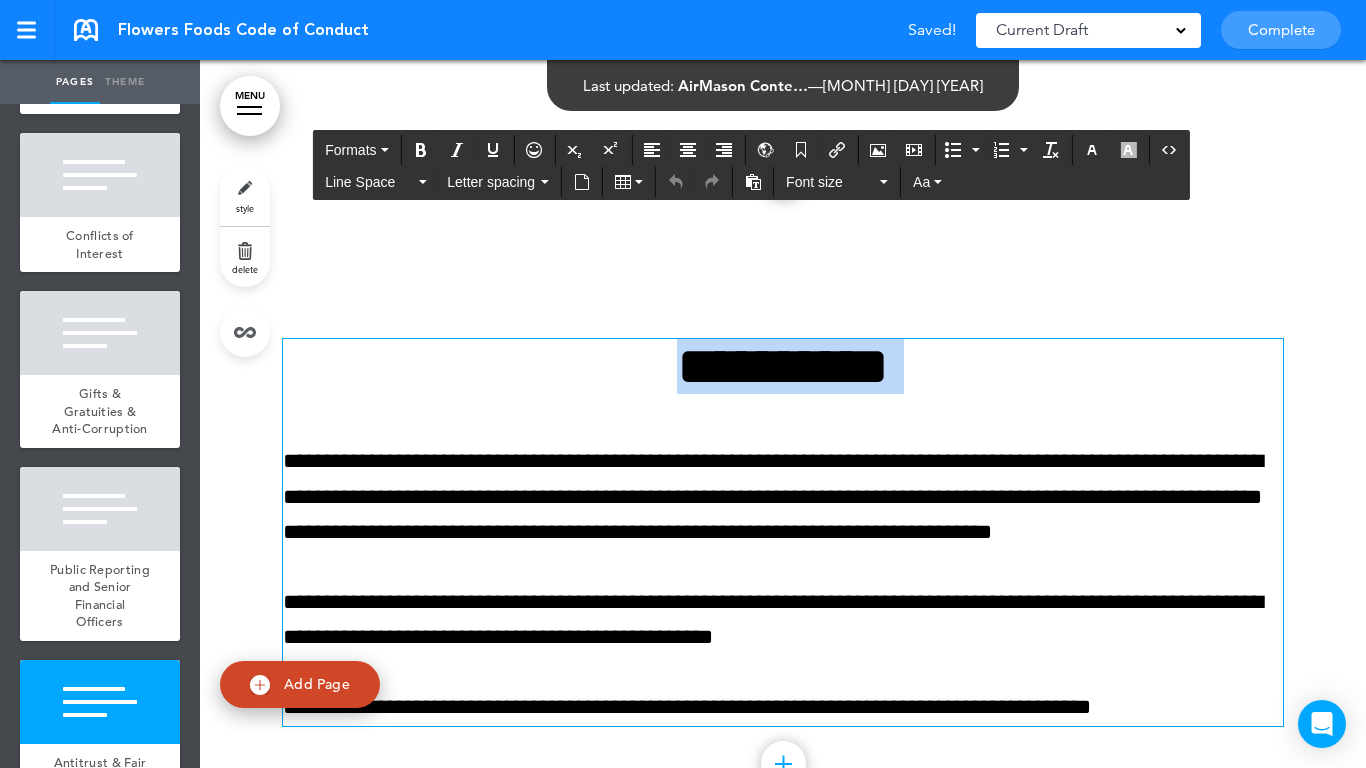click on "**********" at bounding box center [783, 366] 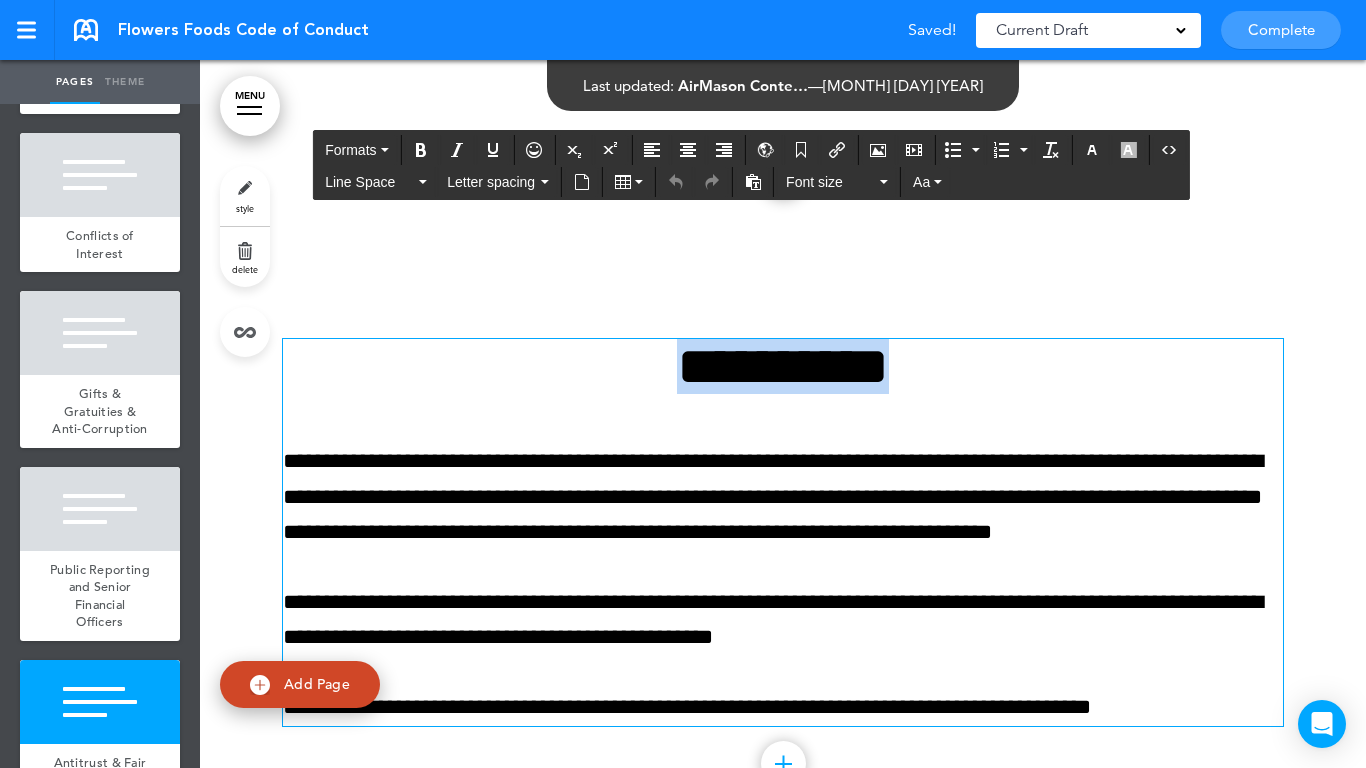 paste 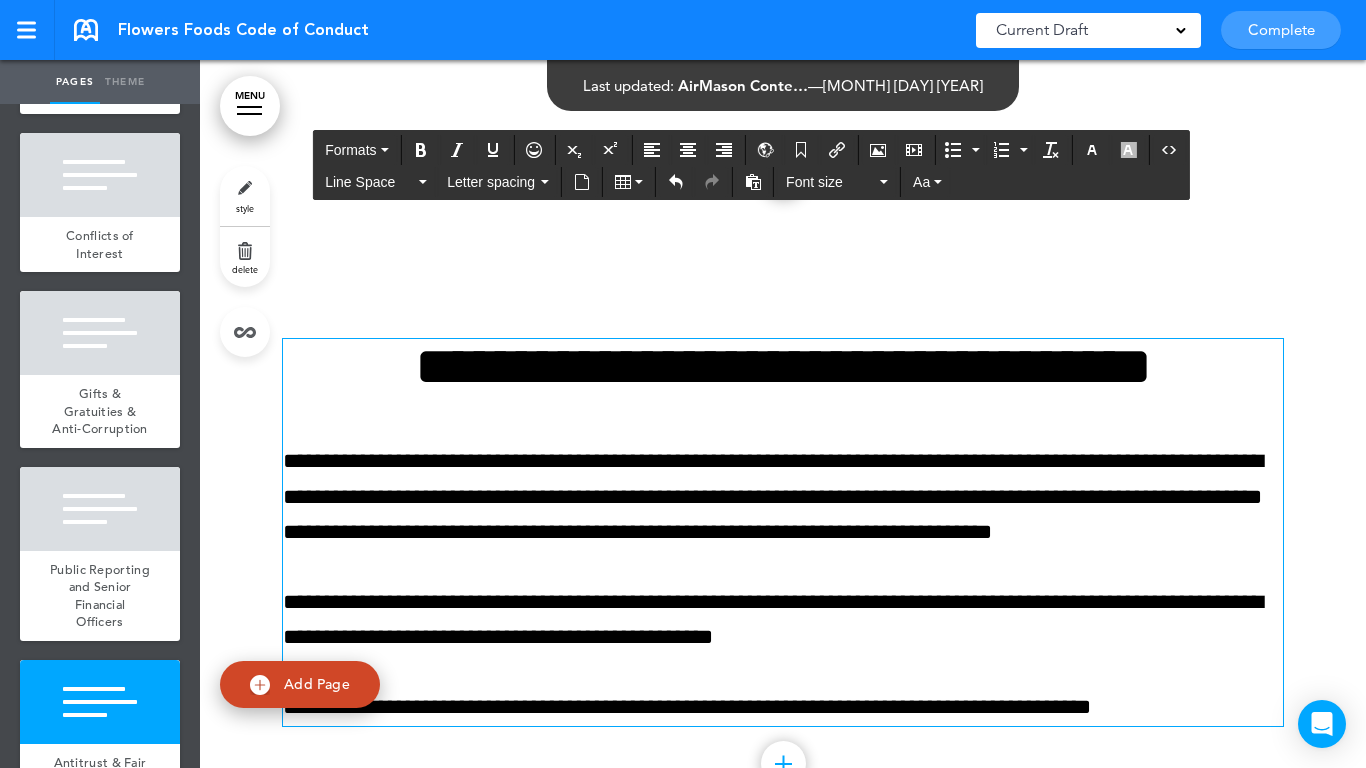 scroll, scrollTop: 8645, scrollLeft: 0, axis: vertical 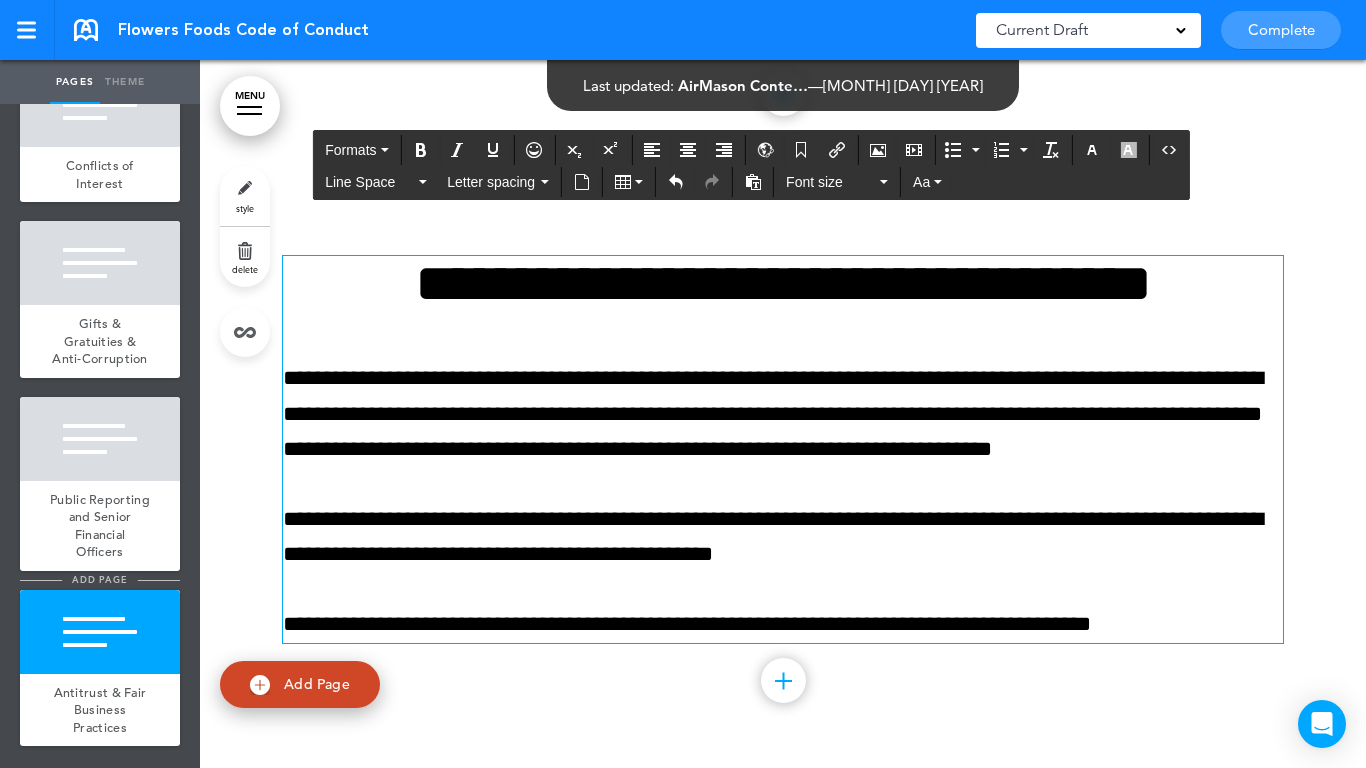 click on "add page" at bounding box center [99, 579] 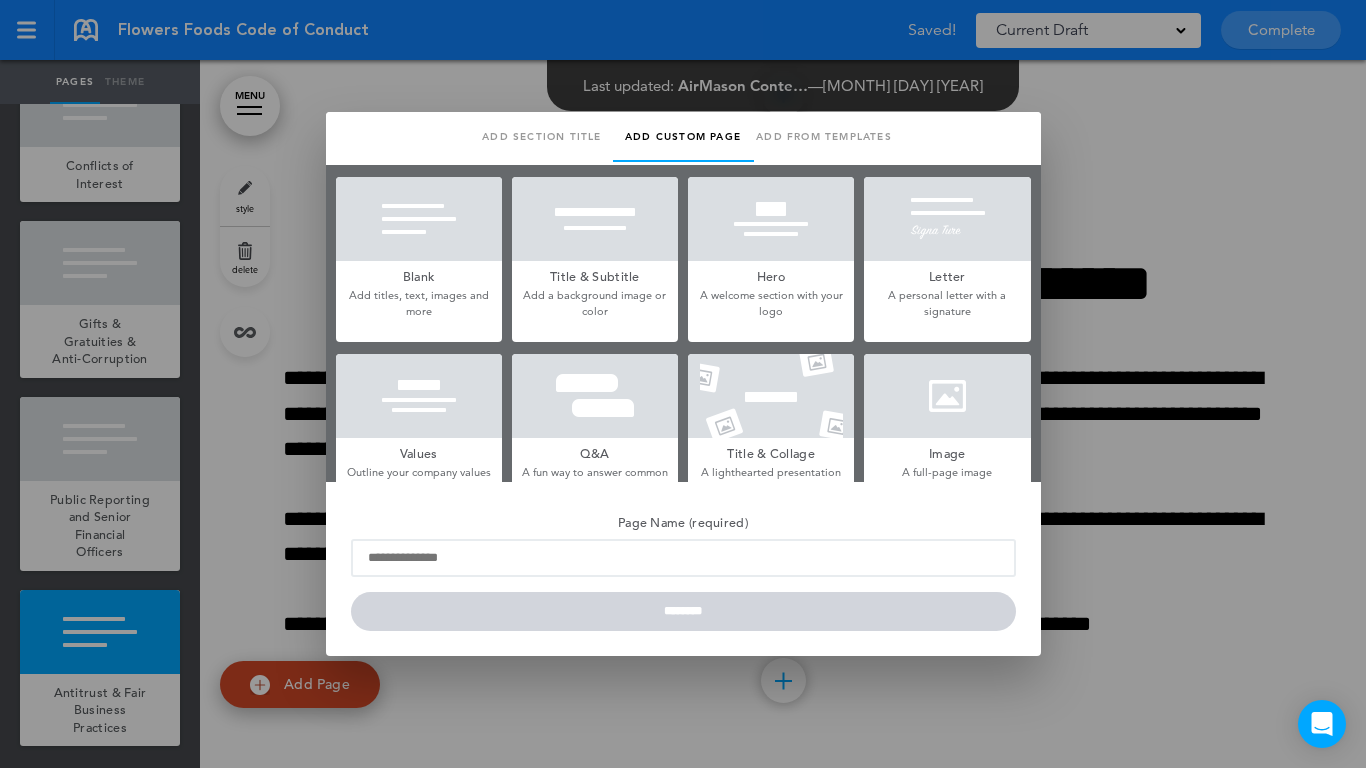 click on "Add section title" at bounding box center [542, 137] 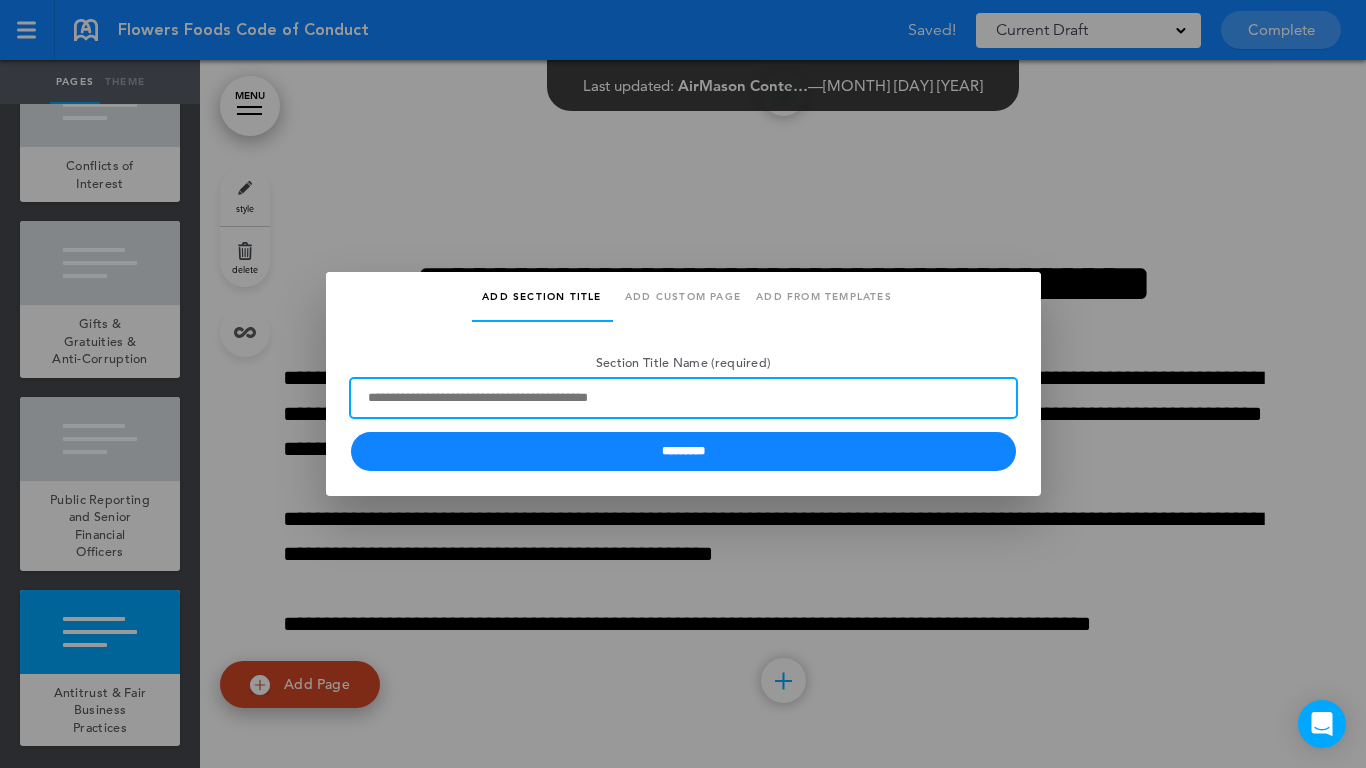 click on "Section Title Name (required)" at bounding box center (683, 398) 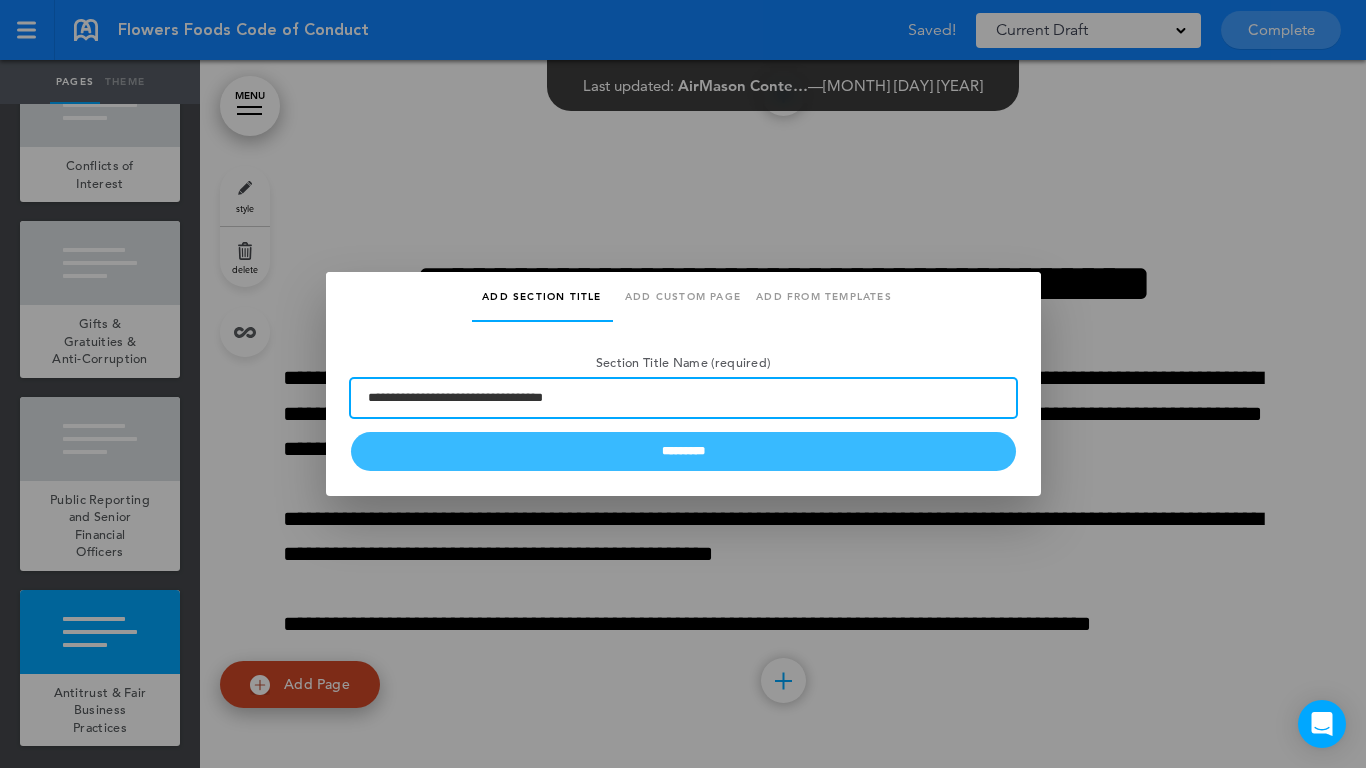type on "**********" 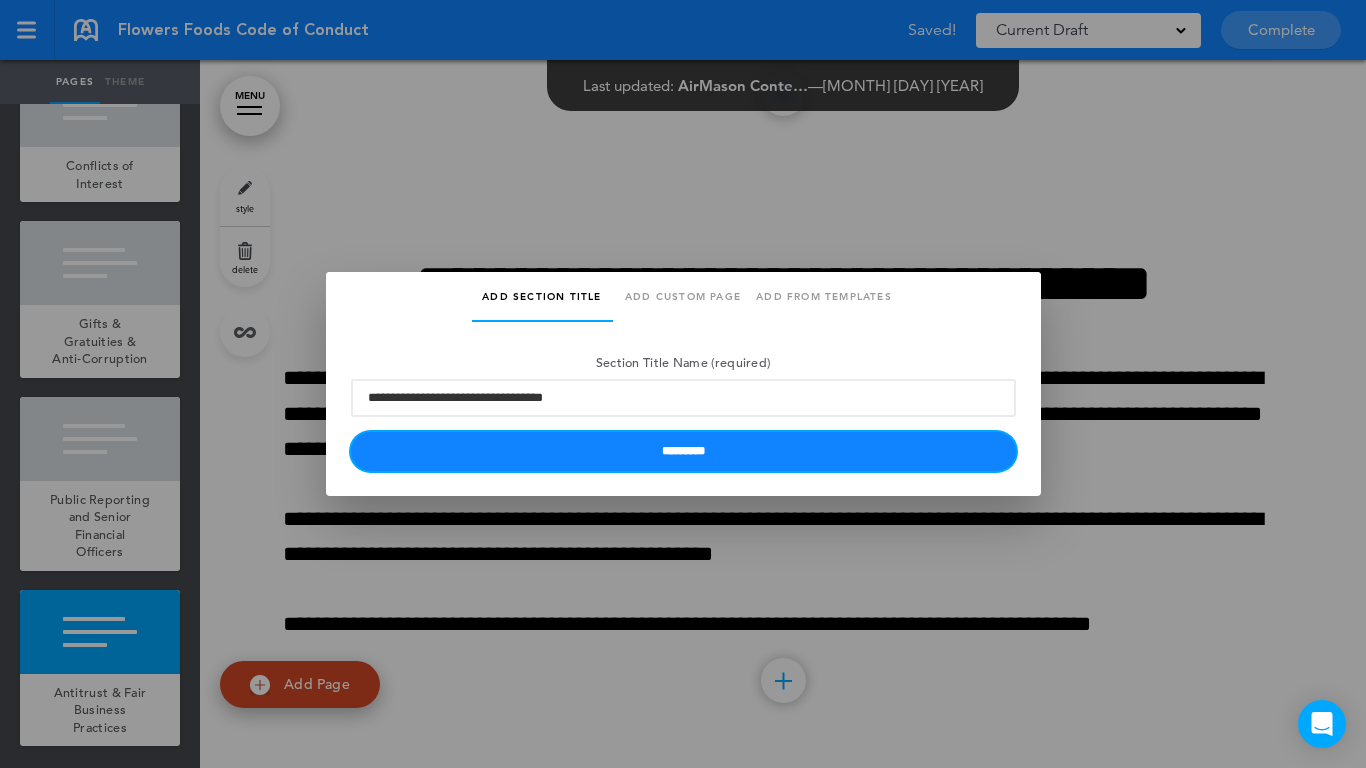 drag, startPoint x: 566, startPoint y: 449, endPoint x: 547, endPoint y: 467, distance: 26.172504 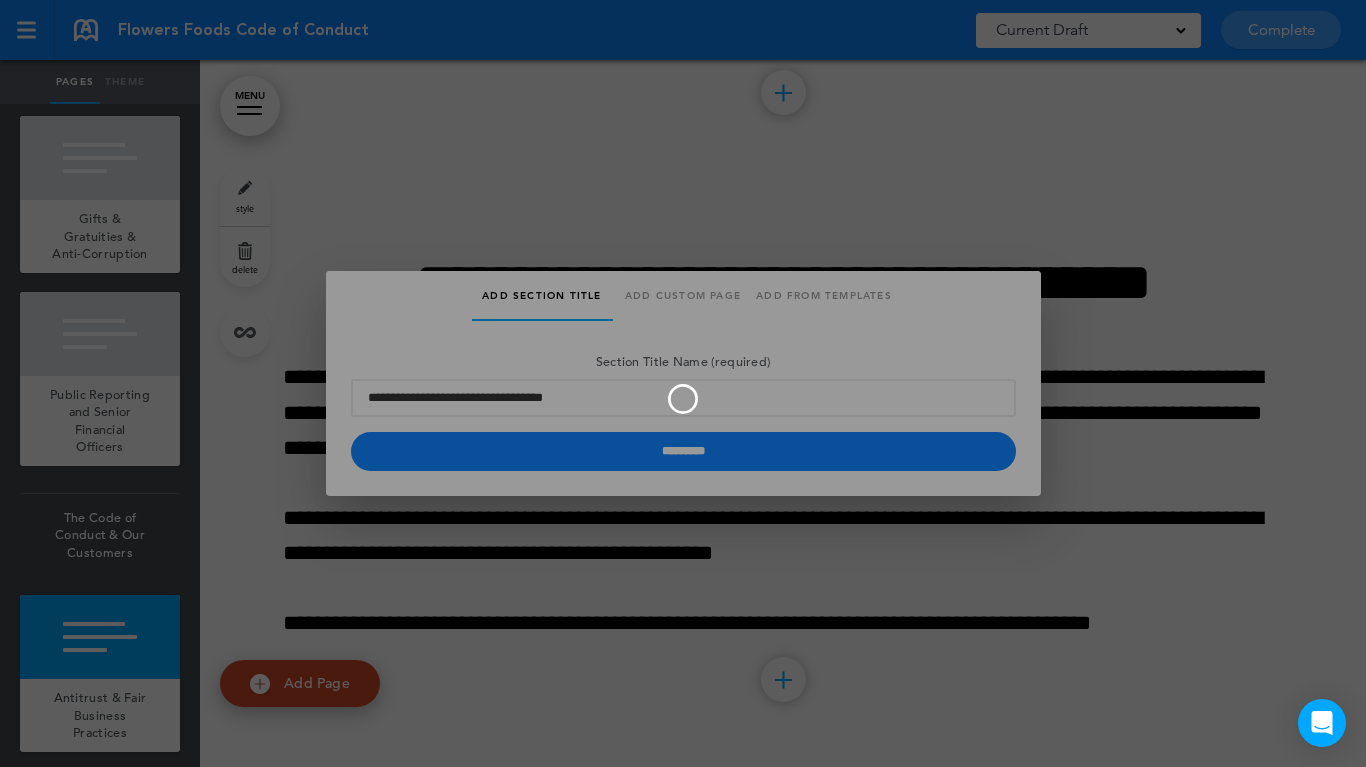 type 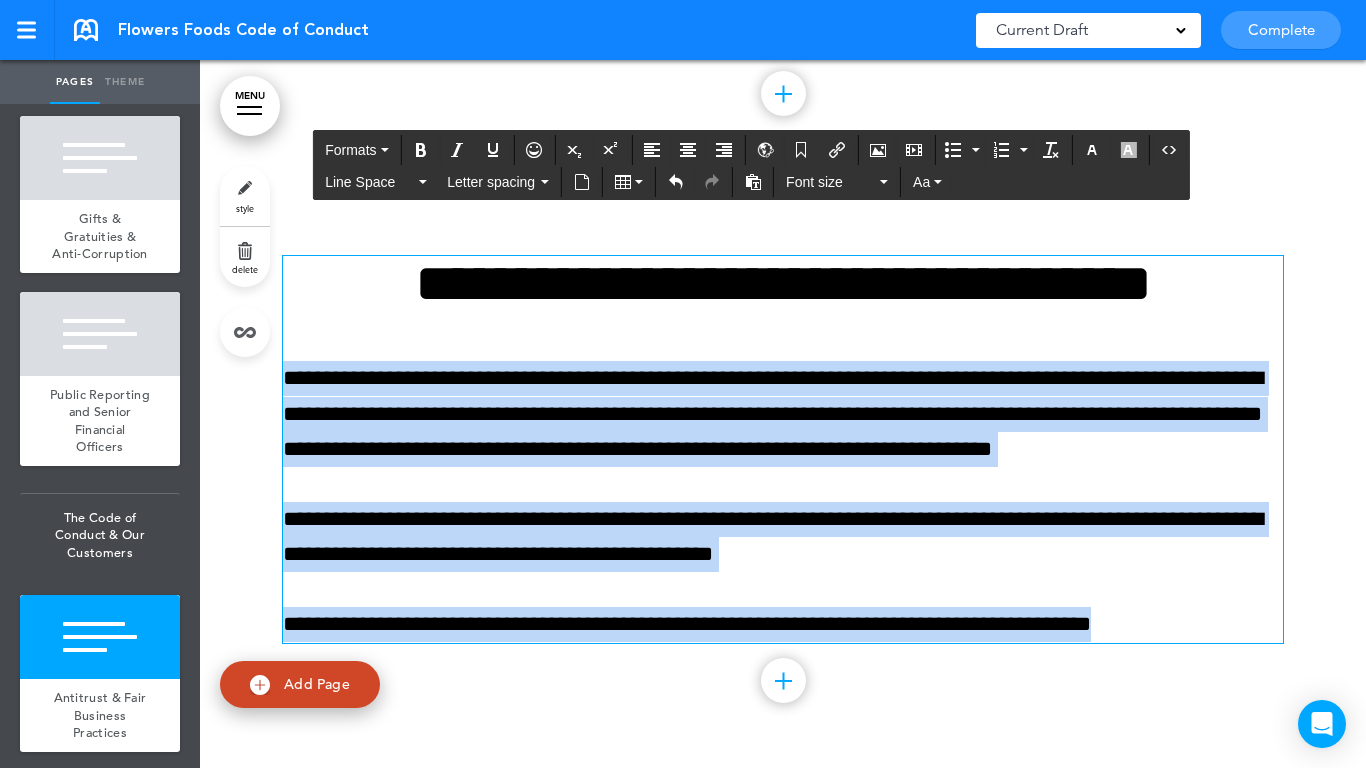 click on "Make this page common so it is available in other handbooks.
This handbook
Preview
Settings
Your Handbooks
Account
Manage Organization
My Account
Help
Logout
Flowers Foods Code of Conduct
Saved!
Current Draft
CURRENT DRAFT
Complete" at bounding box center [683, 384] 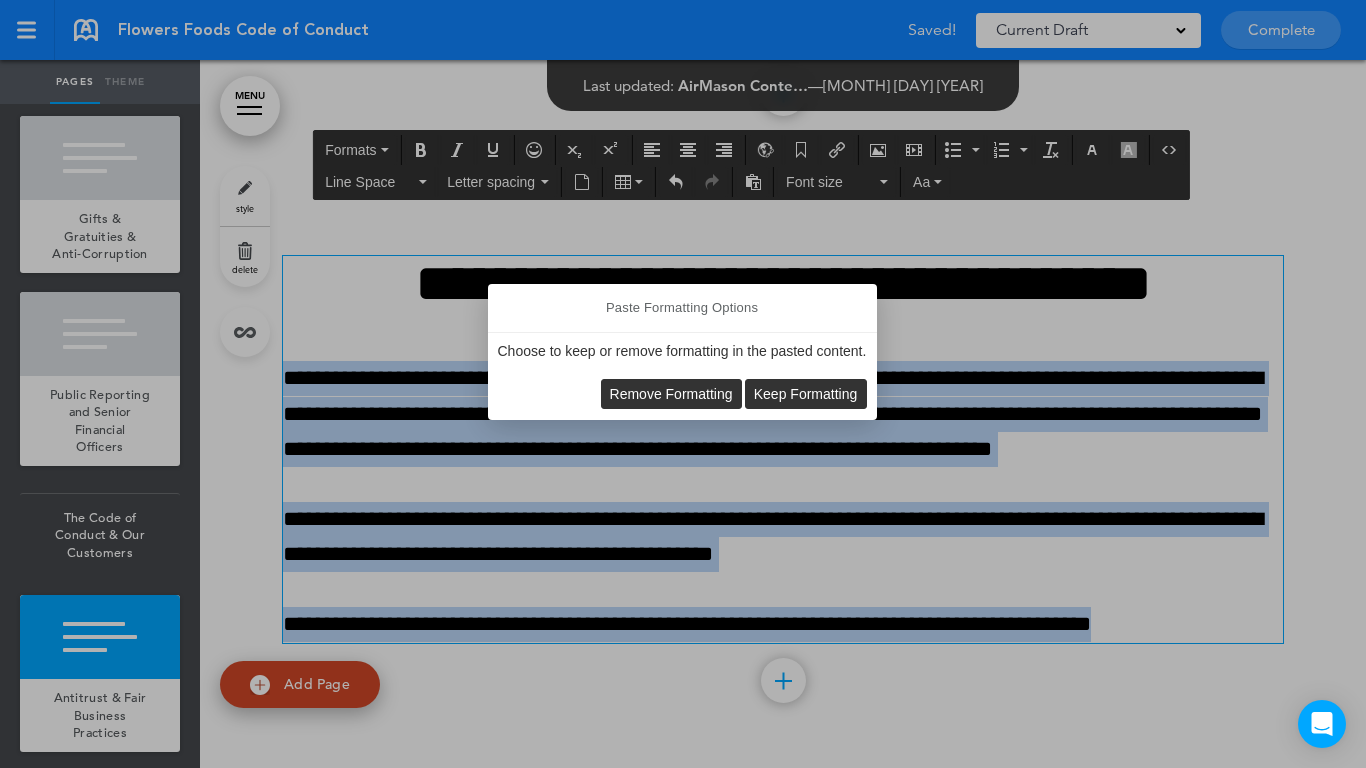 click on "Remove Formatting" at bounding box center [671, 394] 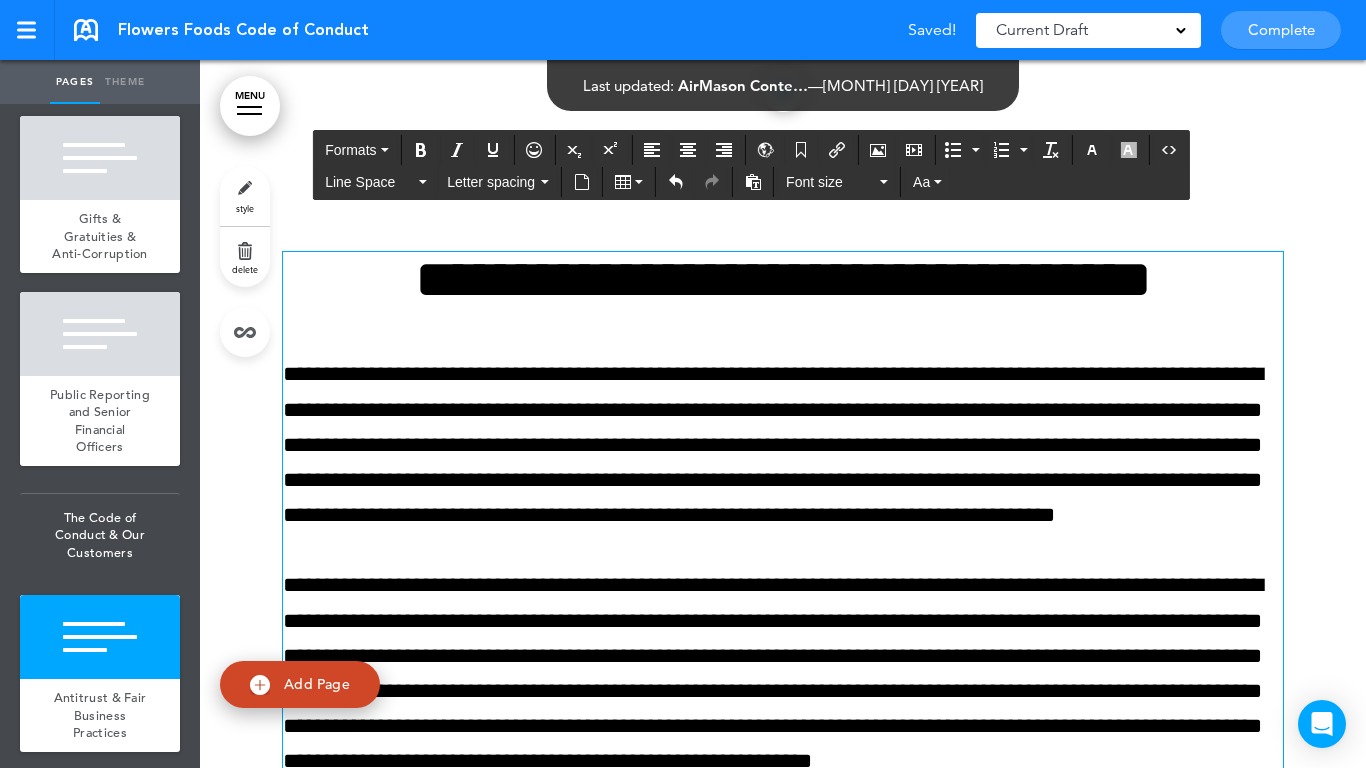 type 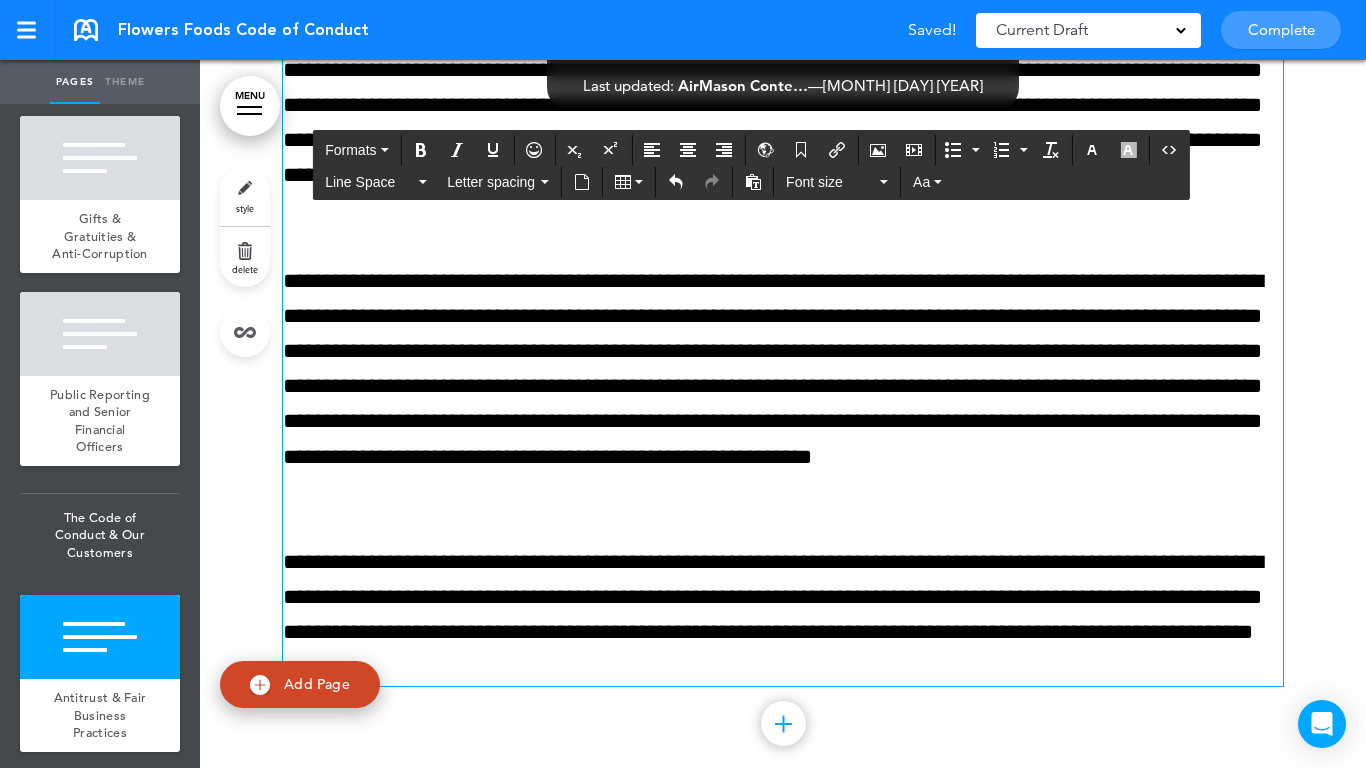 scroll, scrollTop: 8925, scrollLeft: 0, axis: vertical 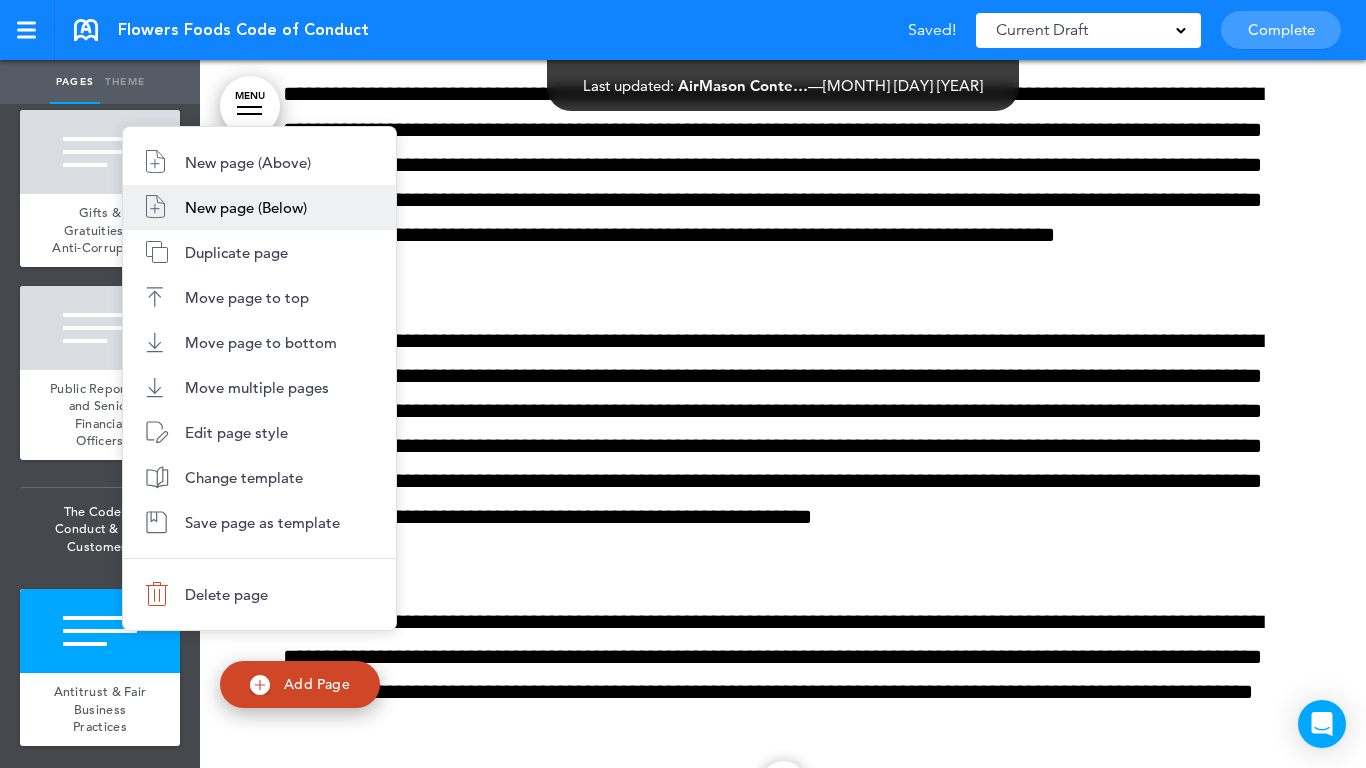click on "New page (Below)" at bounding box center [246, 207] 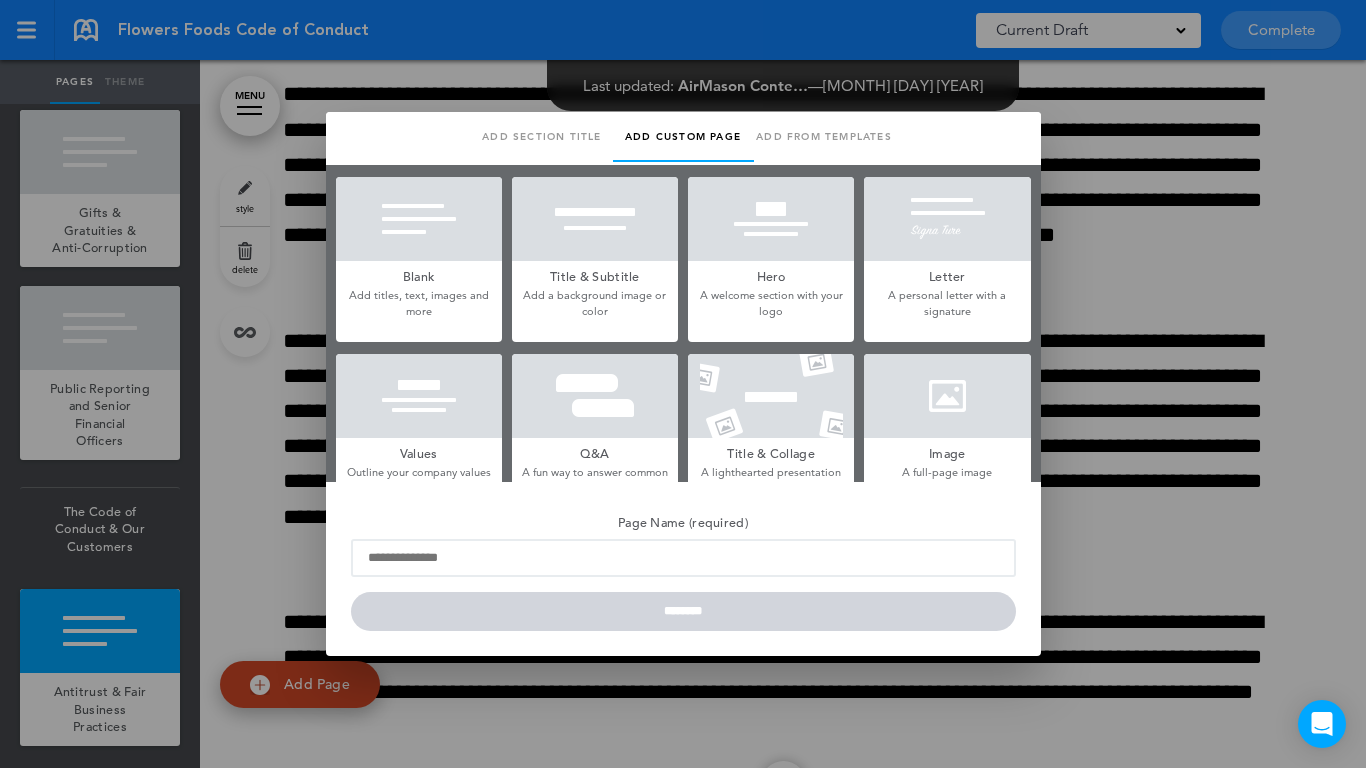 click at bounding box center (419, 219) 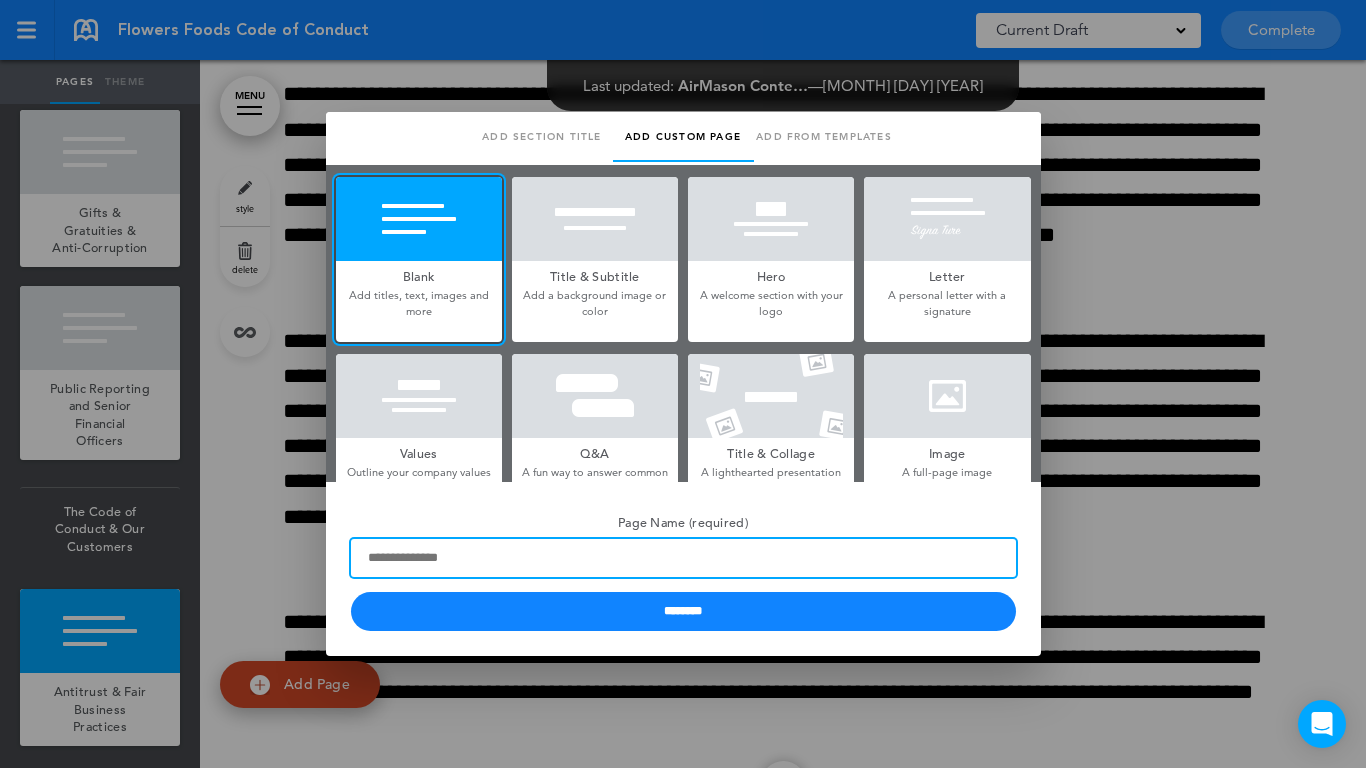 paste on "**********" 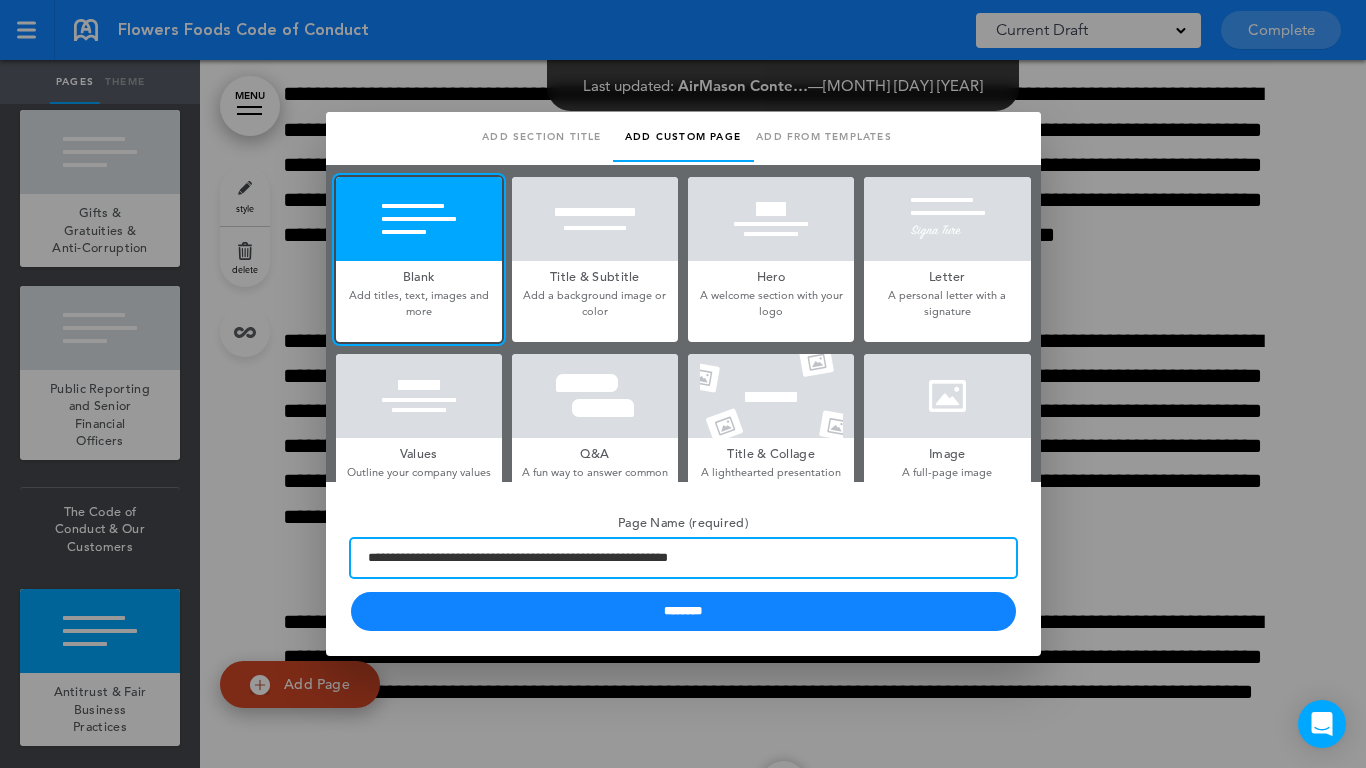 type on "**********" 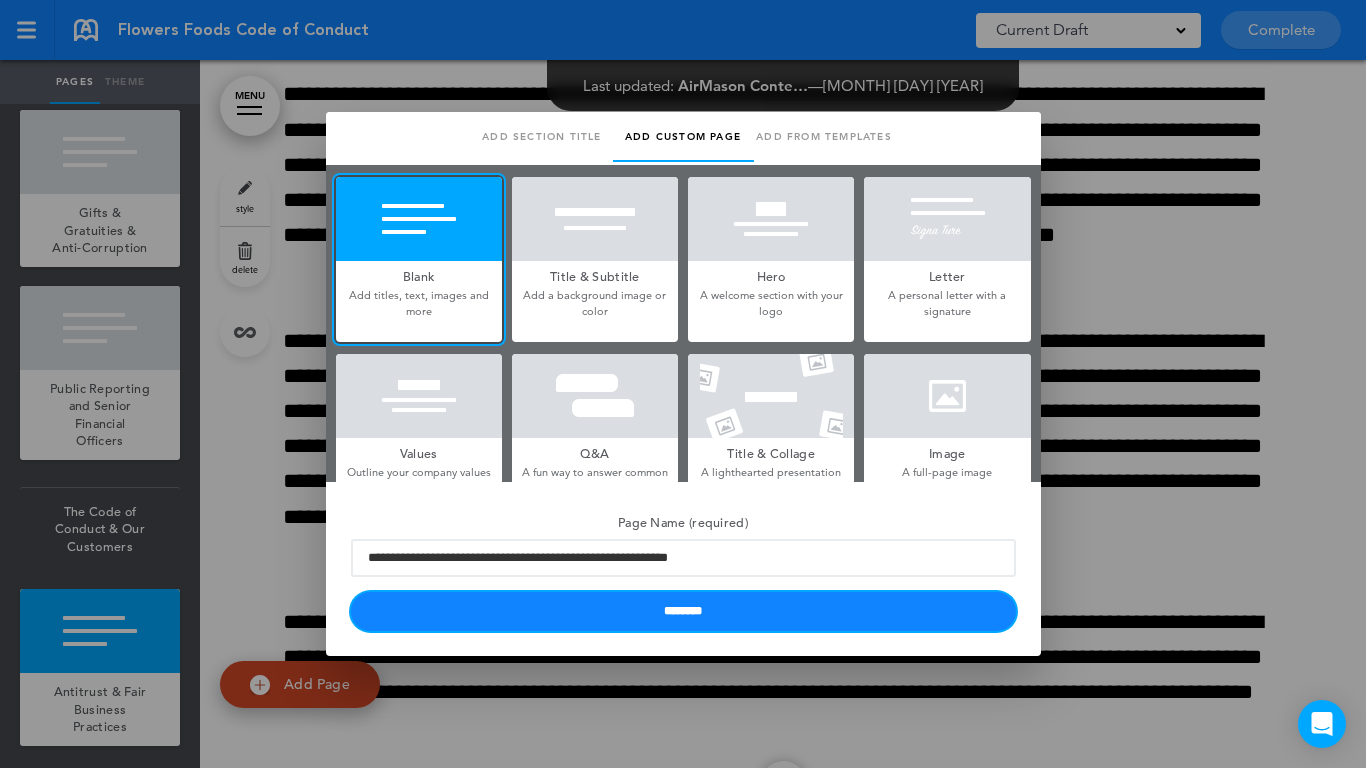 click on "********" at bounding box center [683, 611] 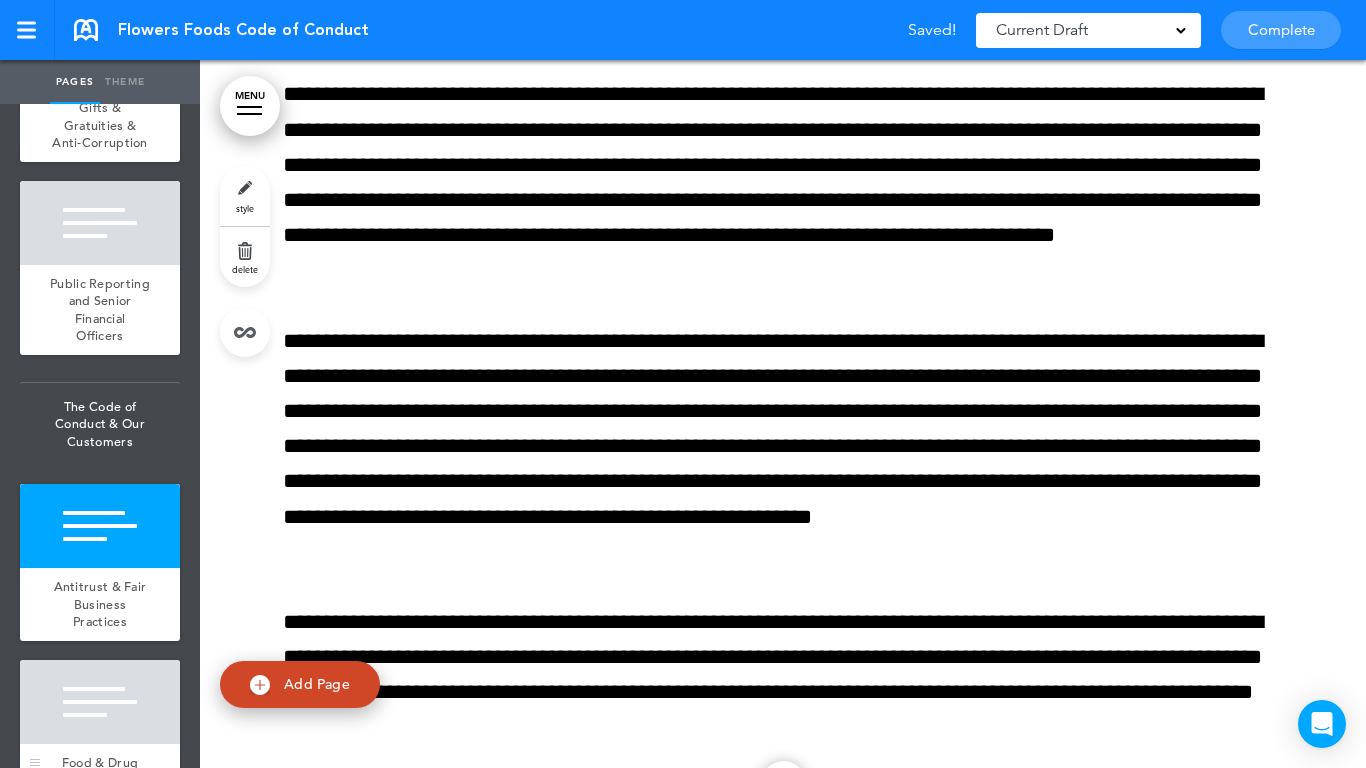 scroll, scrollTop: 1756, scrollLeft: 0, axis: vertical 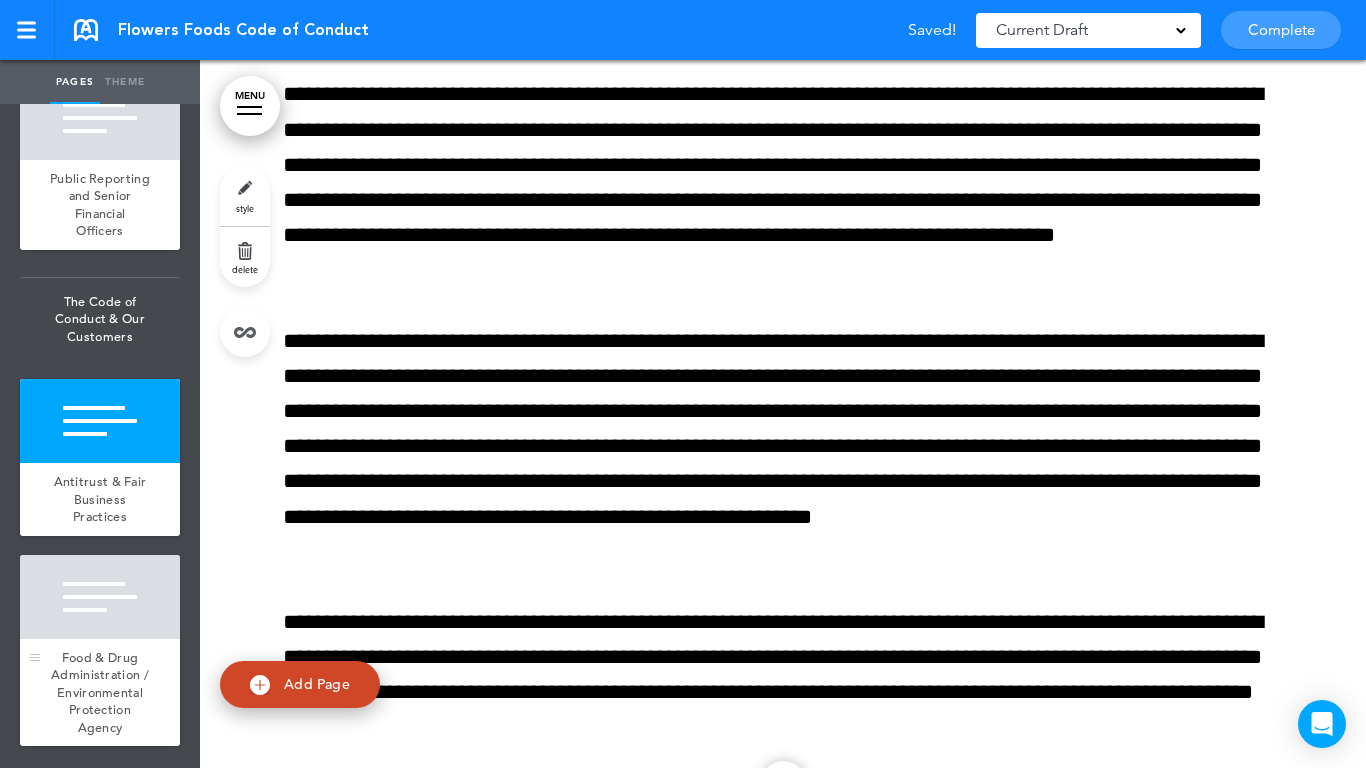 click on "Food & Drug Administration / Environmental Protection Agency" at bounding box center [100, 692] 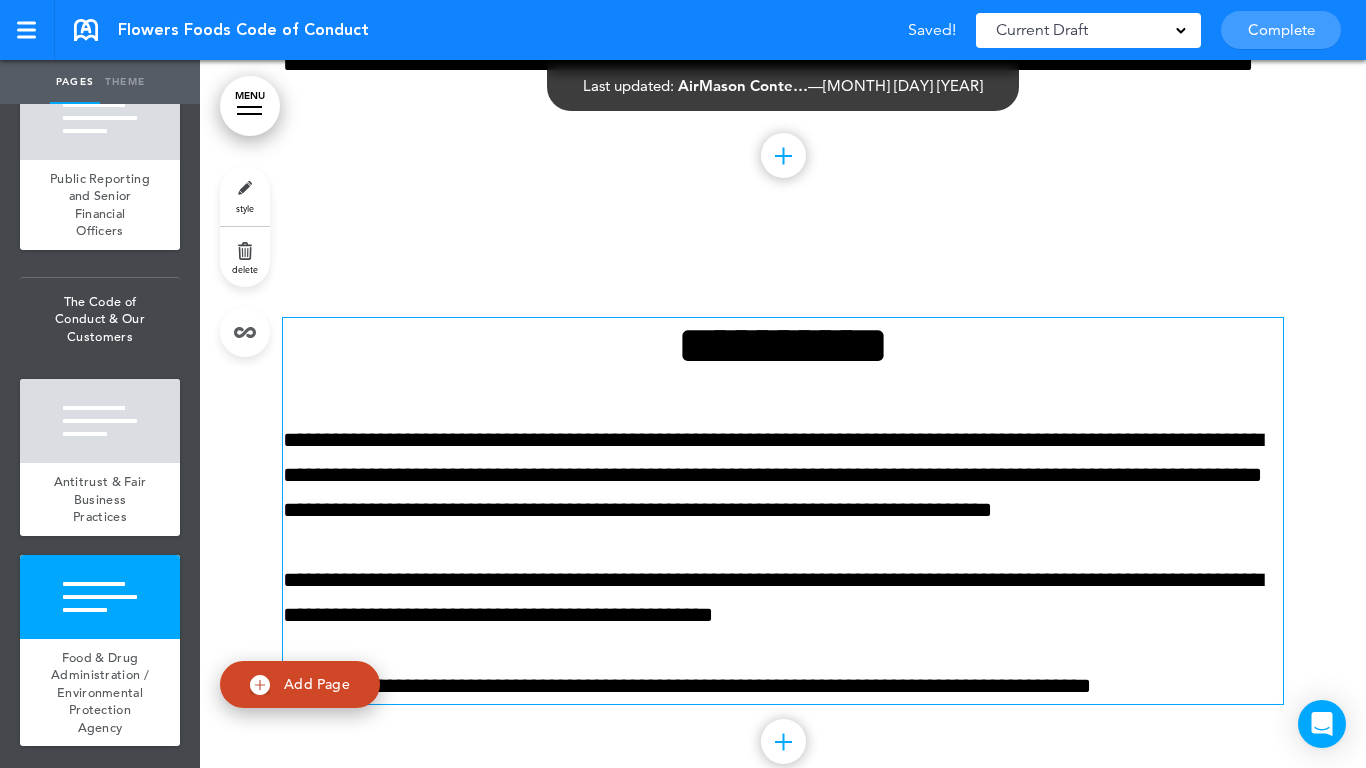 scroll, scrollTop: 9518, scrollLeft: 0, axis: vertical 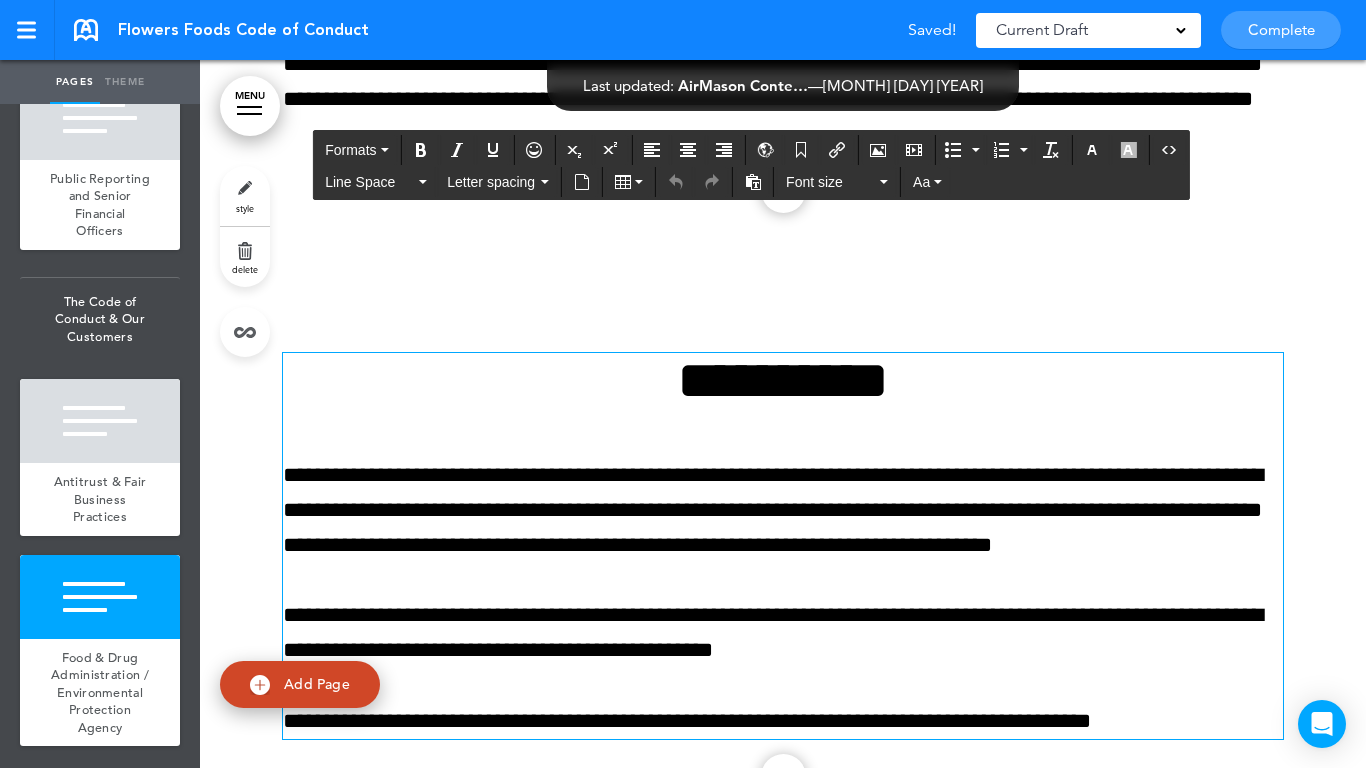 click on "**********" at bounding box center (783, 380) 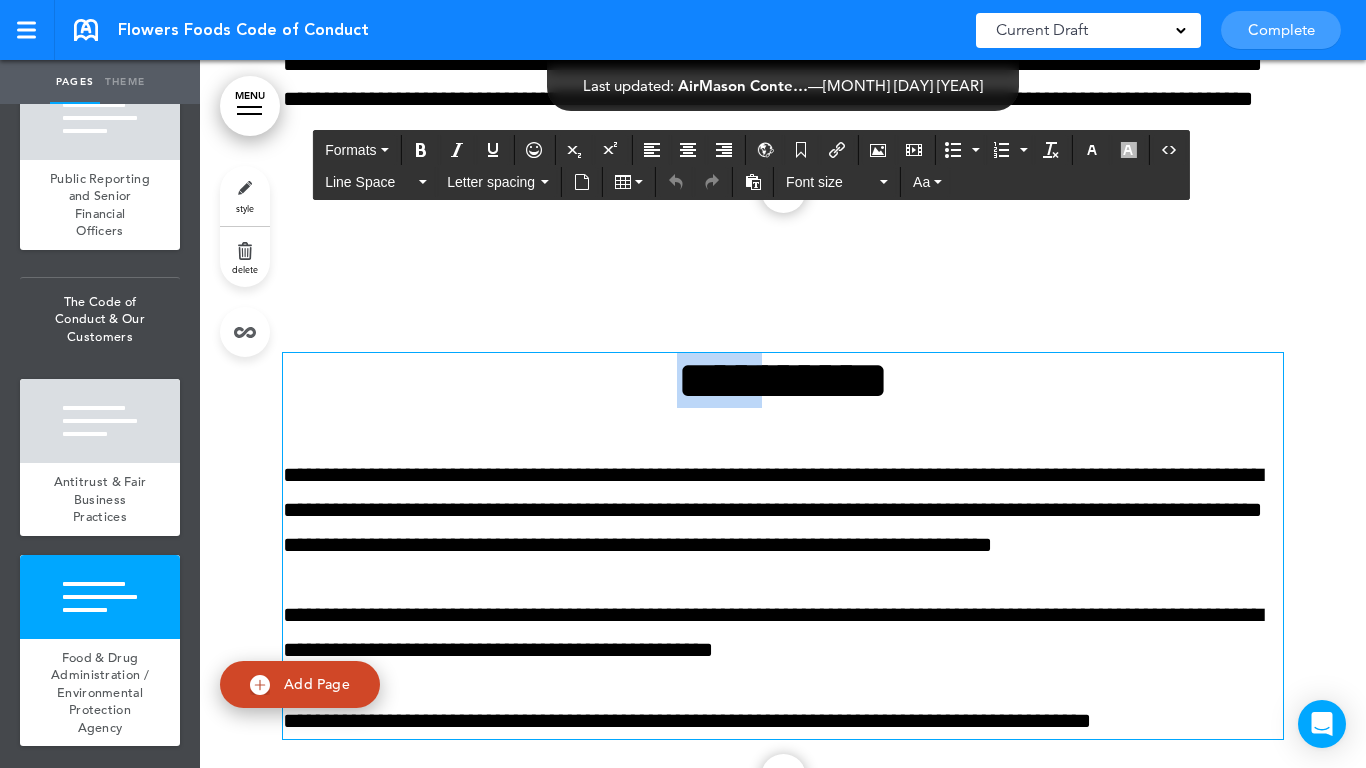 click on "**********" at bounding box center [783, 380] 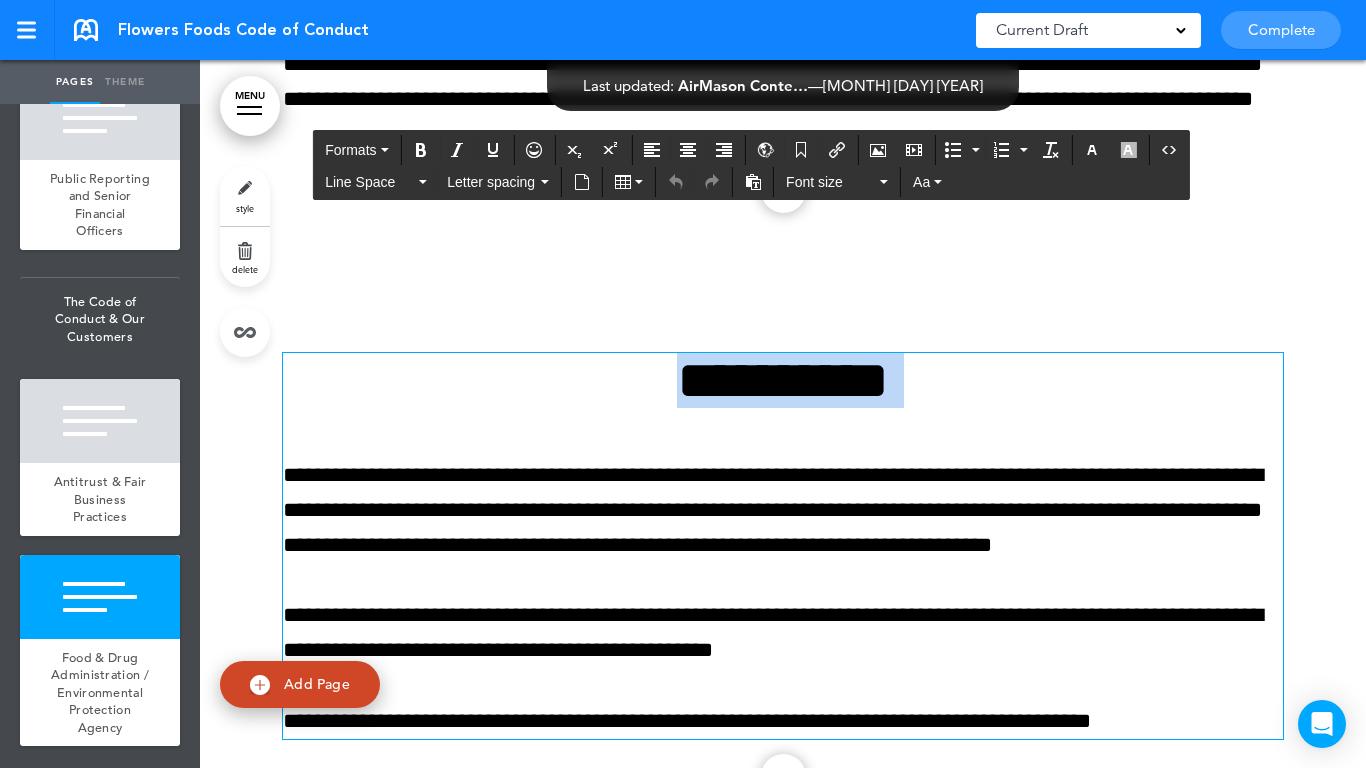click on "**********" at bounding box center [783, 380] 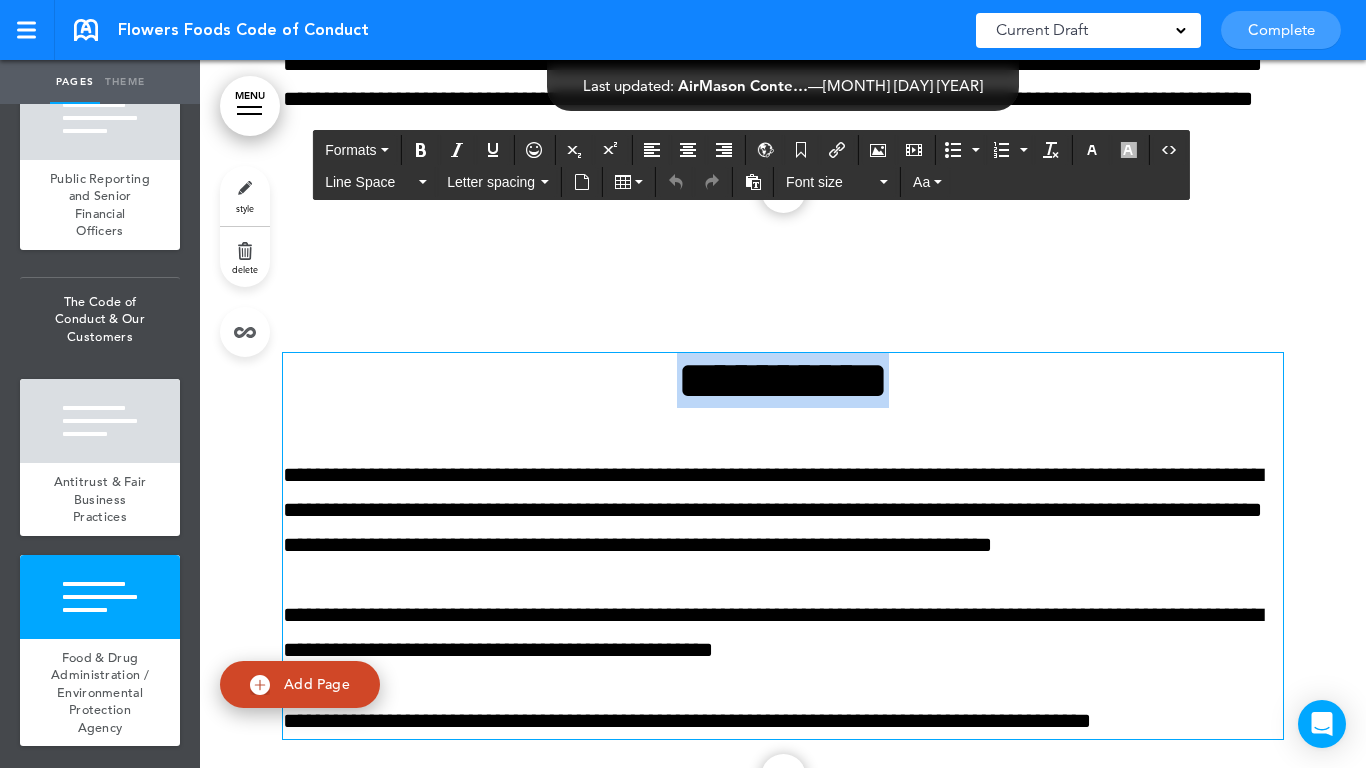 paste 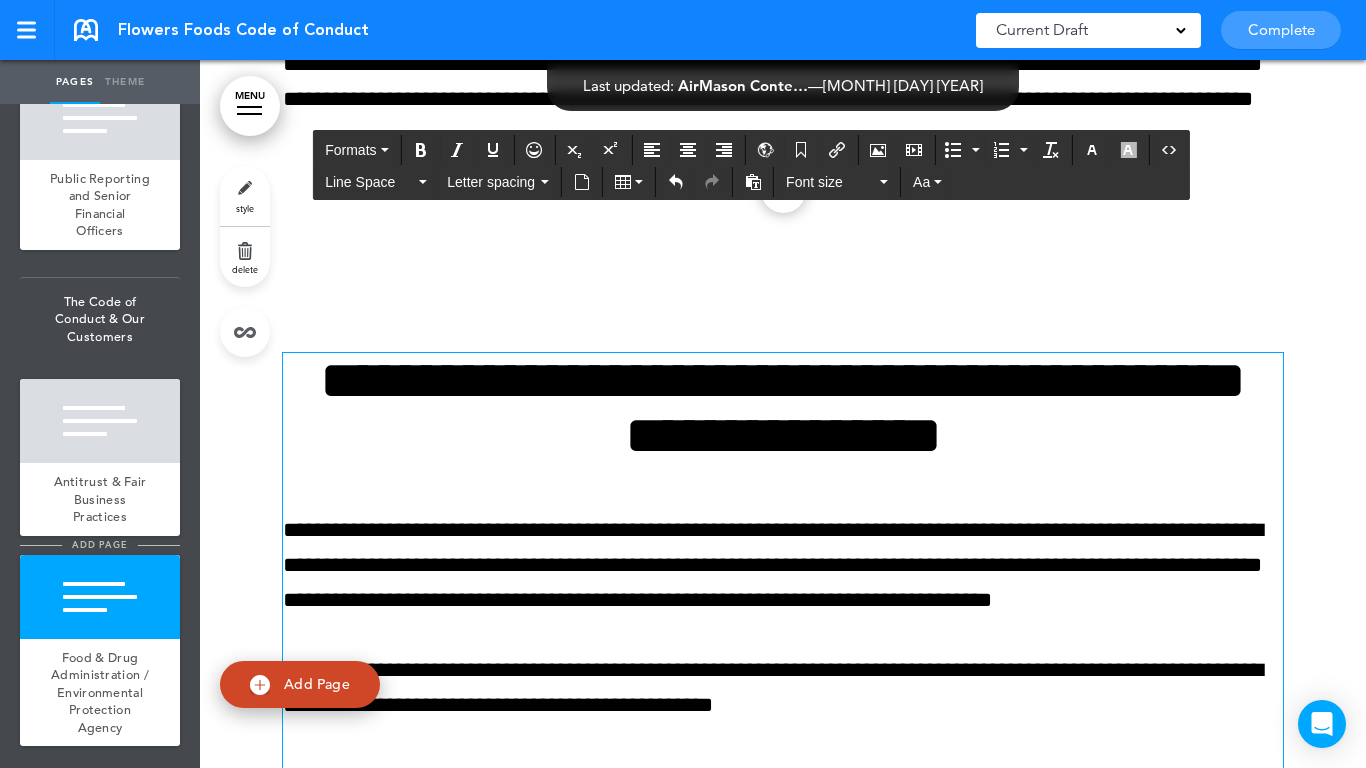 click on "add page" at bounding box center (99, 544) 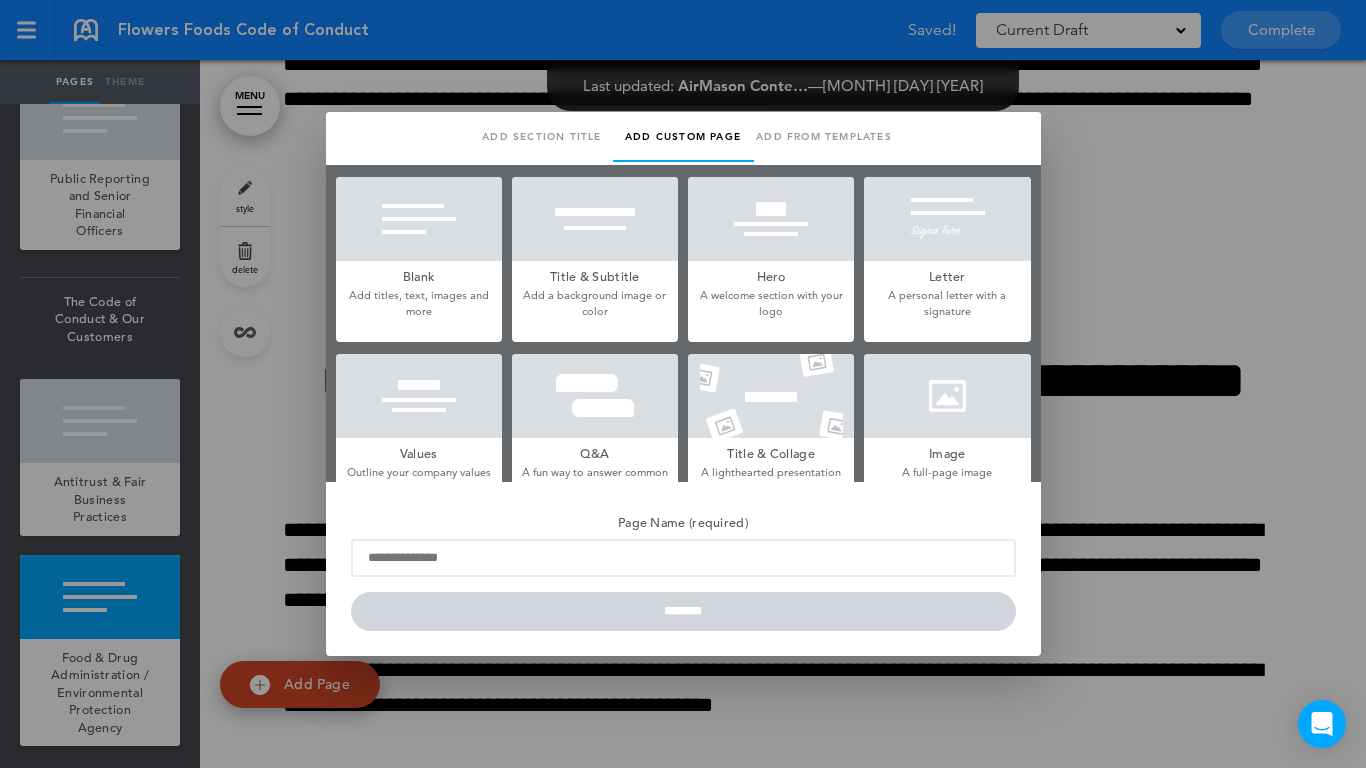 click on "Add section title" at bounding box center [542, 137] 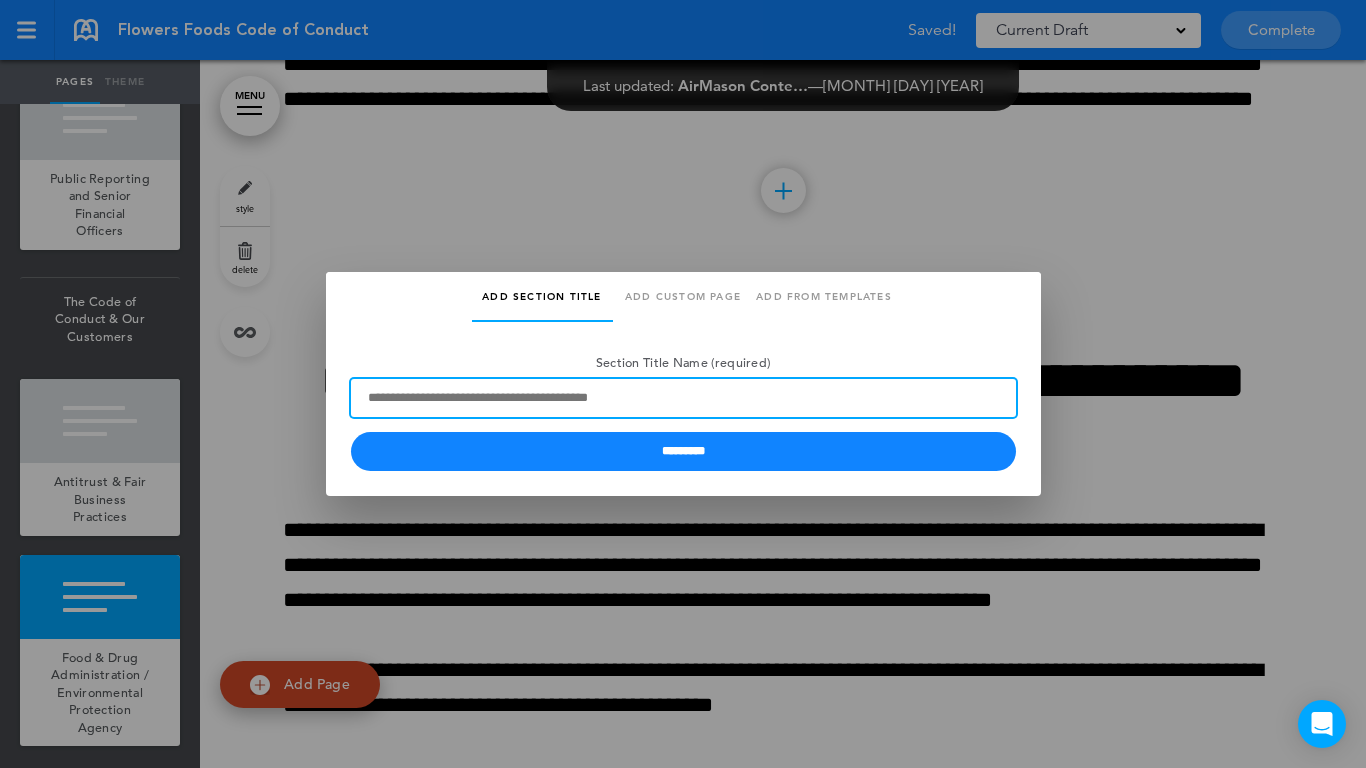click on "Section Title Name (required)" at bounding box center [683, 398] 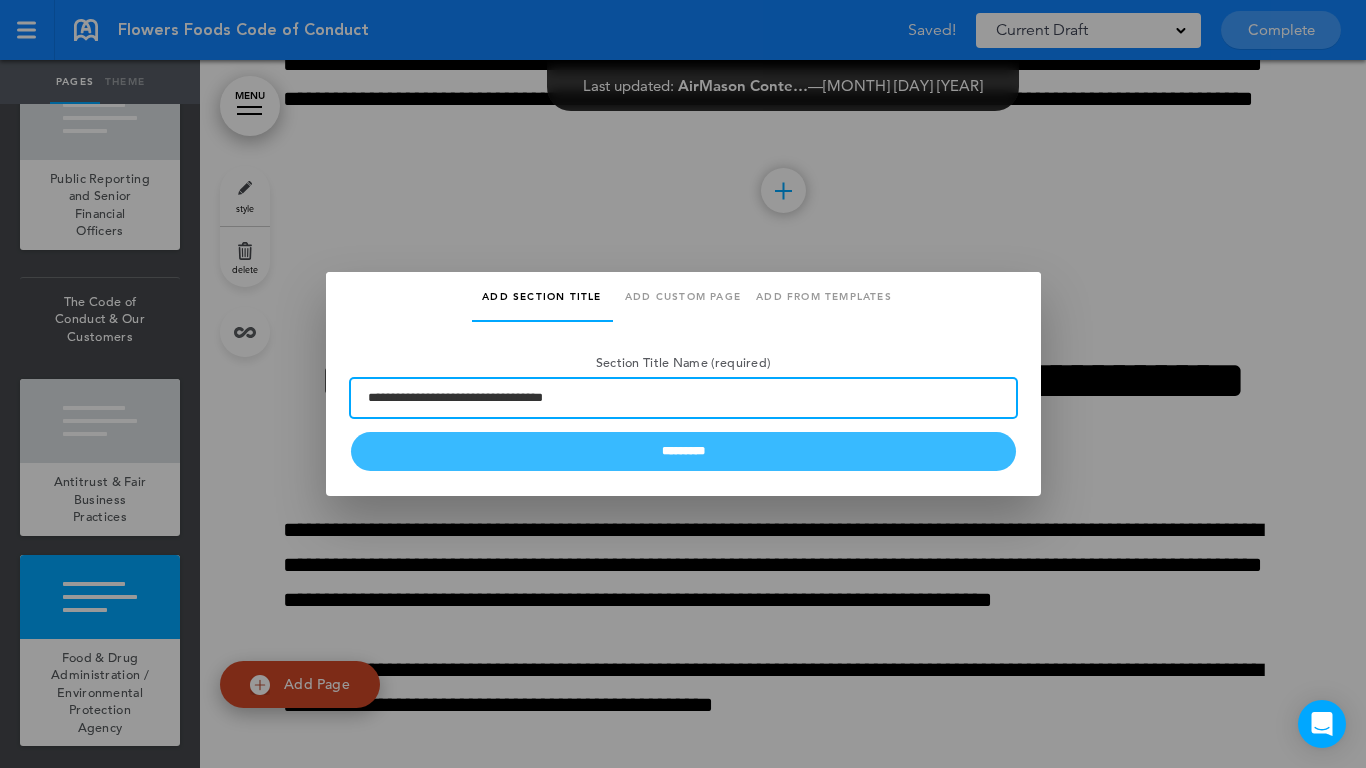 type on "**********" 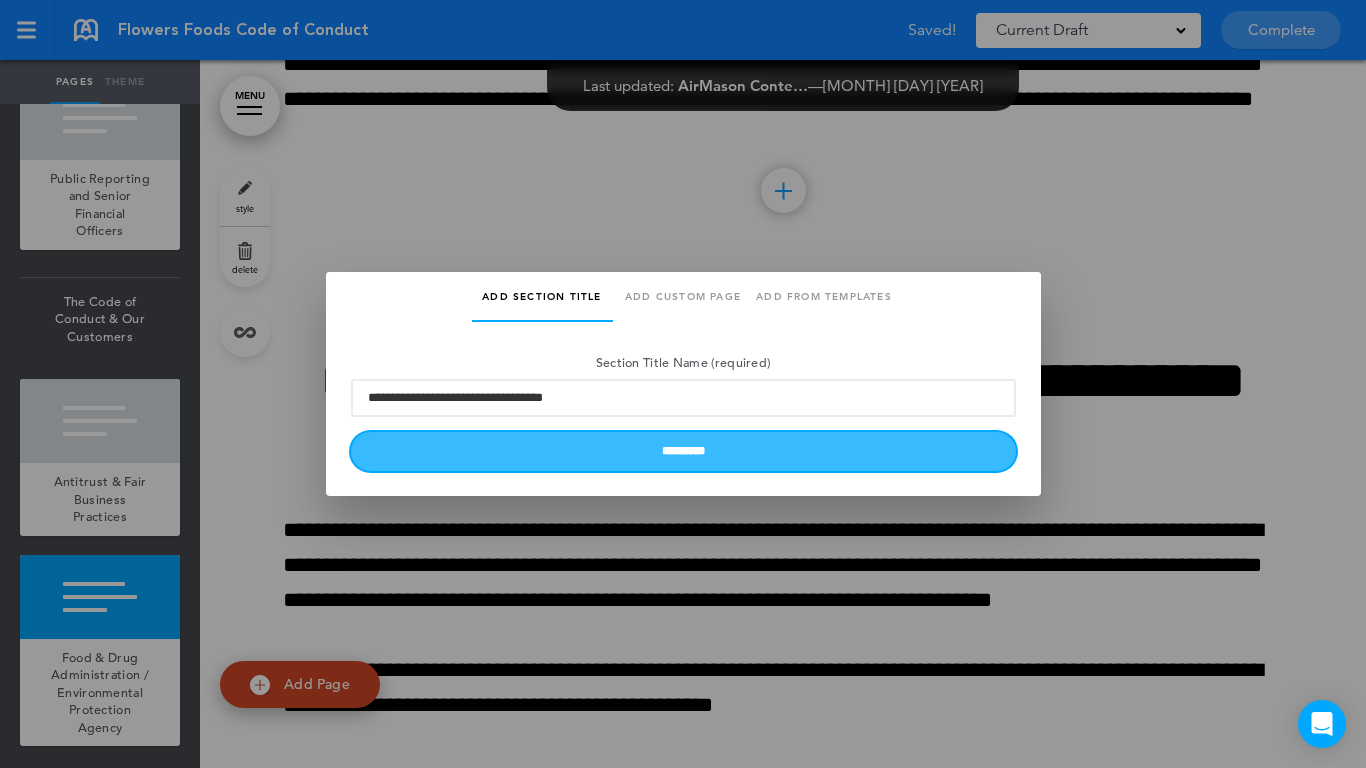 click on "*********" at bounding box center (683, 451) 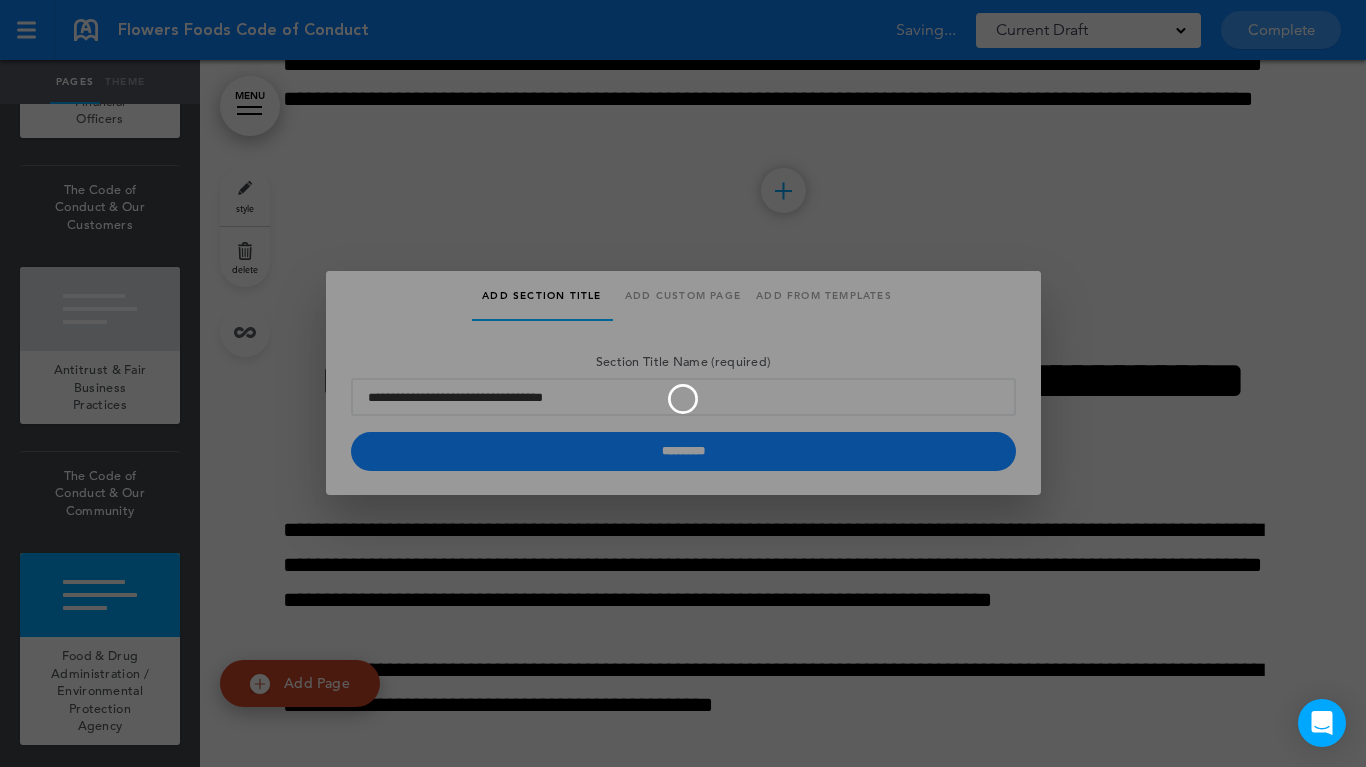 type 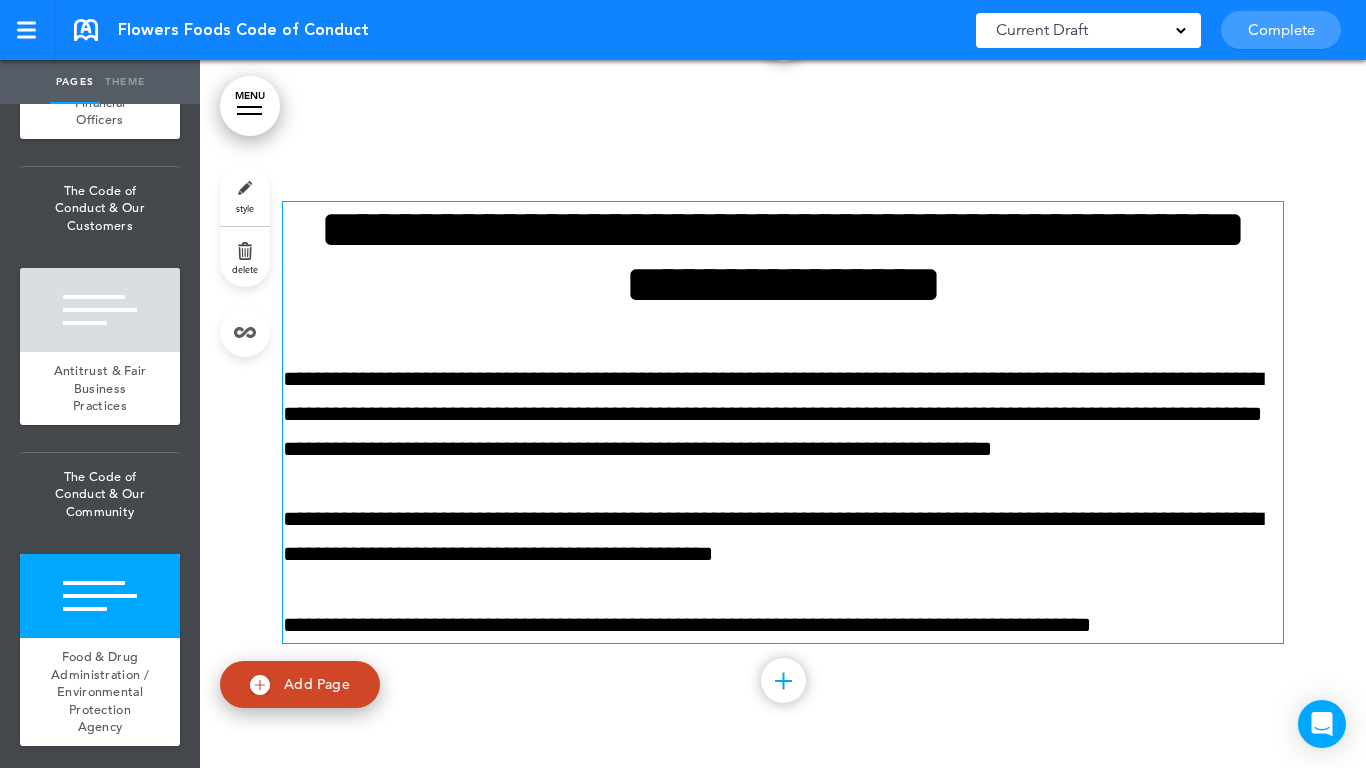 scroll, scrollTop: 9673, scrollLeft: 0, axis: vertical 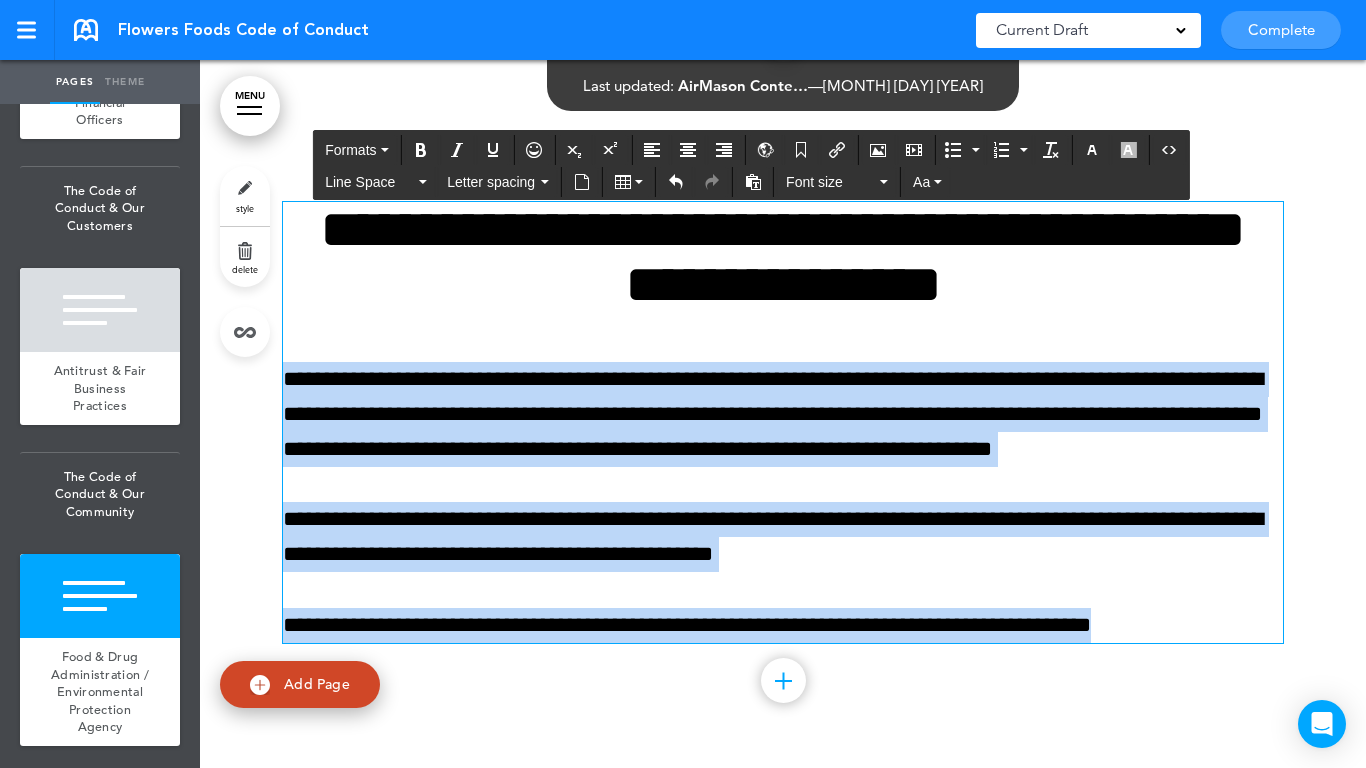 click on "Make this page common so it is available in other handbooks.
This handbook
Preview
Settings
Your Handbooks
Account
Manage Organization
My Account
Help
Logout
Flowers Foods Code of Conduct
Saved!
Current Draft
CURRENT DRAFT
Complete" at bounding box center [683, 384] 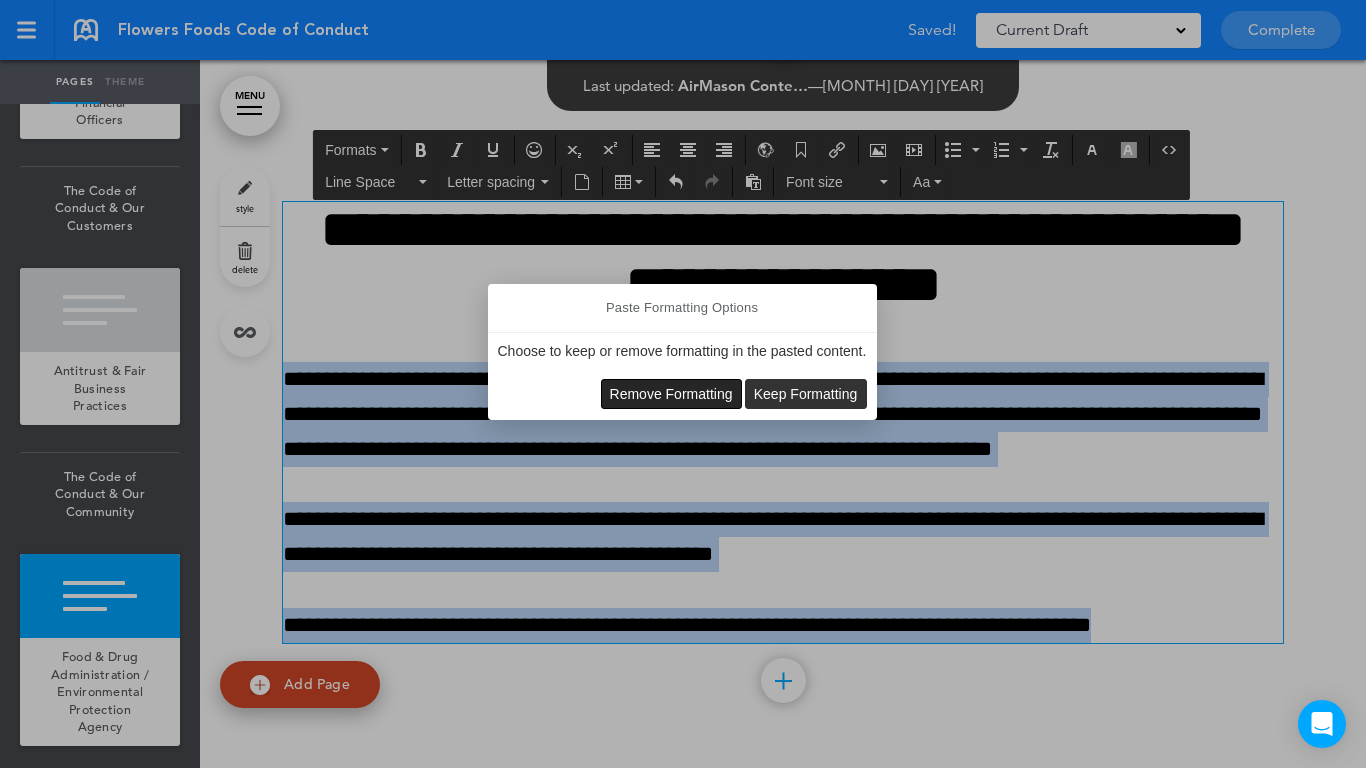 click on "Remove Formatting" at bounding box center (671, 394) 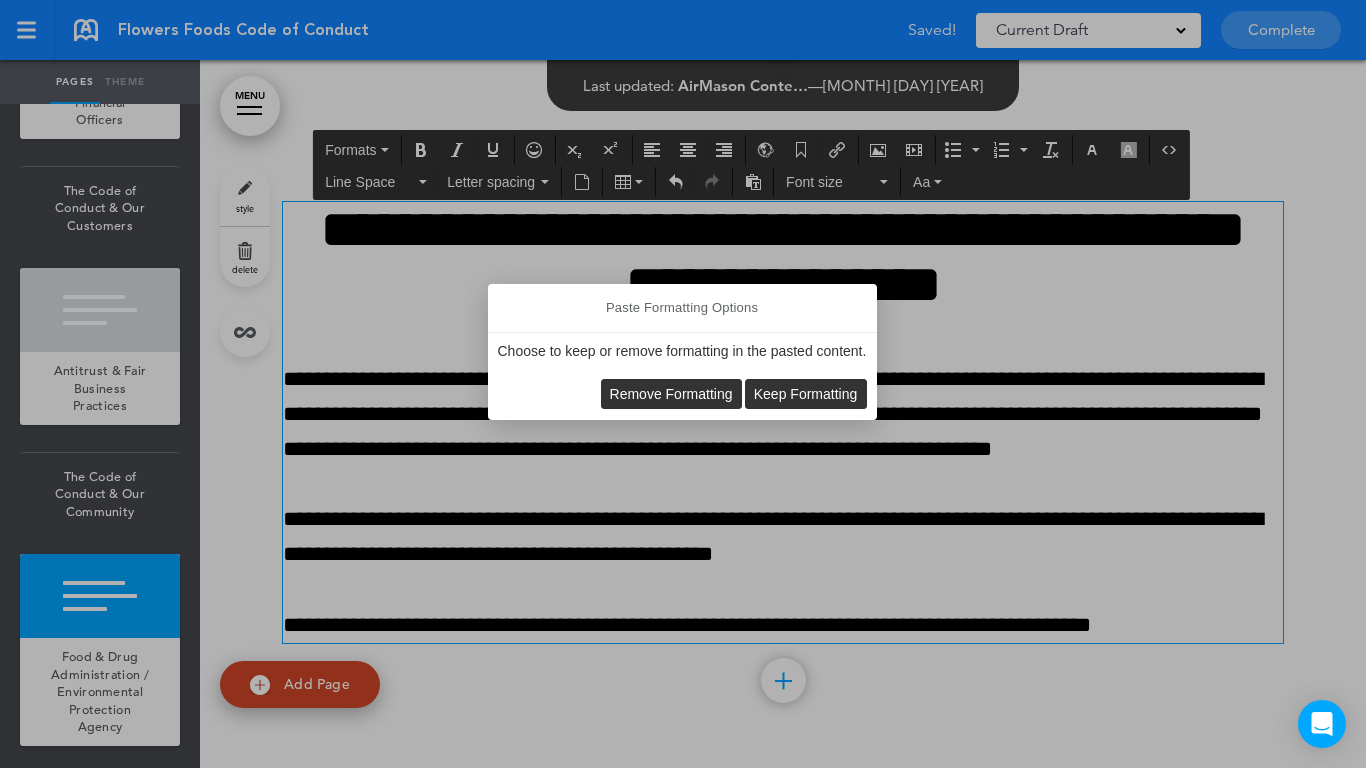 type 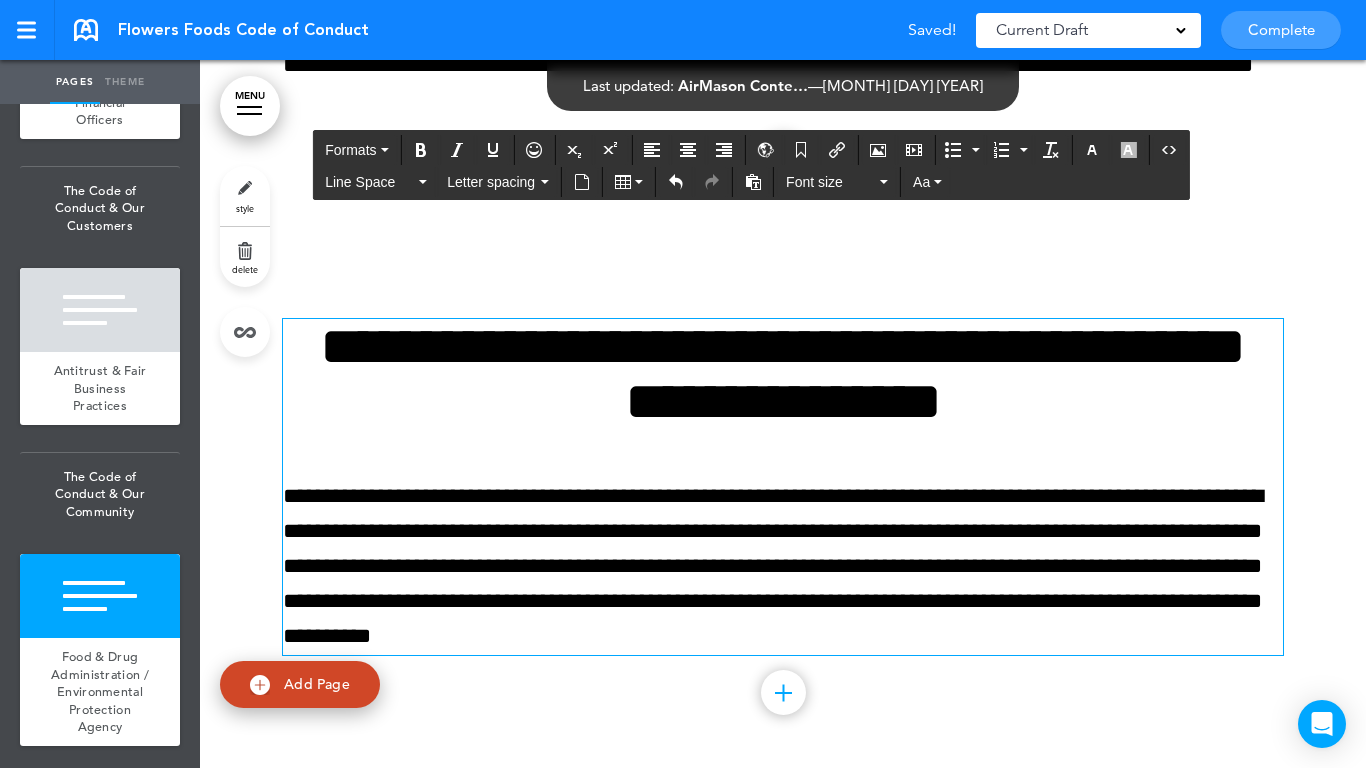 scroll, scrollTop: 9568, scrollLeft: 0, axis: vertical 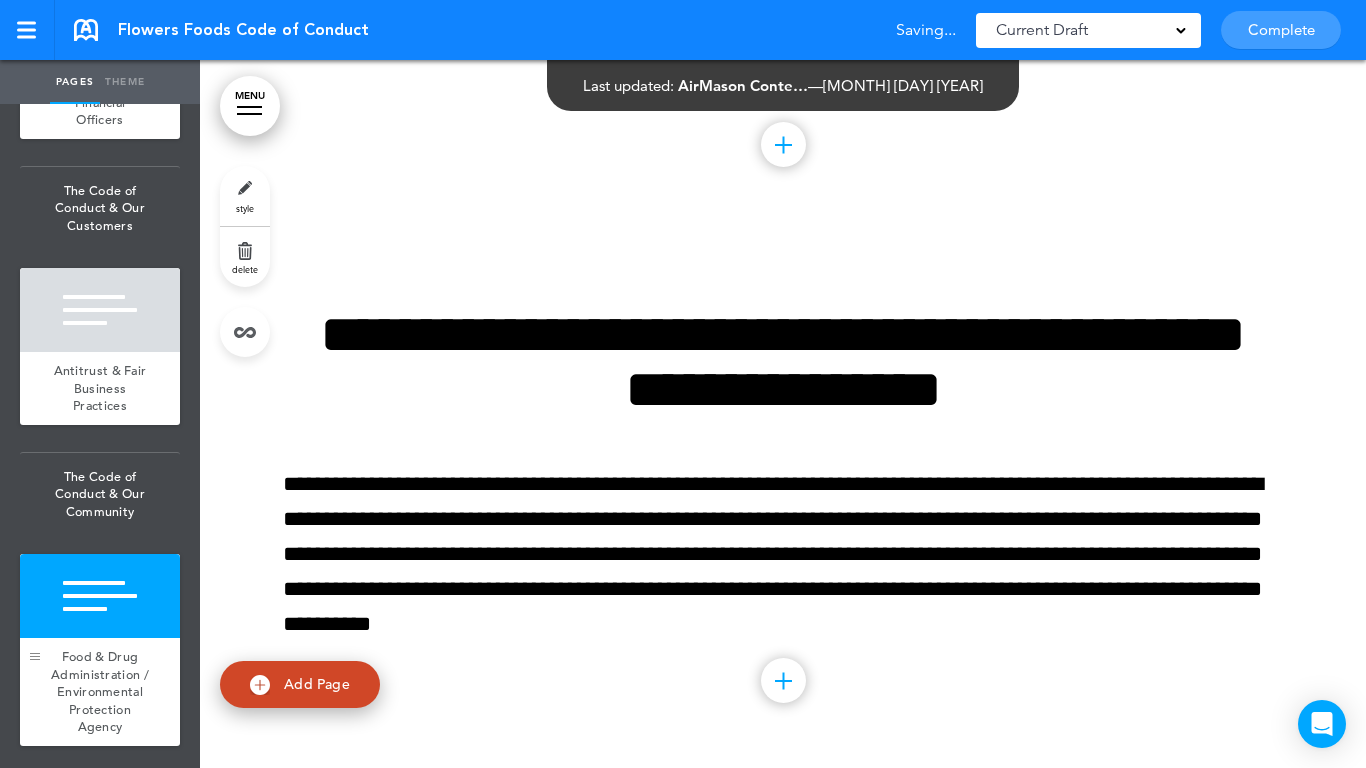 drag, startPoint x: 29, startPoint y: 700, endPoint x: 96, endPoint y: 647, distance: 85.42833 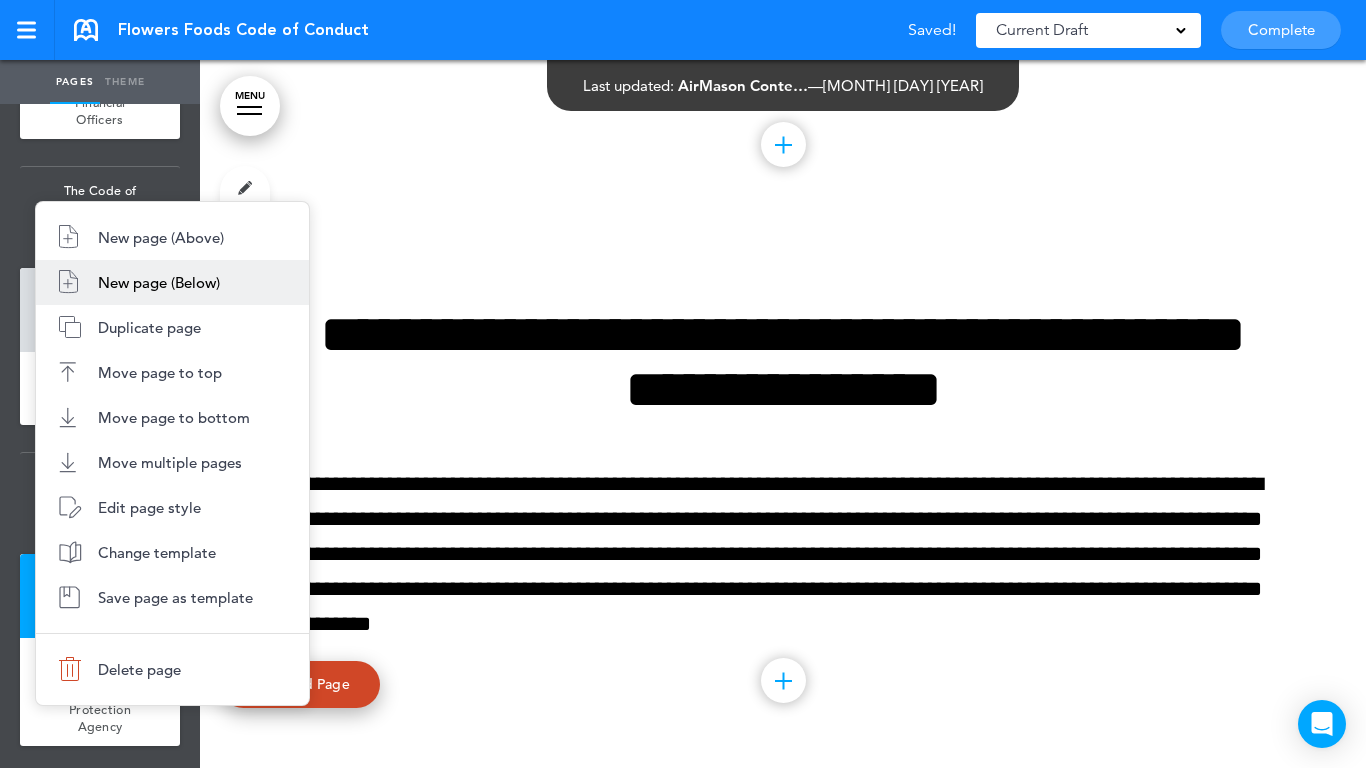 click on "New page (Below)" at bounding box center [172, 282] 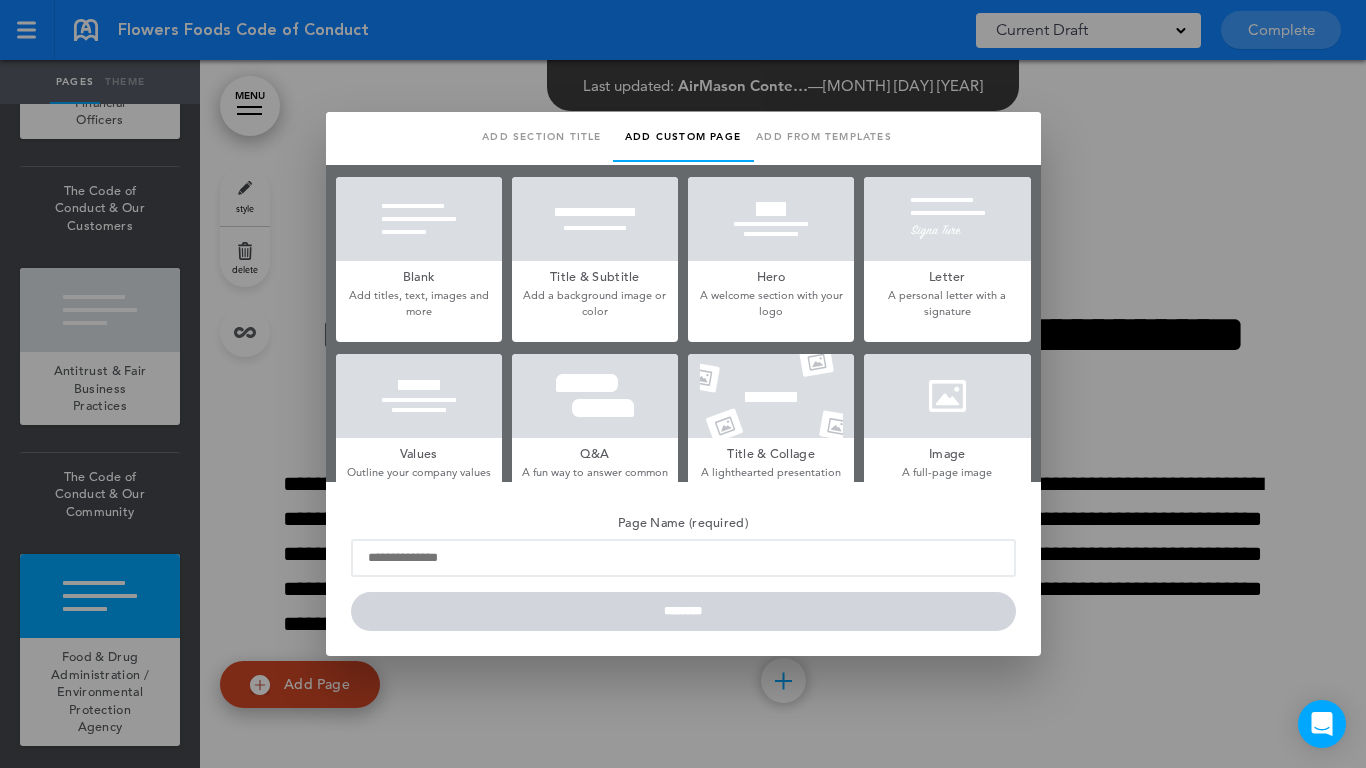 click at bounding box center [419, 219] 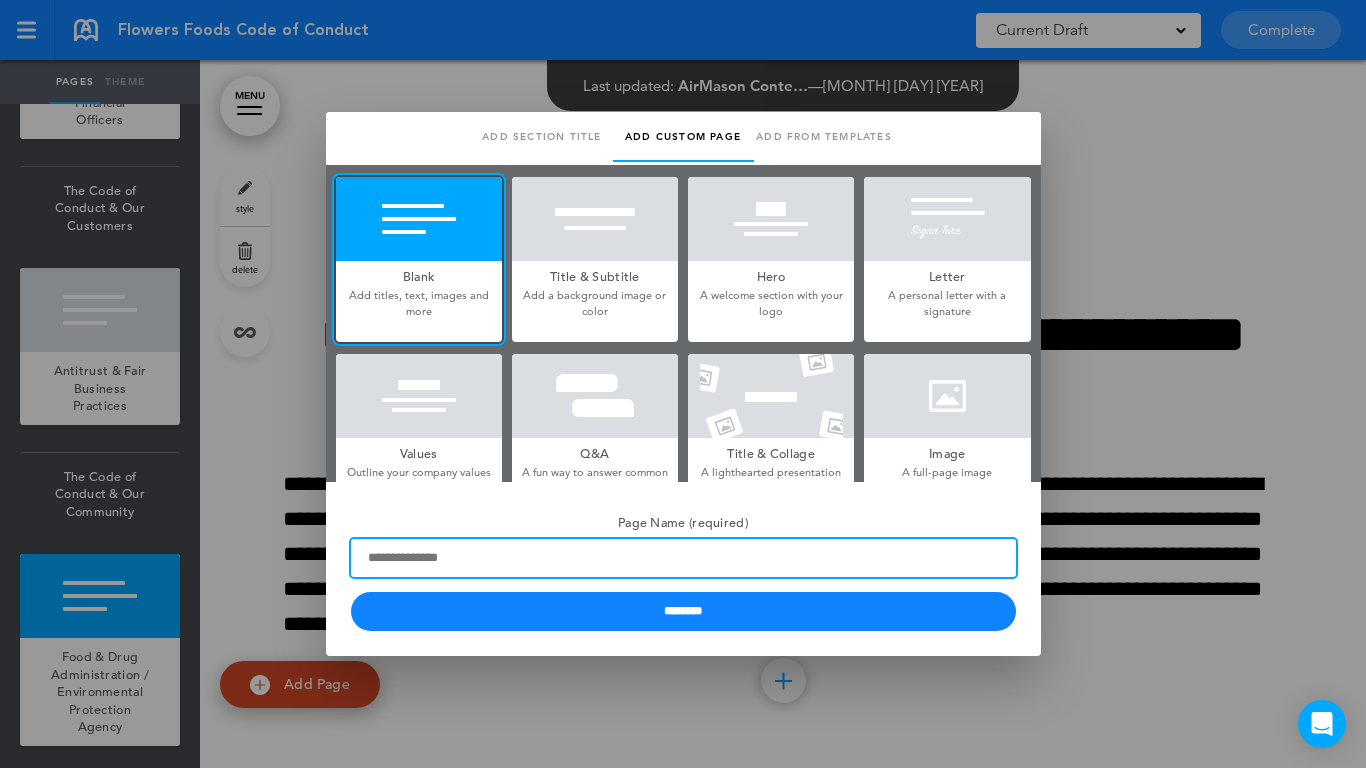 paste on "**********" 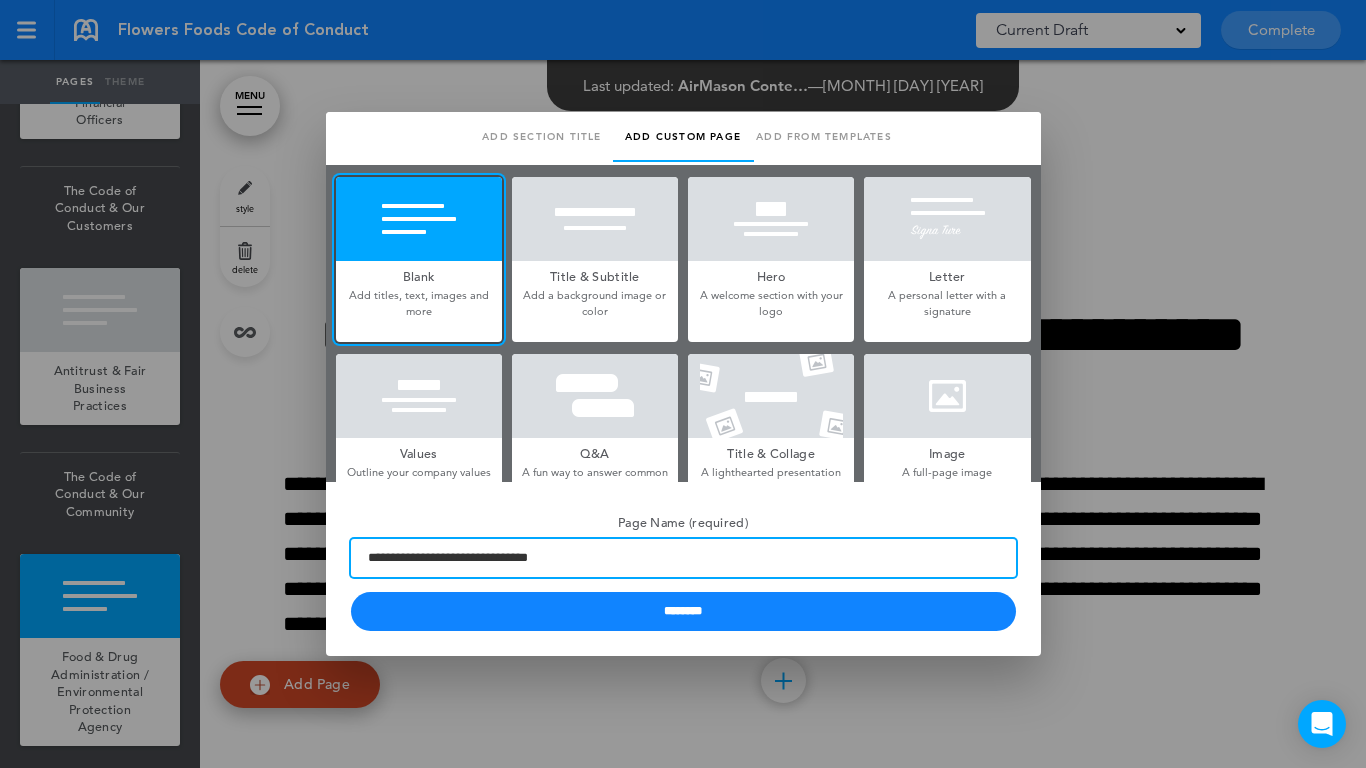 click on "**********" at bounding box center (683, 558) 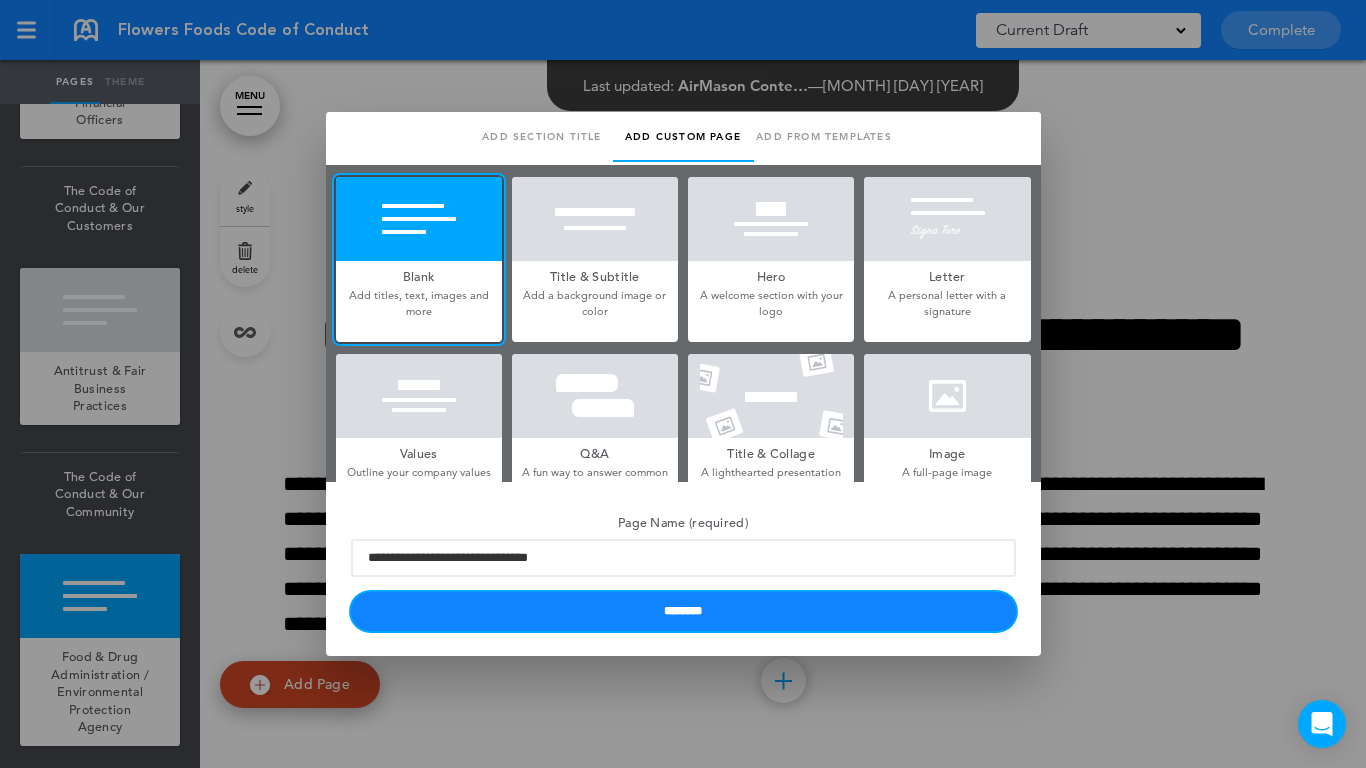 click on "********" at bounding box center [683, 611] 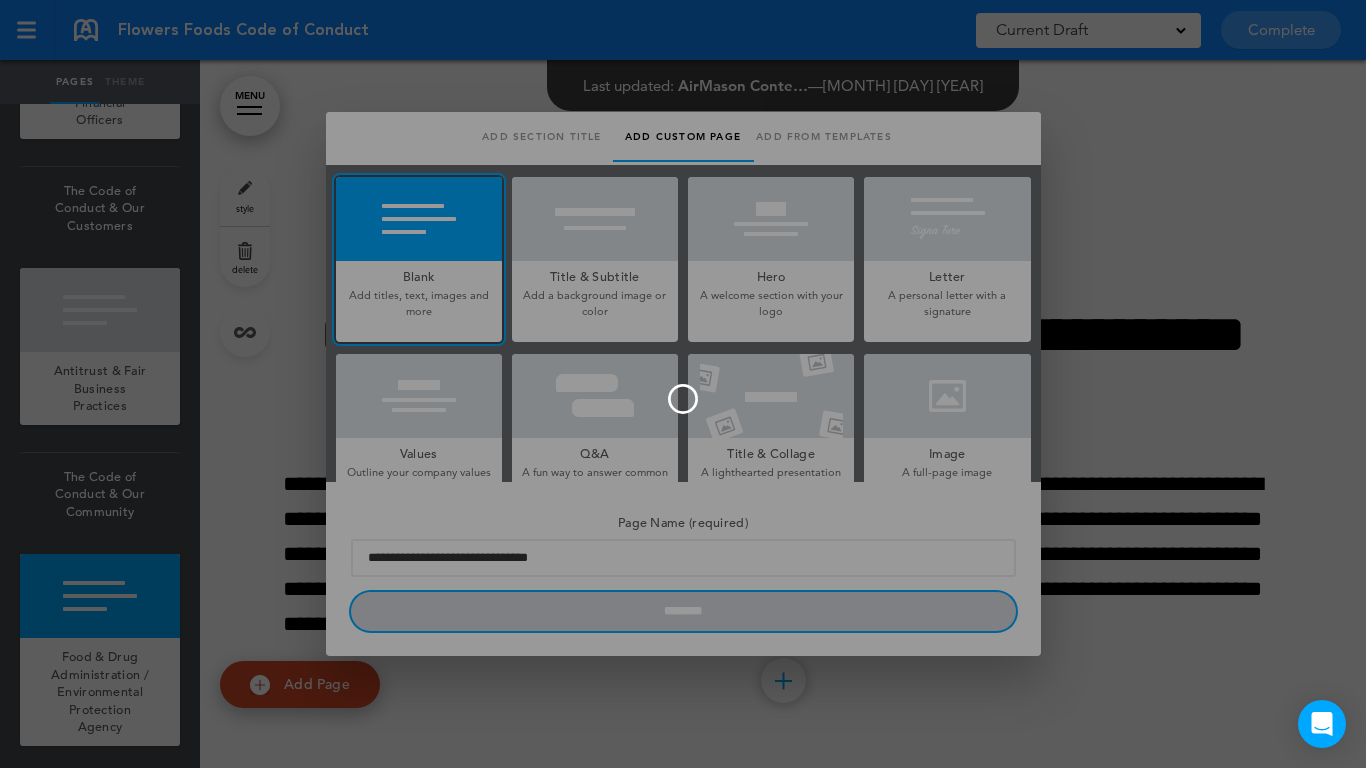 type 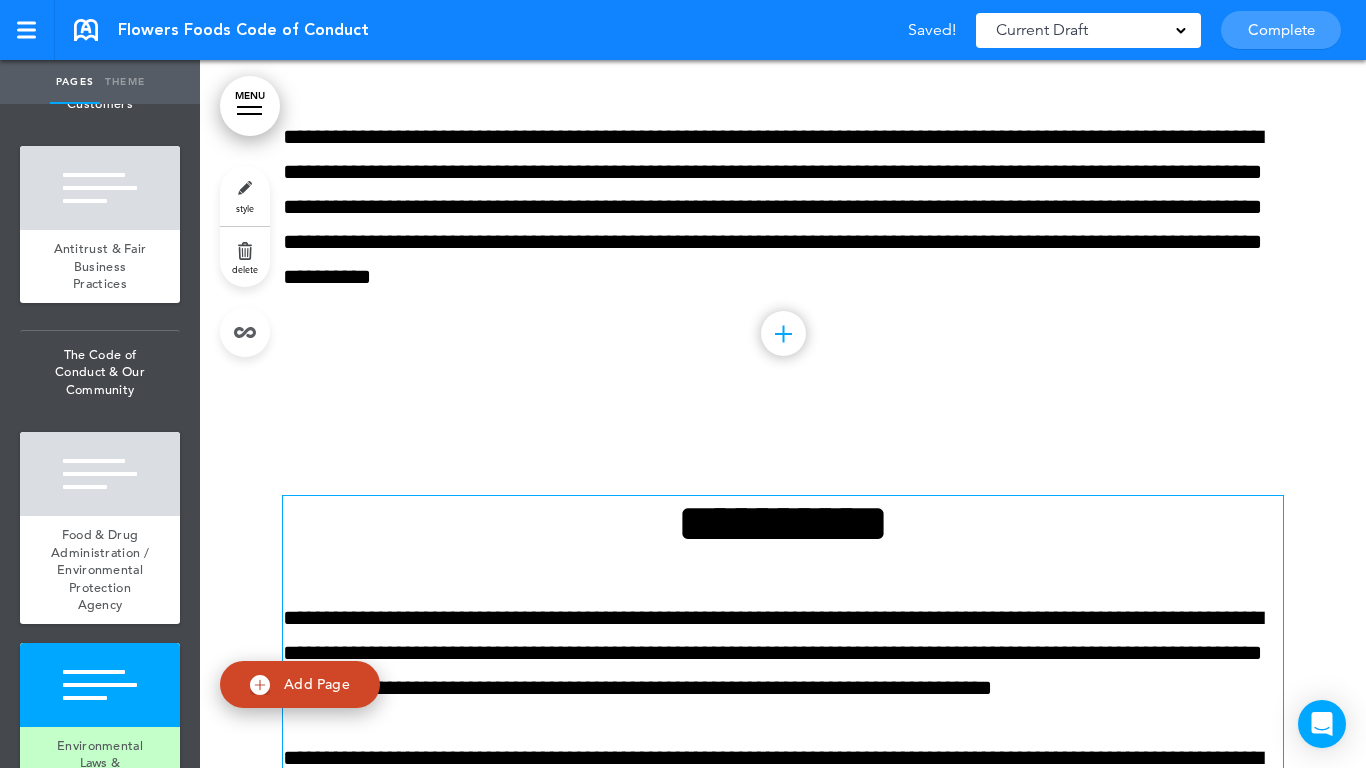 scroll, scrollTop: 10068, scrollLeft: 0, axis: vertical 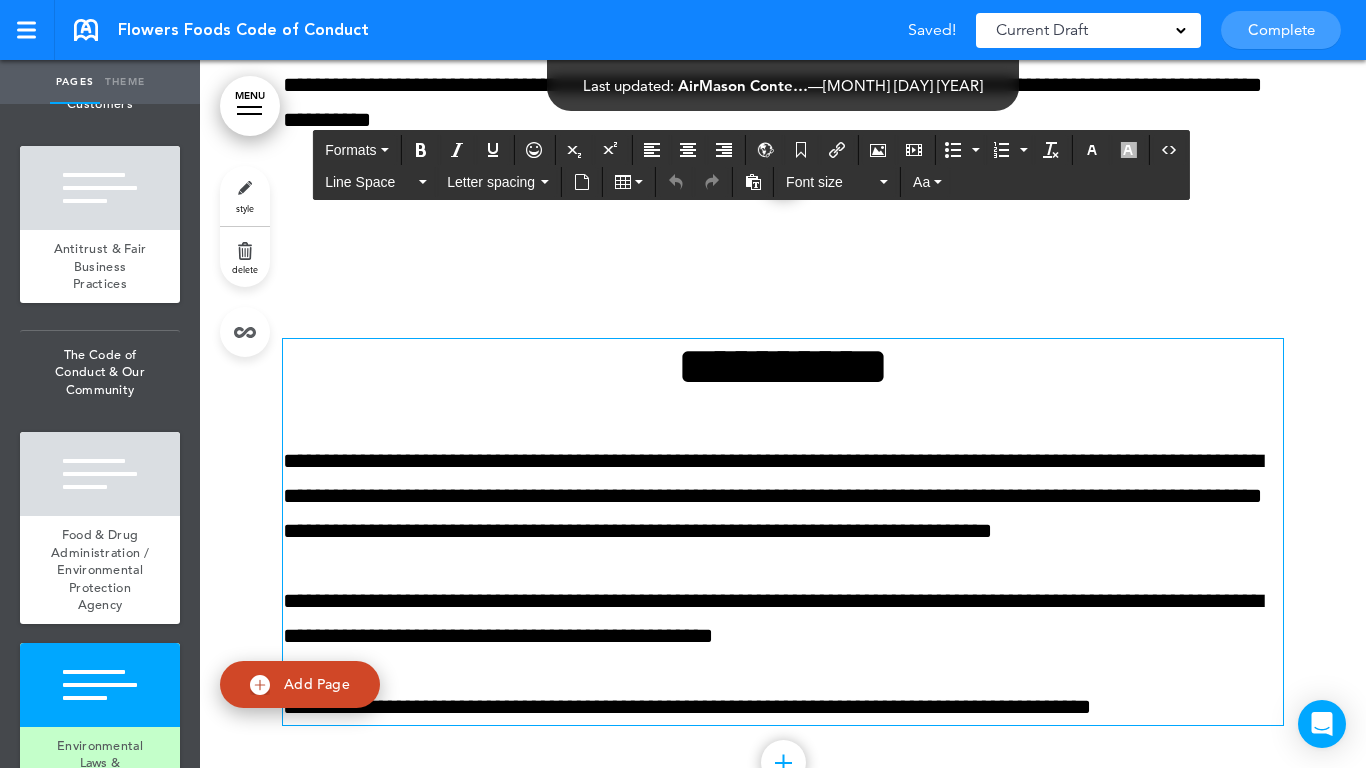 click on "**********" at bounding box center (783, 366) 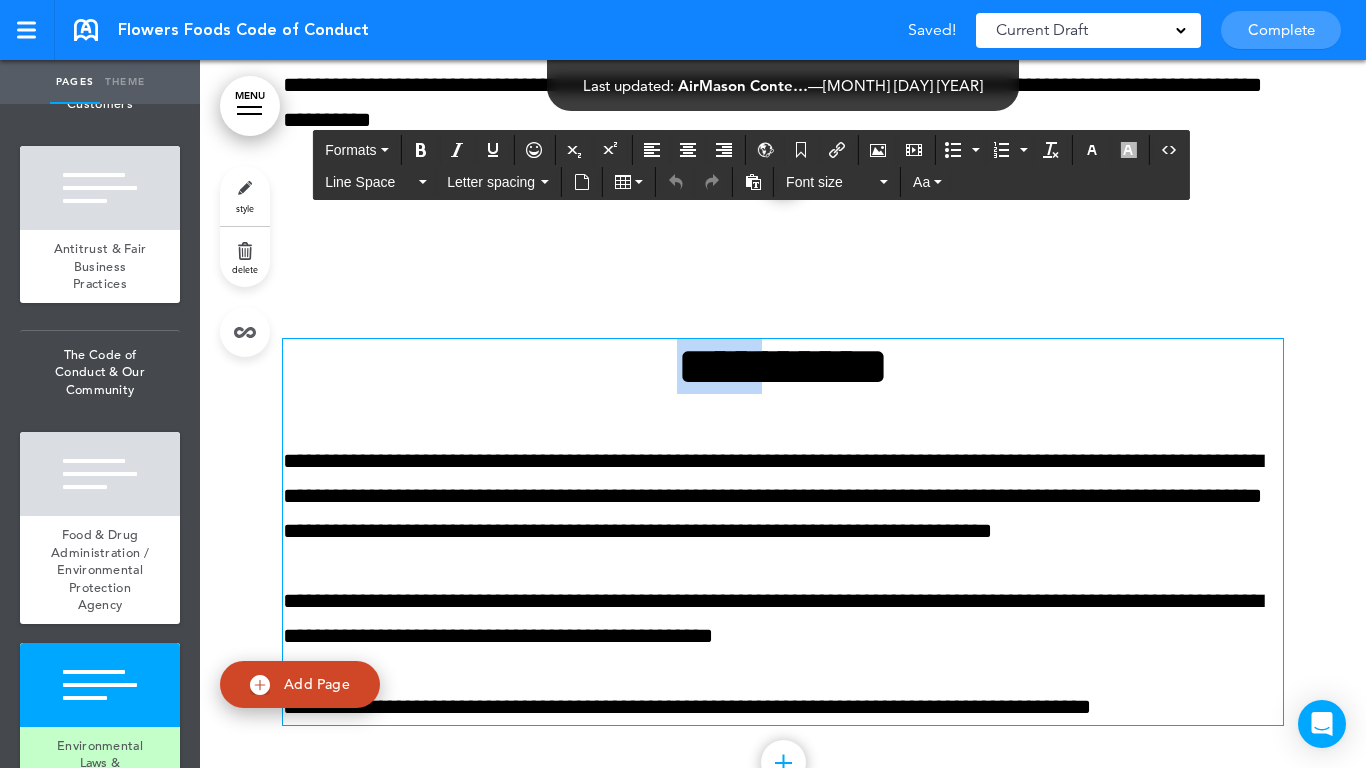 click on "**********" at bounding box center (783, 366) 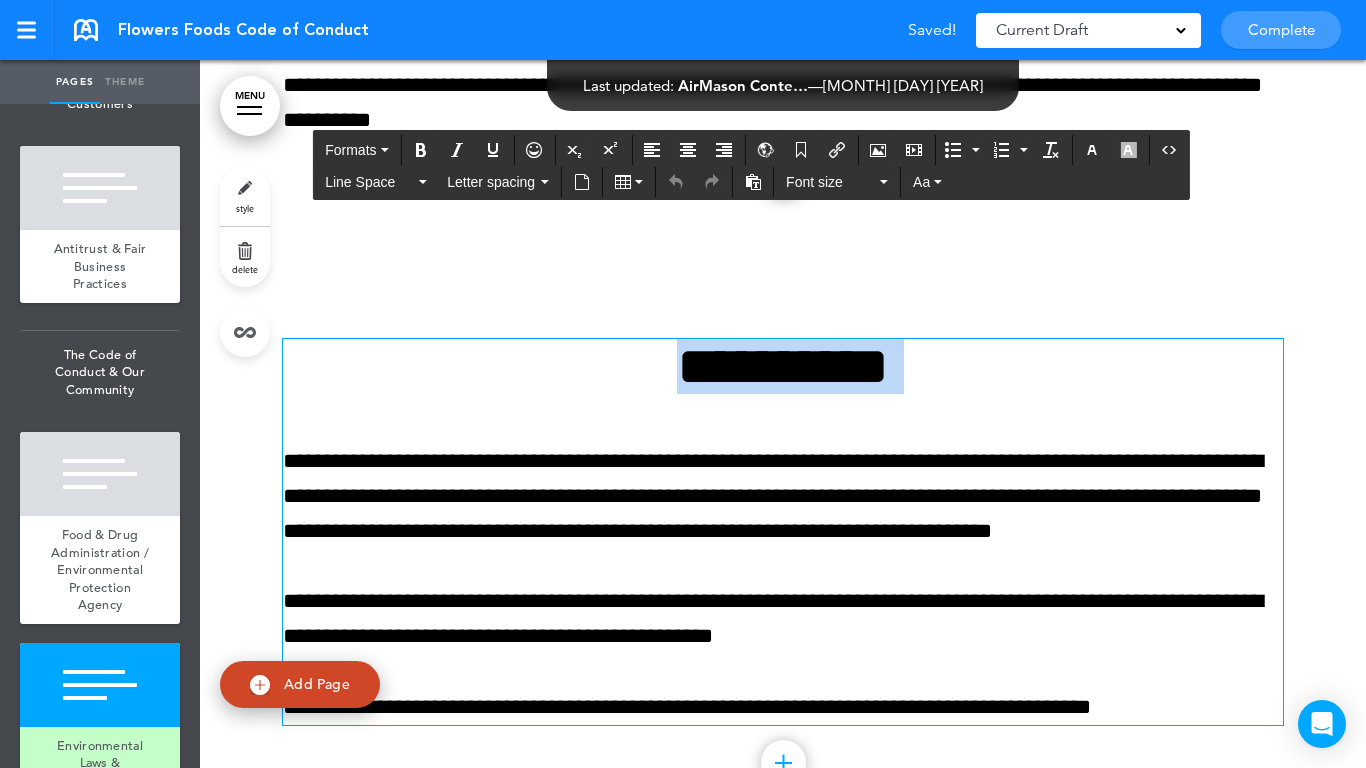 click on "**********" at bounding box center (783, 366) 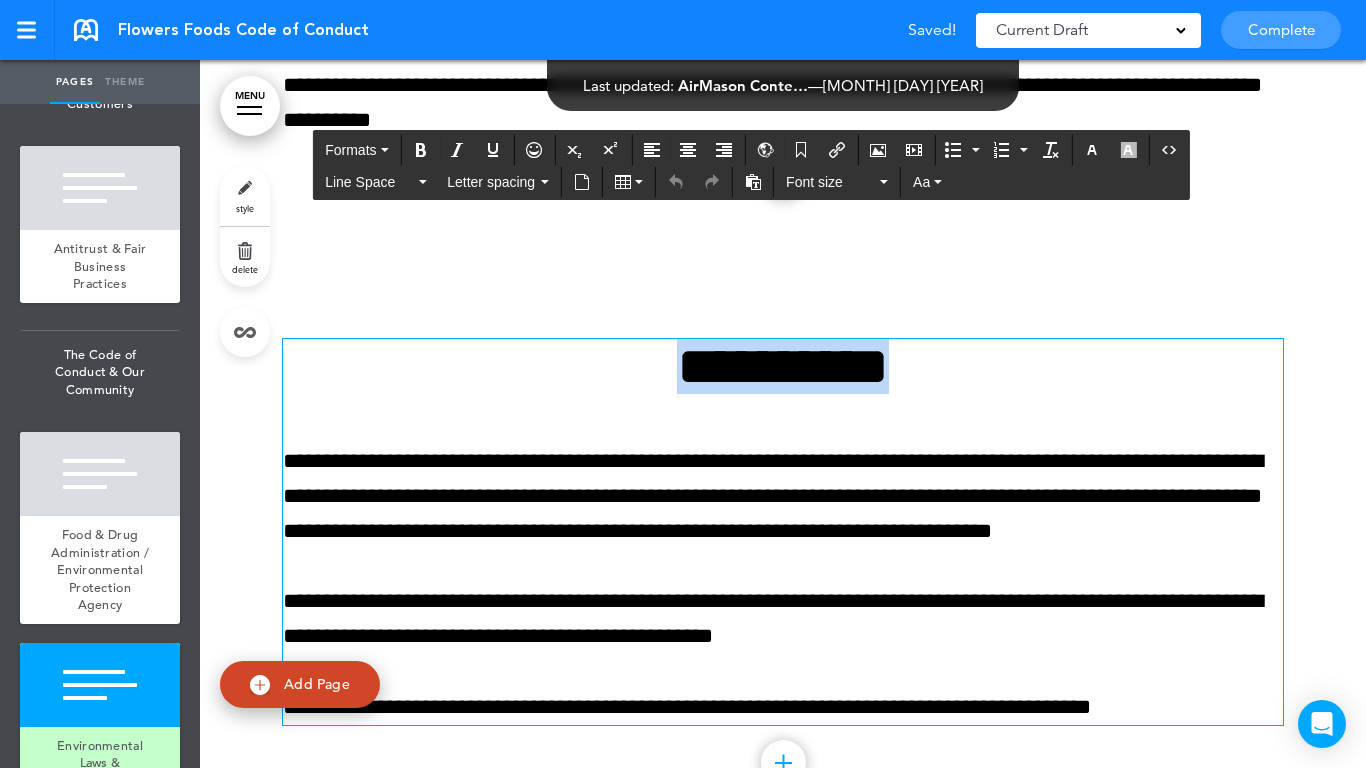 paste 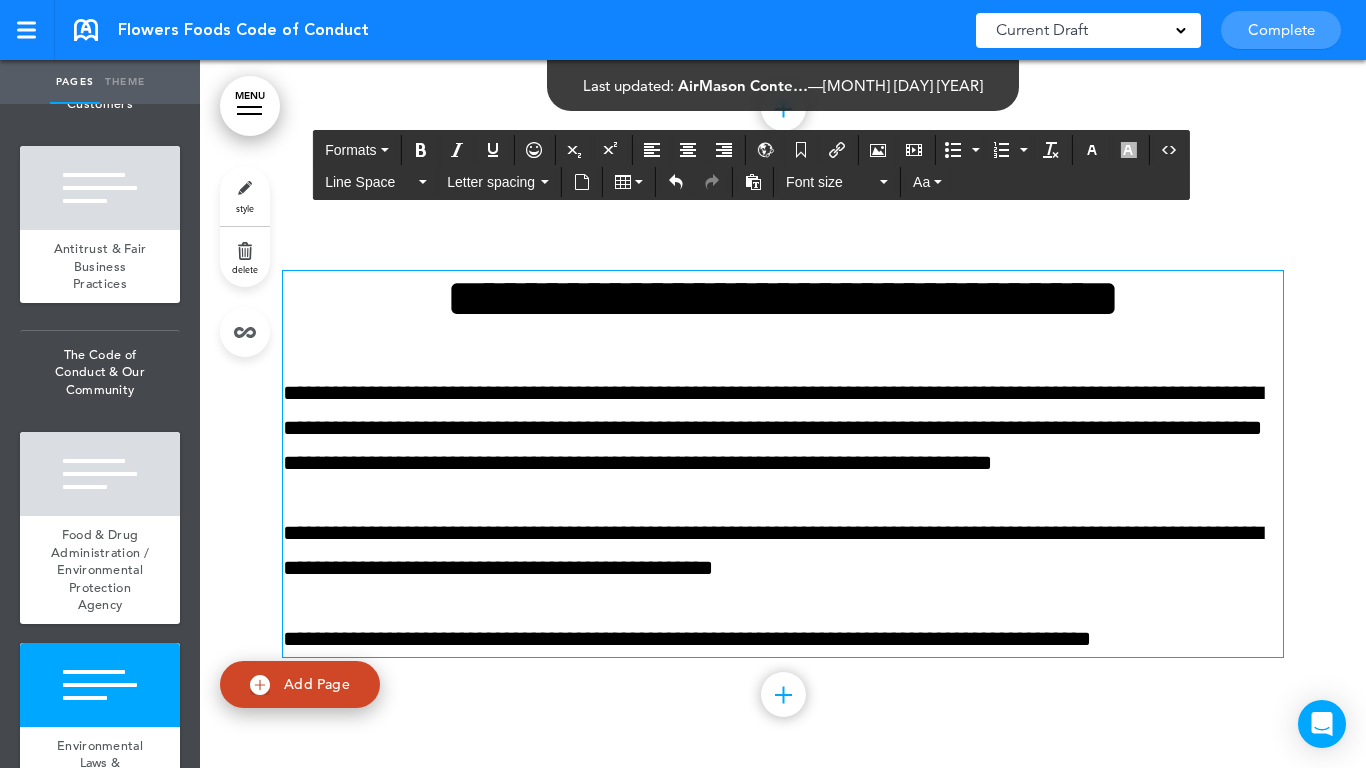 scroll, scrollTop: 10154, scrollLeft: 0, axis: vertical 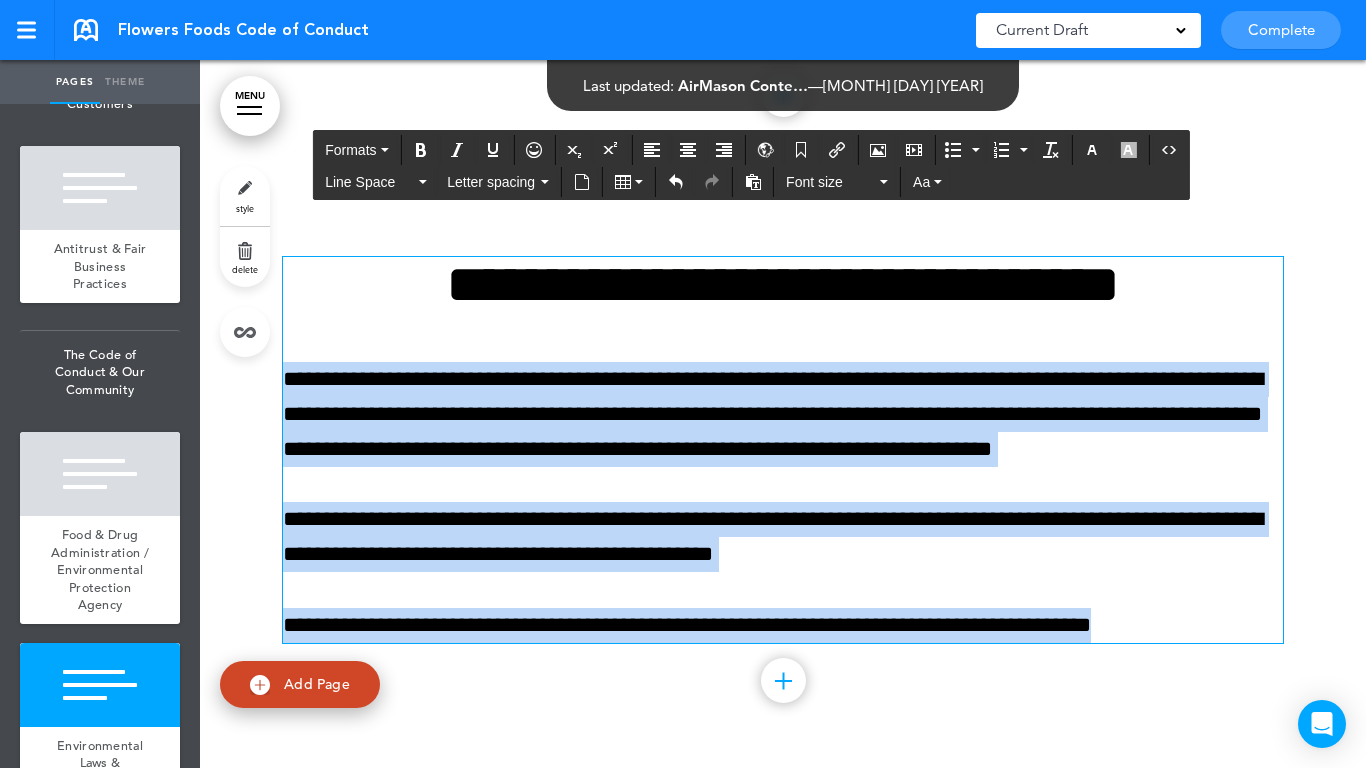 click on "Make this page common so it is available in other handbooks.
This handbook
Preview
Settings
Your Handbooks
Account
Manage Organization
My Account
Help
Logout
Flowers Foods Code of Conduct
Saved!
Current Draft
CURRENT DRAFT
Complete" at bounding box center (683, 384) 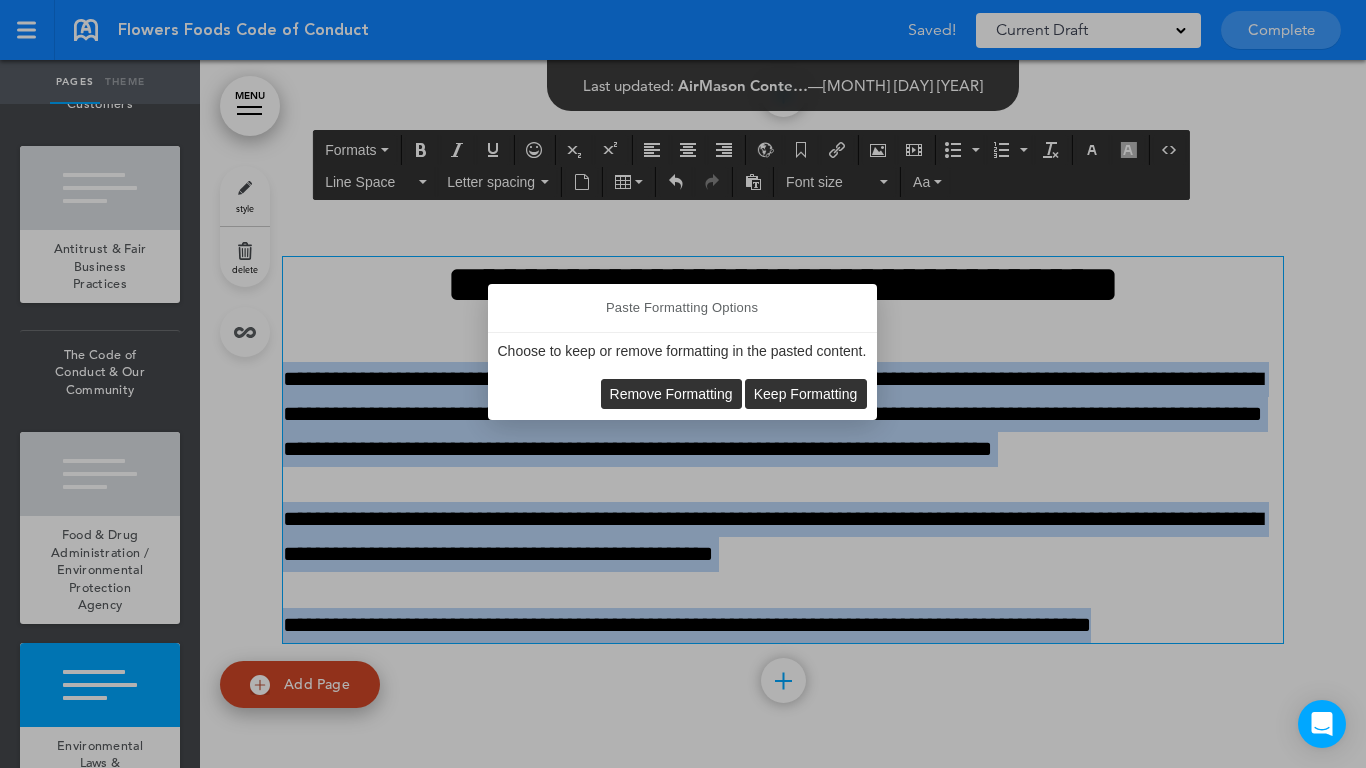 click on "Remove Formatting" at bounding box center (671, 394) 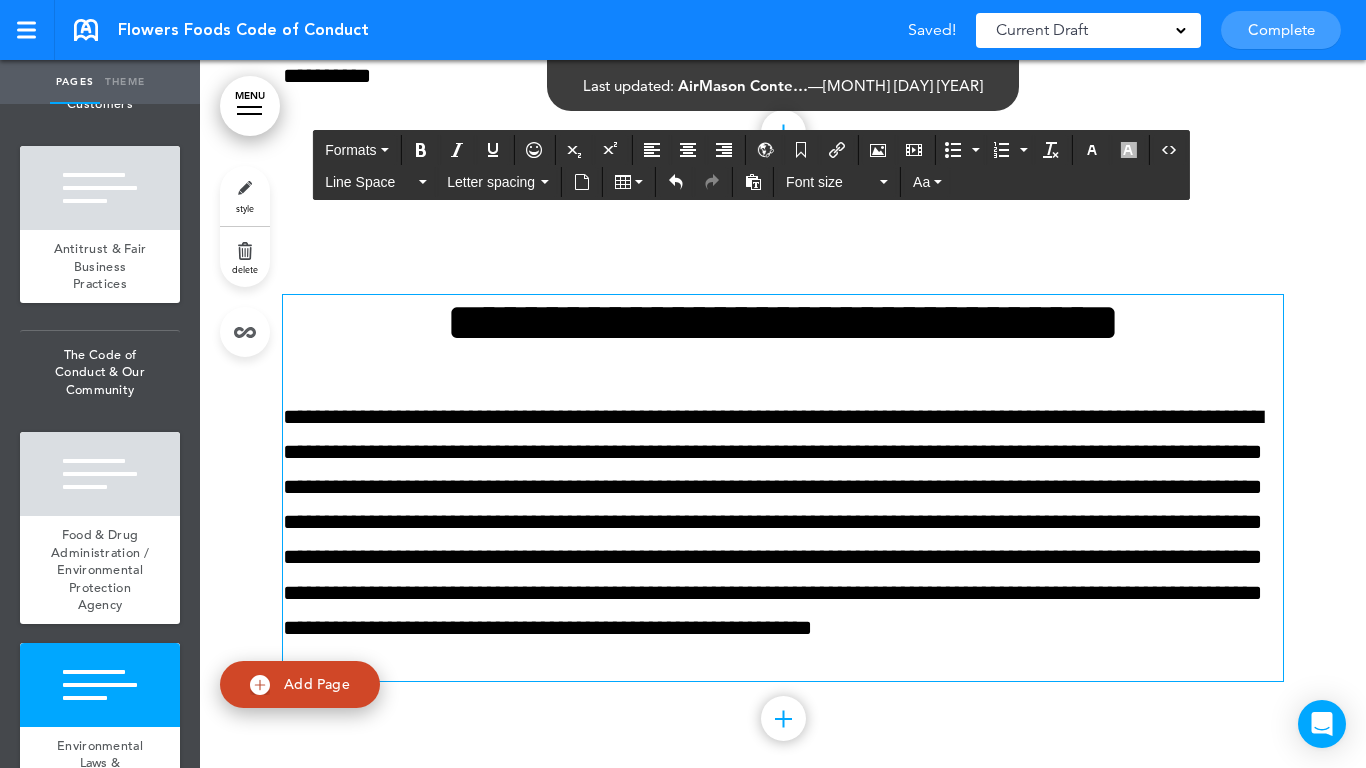 scroll, scrollTop: 10154, scrollLeft: 0, axis: vertical 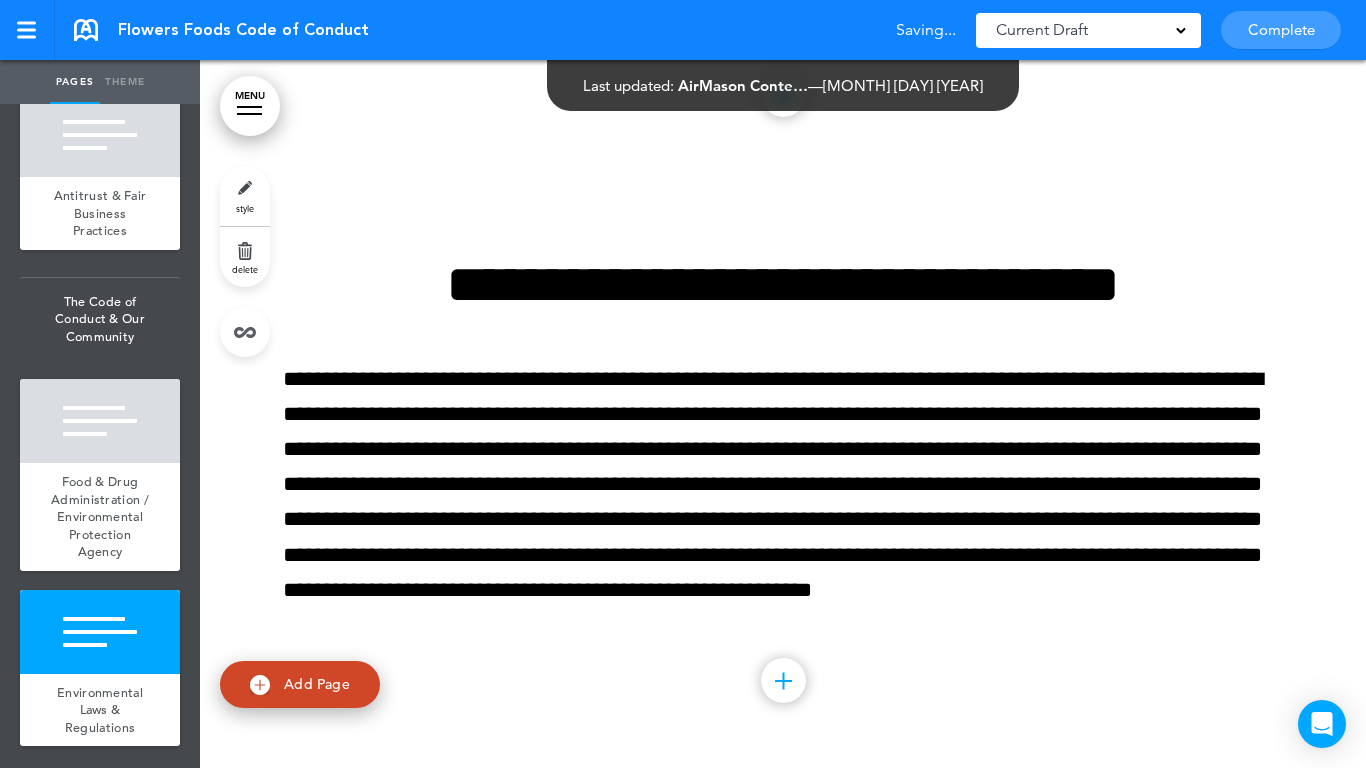 drag, startPoint x: 71, startPoint y: 657, endPoint x: 82, endPoint y: 647, distance: 14.866069 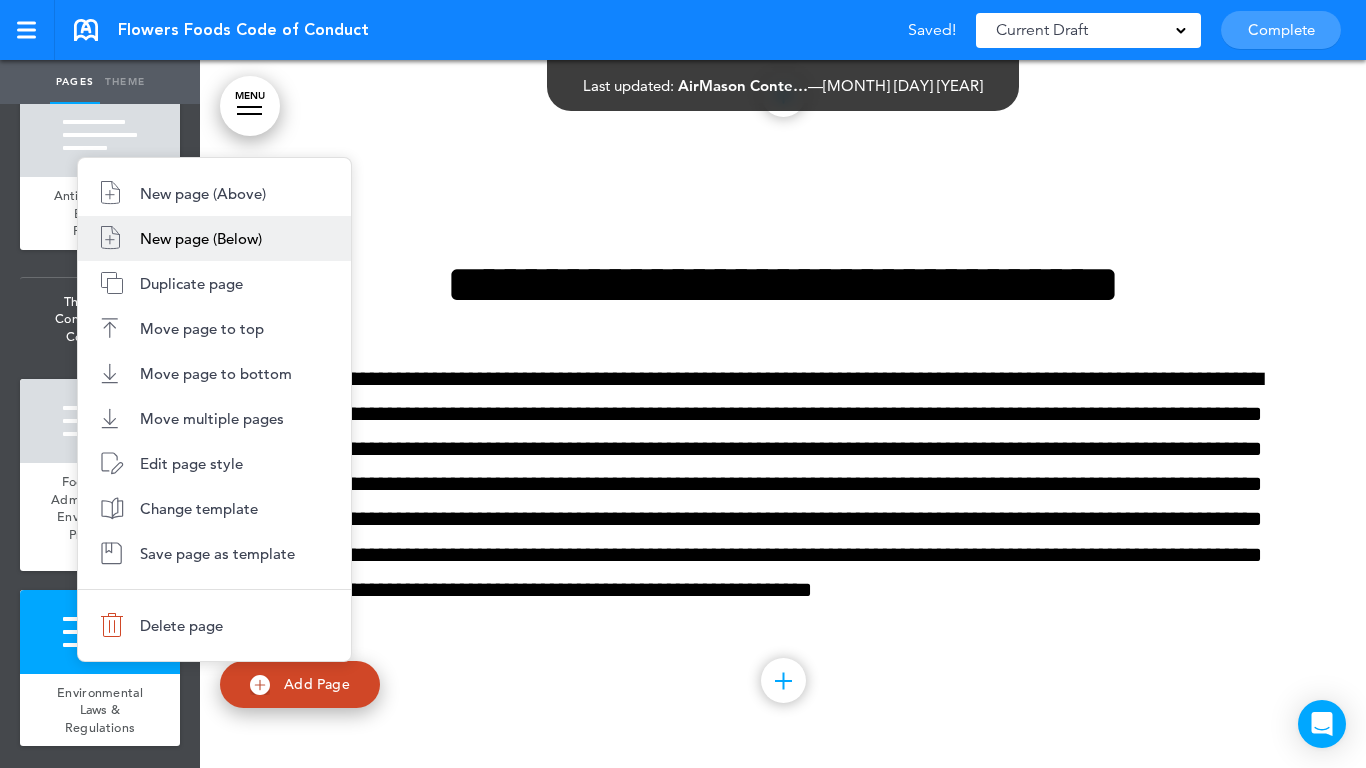 click on "New page (Below)" at bounding box center (201, 238) 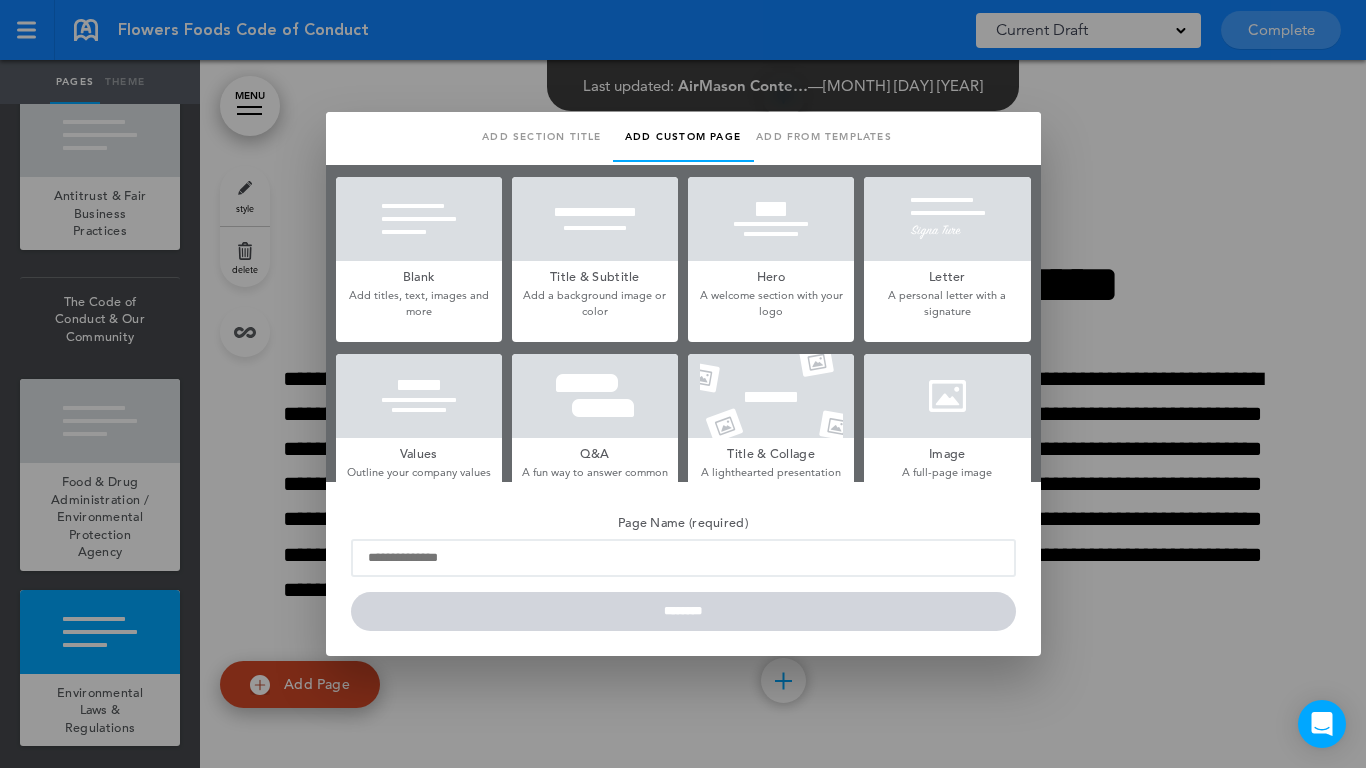 click at bounding box center [419, 219] 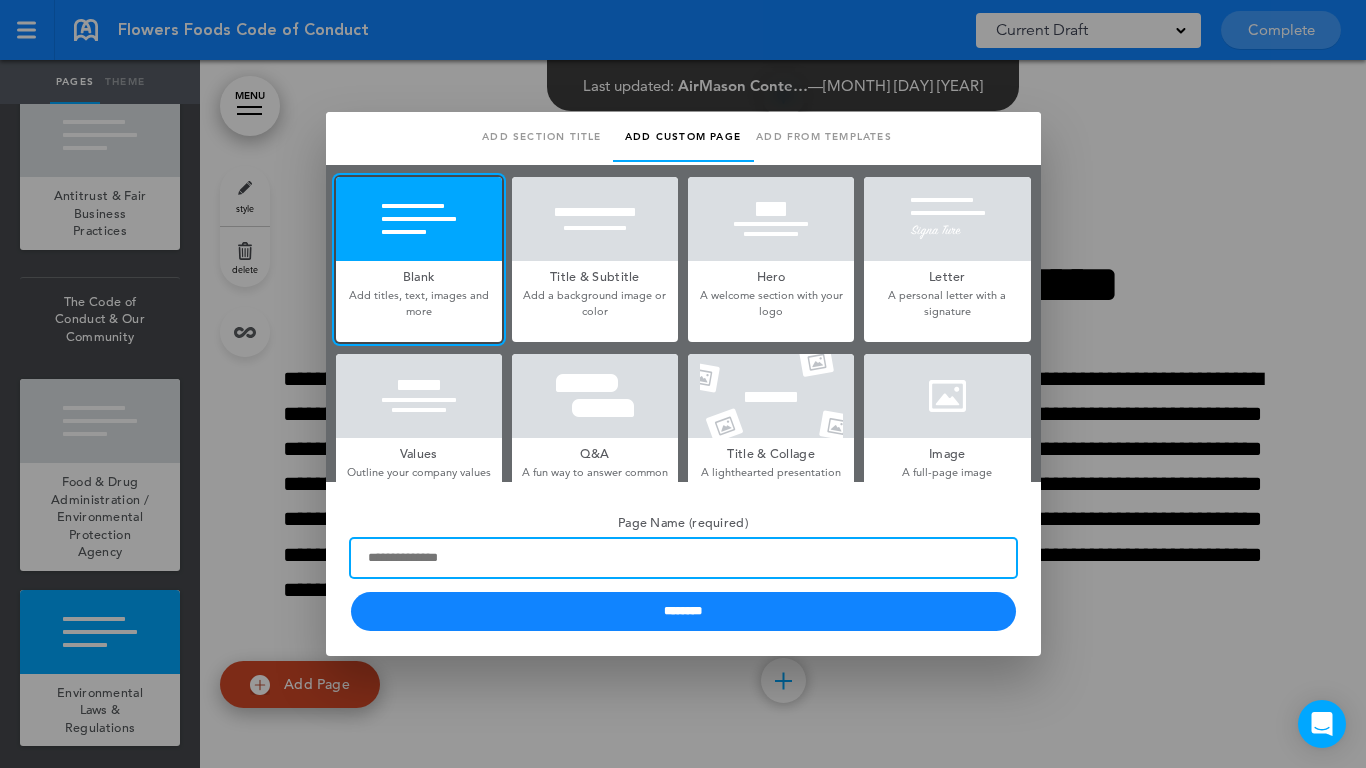click on "Page Name (required)" at bounding box center (683, 558) 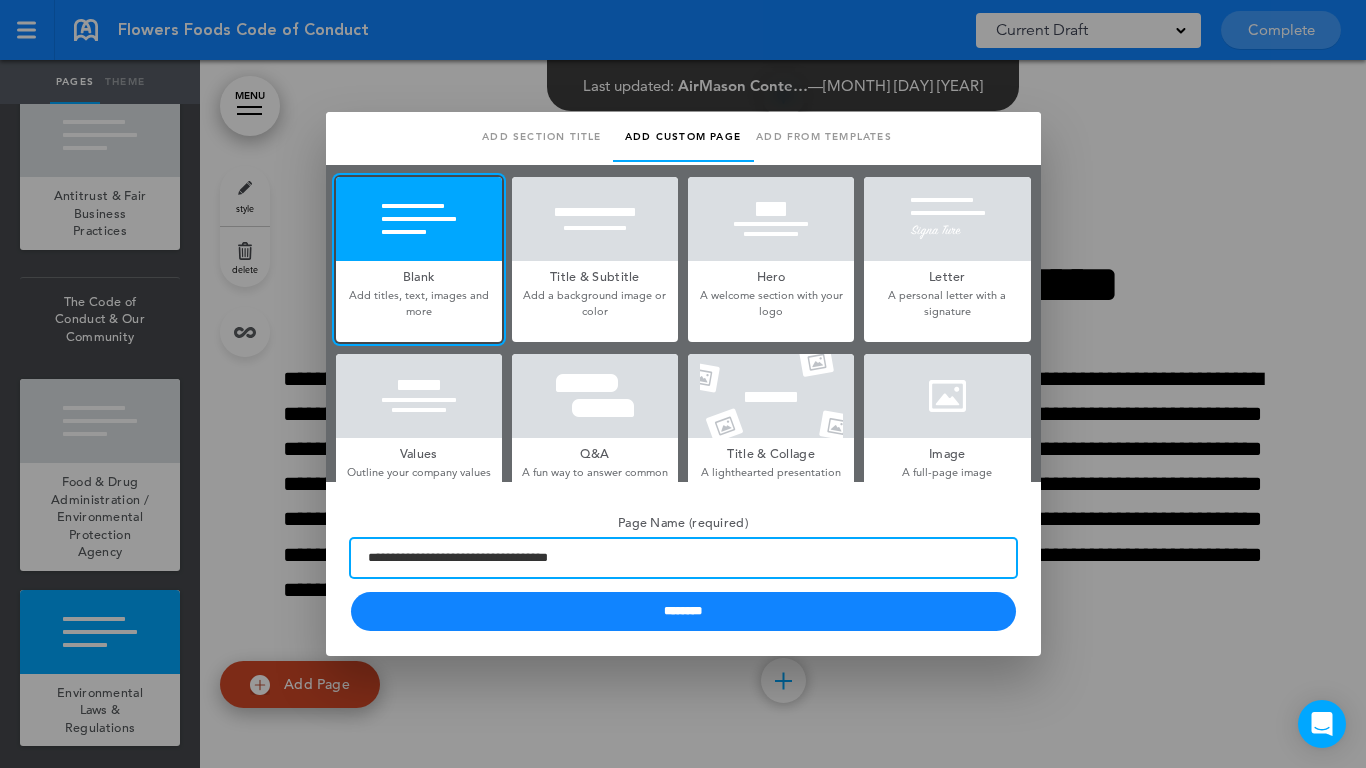type on "**********" 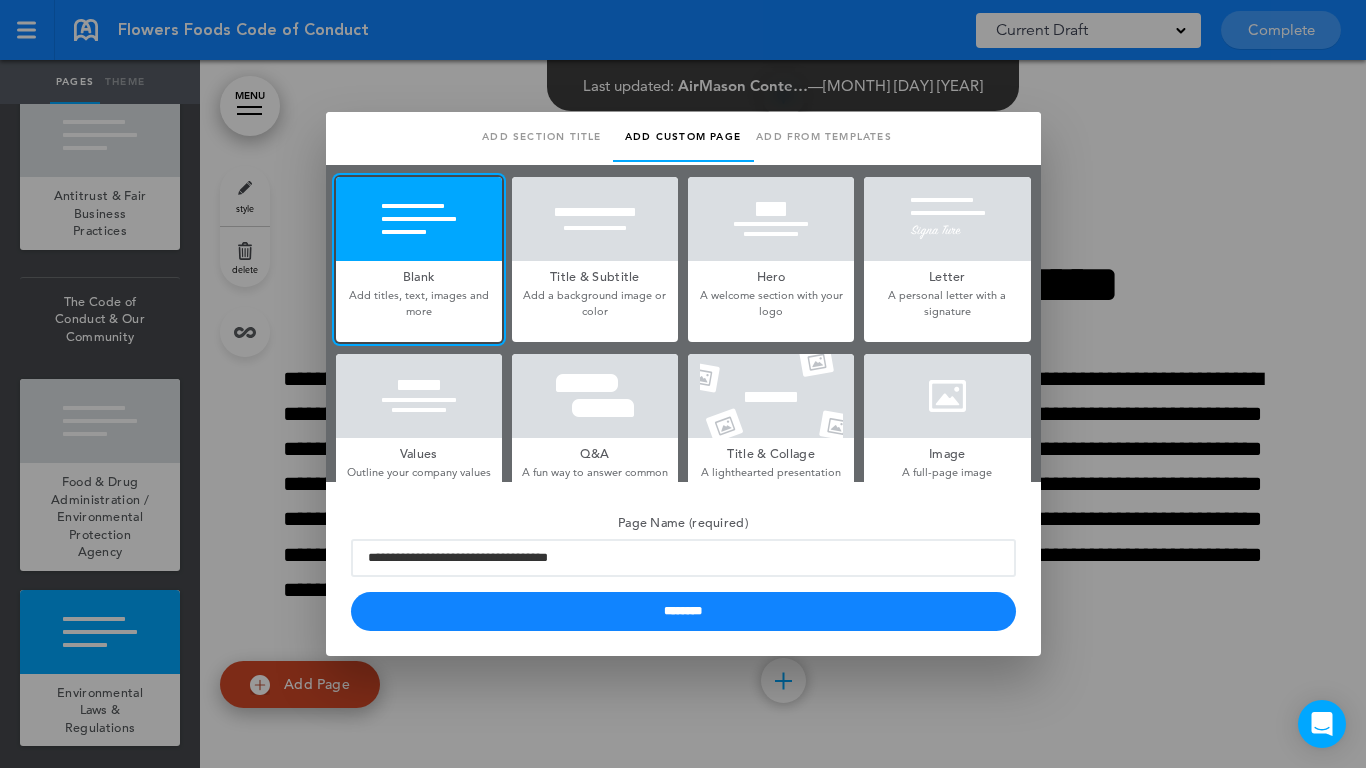 click on "**********" at bounding box center (683, 569) 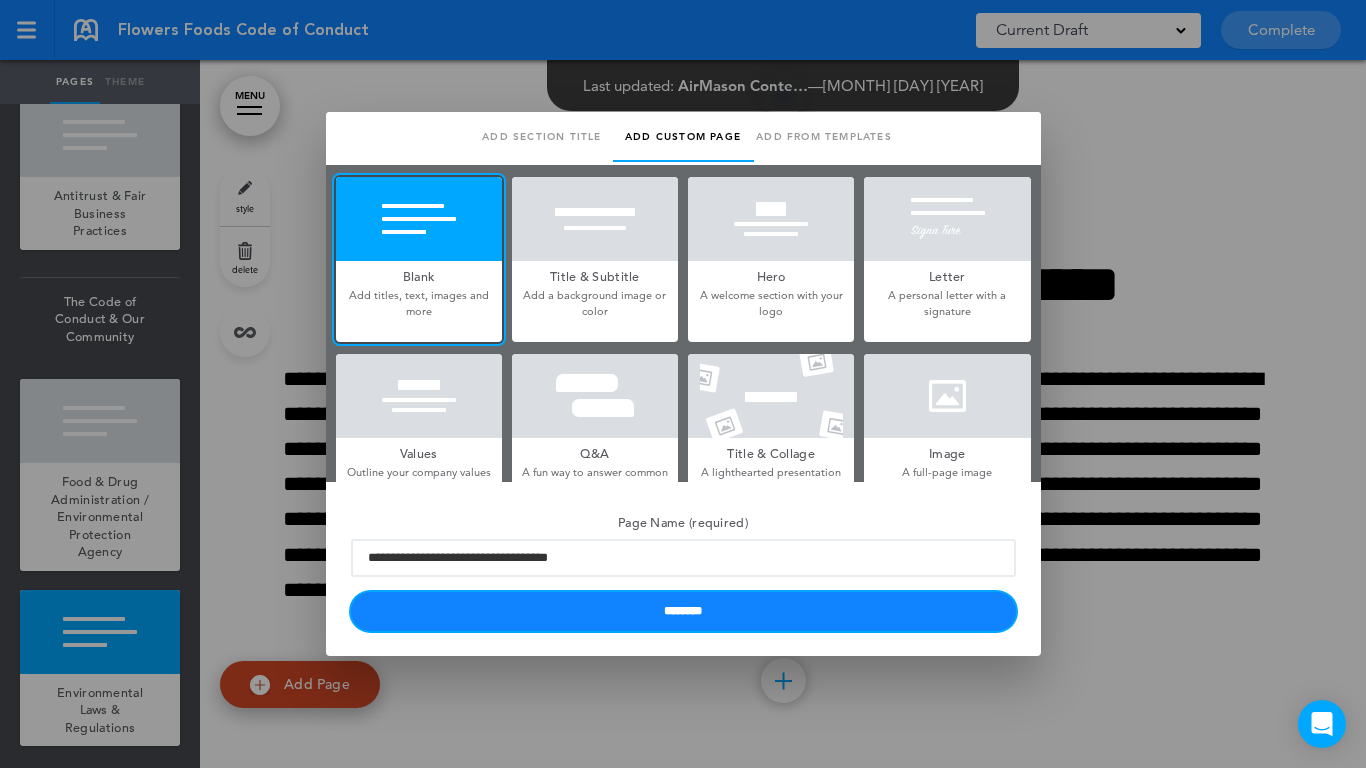 drag, startPoint x: 492, startPoint y: 597, endPoint x: 513, endPoint y: 619, distance: 30.413813 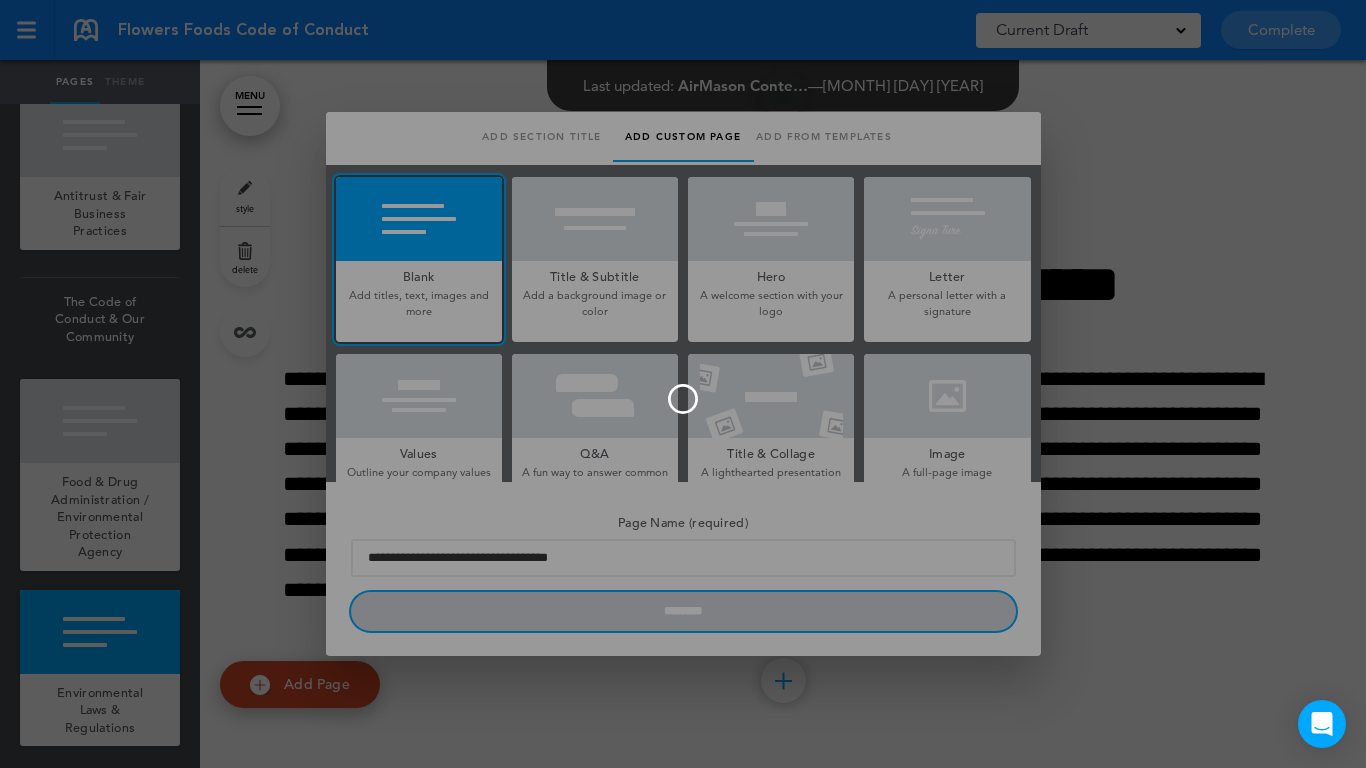 type 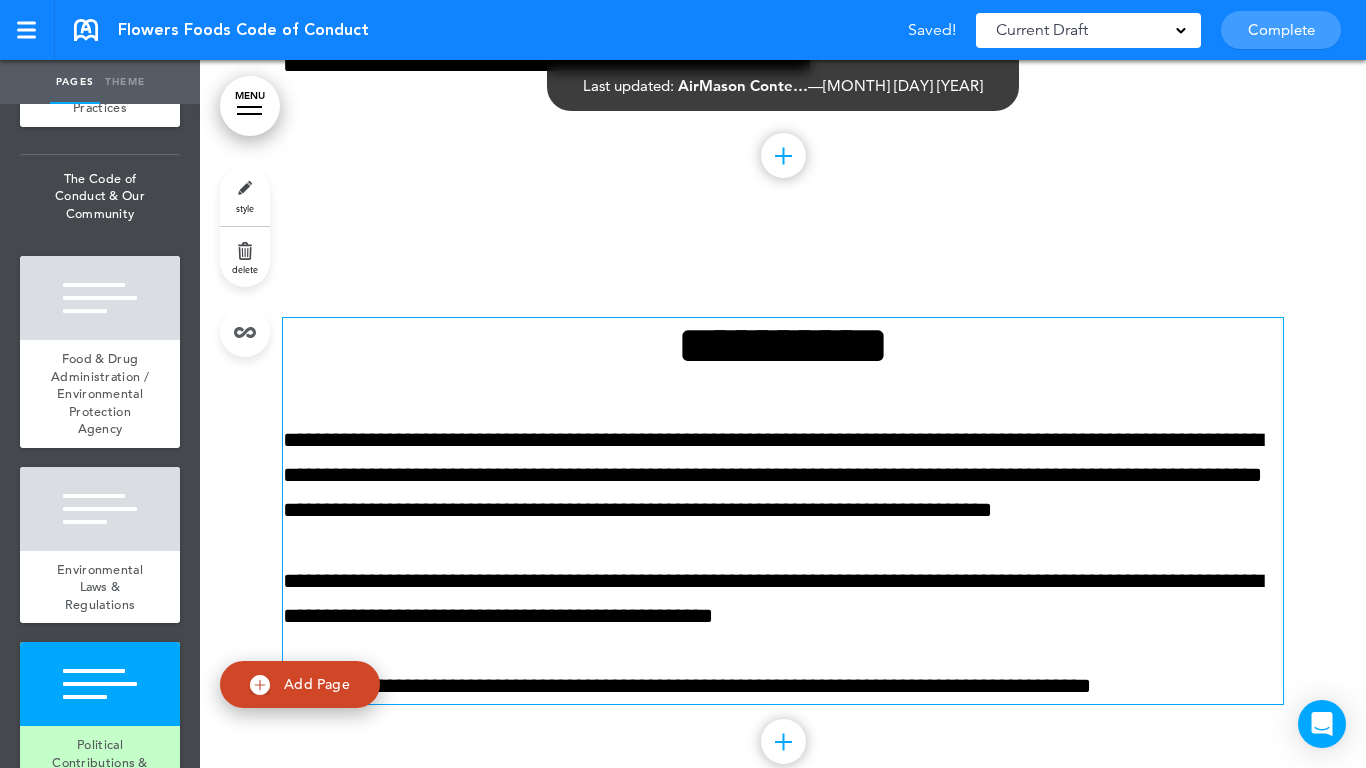scroll, scrollTop: 10640, scrollLeft: 0, axis: vertical 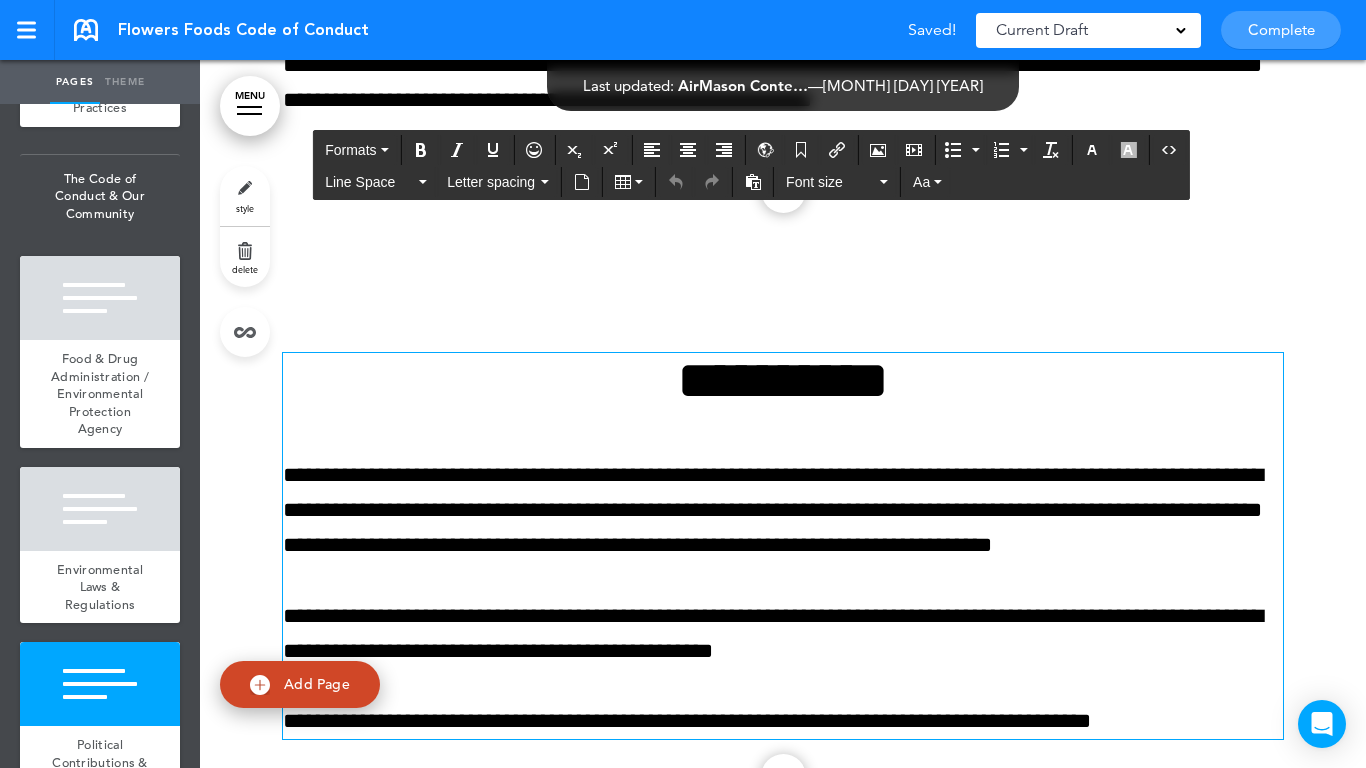 click on "**********" at bounding box center [783, 380] 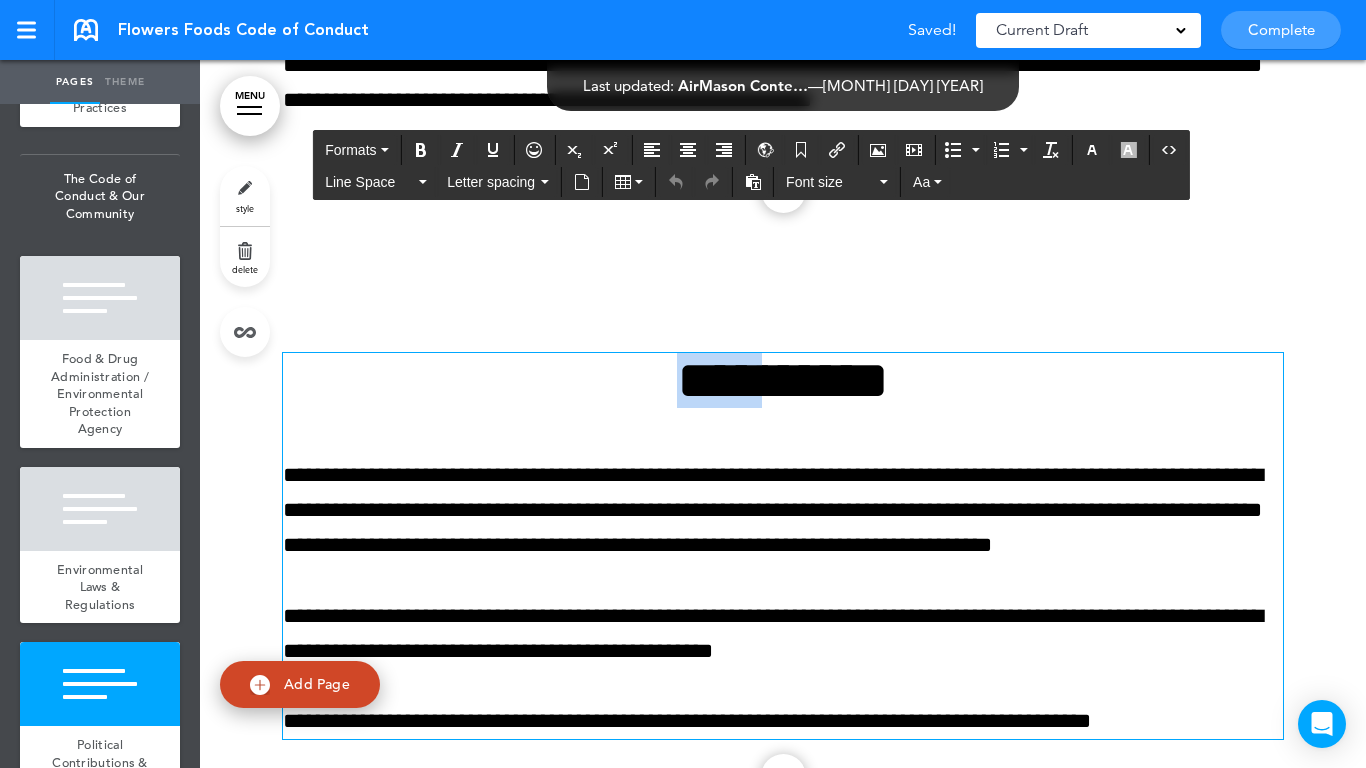 click on "**********" at bounding box center (783, 380) 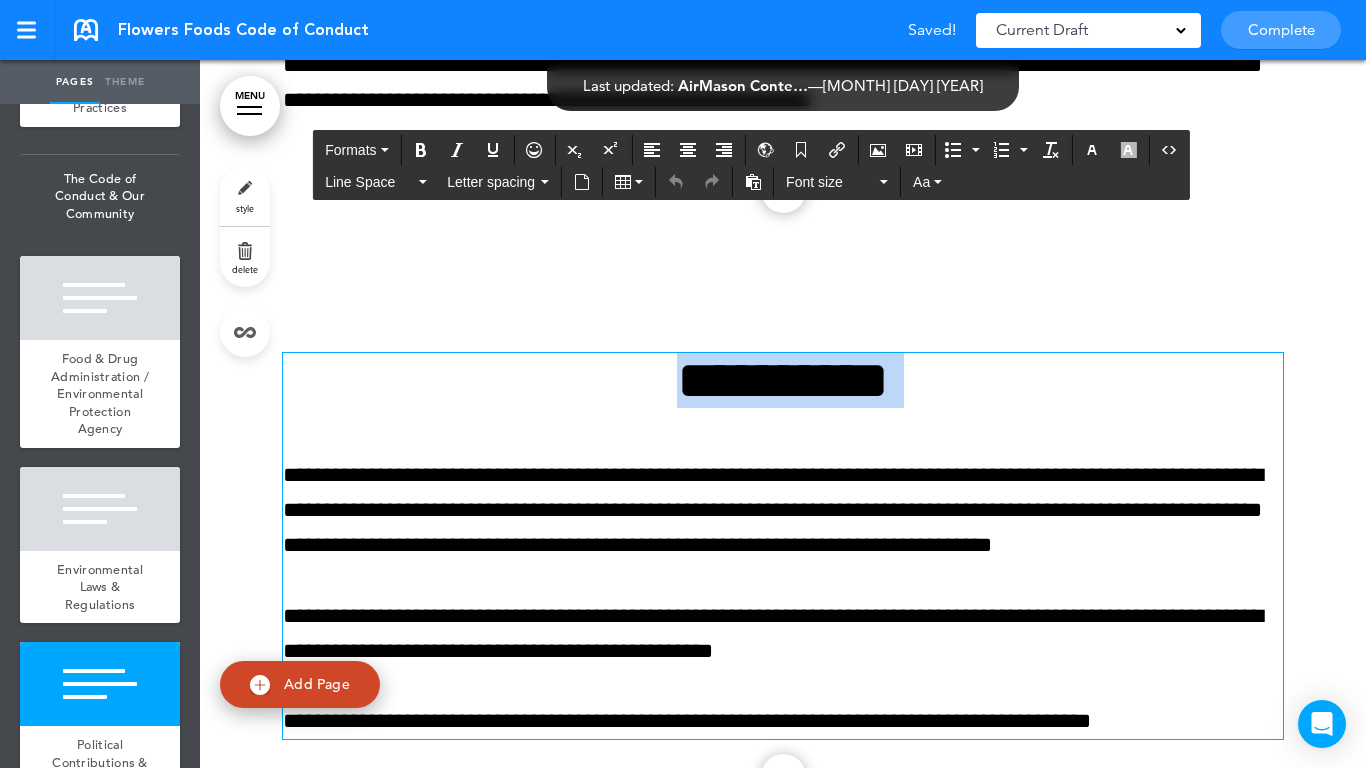 click on "**********" at bounding box center (783, 380) 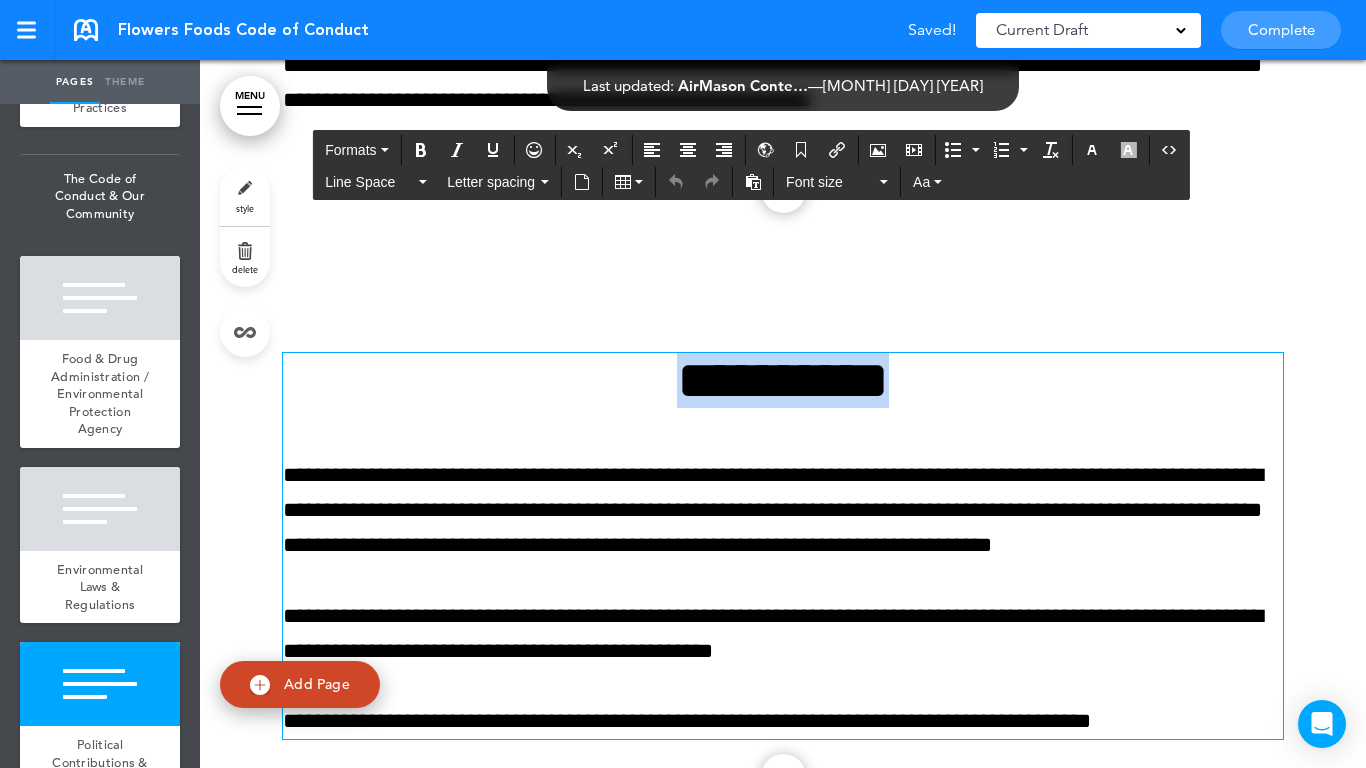 paste 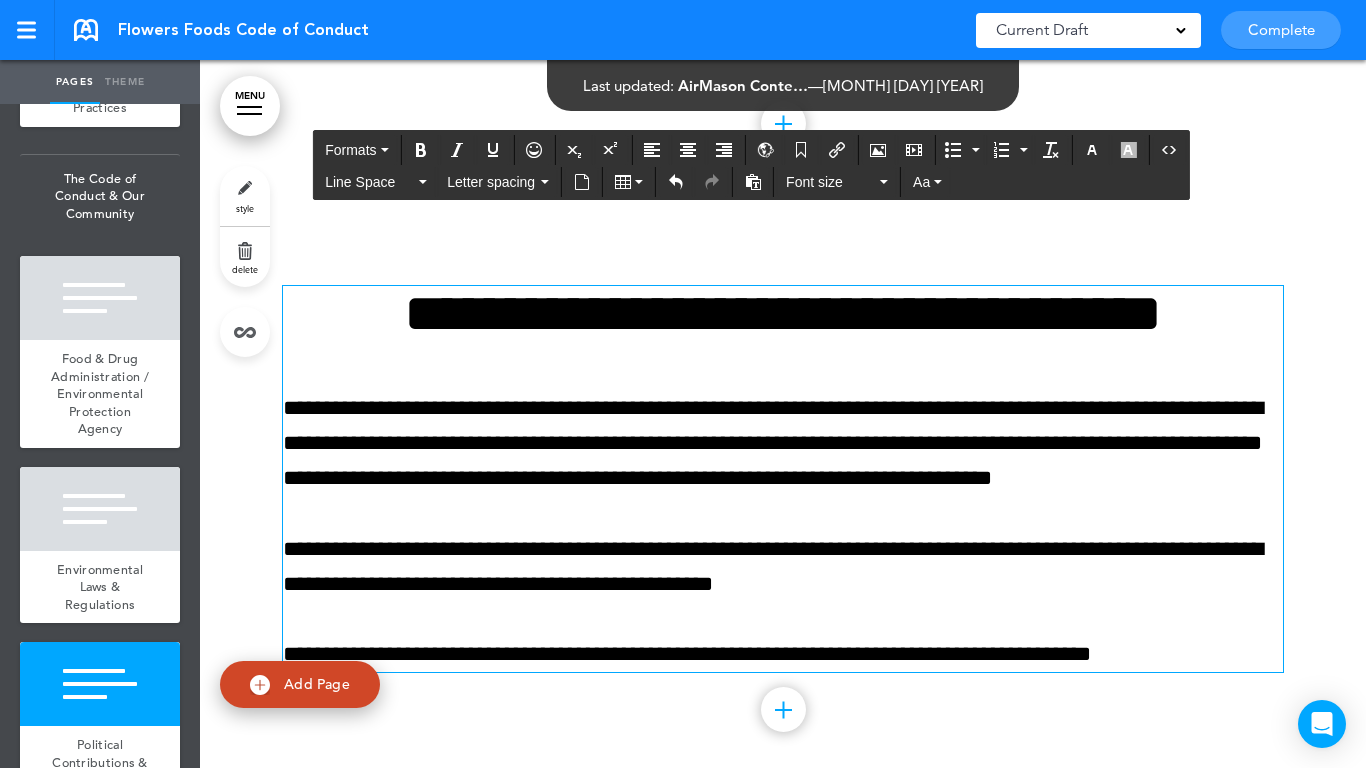 scroll, scrollTop: 10740, scrollLeft: 0, axis: vertical 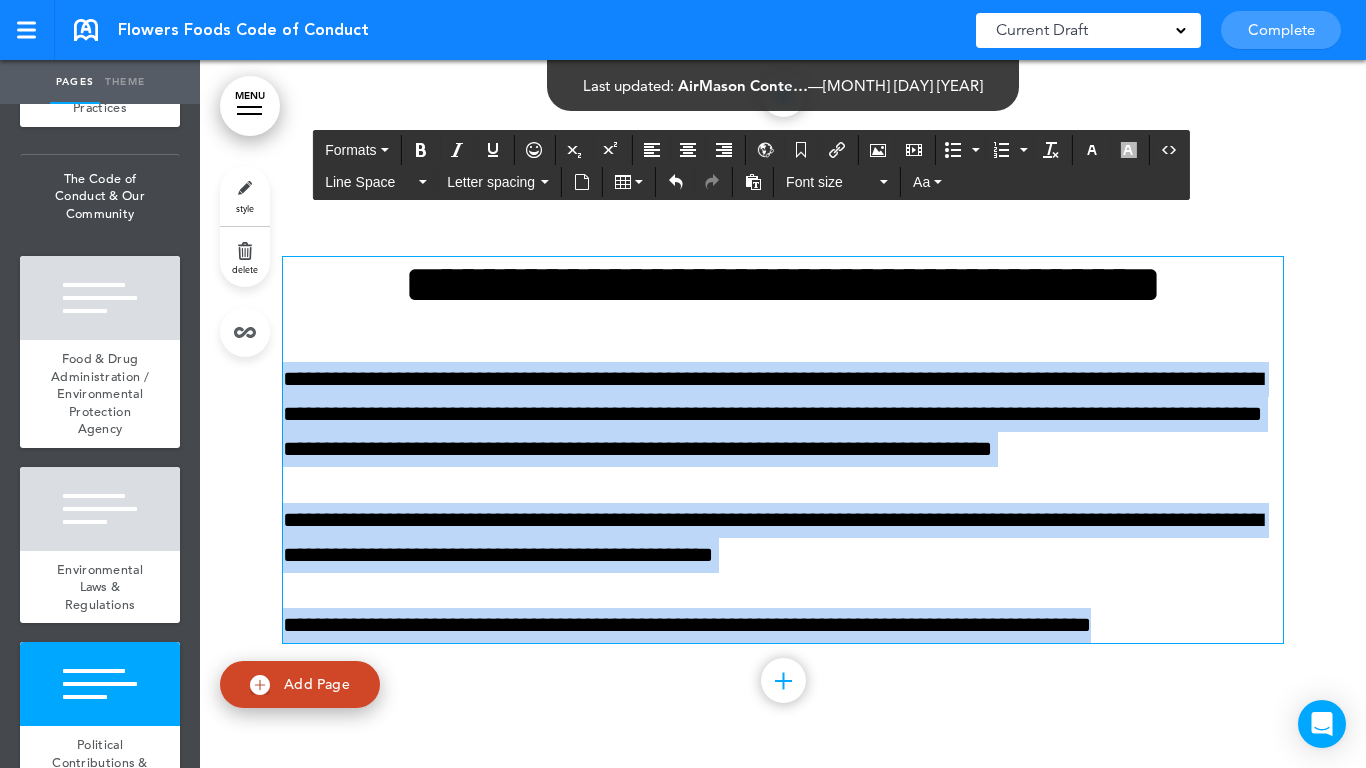 drag, startPoint x: 959, startPoint y: 612, endPoint x: 260, endPoint y: 382, distance: 735.8675 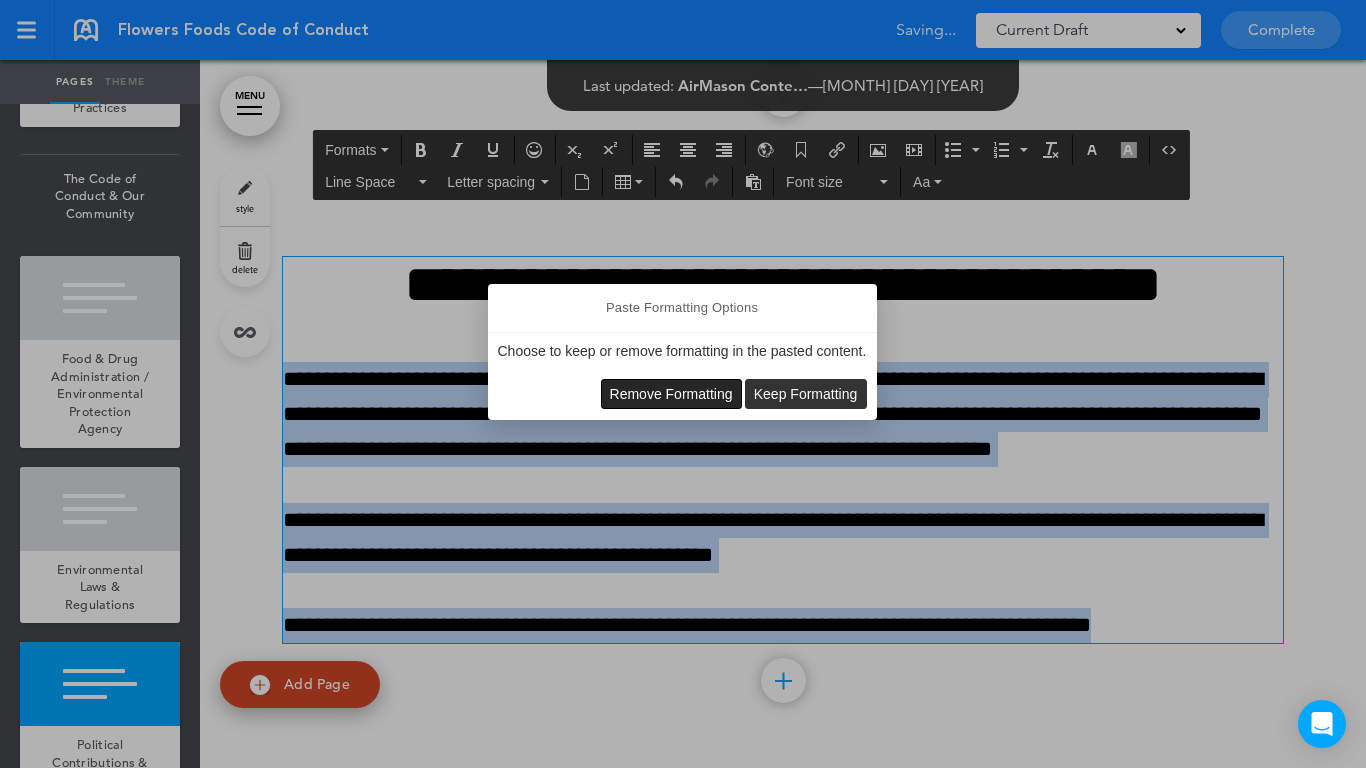click on "Remove Formatting" at bounding box center (671, 394) 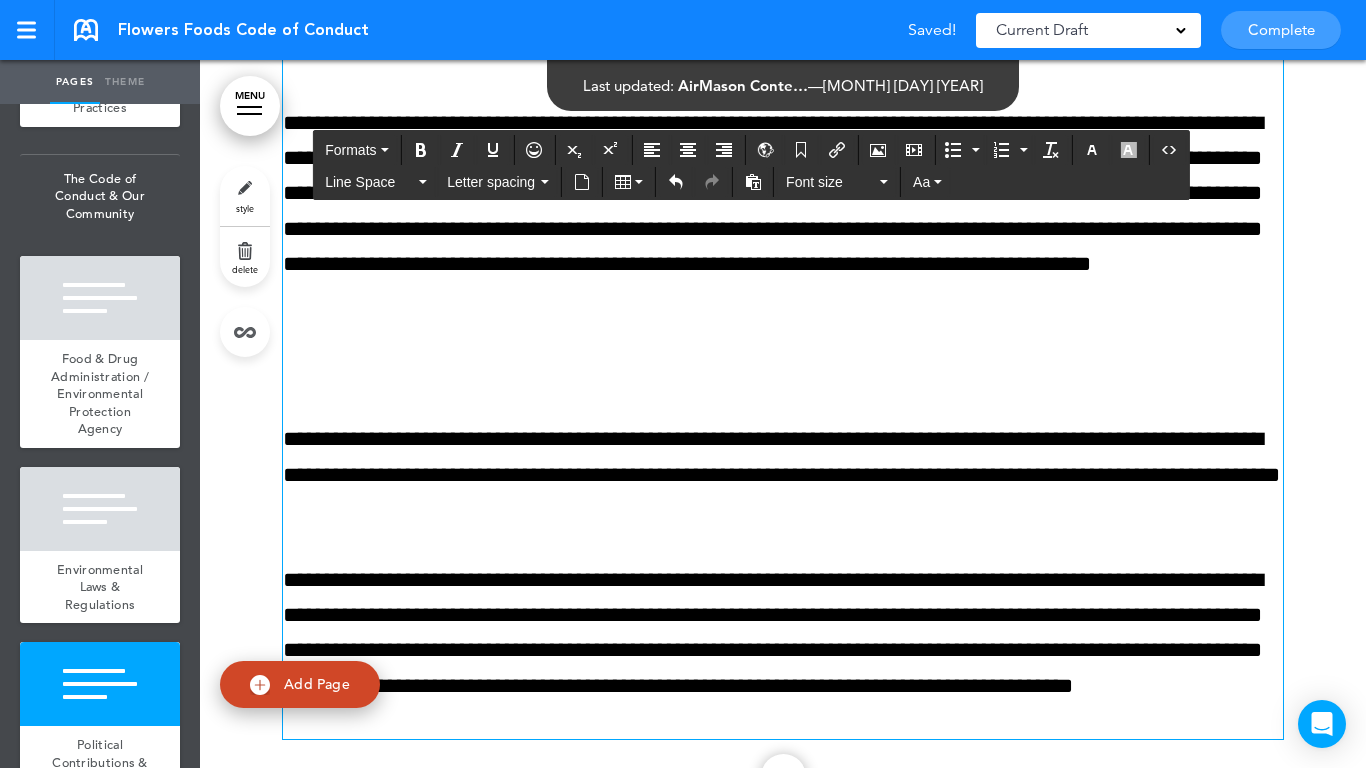scroll, scrollTop: 10892, scrollLeft: 0, axis: vertical 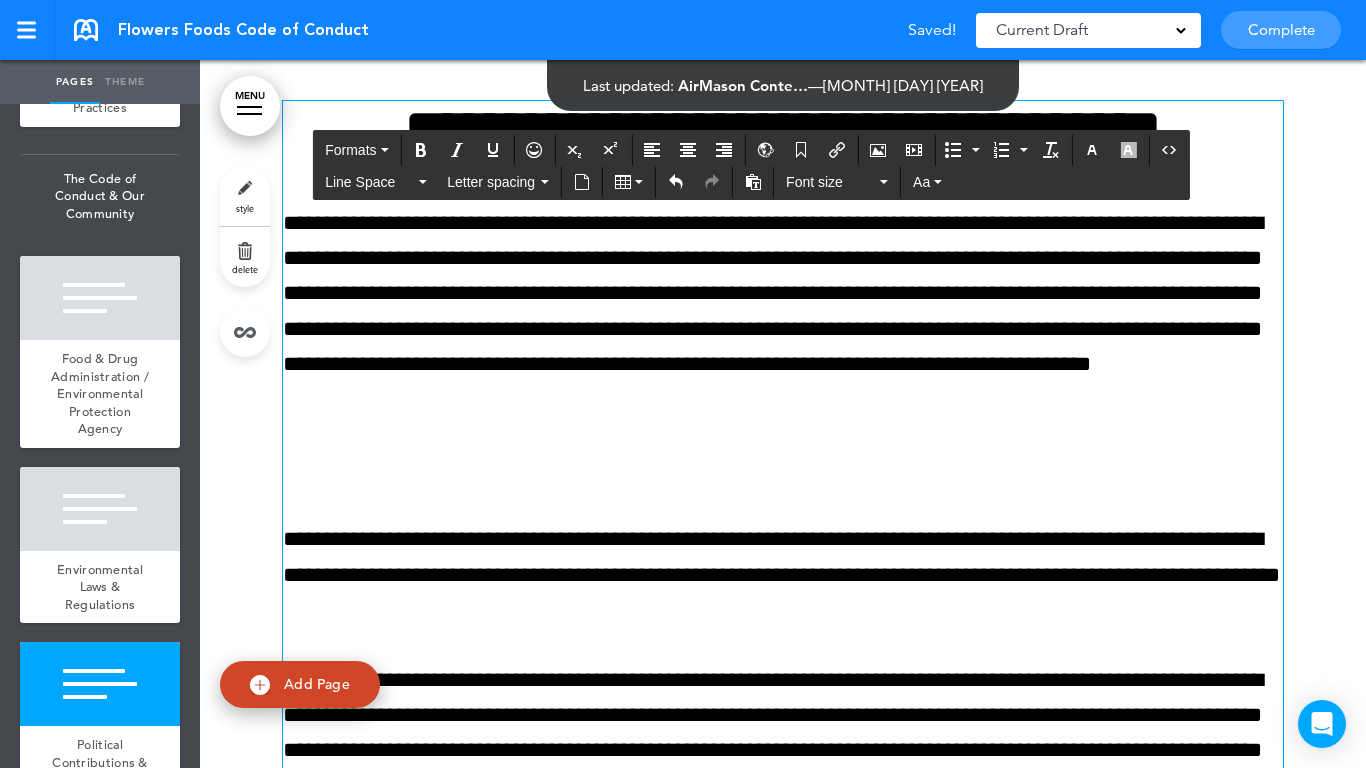 click at bounding box center (783, 469) 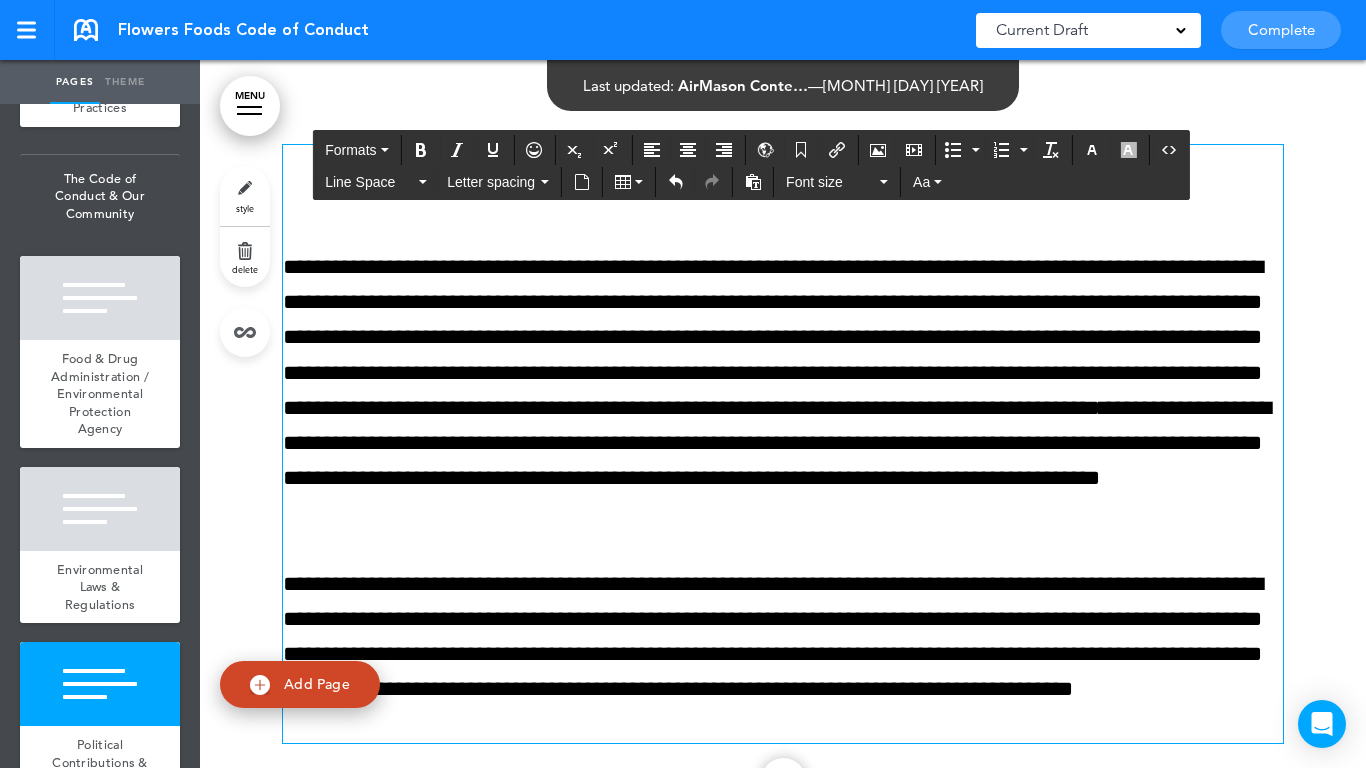 scroll, scrollTop: 10752, scrollLeft: 0, axis: vertical 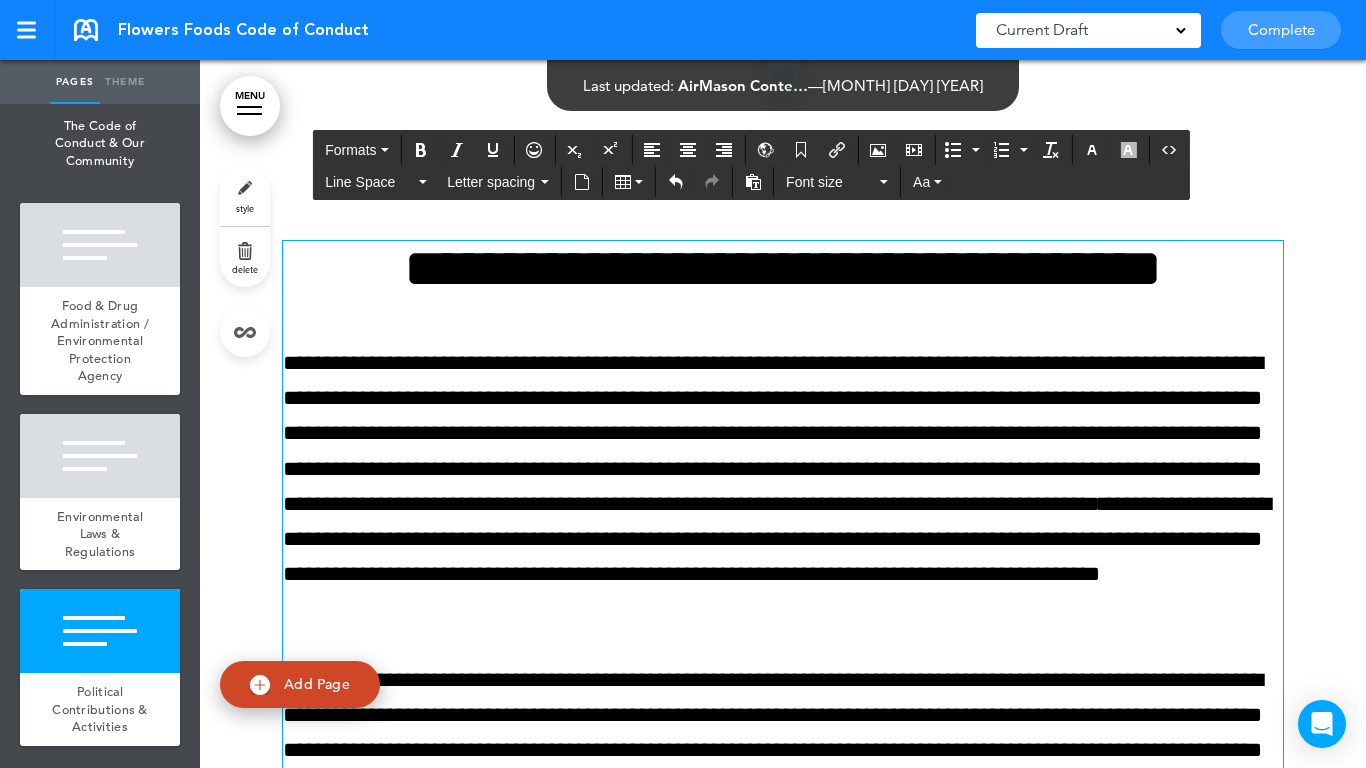 drag, startPoint x: 61, startPoint y: 621, endPoint x: 73, endPoint y: 618, distance: 12.369317 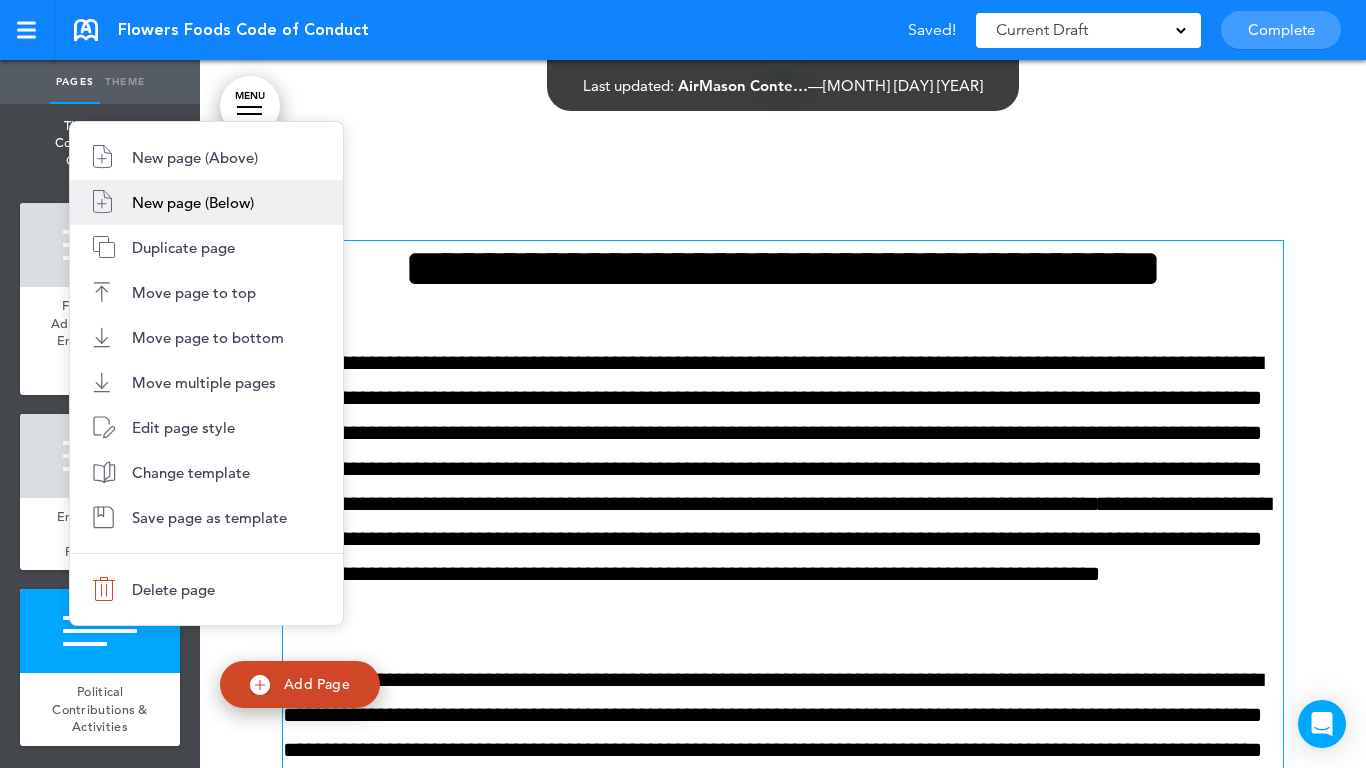 click on "New page (Below)" at bounding box center [206, 202] 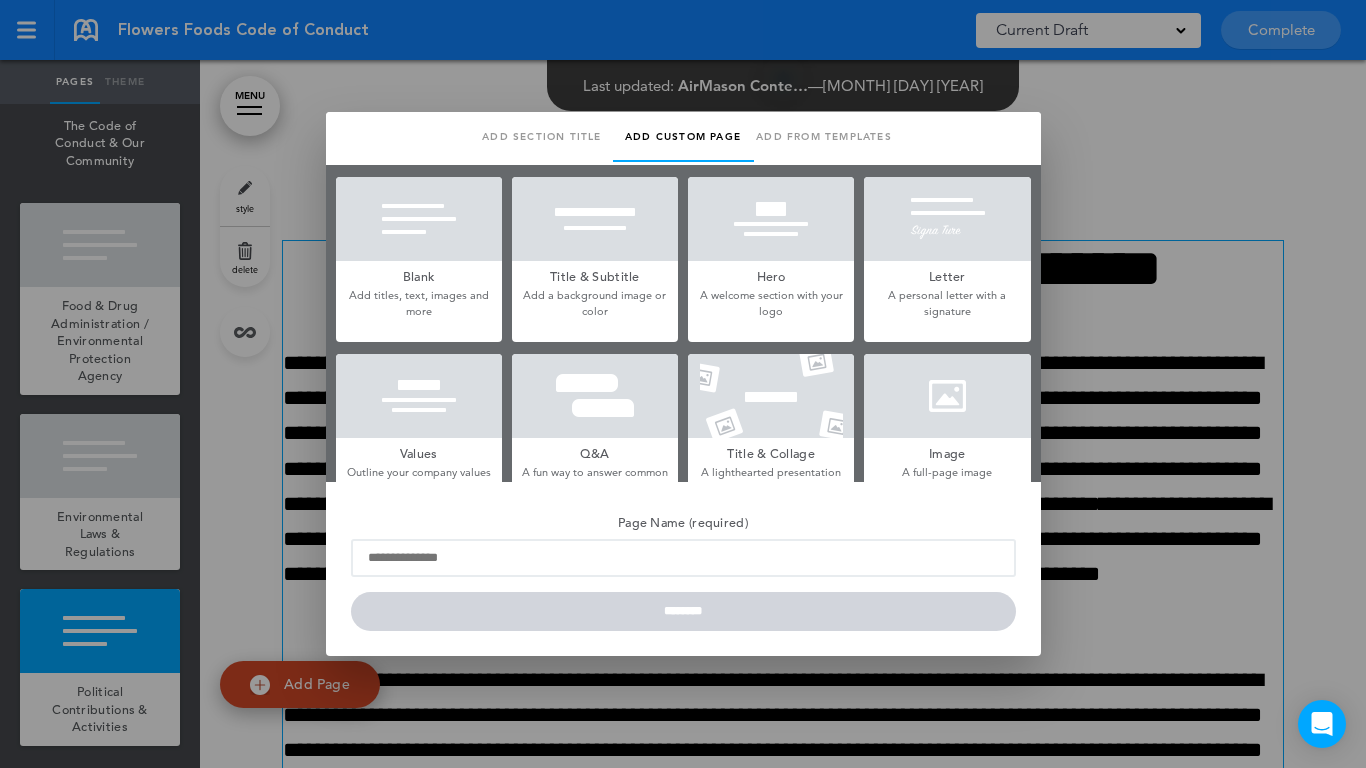 click at bounding box center (419, 219) 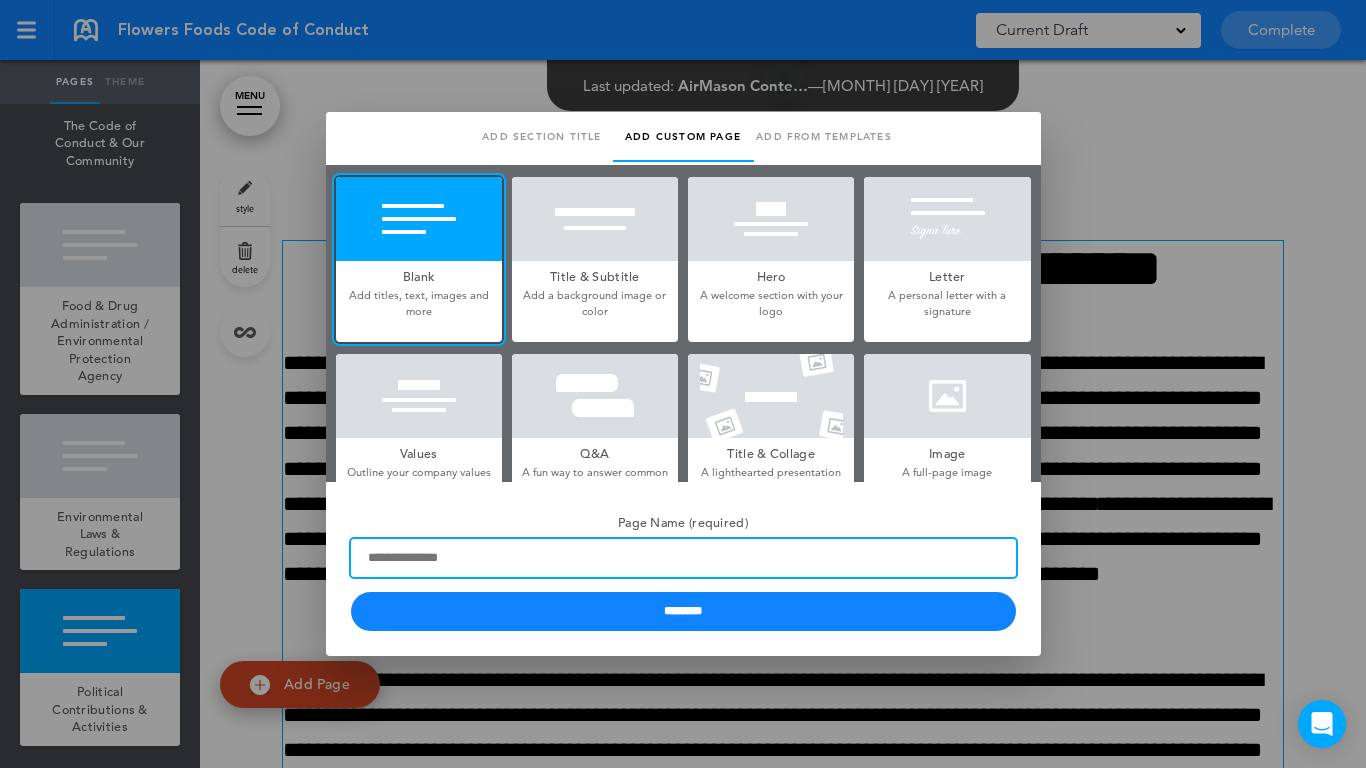 click on "Page Name (required)" at bounding box center (683, 558) 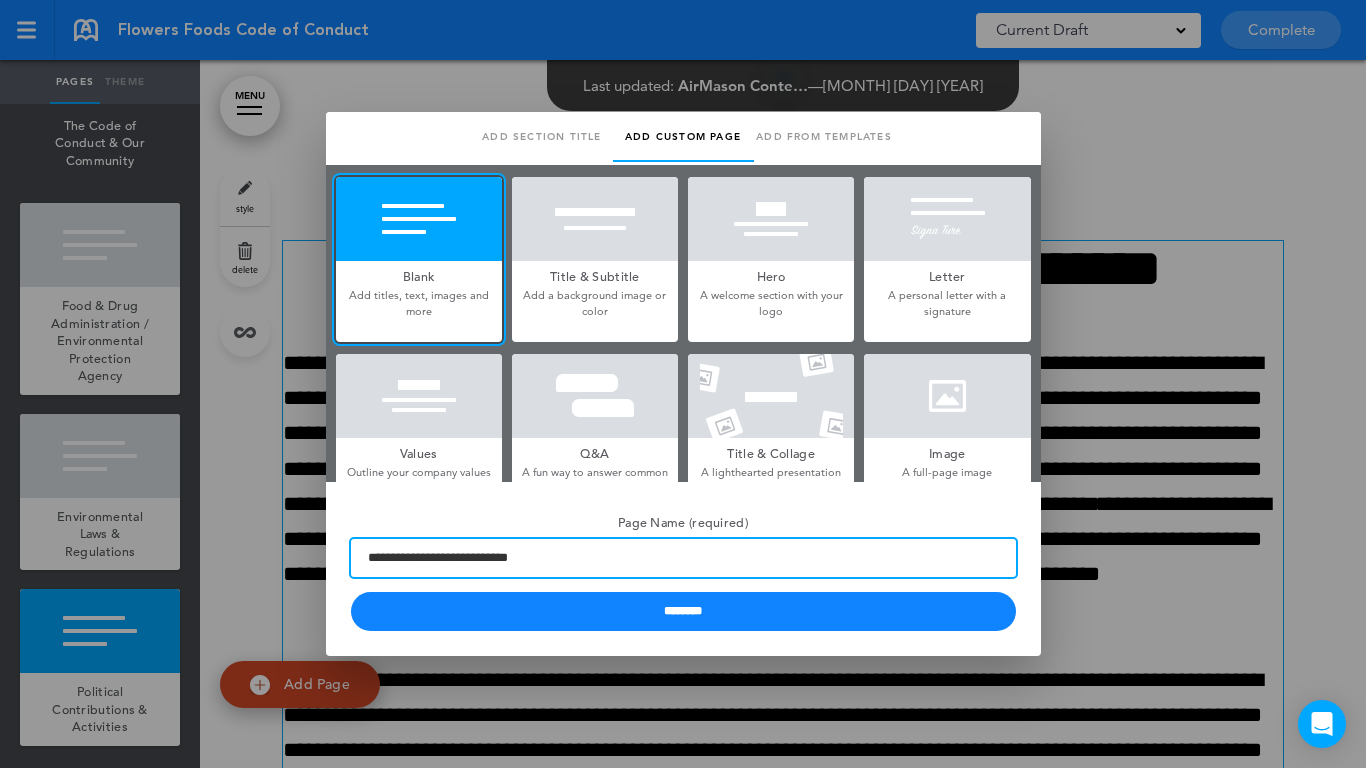 type on "**********" 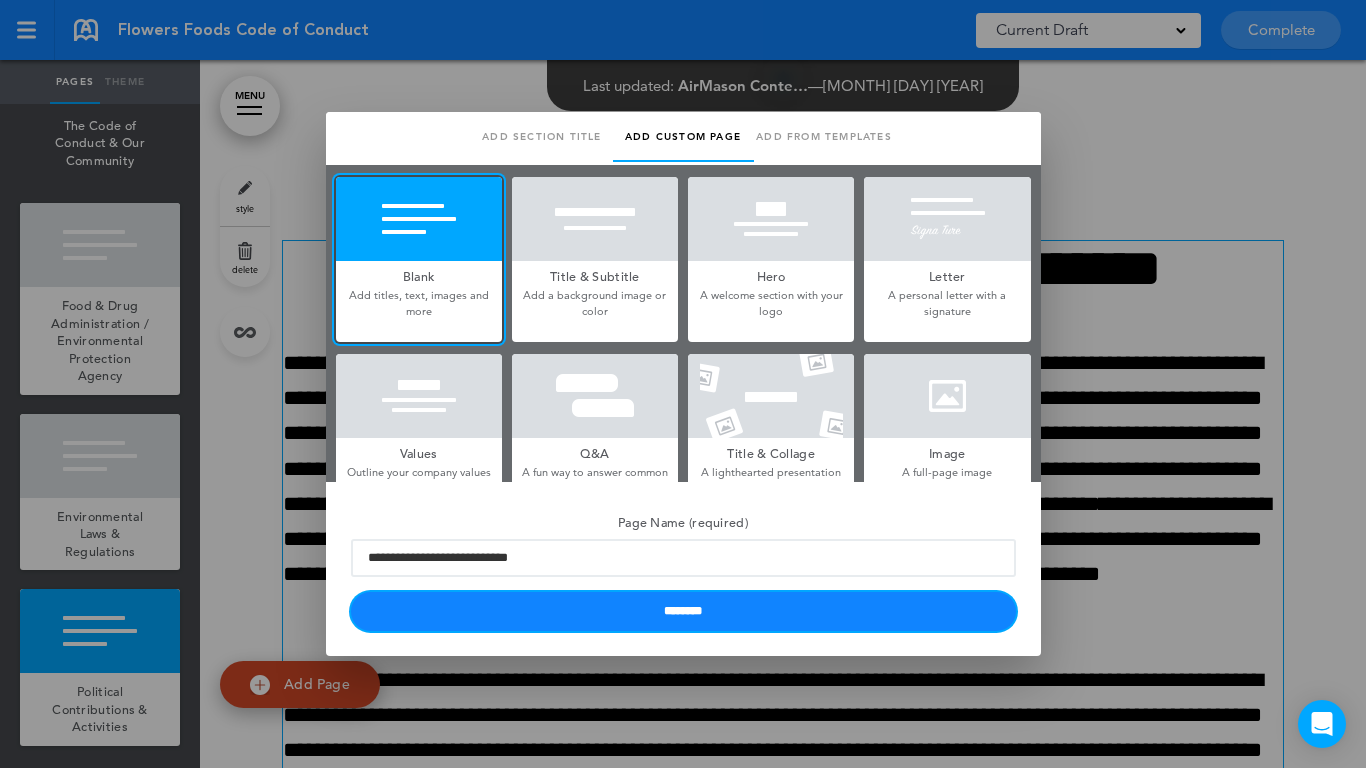 click on "********" at bounding box center (683, 611) 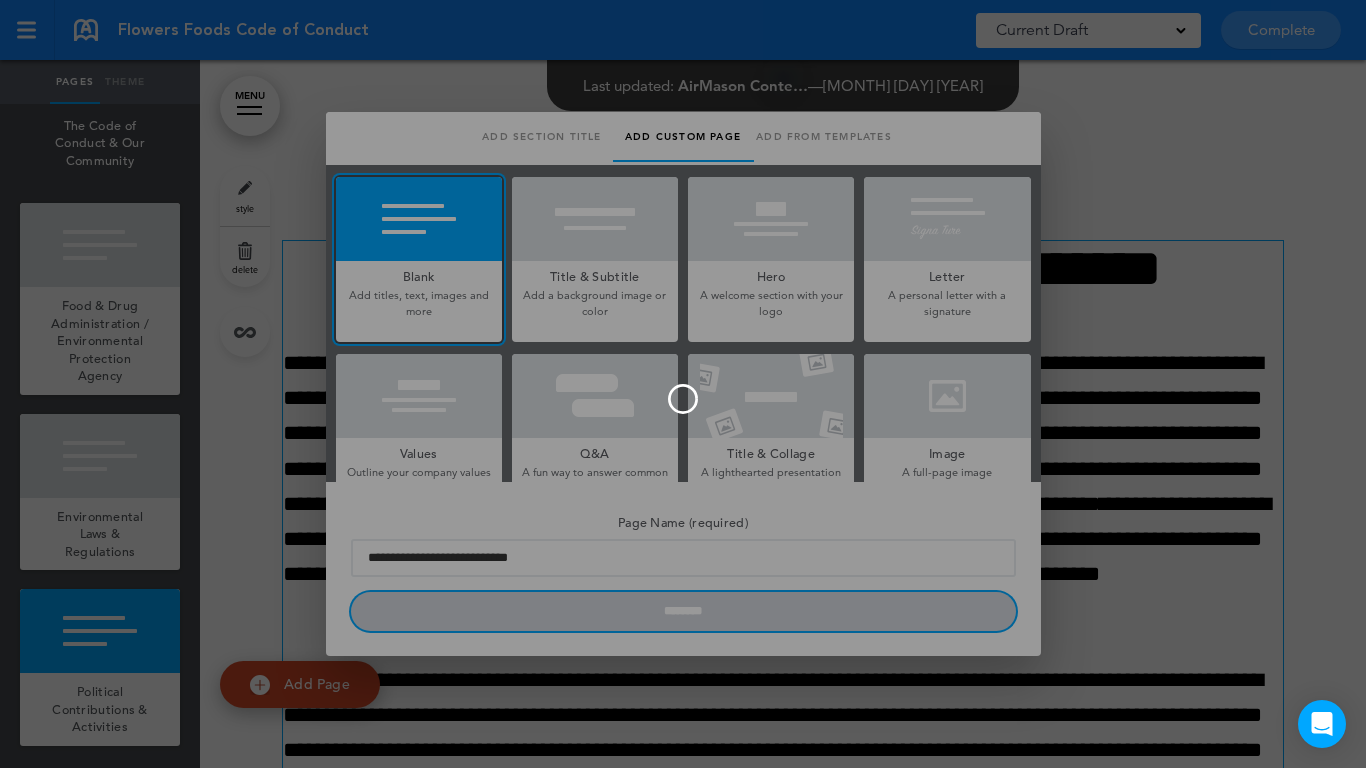 type 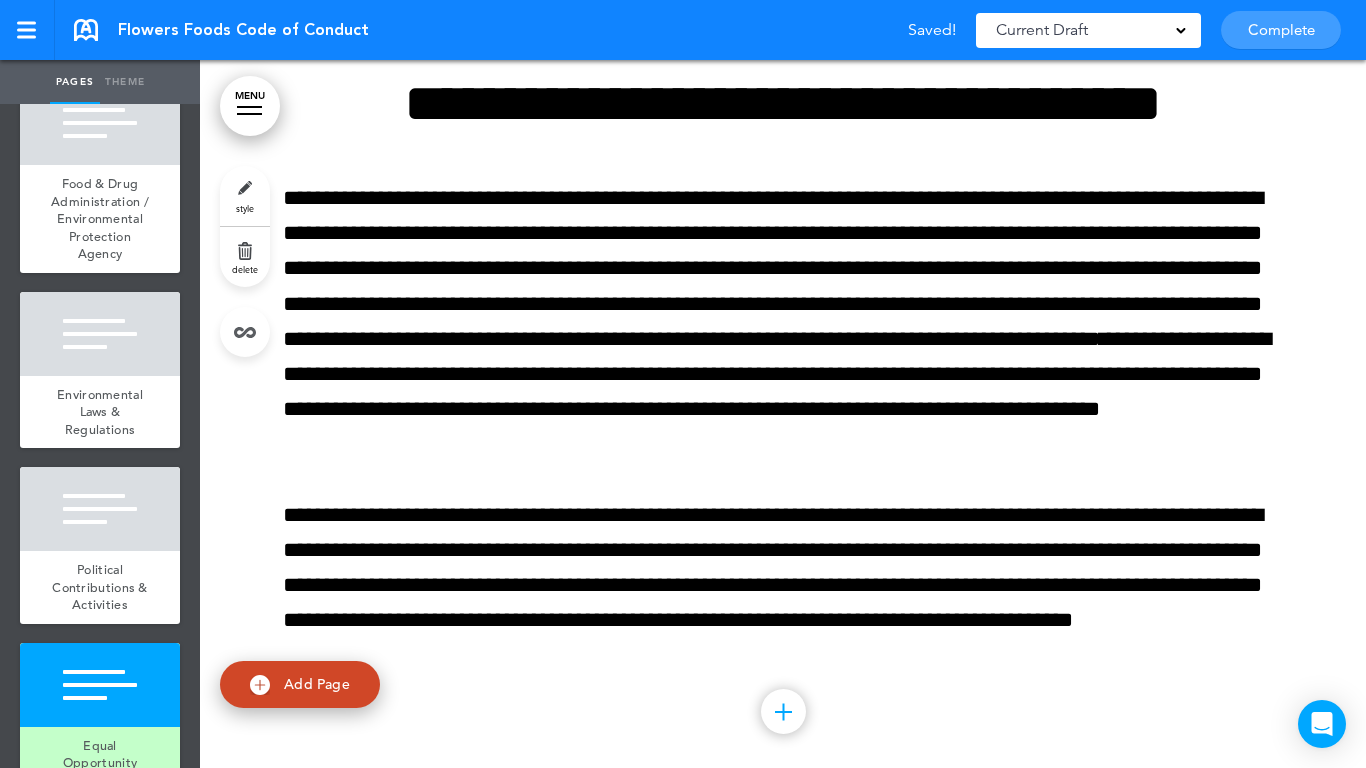 scroll, scrollTop: 11252, scrollLeft: 0, axis: vertical 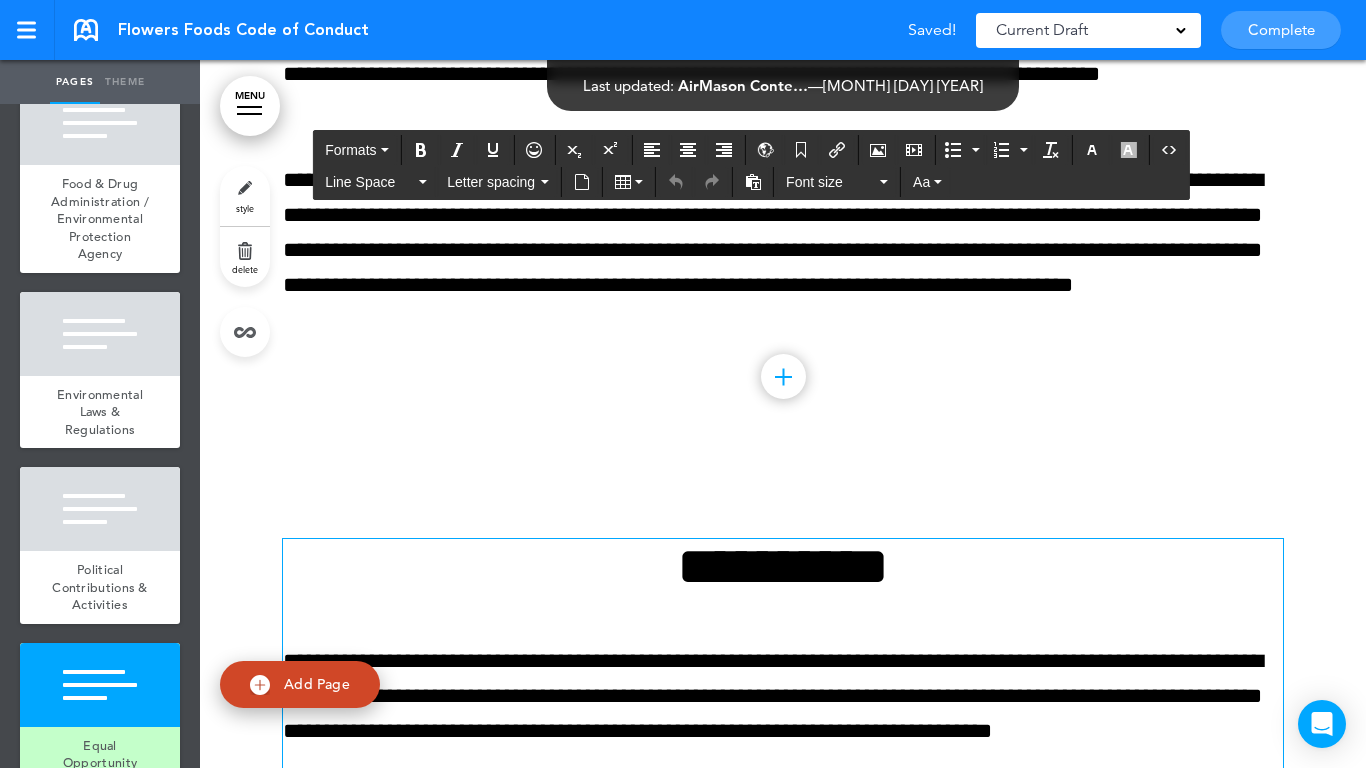 click on "**********" at bounding box center (783, 566) 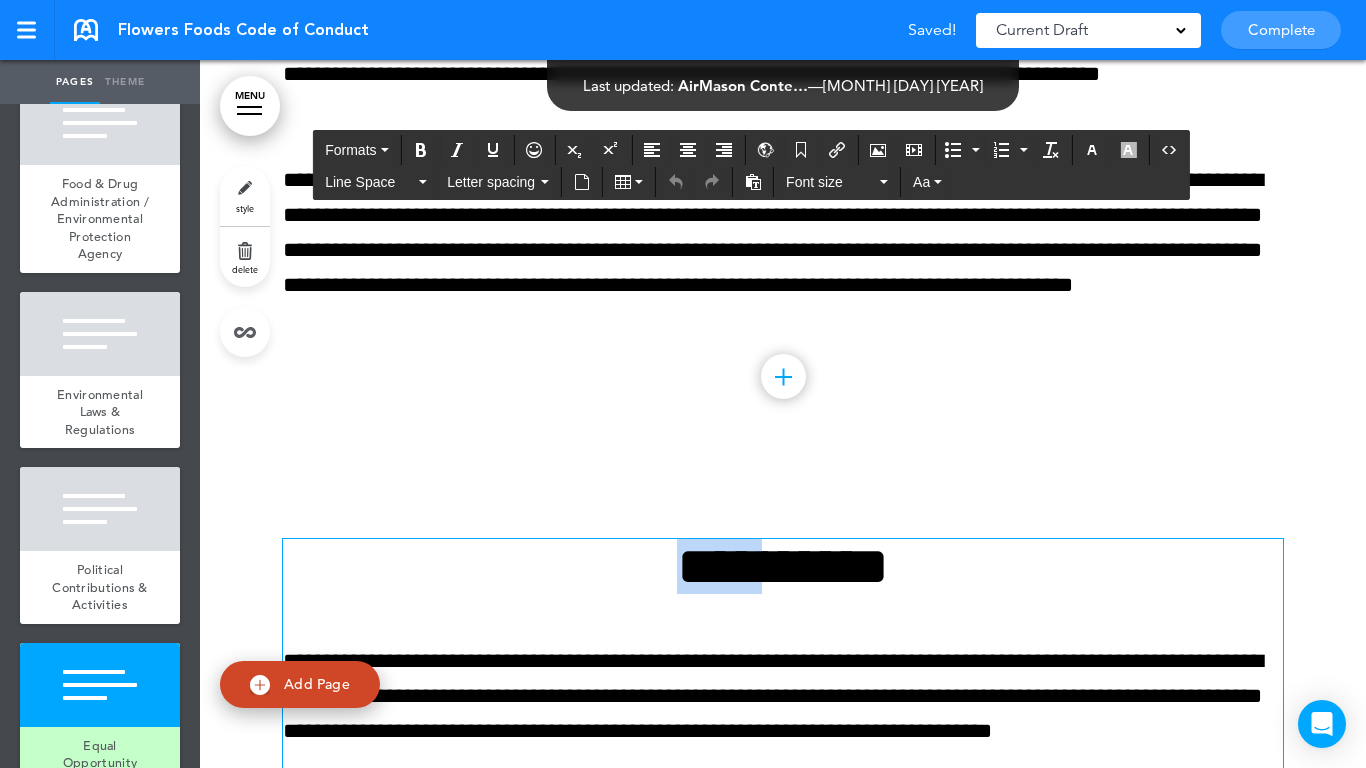 click on "**********" at bounding box center (783, 566) 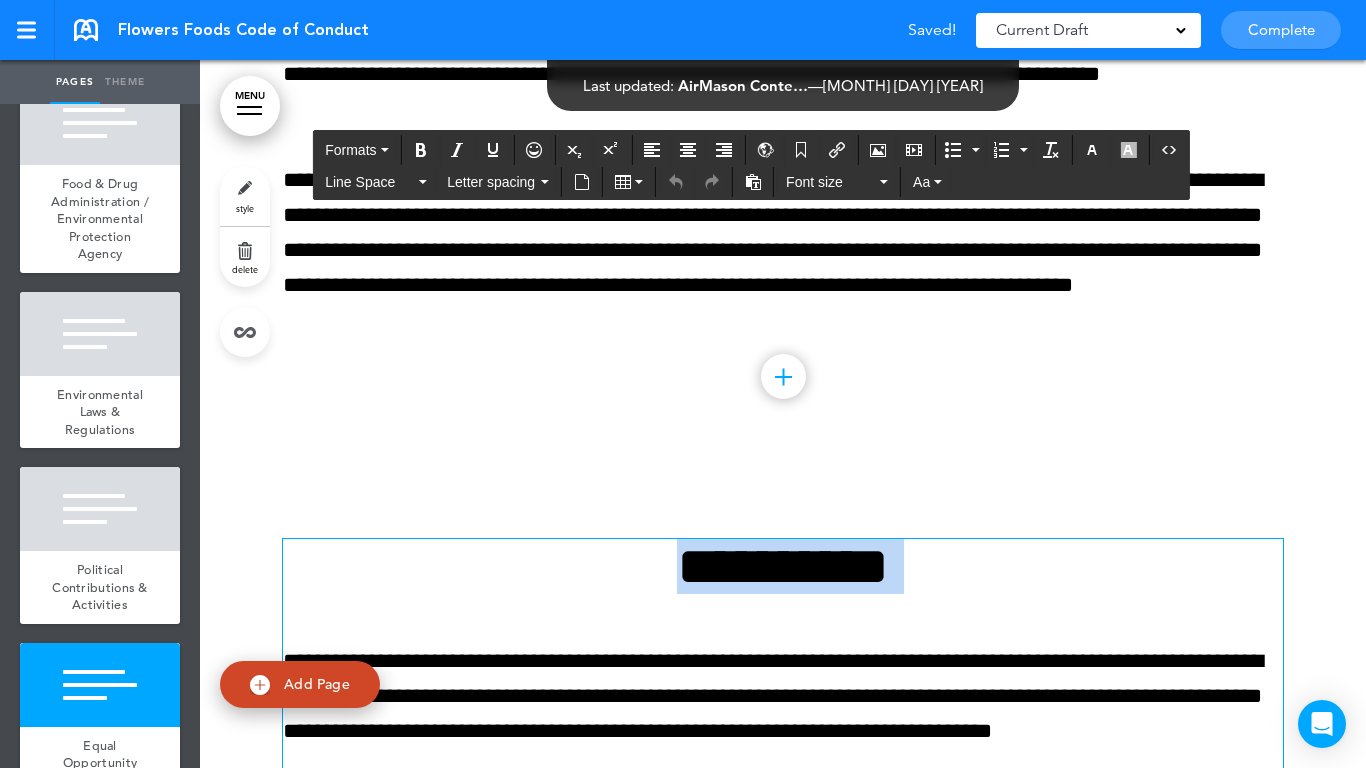 click on "**********" at bounding box center (783, 566) 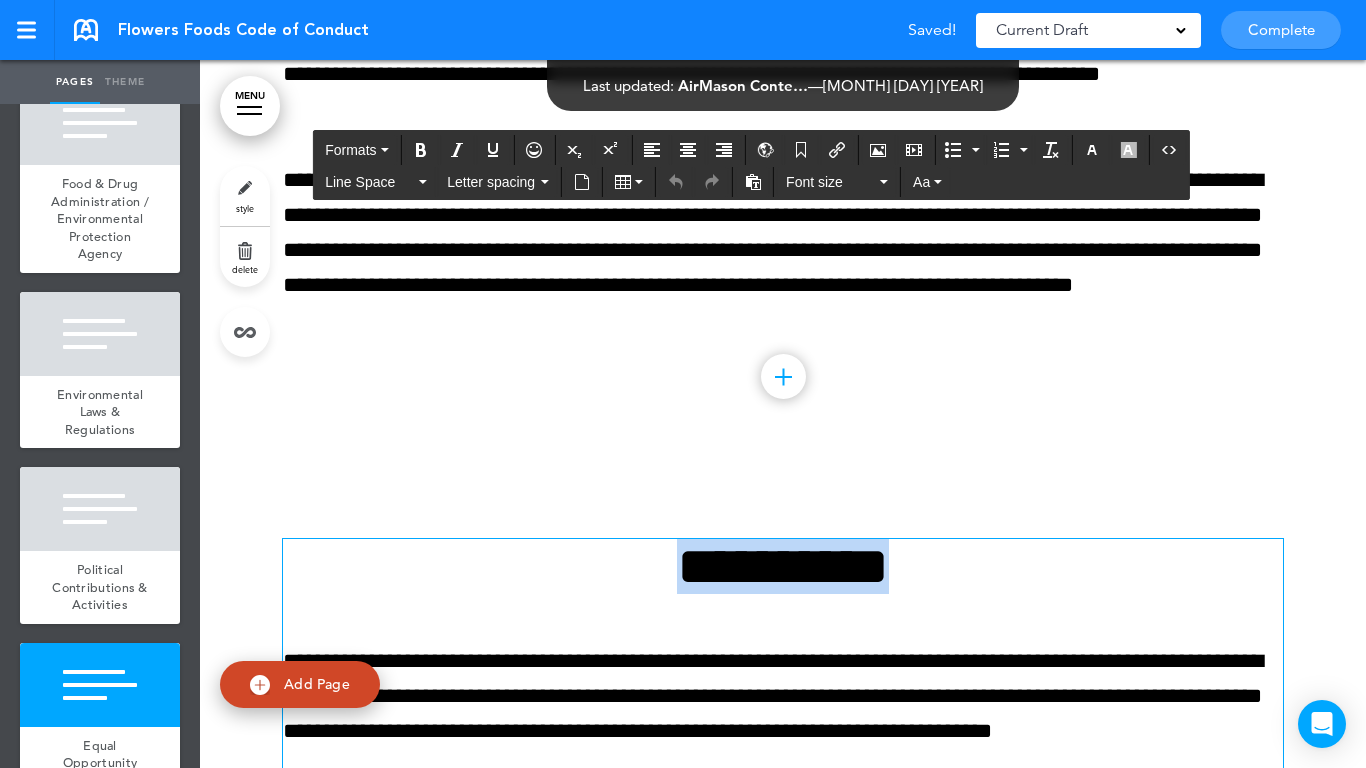 paste 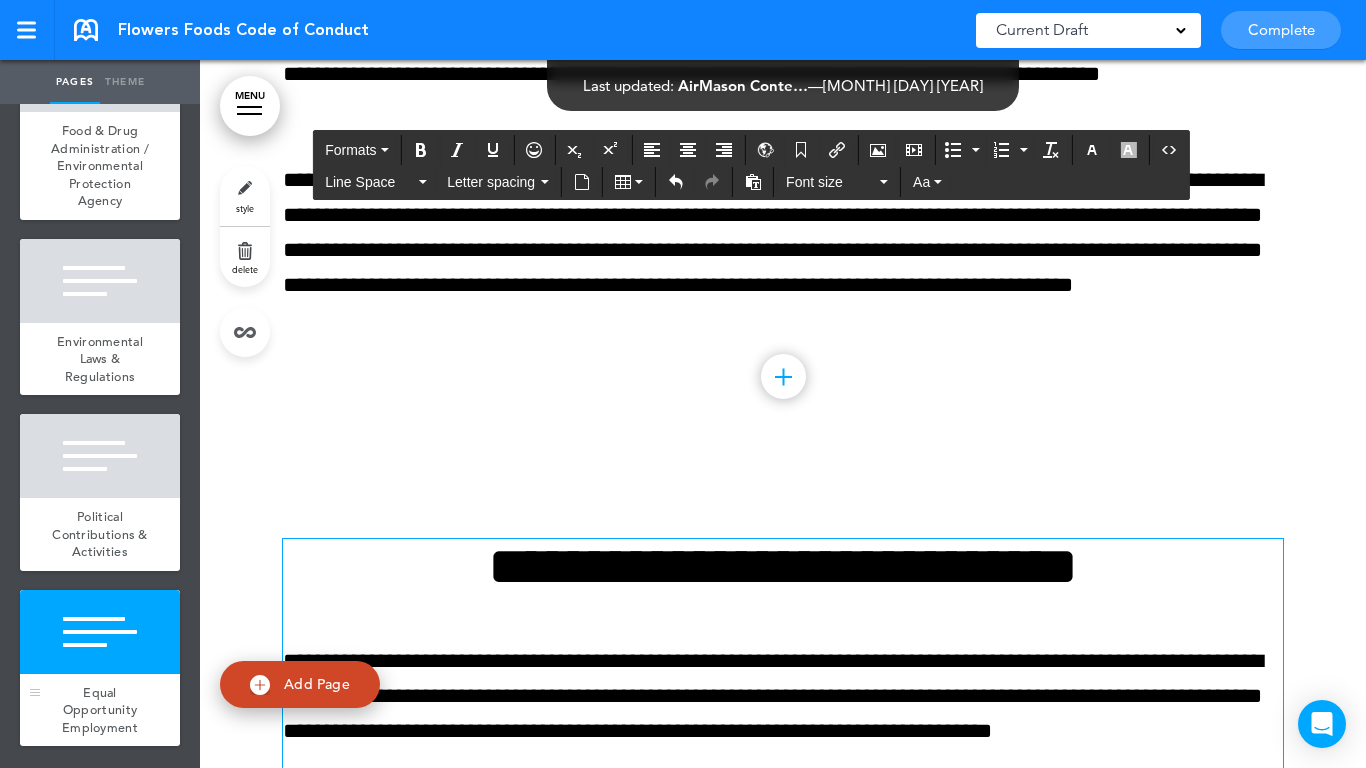 scroll, scrollTop: 2393, scrollLeft: 0, axis: vertical 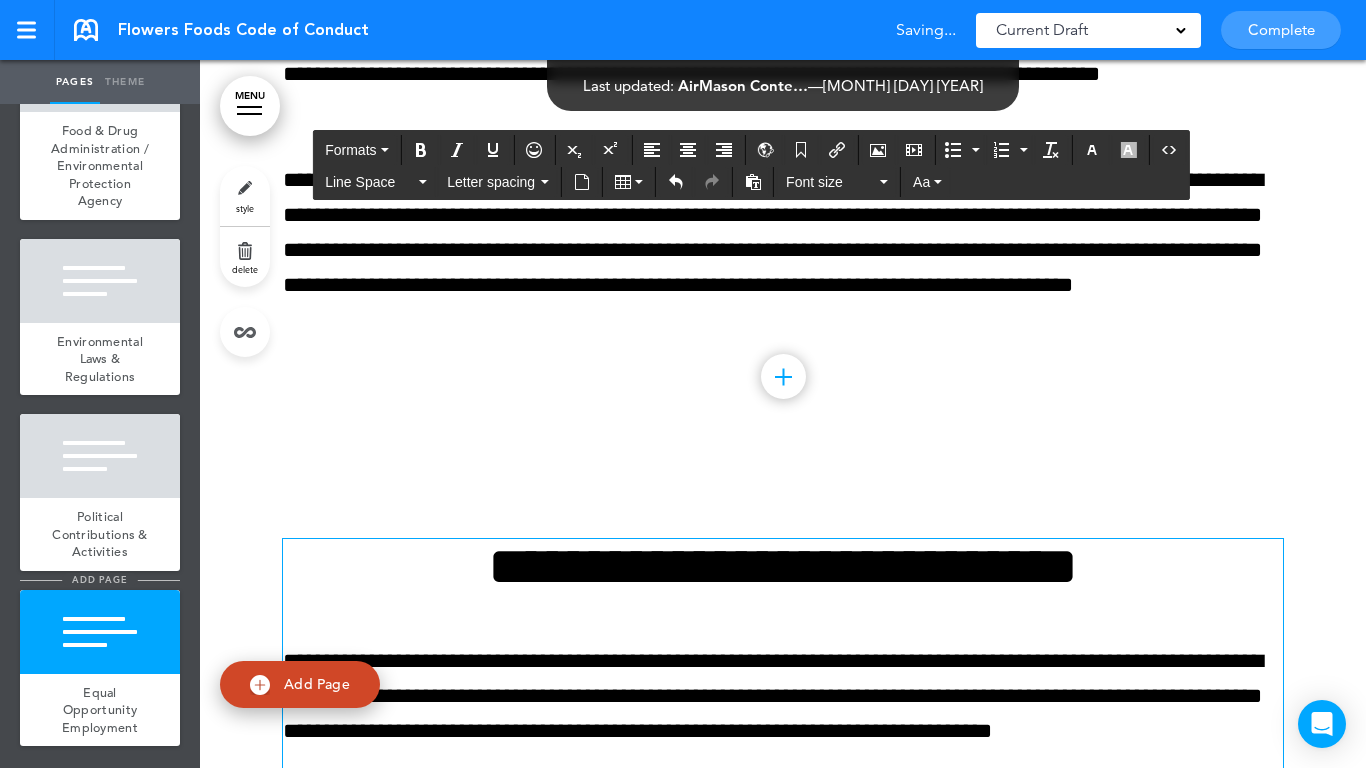 click on "add page" at bounding box center [99, 579] 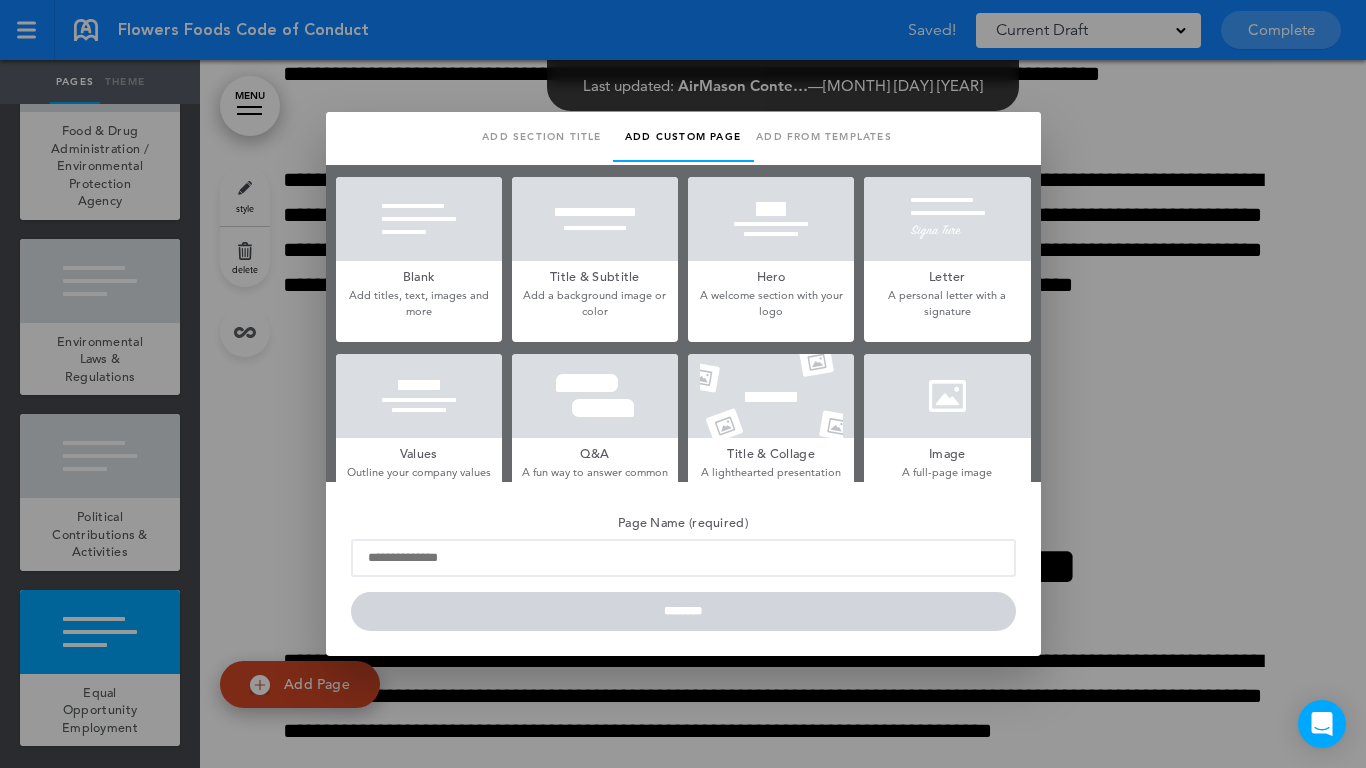 click on "Add section title" at bounding box center [542, 137] 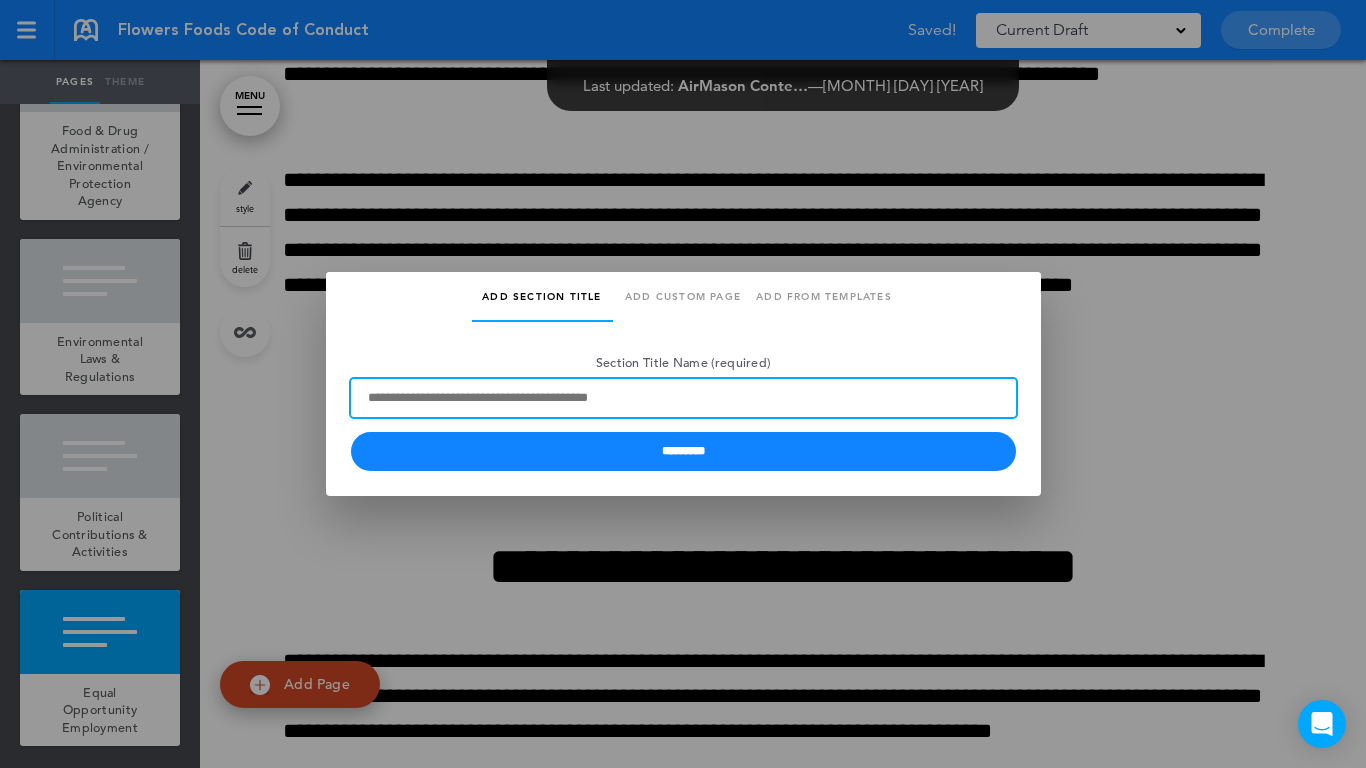 click on "Section Title Name (required)" at bounding box center (683, 398) 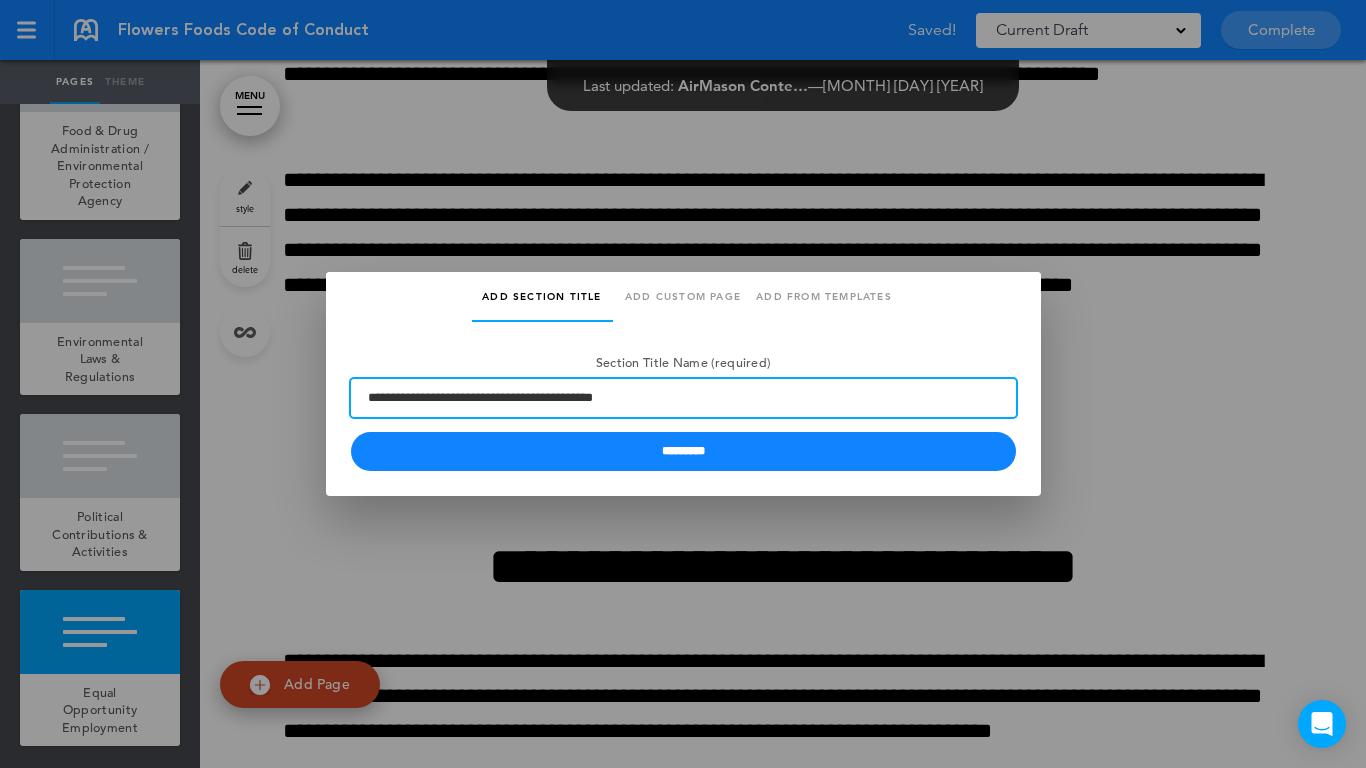 type on "**********" 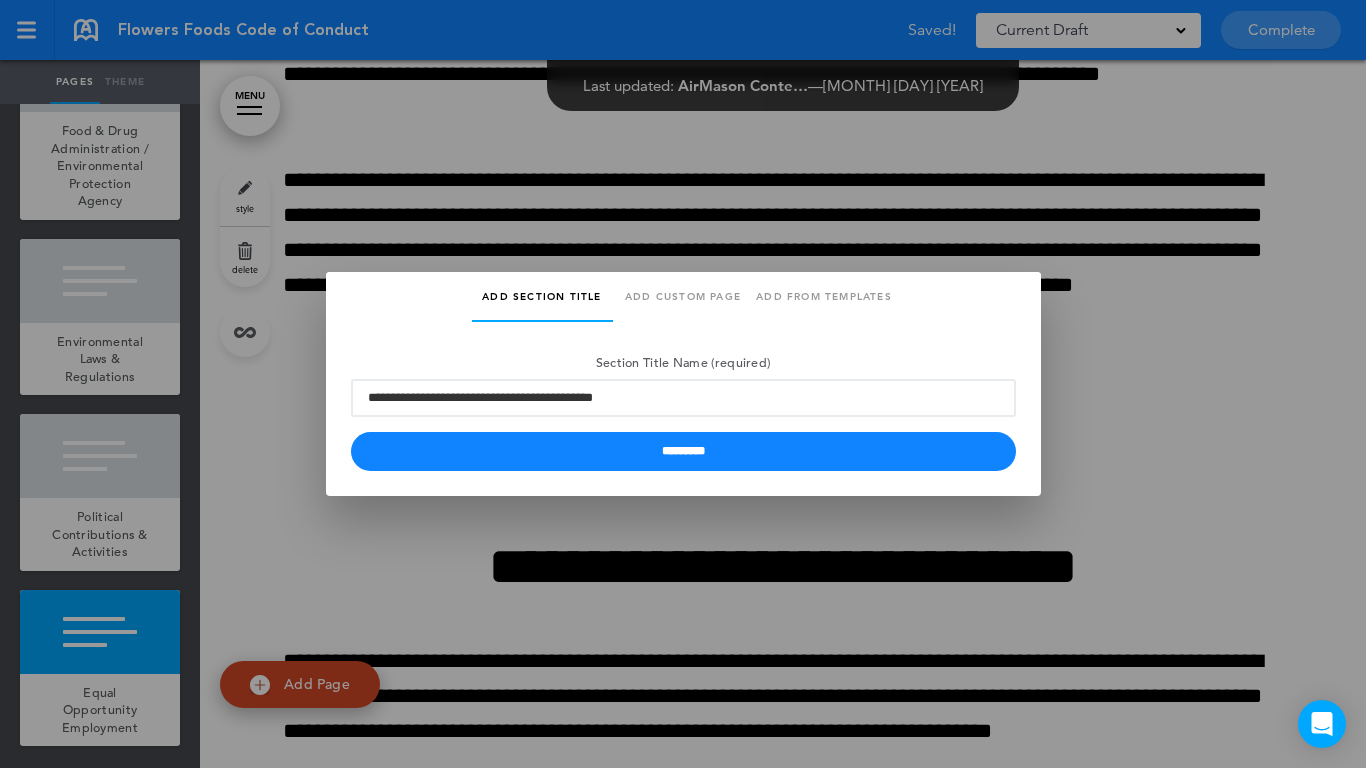 click on "**********" at bounding box center [683, 409] 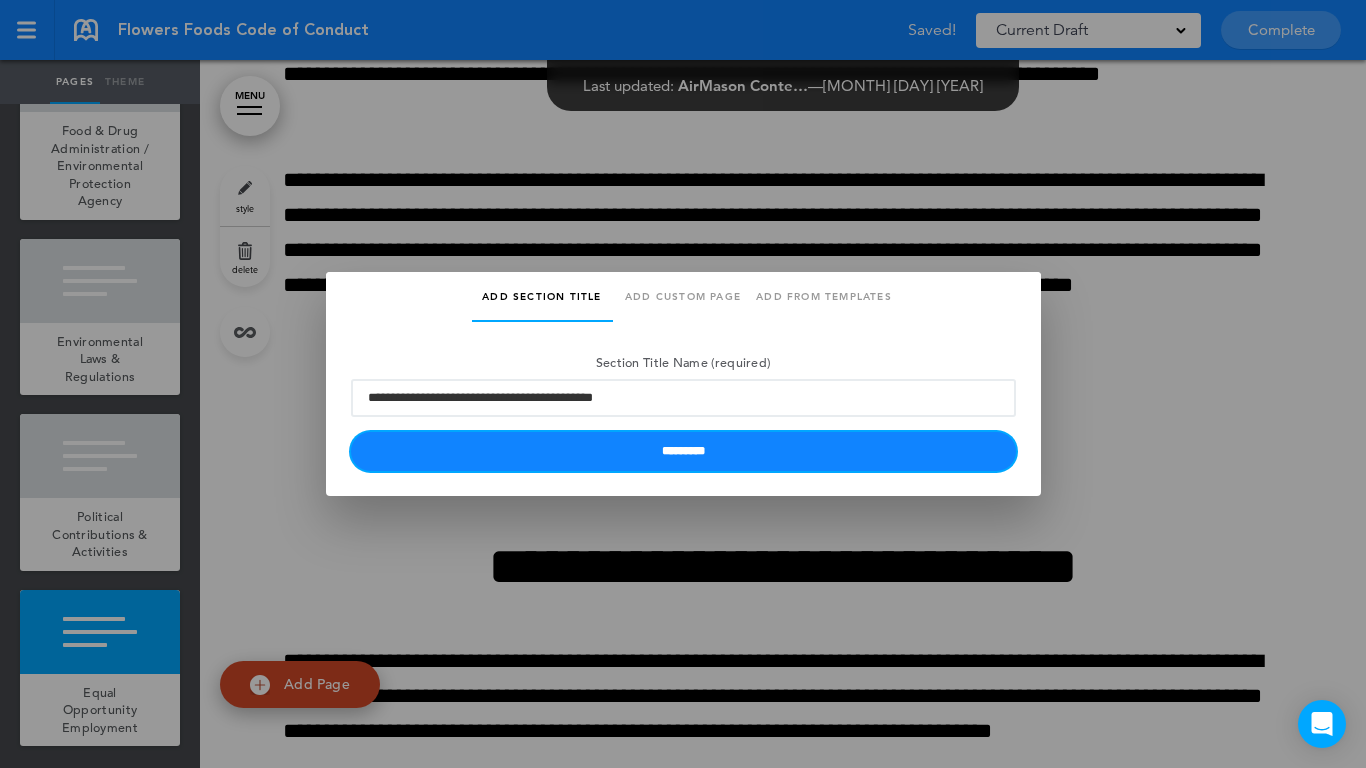 click on "*********" at bounding box center [683, 451] 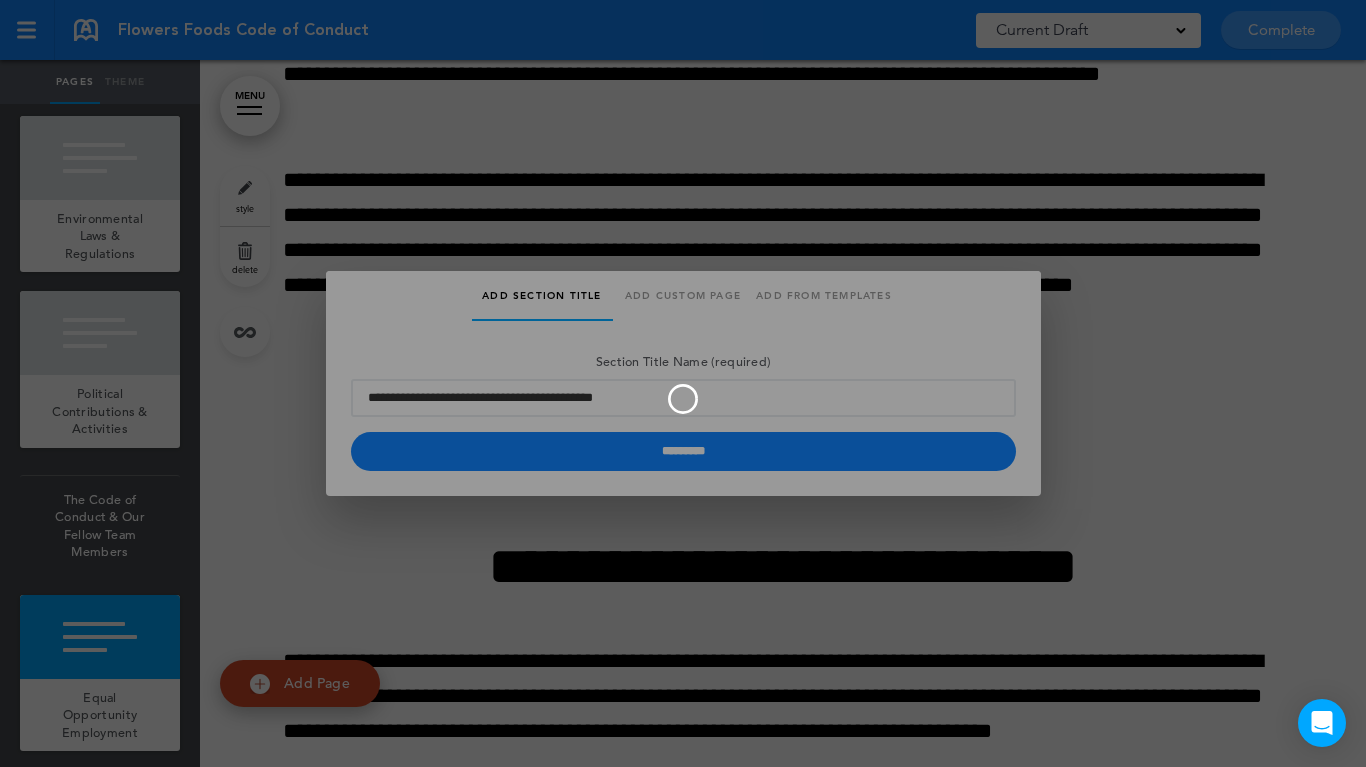 type 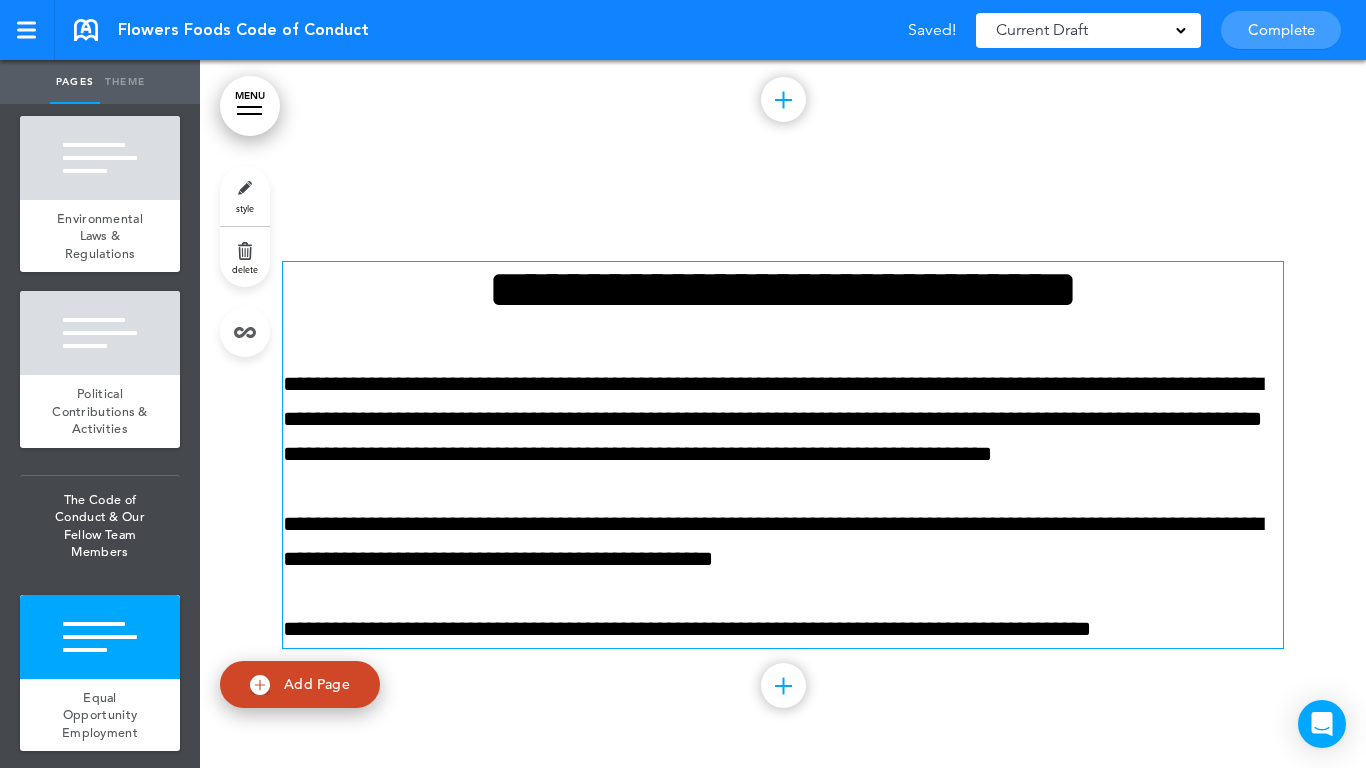 scroll, scrollTop: 11538, scrollLeft: 0, axis: vertical 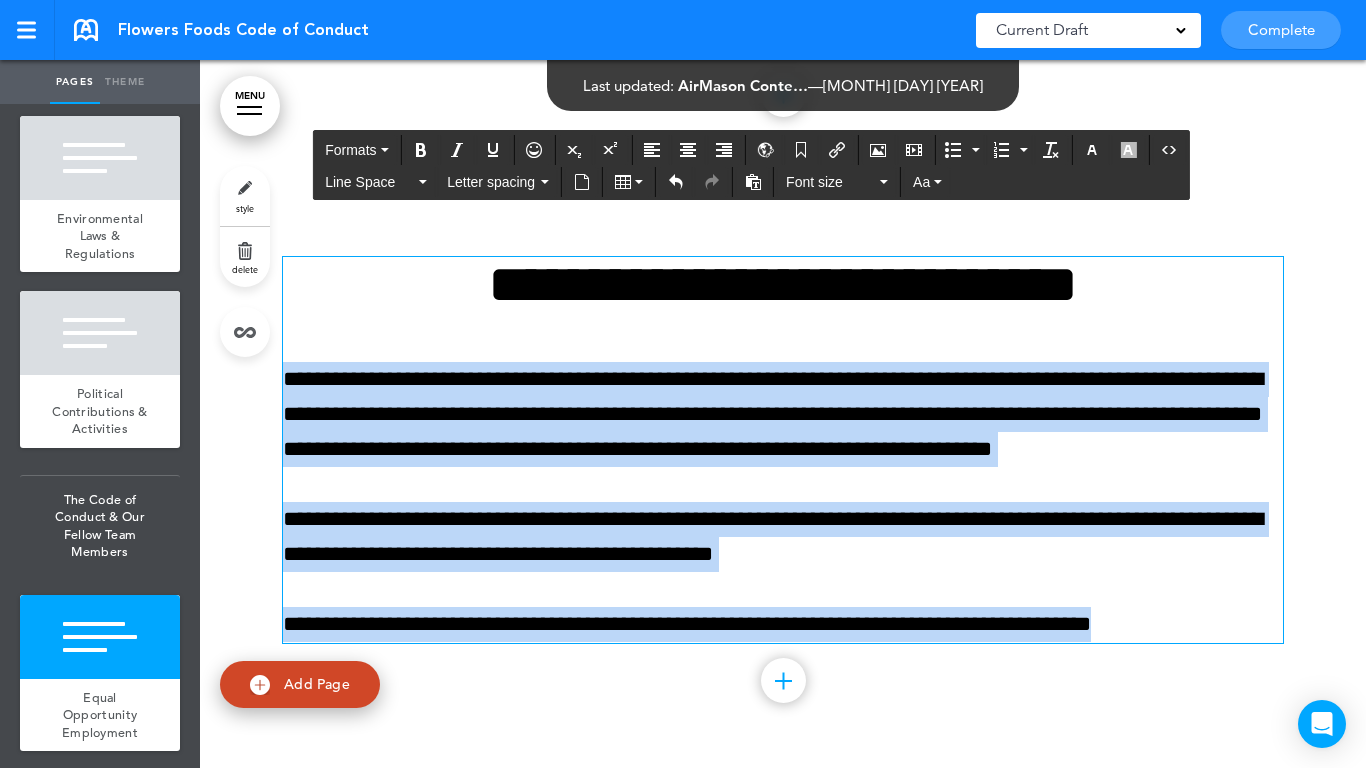 click on "Make this page common so it is available in other handbooks.
This handbook
Preview
Settings
Your Handbooks
Account
Manage Organization
My Account
Help
Logout
Flowers Foods Code of Conduct
Saved!
Current Draft
CURRENT DRAFT
Complete" at bounding box center [683, 384] 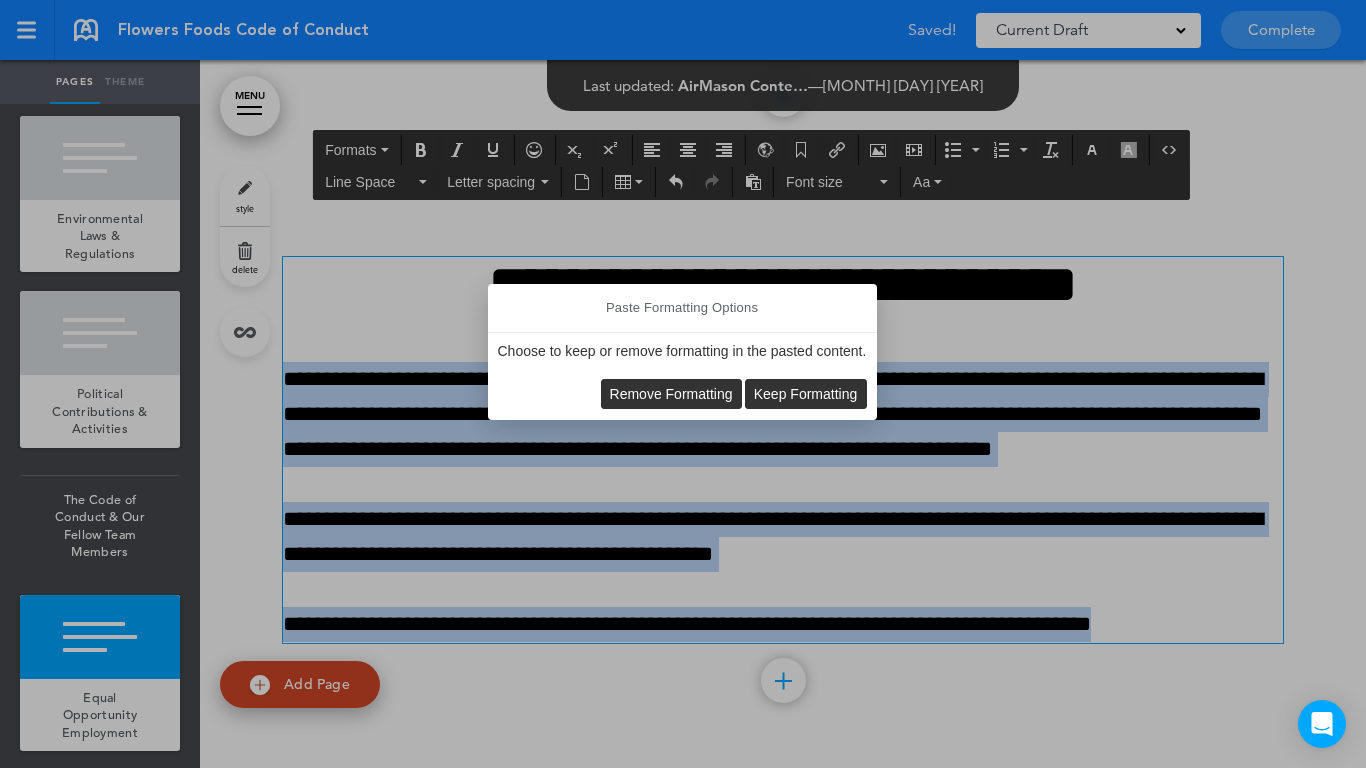 click on "Remove Formatting" at bounding box center (671, 394) 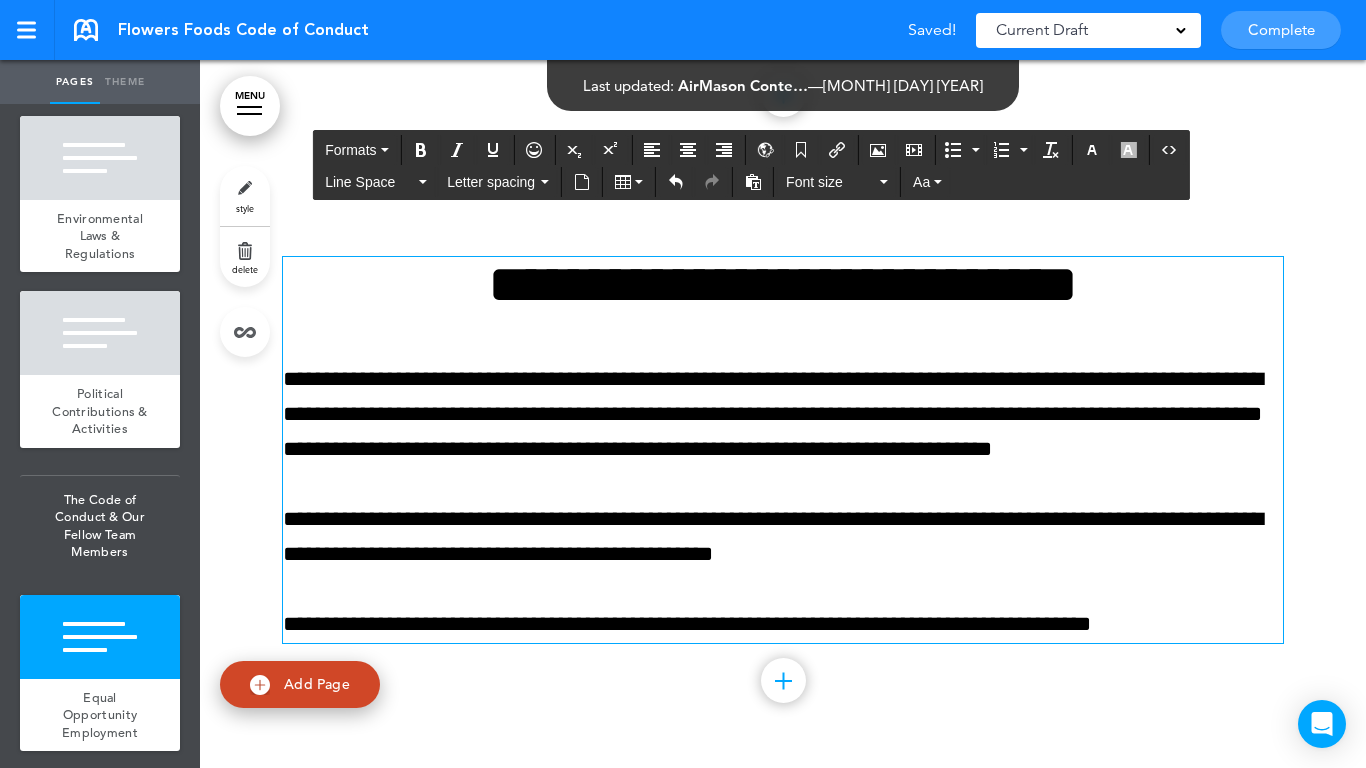 type 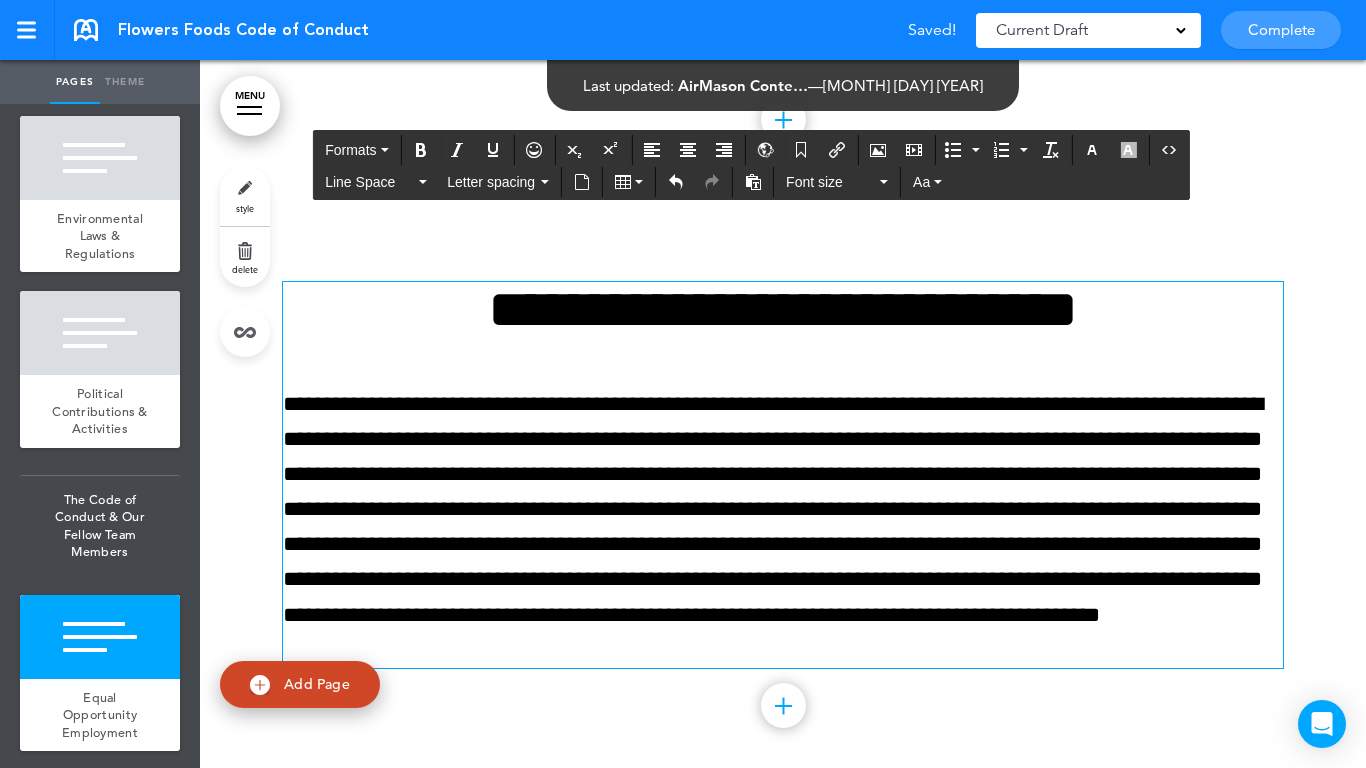 scroll, scrollTop: 11538, scrollLeft: 0, axis: vertical 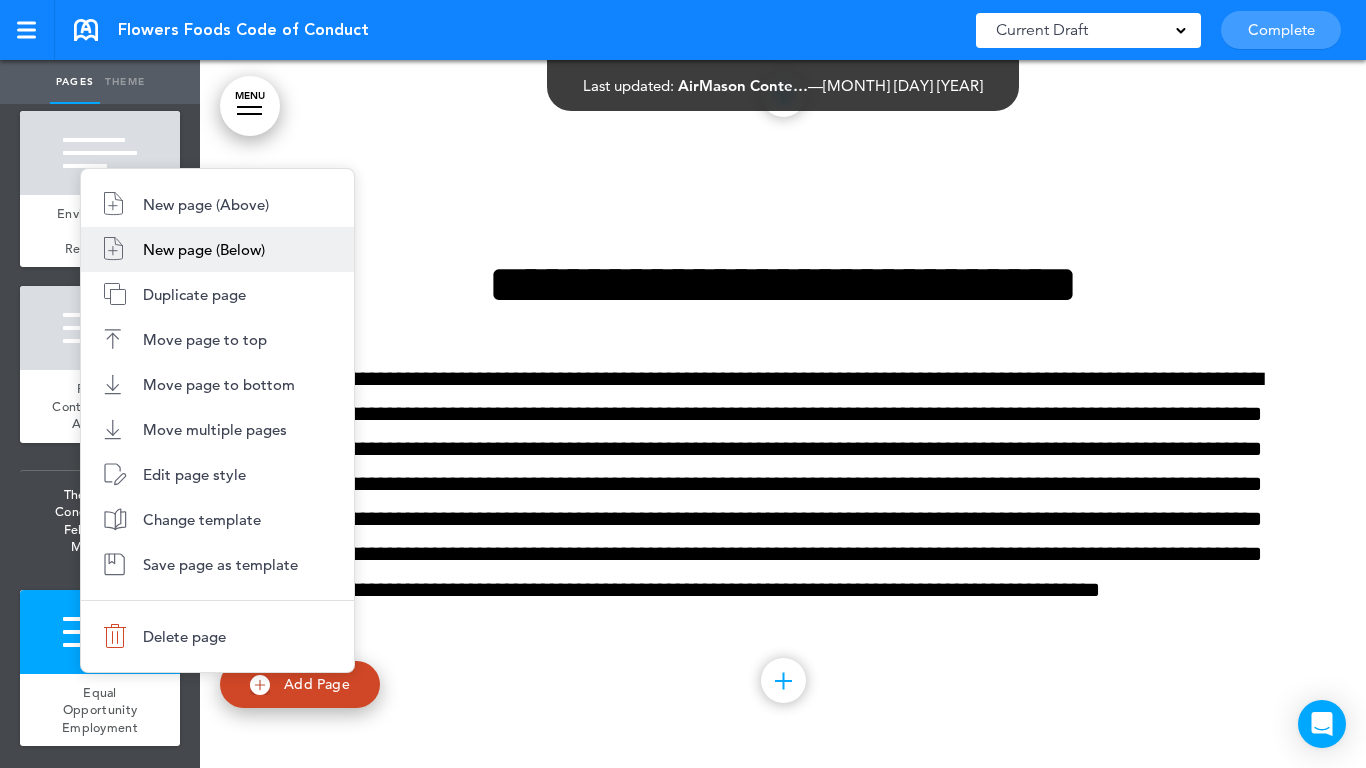 click on "New page (Below)" at bounding box center (204, 249) 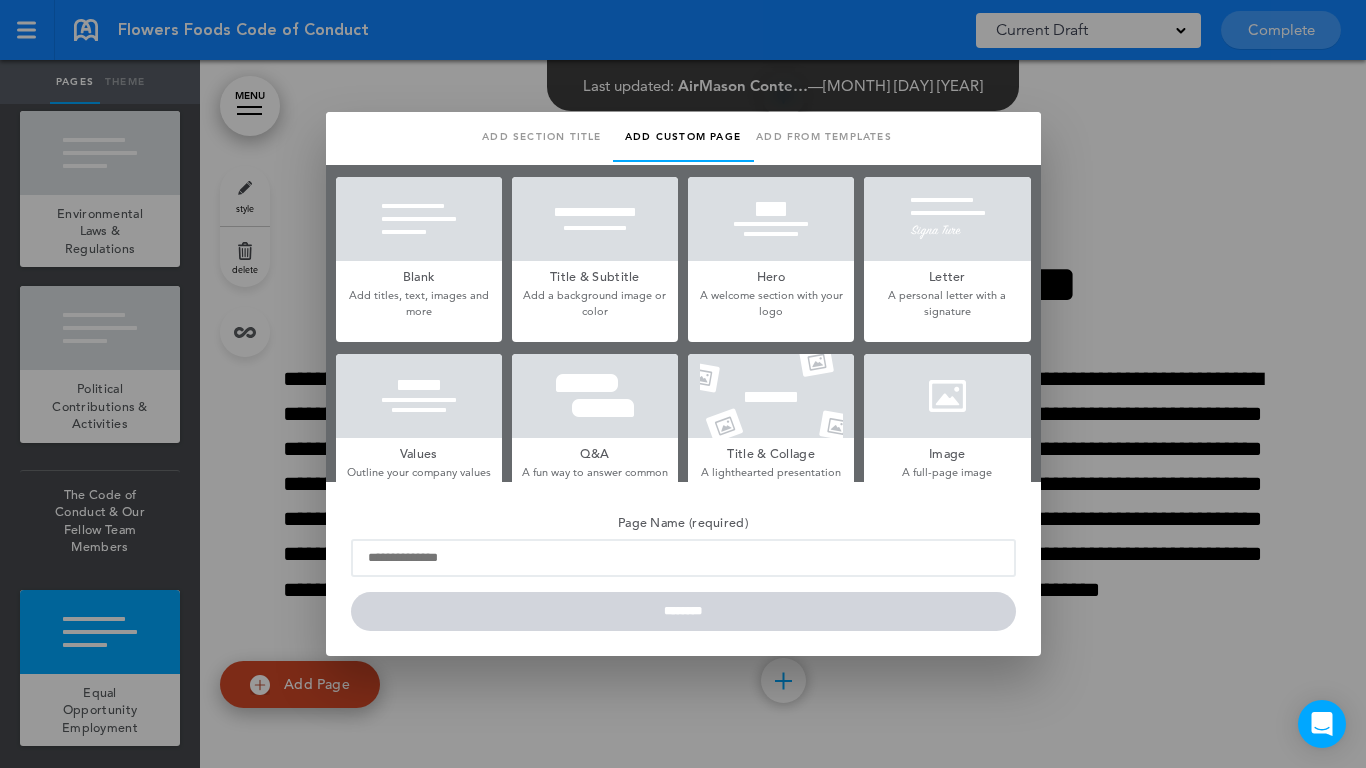click at bounding box center [419, 219] 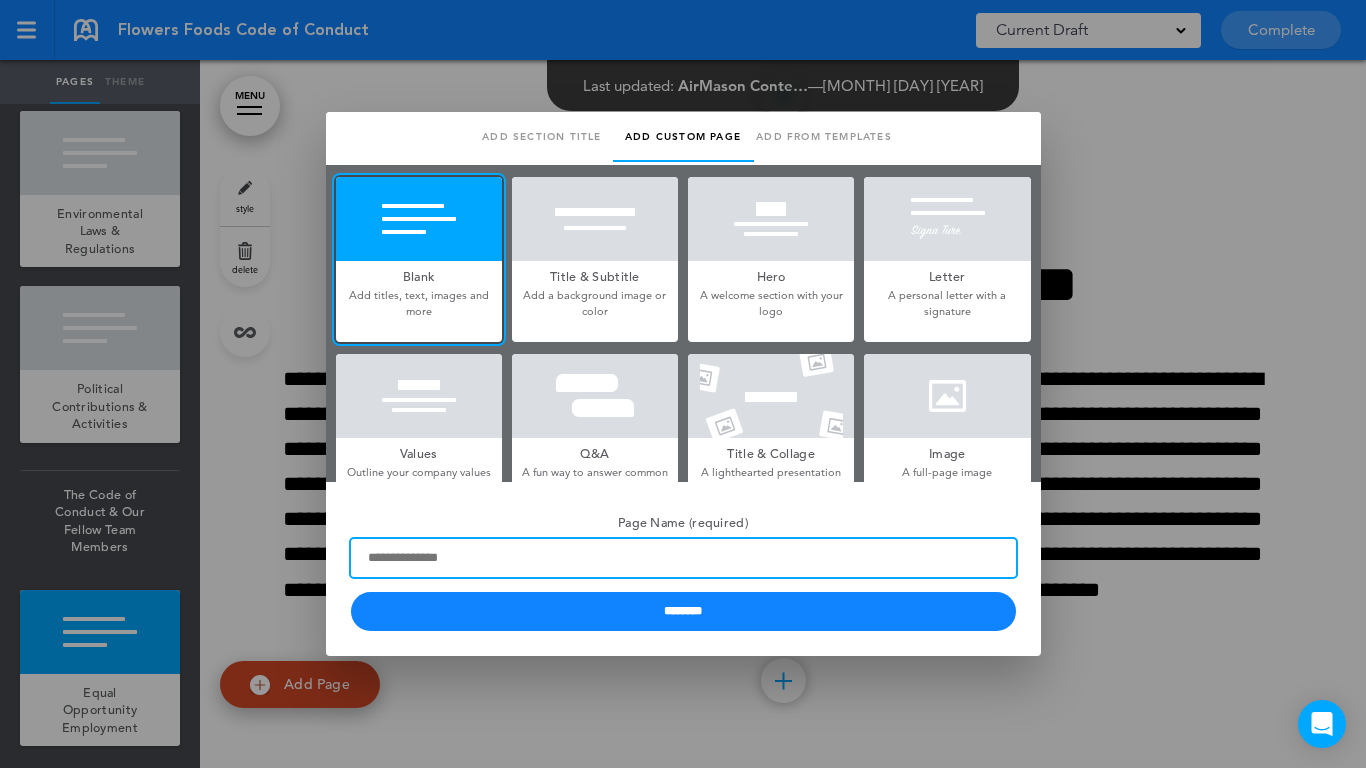 click on "Page Name (required)" at bounding box center [683, 558] 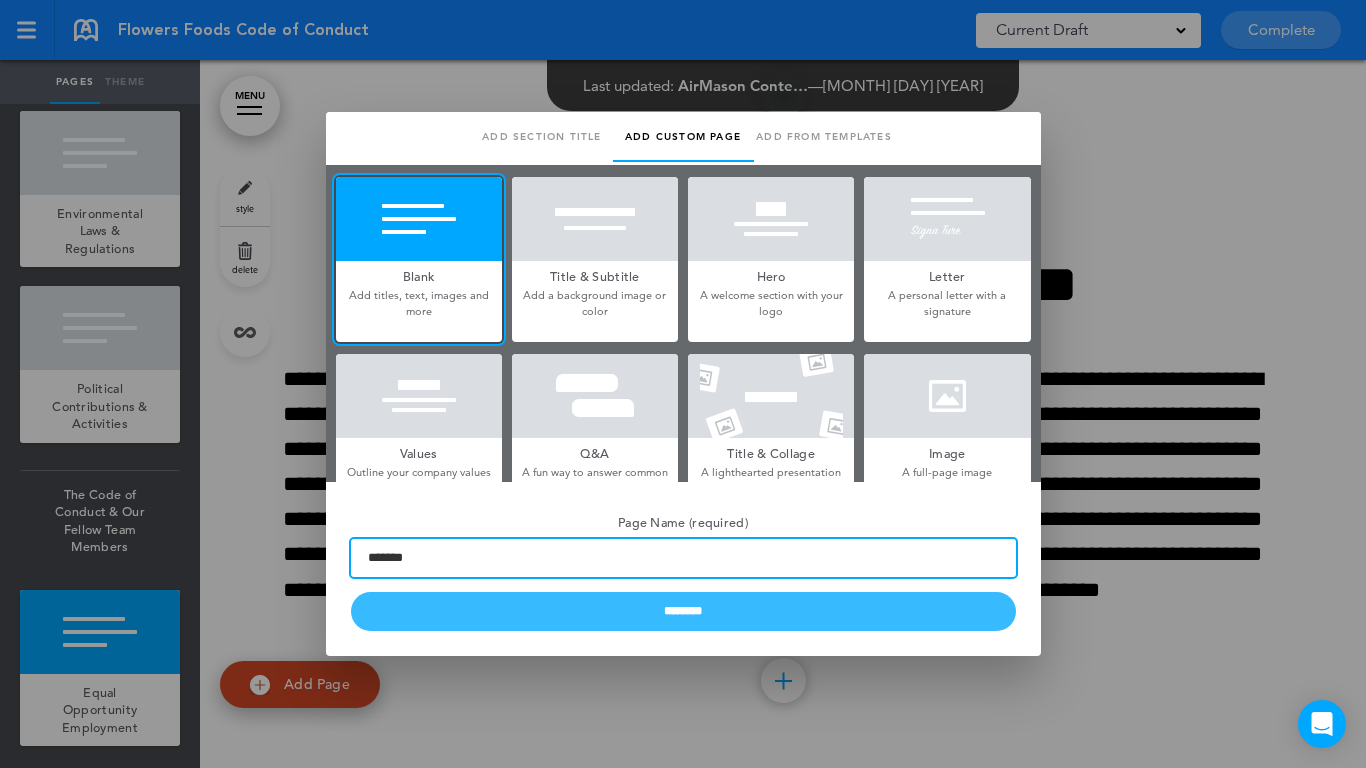 type on "*******" 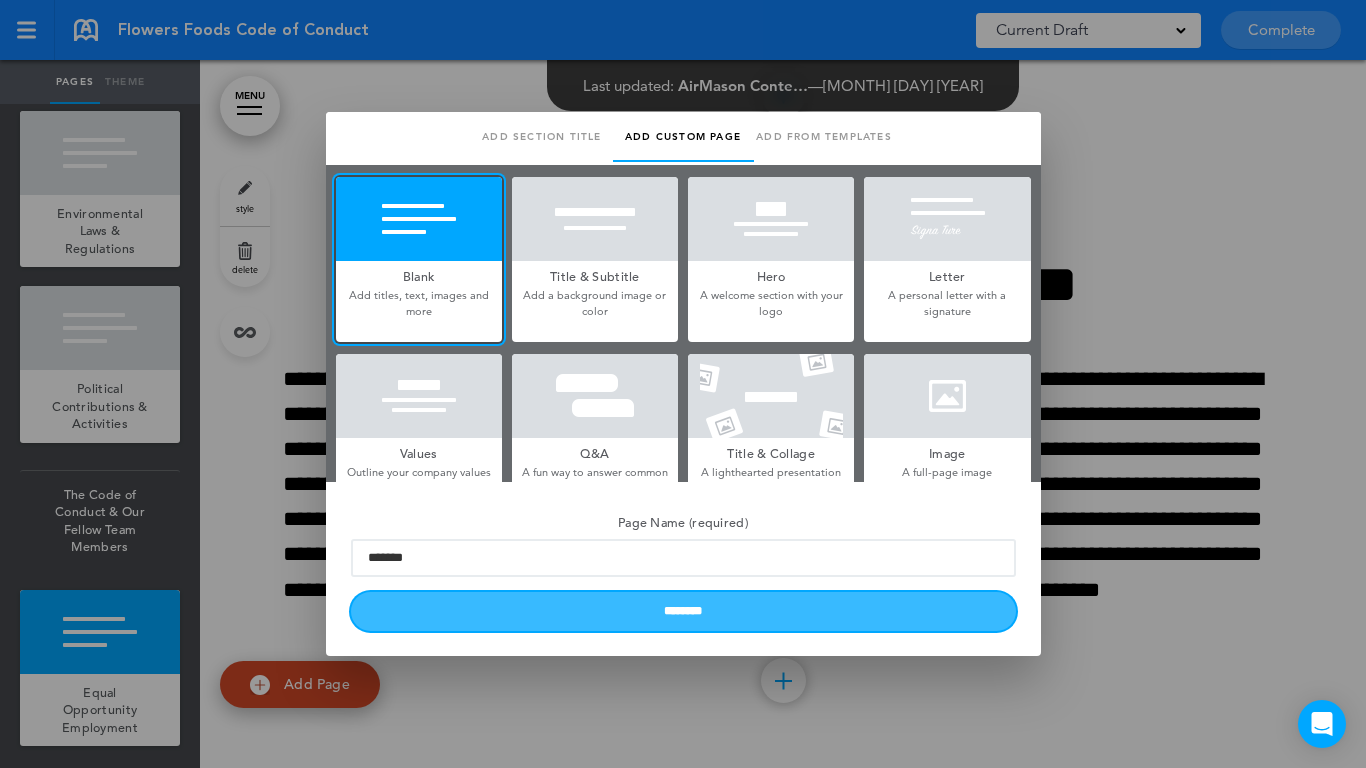 click on "********" at bounding box center (683, 611) 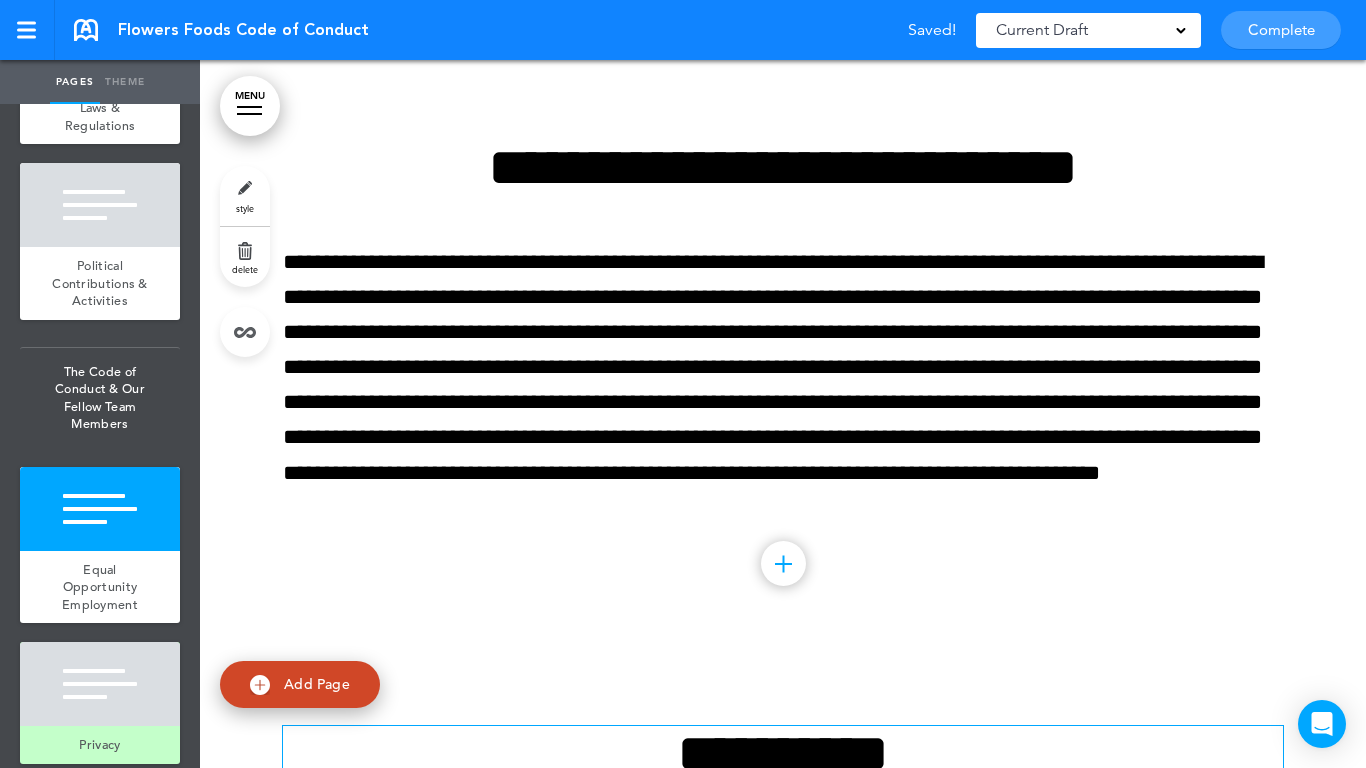 scroll, scrollTop: 12038, scrollLeft: 0, axis: vertical 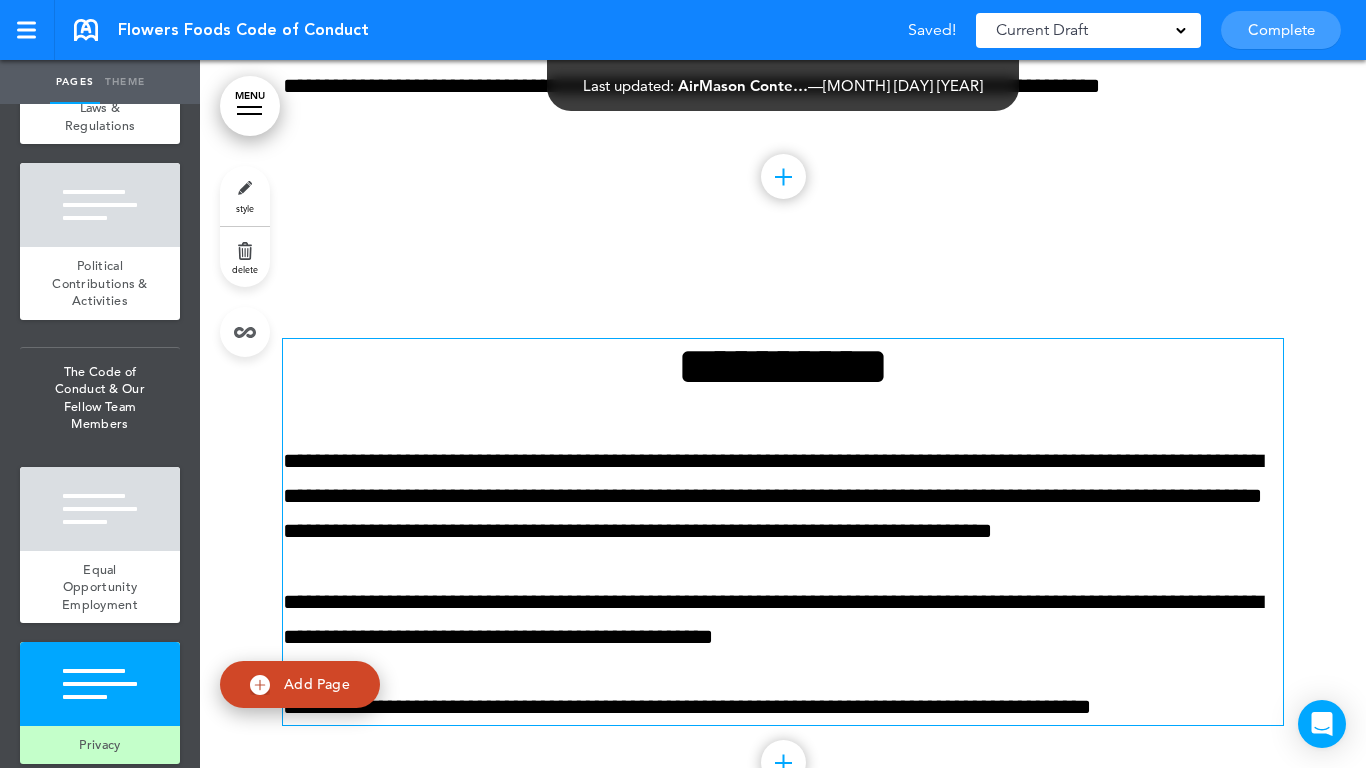 click on "**********" at bounding box center [783, 366] 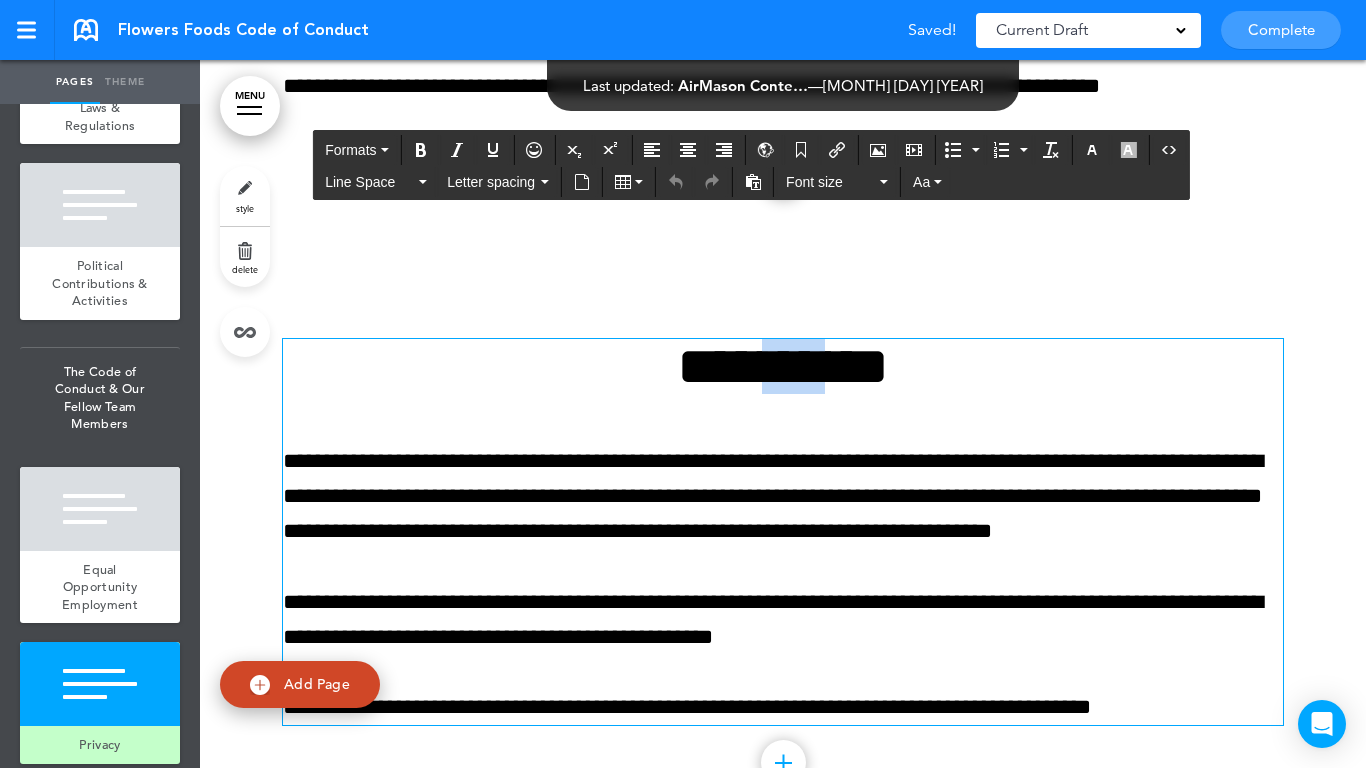 click on "**********" at bounding box center [783, 366] 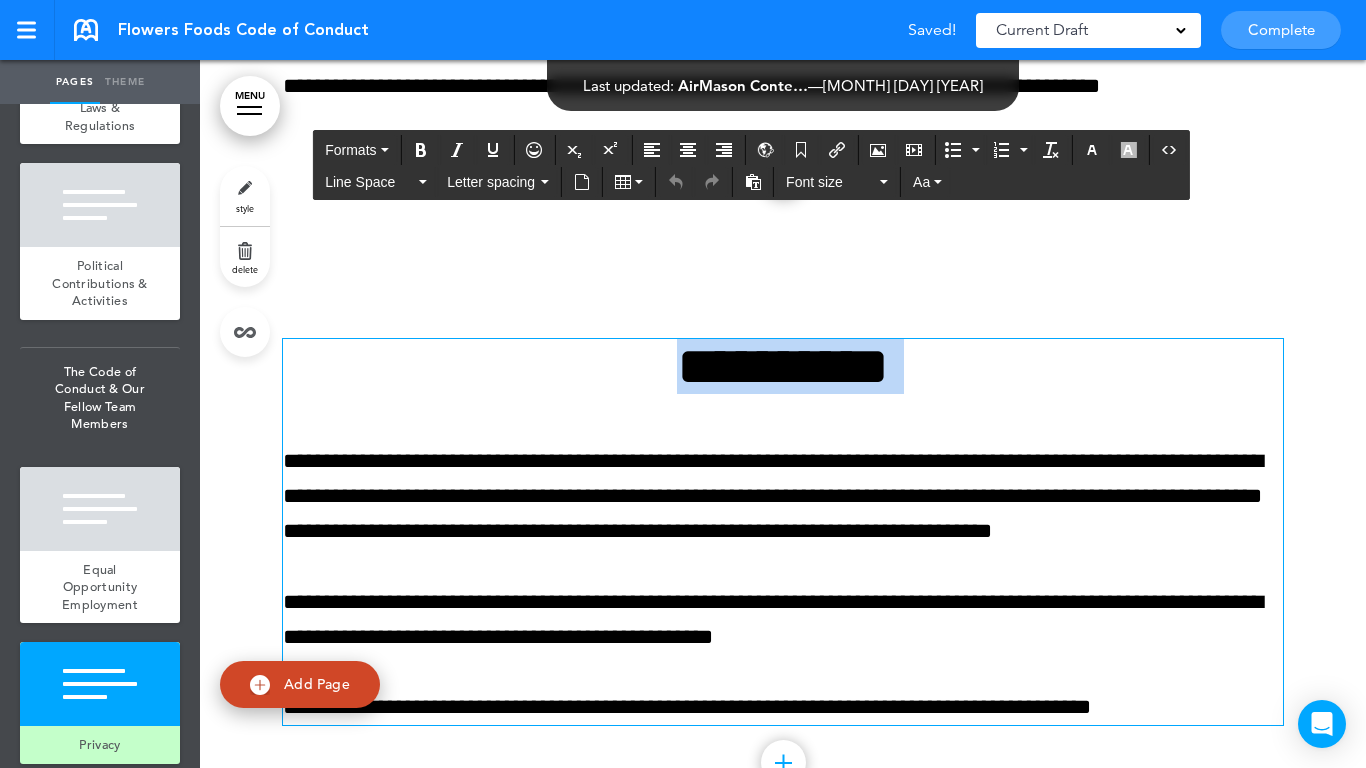 click on "**********" at bounding box center [783, 366] 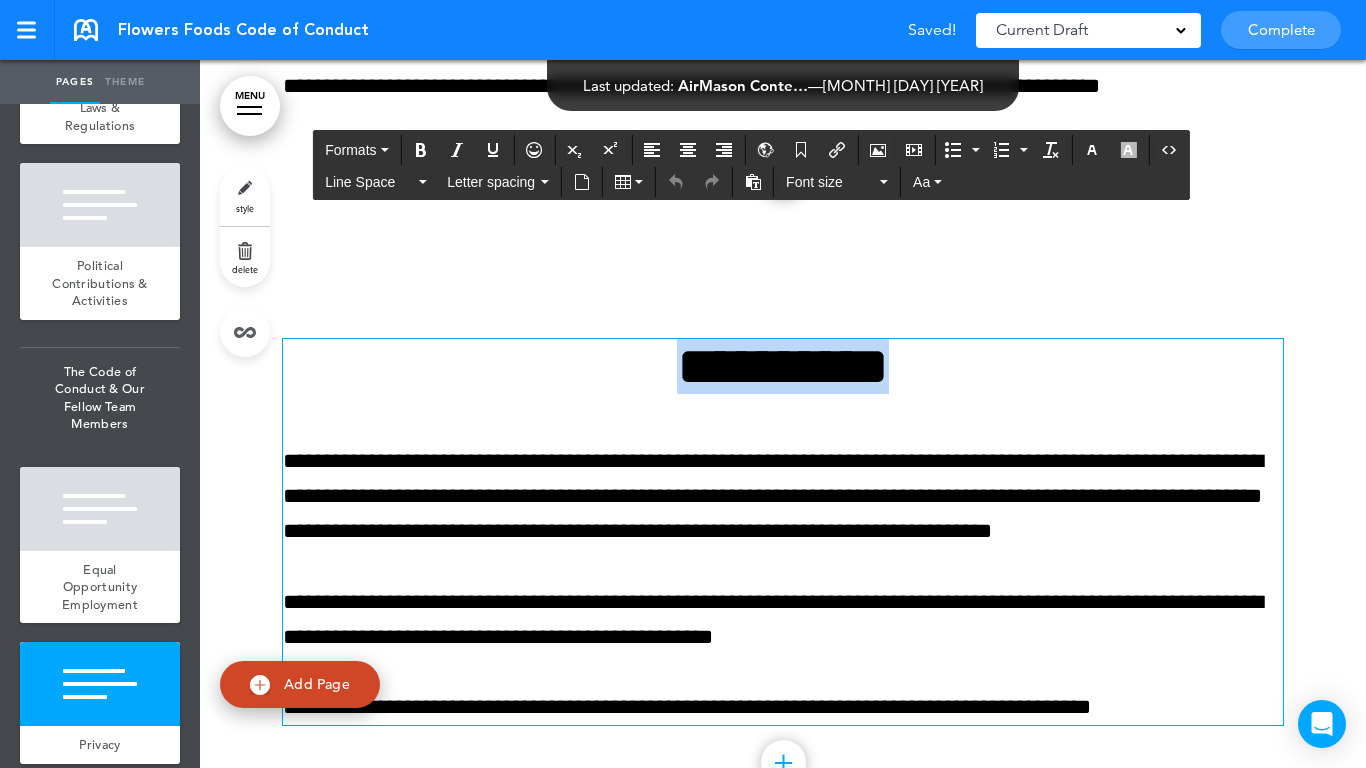 paste 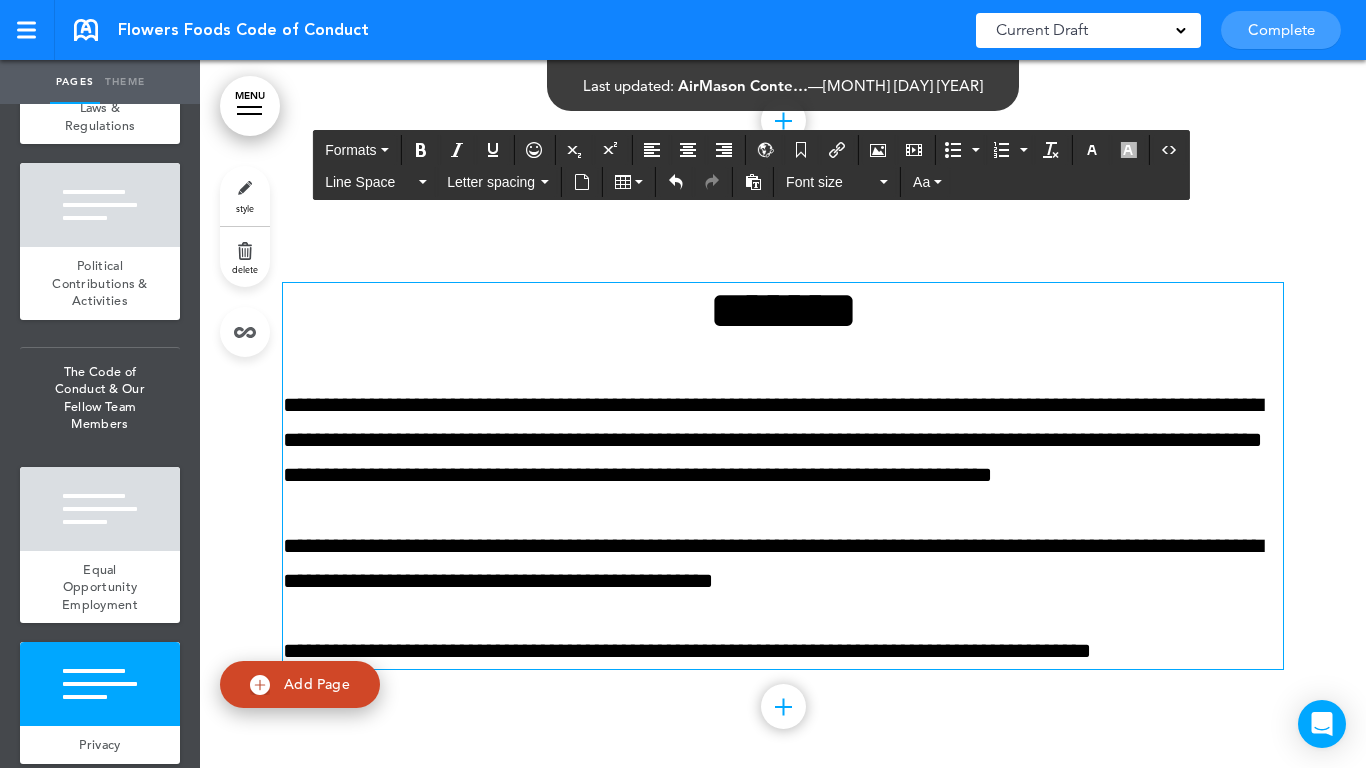 scroll, scrollTop: 12124, scrollLeft: 0, axis: vertical 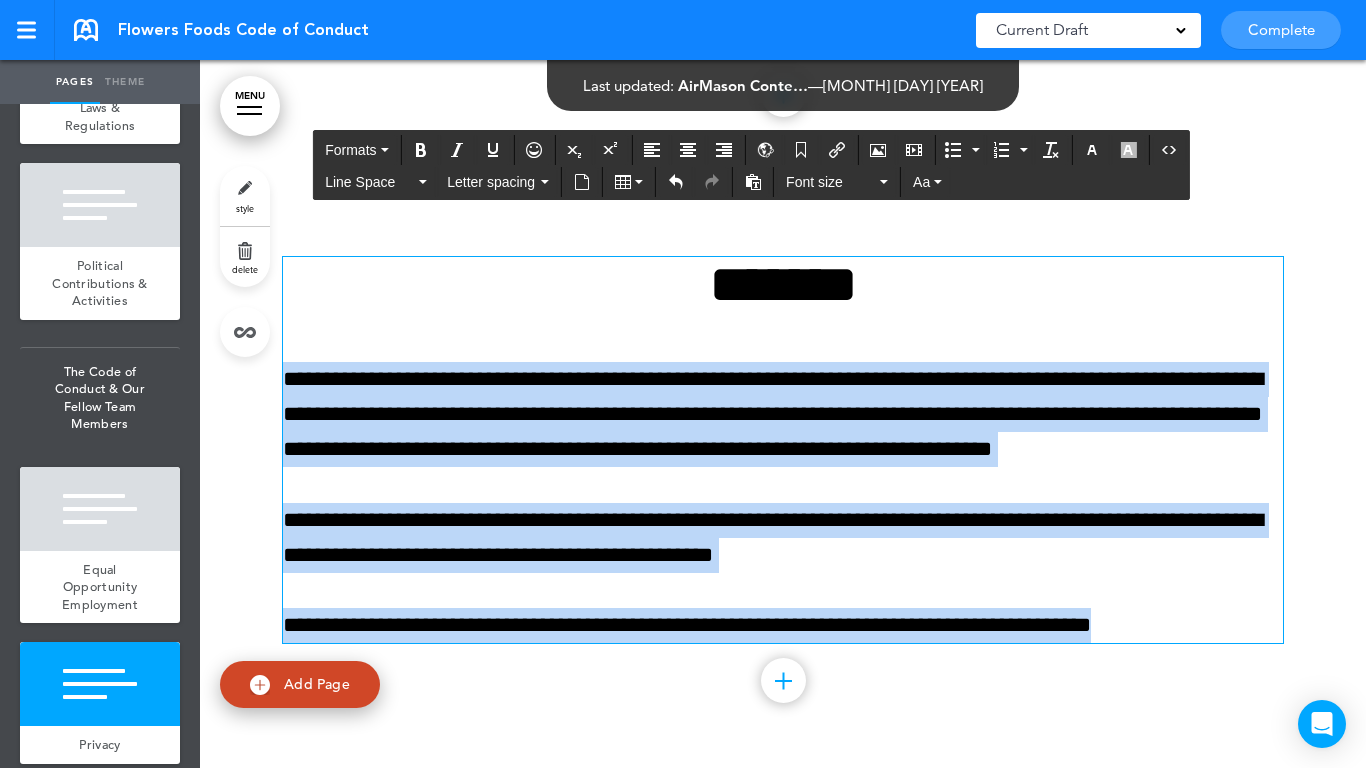 click on "Make this page common so it is available in other handbooks.
This handbook
Preview
Settings
Your Handbooks
Account
Manage Organization
My Account
Help
Logout
Flowers Foods Code of Conduct
Saved!
Current Draft
CURRENT DRAFT
Complete" at bounding box center [683, 384] 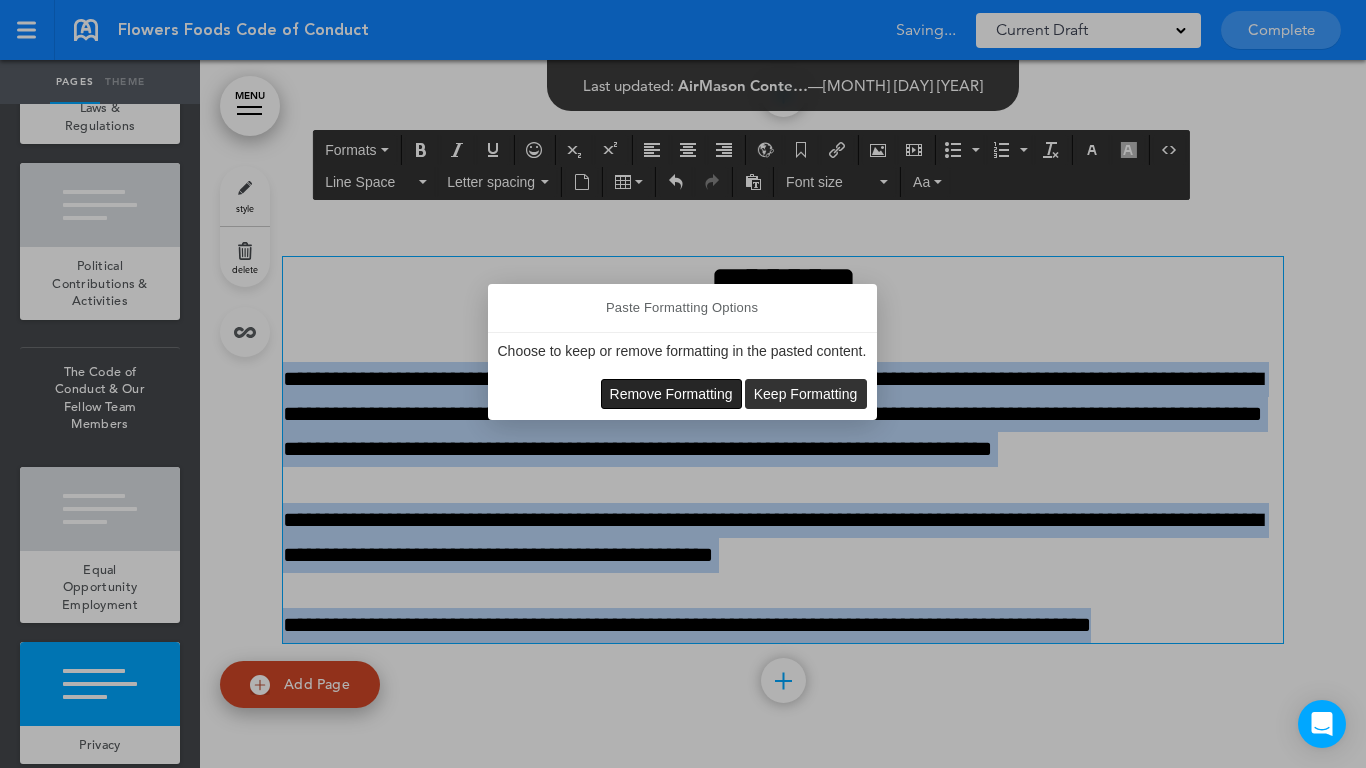 click on "Remove Formatting" at bounding box center [671, 394] 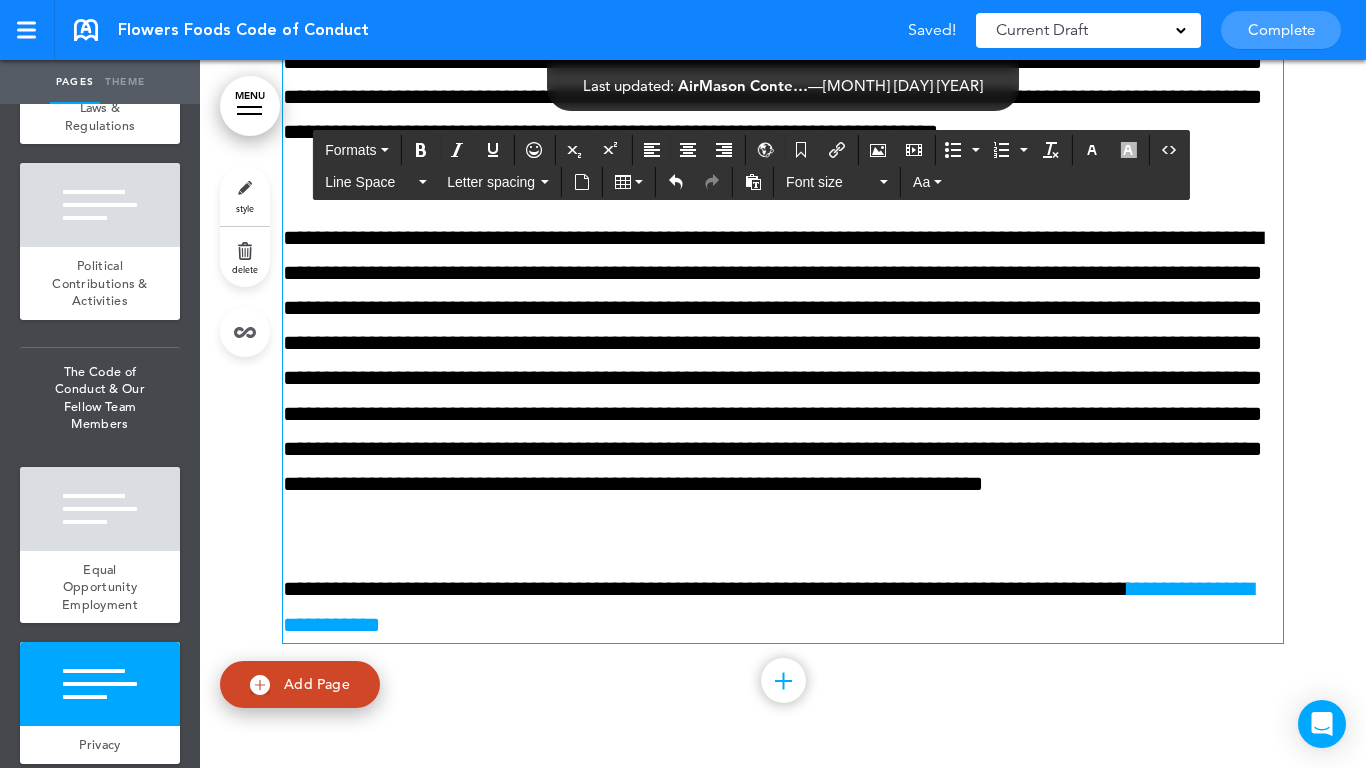 scroll, scrollTop: 12652, scrollLeft: 0, axis: vertical 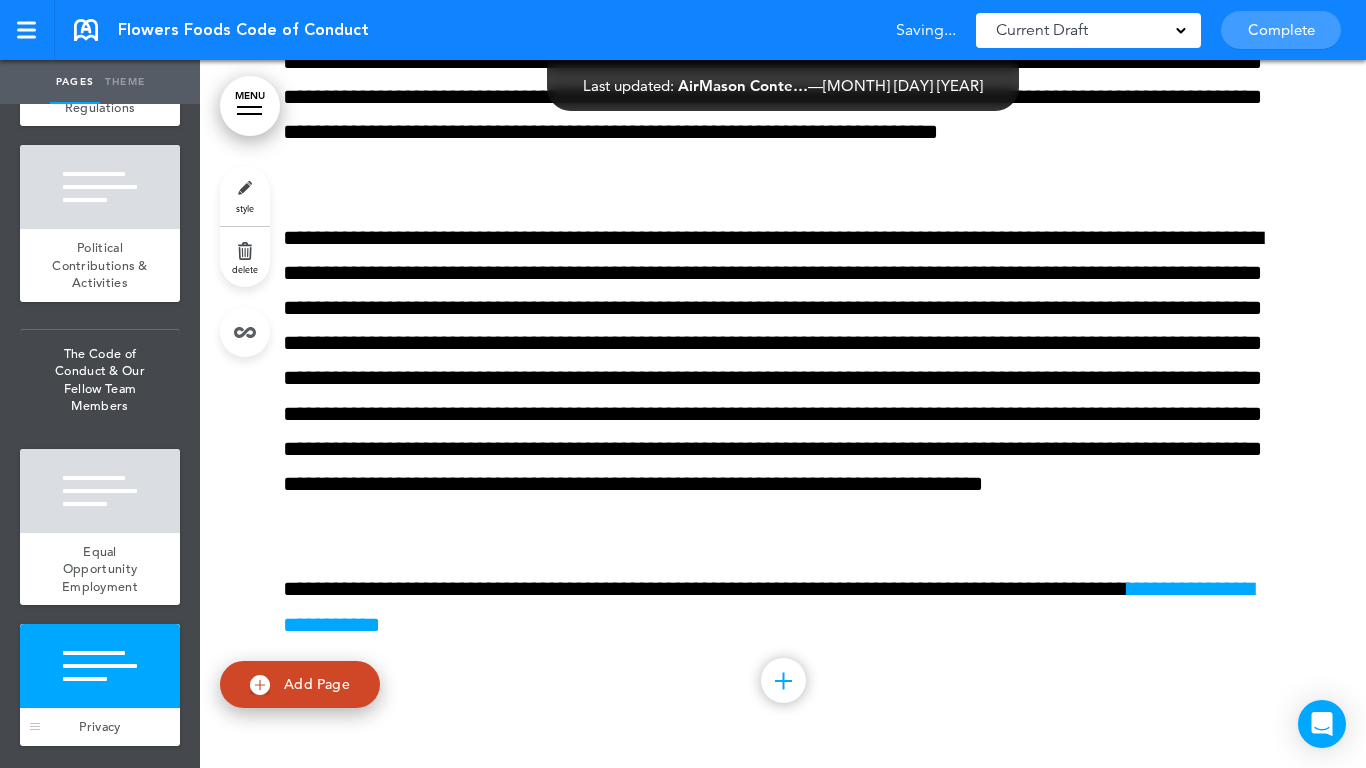 drag, startPoint x: 77, startPoint y: 702, endPoint x: 136, endPoint y: 623, distance: 98.600204 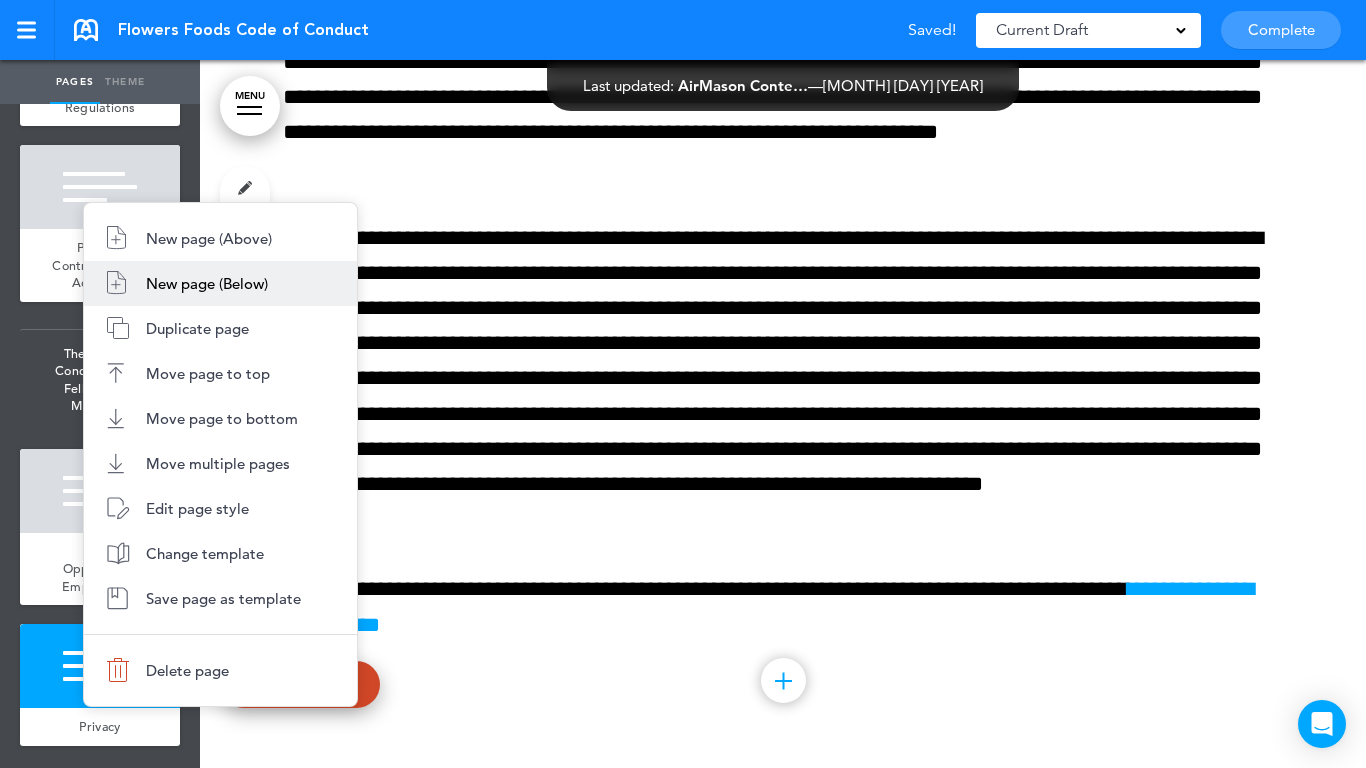 click on "New page (Below)" at bounding box center [207, 283] 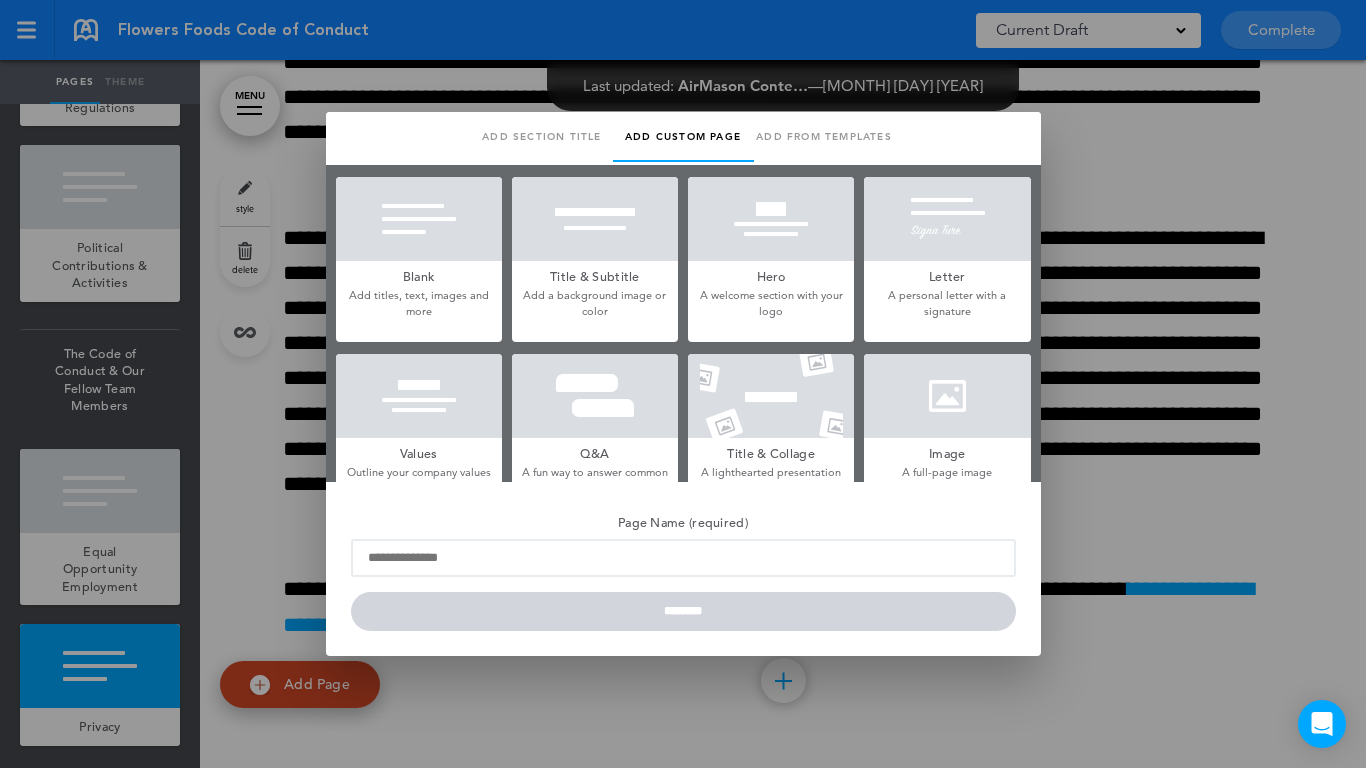 click at bounding box center (419, 219) 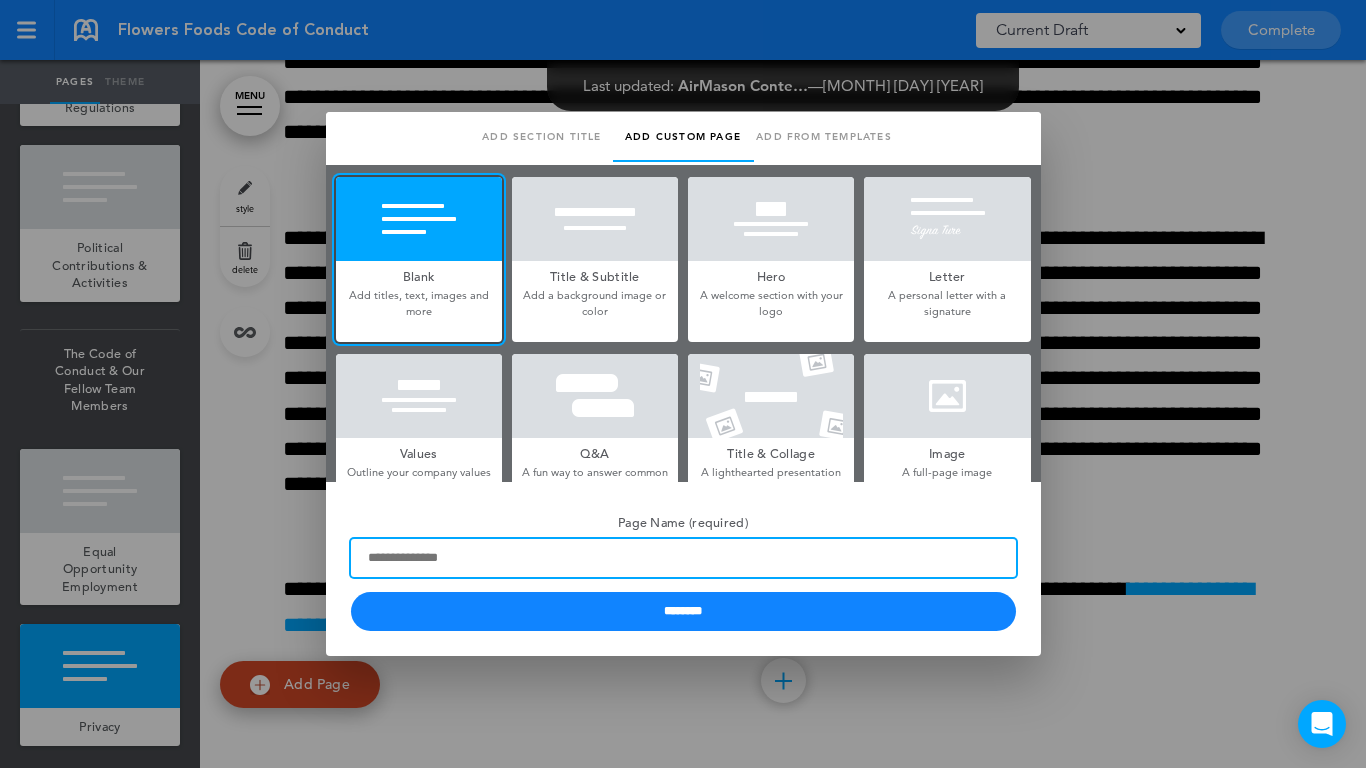 click on "Page Name (required)" at bounding box center [683, 558] 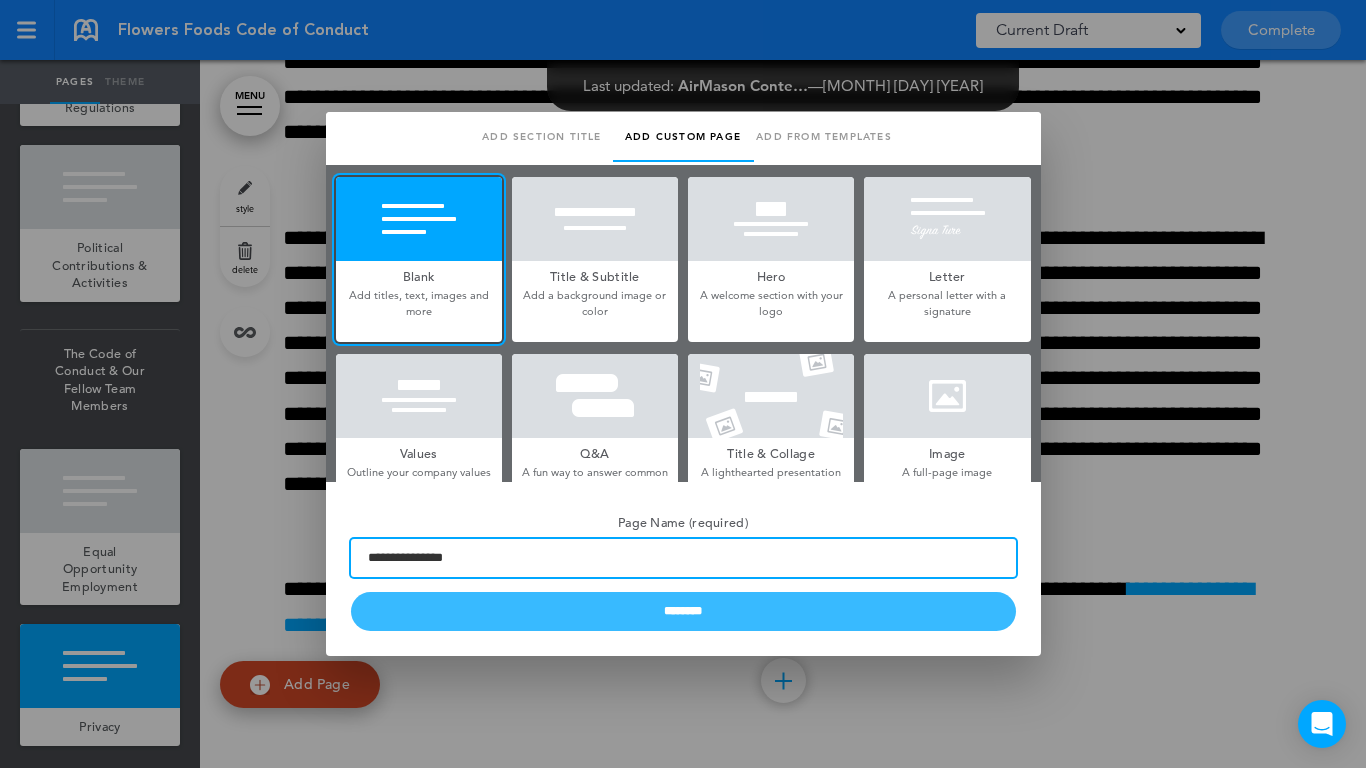 type on "**********" 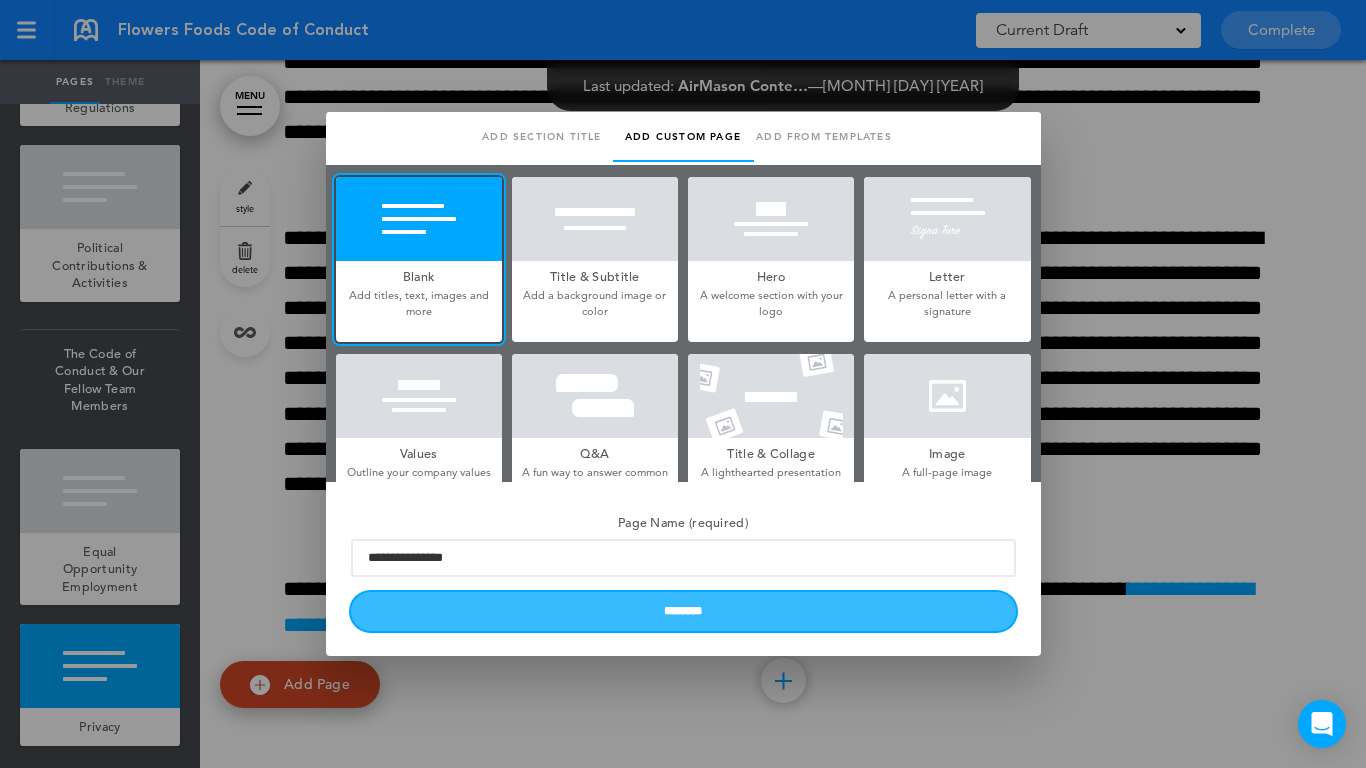 click on "********" at bounding box center [683, 611] 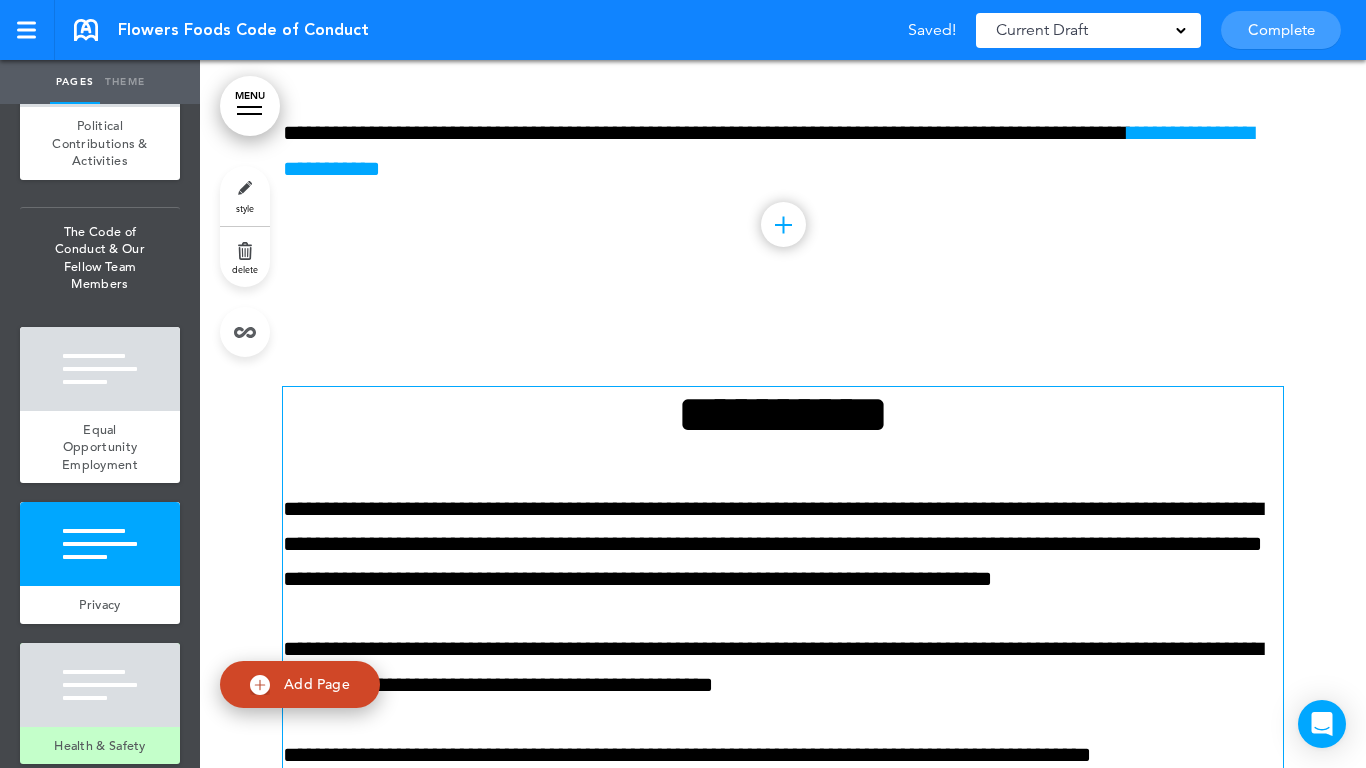 scroll, scrollTop: 13152, scrollLeft: 0, axis: vertical 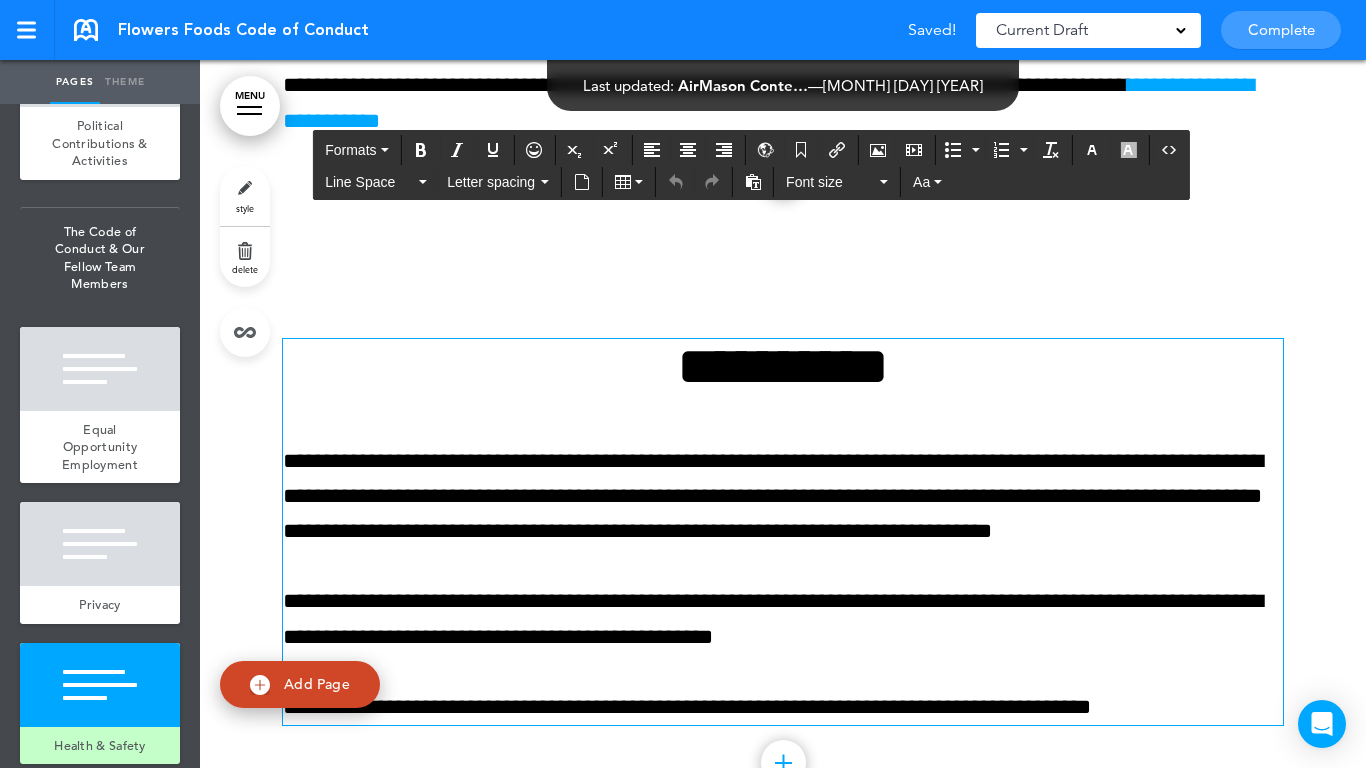 click on "**********" at bounding box center [783, 366] 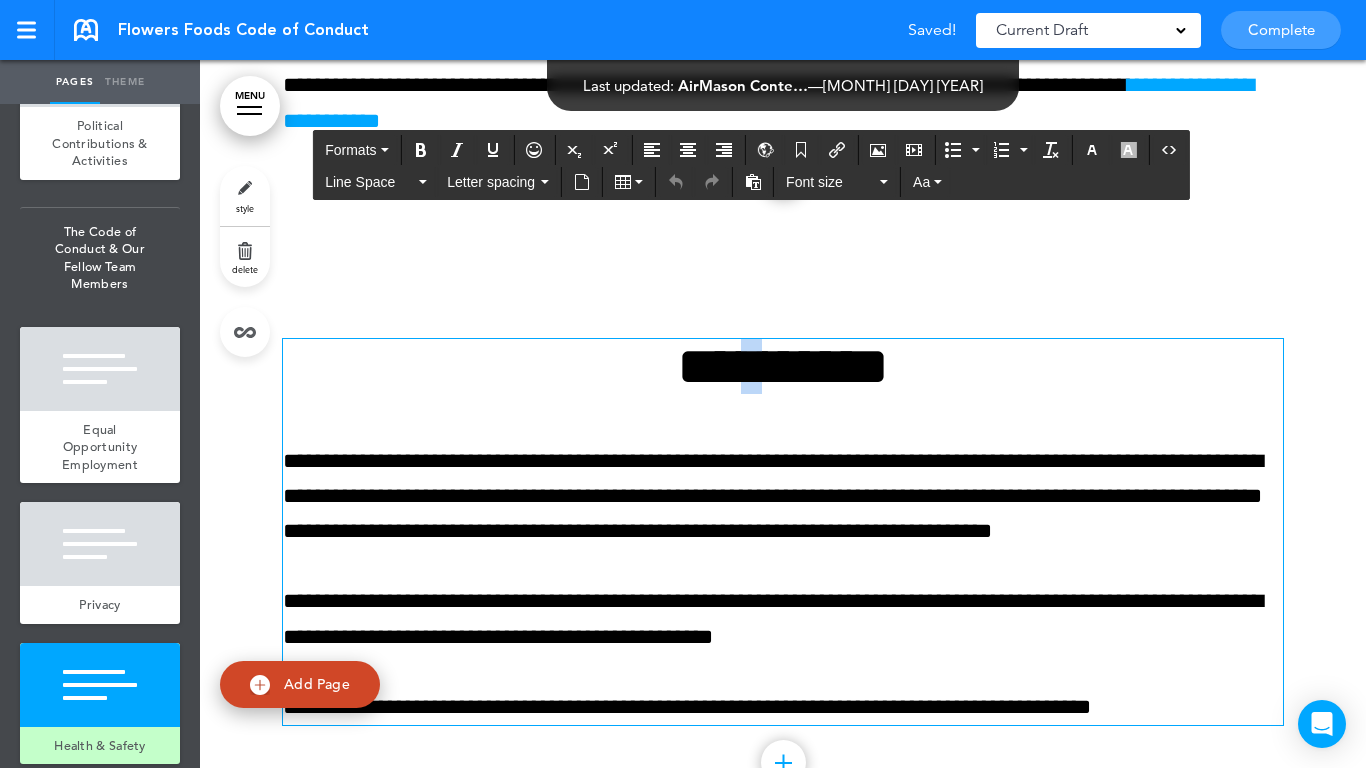 click on "**********" at bounding box center [783, 366] 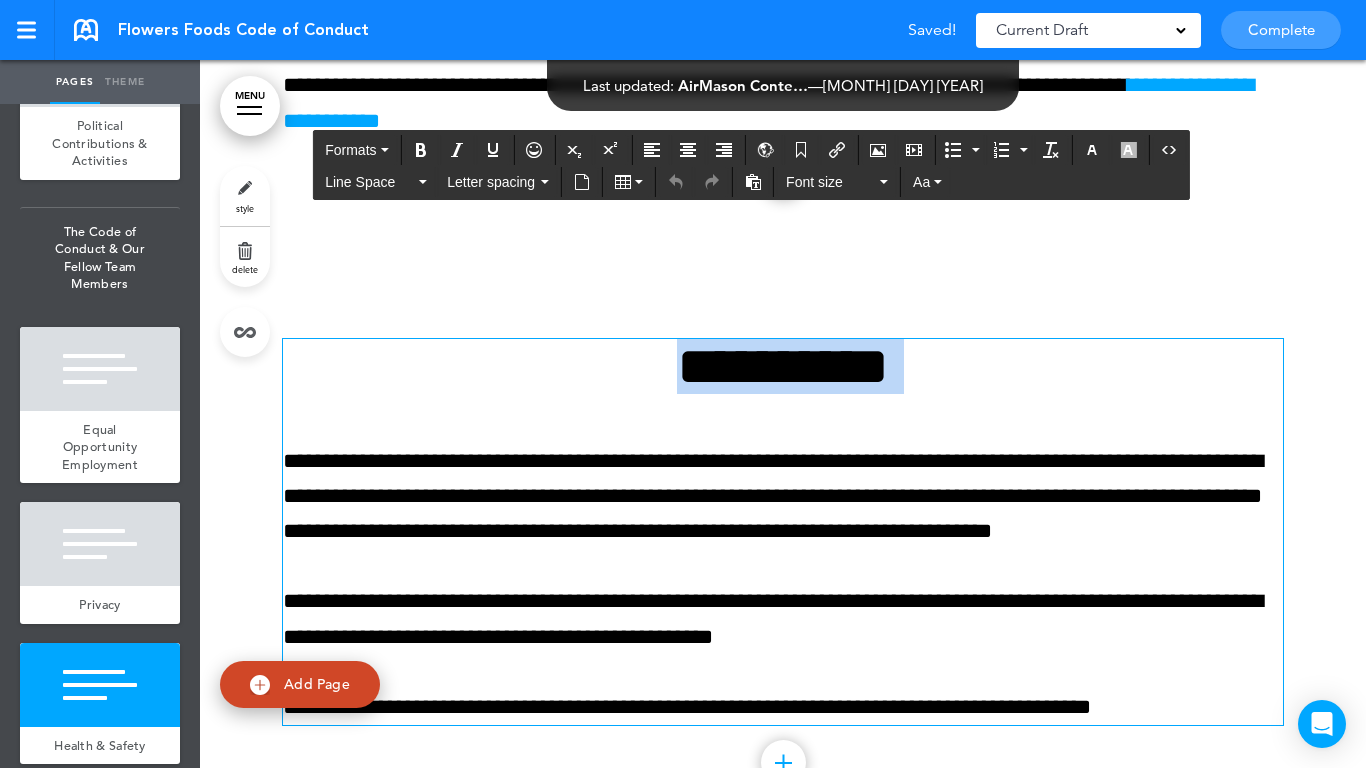 click on "**********" at bounding box center [783, 366] 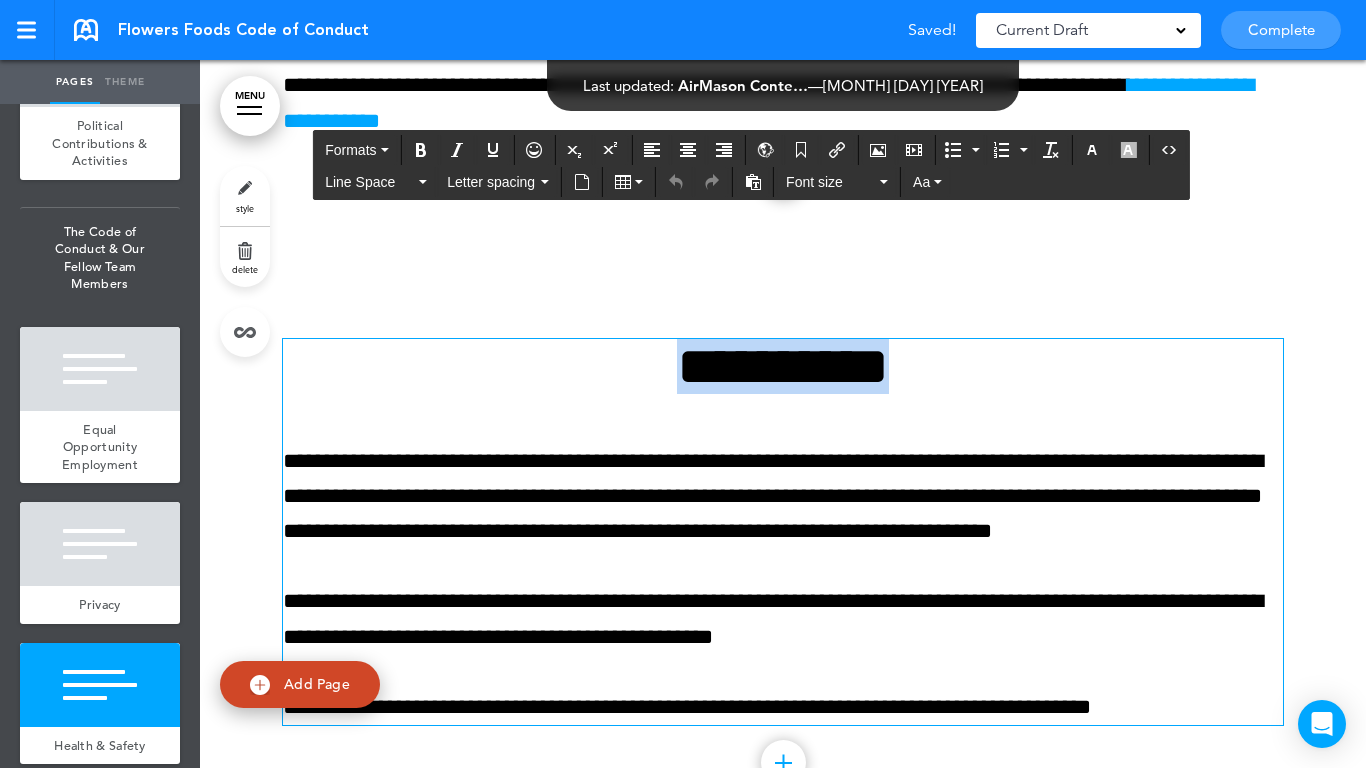 paste 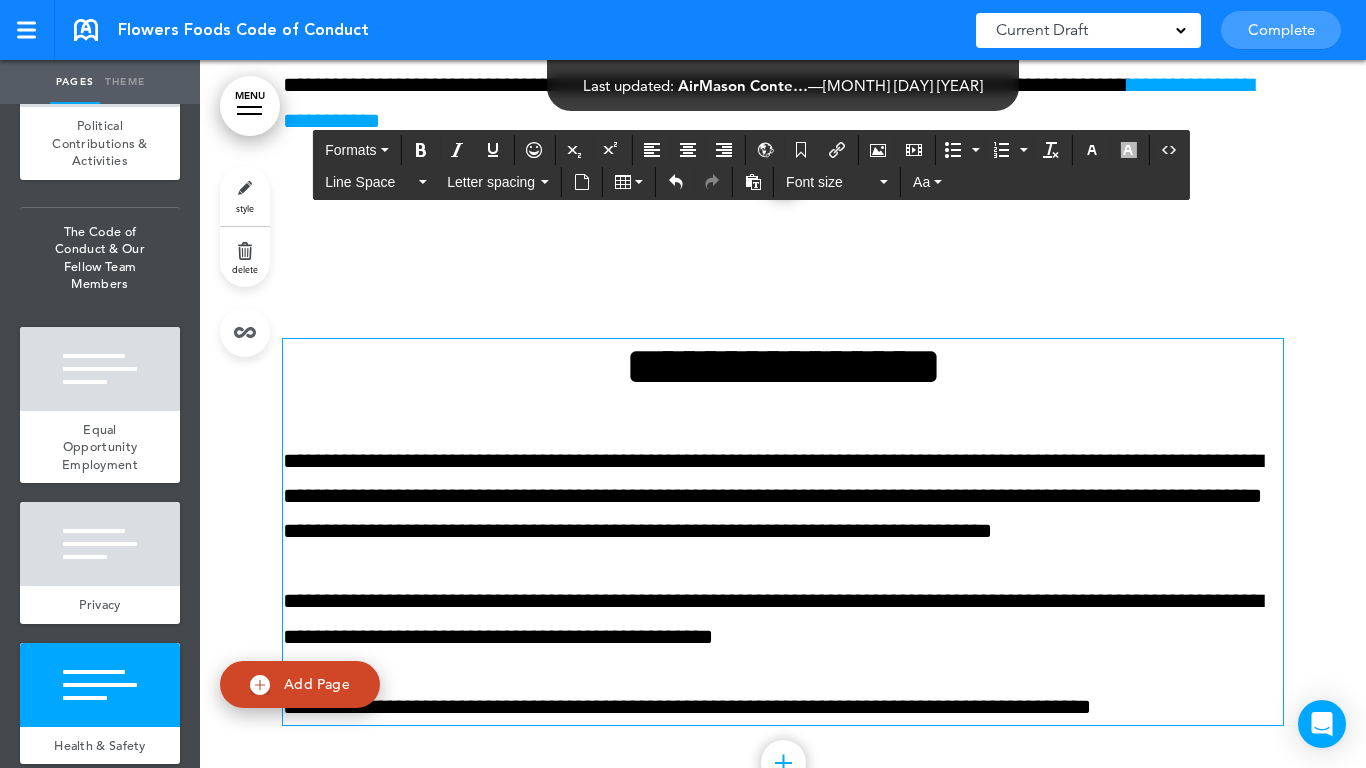 scroll, scrollTop: 13238, scrollLeft: 0, axis: vertical 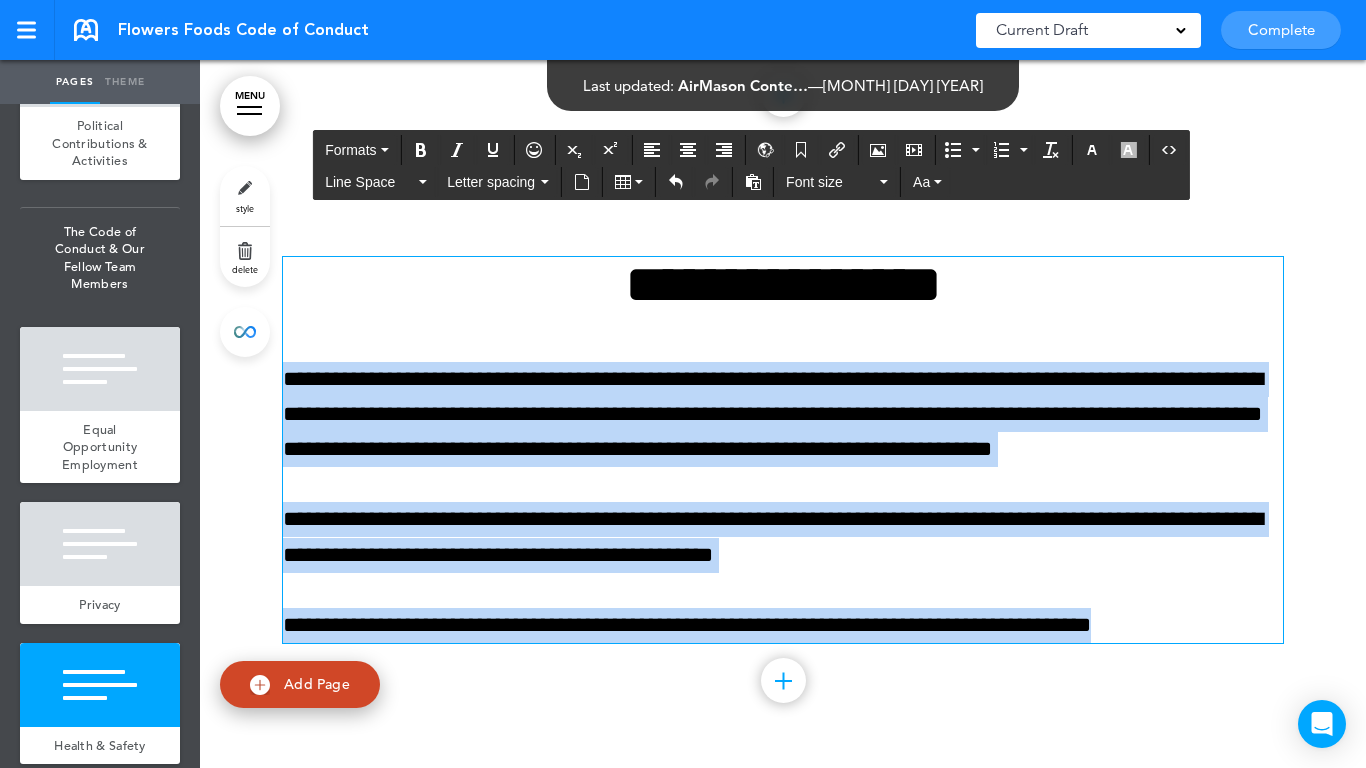 click on "Make this page common so it is available in other handbooks.
This handbook
Preview
Settings
Your Handbooks
Account
Manage Organization
My Account
Help
Logout
Flowers Foods Code of Conduct
Saved!
Current Draft
CURRENT DRAFT
Complete" at bounding box center (683, 384) 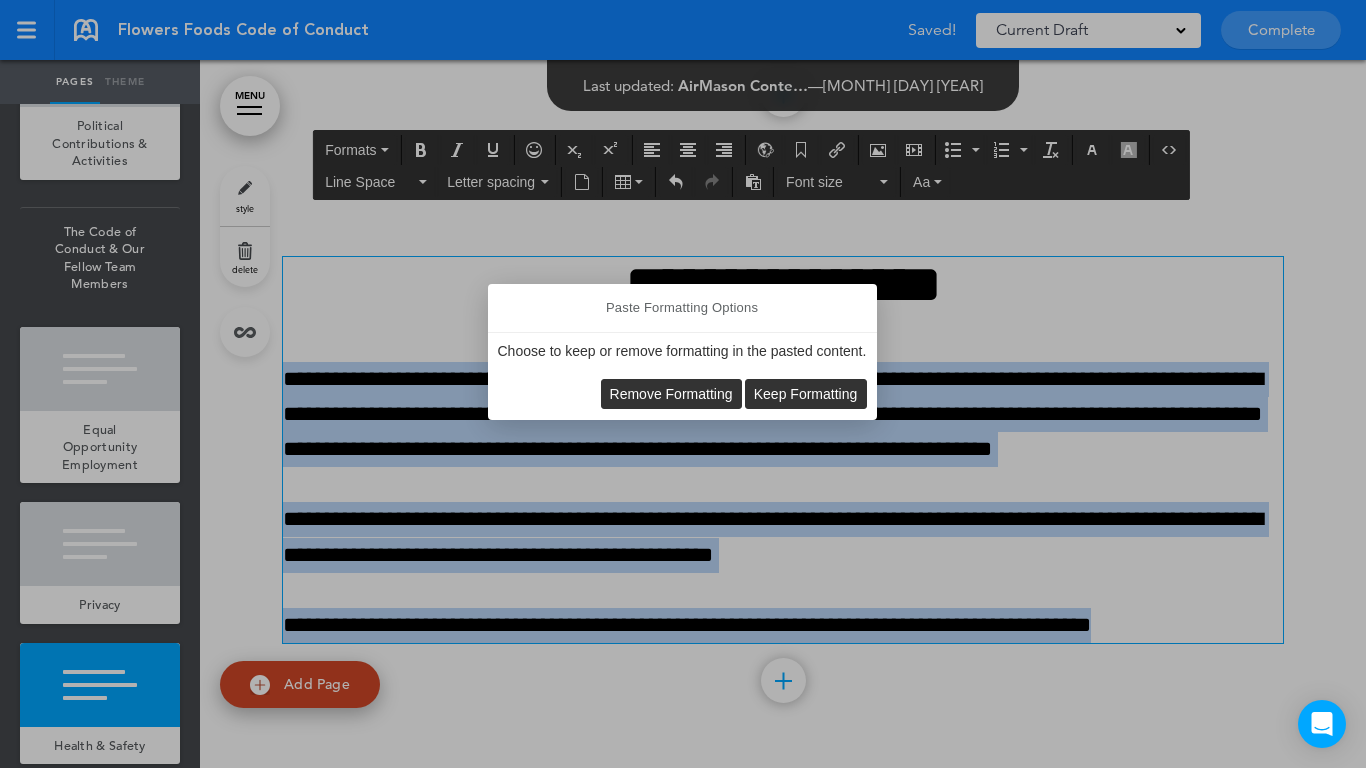 click on "Remove Formatting" at bounding box center (671, 394) 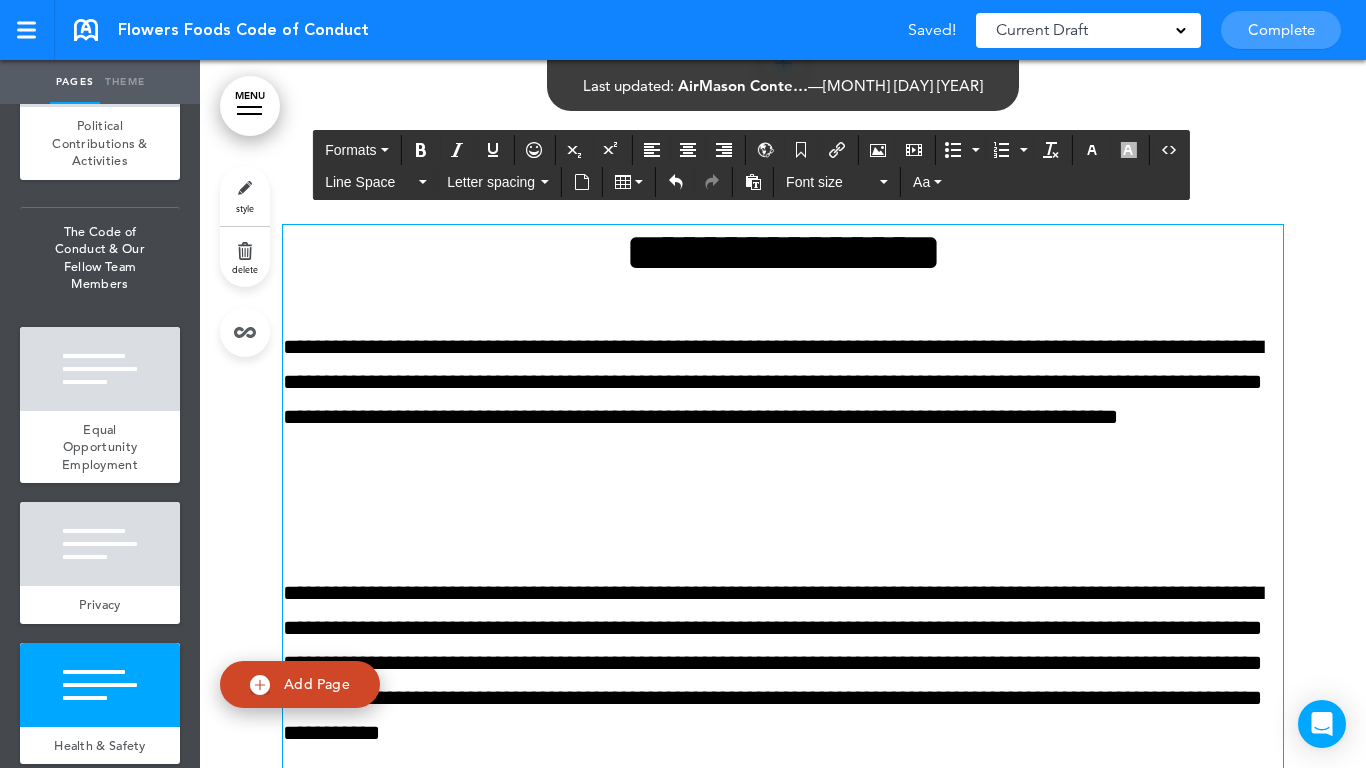 scroll, scrollTop: 13272, scrollLeft: 0, axis: vertical 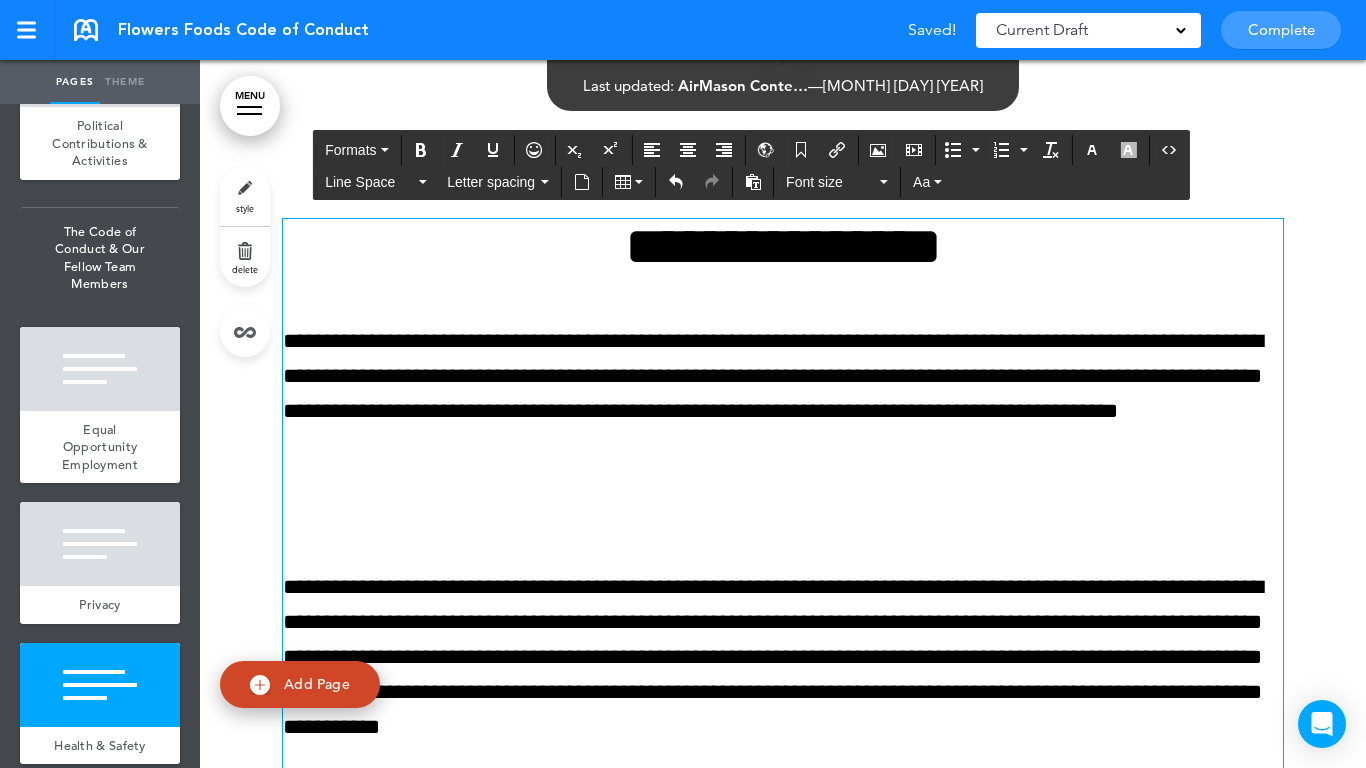 click at bounding box center (783, 517) 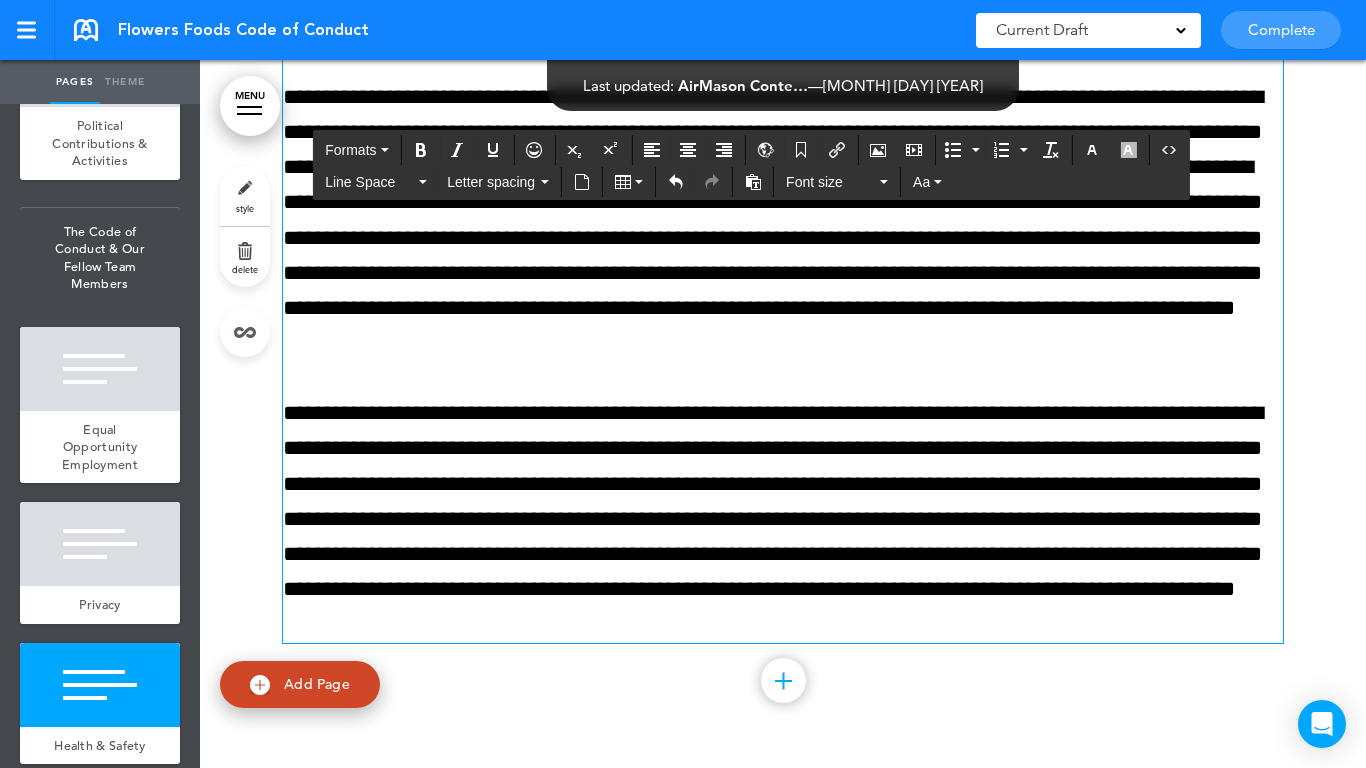 scroll, scrollTop: 13520, scrollLeft: 0, axis: vertical 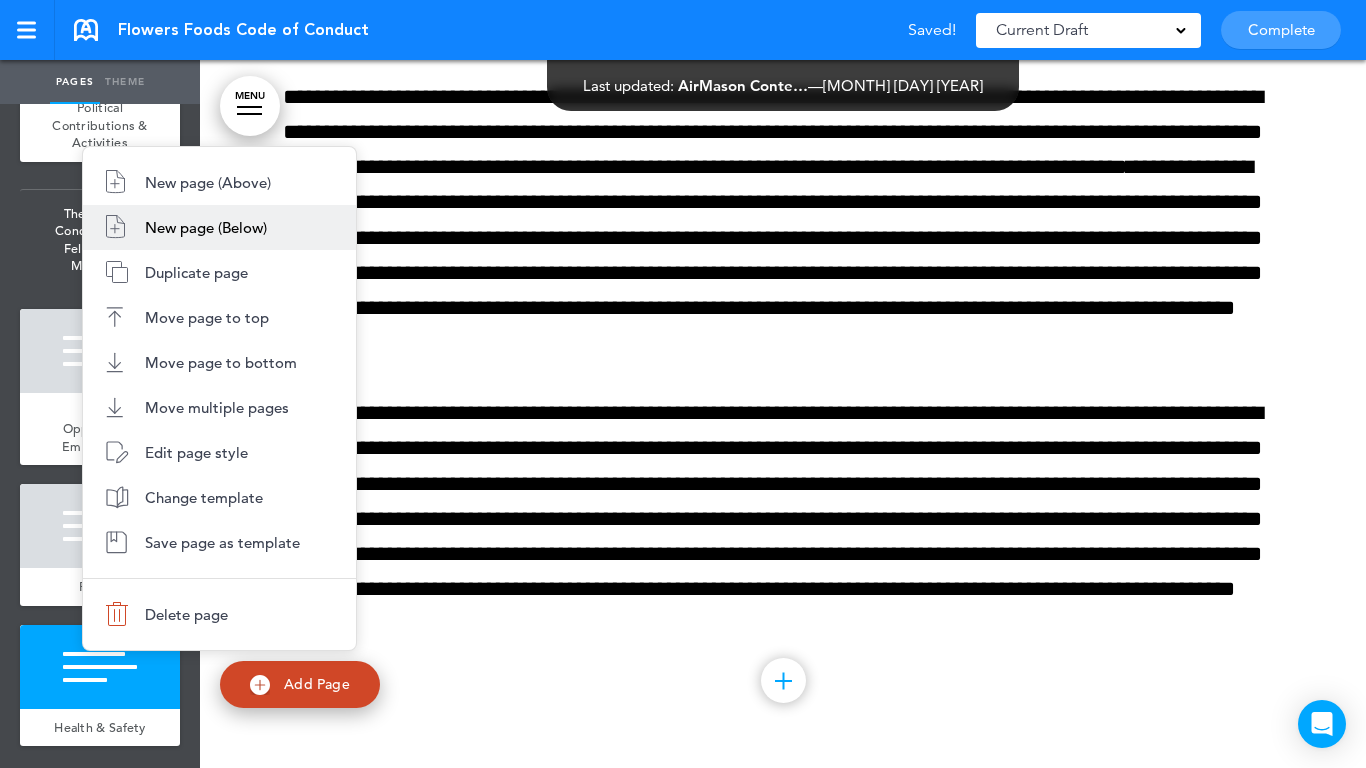 click on "New page (Below)" at bounding box center (206, 227) 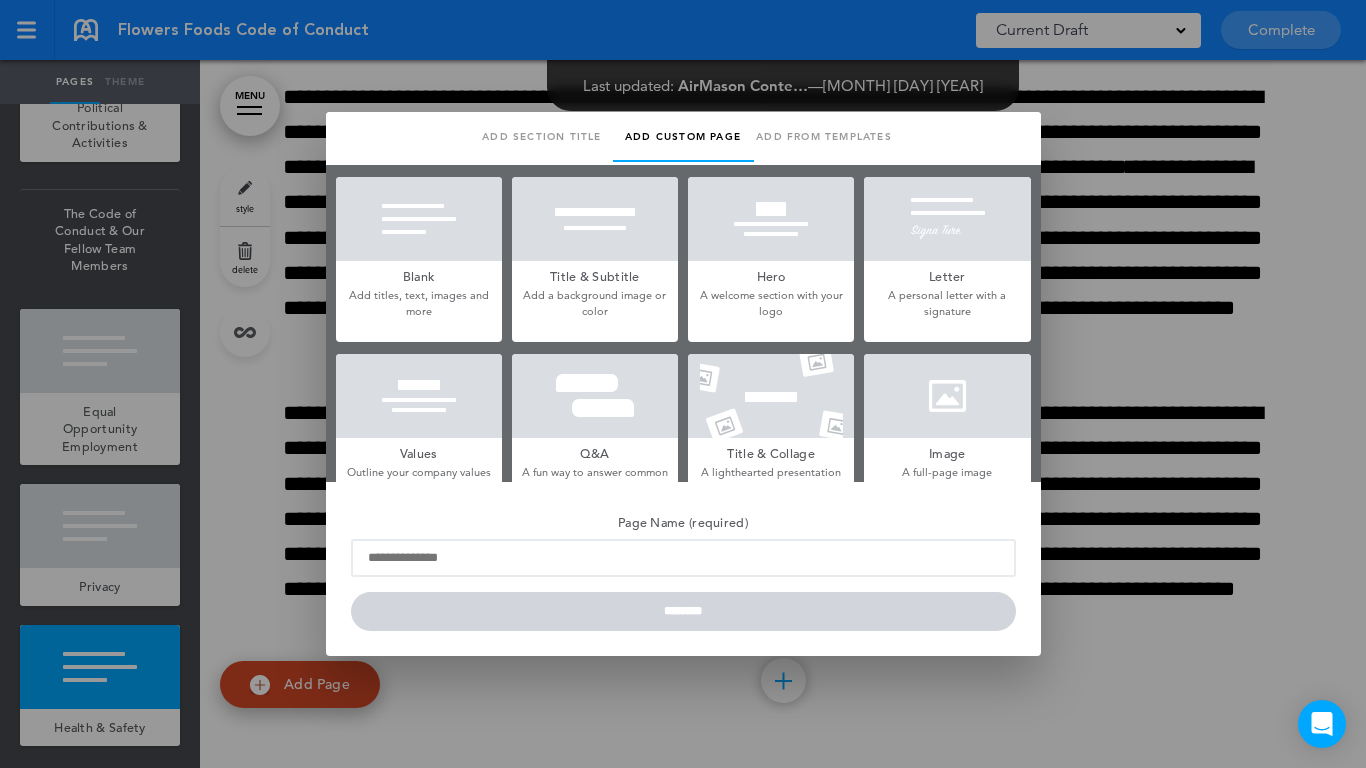 click at bounding box center [419, 219] 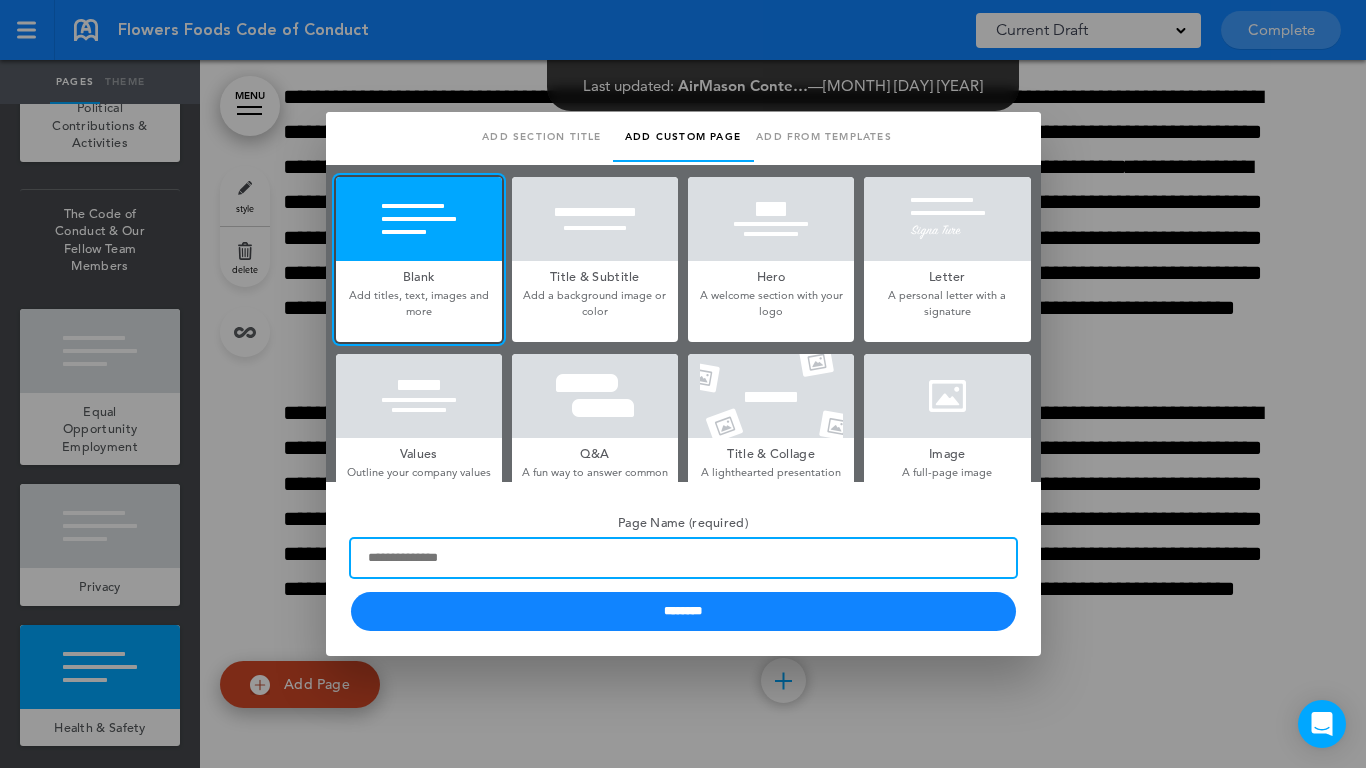 paste on "**********" 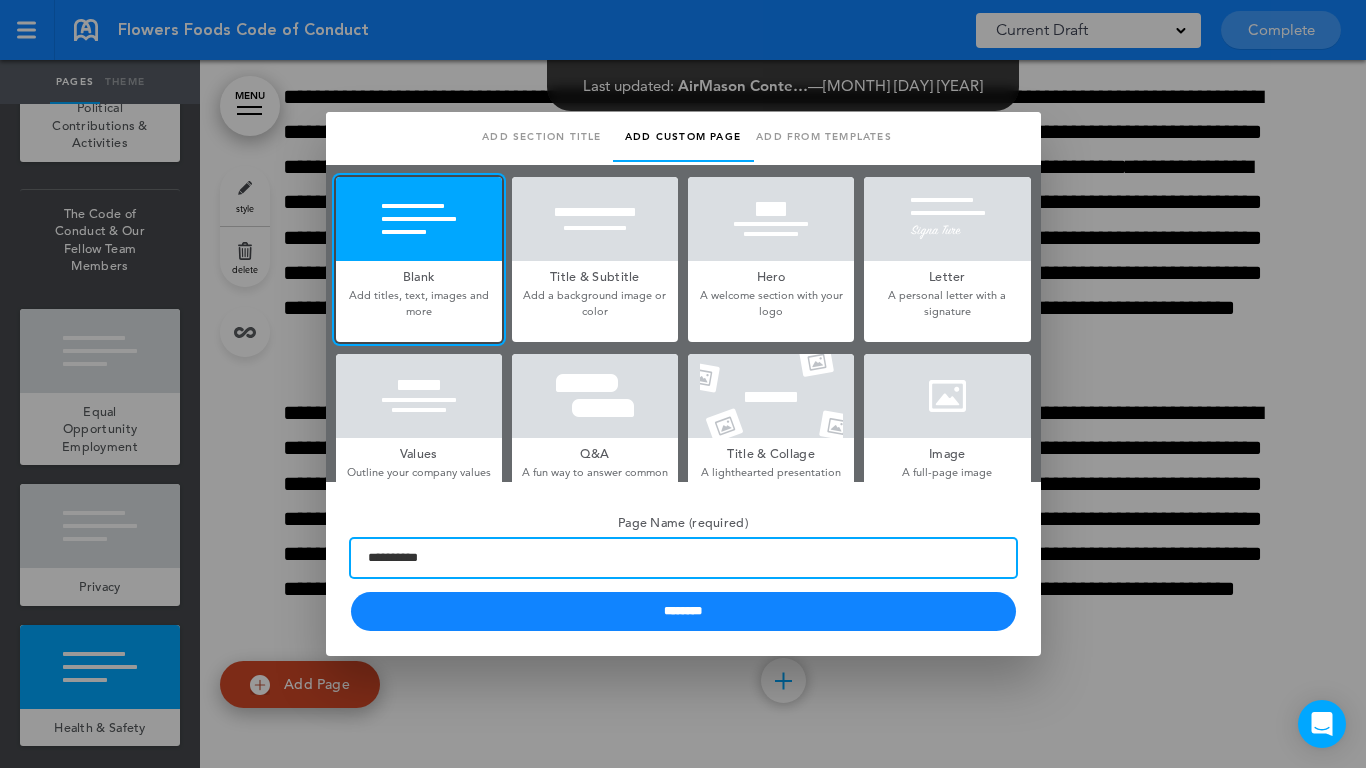 click on "**********" at bounding box center [683, 558] 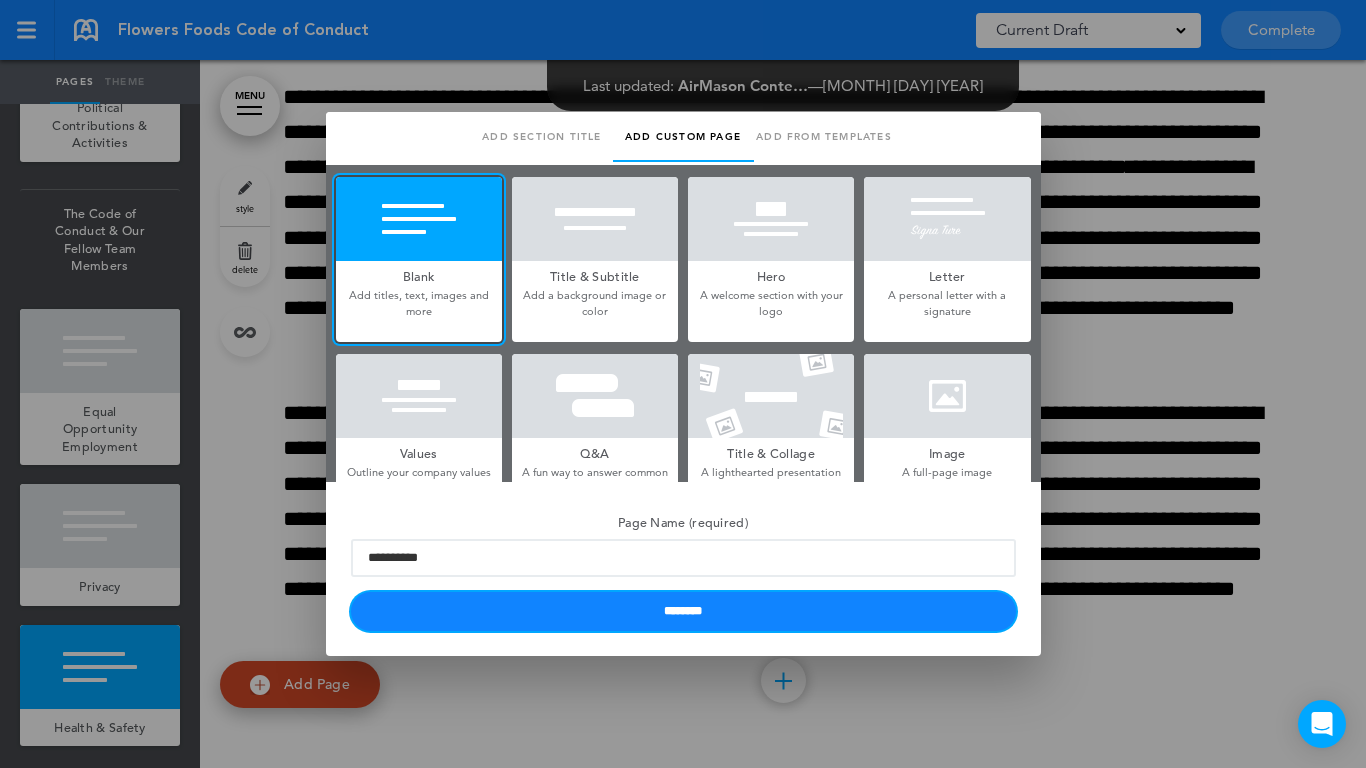 click on "********" at bounding box center (683, 611) 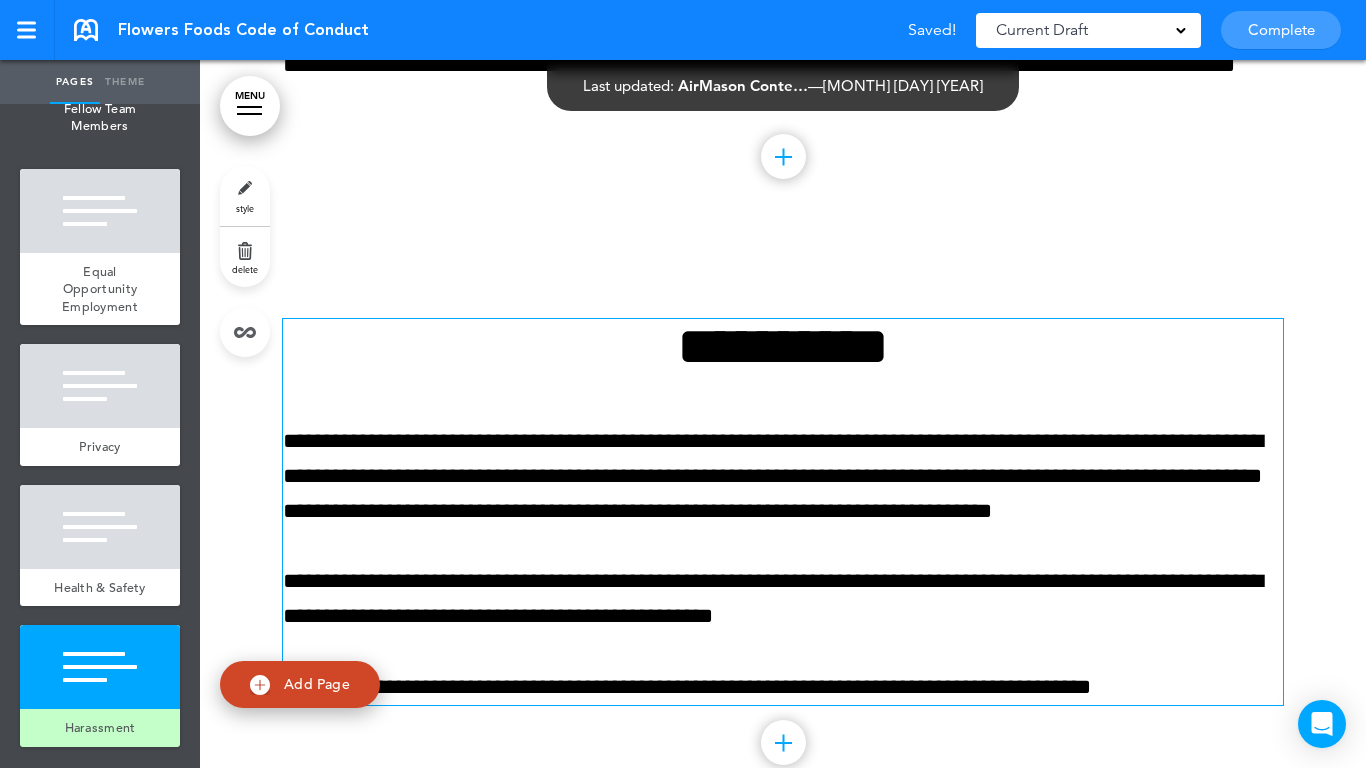 scroll, scrollTop: 14006, scrollLeft: 0, axis: vertical 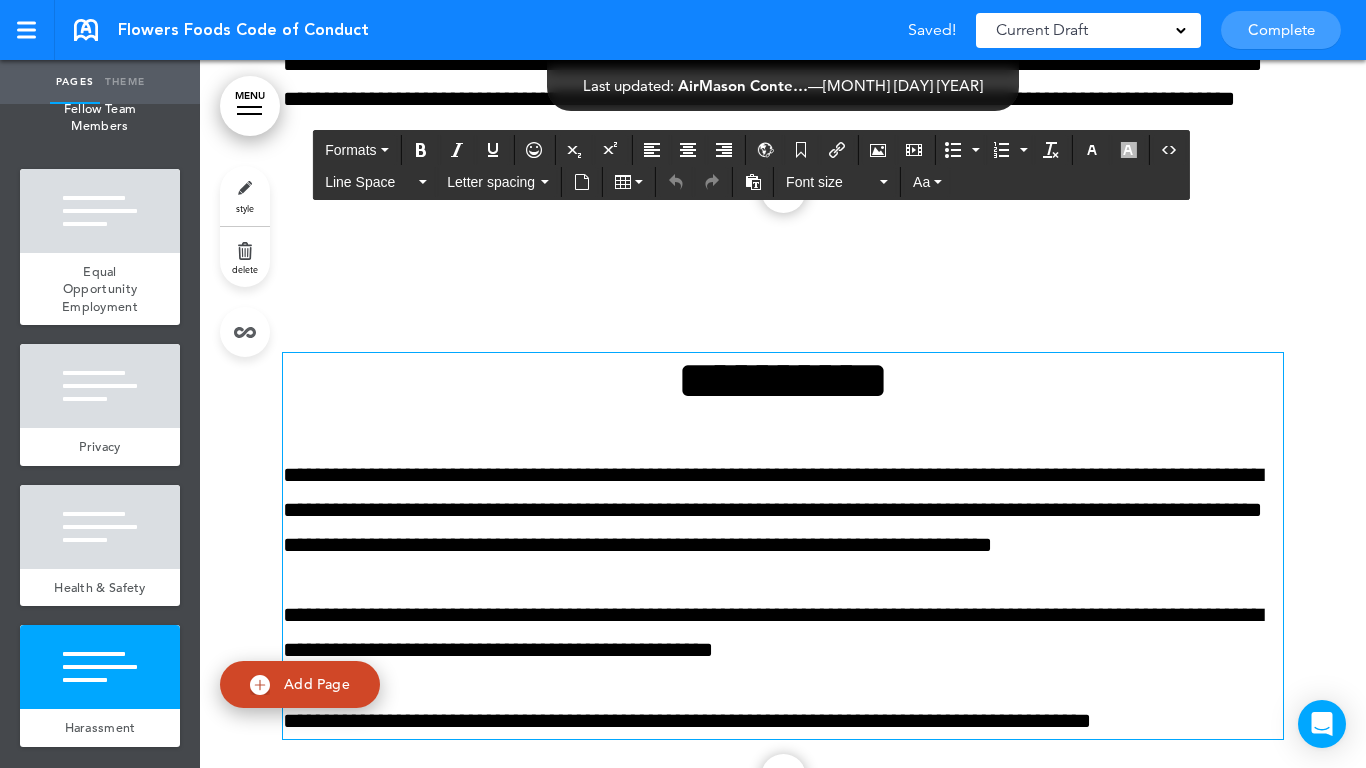 click on "**********" at bounding box center [783, 380] 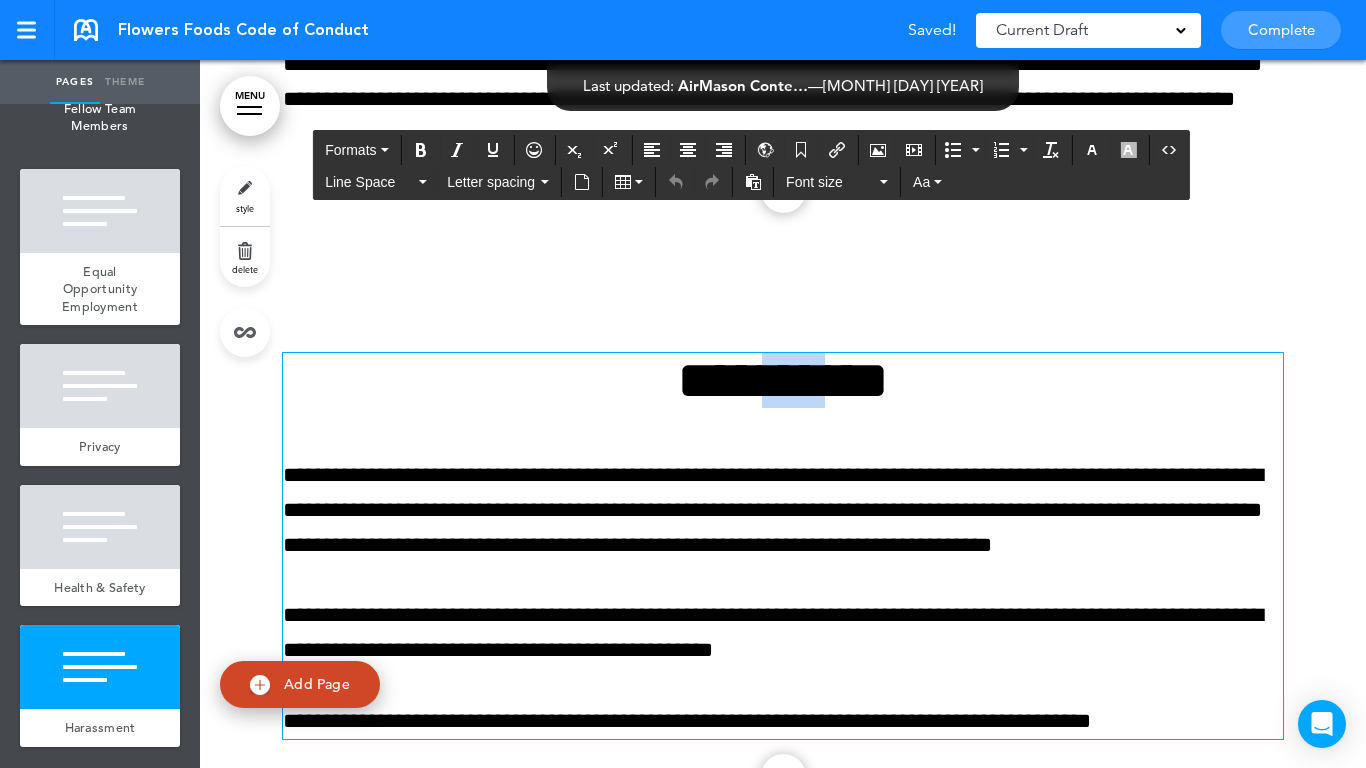 click on "**********" at bounding box center [783, 380] 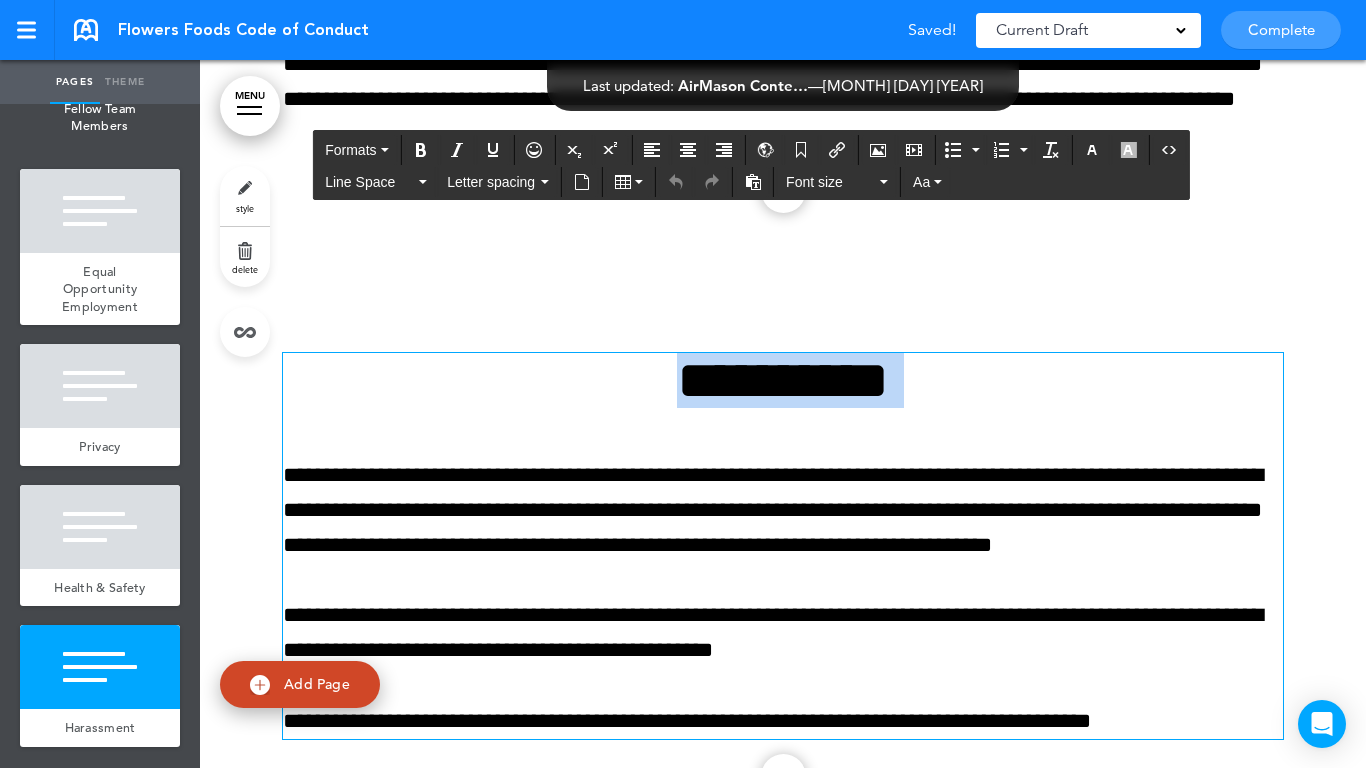 click on "**********" at bounding box center (783, 380) 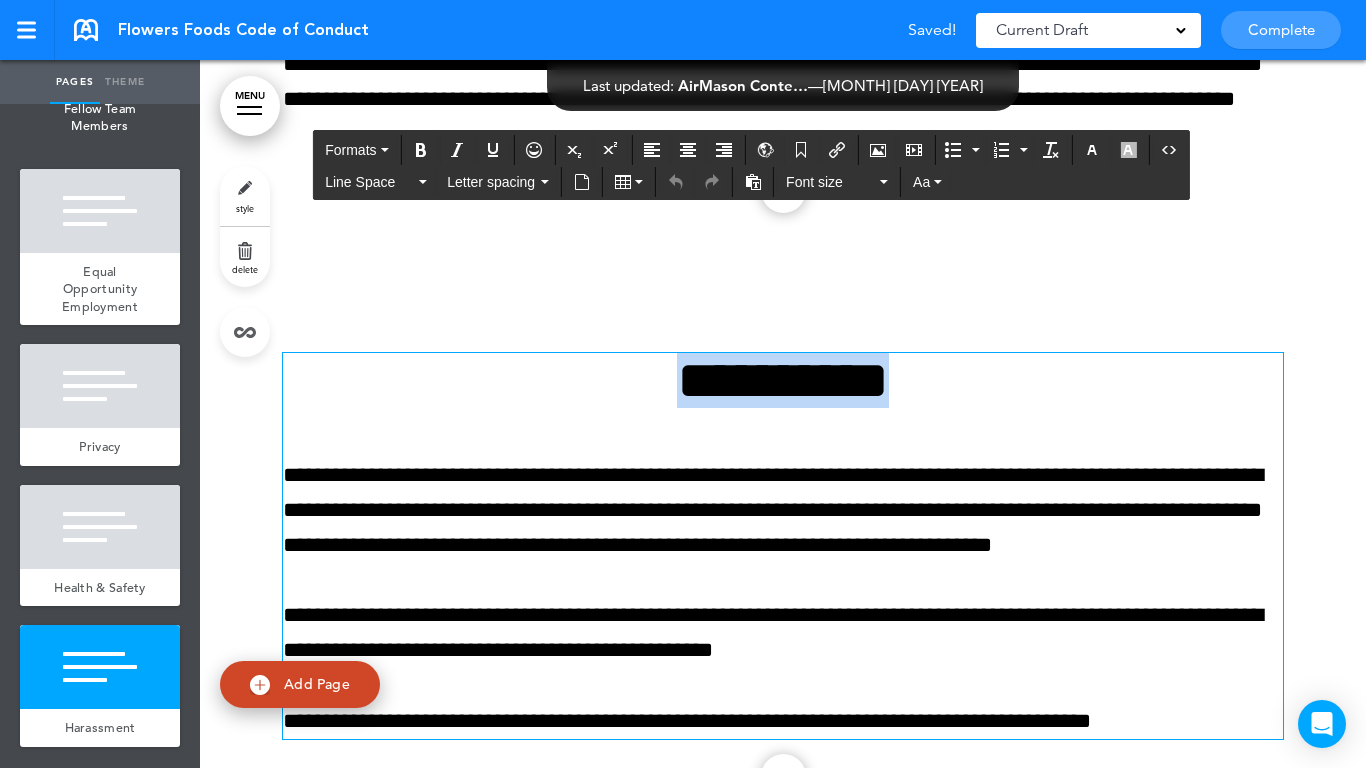 paste 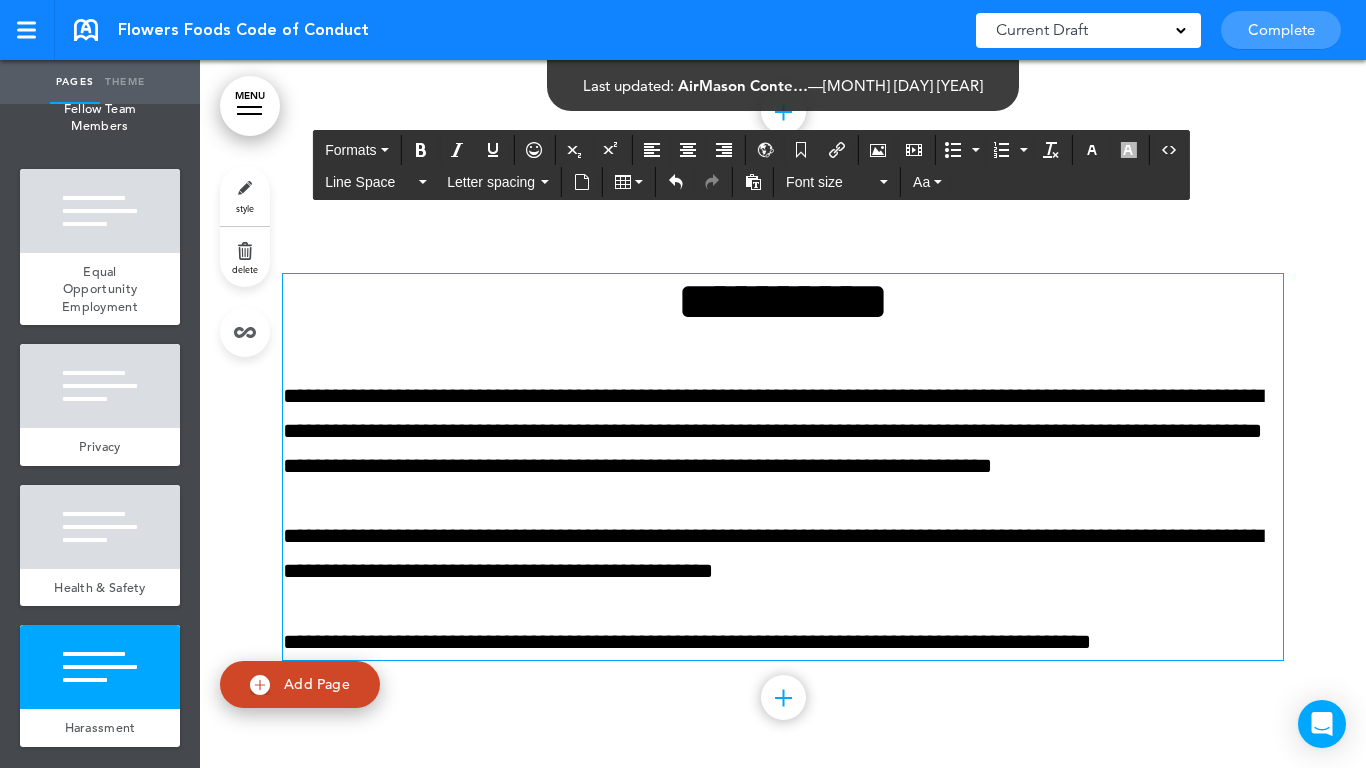 scroll, scrollTop: 14106, scrollLeft: 0, axis: vertical 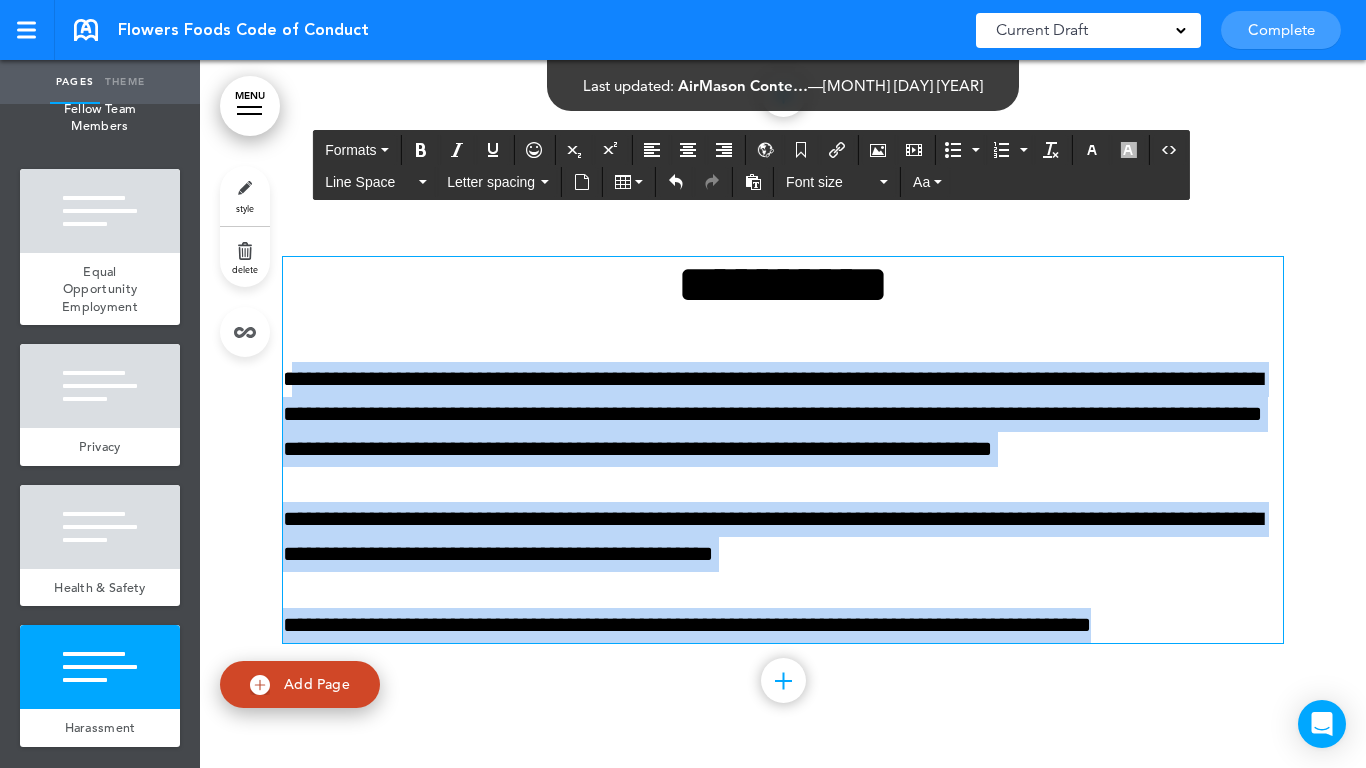 click on "Make this page common so it is available in other handbooks.
This handbook
Preview
Settings
Your Handbooks
Account
Manage Organization
My Account
Help
Logout
Flowers Foods Code of Conduct
Saved!
Current Draft
CURRENT DRAFT
Complete" at bounding box center [683, 384] 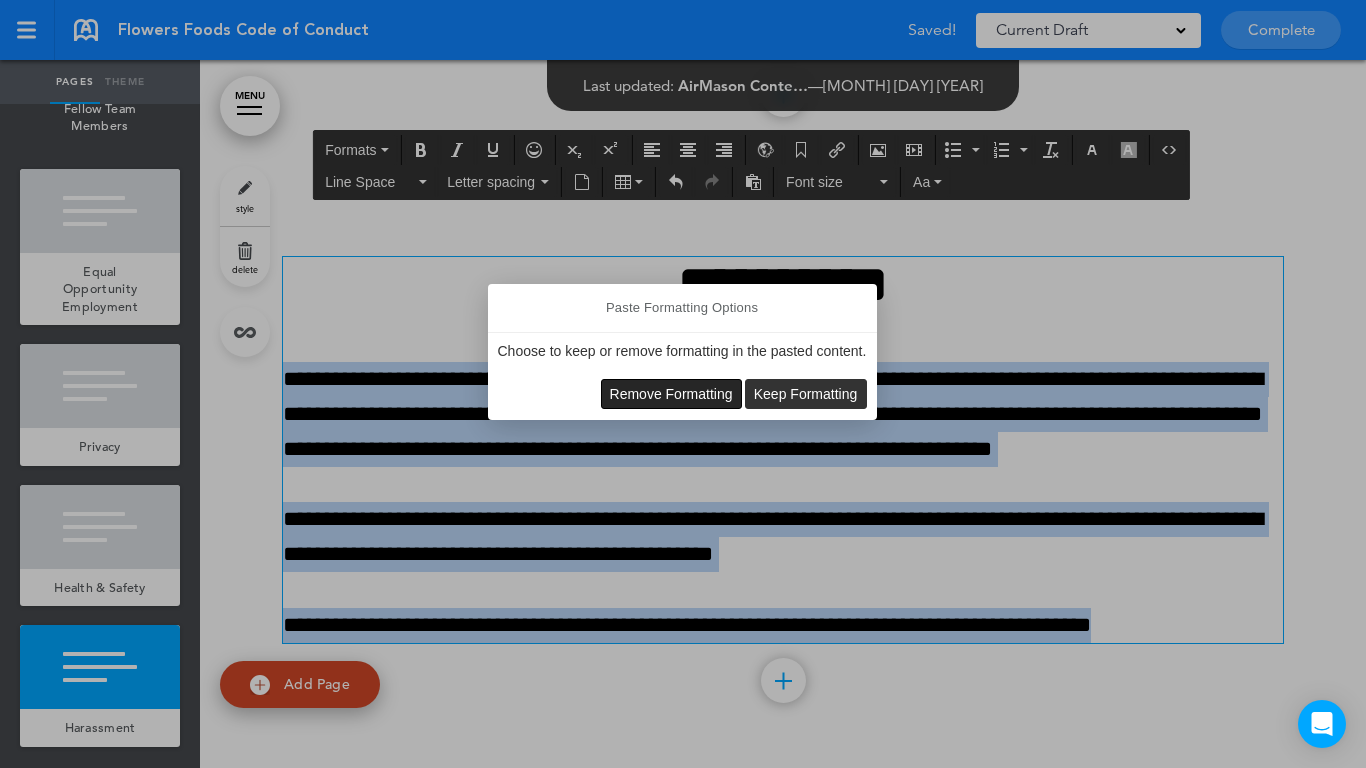 click on "Remove Formatting" at bounding box center [671, 394] 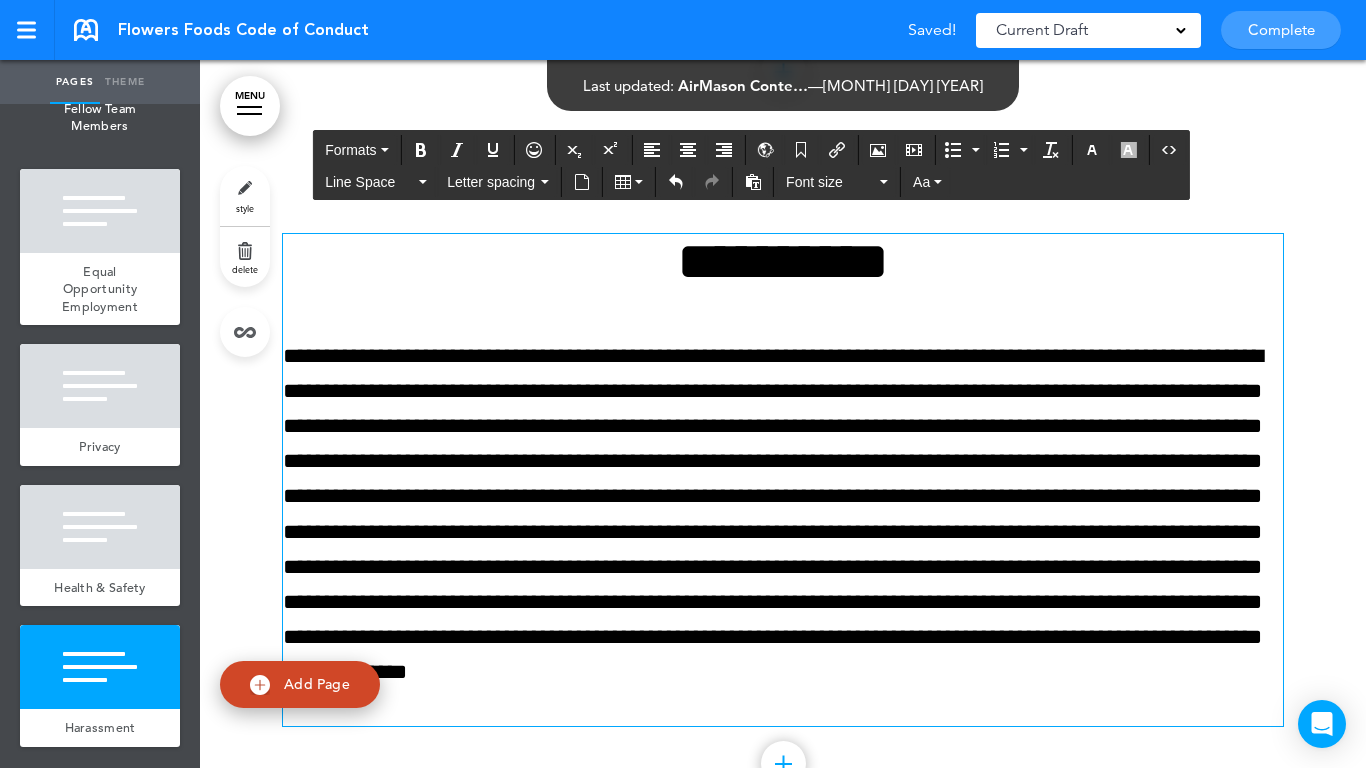 scroll, scrollTop: 14212, scrollLeft: 0, axis: vertical 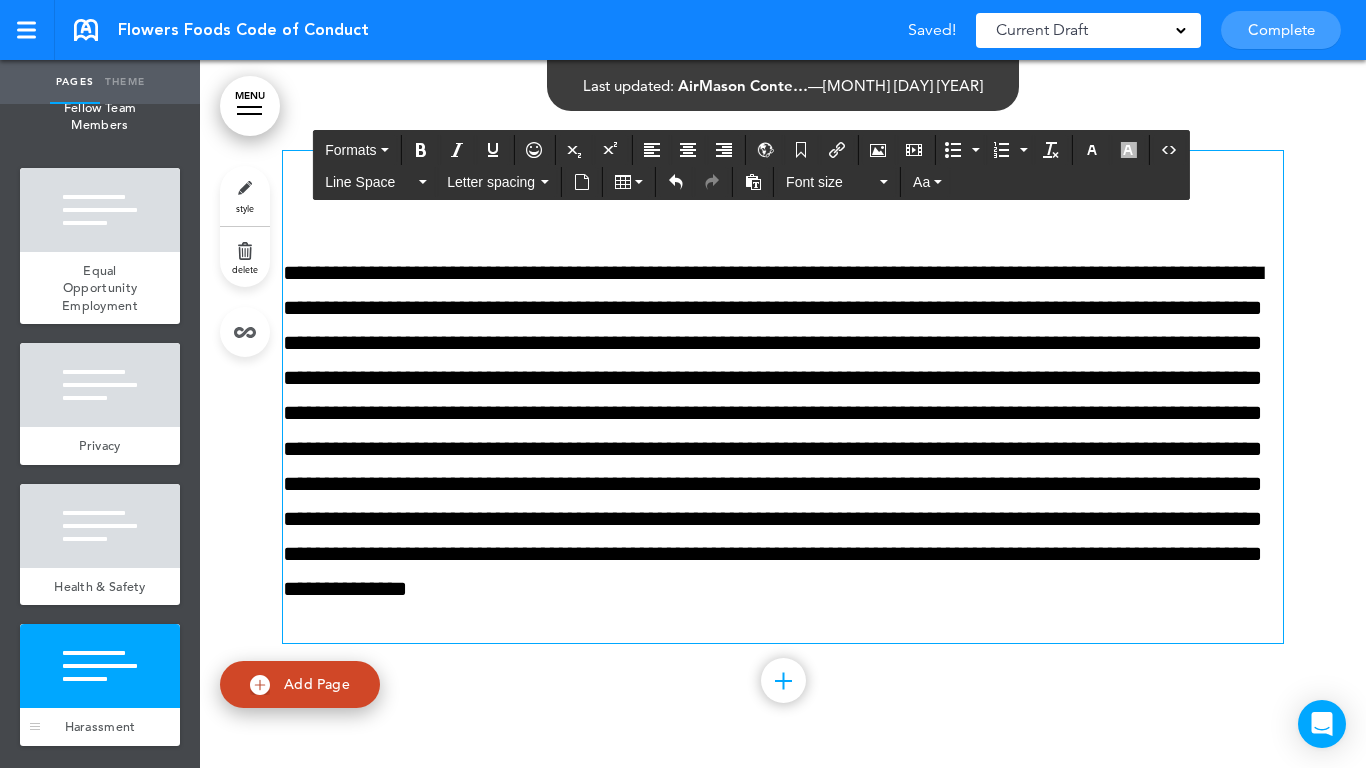 drag, startPoint x: 79, startPoint y: 686, endPoint x: 130, endPoint y: 629, distance: 76.48529 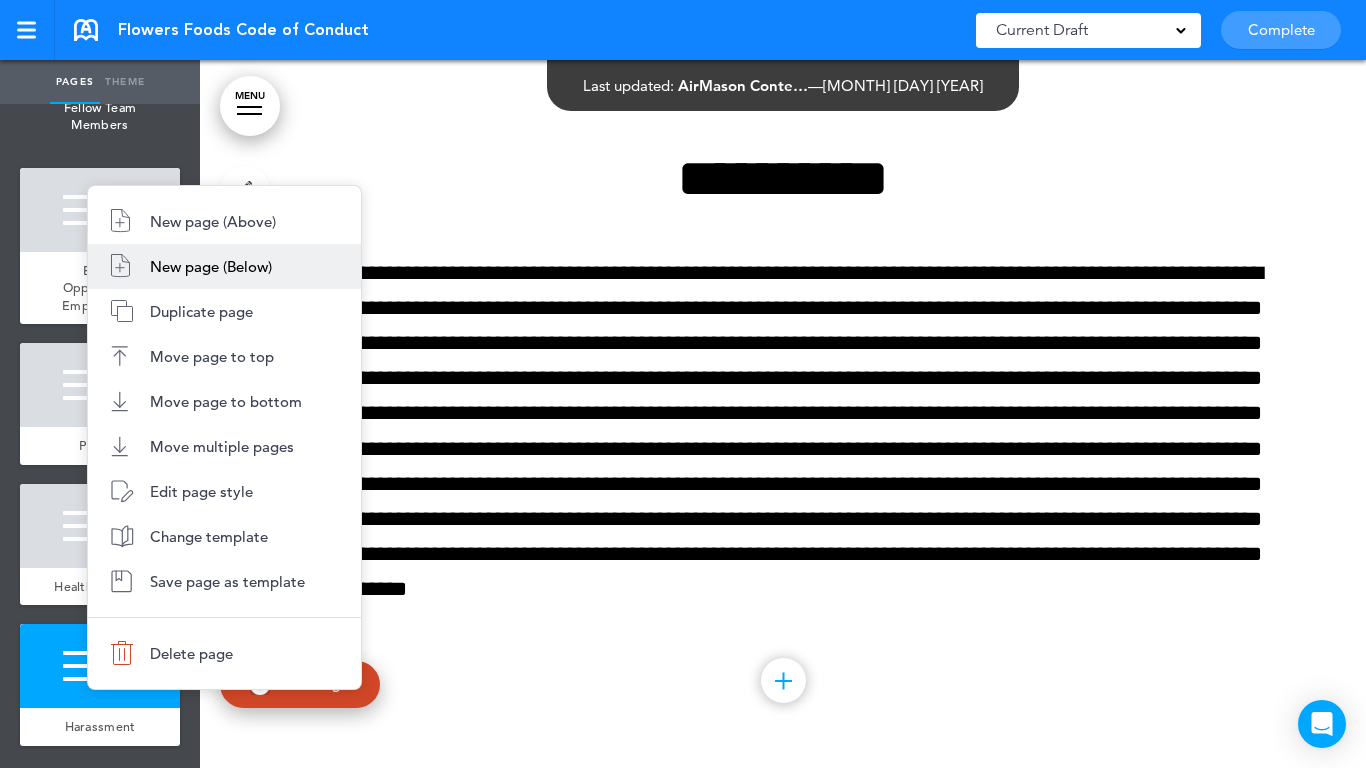 click on "New page (Below)" at bounding box center (224, 266) 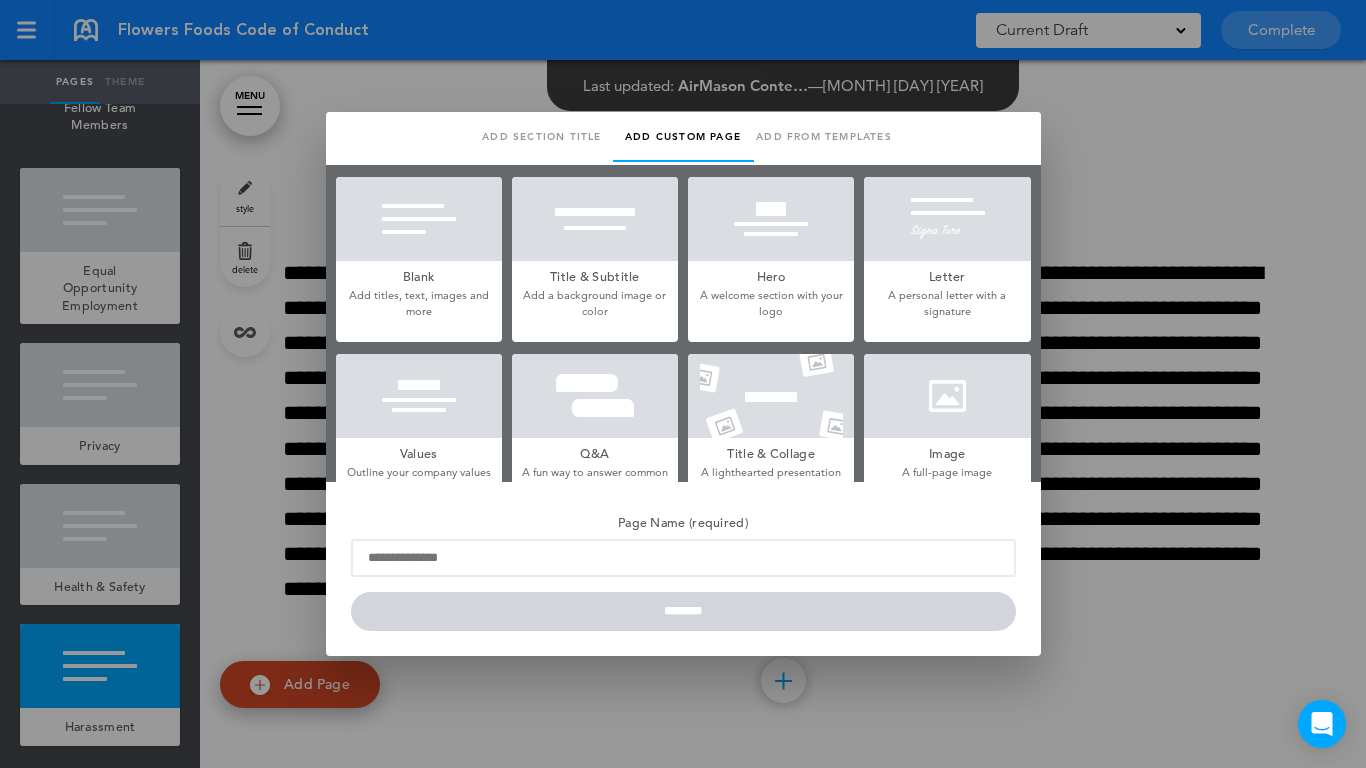 click at bounding box center (419, 219) 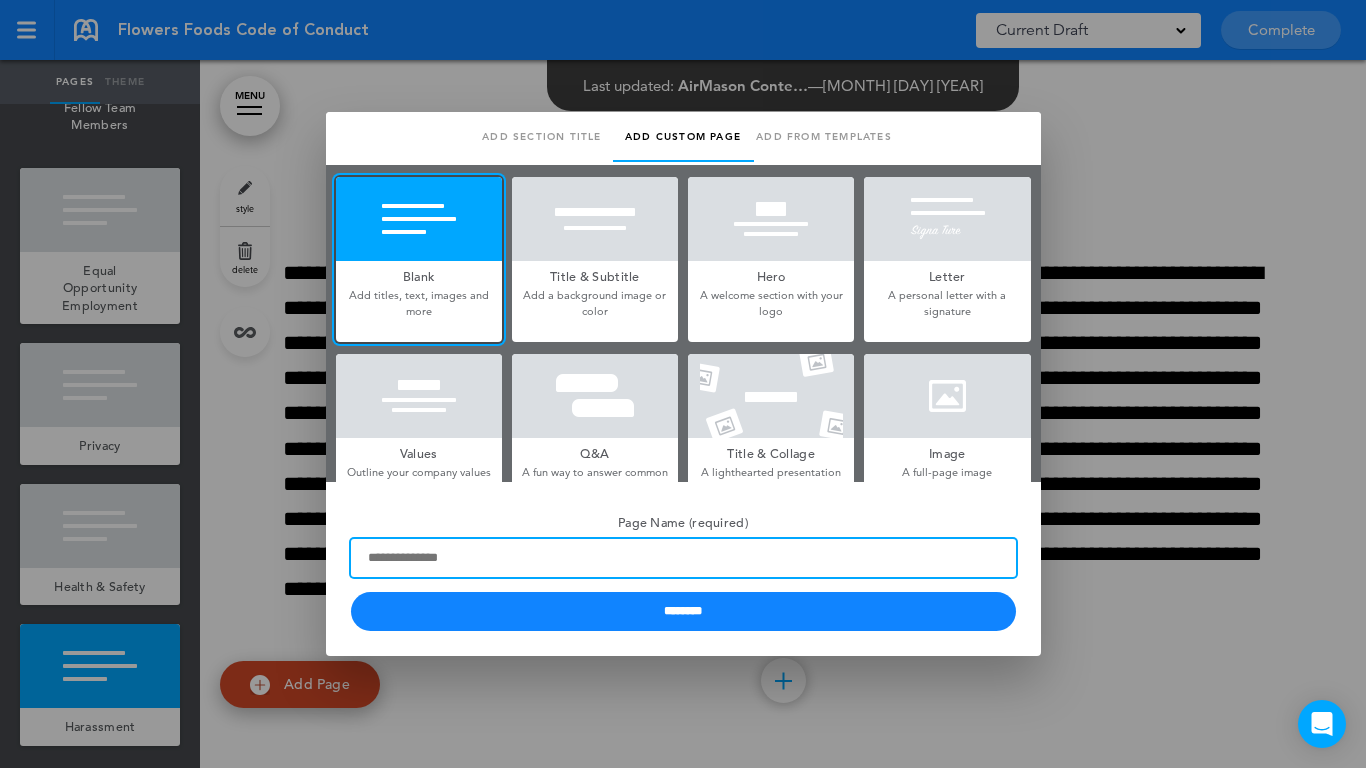 paste on "**********" 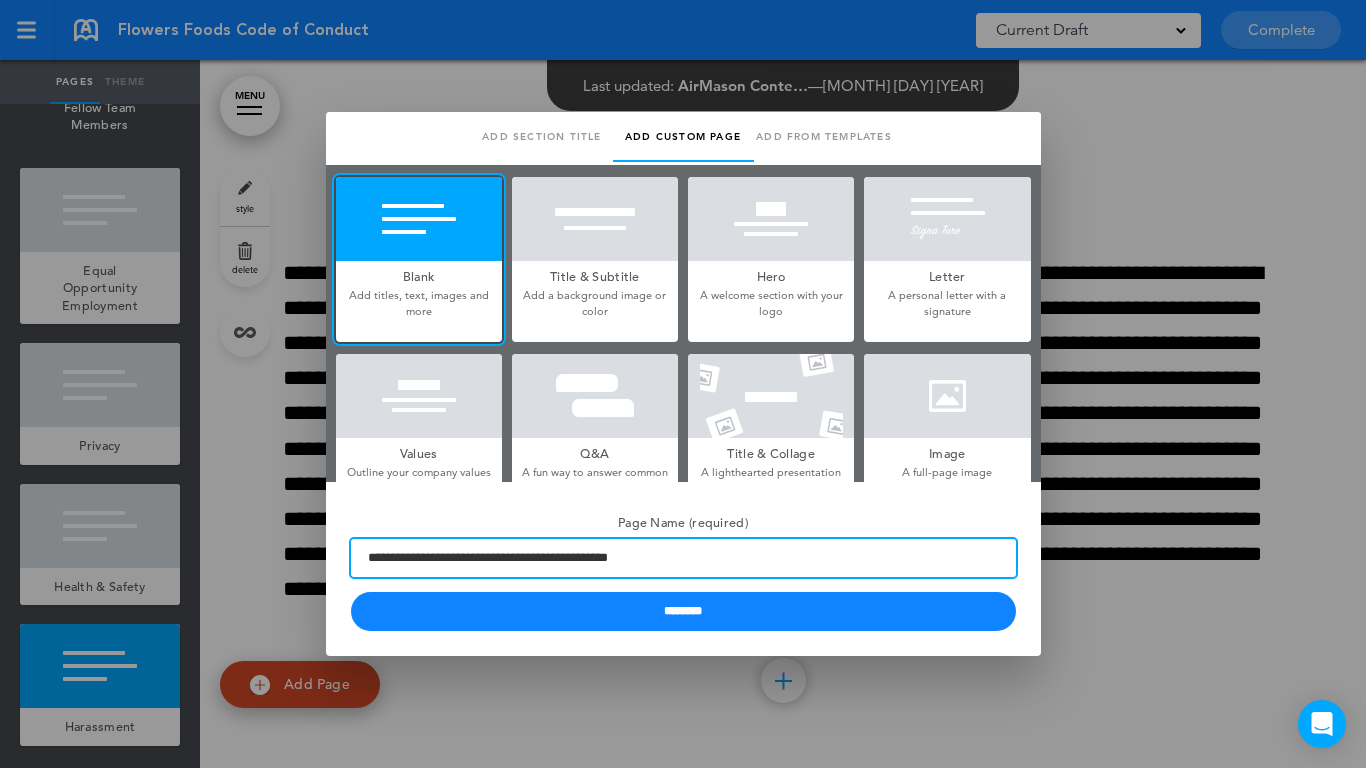 click on "**********" at bounding box center [683, 558] 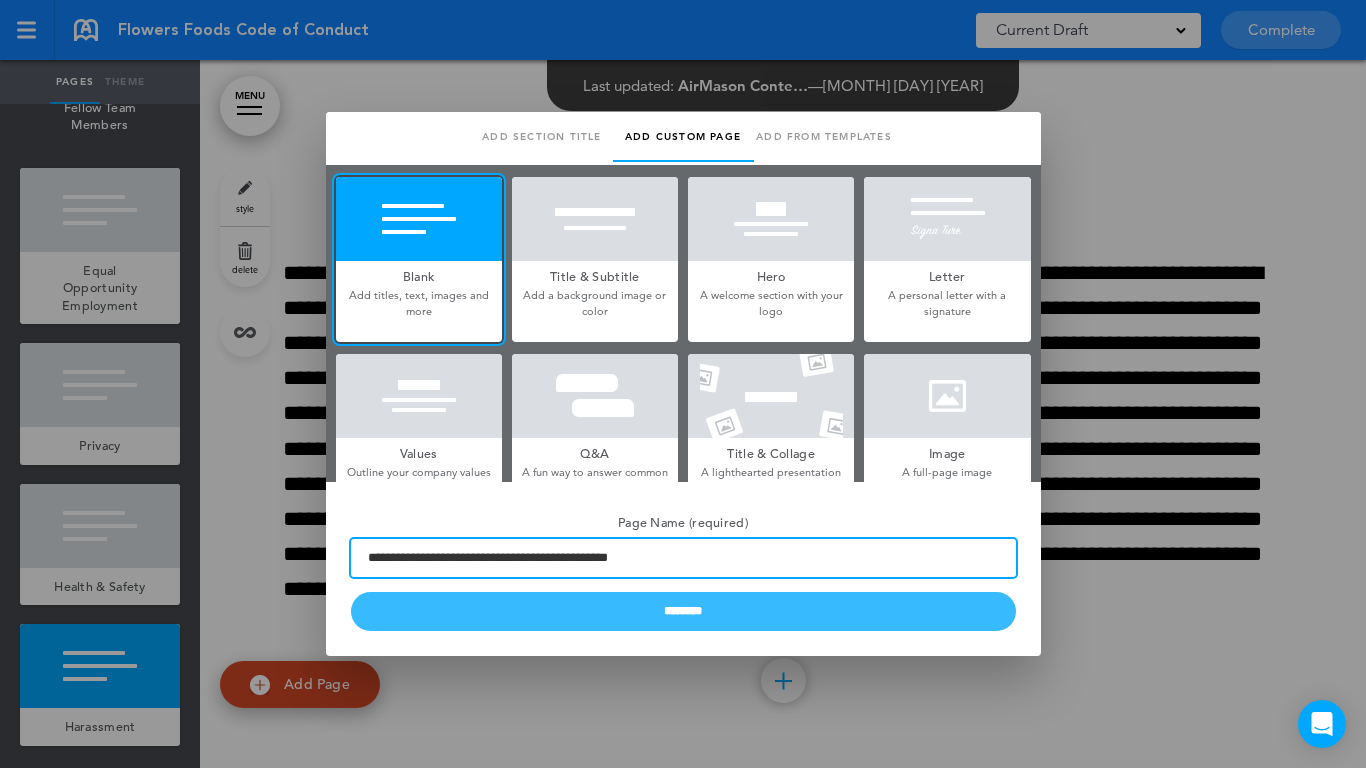 type on "**********" 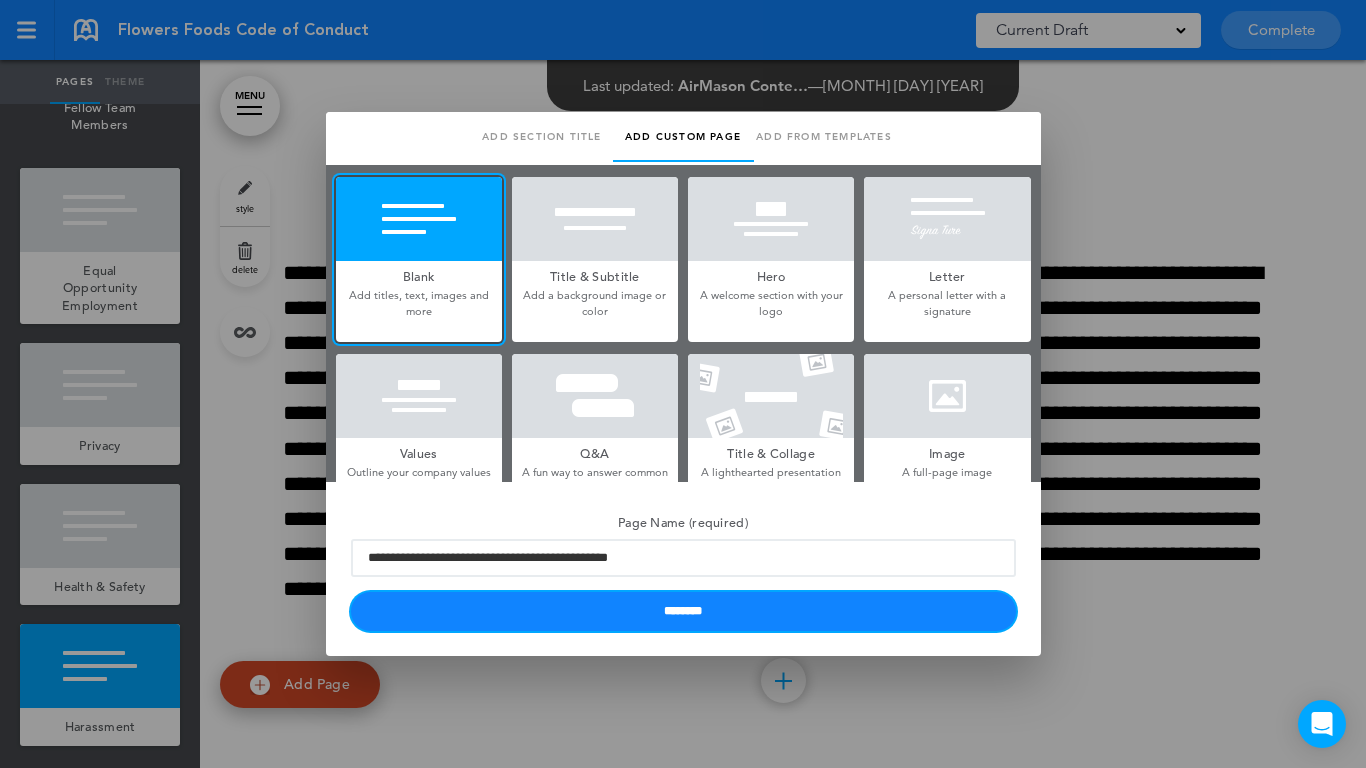 drag, startPoint x: 585, startPoint y: 613, endPoint x: 595, endPoint y: 617, distance: 10.770329 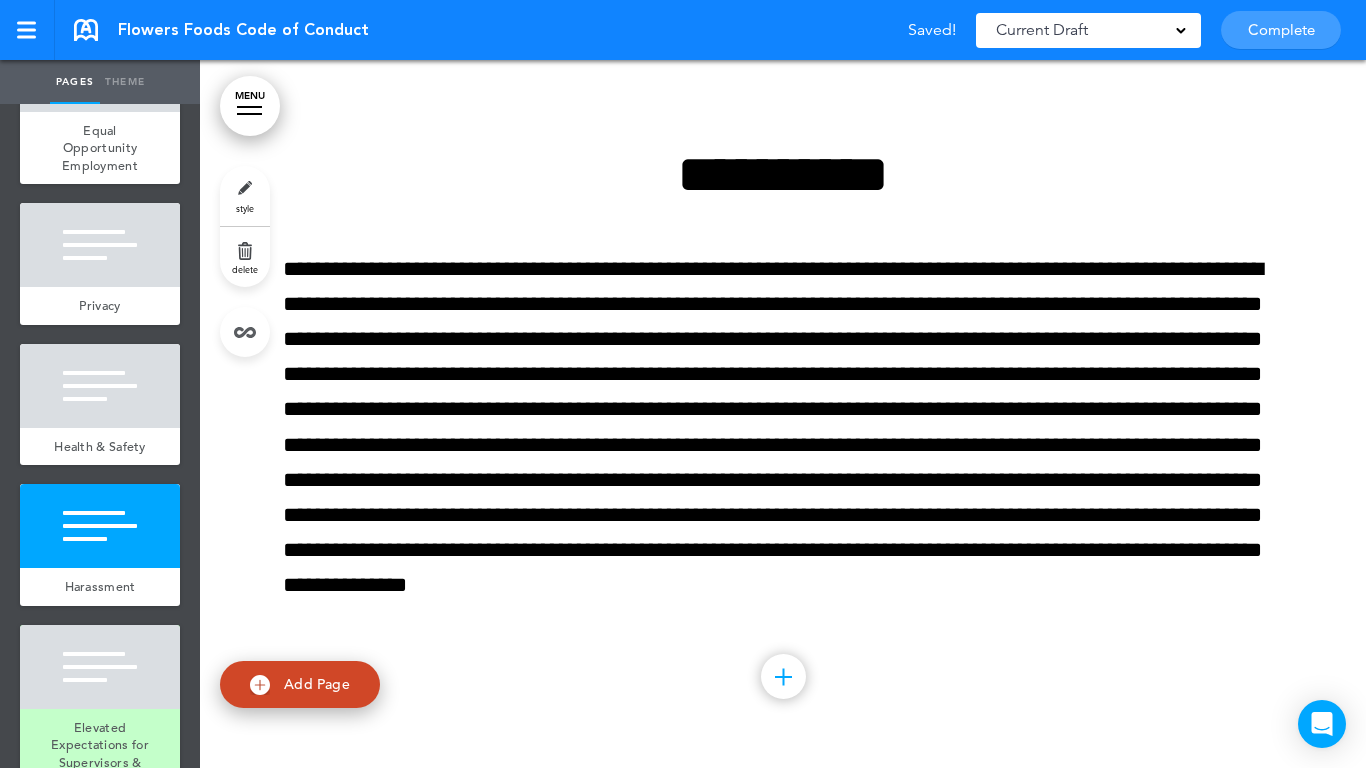 scroll, scrollTop: 14712, scrollLeft: 0, axis: vertical 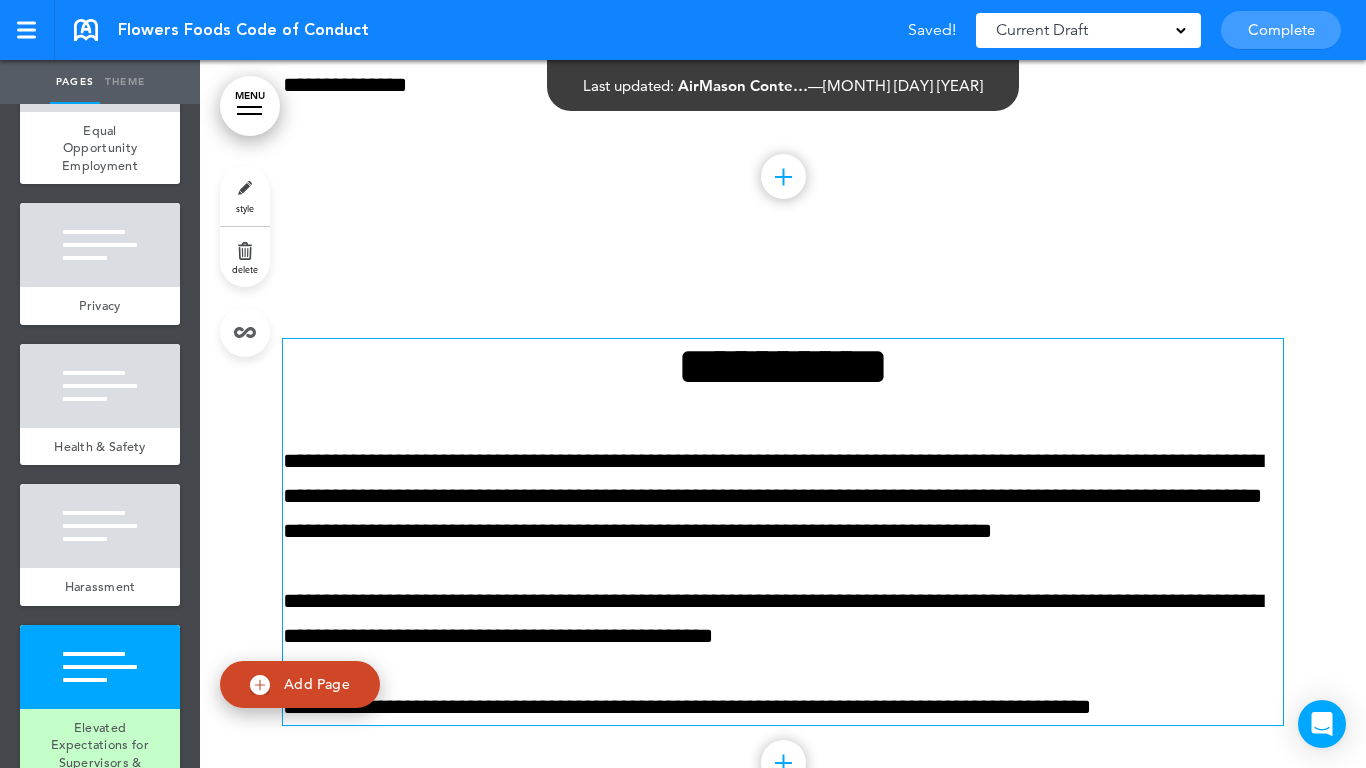 click on "**********" at bounding box center [783, 366] 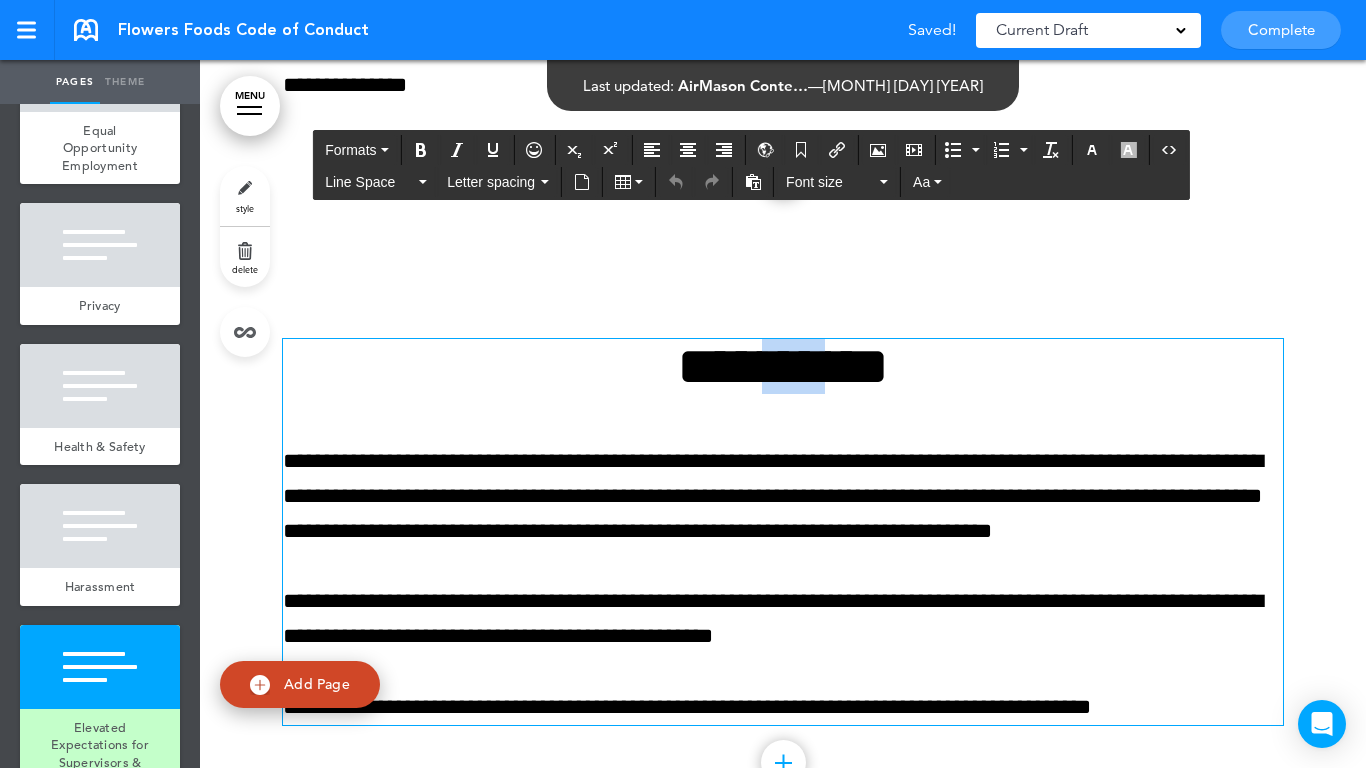 click on "**********" at bounding box center (783, 366) 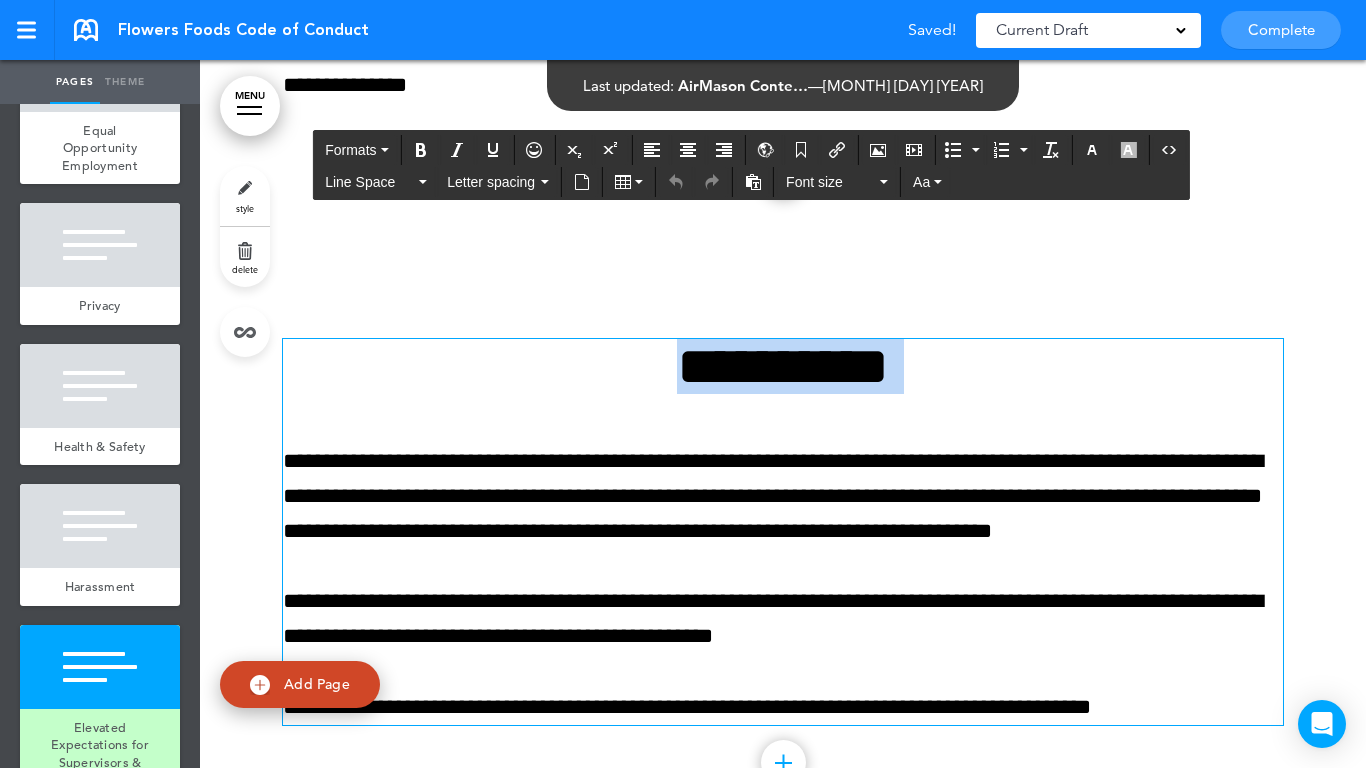 click on "**********" at bounding box center [783, 366] 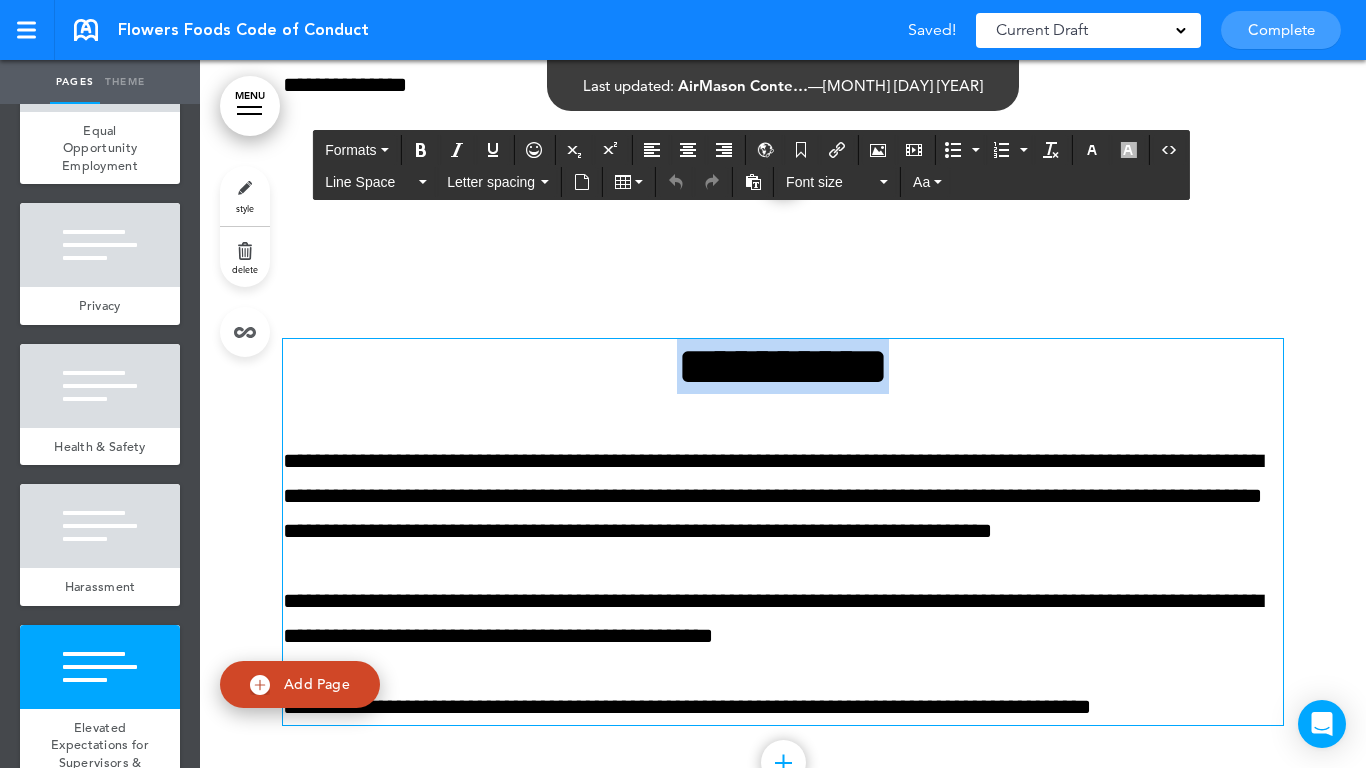 paste 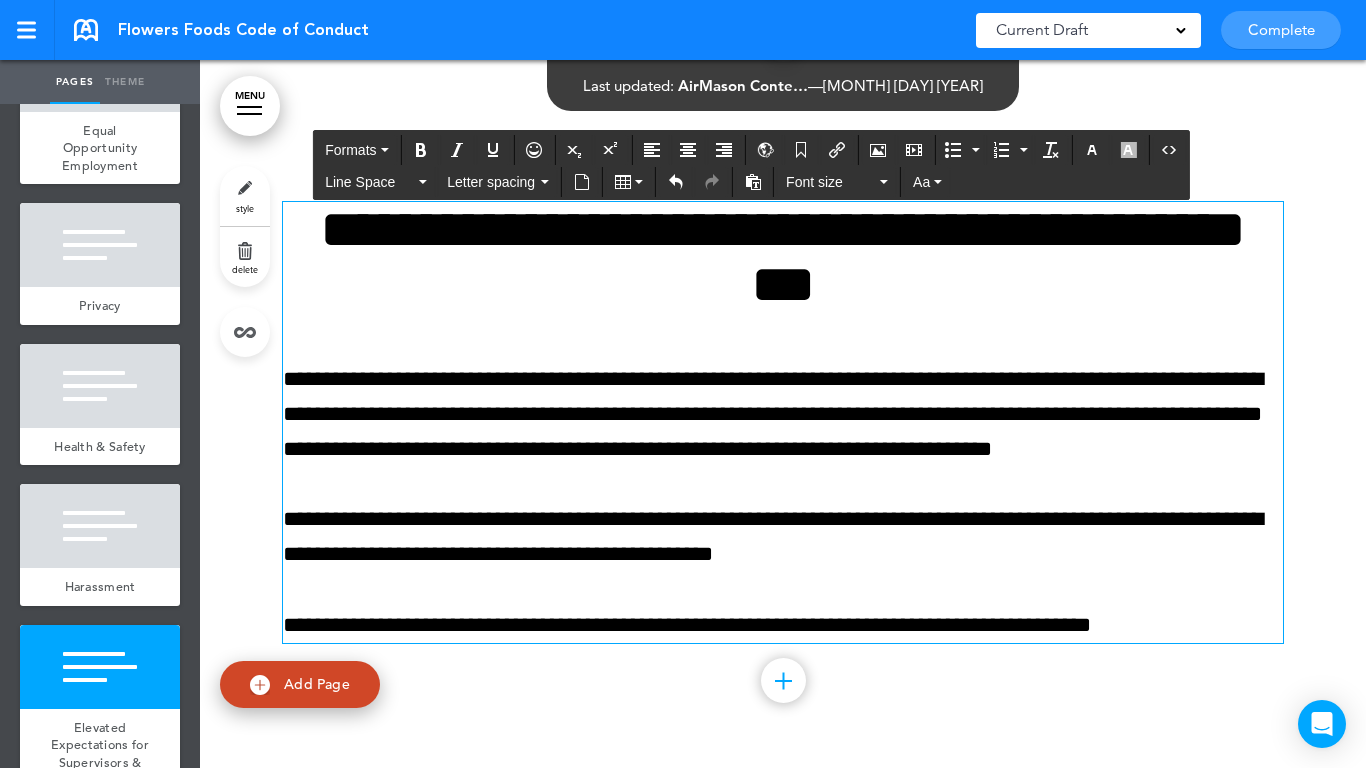 scroll, scrollTop: 14853, scrollLeft: 0, axis: vertical 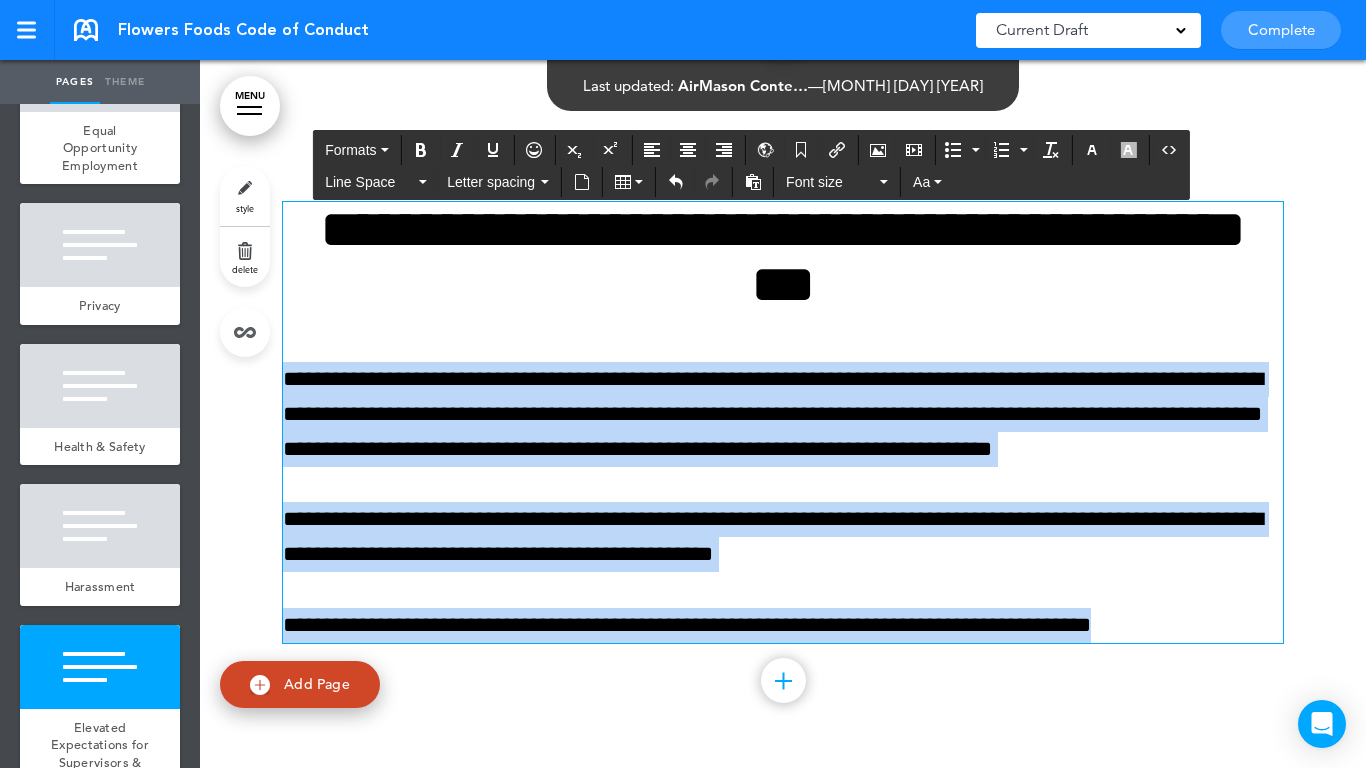 click on "Make this page common so it is available in other handbooks.
This handbook
Preview
Settings
Your Handbooks
Account
Manage Organization
My Account
Help
Logout
Flowers Foods Code of Conduct
Saved!
Current Draft
CURRENT DRAFT
Complete" at bounding box center [683, 384] 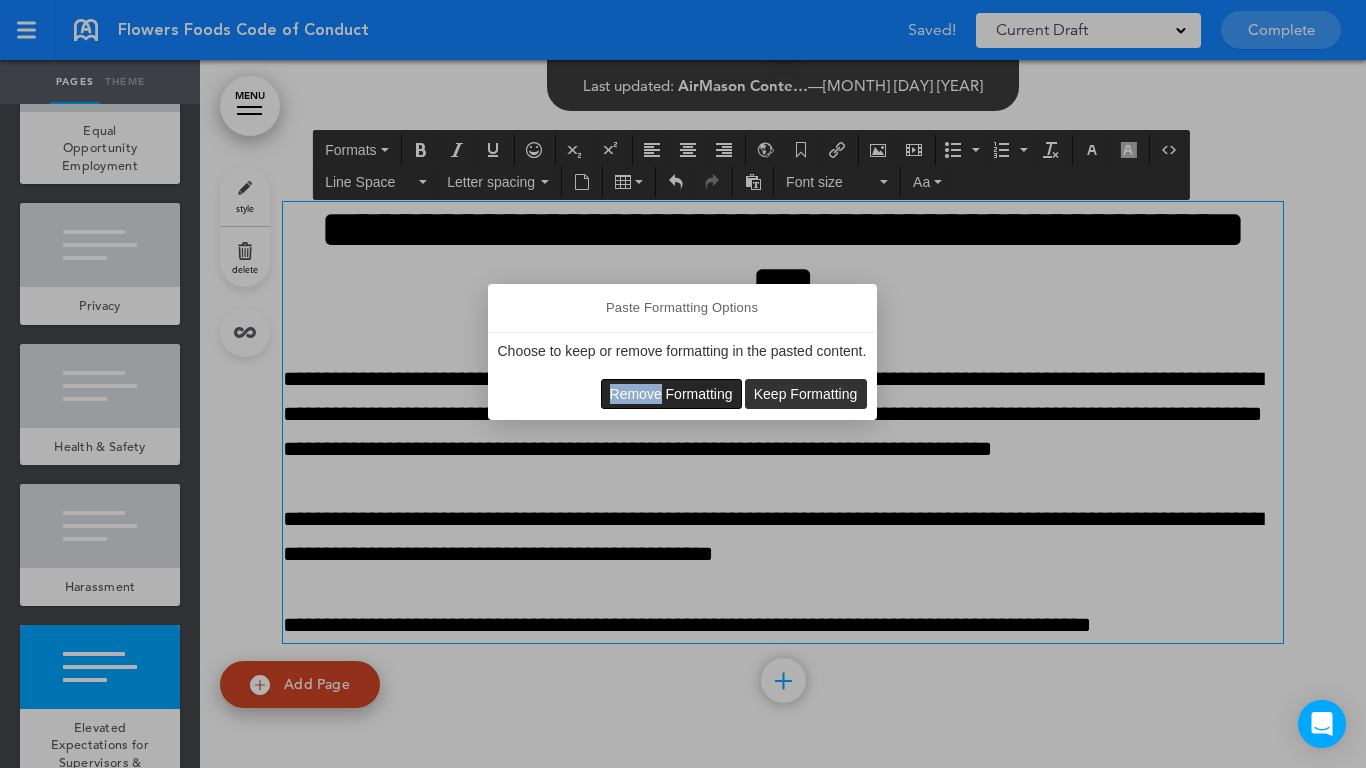 drag, startPoint x: 658, startPoint y: 379, endPoint x: 668, endPoint y: 389, distance: 14.142136 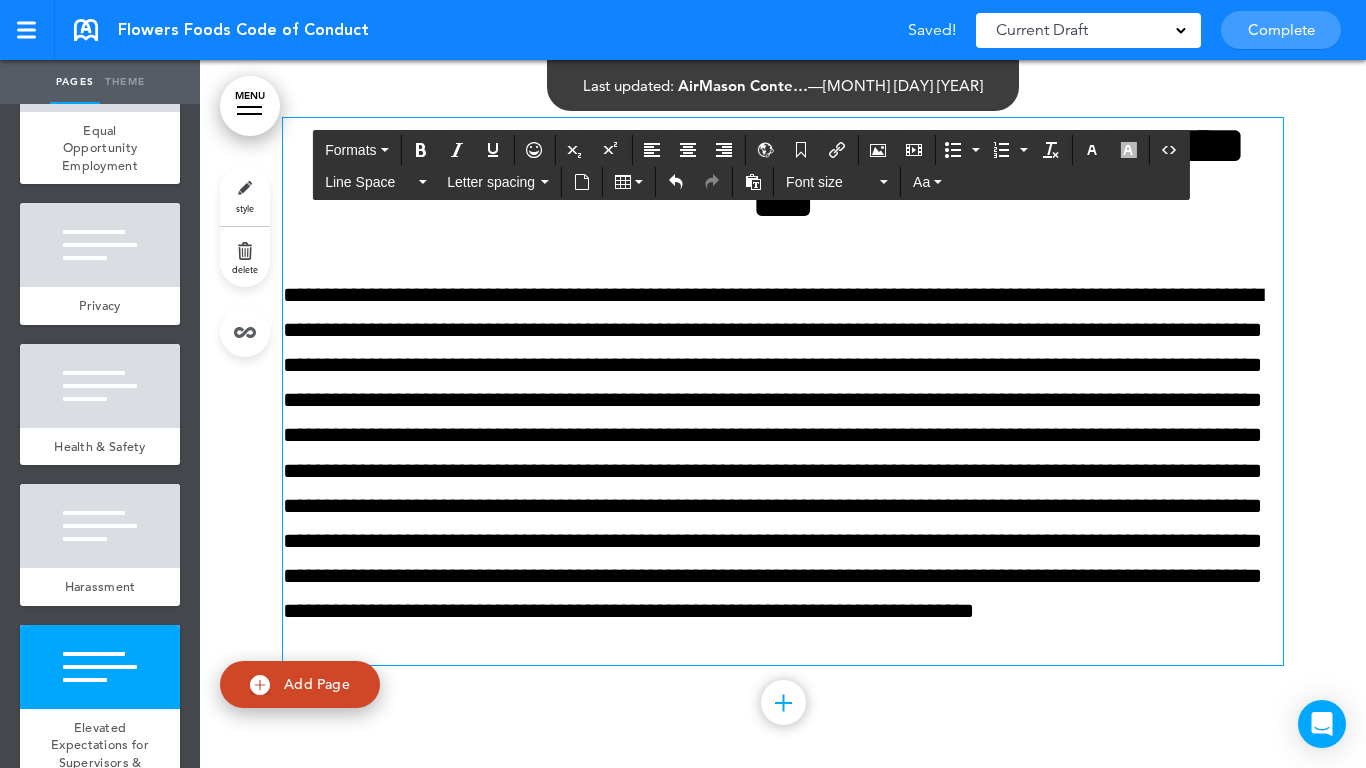 scroll, scrollTop: 14959, scrollLeft: 0, axis: vertical 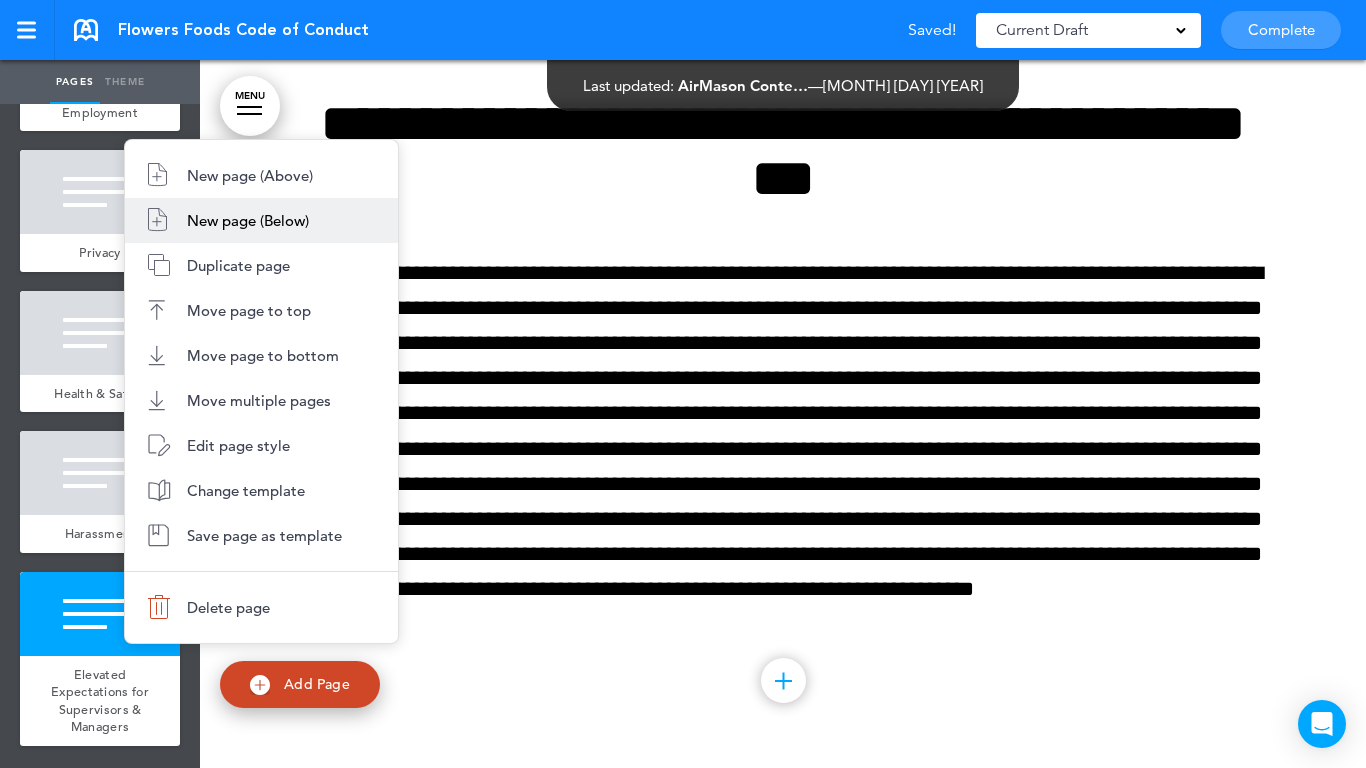 click on "New page (Below)" at bounding box center (261, 220) 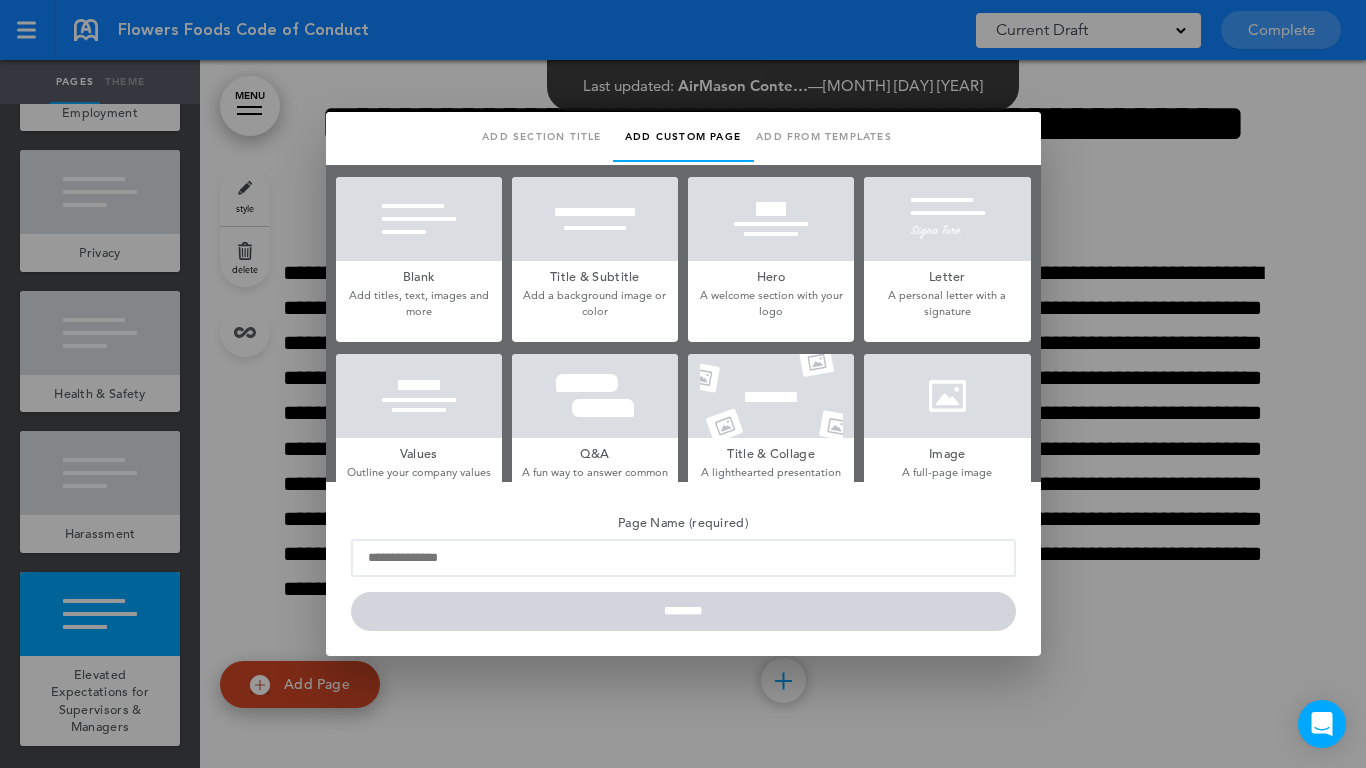 click at bounding box center (419, 219) 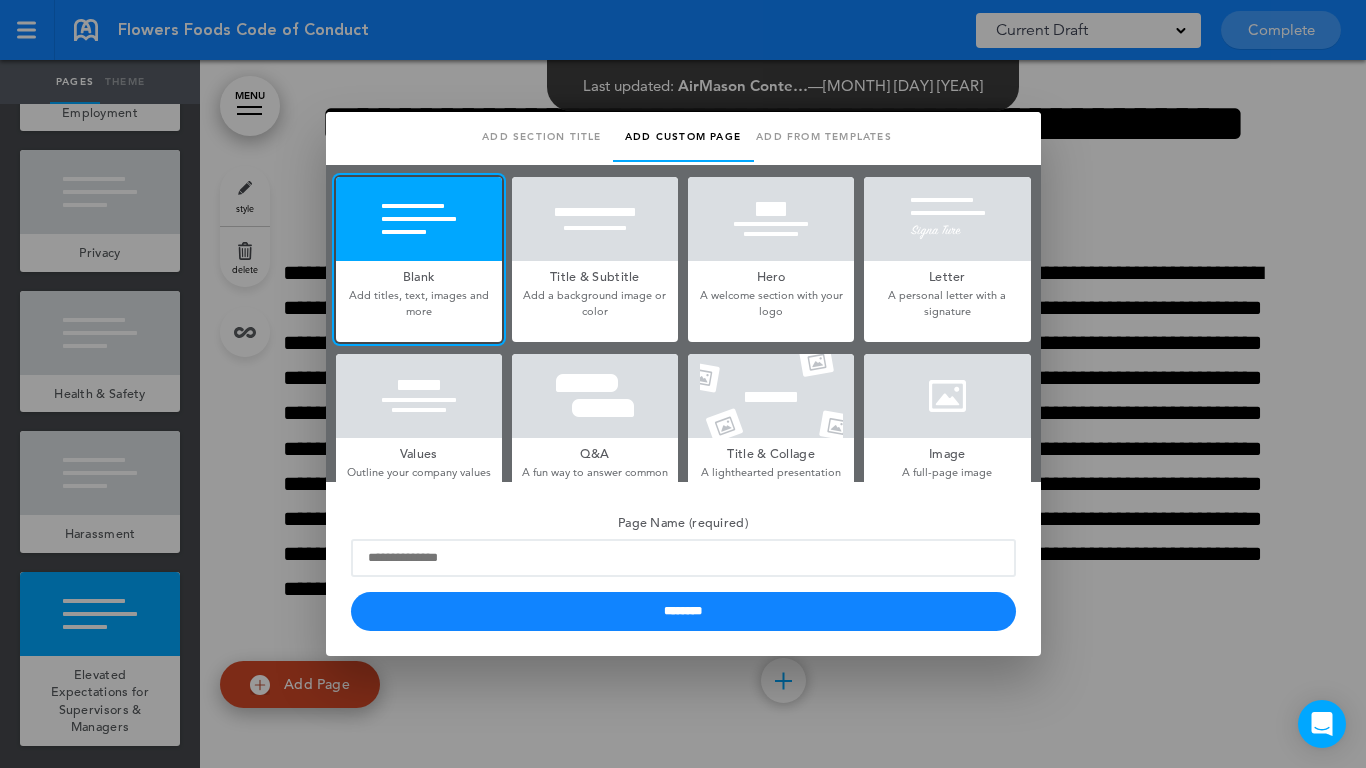 click on "Page Name (required)" at bounding box center (683, 542) 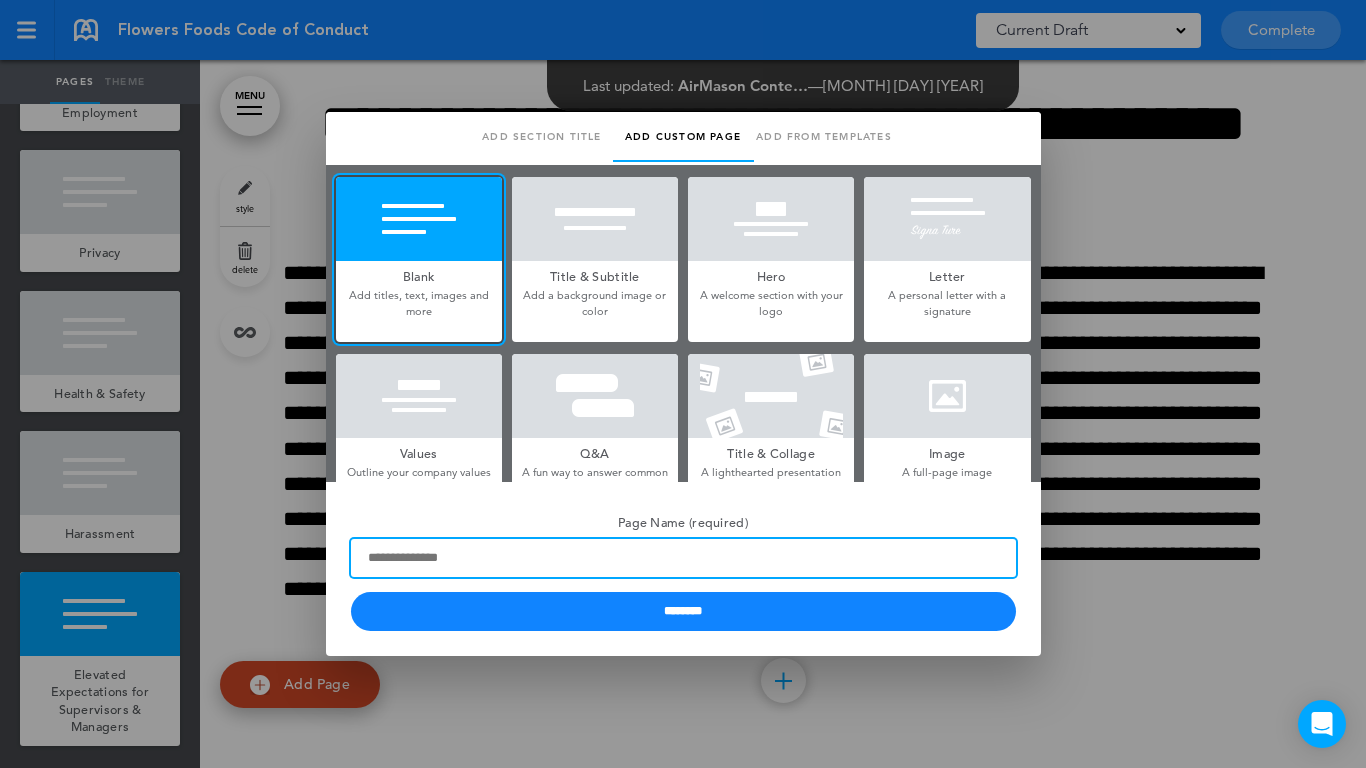 click on "Page Name (required)" at bounding box center [683, 558] 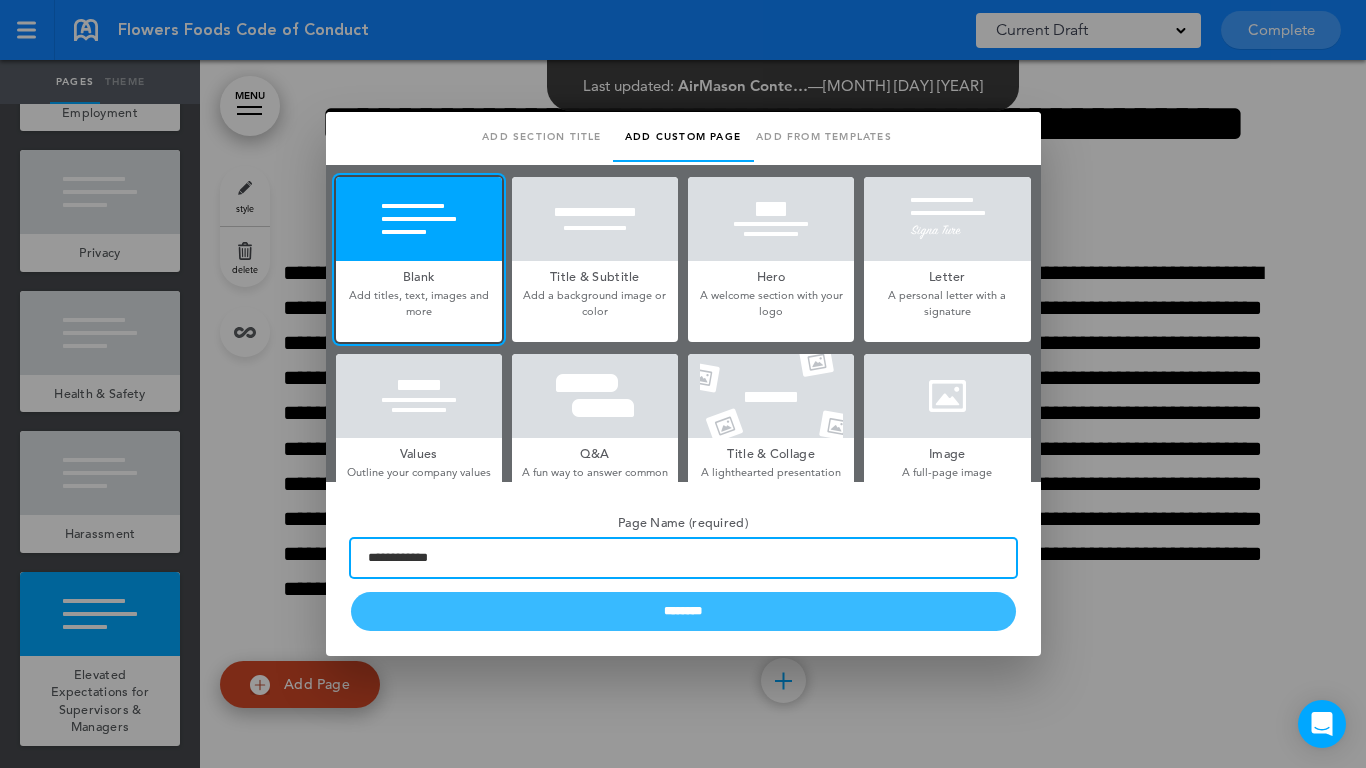 type on "**********" 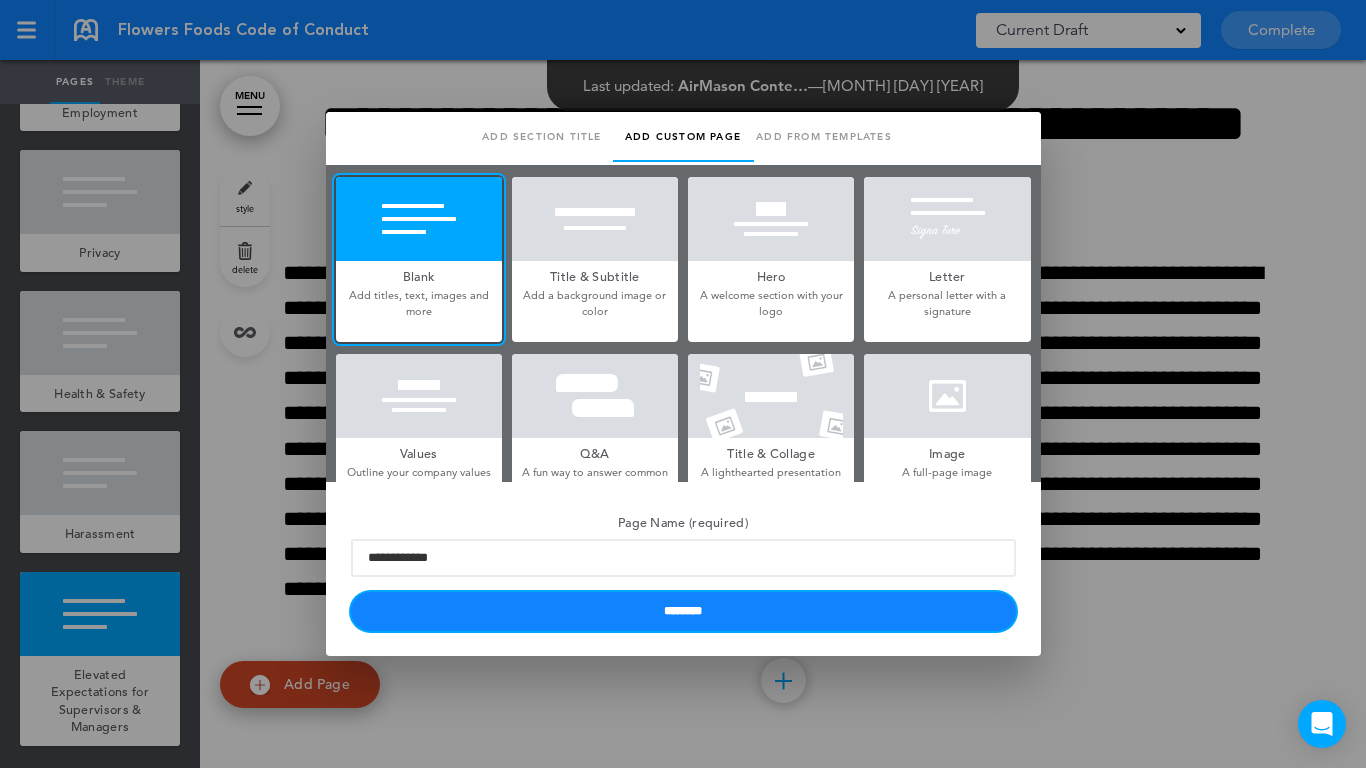 click on "********" at bounding box center [683, 611] 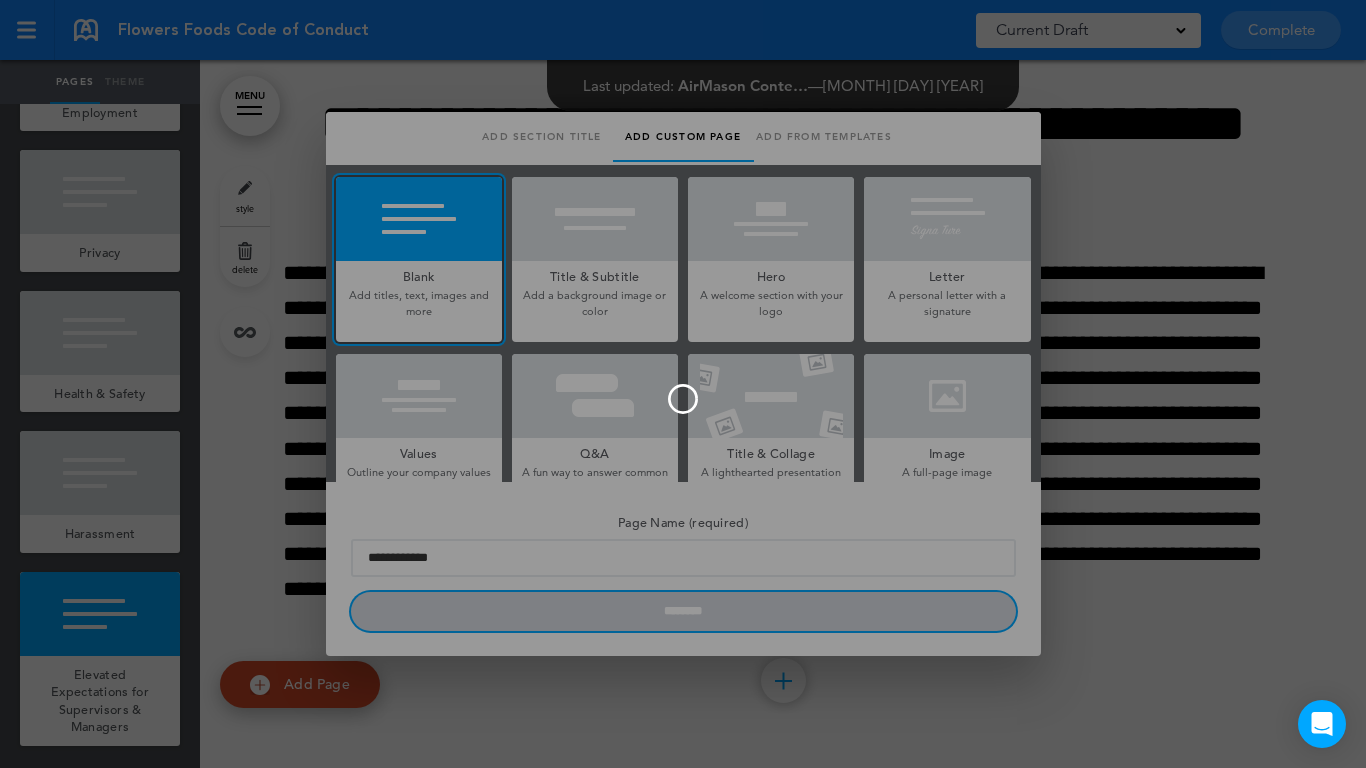 type 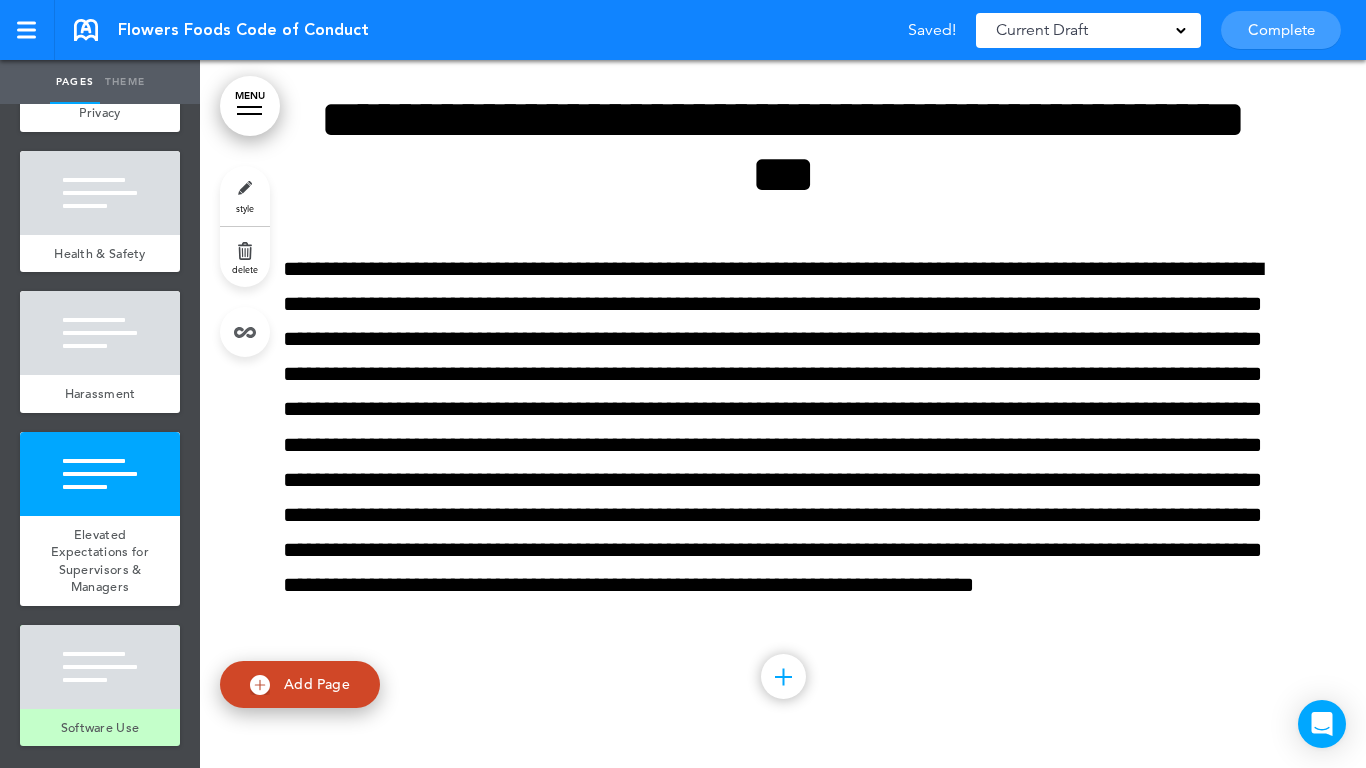 scroll, scrollTop: 15459, scrollLeft: 0, axis: vertical 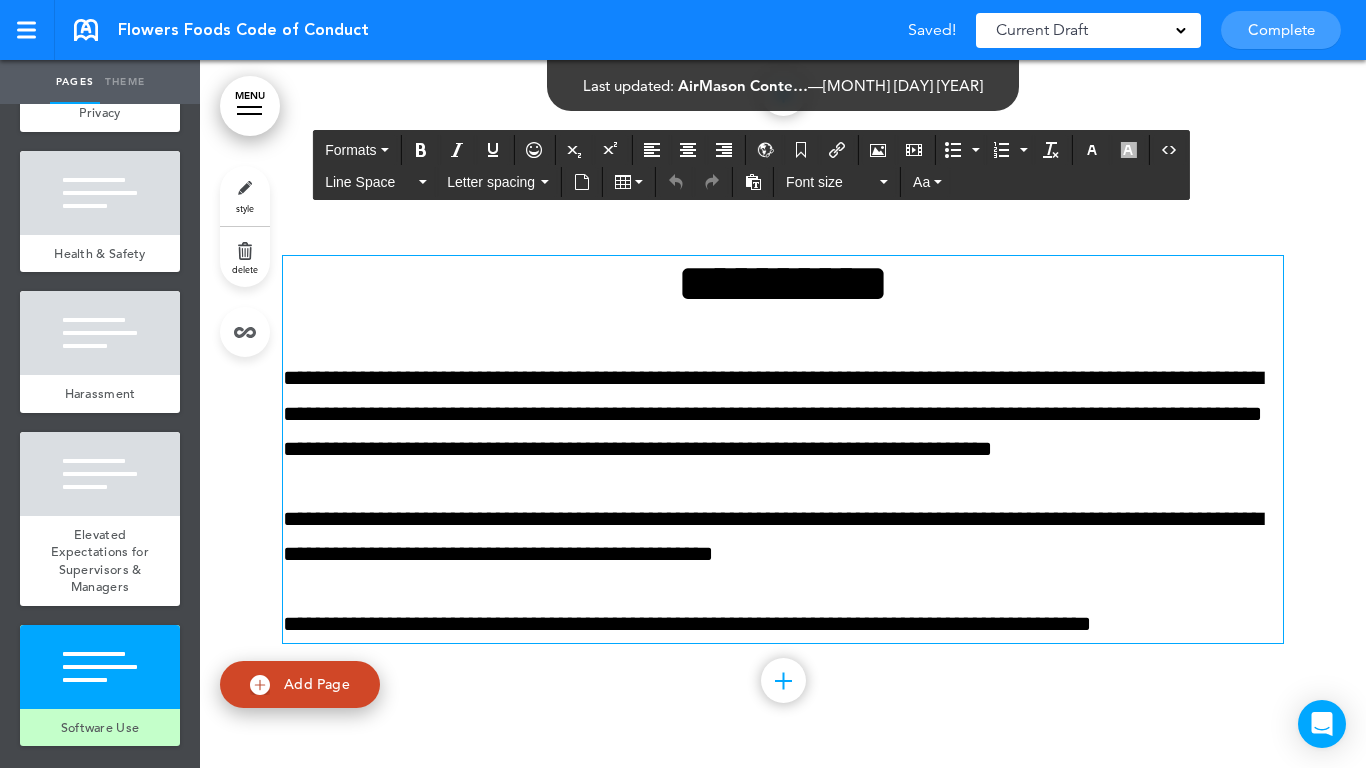 click on "**********" at bounding box center (783, 283) 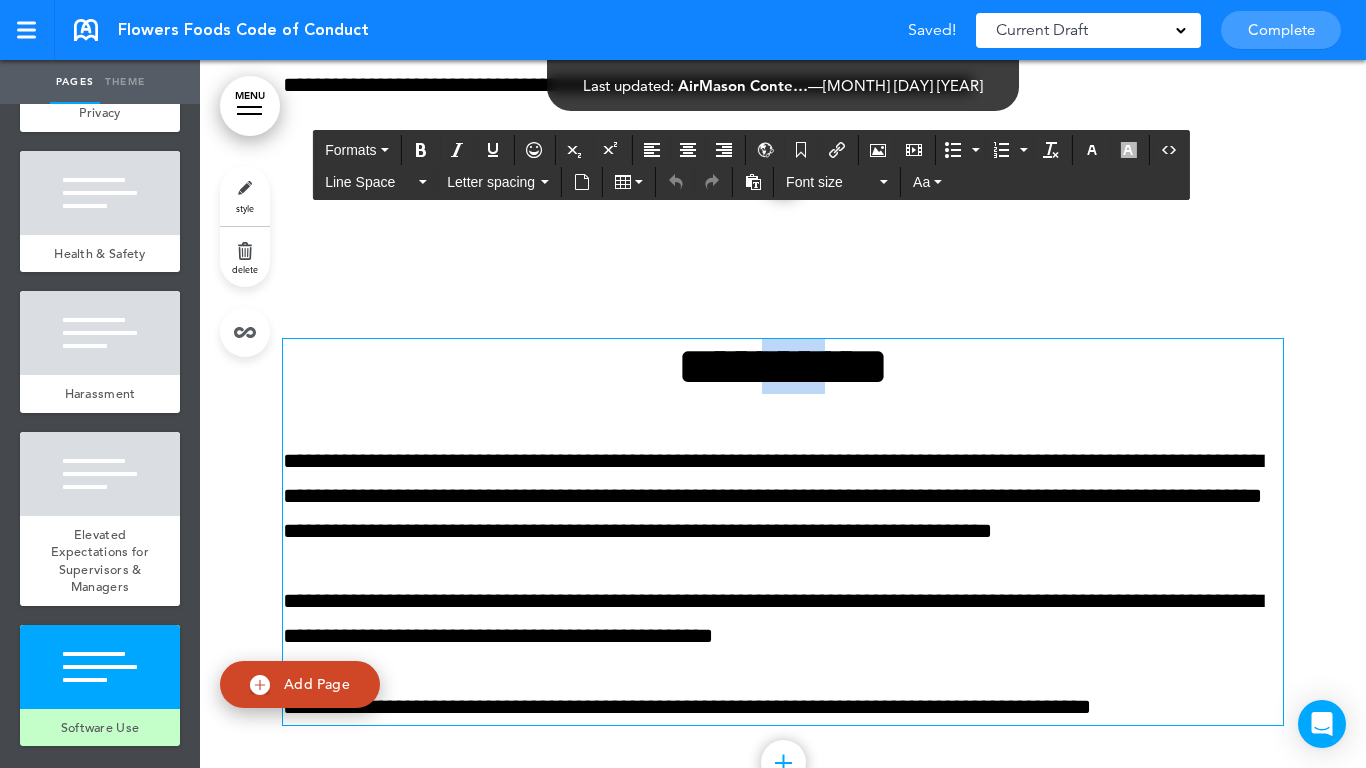 click on "**********" at bounding box center (783, 366) 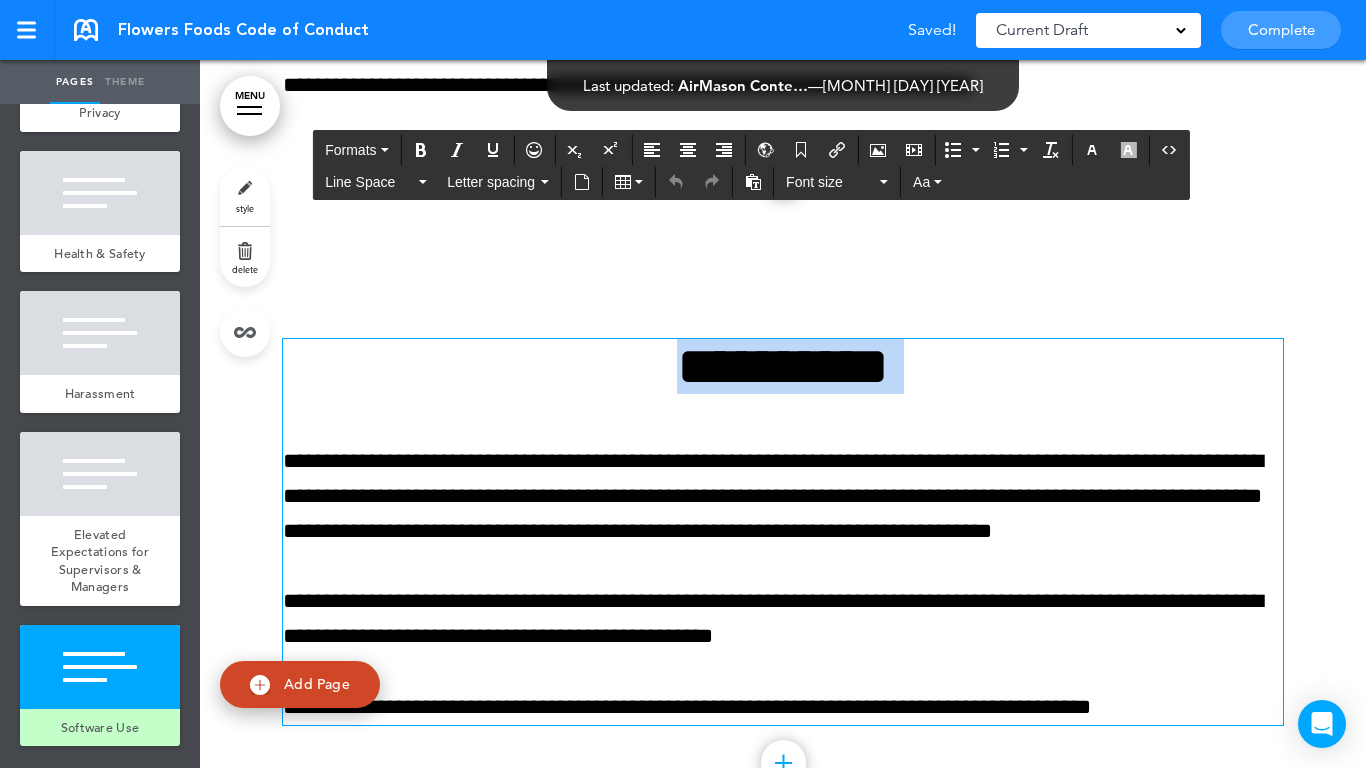click on "**********" at bounding box center (783, 366) 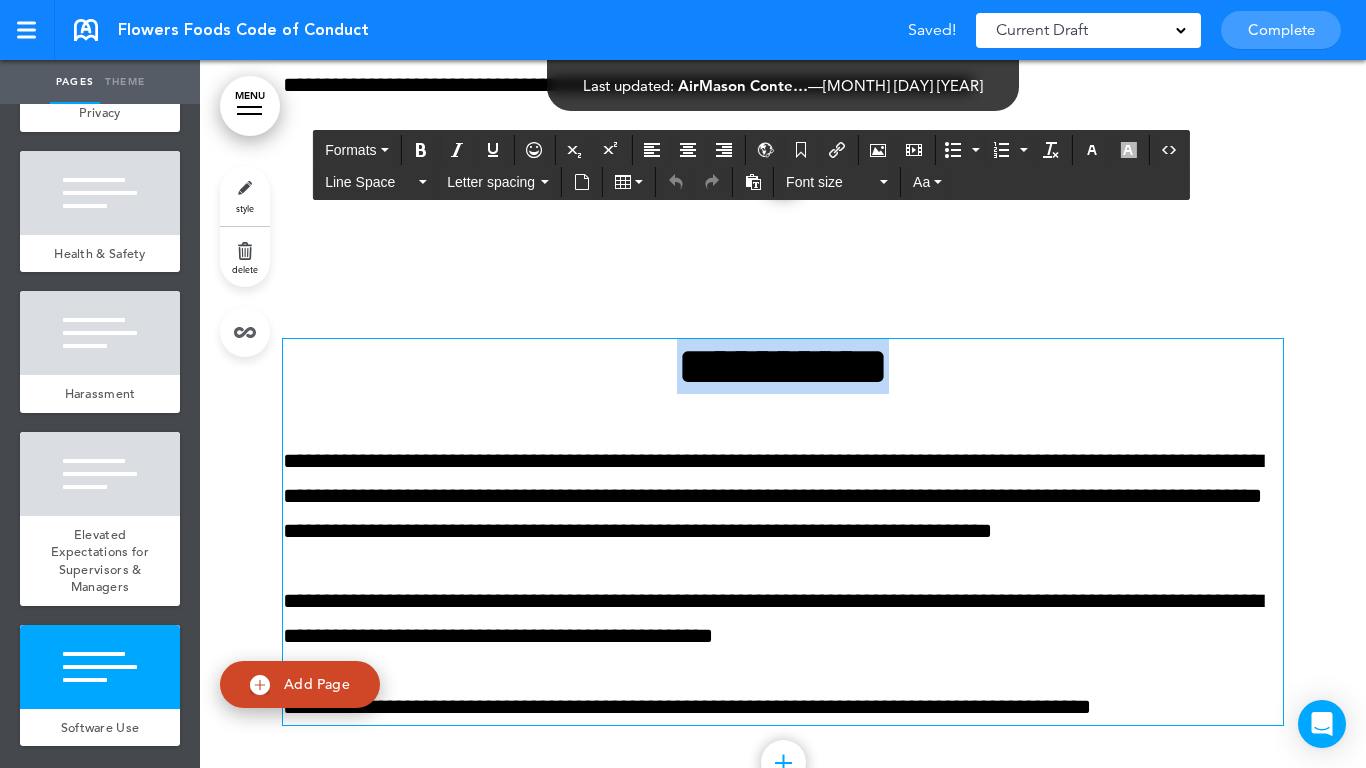 type 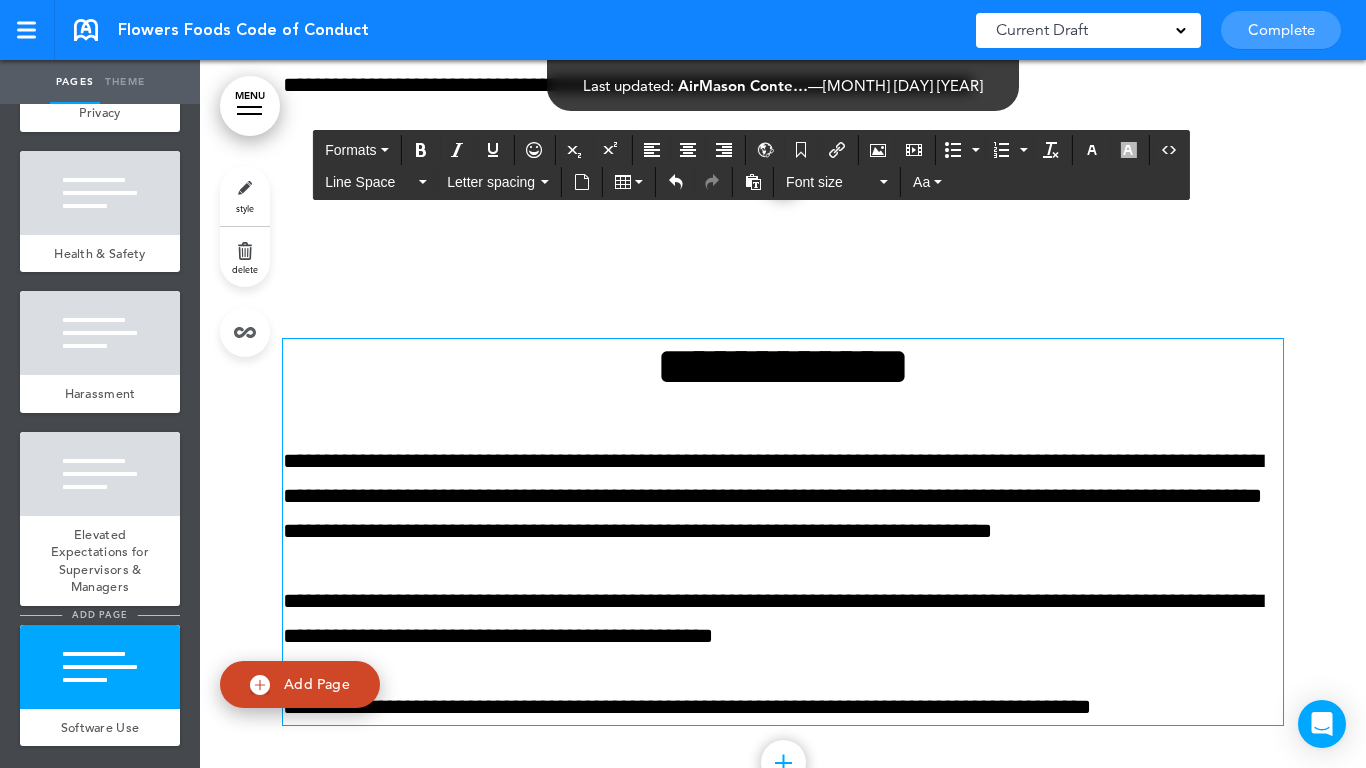 scroll, scrollTop: 3311, scrollLeft: 0, axis: vertical 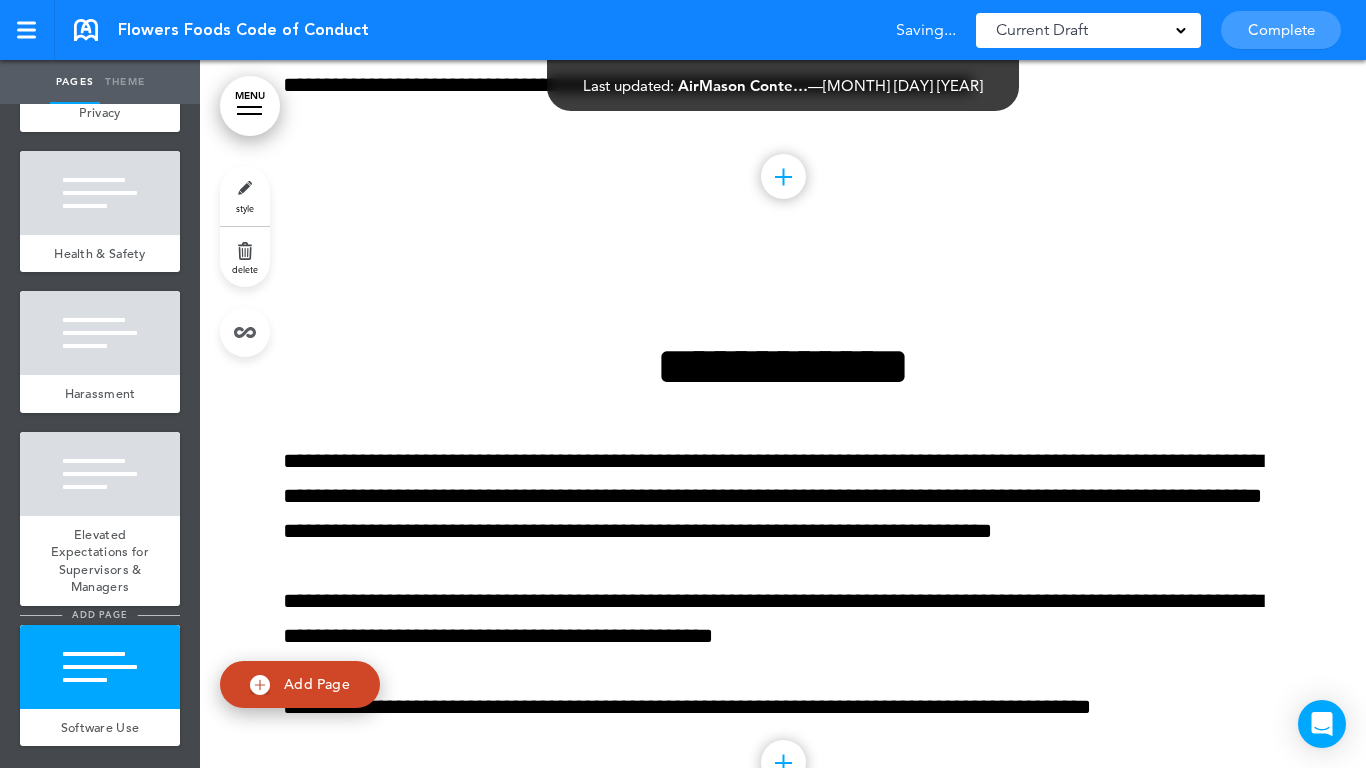click on "add page" at bounding box center (99, 614) 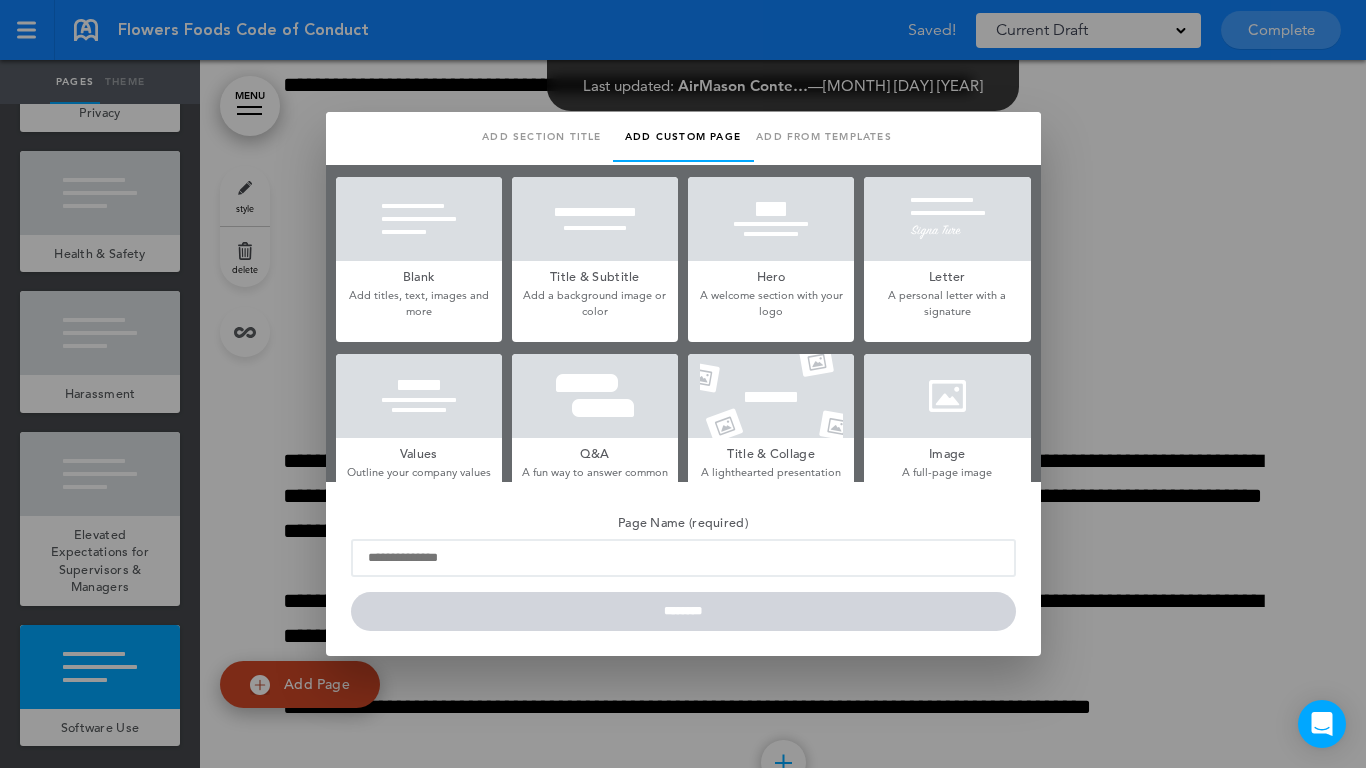 click on "Add section title" at bounding box center [542, 137] 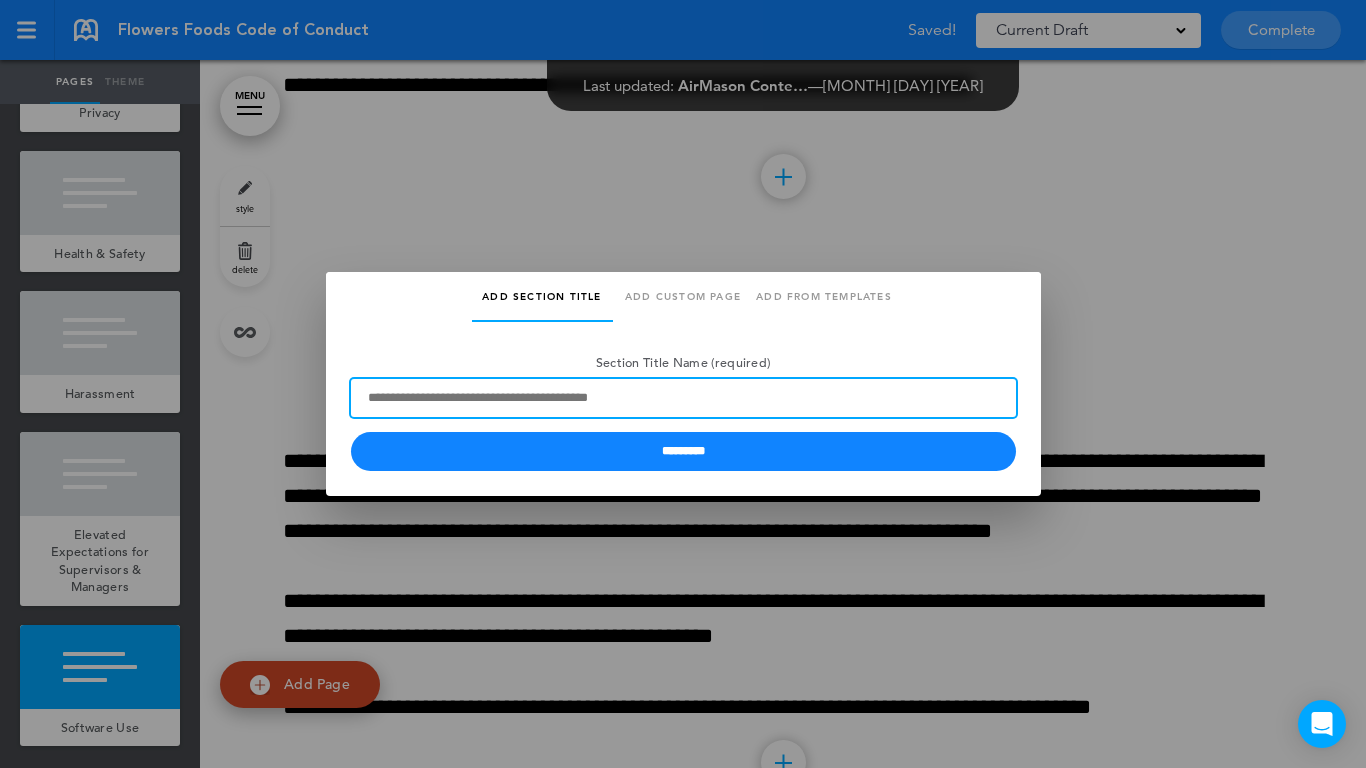 click on "Section Title Name (required)" at bounding box center [683, 398] 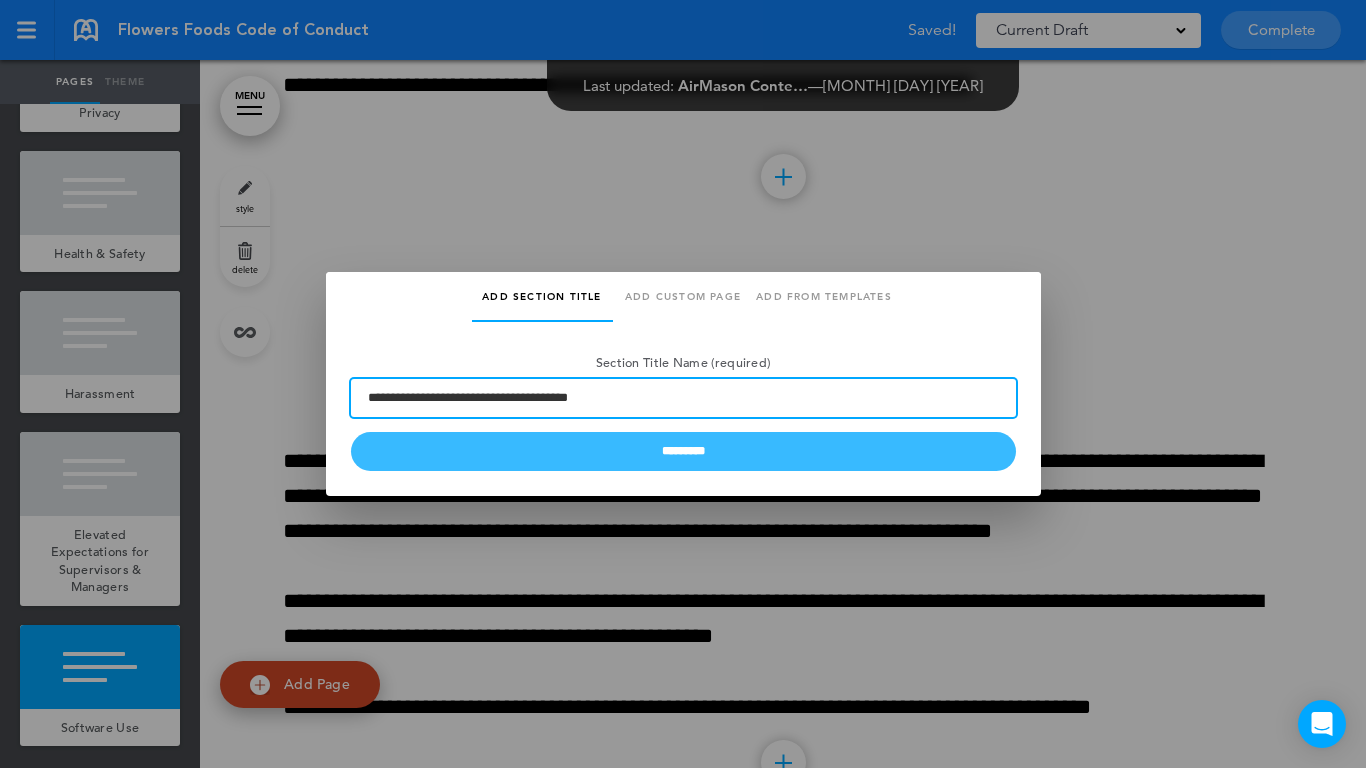 type on "**********" 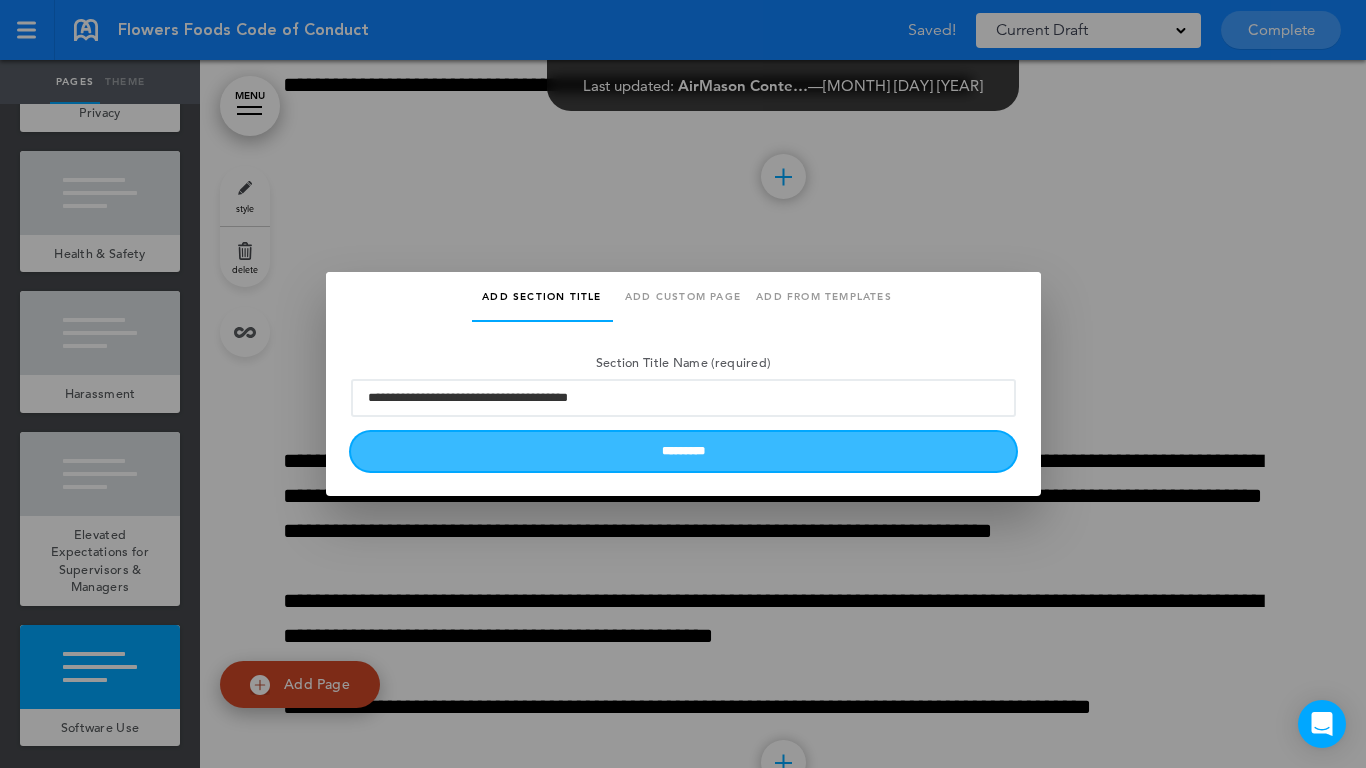click on "*********" at bounding box center [683, 451] 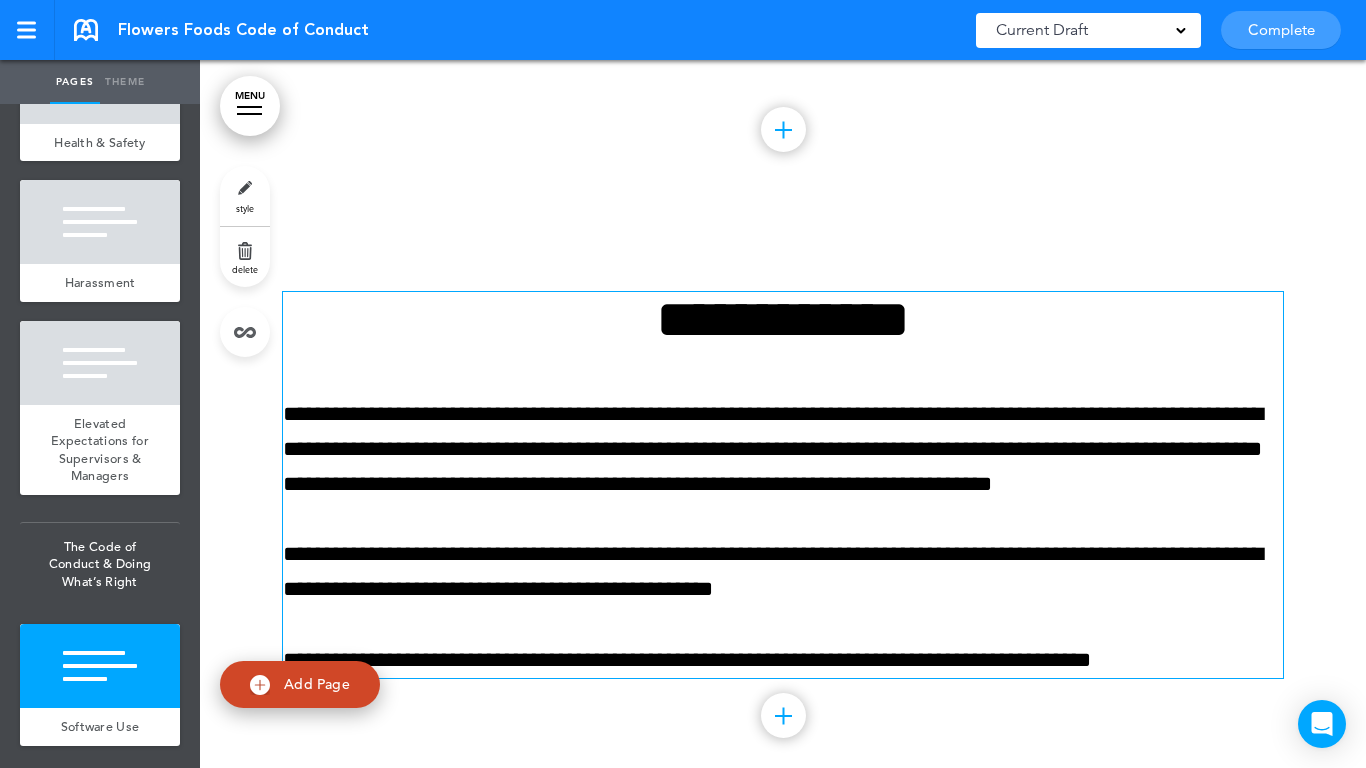 scroll, scrollTop: 15545, scrollLeft: 0, axis: vertical 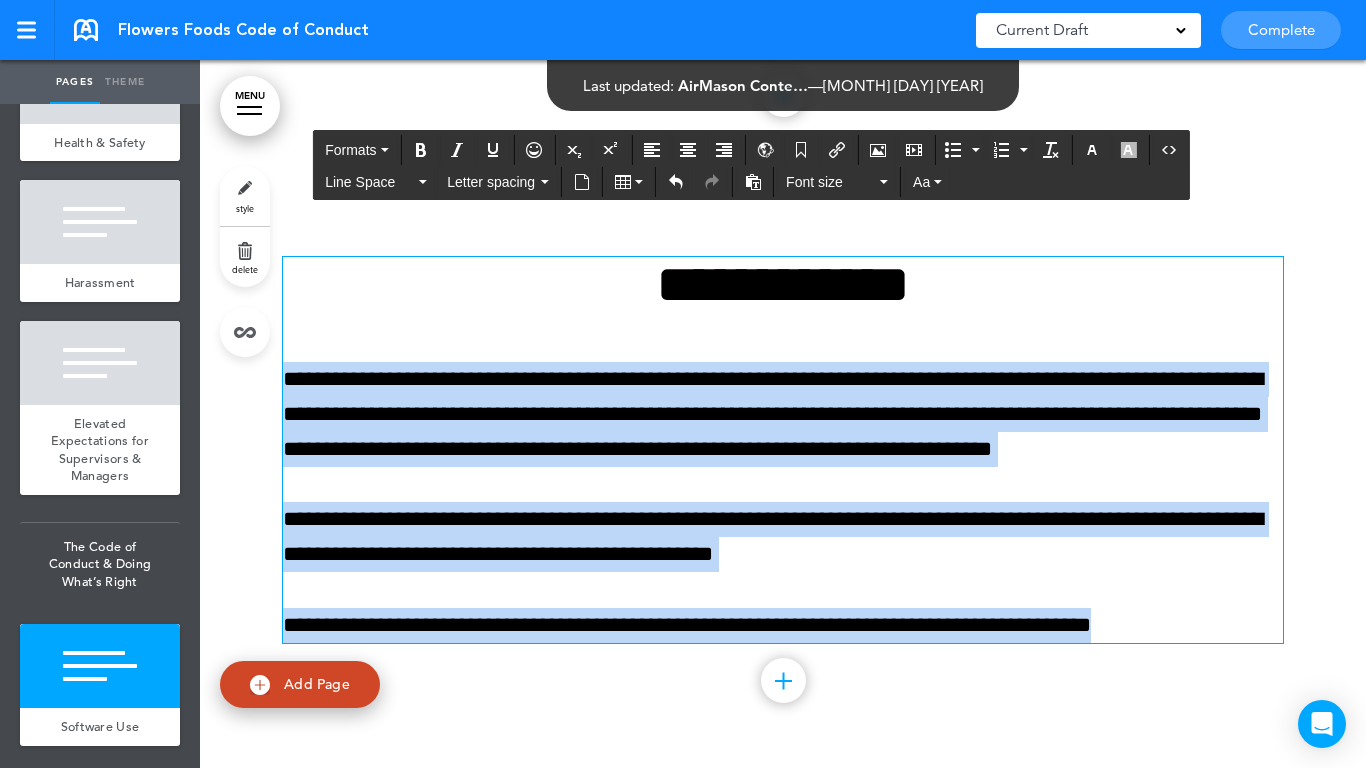 click on "Make this page common so it is available in other handbooks.
This handbook
Preview
Settings
Your Handbooks
Account
Manage Organization
My Account
Help
Logout
Flowers Foods Code of Conduct
Saved!
Current Draft
CURRENT DRAFT
Complete" at bounding box center [683, 384] 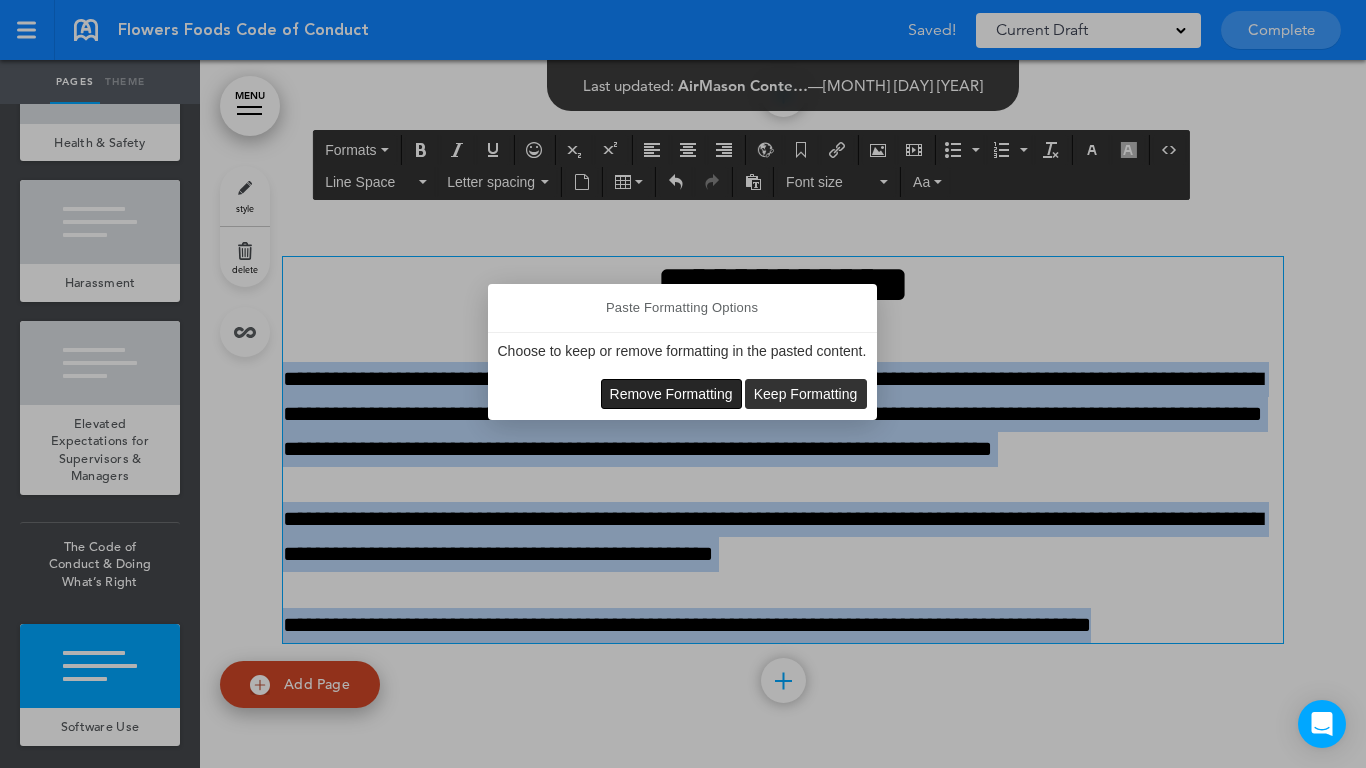 click on "Remove Formatting" at bounding box center (671, 394) 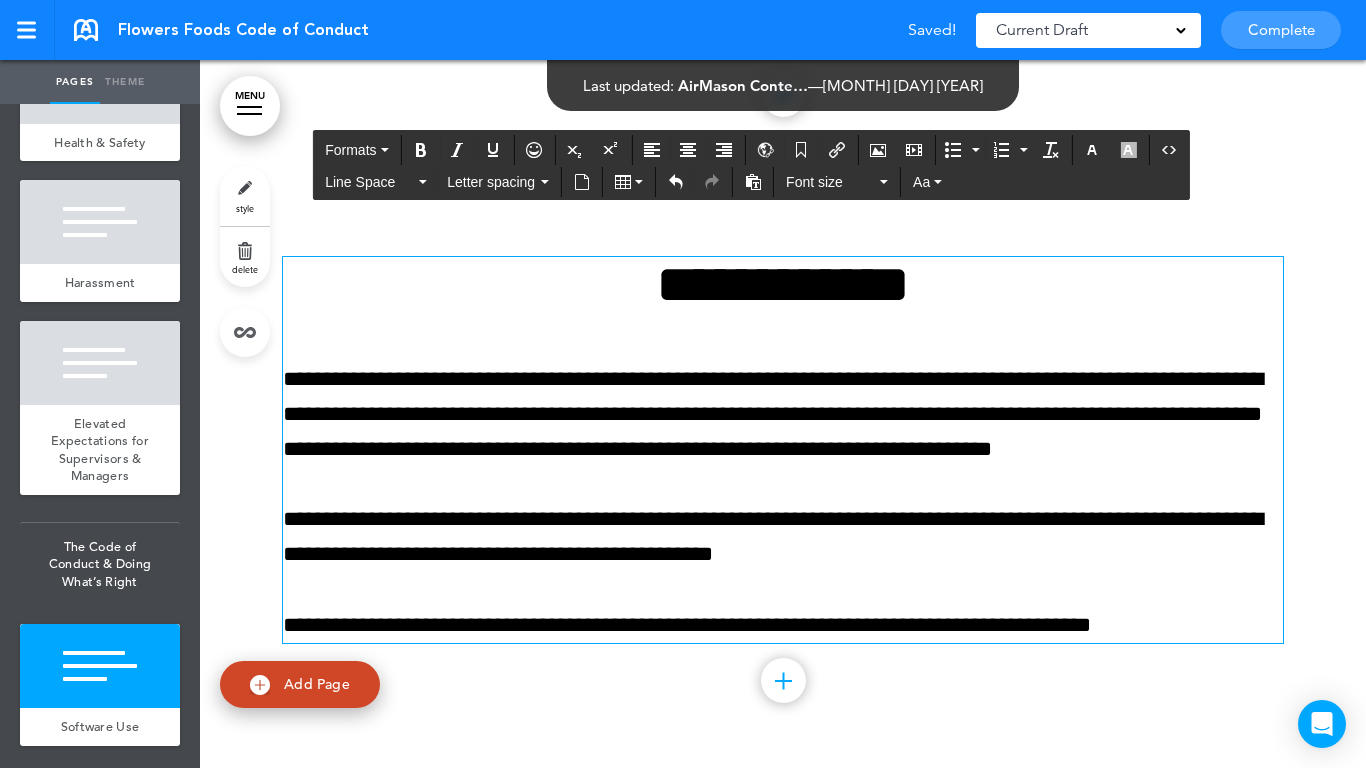 type 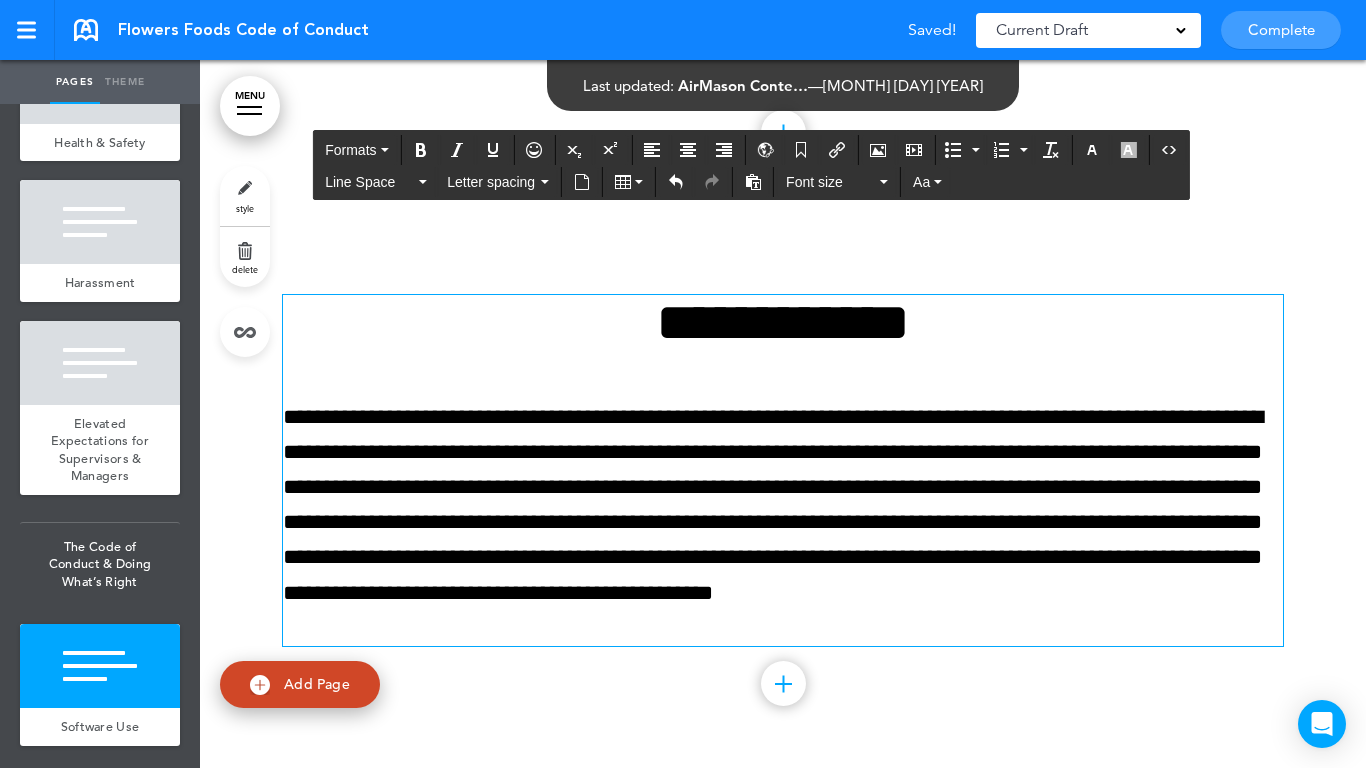 scroll, scrollTop: 15510, scrollLeft: 0, axis: vertical 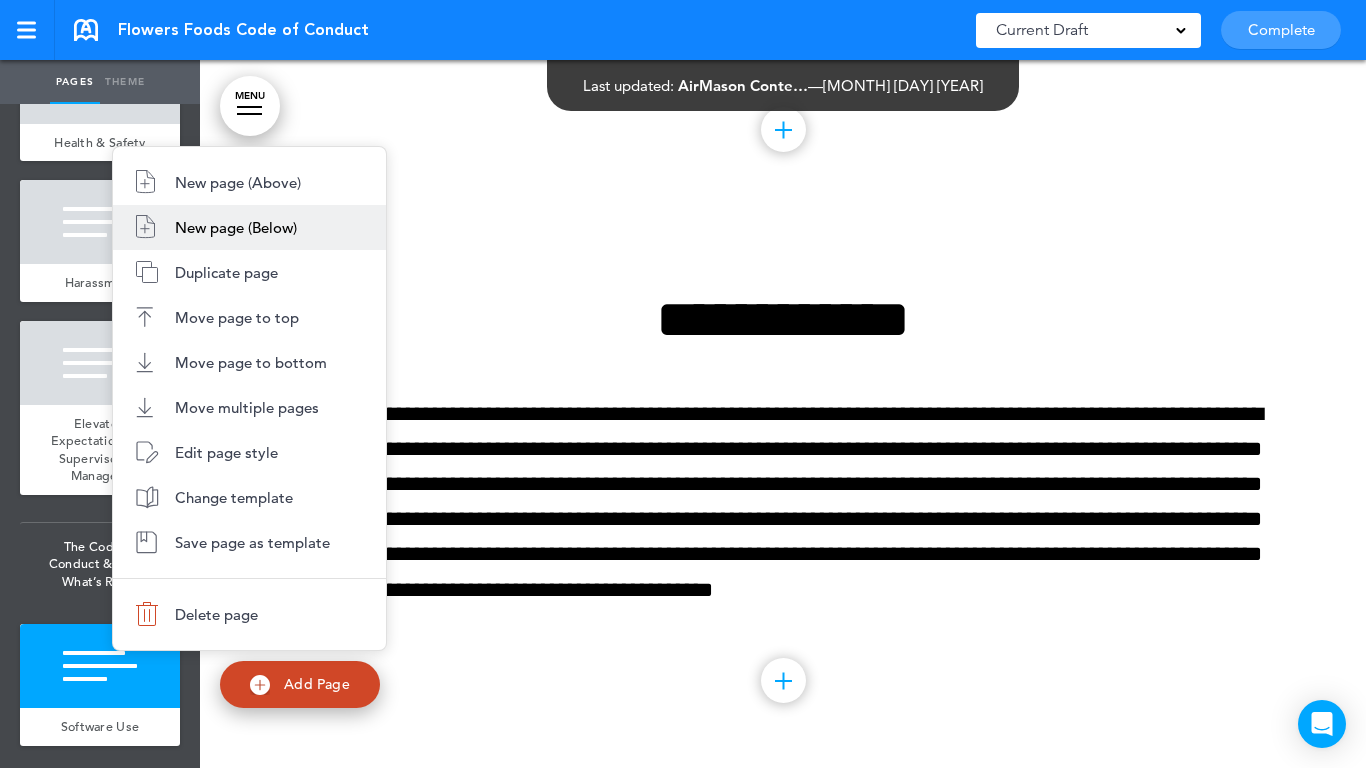 click on "New page (Below)" at bounding box center [236, 227] 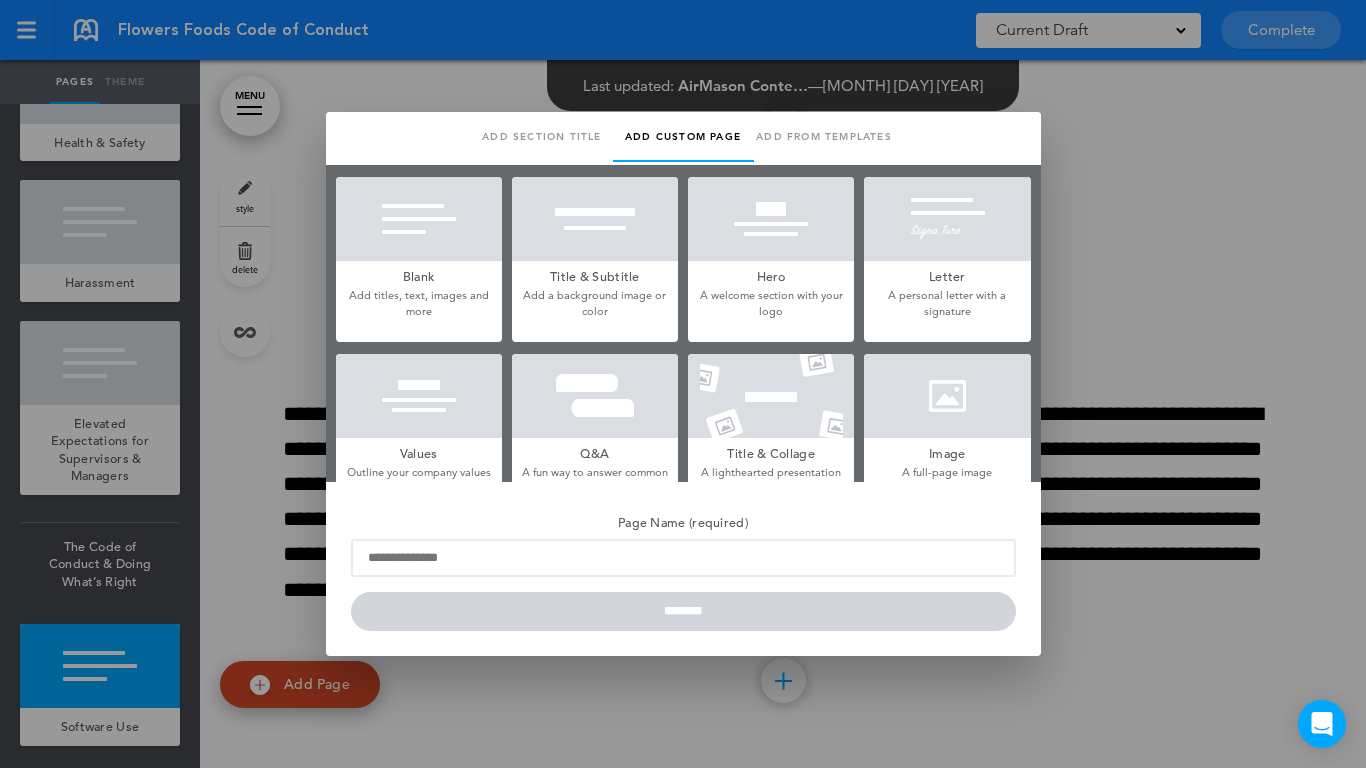 click at bounding box center (419, 219) 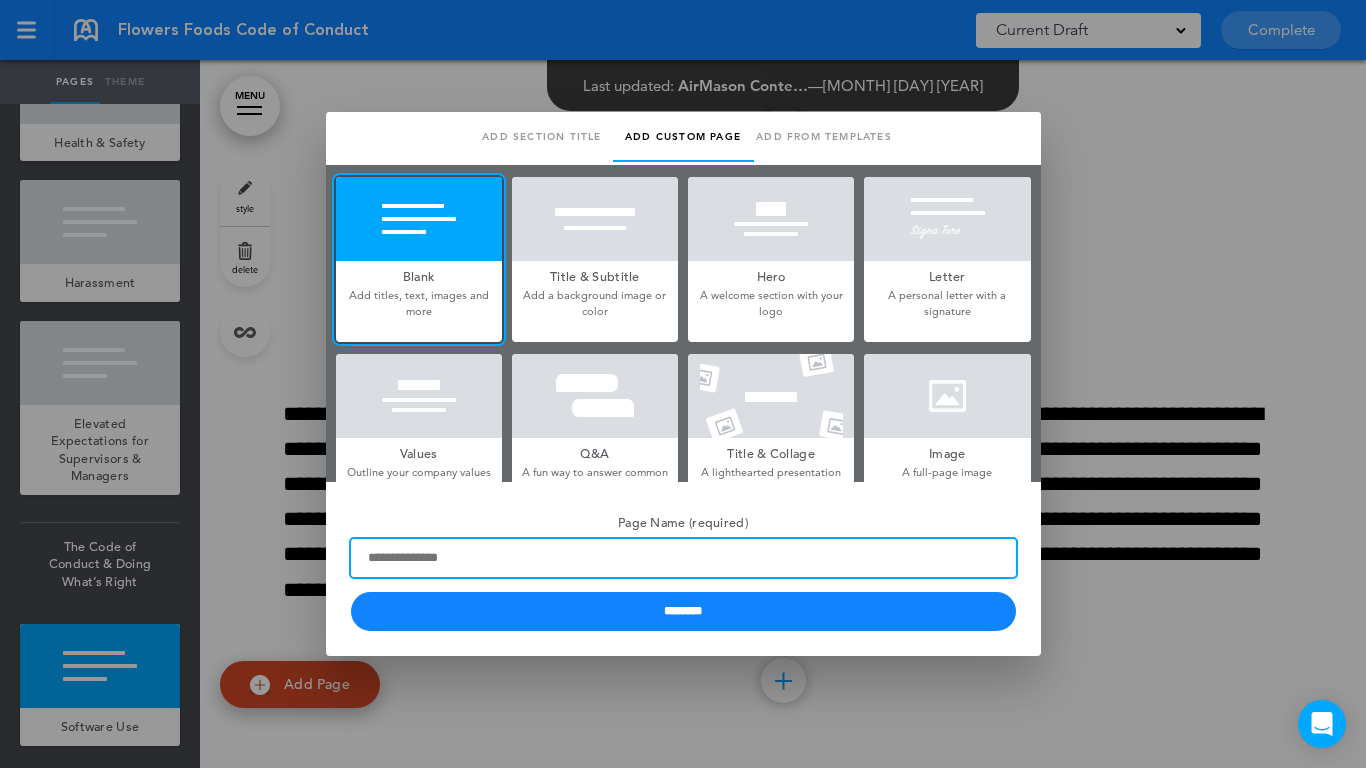 paste on "**********" 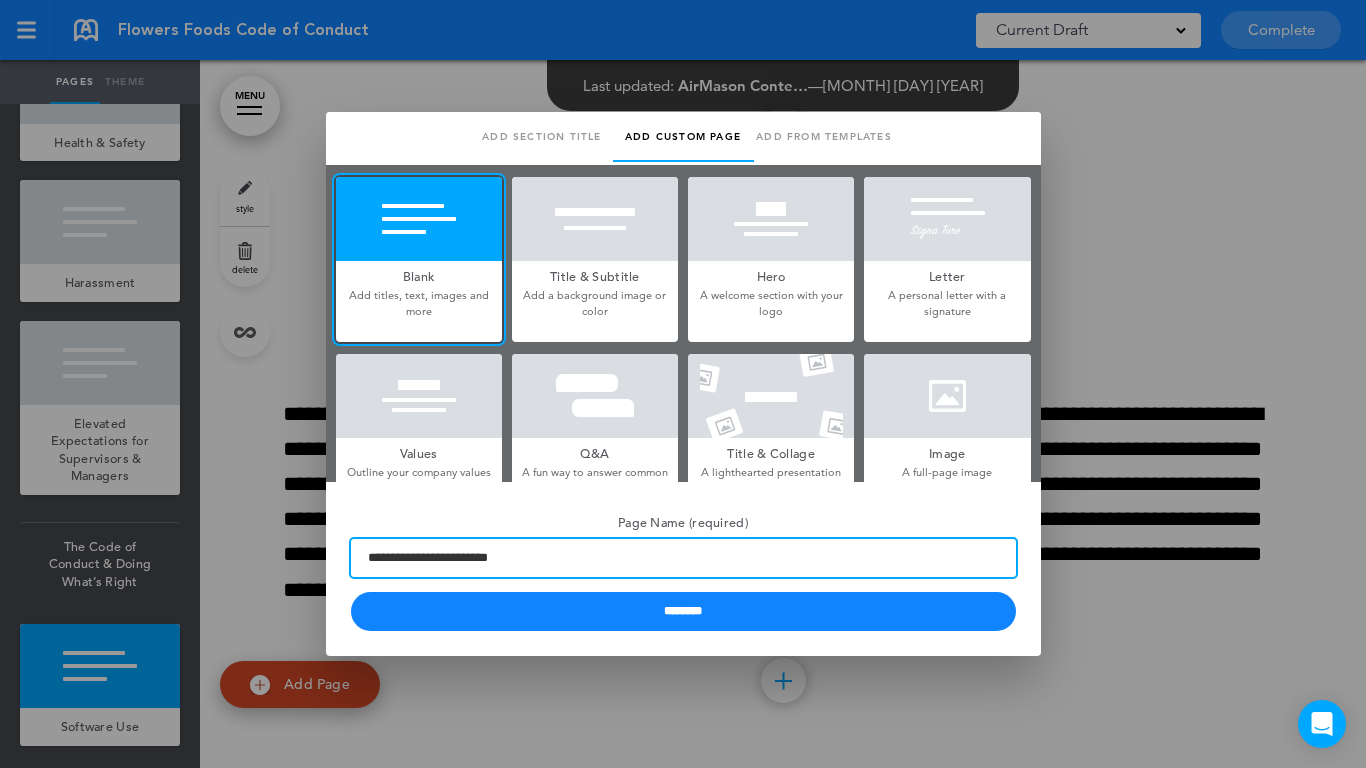 click on "**********" at bounding box center [683, 558] 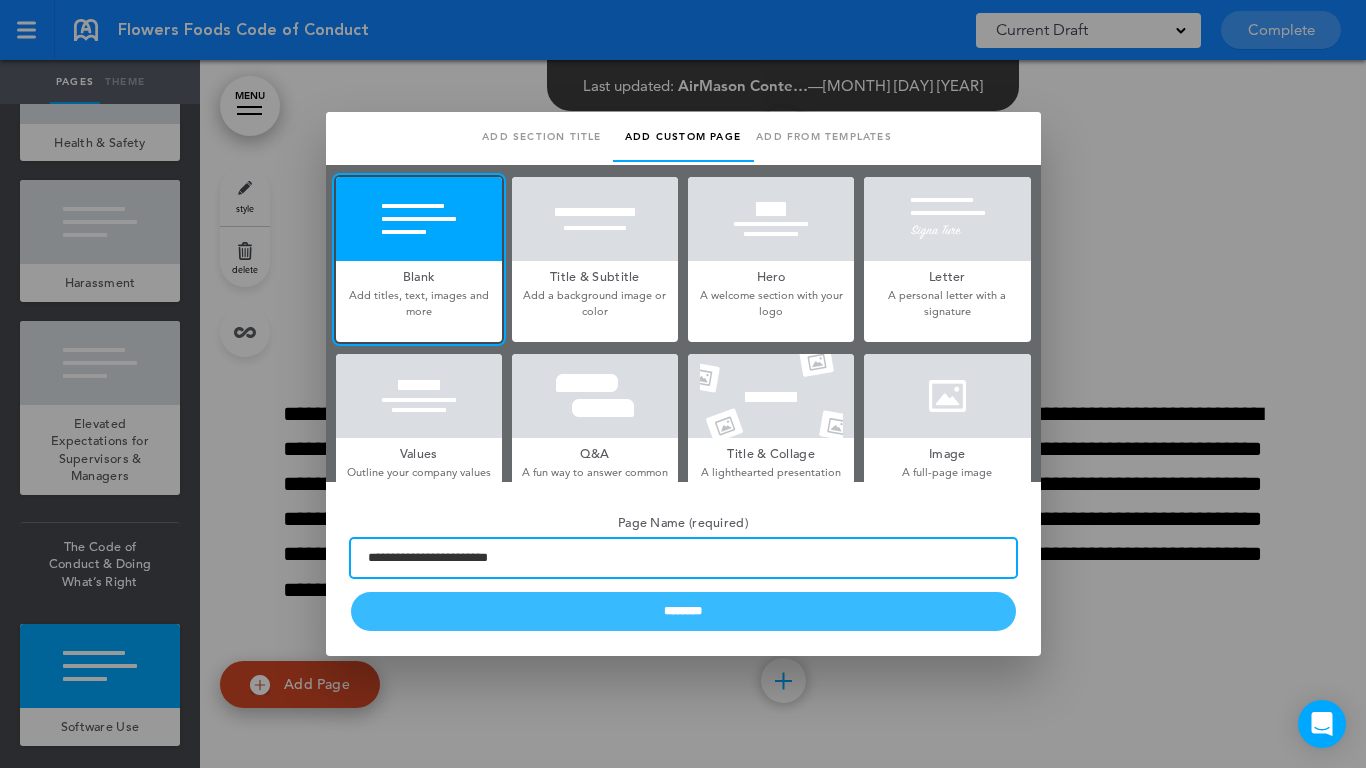 type on "**********" 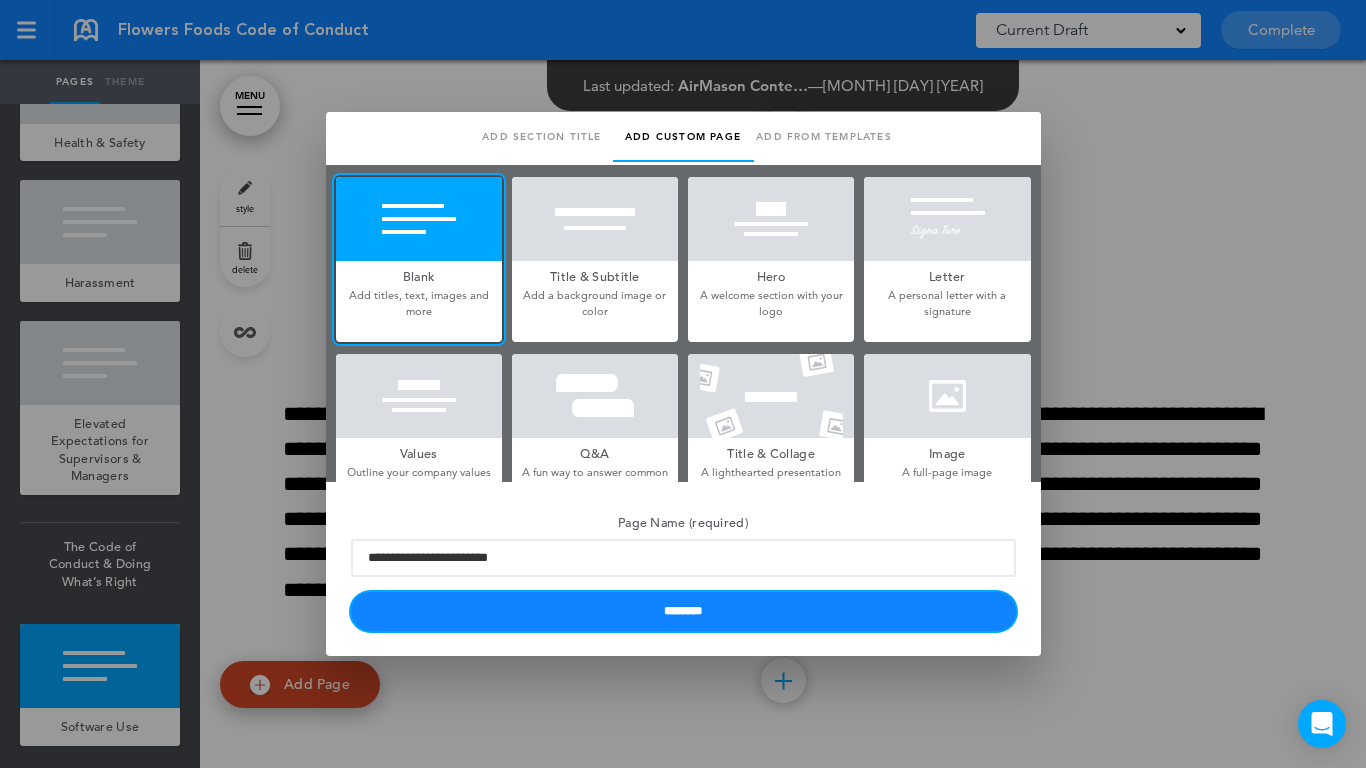 drag, startPoint x: 542, startPoint y: 601, endPoint x: 555, endPoint y: 609, distance: 15.264338 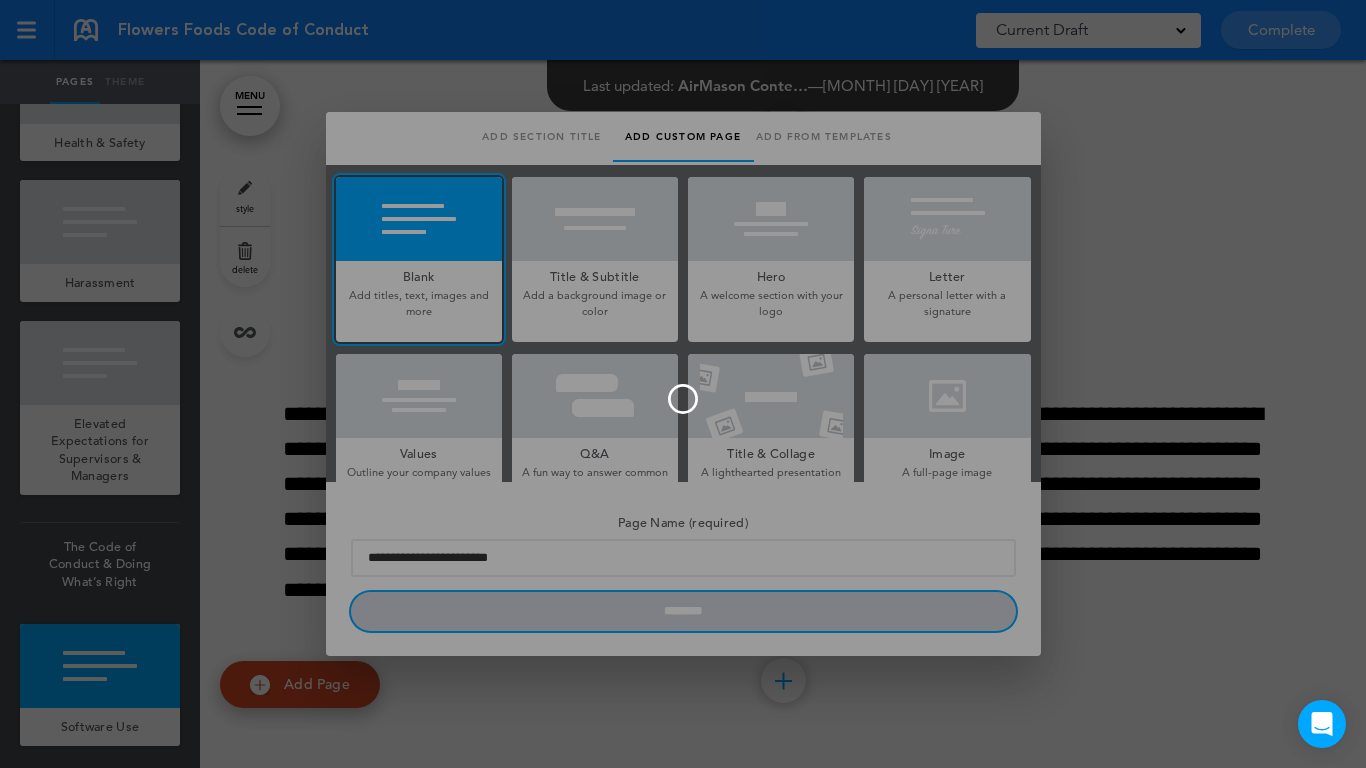 type 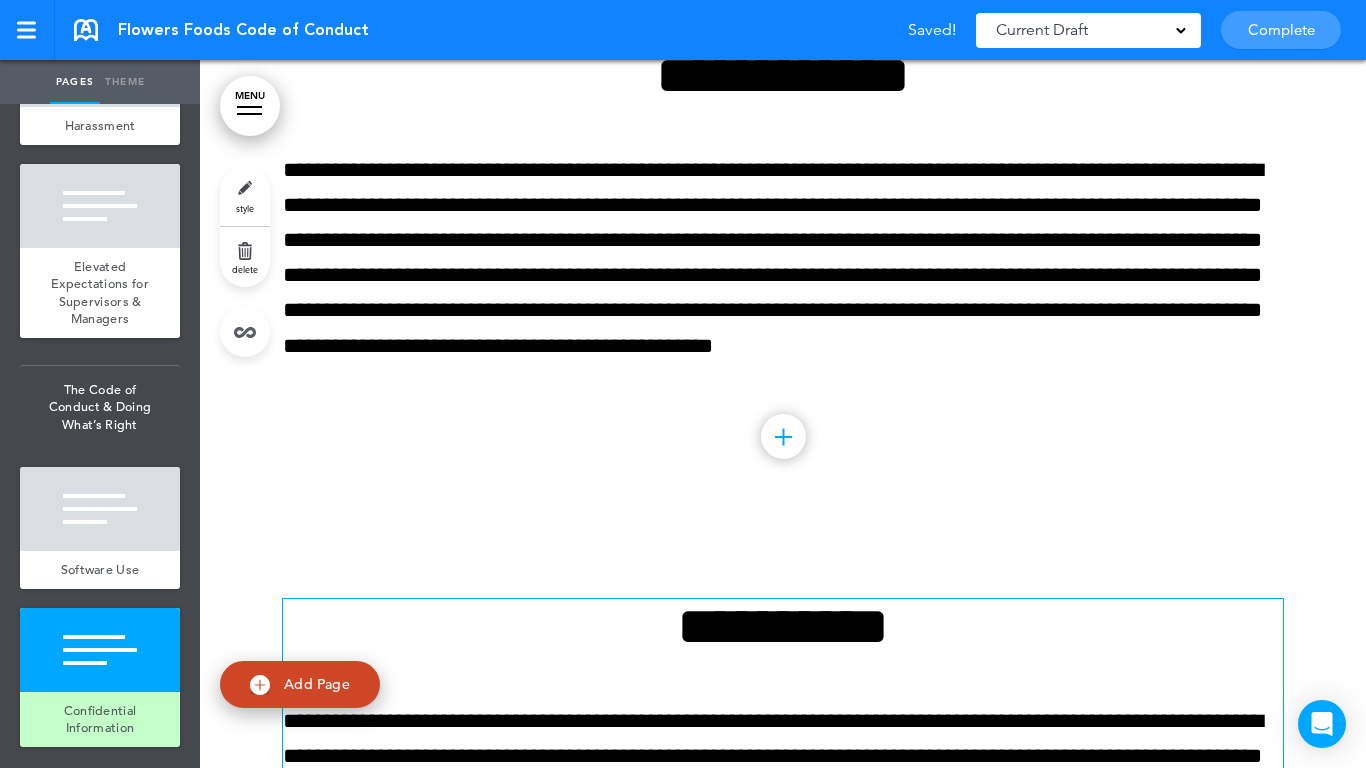 scroll, scrollTop: 16010, scrollLeft: 0, axis: vertical 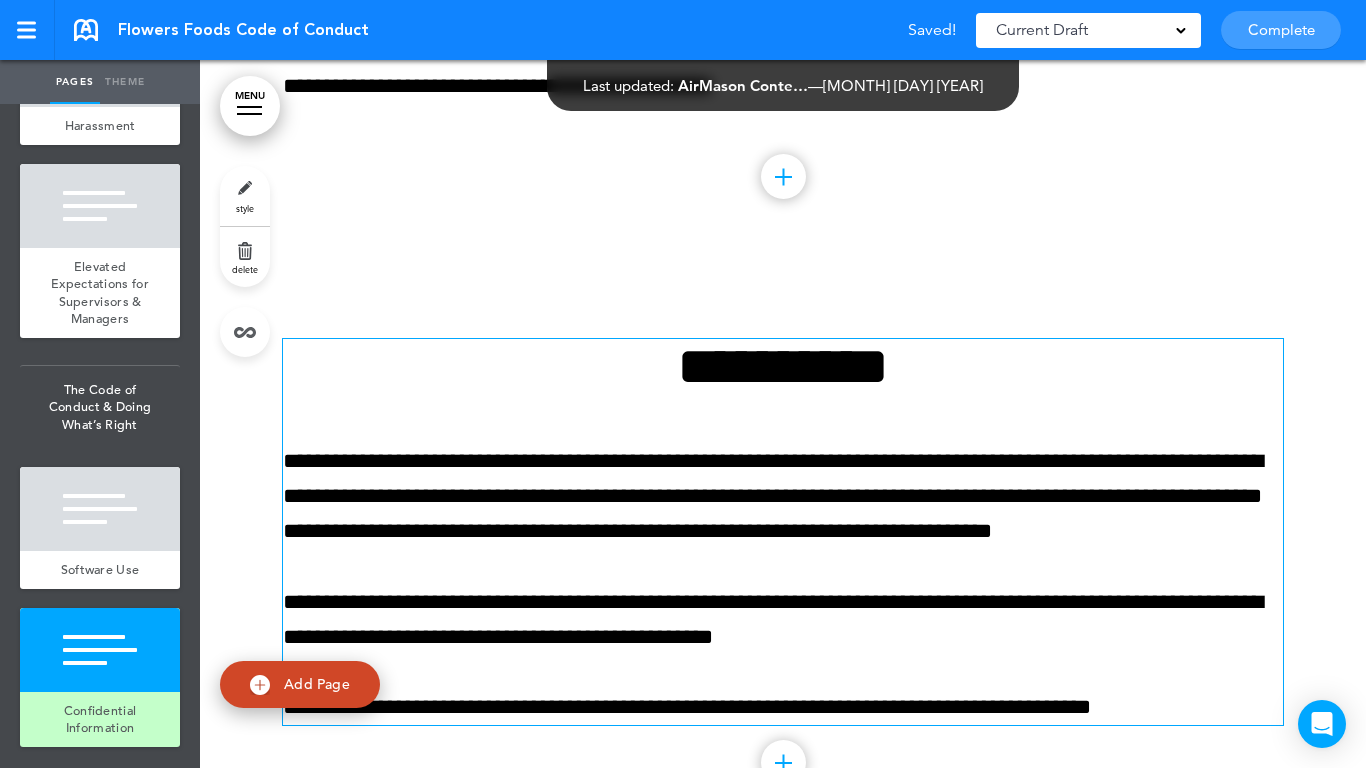 click on "**********" at bounding box center (783, 366) 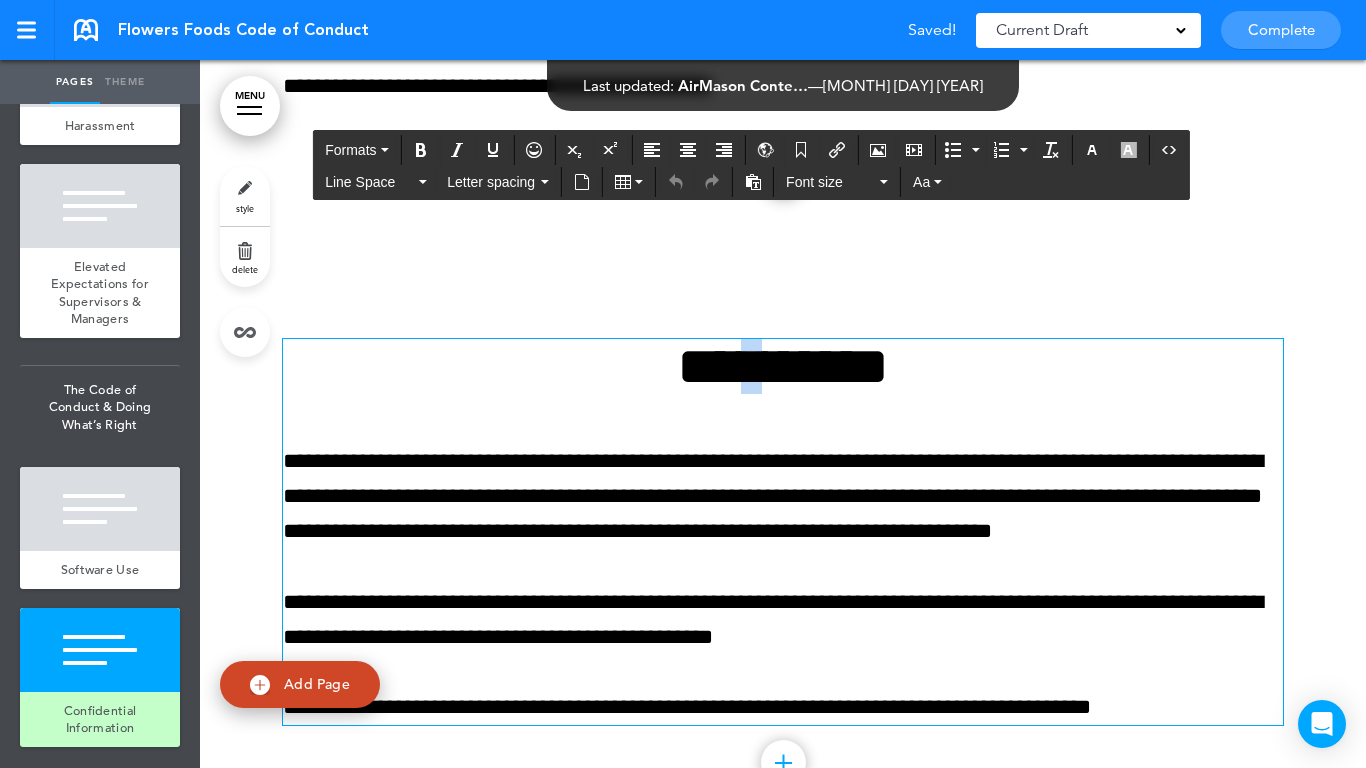 click on "**********" at bounding box center [783, 366] 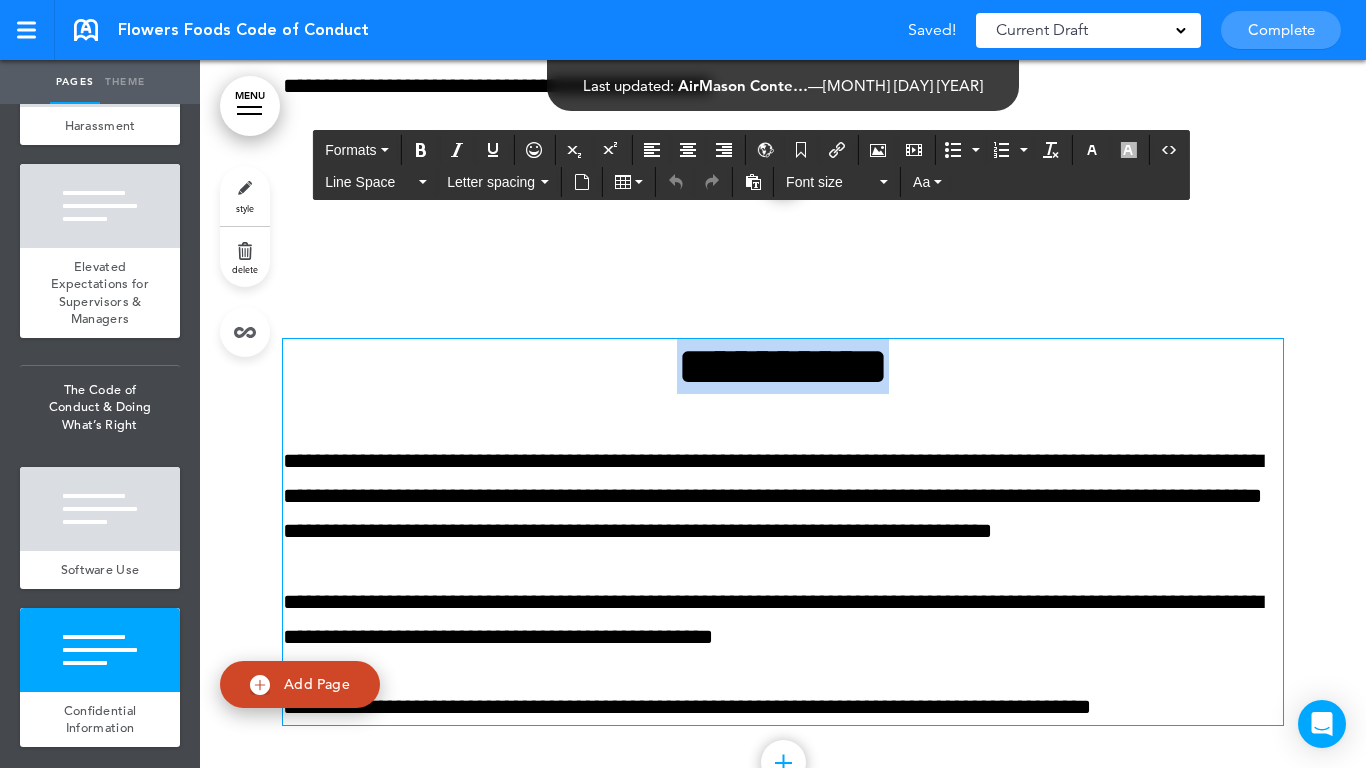 paste 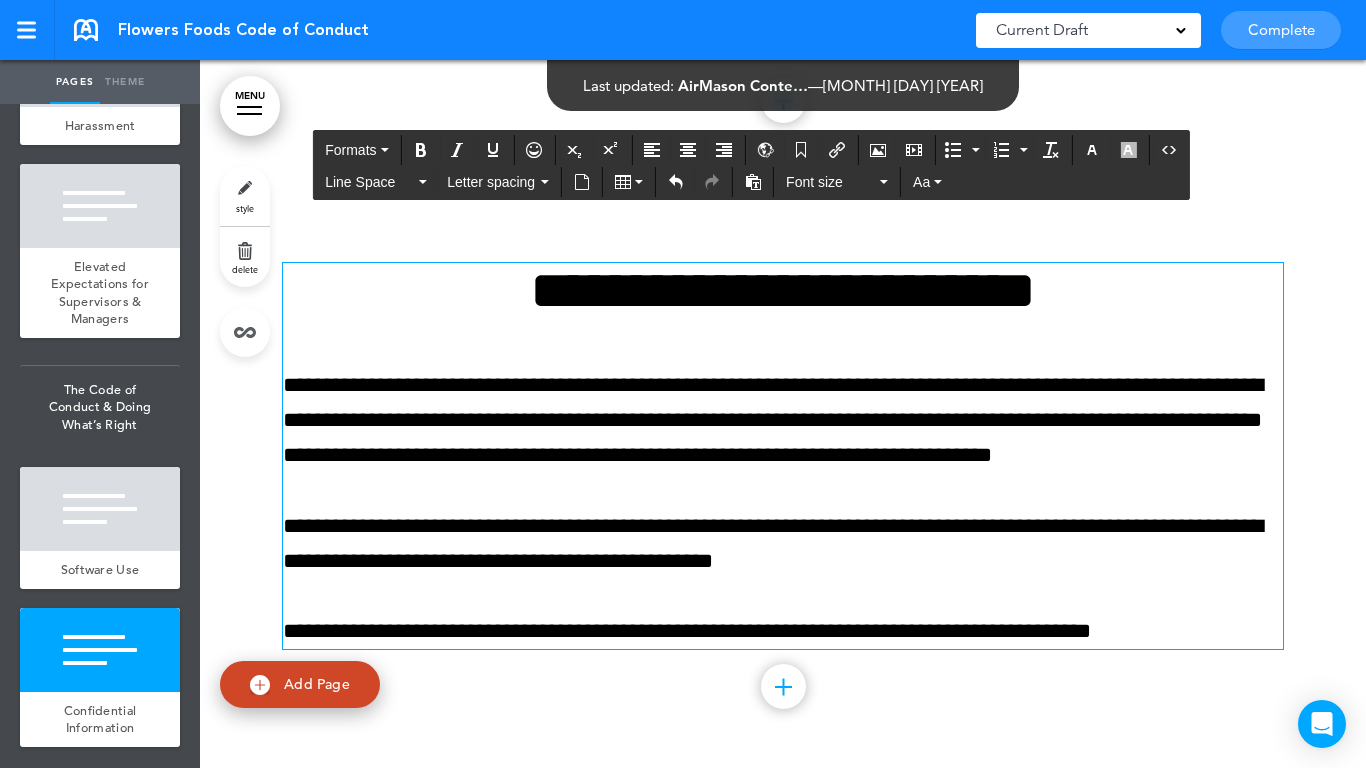 scroll, scrollTop: 16096, scrollLeft: 0, axis: vertical 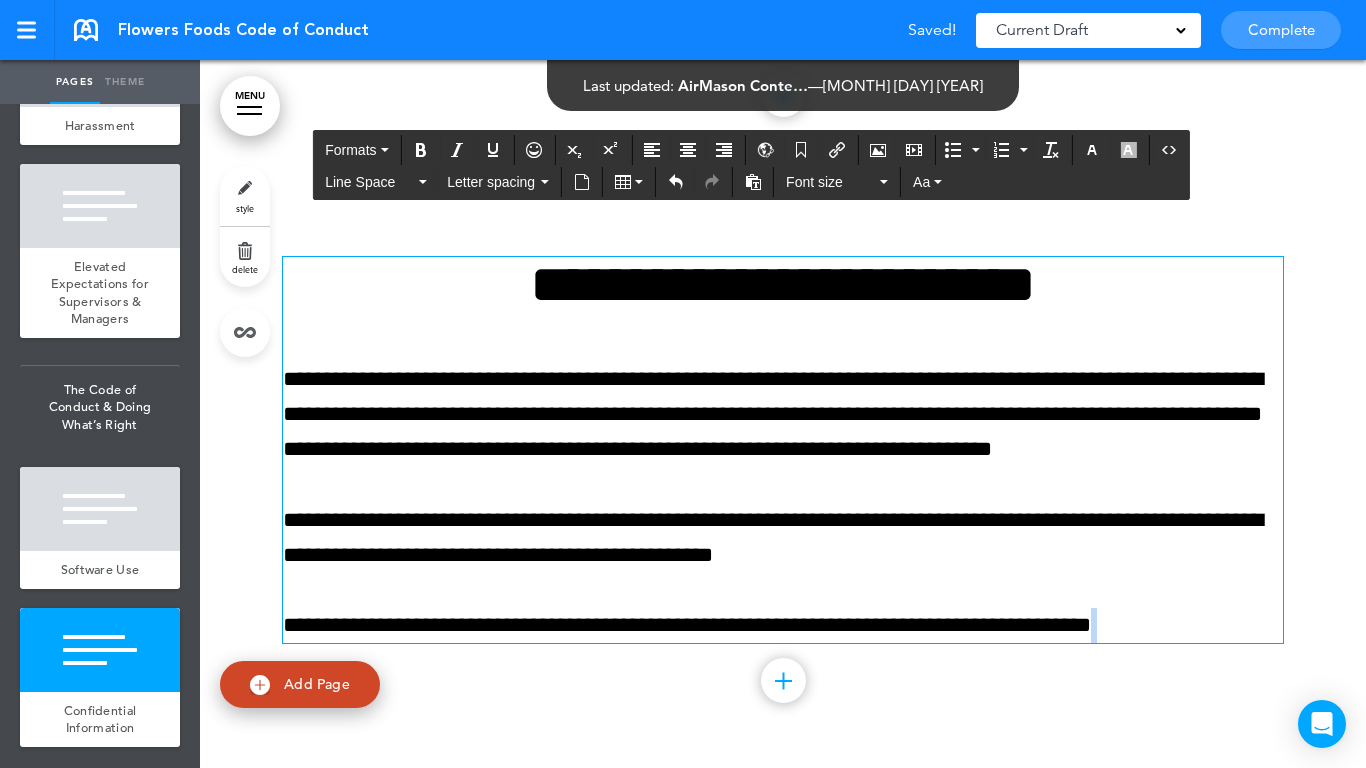 drag, startPoint x: 1207, startPoint y: 648, endPoint x: 915, endPoint y: 591, distance: 297.51135 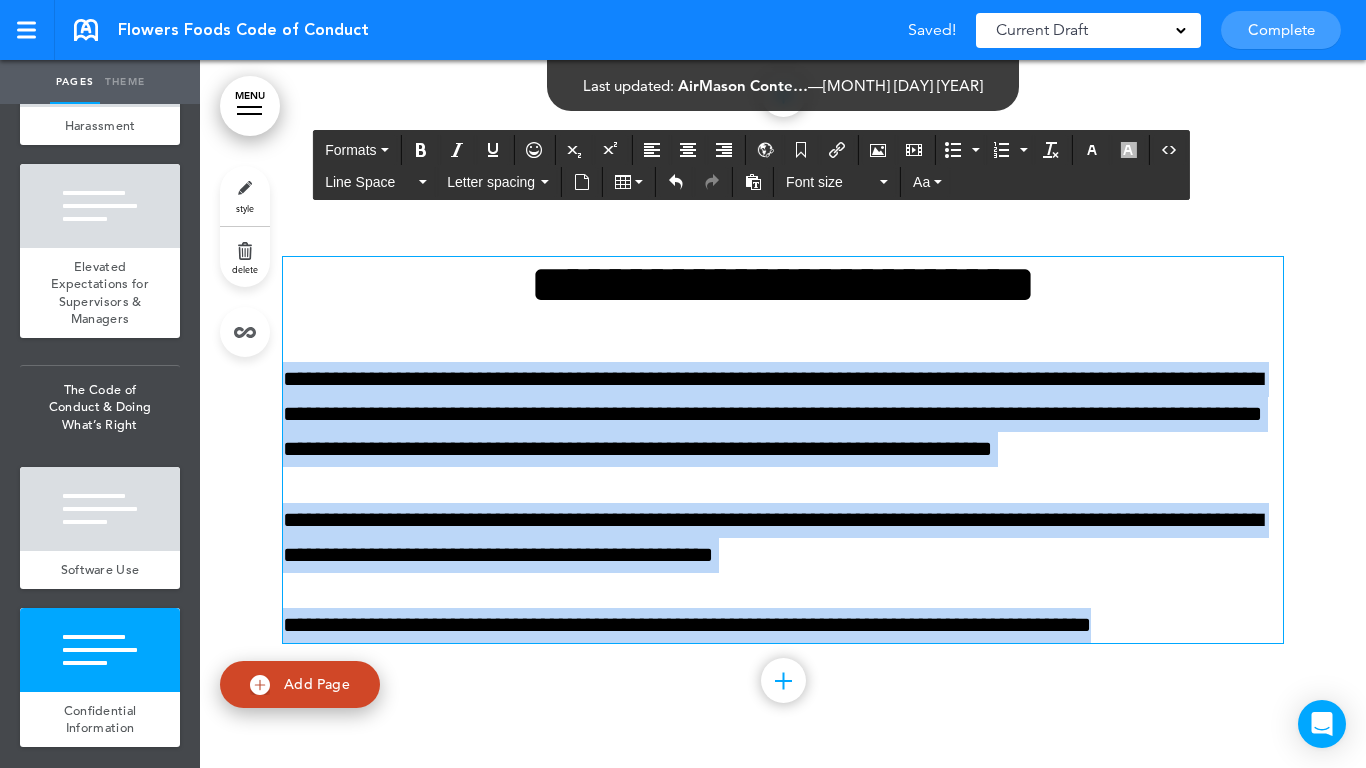 click on "Make this page common so it is available in other handbooks.
This handbook
Preview
Settings
Your Handbooks
Account
Manage Organization
My Account
Help
Logout
Flowers Foods Code of Conduct
Saved!
Current Draft
CURRENT DRAFT
Complete" at bounding box center [683, 384] 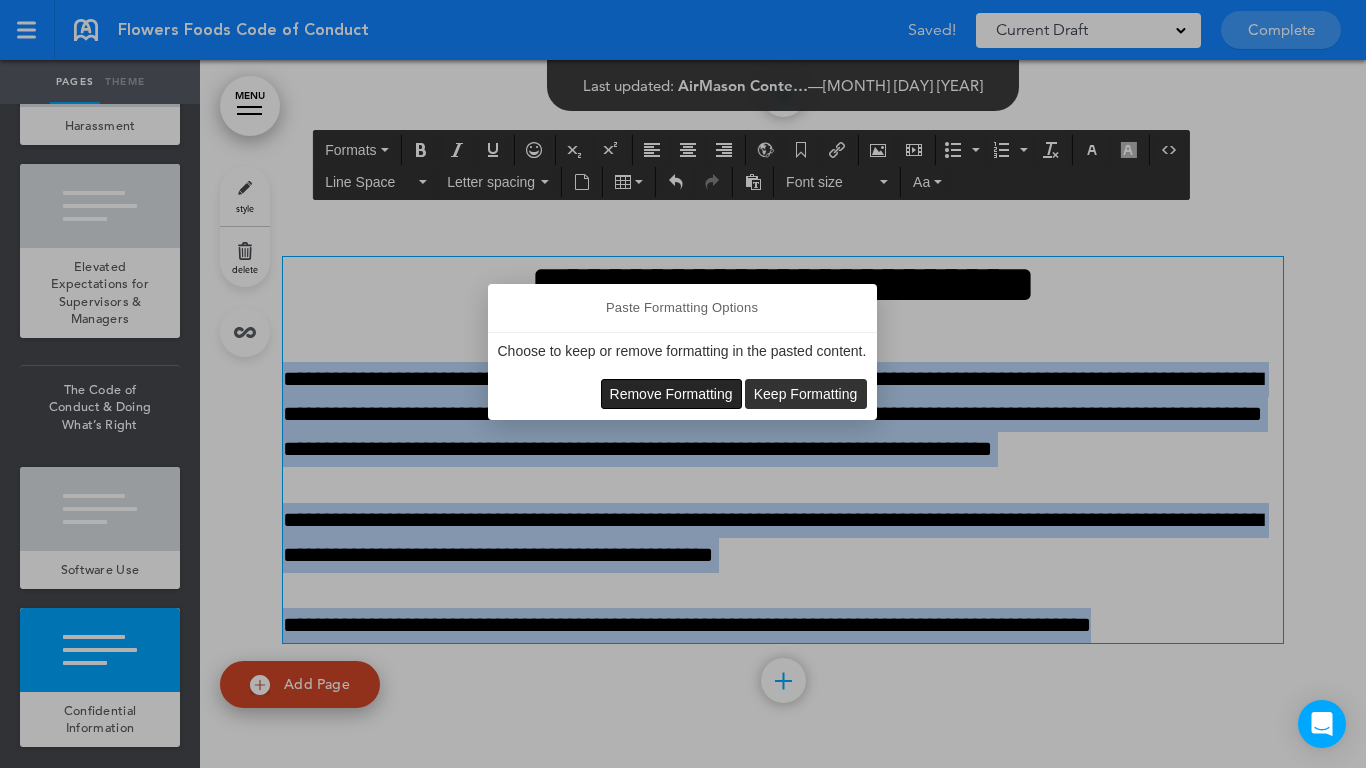 click on "Remove Formatting" at bounding box center (671, 394) 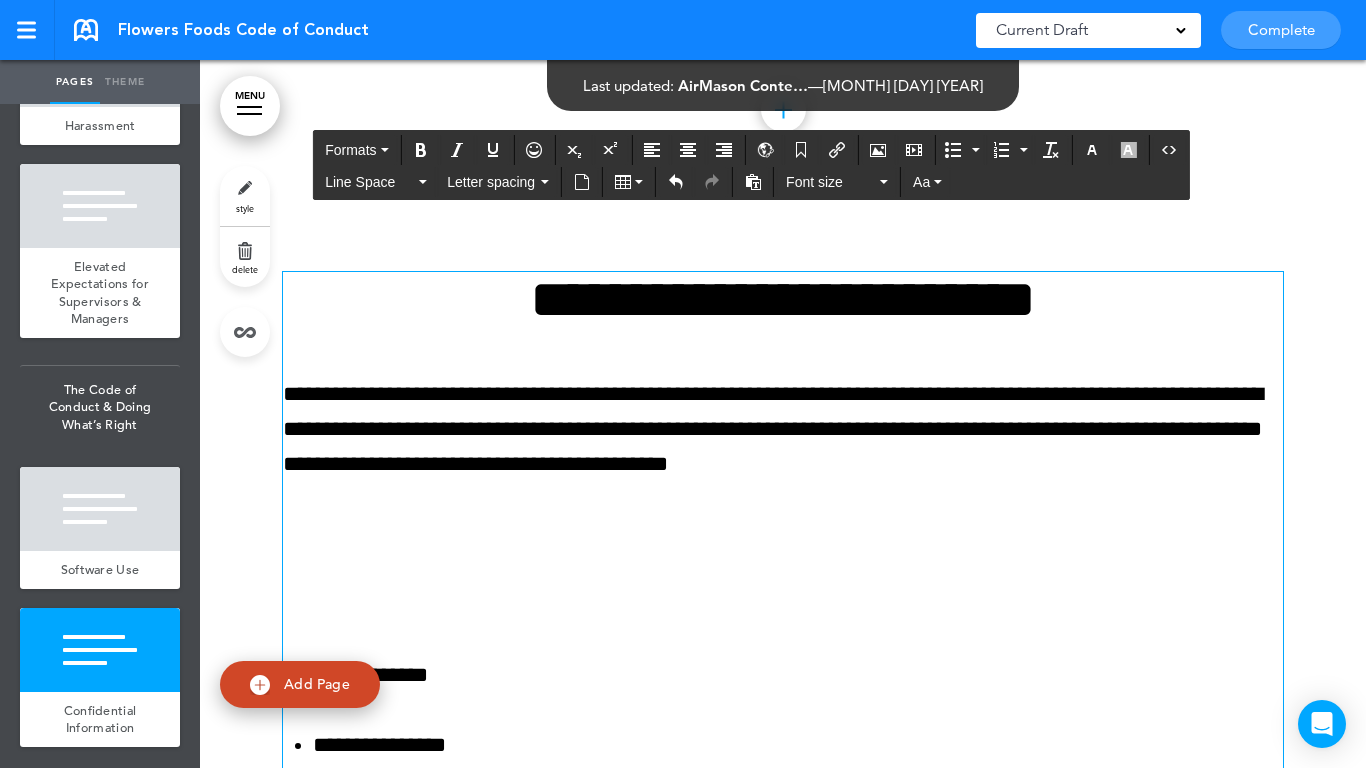 scroll, scrollTop: 16177, scrollLeft: 0, axis: vertical 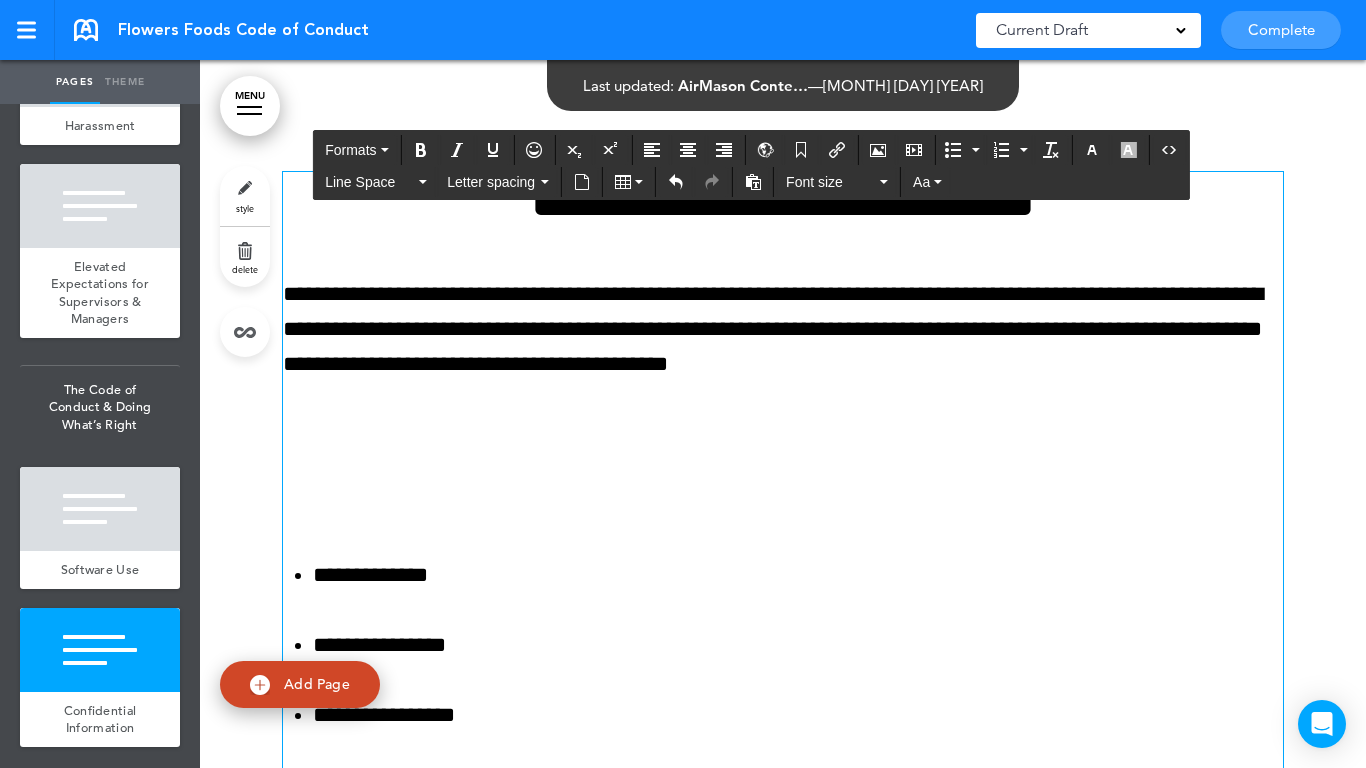 click on "**********" at bounding box center [783, 1254] 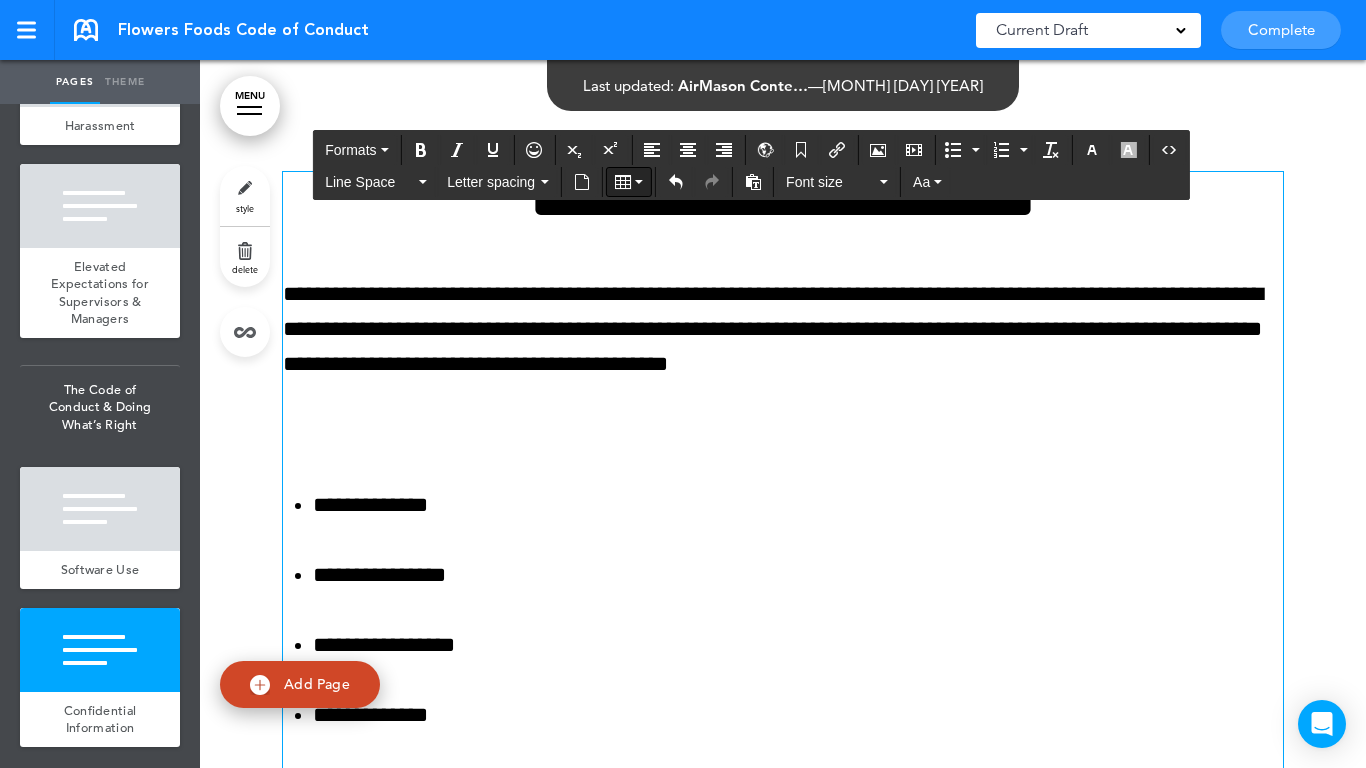 click at bounding box center [629, 182] 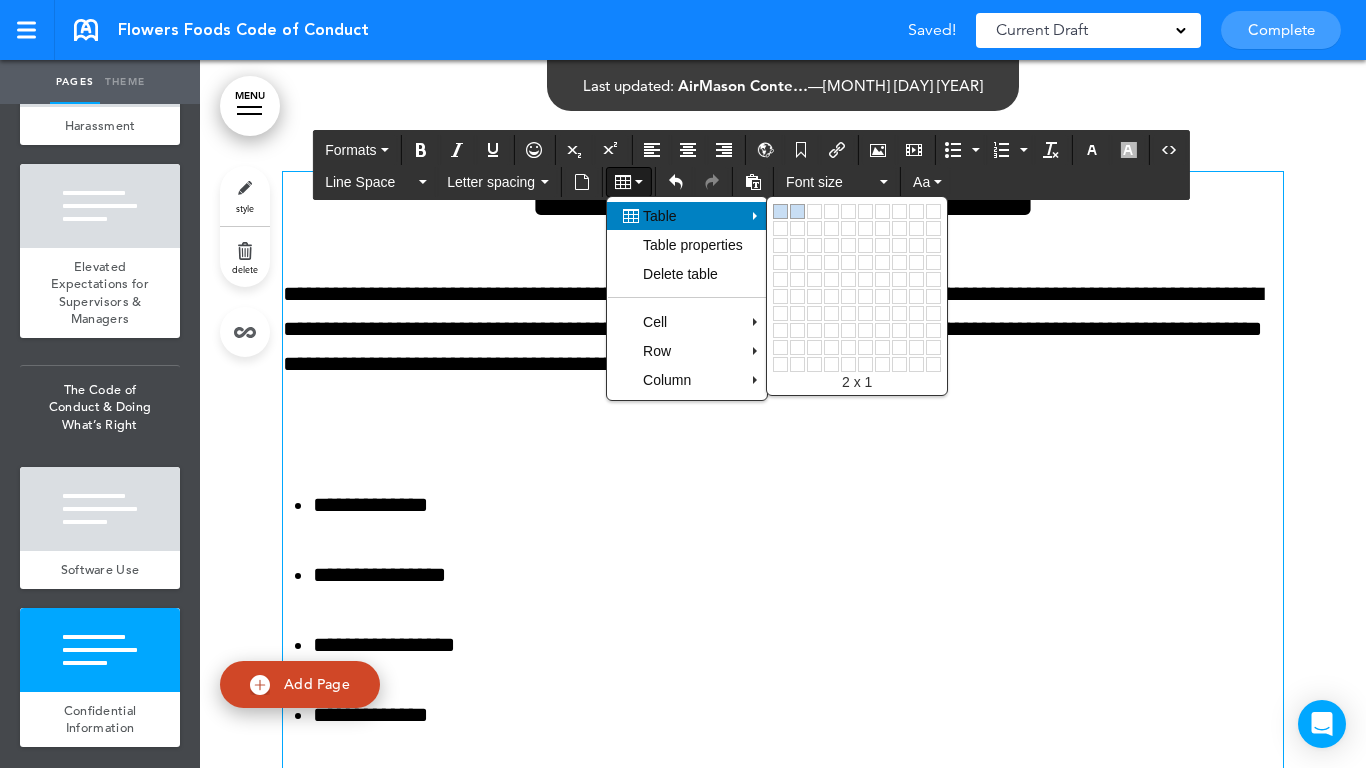 click at bounding box center (797, 211) 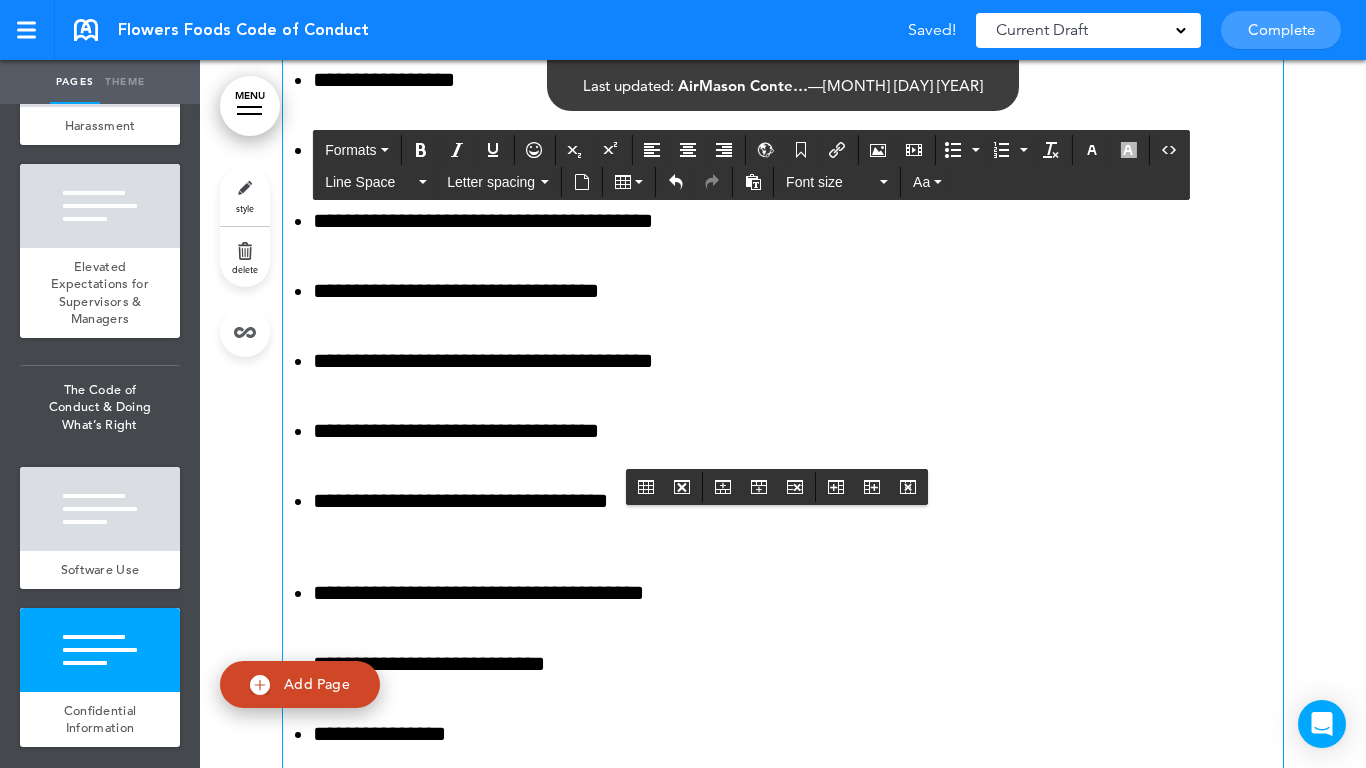 scroll, scrollTop: 16754, scrollLeft: 0, axis: vertical 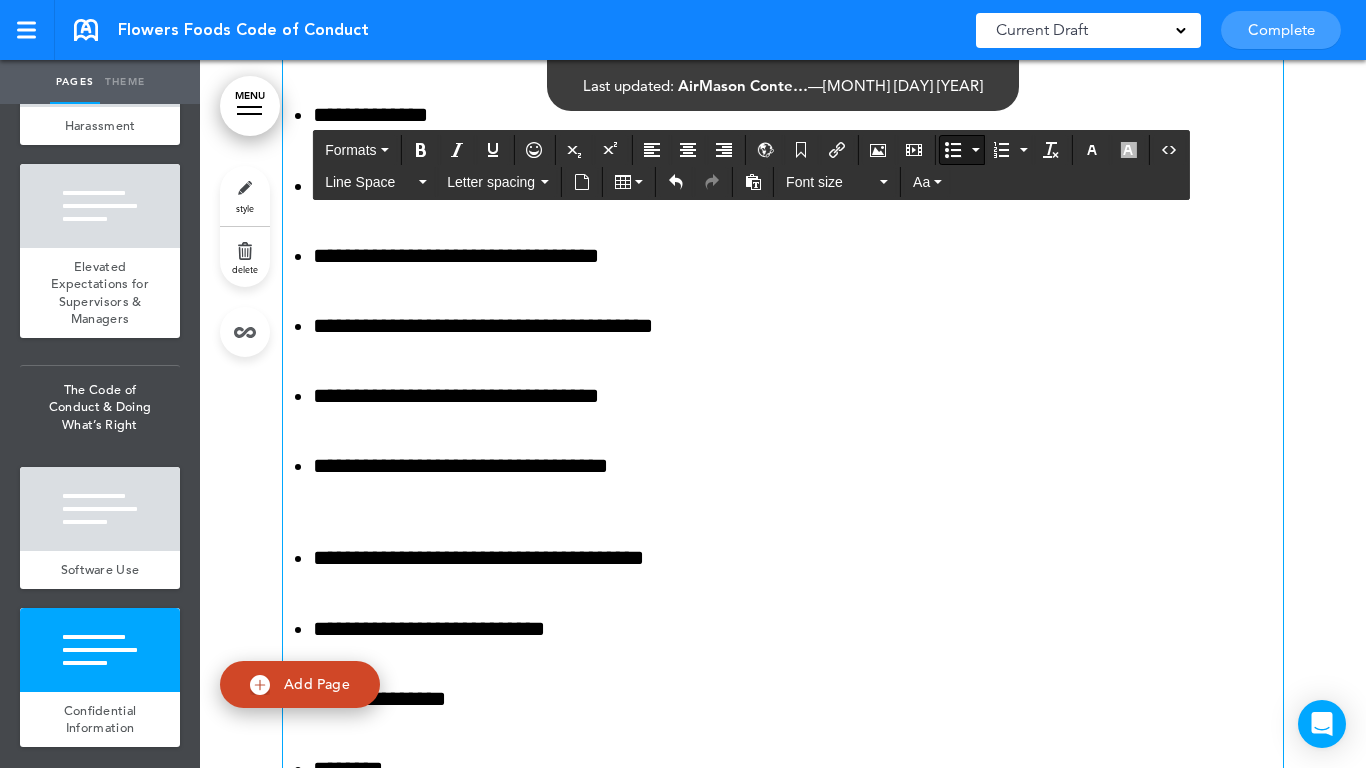 click on "**********" at bounding box center [783, 186] 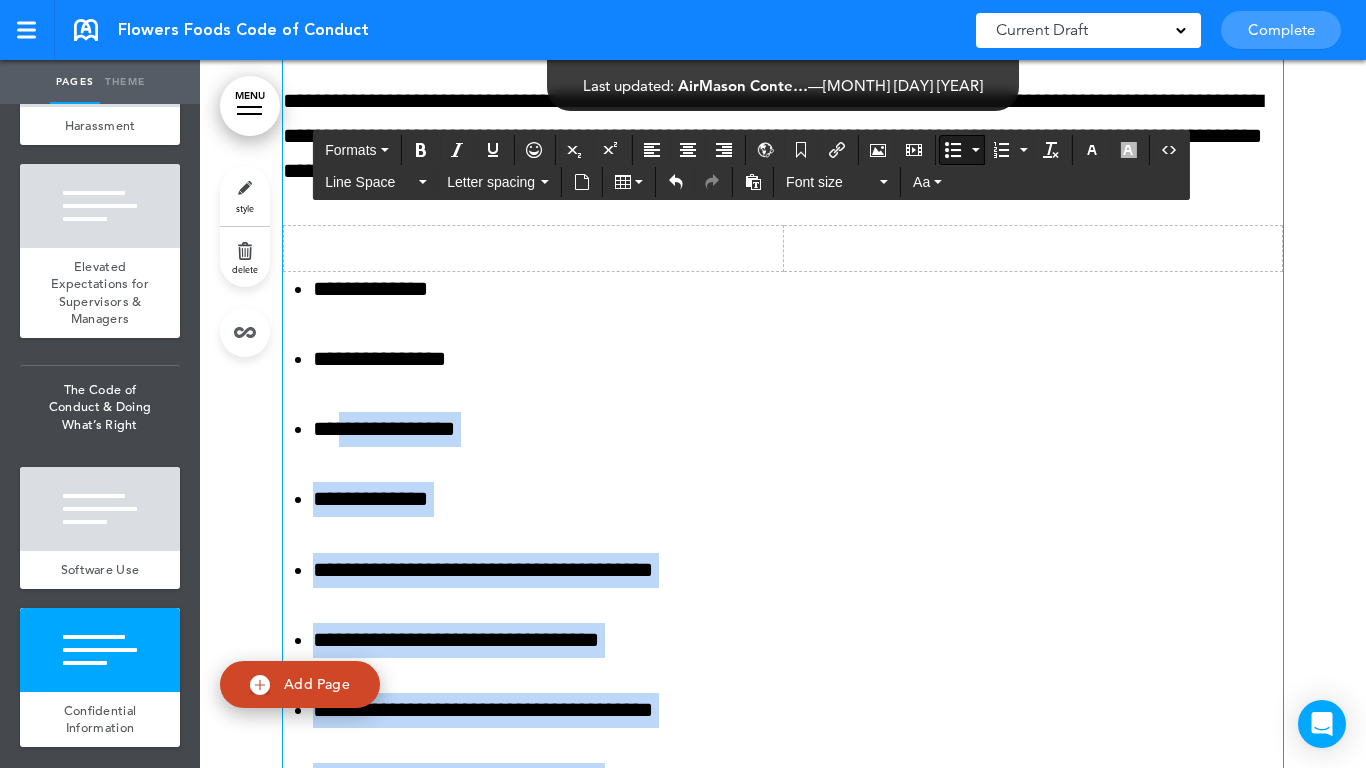 scroll, scrollTop: 16354, scrollLeft: 0, axis: vertical 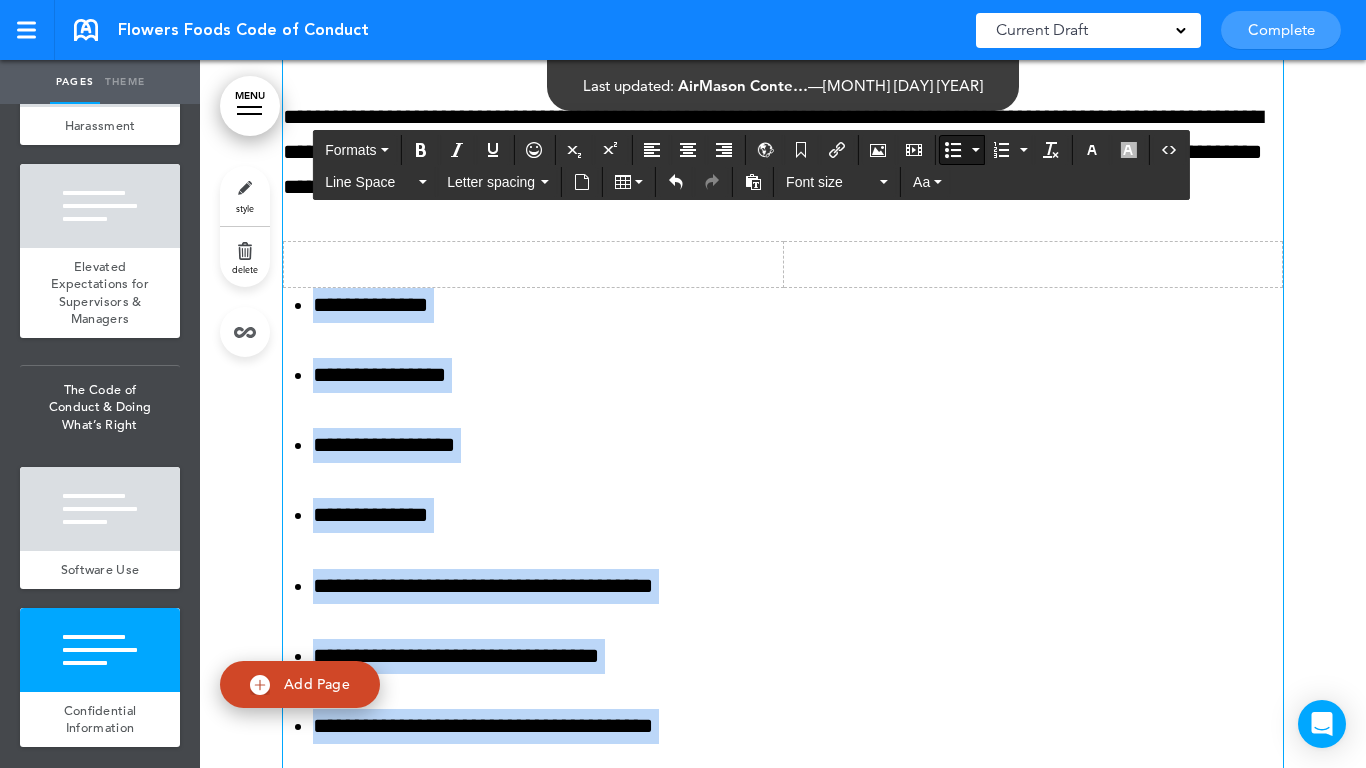 drag, startPoint x: 664, startPoint y: 473, endPoint x: 295, endPoint y: 323, distance: 398.32272 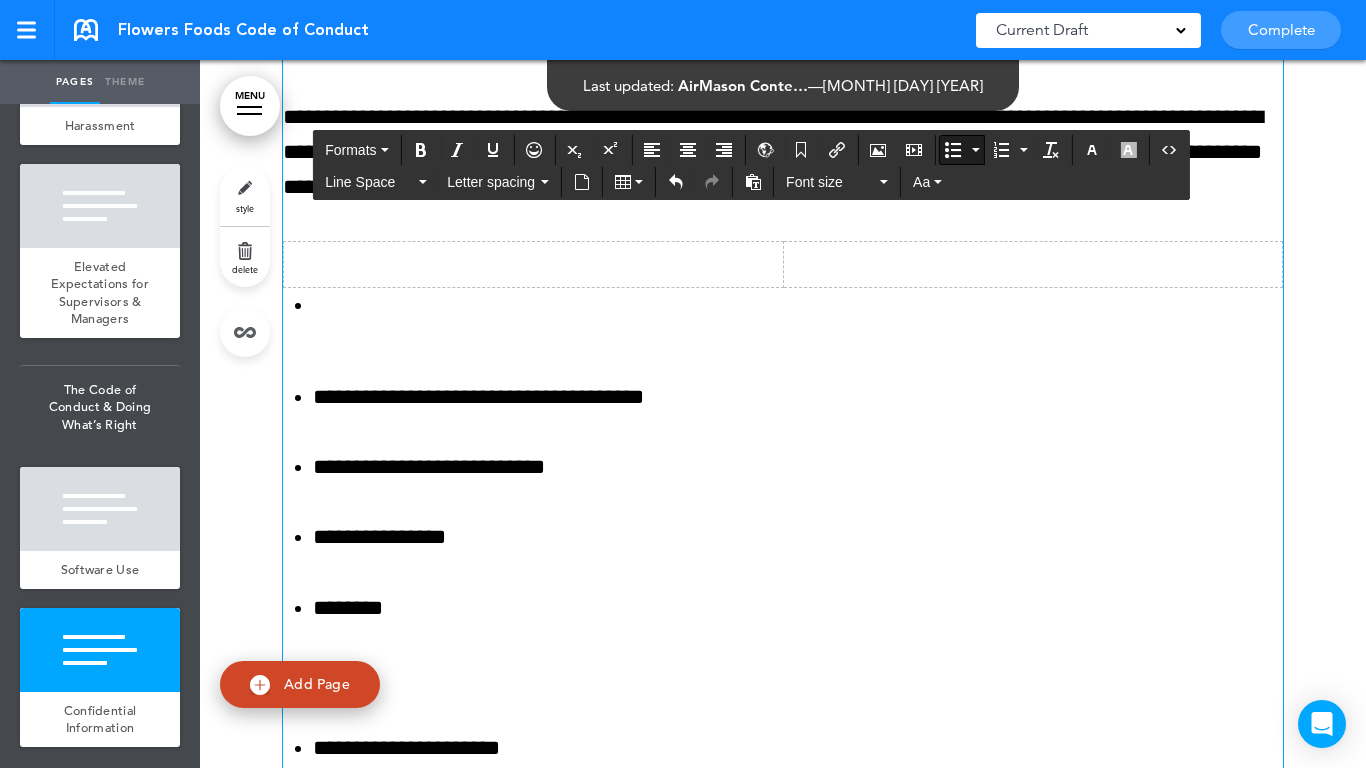 click at bounding box center [534, 264] 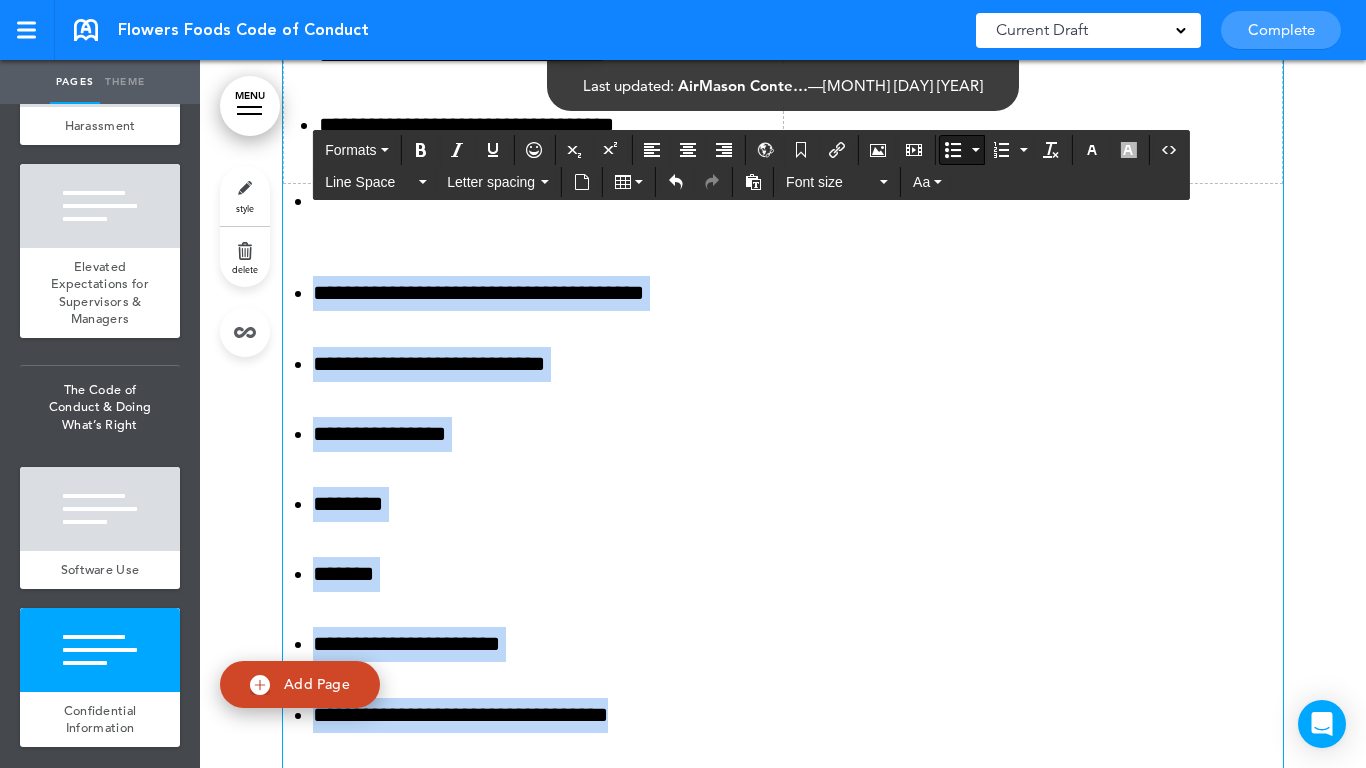 drag, startPoint x: 711, startPoint y: 422, endPoint x: 304, endPoint y: 313, distance: 421.34308 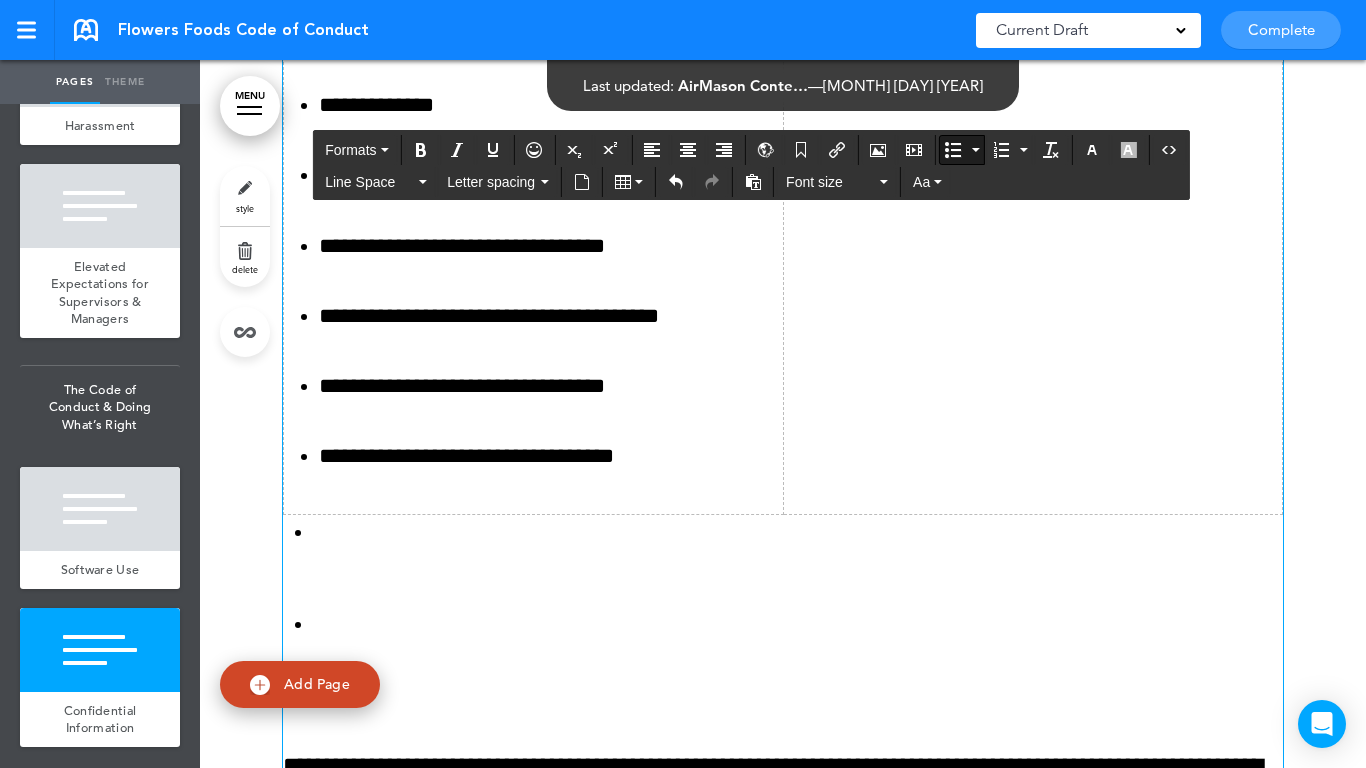 scroll, scrollTop: 16654, scrollLeft: 0, axis: vertical 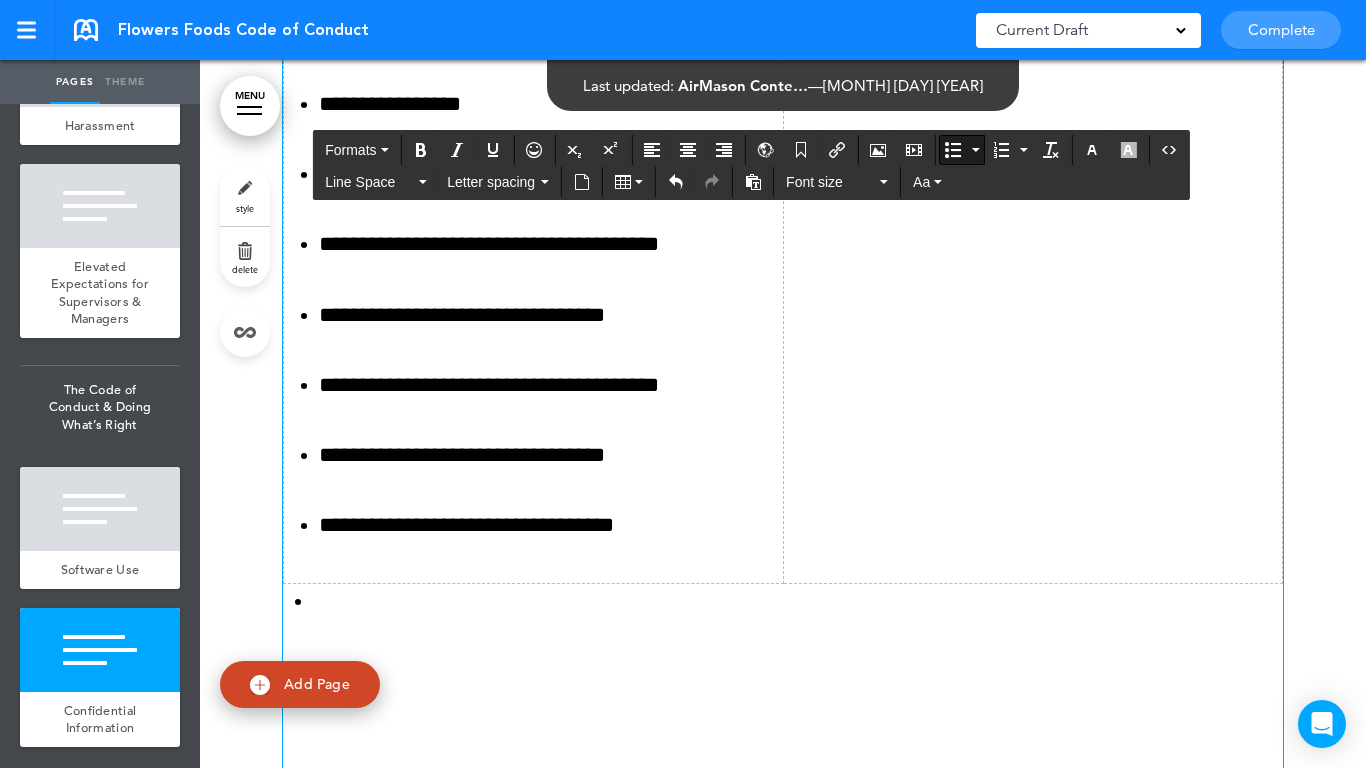 click at bounding box center (1033, 262) 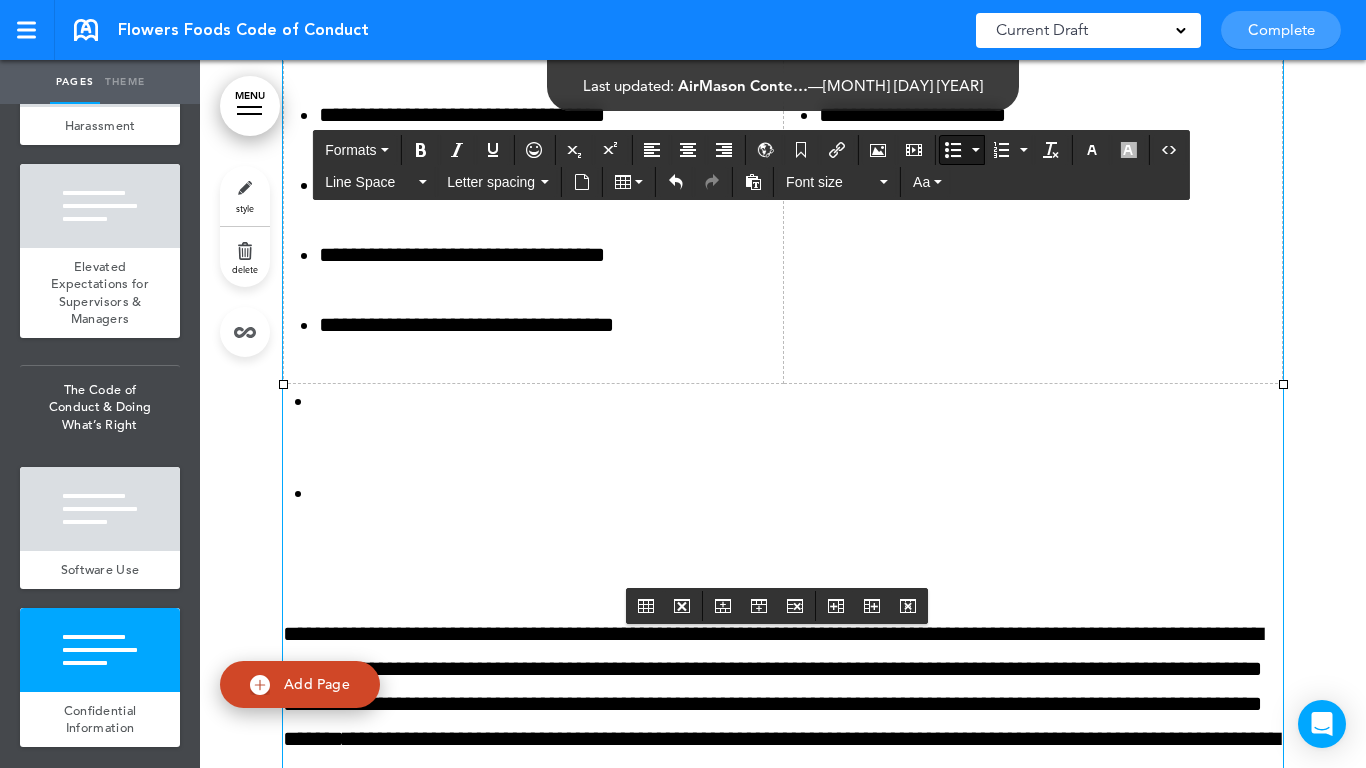 scroll, scrollTop: 17054, scrollLeft: 0, axis: vertical 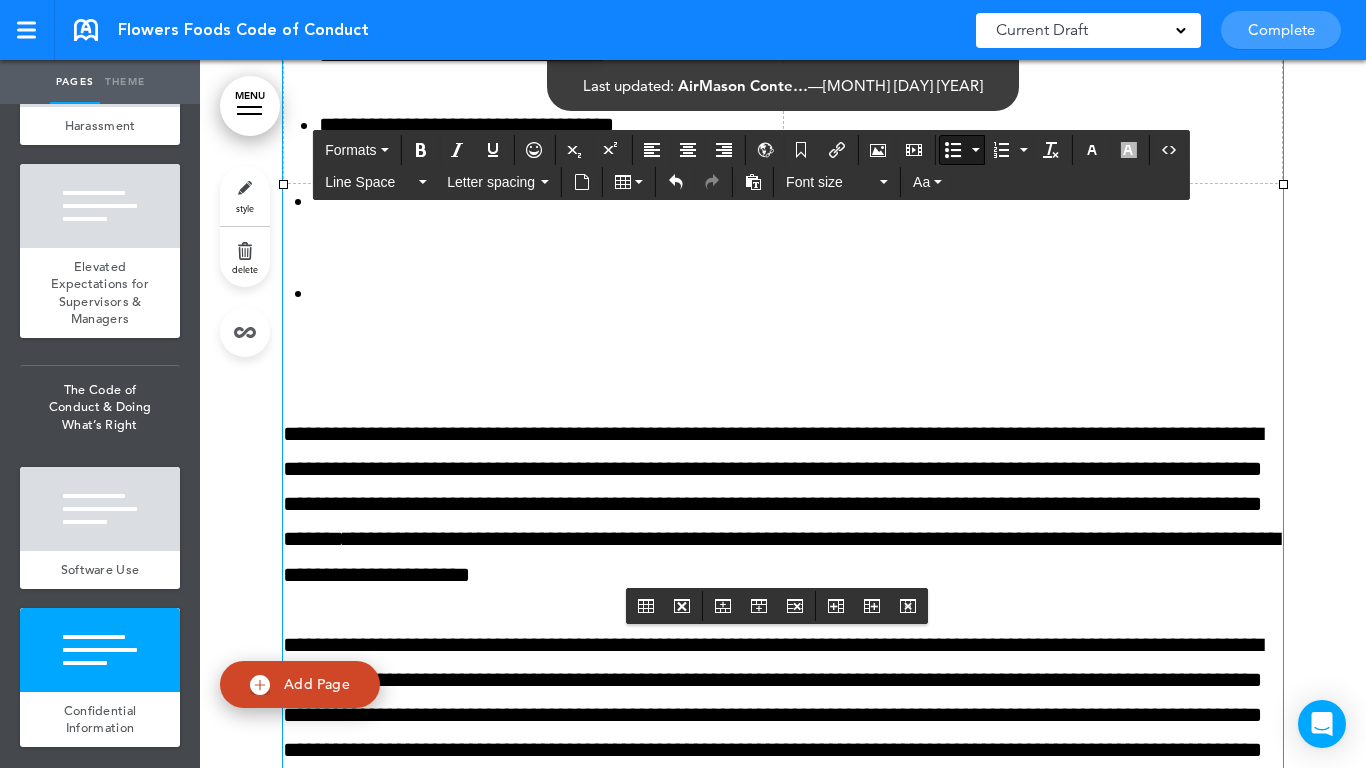 drag, startPoint x: 458, startPoint y: 367, endPoint x: 447, endPoint y: 359, distance: 13.601471 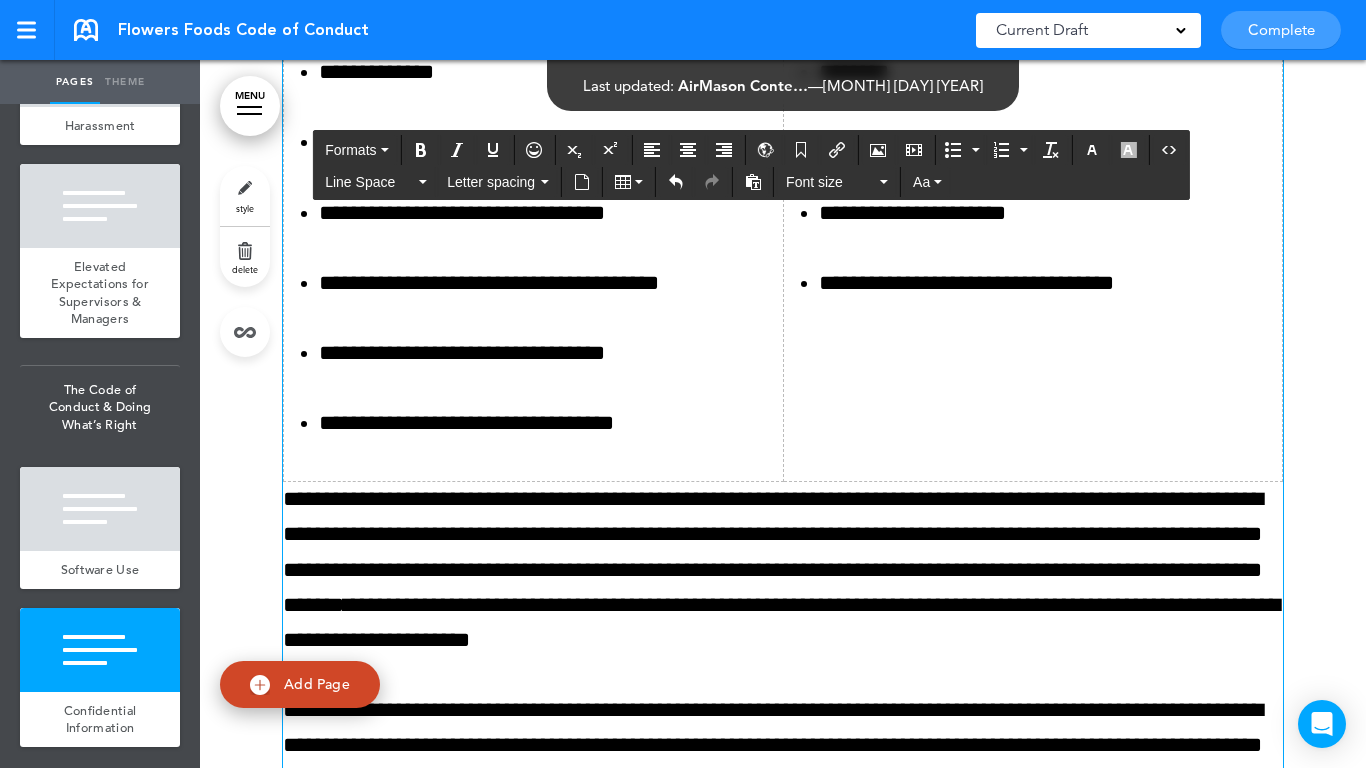 scroll, scrollTop: 16754, scrollLeft: 0, axis: vertical 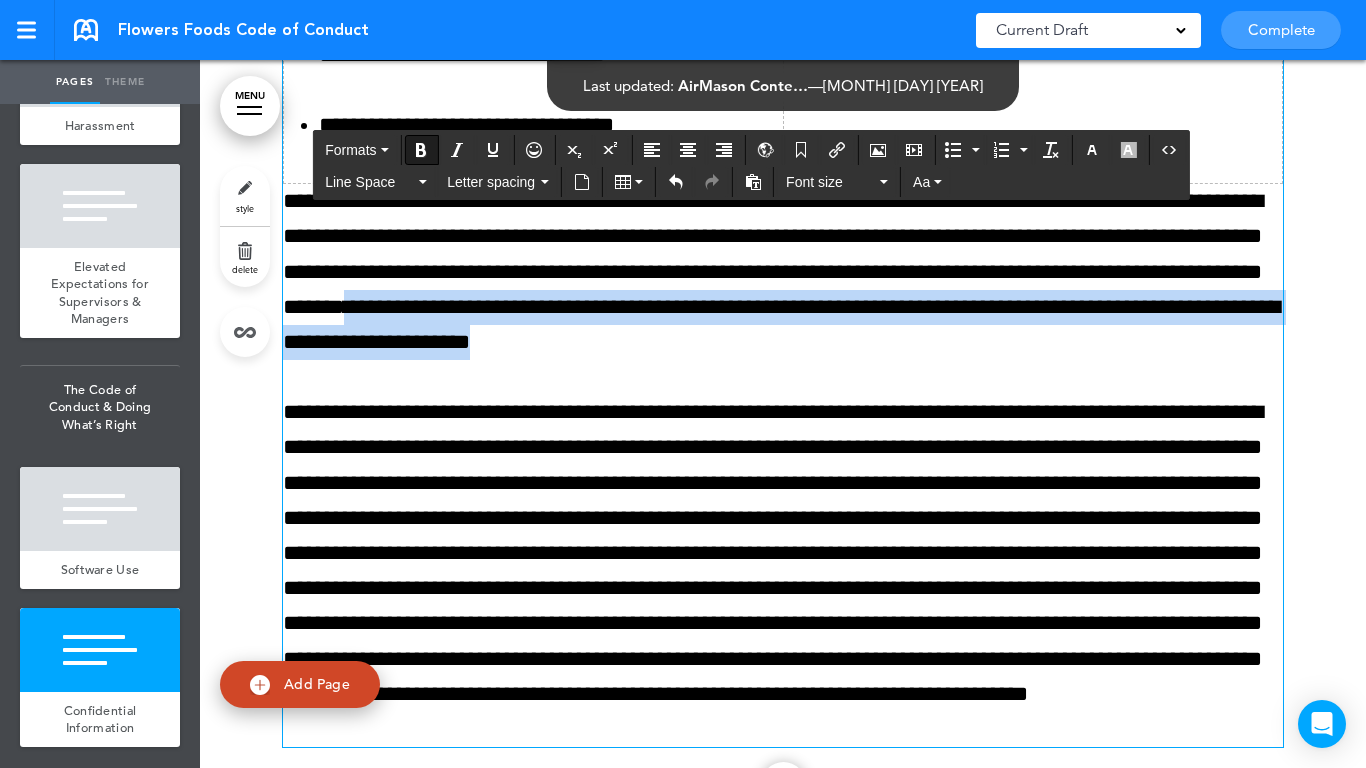 drag, startPoint x: 721, startPoint y: 308, endPoint x: 1098, endPoint y: 340, distance: 378.35565 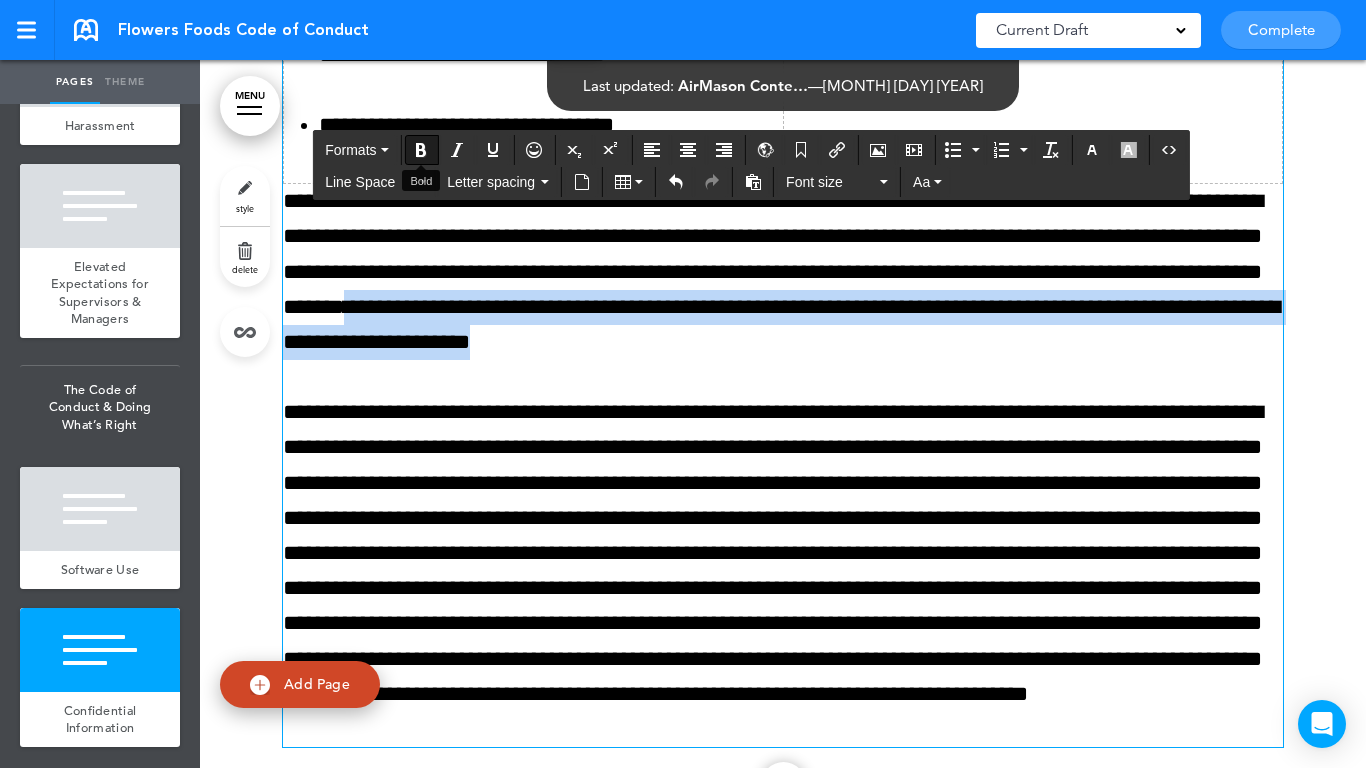 click at bounding box center (421, 150) 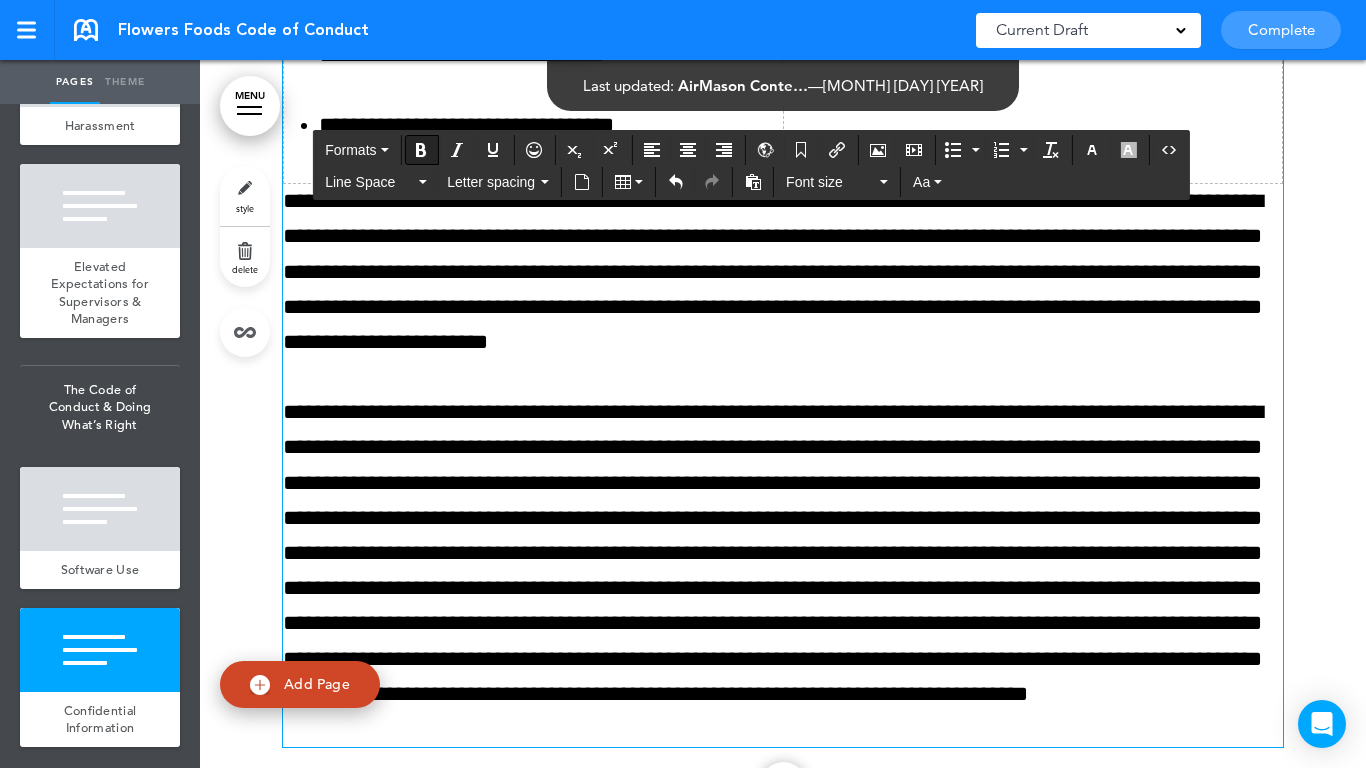 click at bounding box center [421, 150] 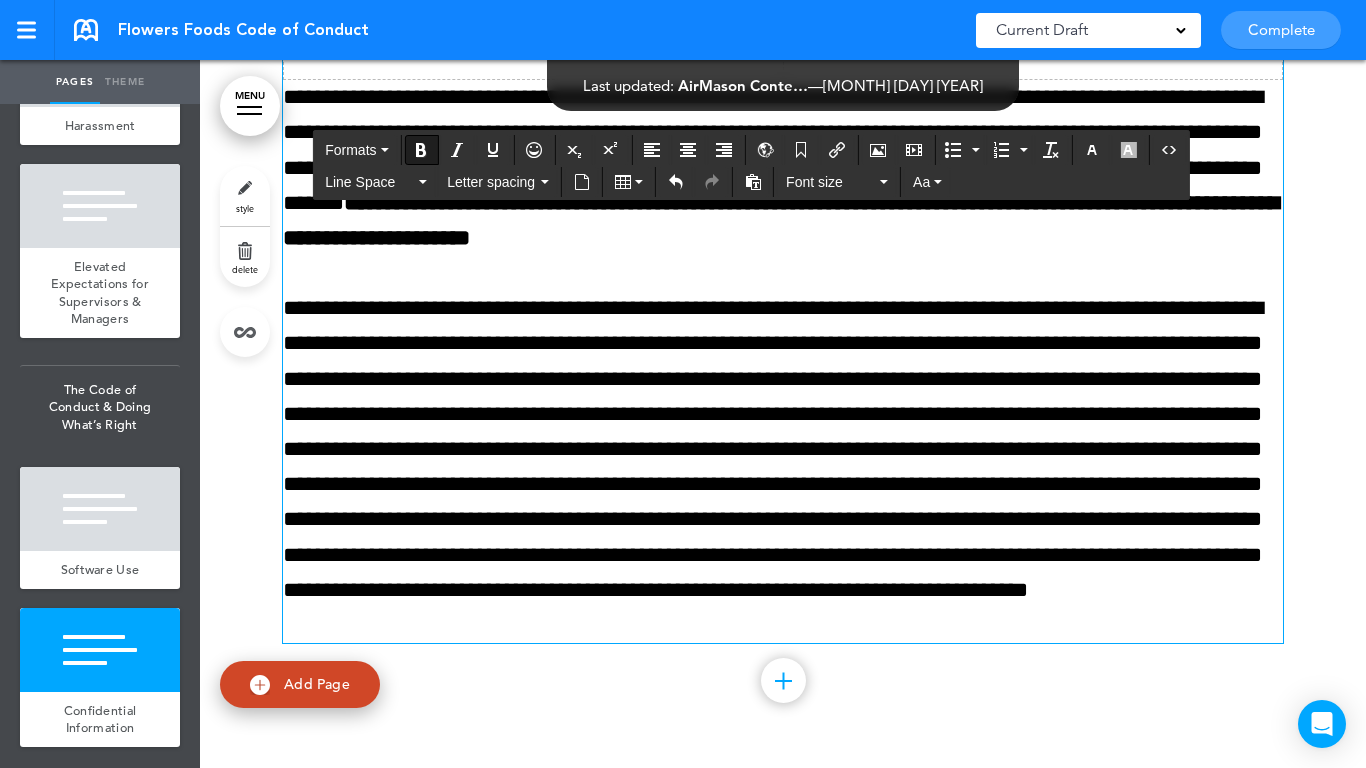 scroll, scrollTop: 17162, scrollLeft: 0, axis: vertical 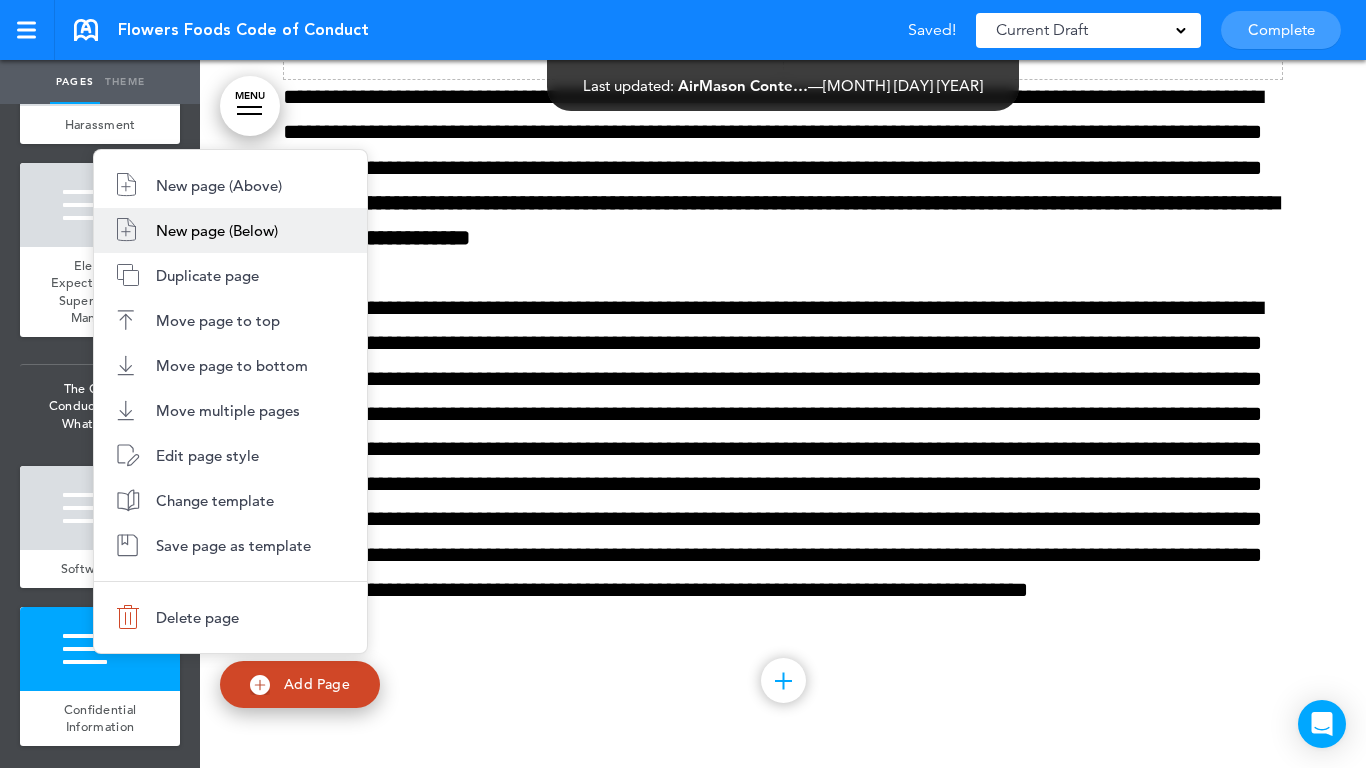 click on "New page (Below)" at bounding box center [217, 230] 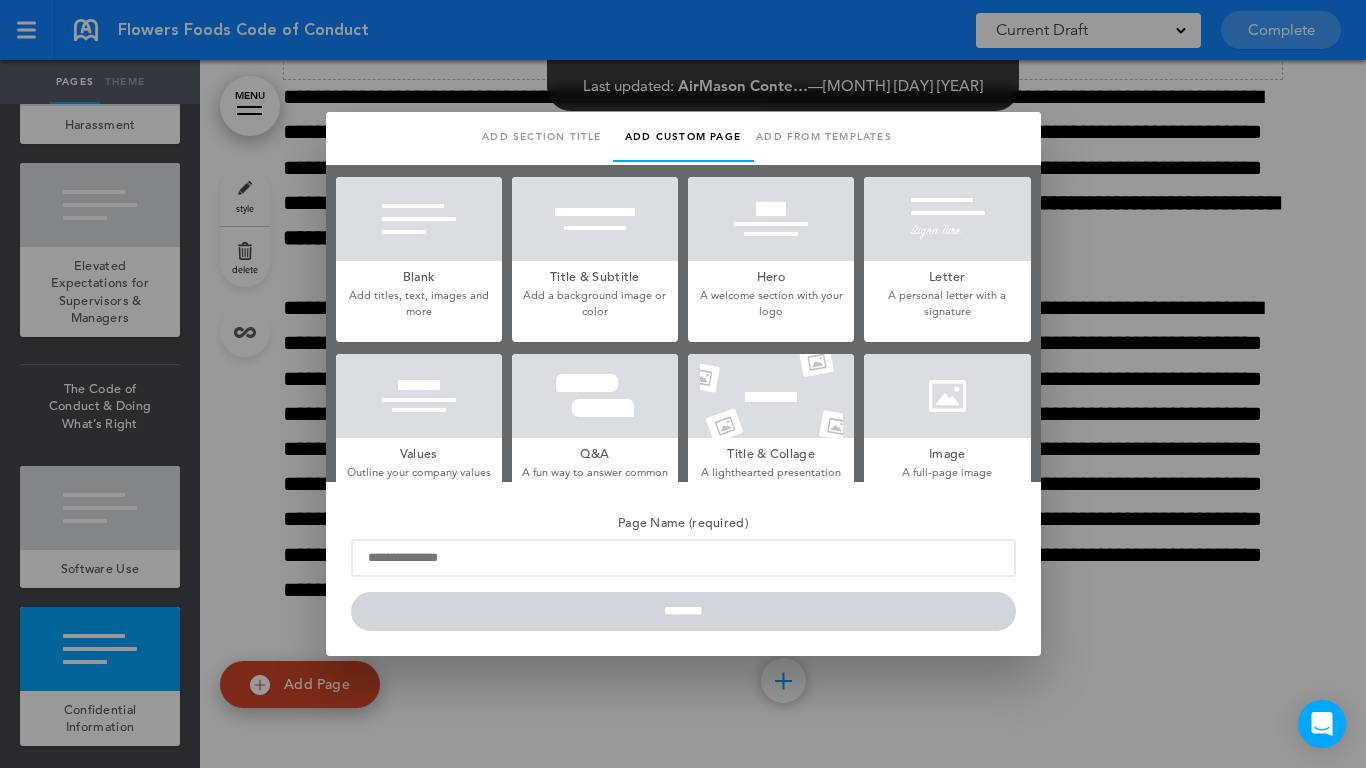 click at bounding box center [419, 219] 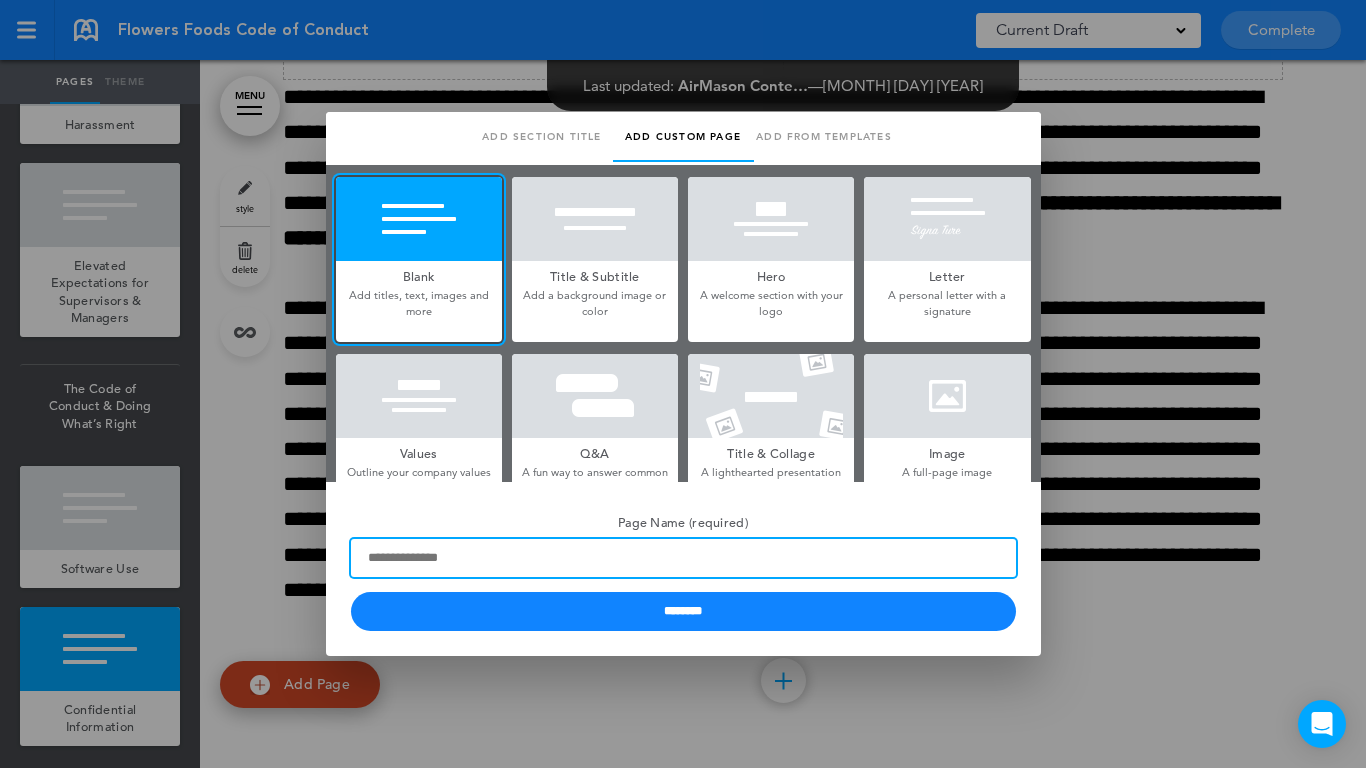 click on "Page Name (required)" at bounding box center (683, 558) 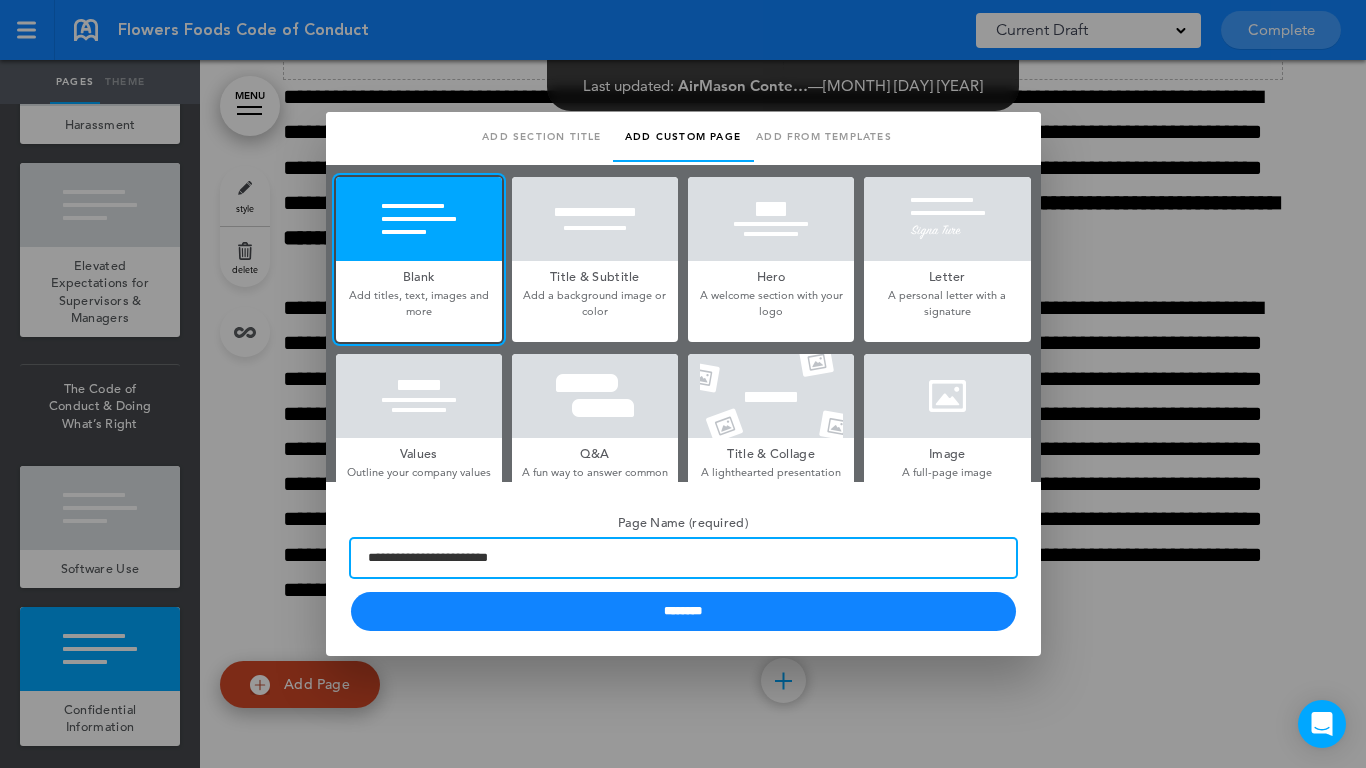 type on "**********" 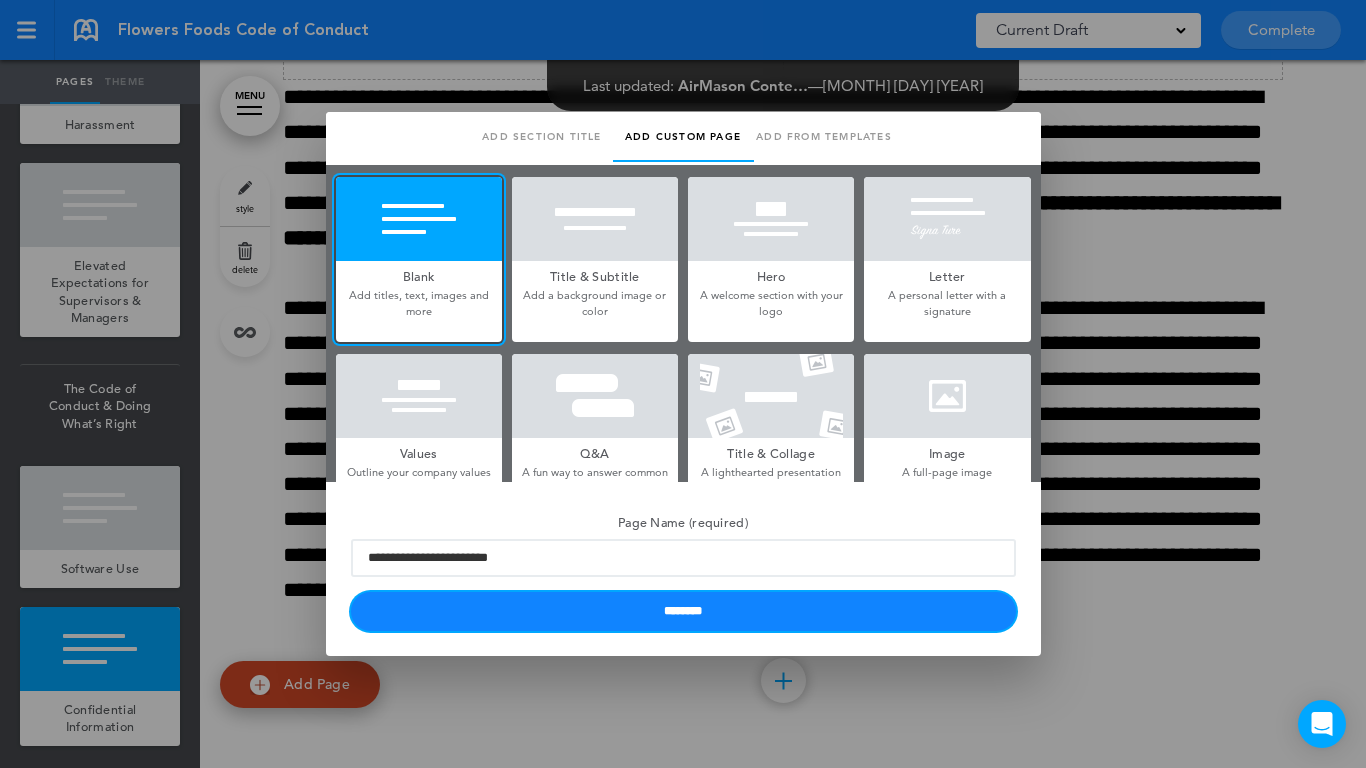click on "********" at bounding box center (683, 611) 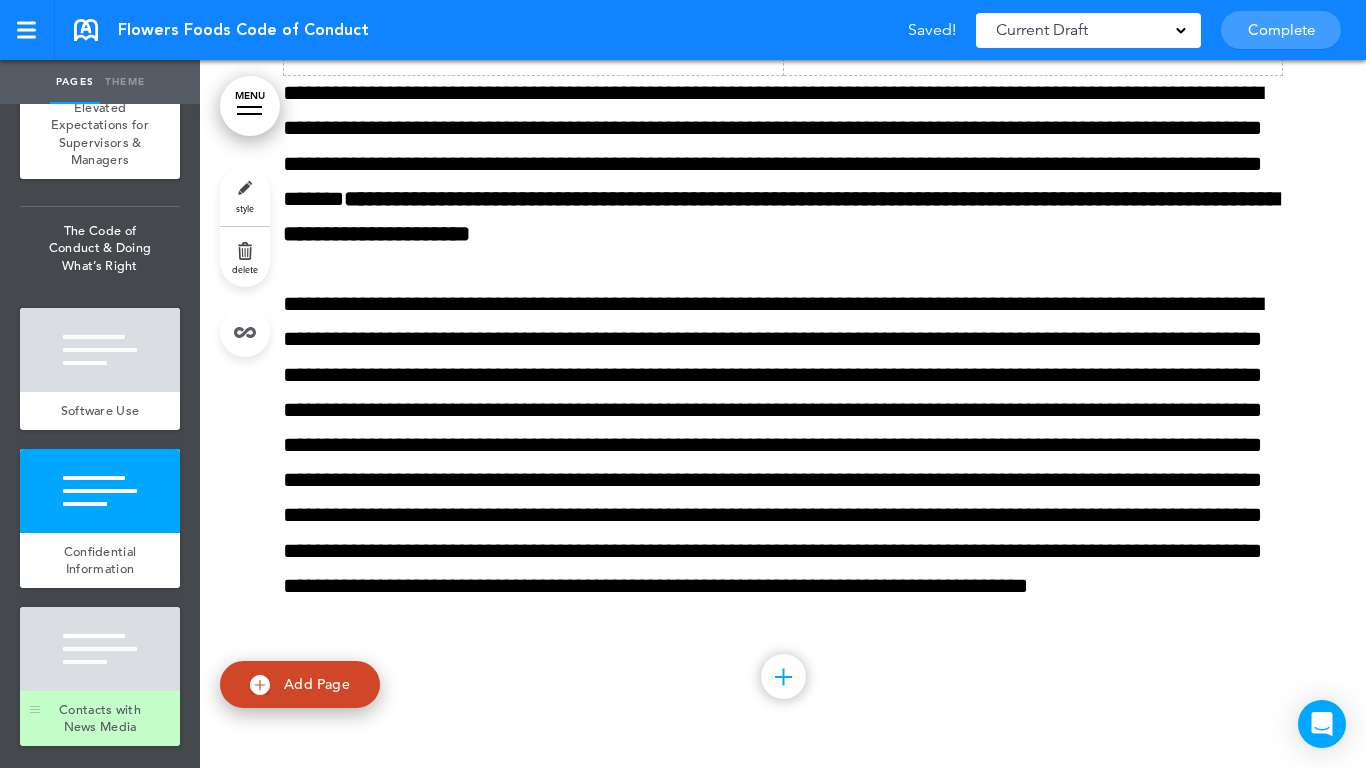 scroll, scrollTop: 3737, scrollLeft: 0, axis: vertical 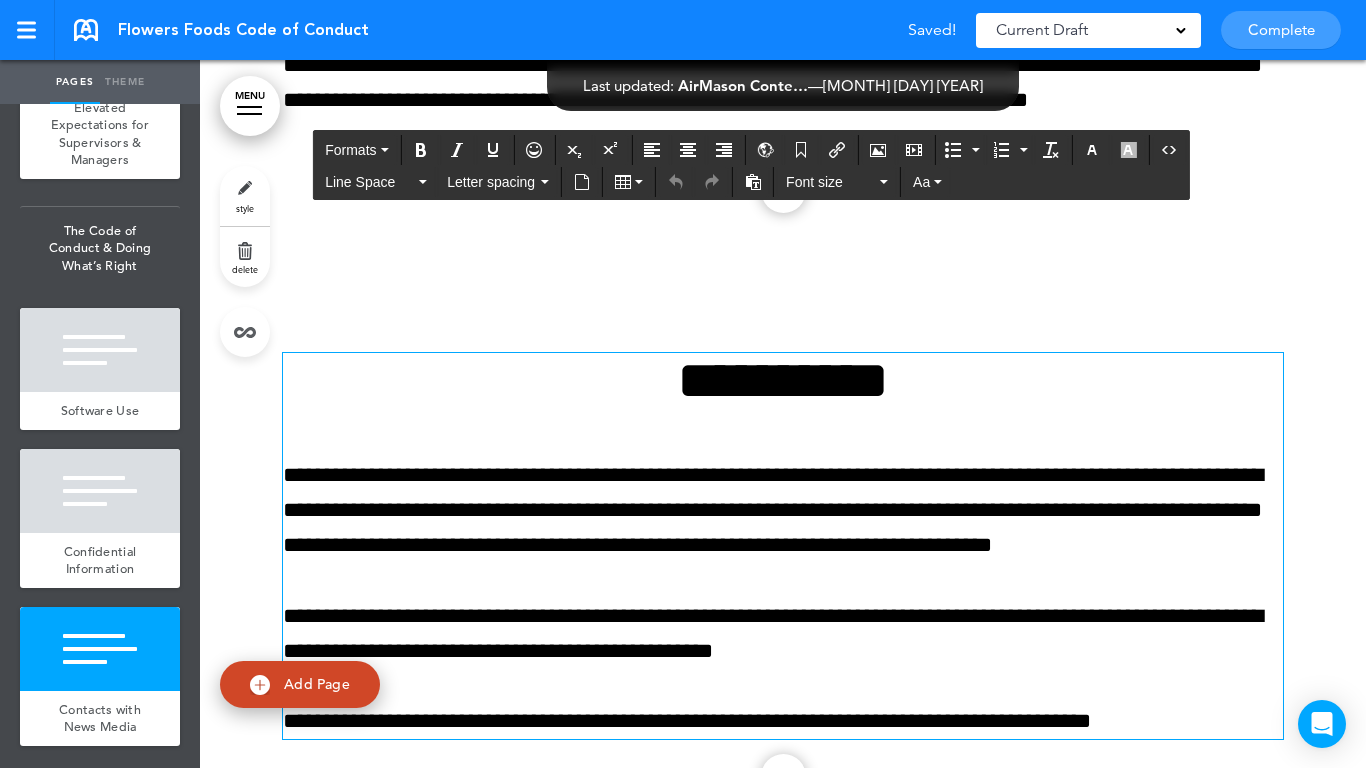 click on "**********" at bounding box center (783, 380) 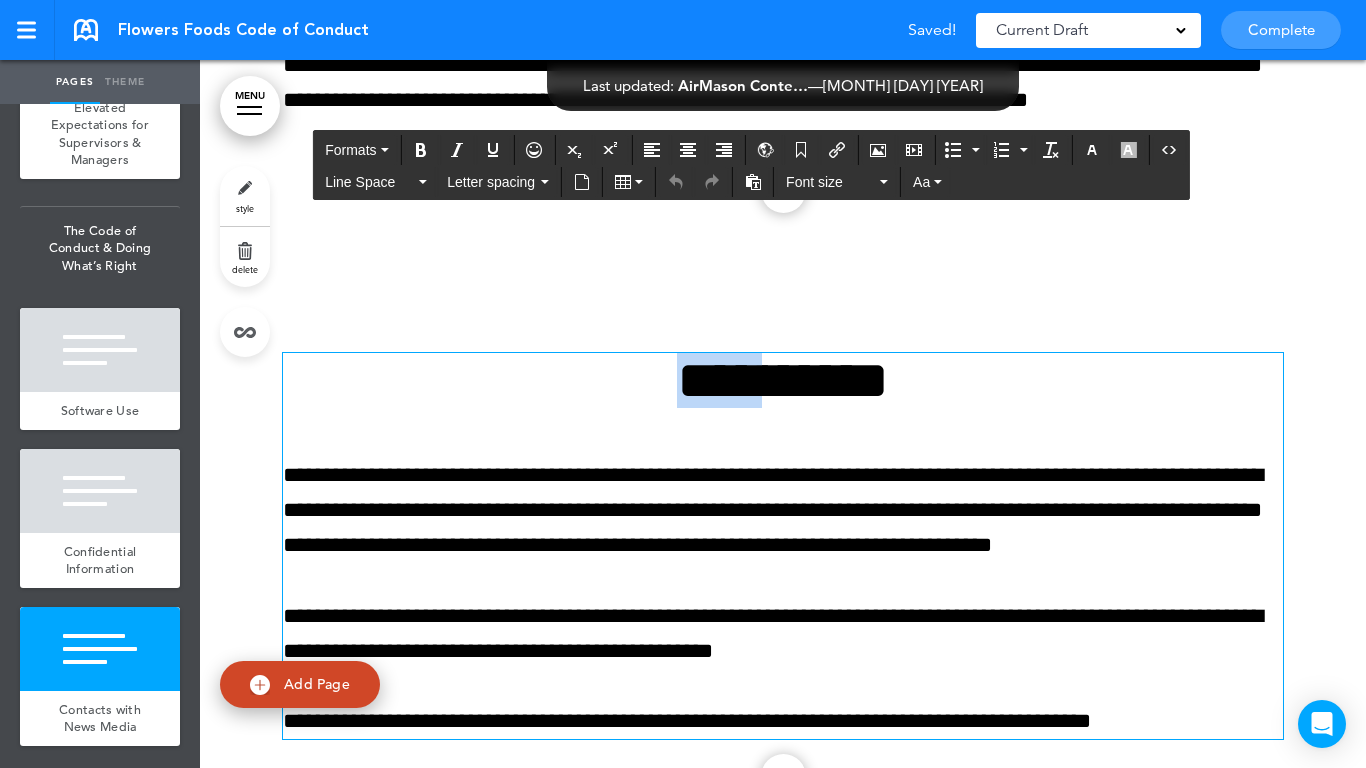 click on "**********" at bounding box center [783, 380] 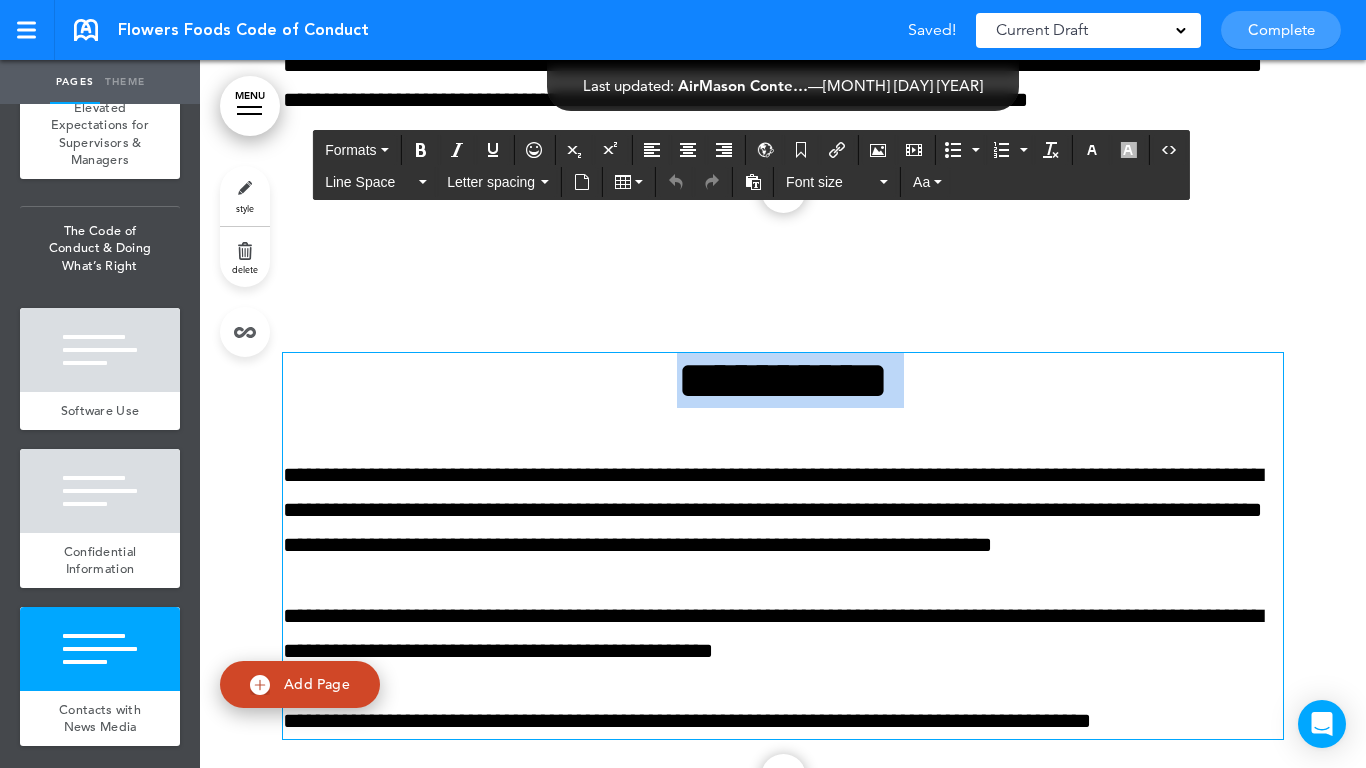 click on "**********" at bounding box center [783, 380] 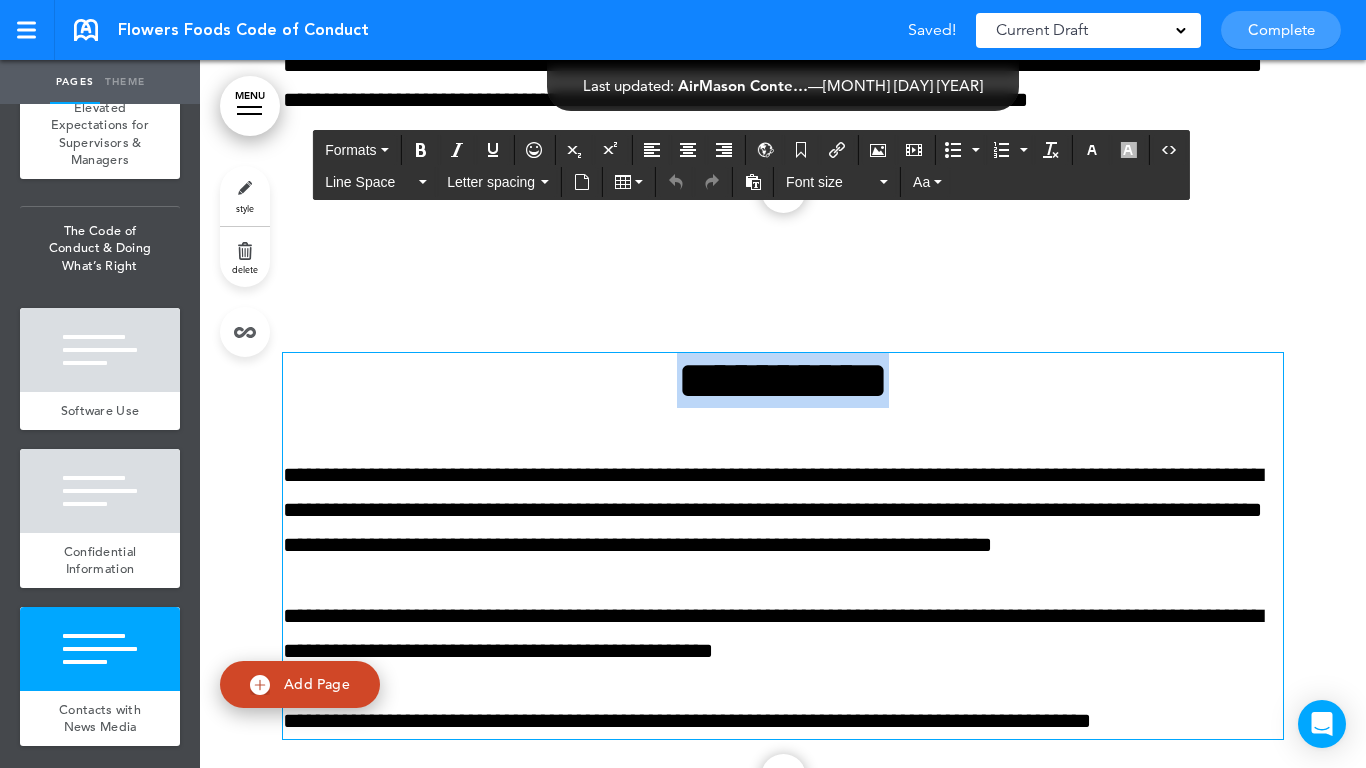 paste 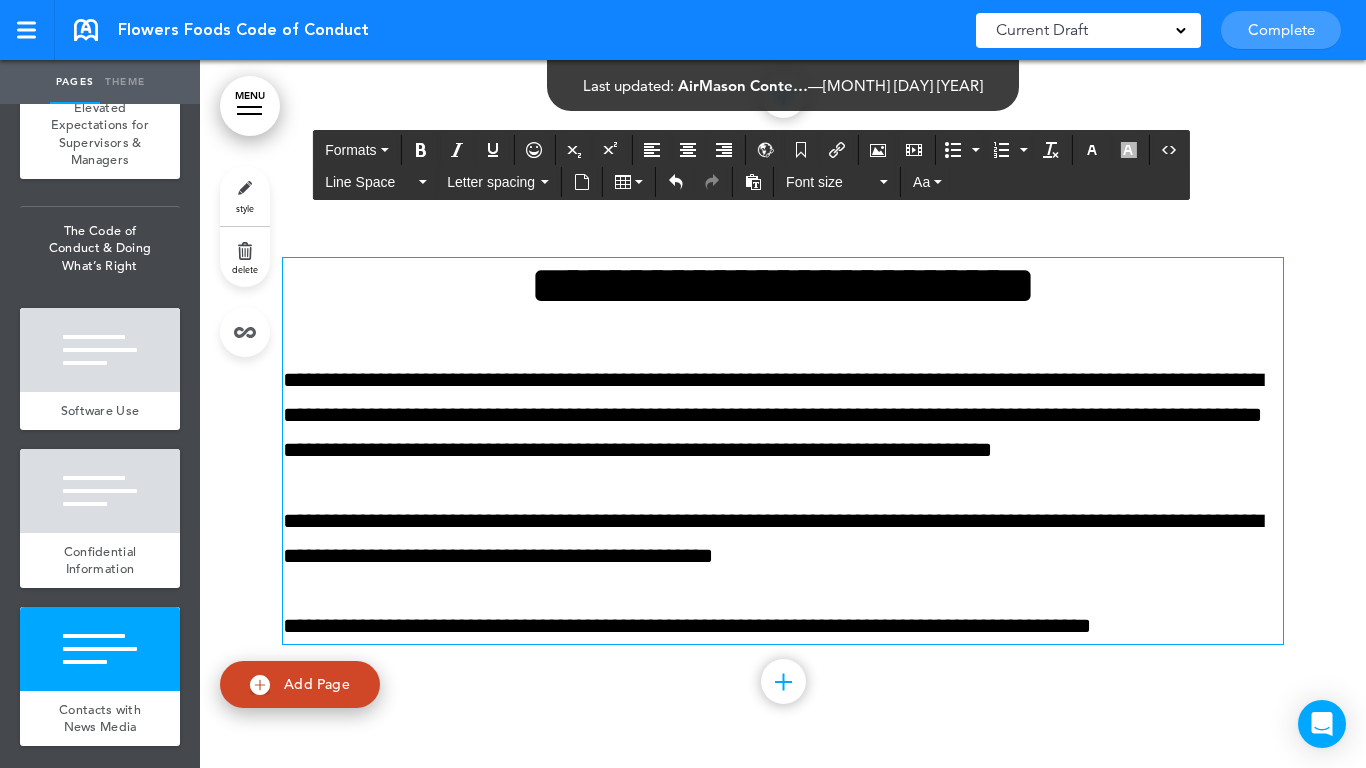 scroll, scrollTop: 17748, scrollLeft: 0, axis: vertical 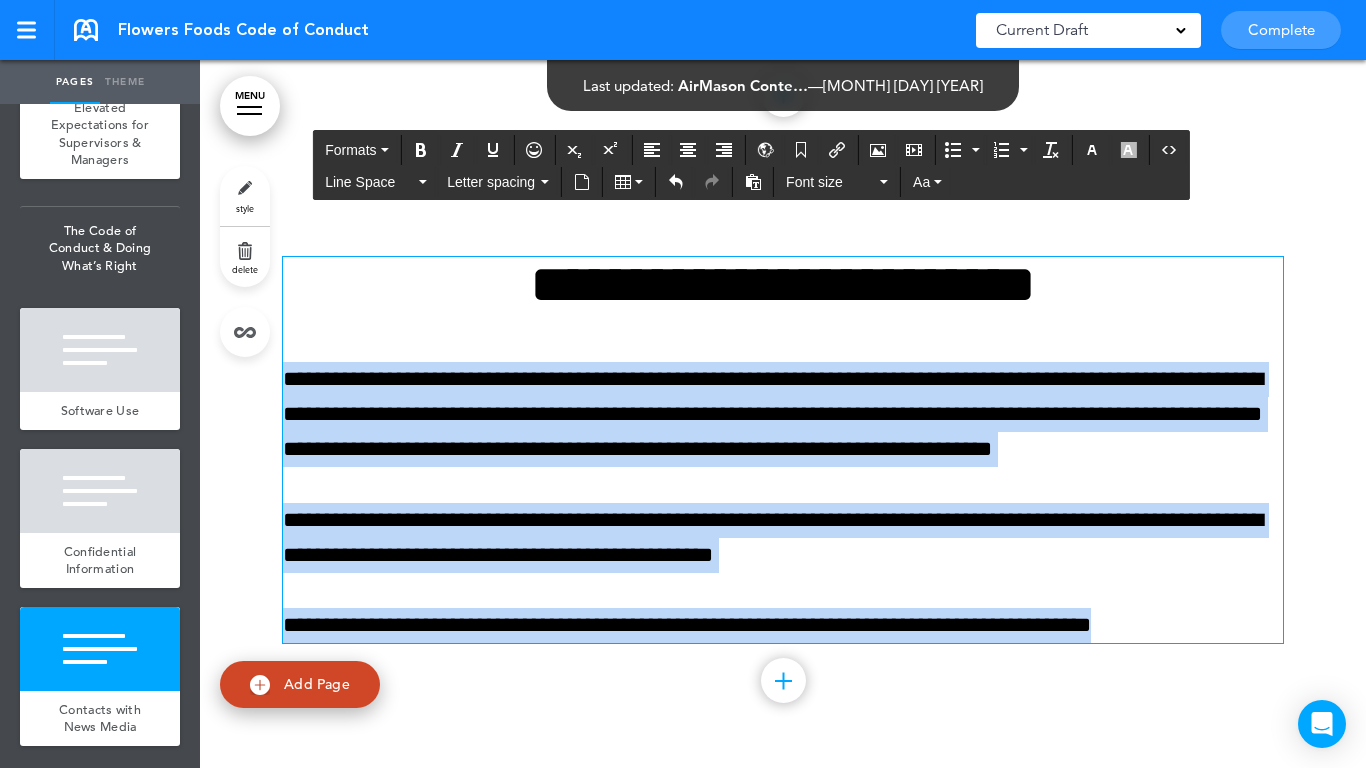 click on "Make this page common so it is available in other handbooks.
This handbook
Preview
Settings
Your Handbooks
Account
Manage Organization
My Account
Help
Logout
Flowers Foods Code of Conduct
Saved!
Current Draft
CURRENT DRAFT
Complete" at bounding box center (683, 384) 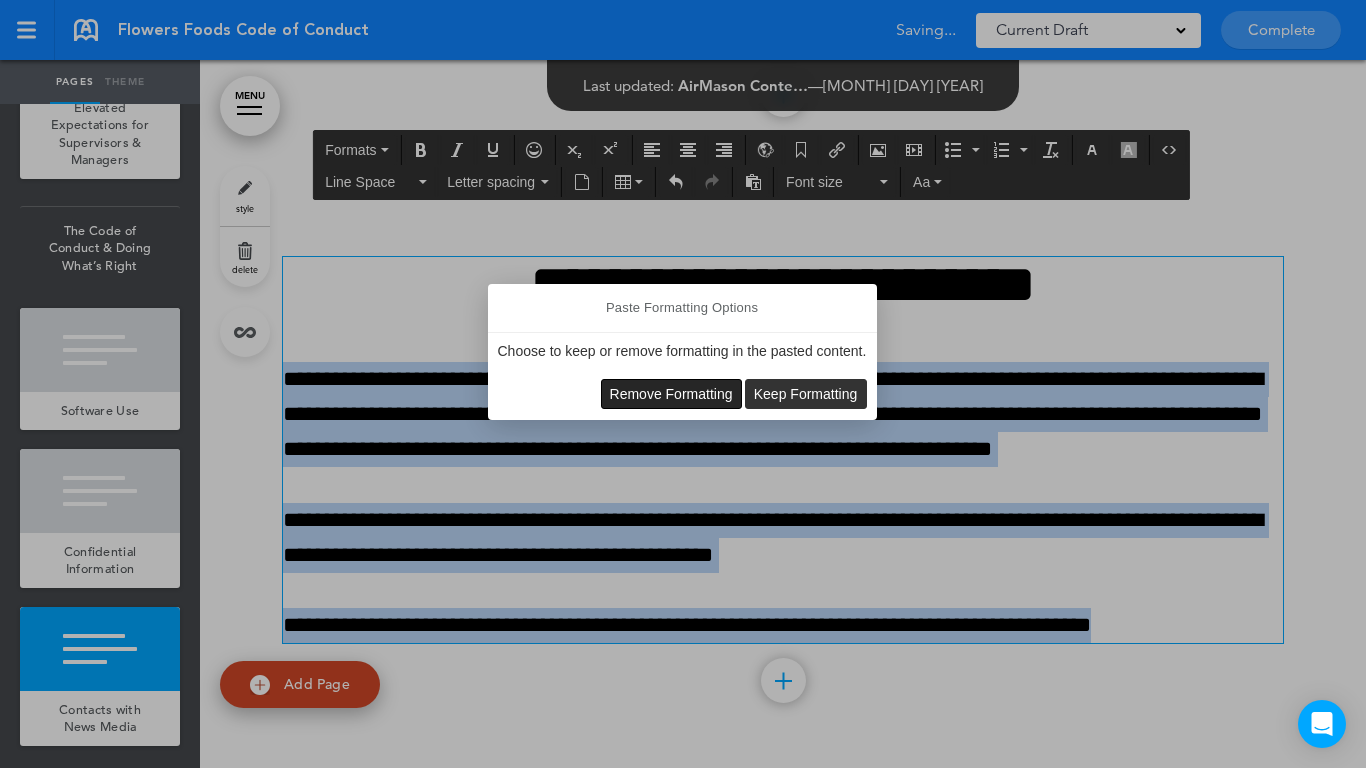 click on "Remove Formatting" at bounding box center [671, 394] 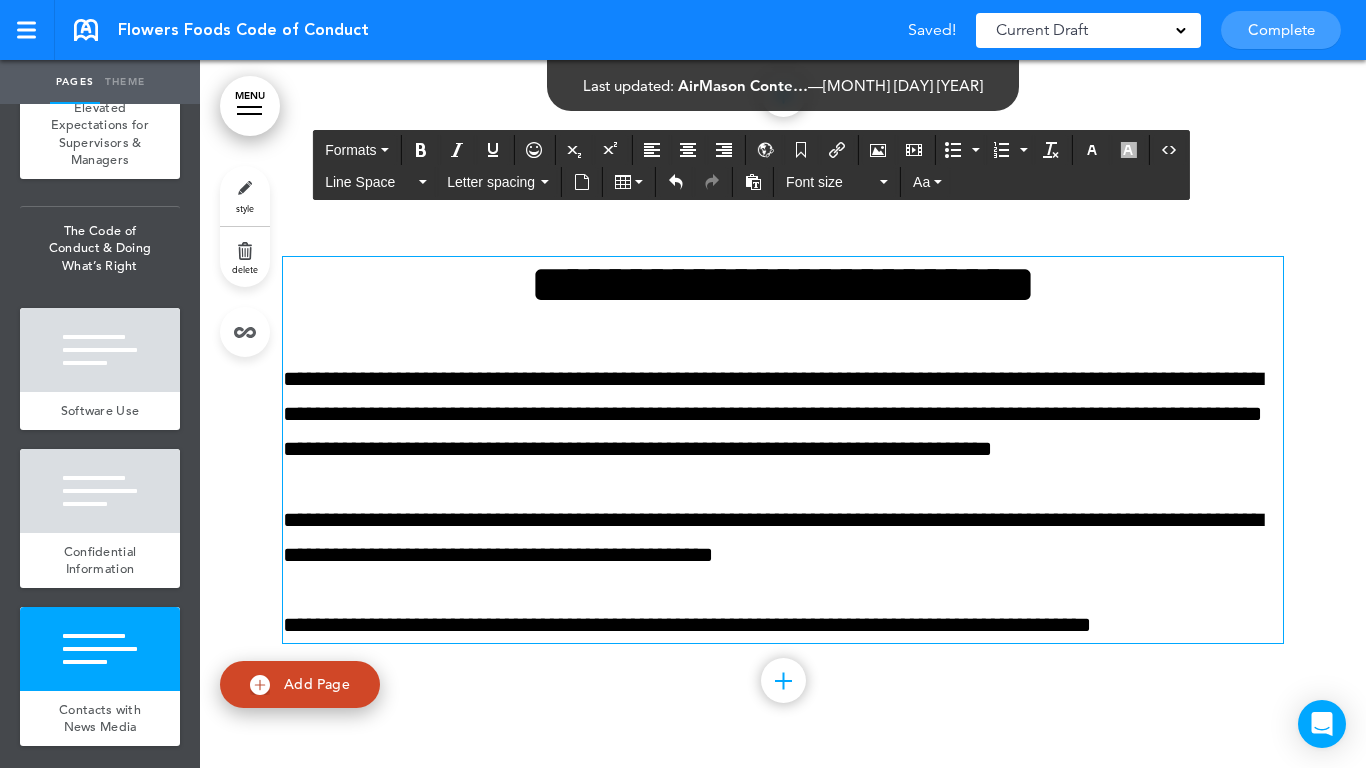 scroll, scrollTop: 17502, scrollLeft: 0, axis: vertical 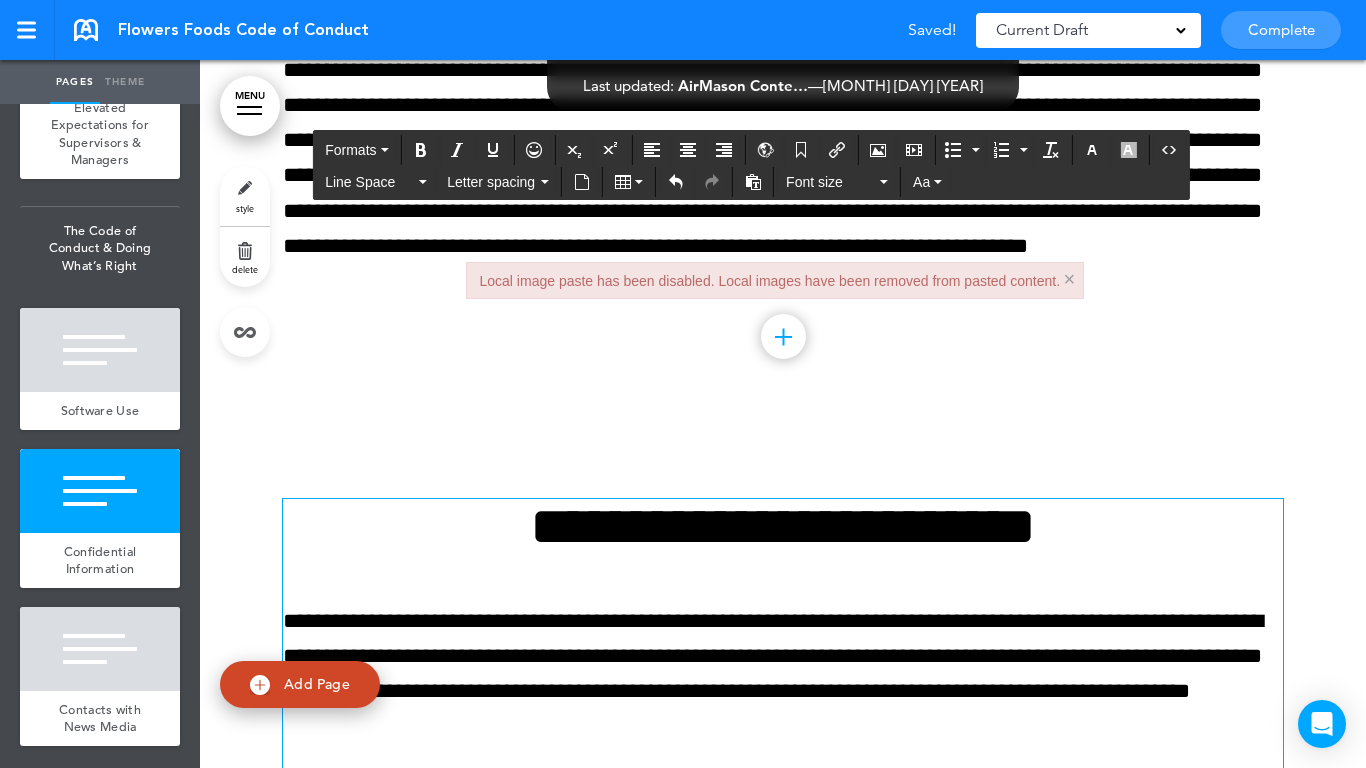click on "×" at bounding box center (1069, 279) 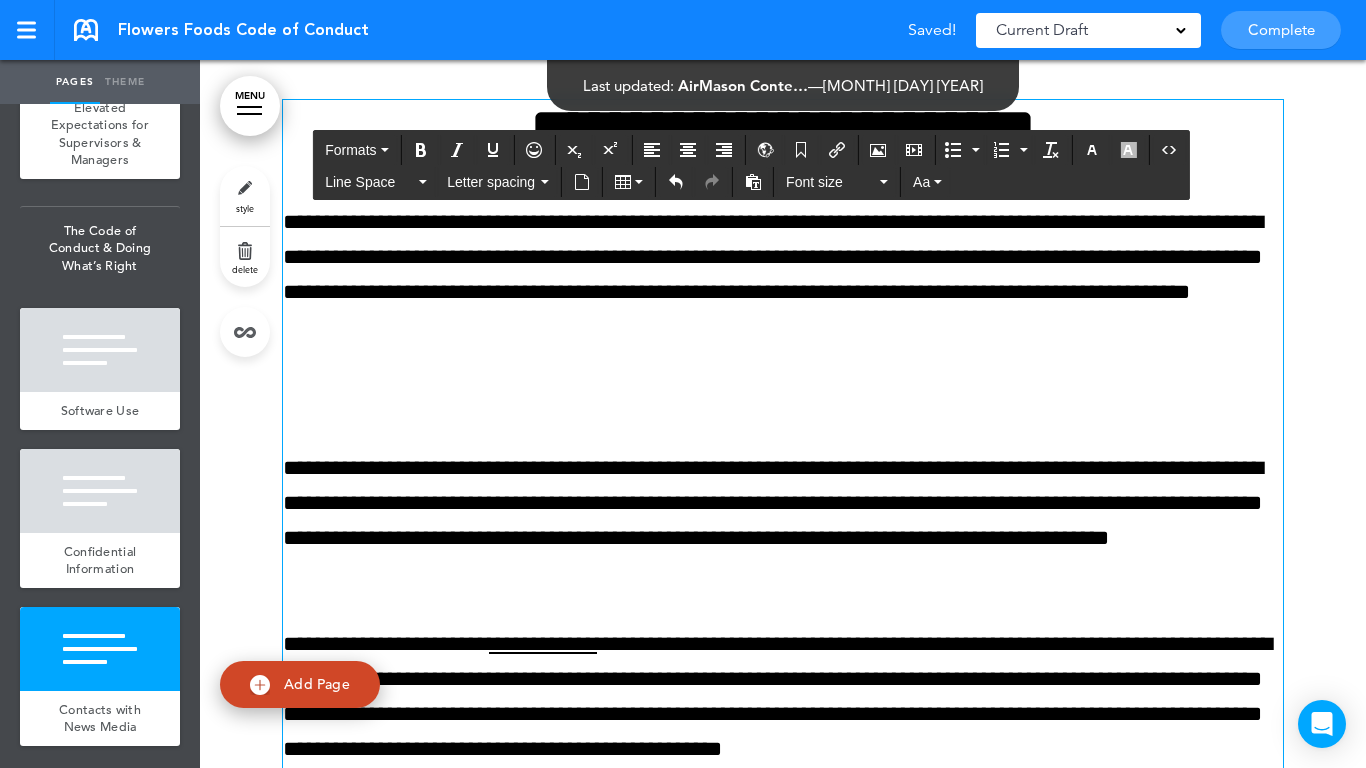 scroll, scrollTop: 17902, scrollLeft: 0, axis: vertical 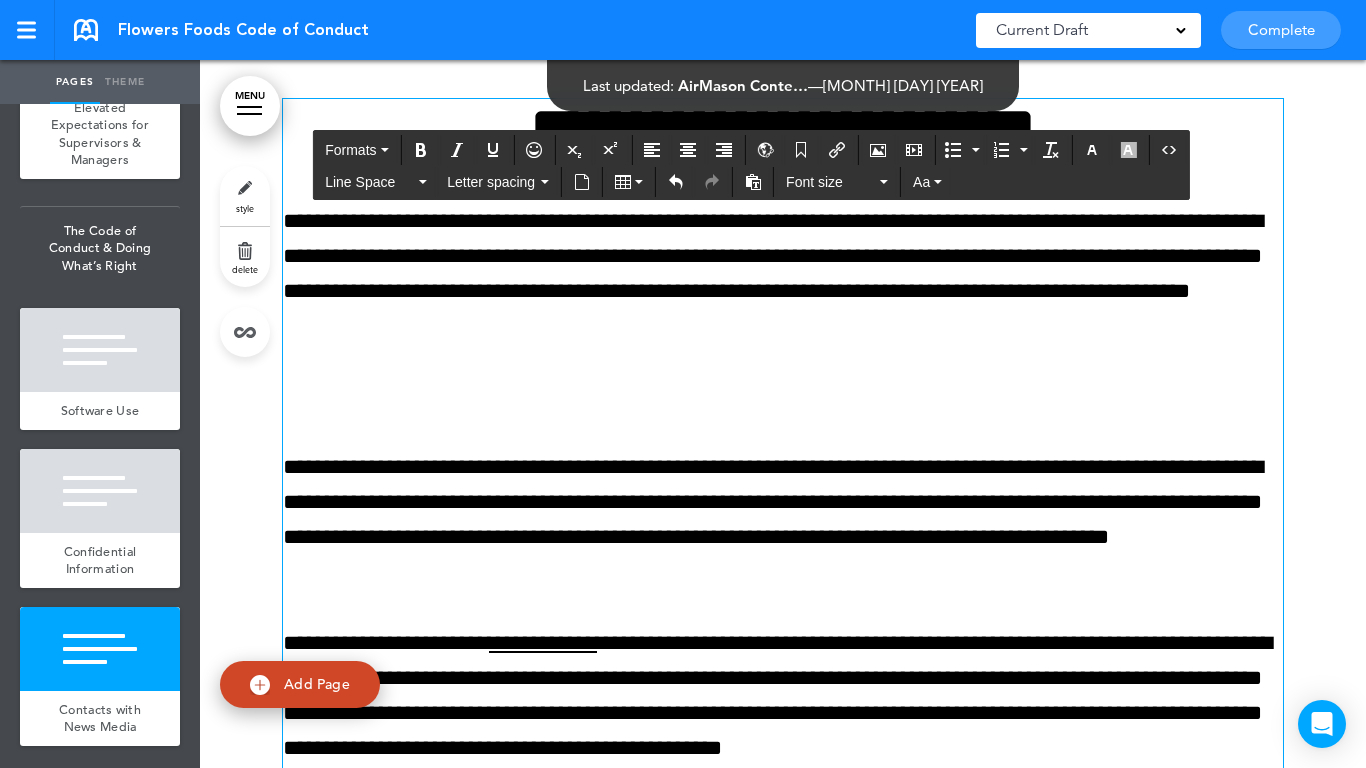click at bounding box center (783, 397) 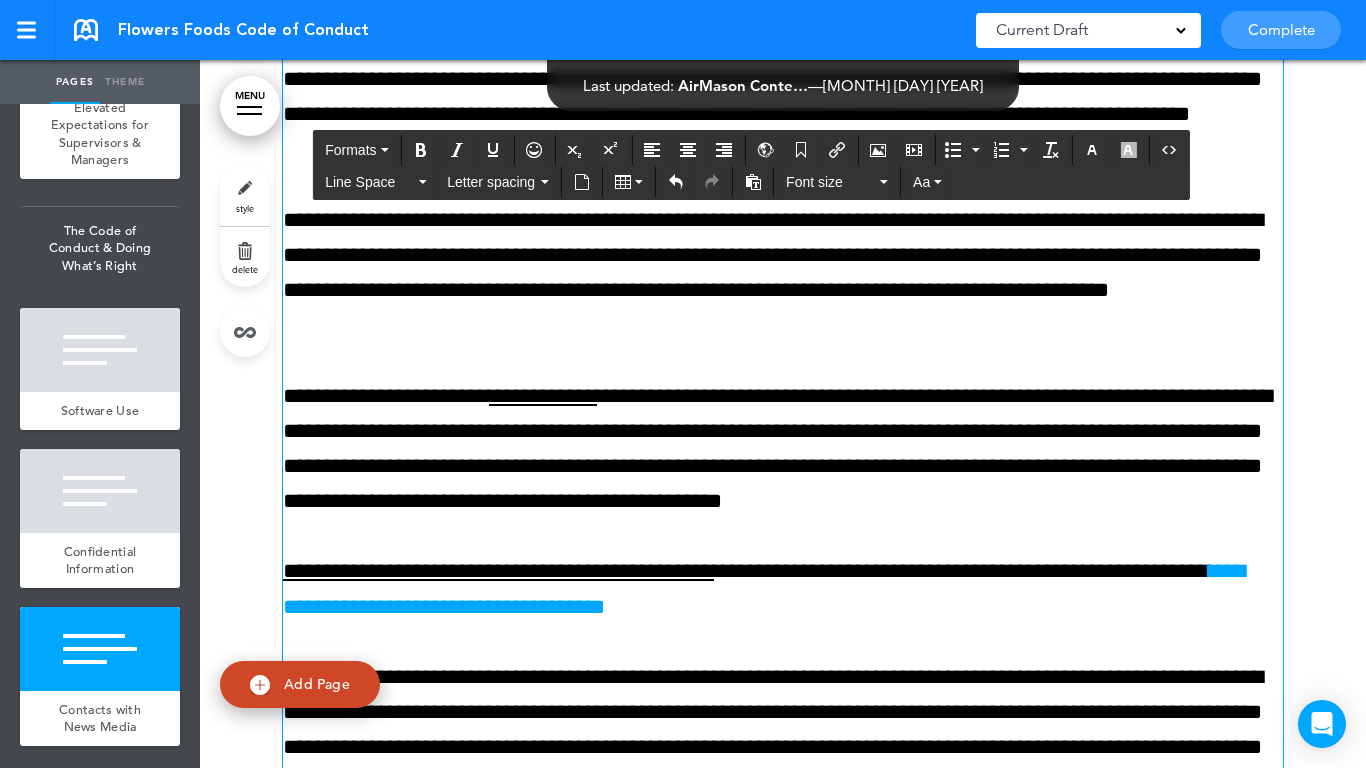 scroll, scrollTop: 18102, scrollLeft: 0, axis: vertical 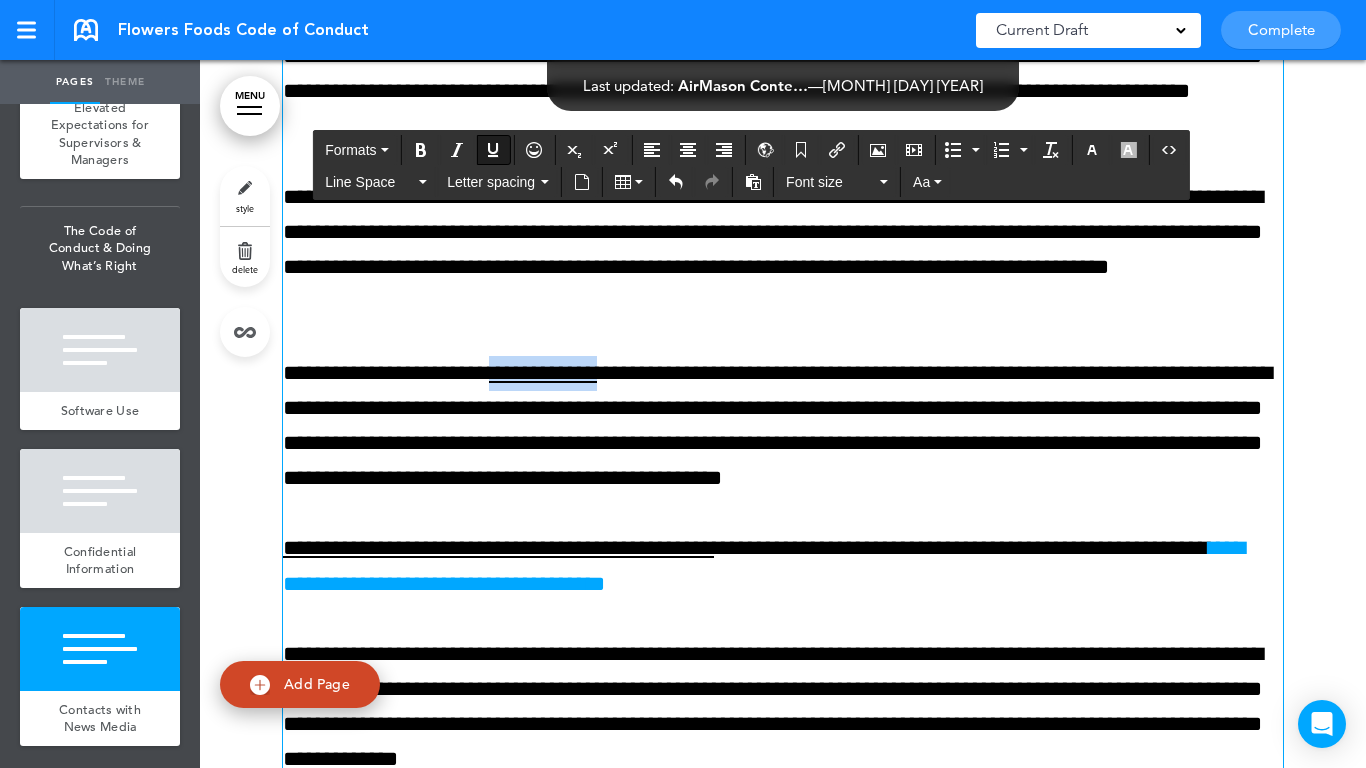 drag, startPoint x: 513, startPoint y: 369, endPoint x: 625, endPoint y: 372, distance: 112.04017 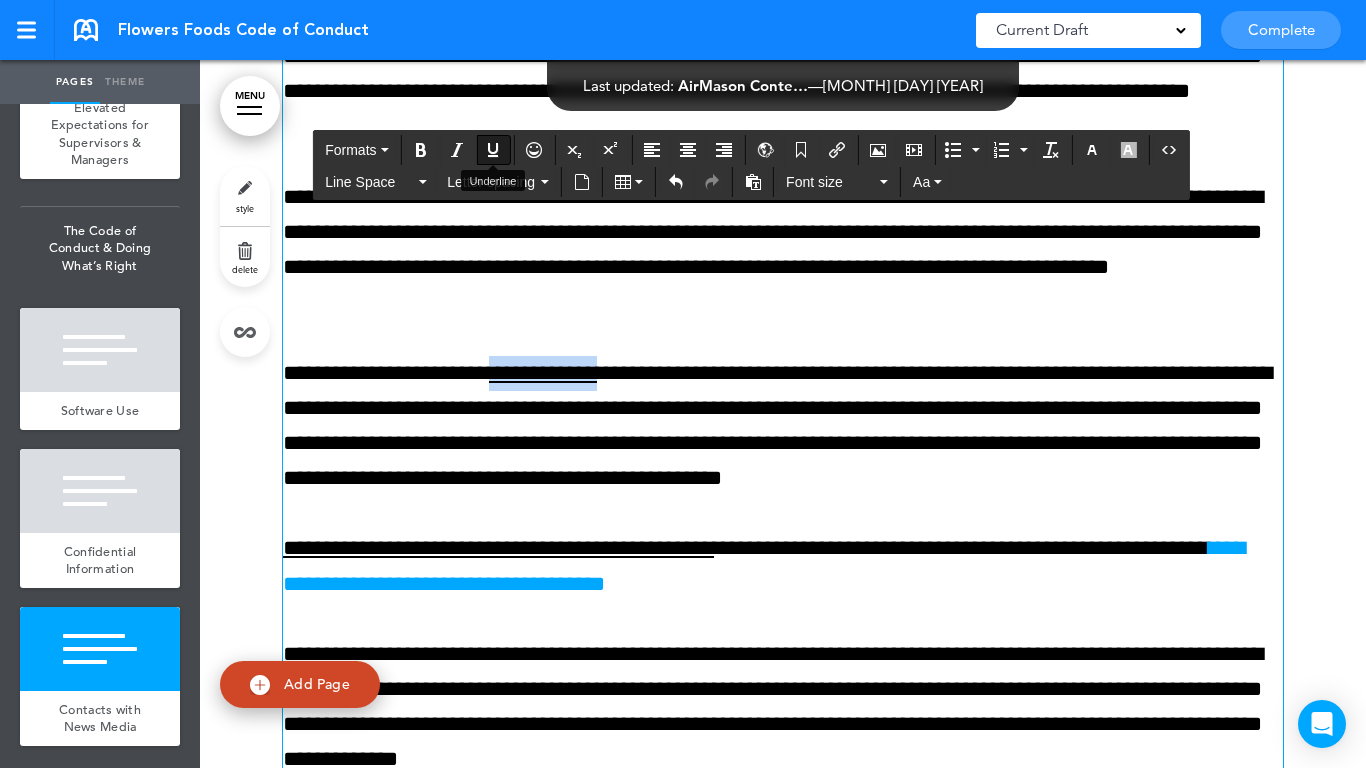 click at bounding box center [493, 150] 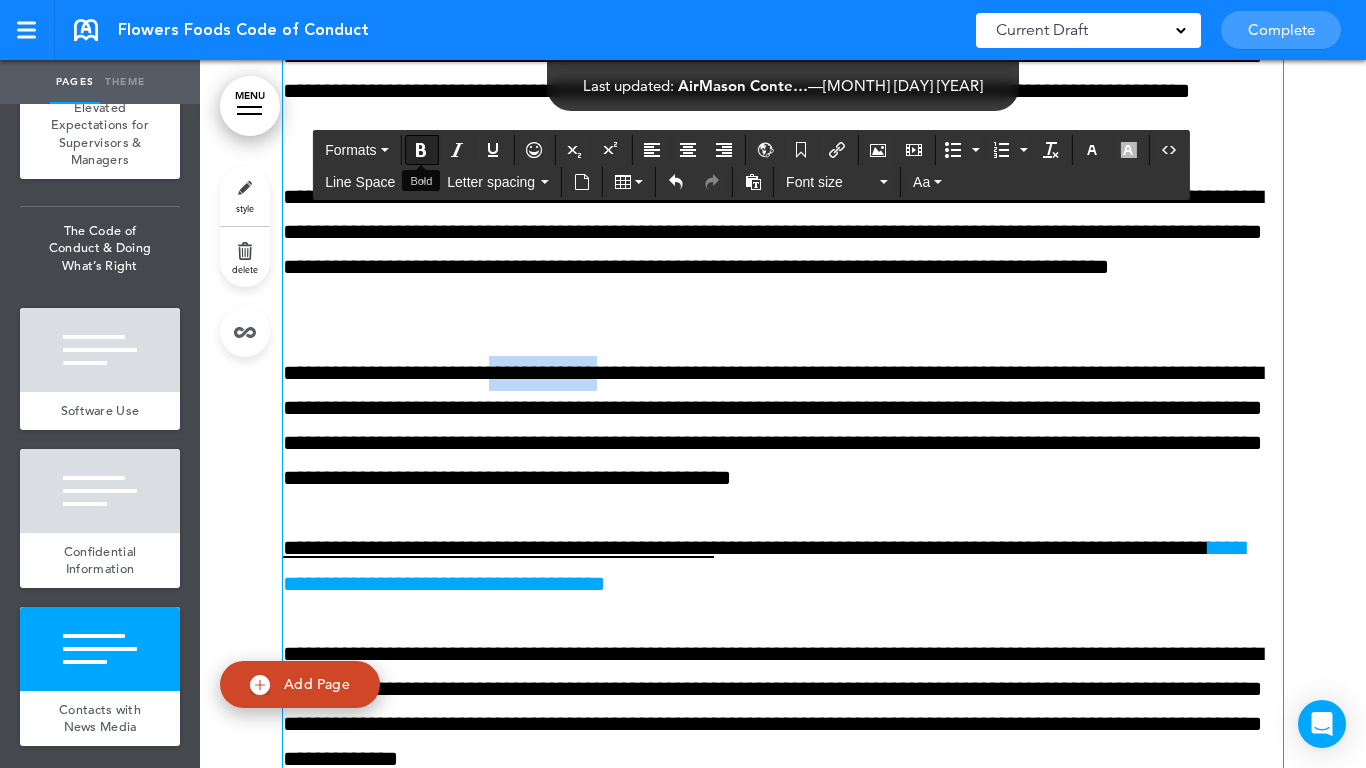 click at bounding box center (421, 150) 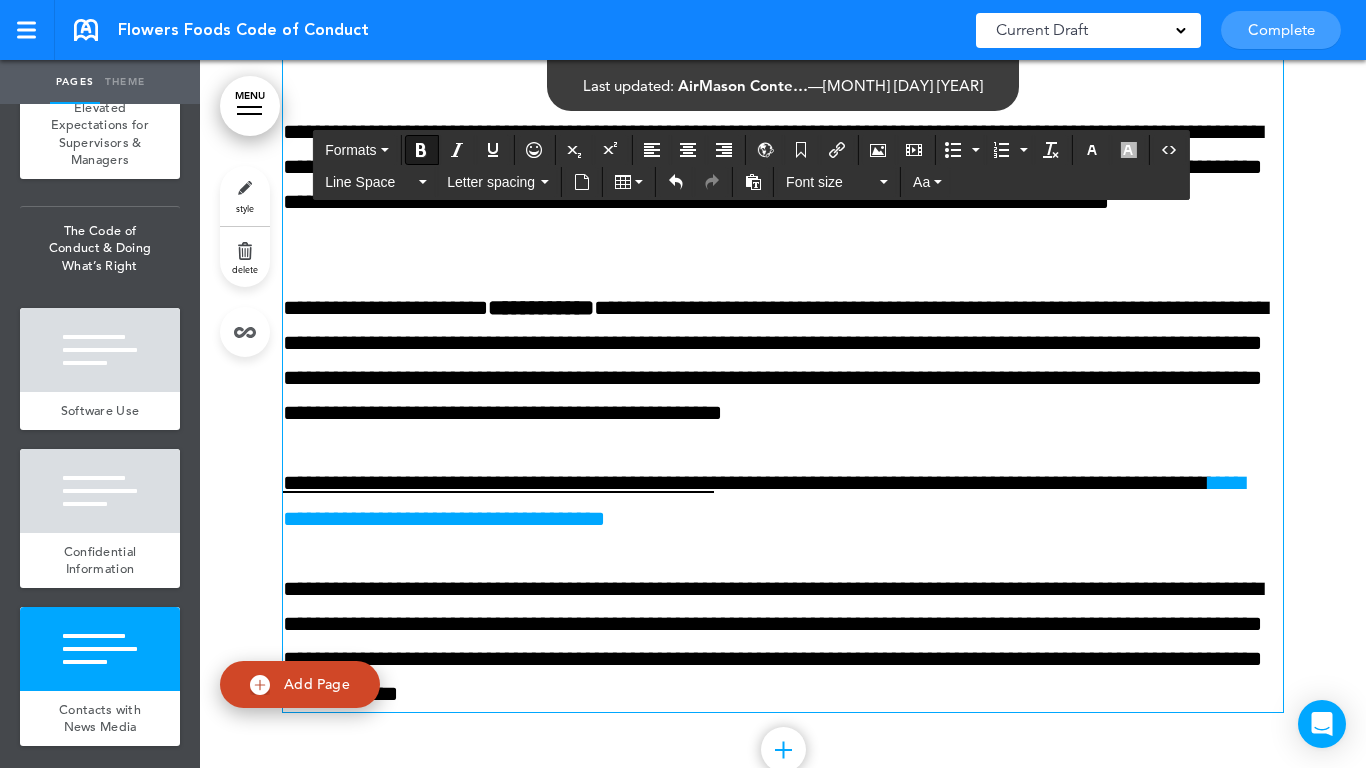 scroll, scrollTop: 18202, scrollLeft: 0, axis: vertical 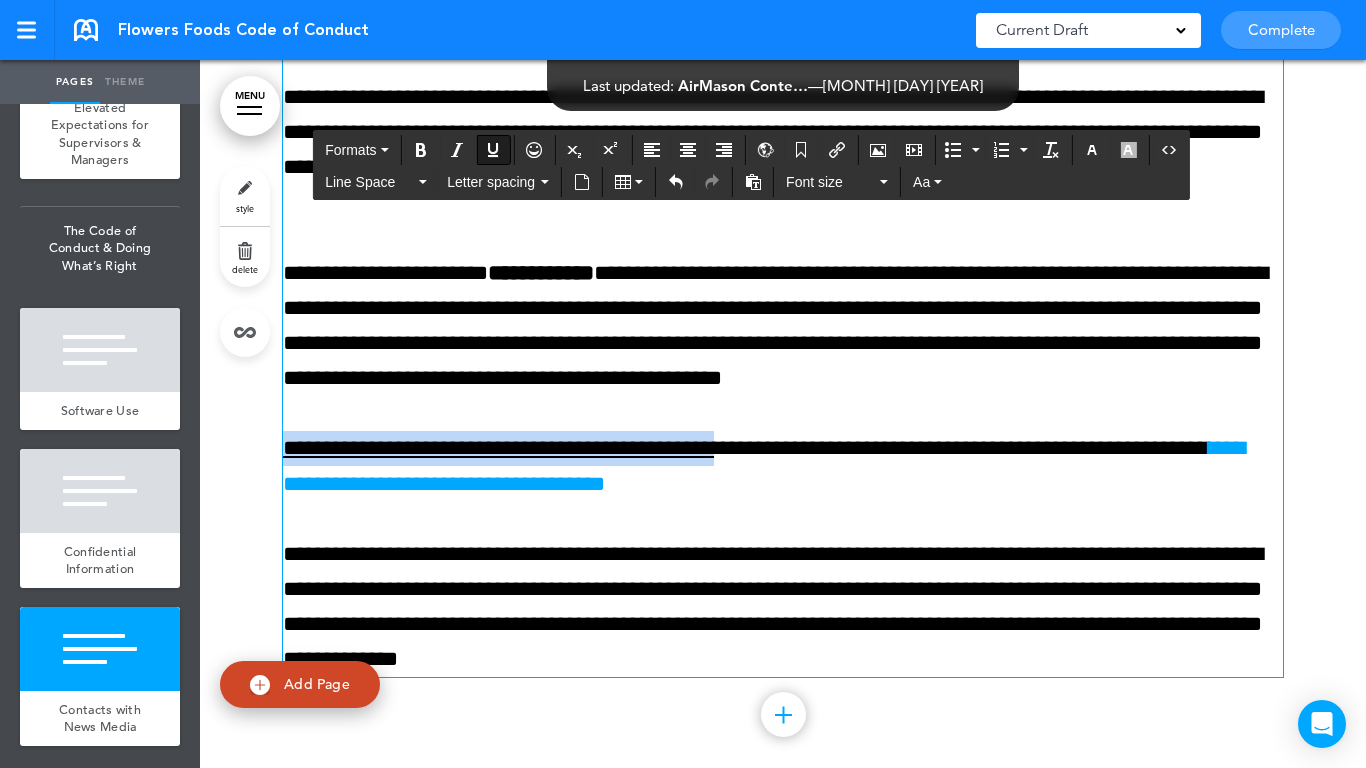 drag, startPoint x: 742, startPoint y: 448, endPoint x: 358, endPoint y: 346, distance: 397.316 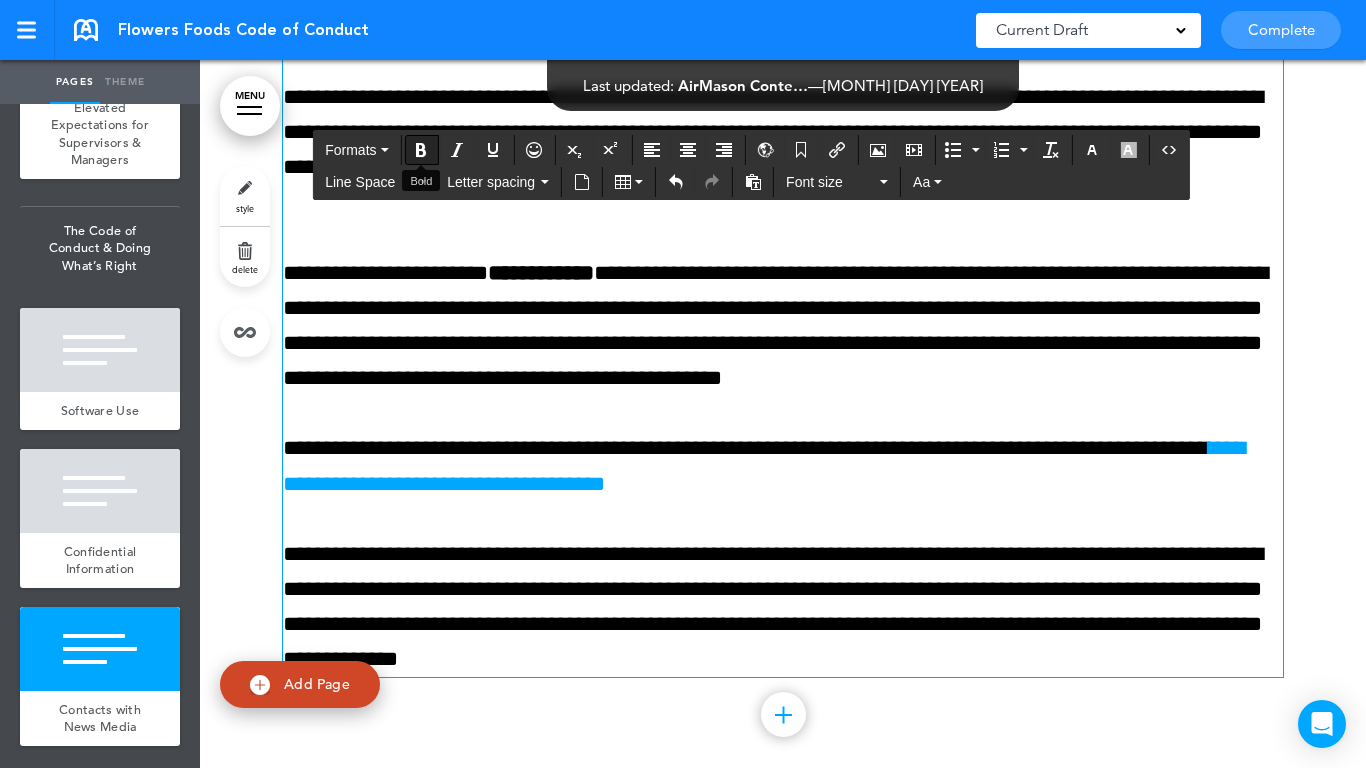click at bounding box center [421, 150] 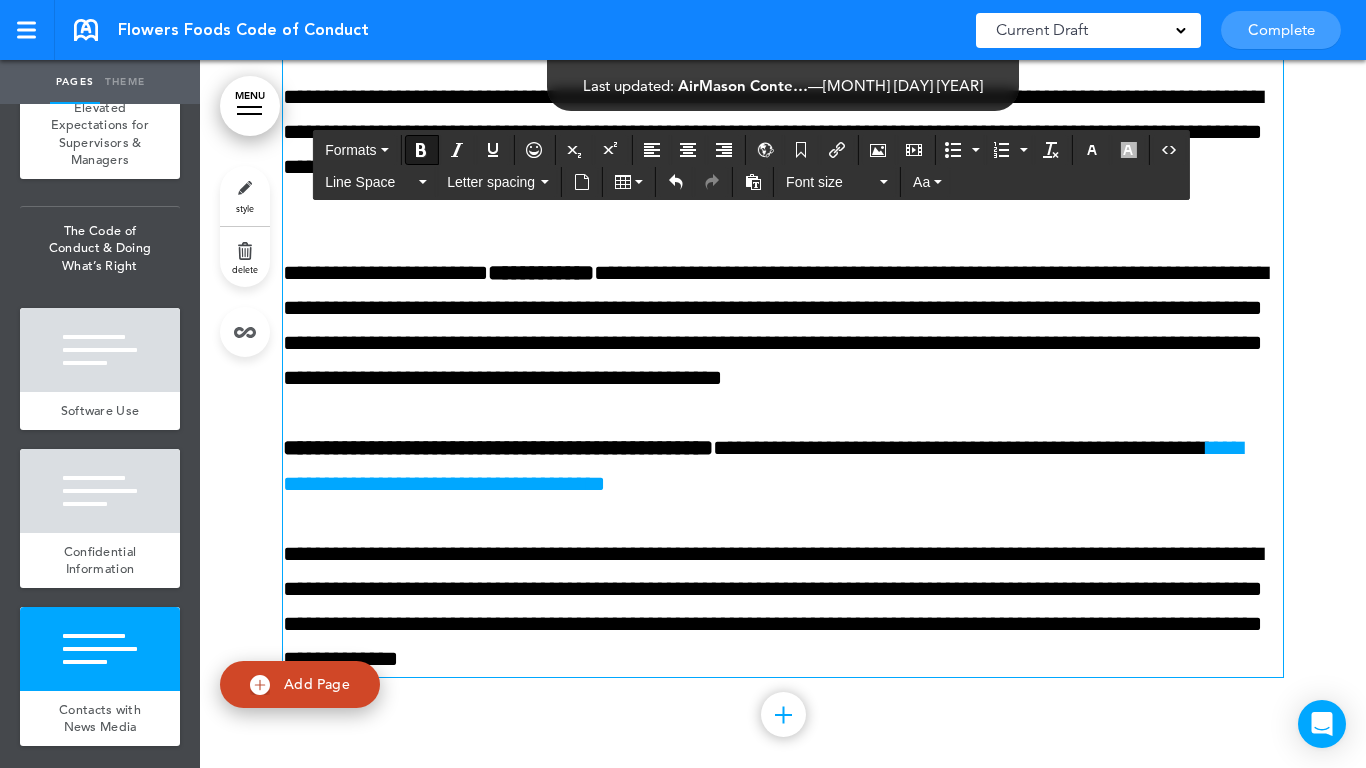 click at bounding box center [783, 263] 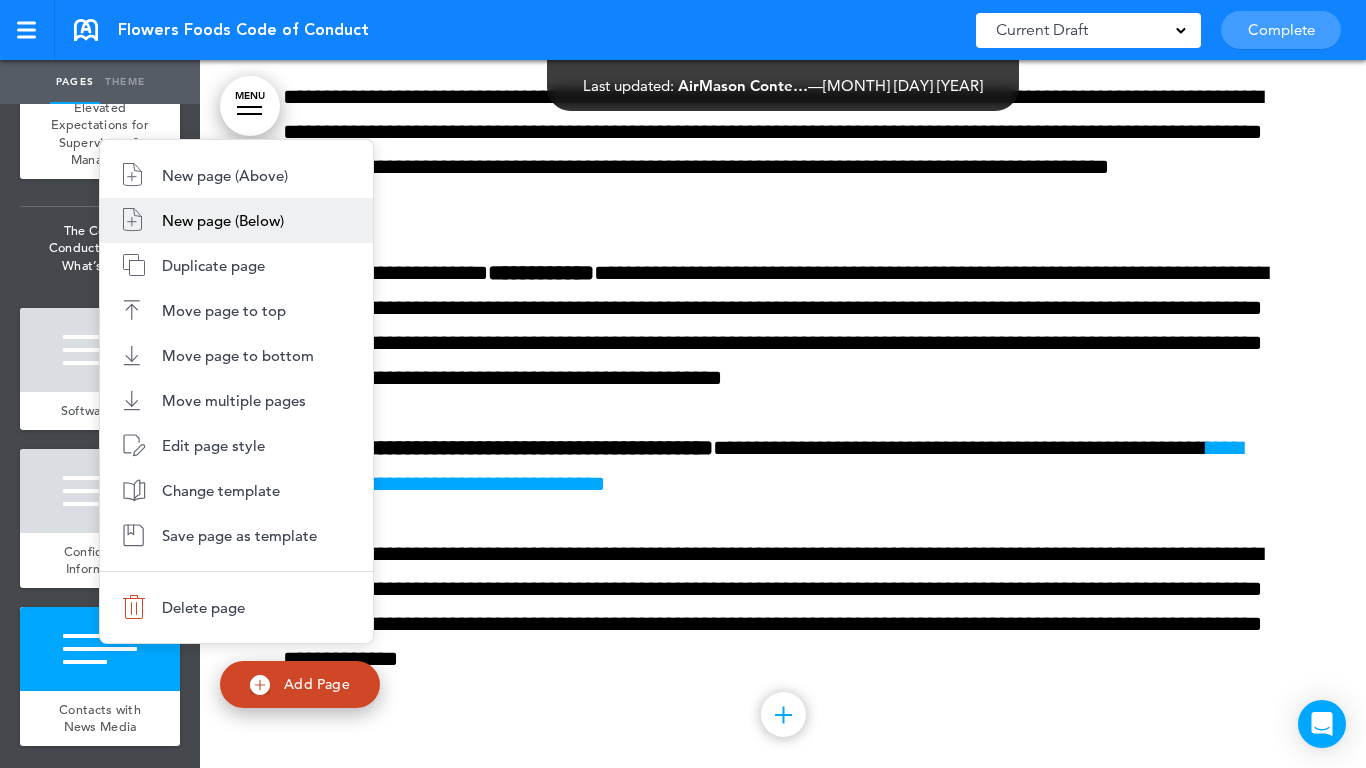drag, startPoint x: 206, startPoint y: 221, endPoint x: 236, endPoint y: 231, distance: 31.622776 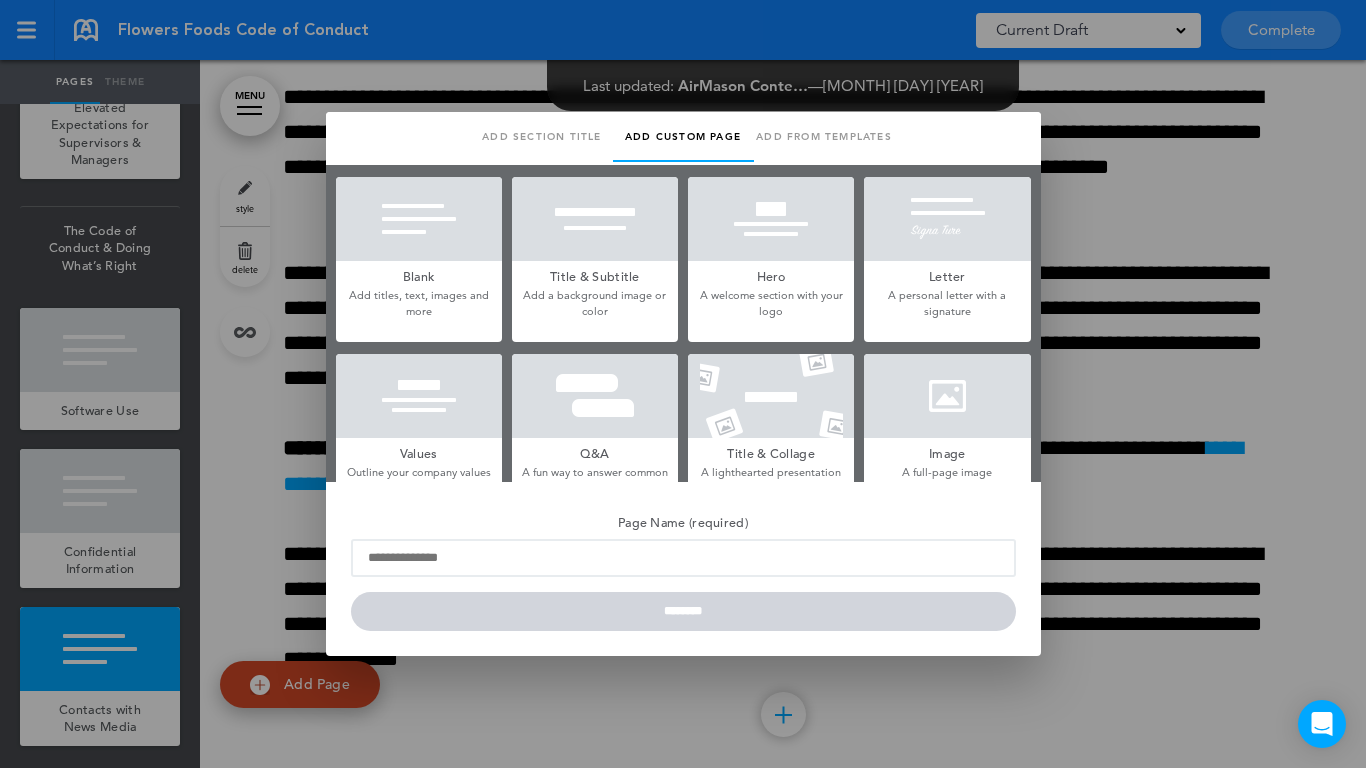 drag, startPoint x: 430, startPoint y: 229, endPoint x: 438, endPoint y: 239, distance: 12.806249 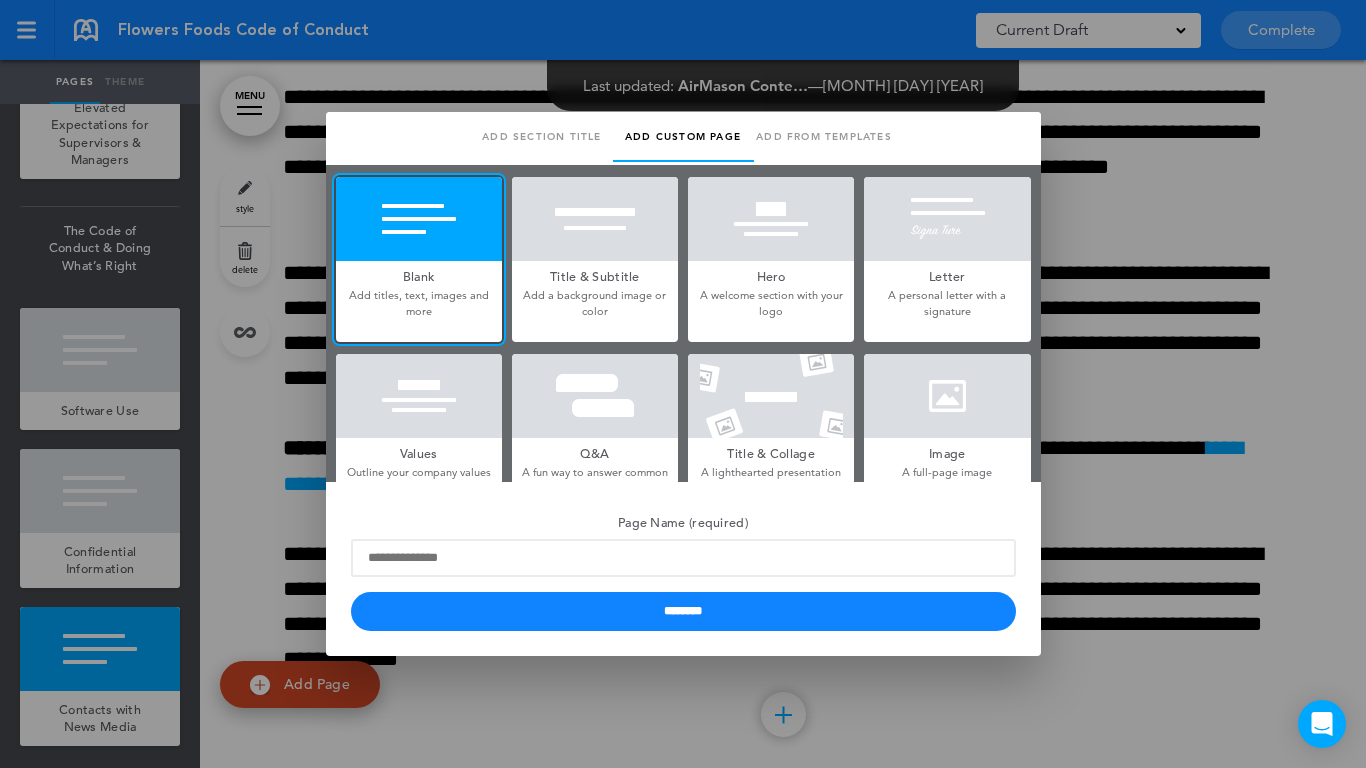 click on "Page Name (required)" at bounding box center (683, 542) 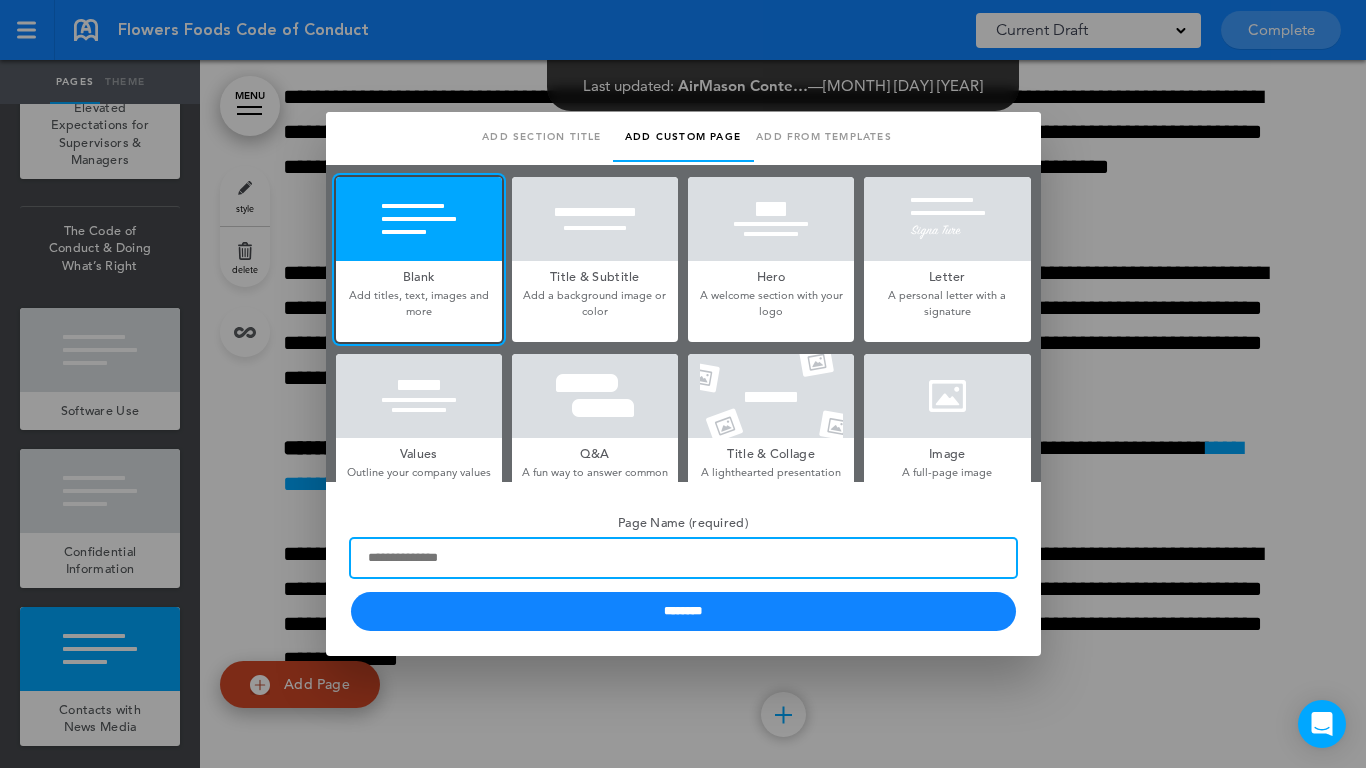 click on "Page Name (required)" at bounding box center (683, 558) 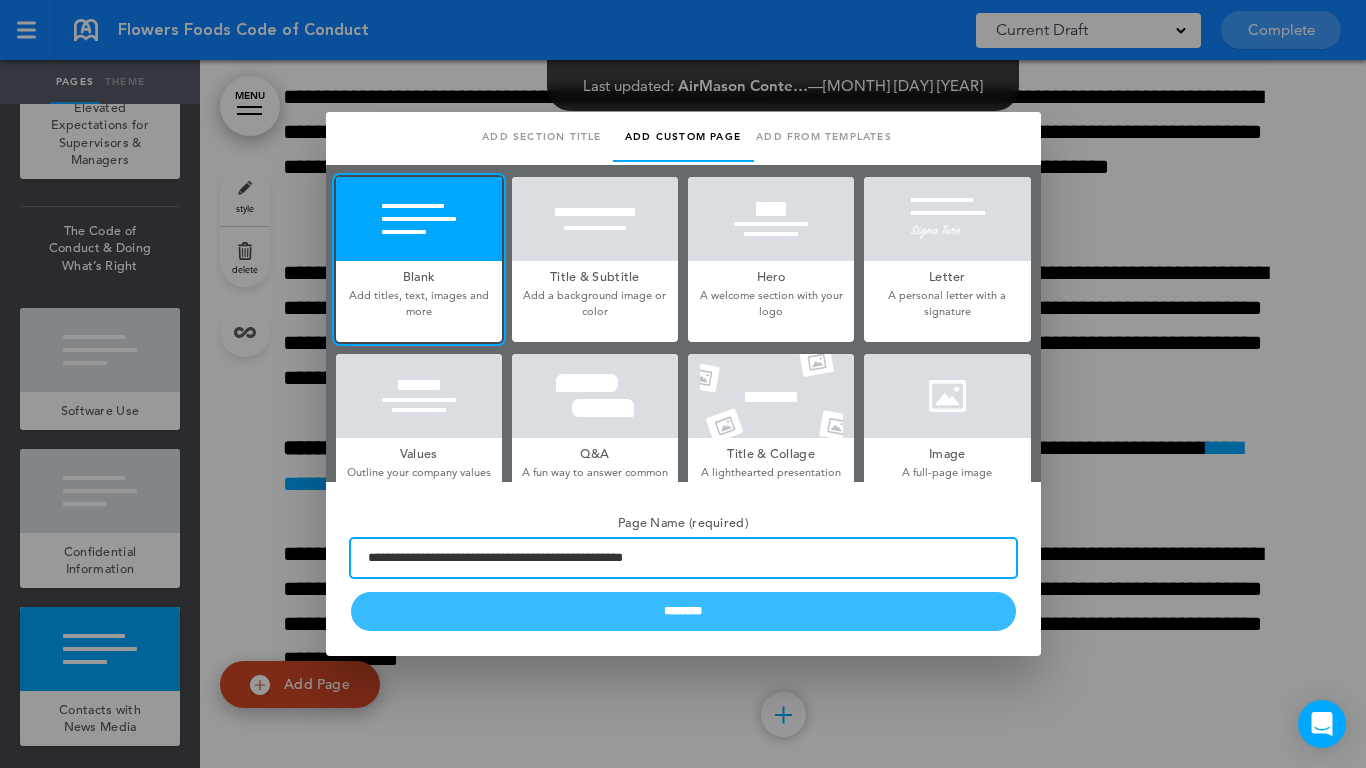 type on "**********" 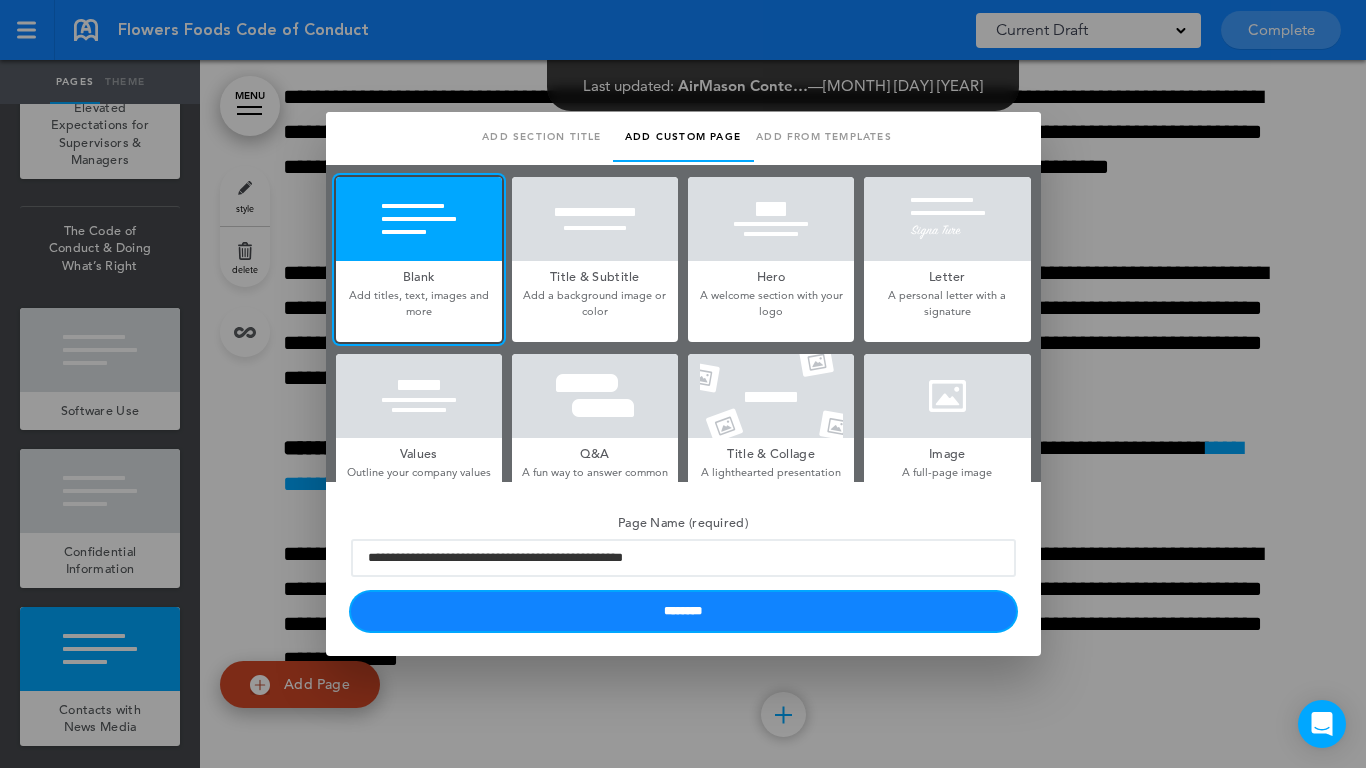drag, startPoint x: 548, startPoint y: 612, endPoint x: 556, endPoint y: 619, distance: 10.630146 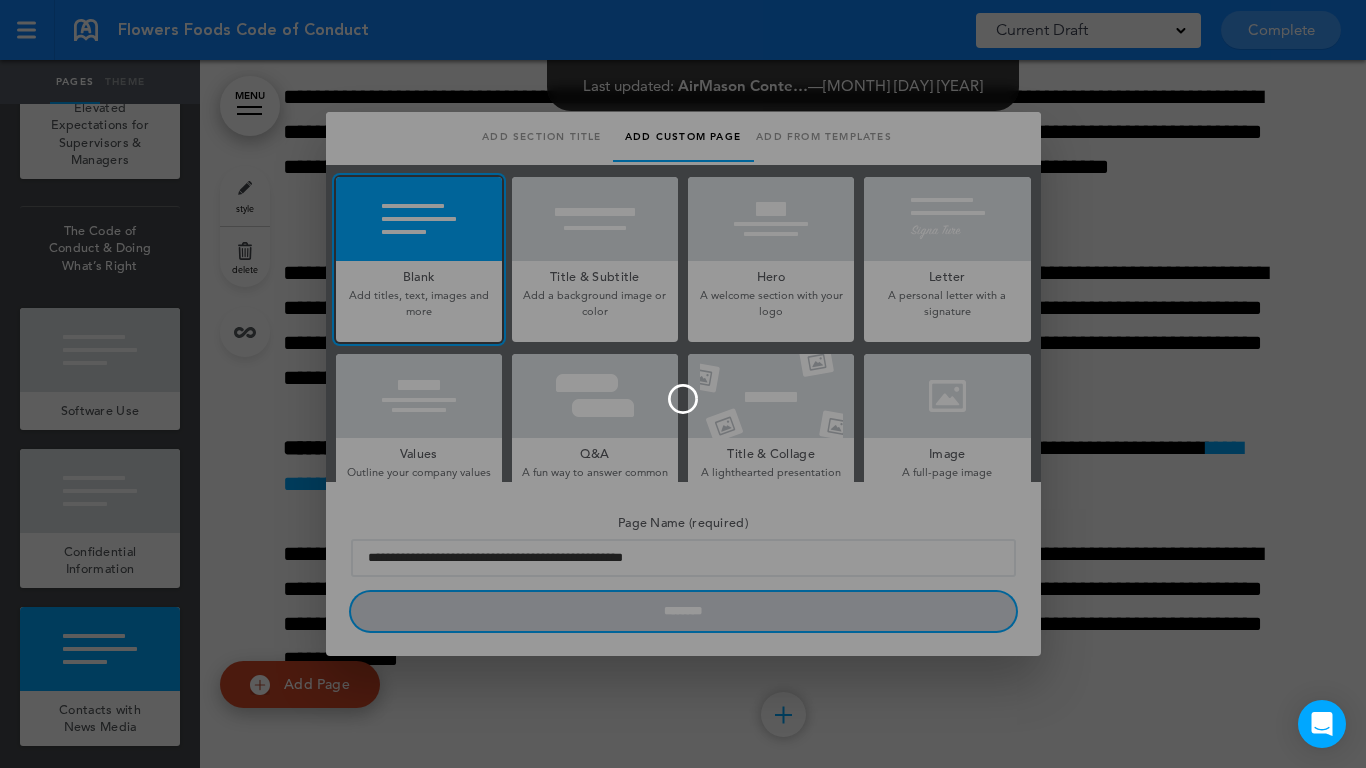 type 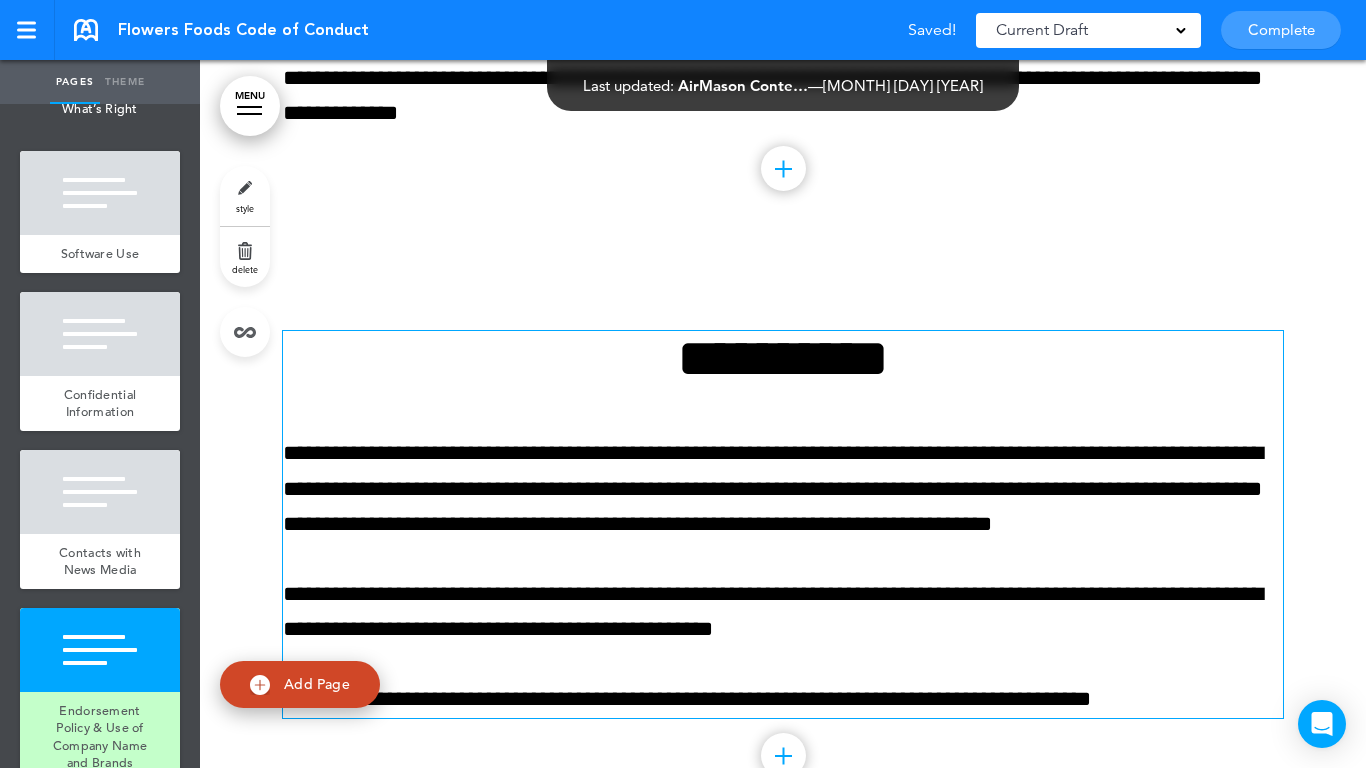 scroll, scrollTop: 18702, scrollLeft: 0, axis: vertical 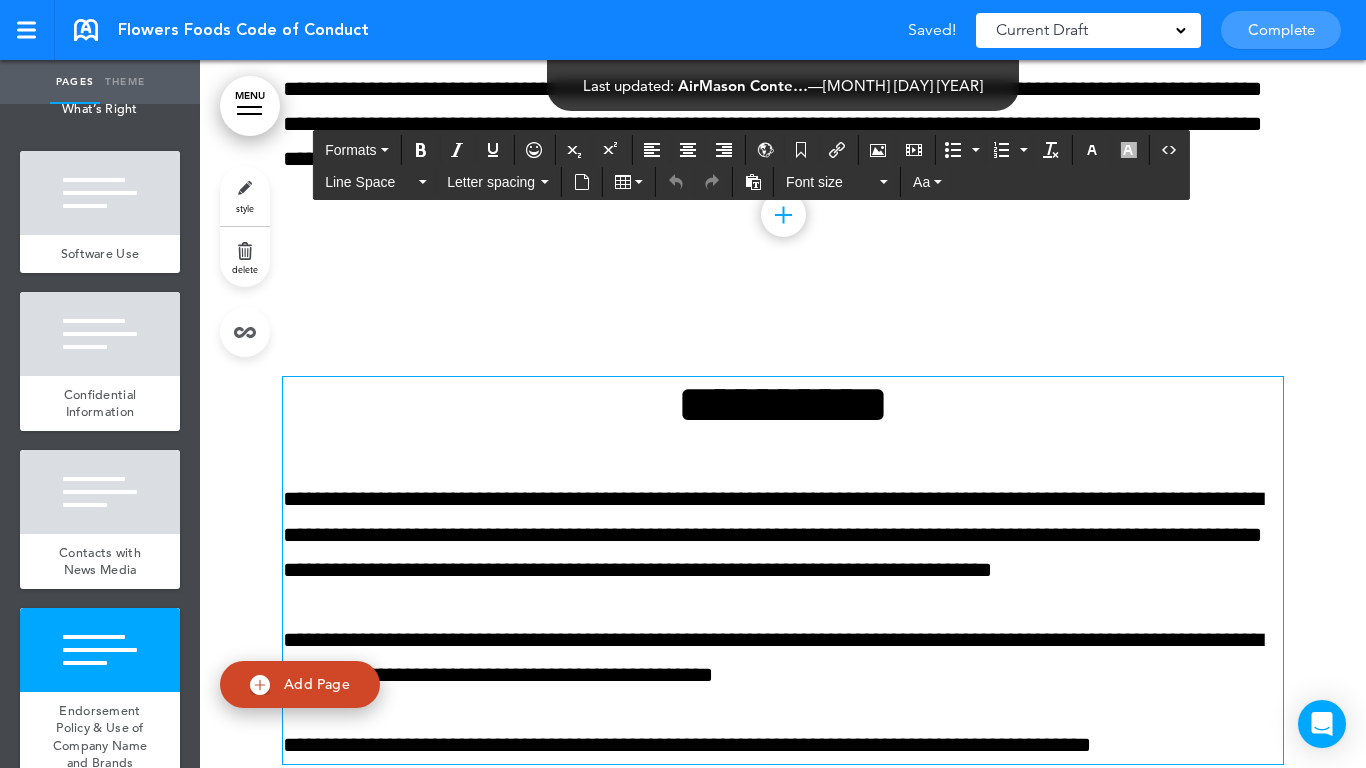 click on "**********" at bounding box center [783, 404] 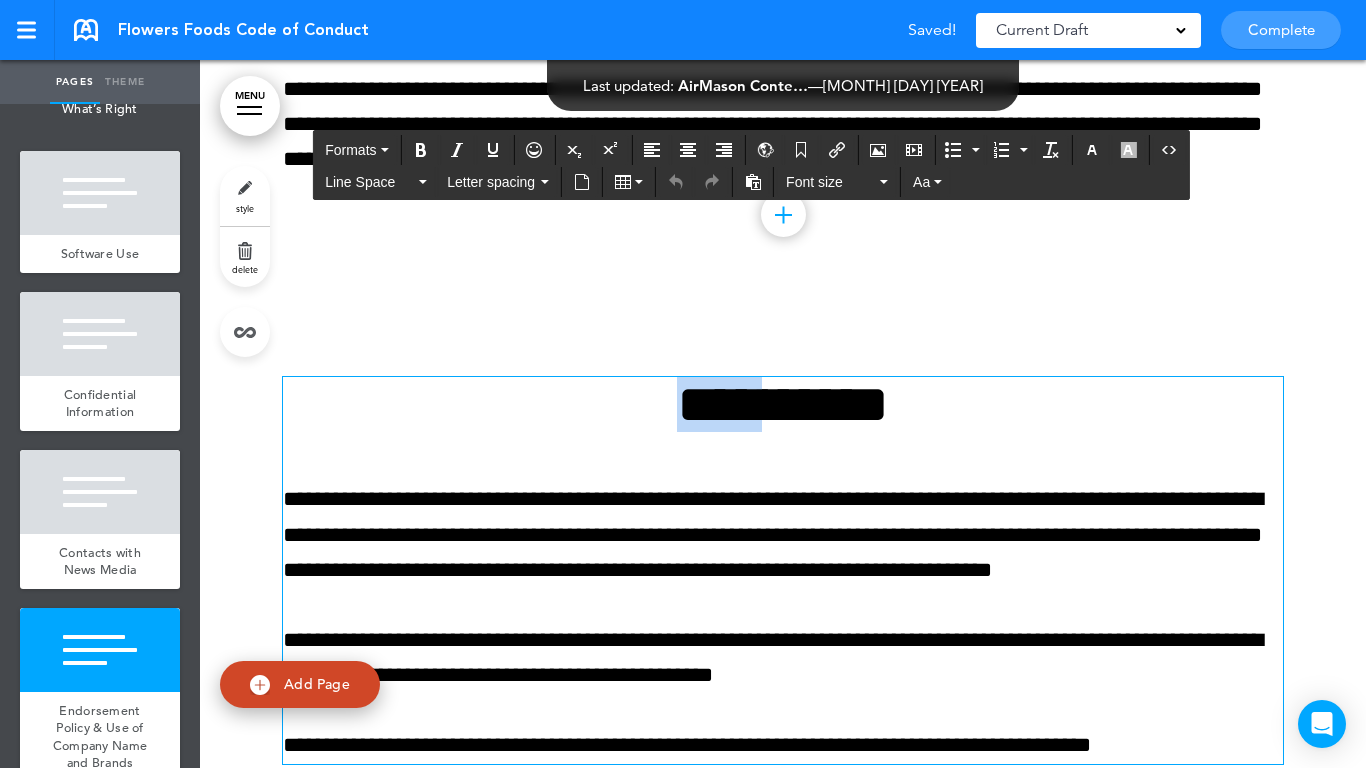 click on "**********" at bounding box center (783, 404) 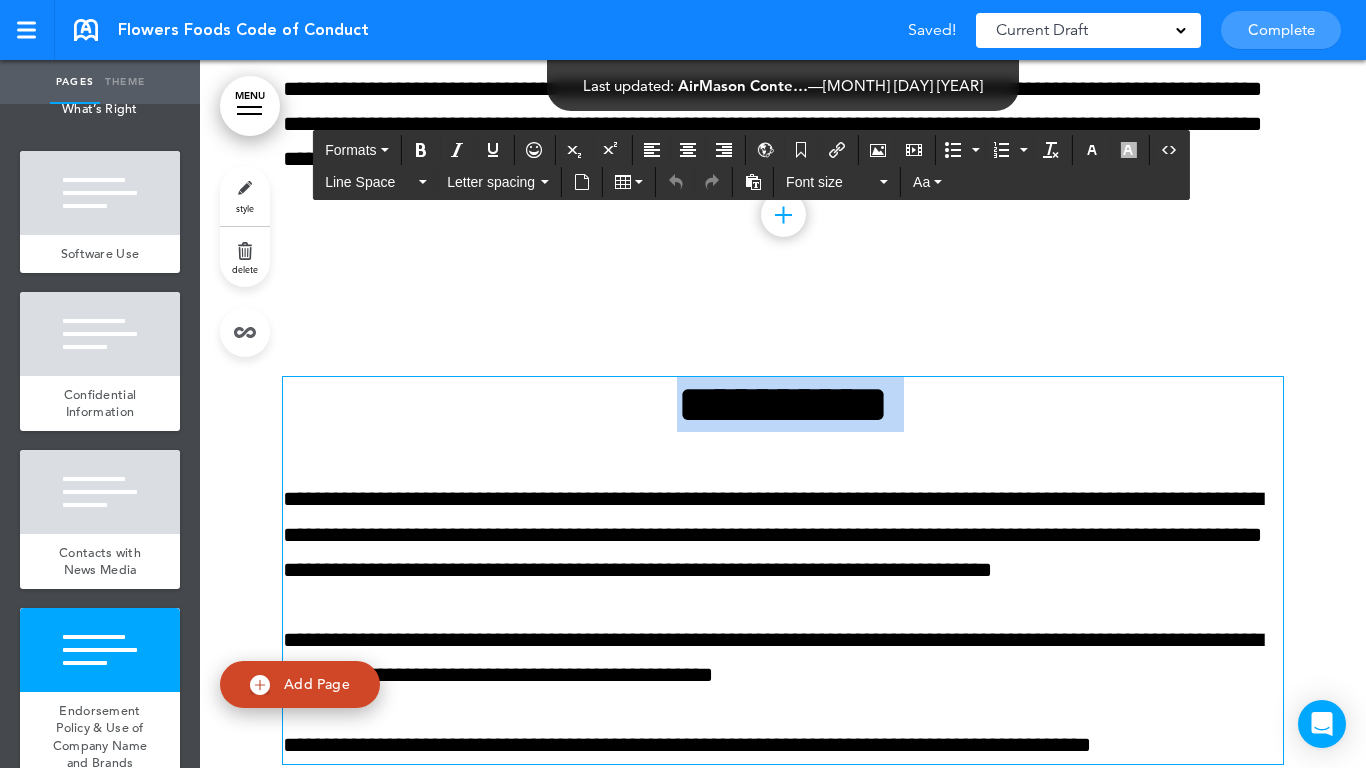 click on "**********" at bounding box center [783, 404] 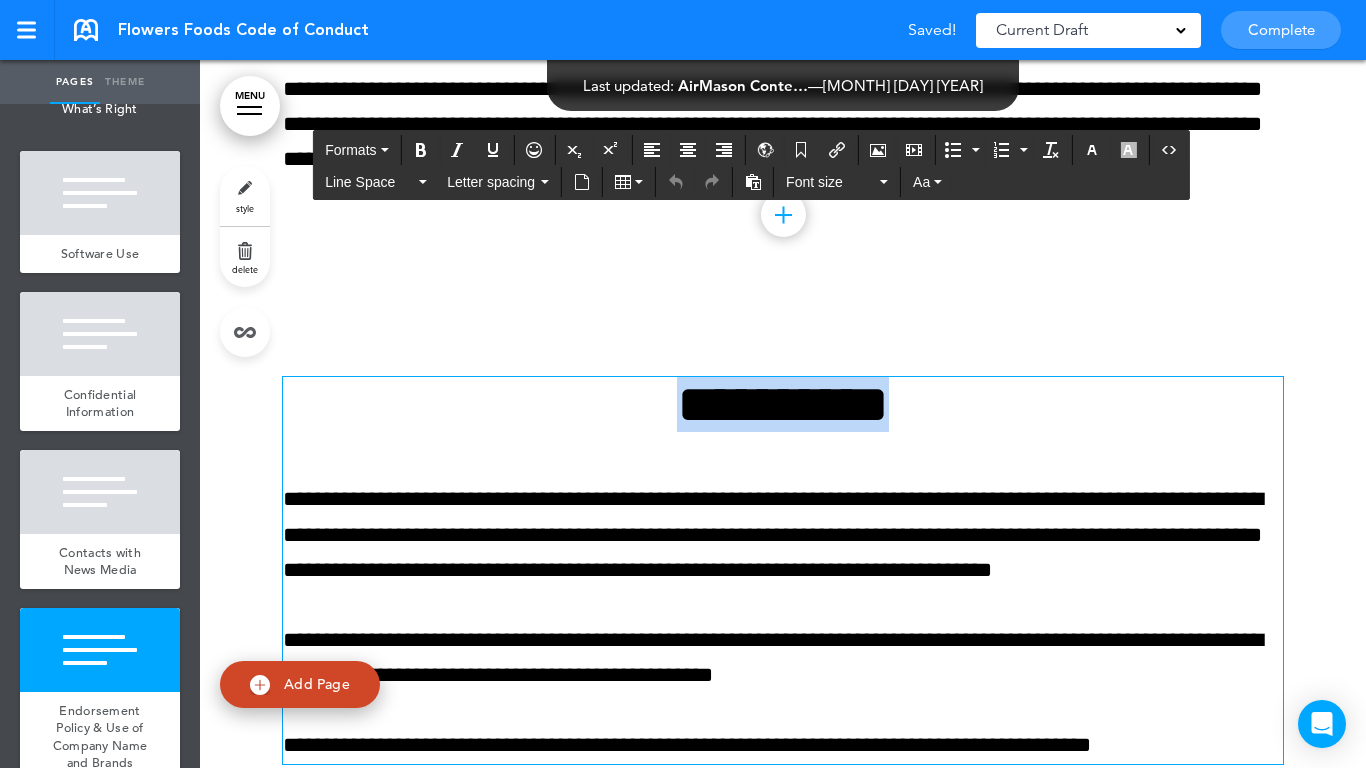 paste 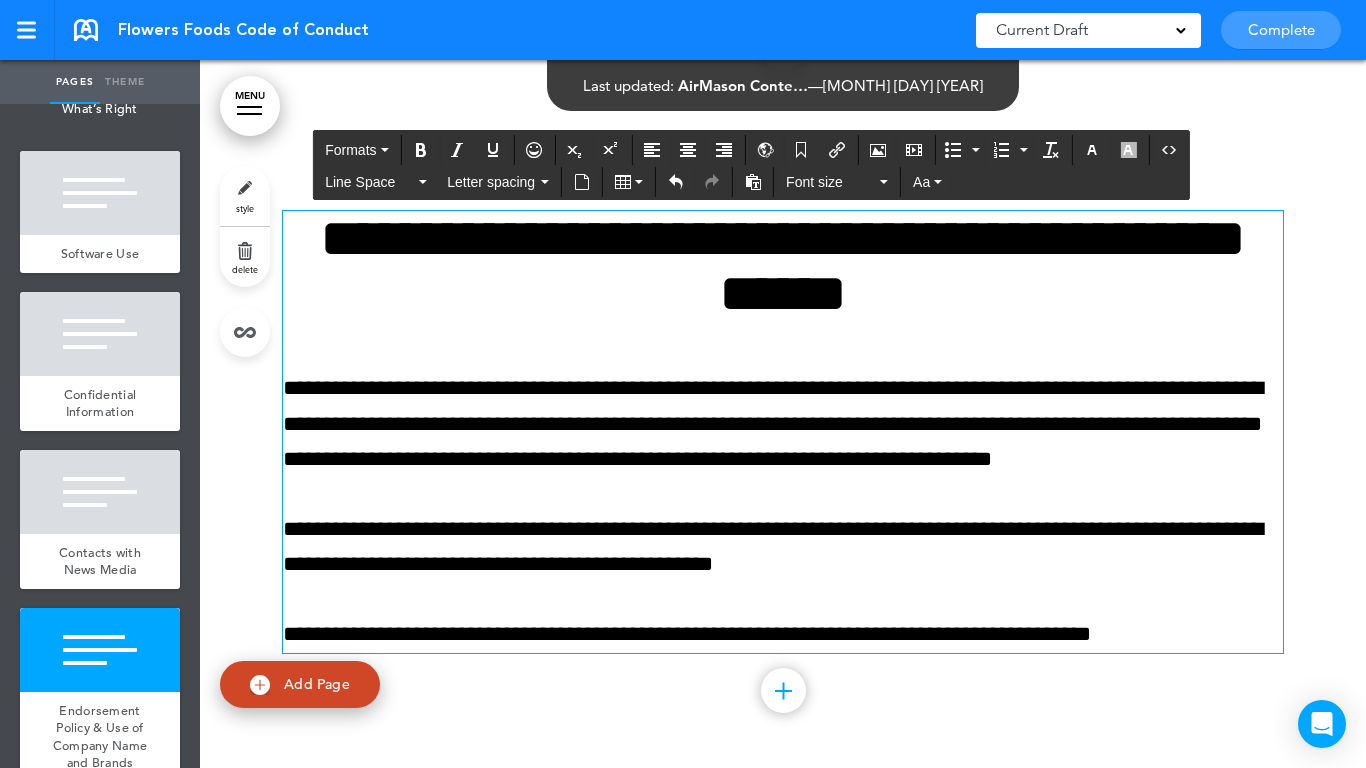 scroll, scrollTop: 18882, scrollLeft: 0, axis: vertical 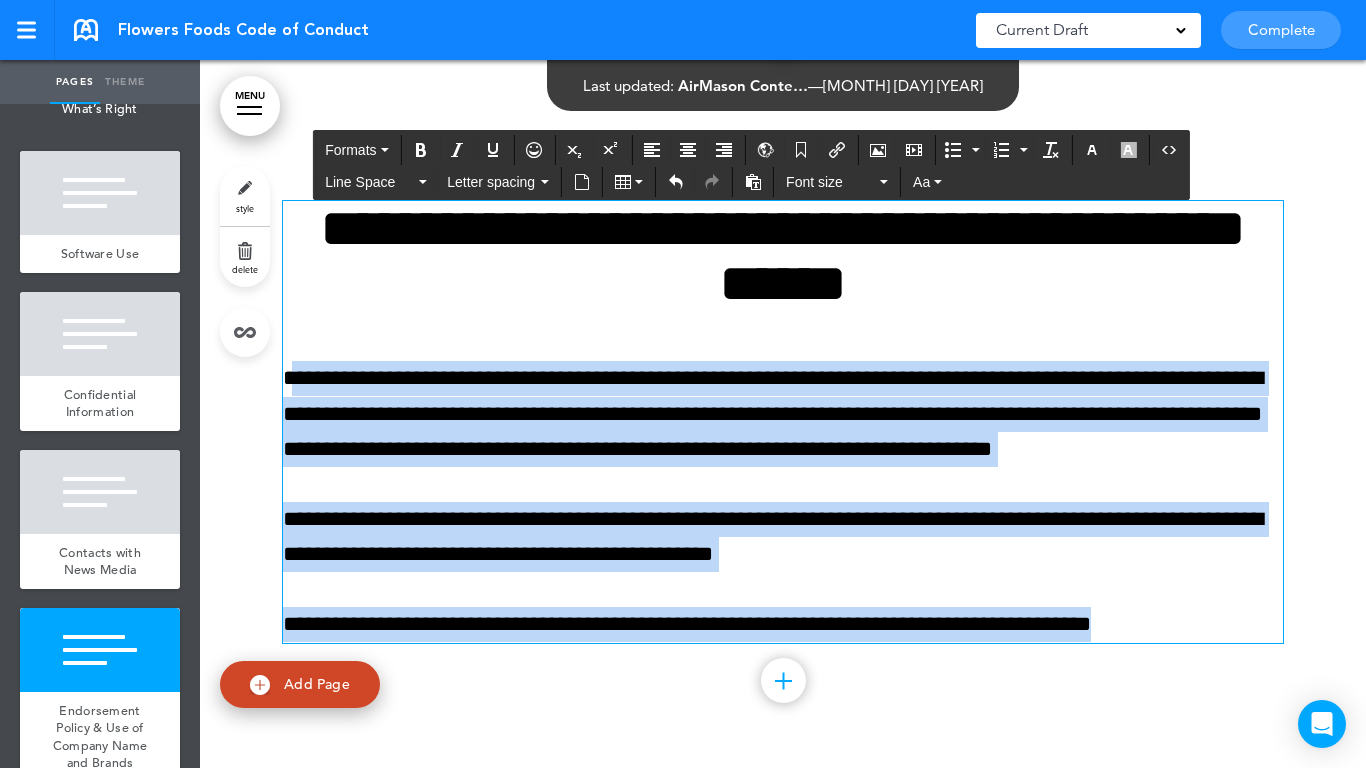click on "Make this page common so it is available in other handbooks.
This handbook
Preview
Settings
Your Handbooks
Account
Manage Organization
My Account
Help
Logout
Flowers Foods Code of Conduct
Saved!
Current Draft
CURRENT DRAFT
Complete" at bounding box center (683, 384) 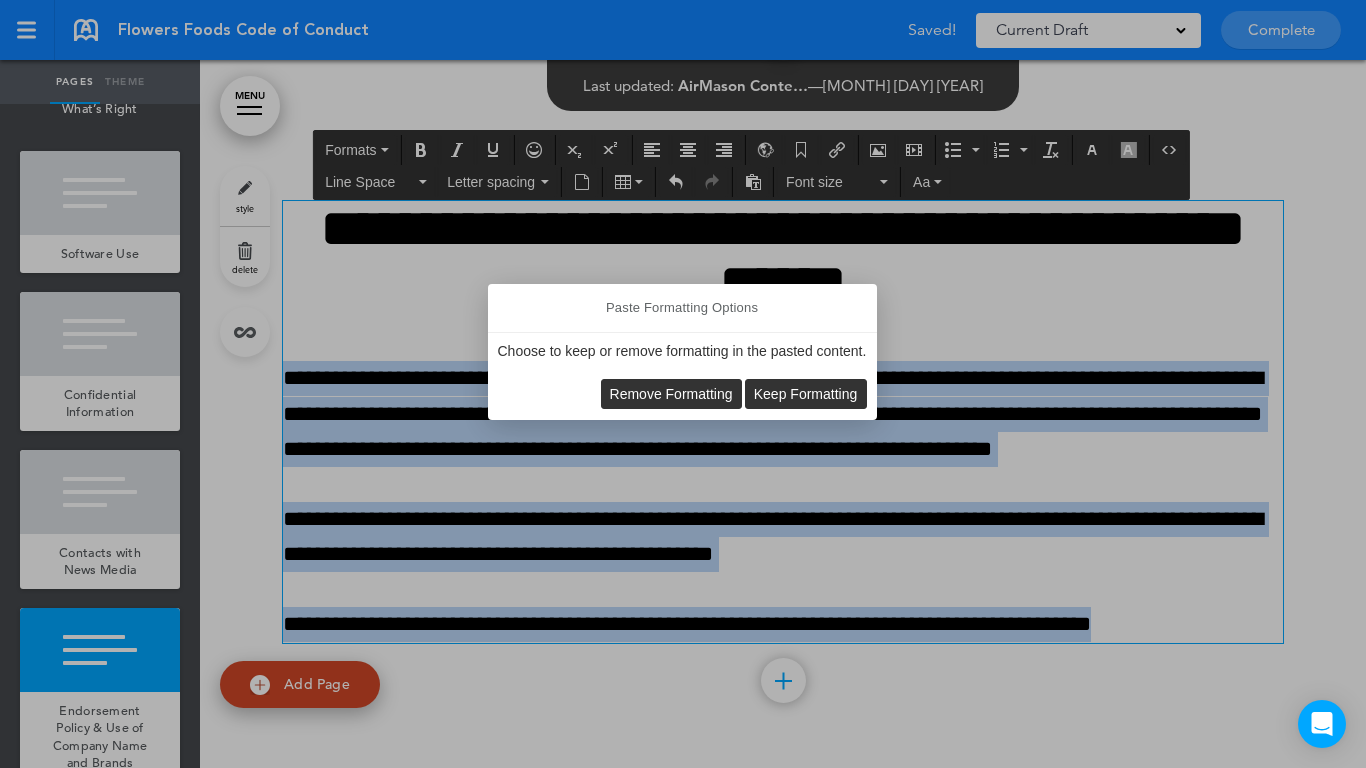 click on "Remove Formatting" at bounding box center [671, 394] 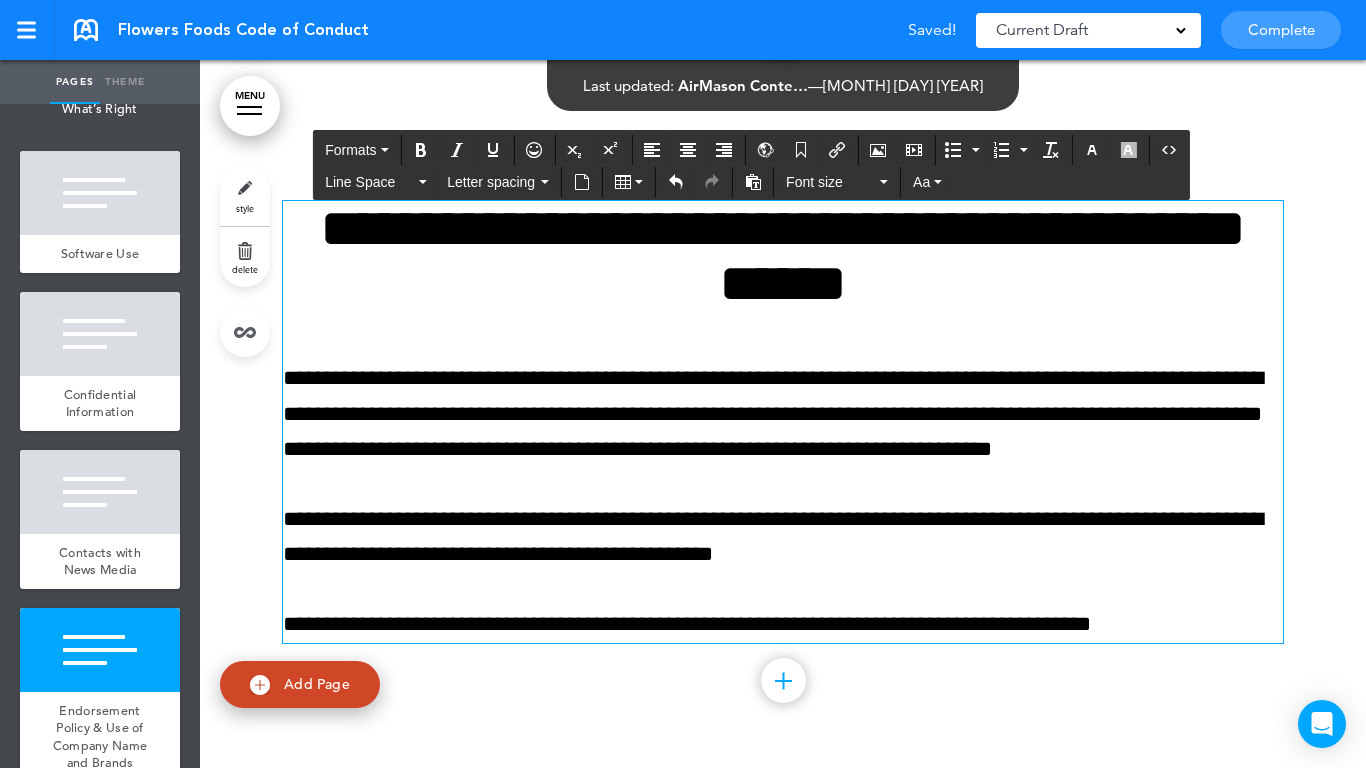 scroll, scrollTop: 18636, scrollLeft: 0, axis: vertical 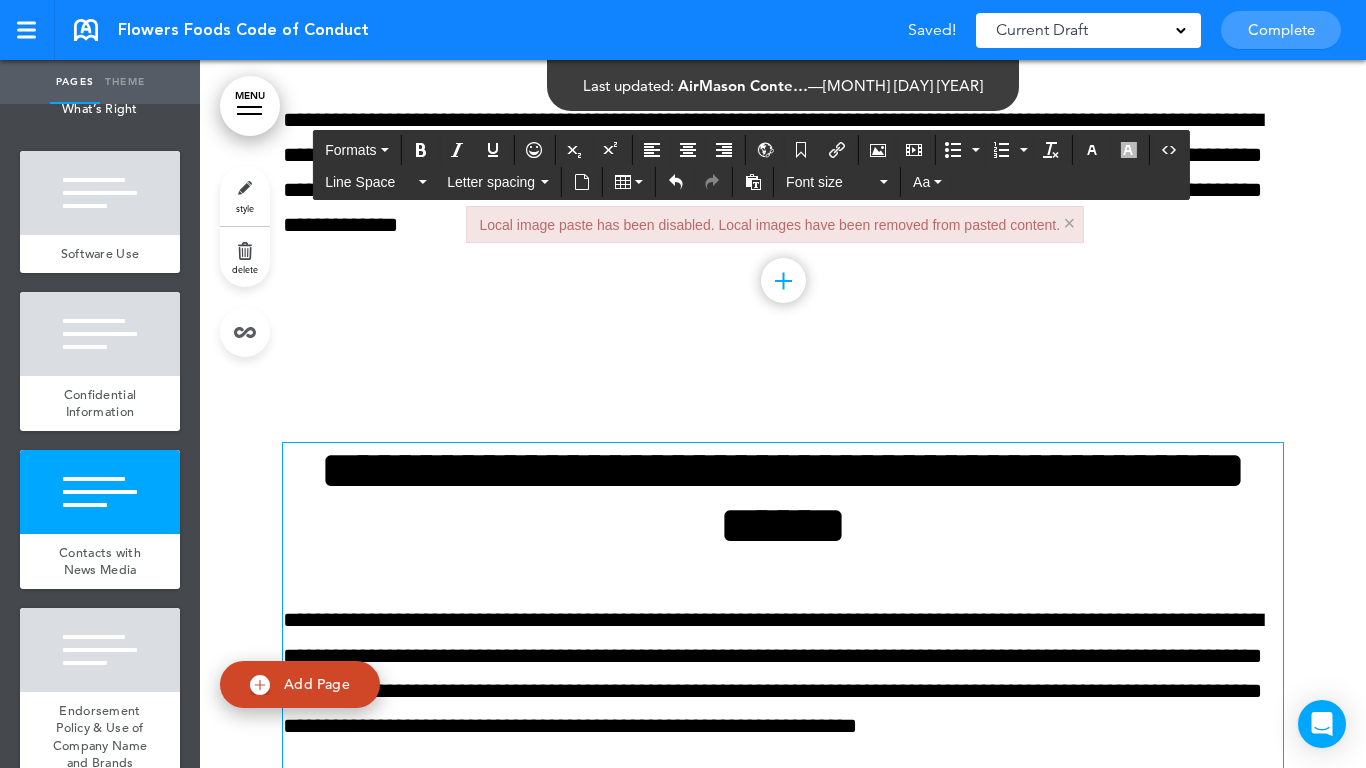 click on "×" at bounding box center (1069, 223) 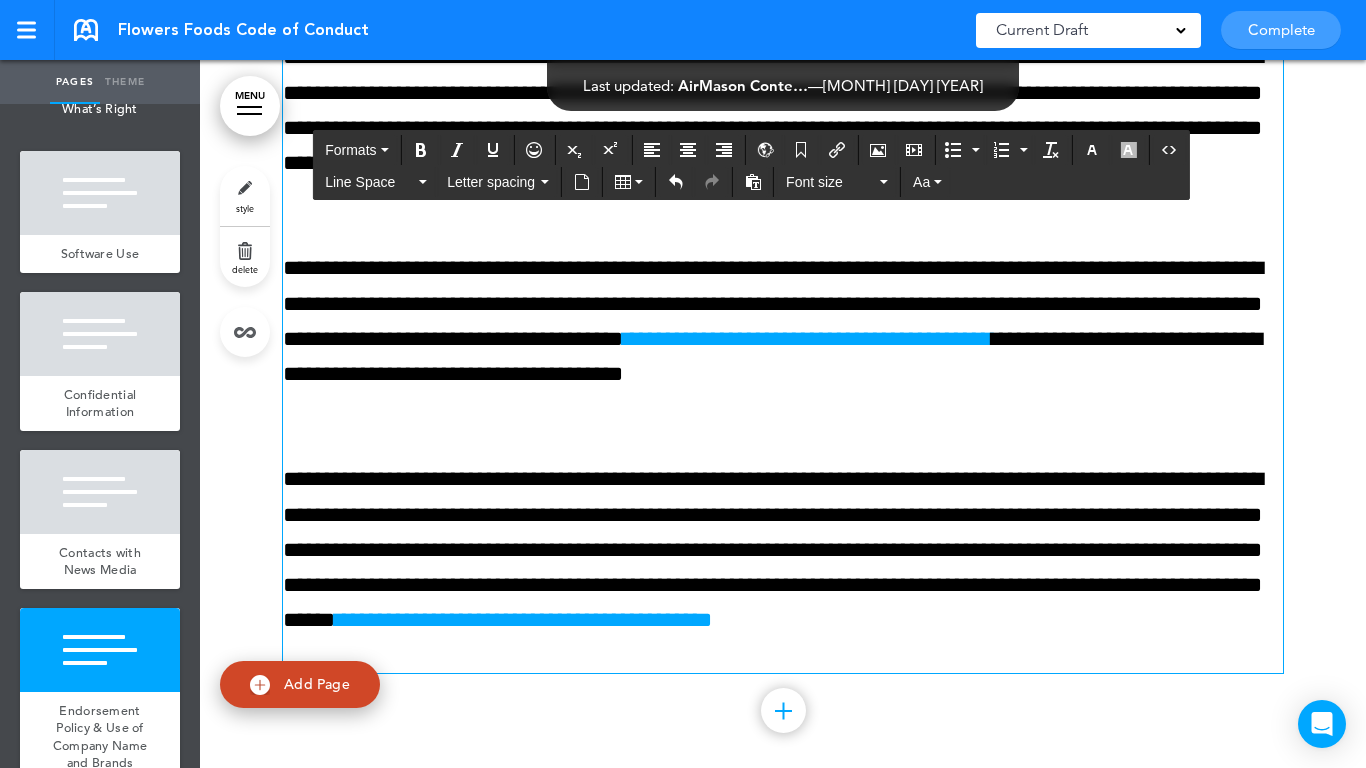 scroll, scrollTop: 19233, scrollLeft: 0, axis: vertical 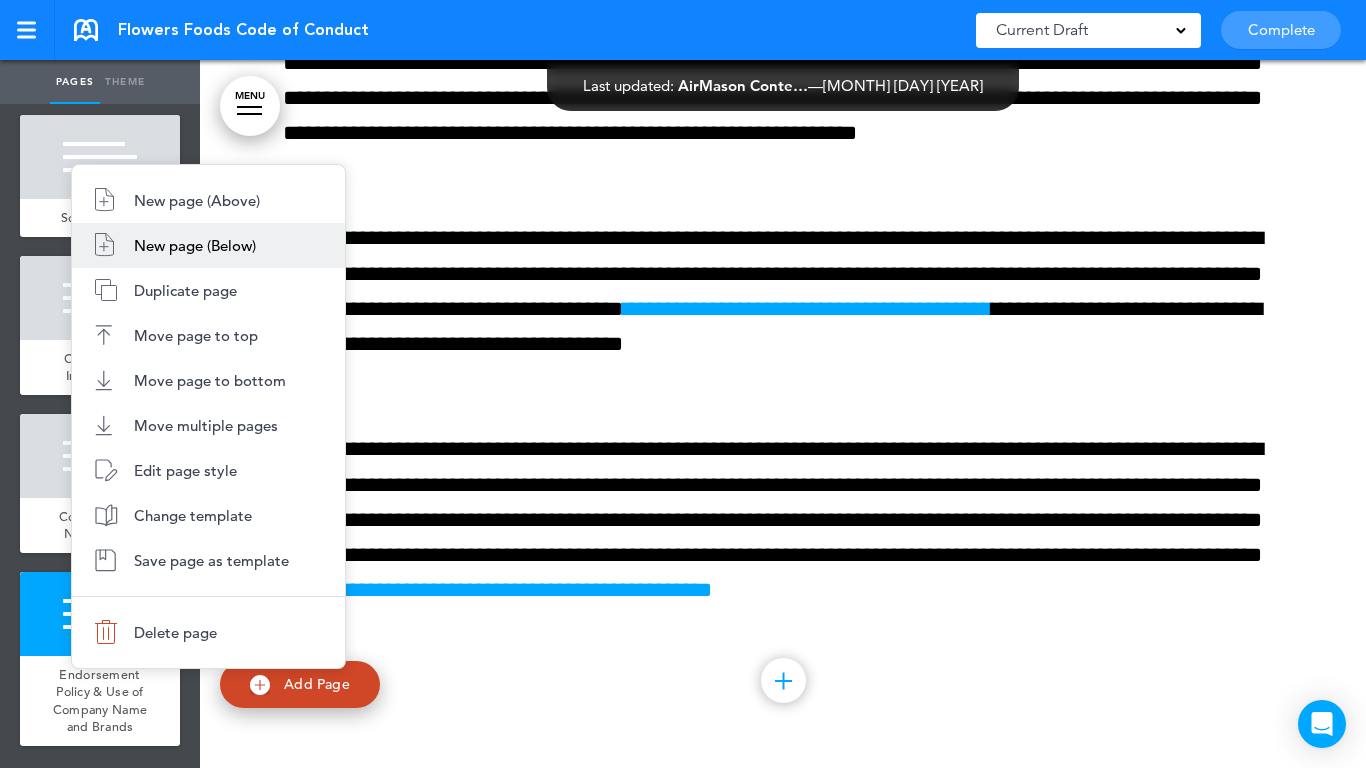 click on "New page (Below)" at bounding box center (208, 245) 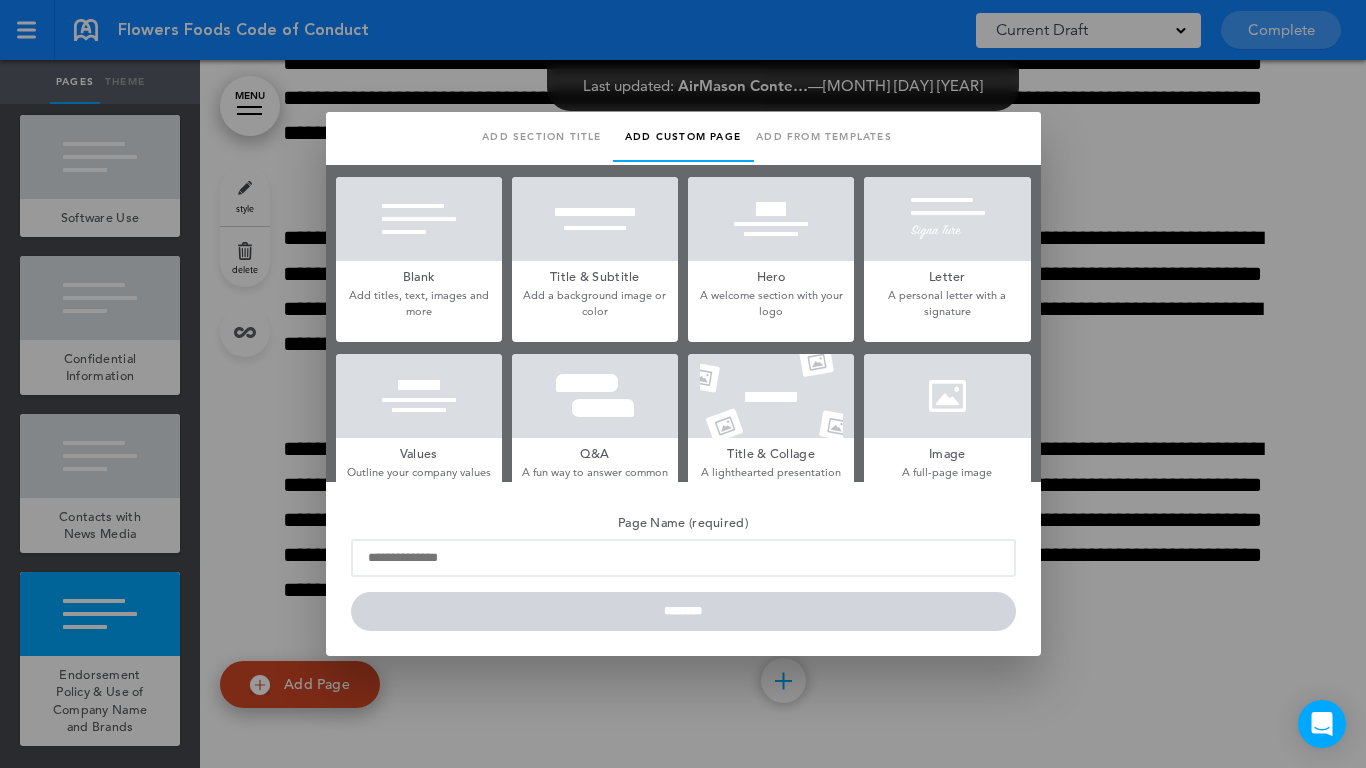 click at bounding box center [419, 219] 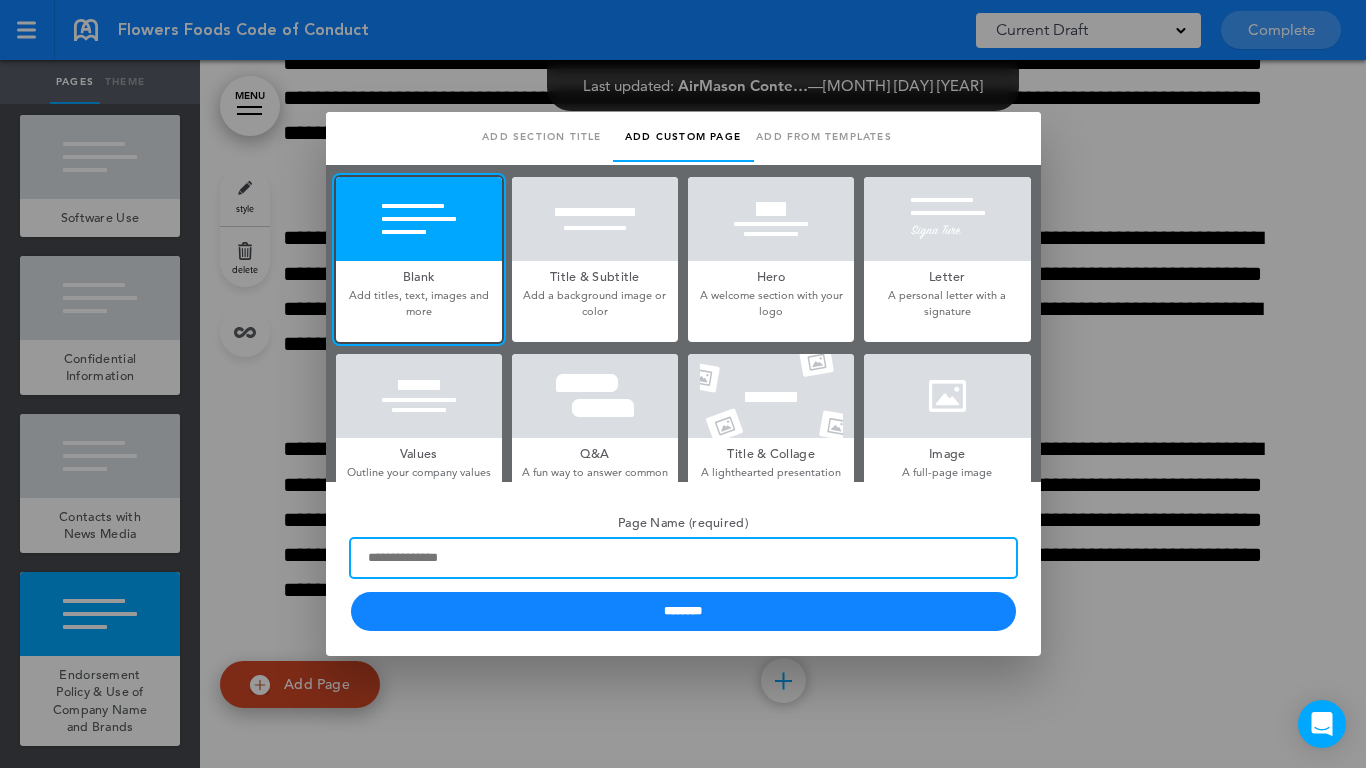 paste on "**********" 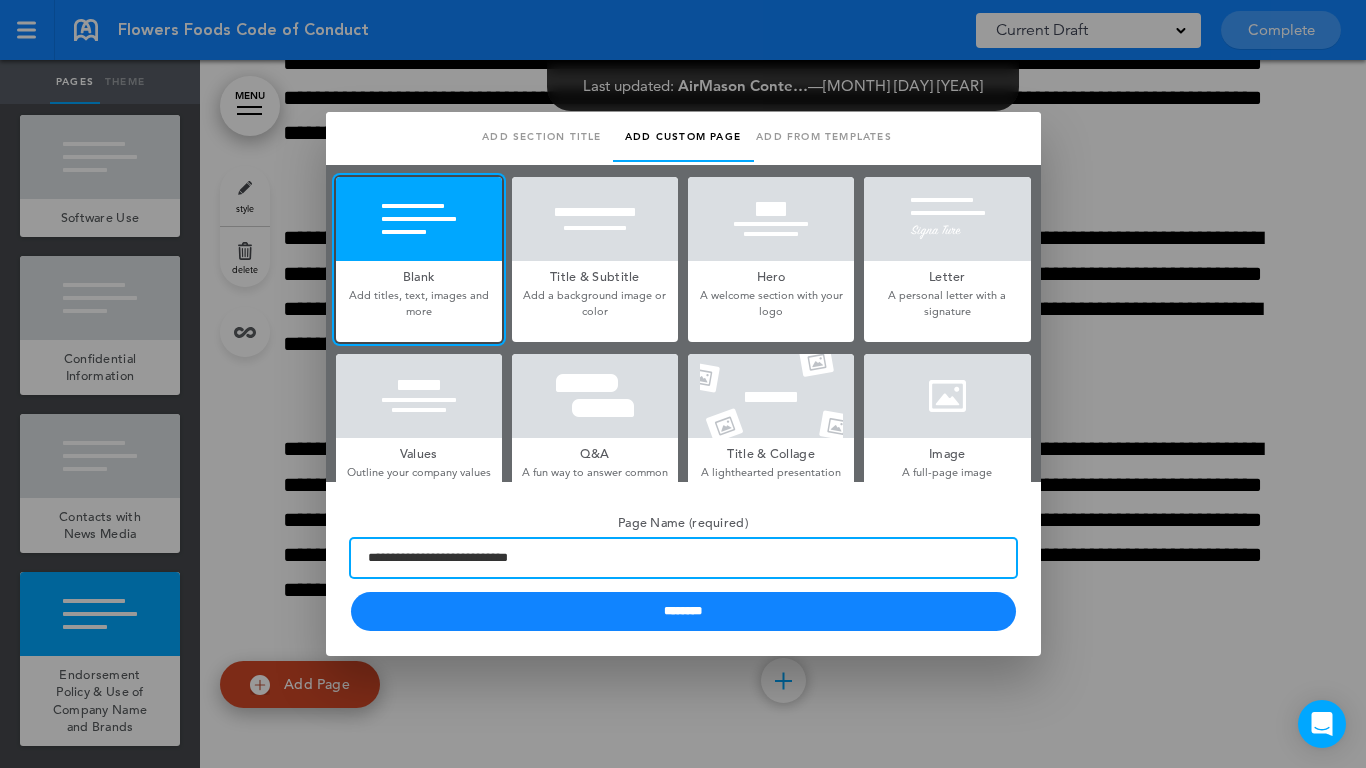 click on "**********" at bounding box center (683, 558) 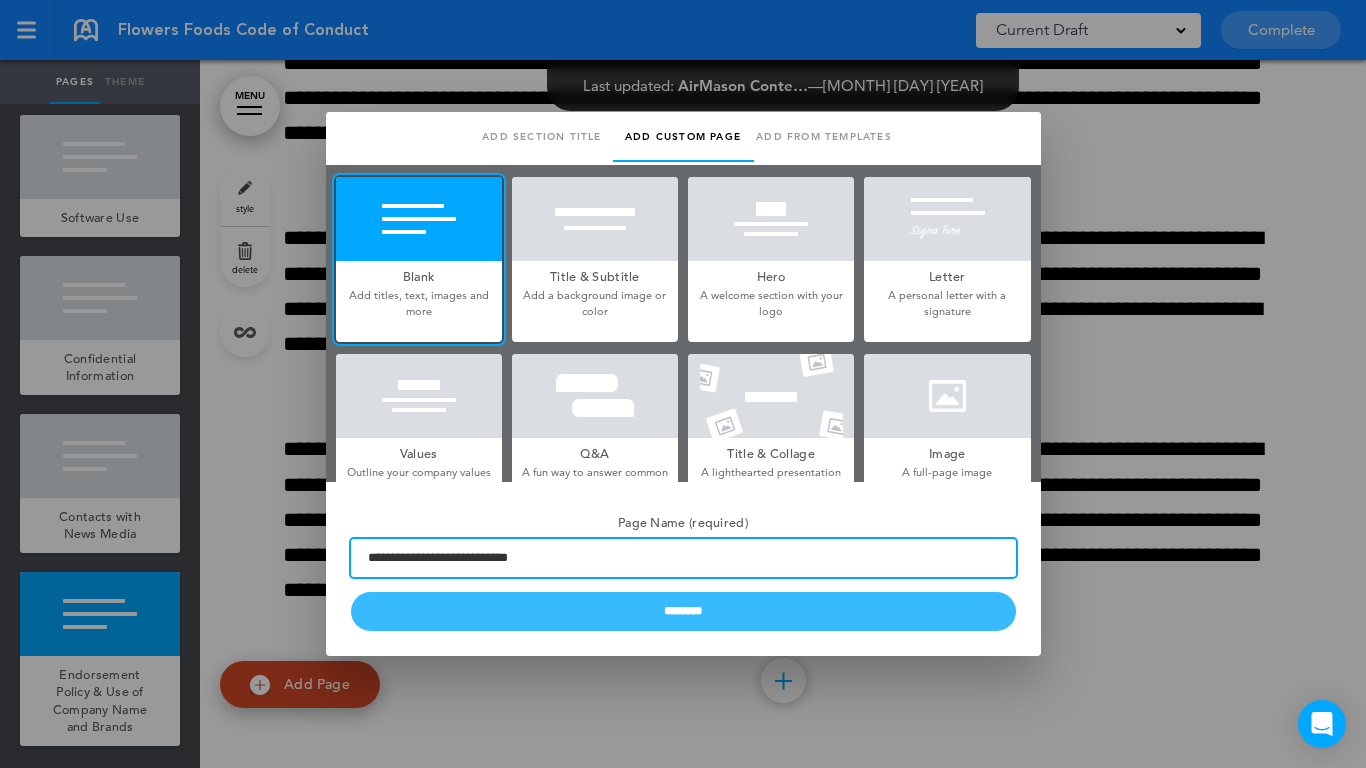 type on "**********" 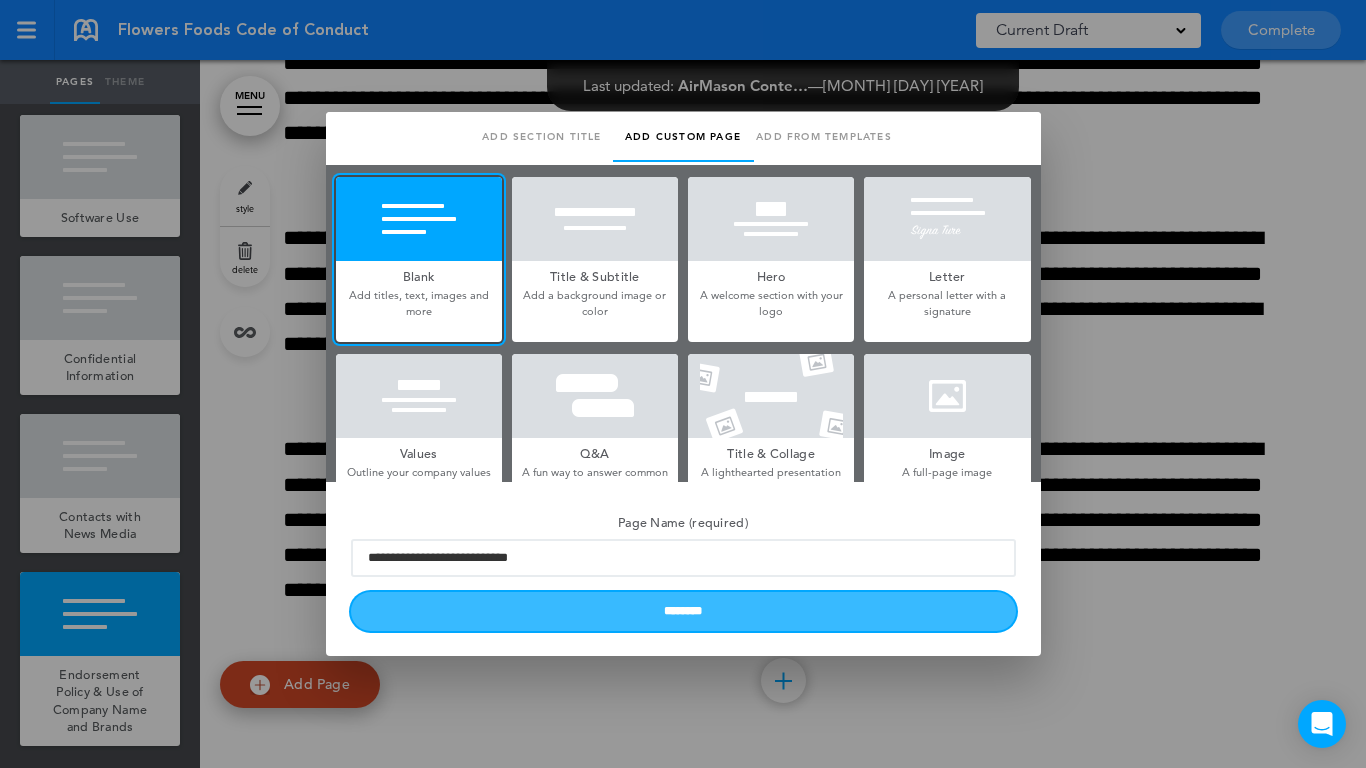click on "********" at bounding box center [683, 611] 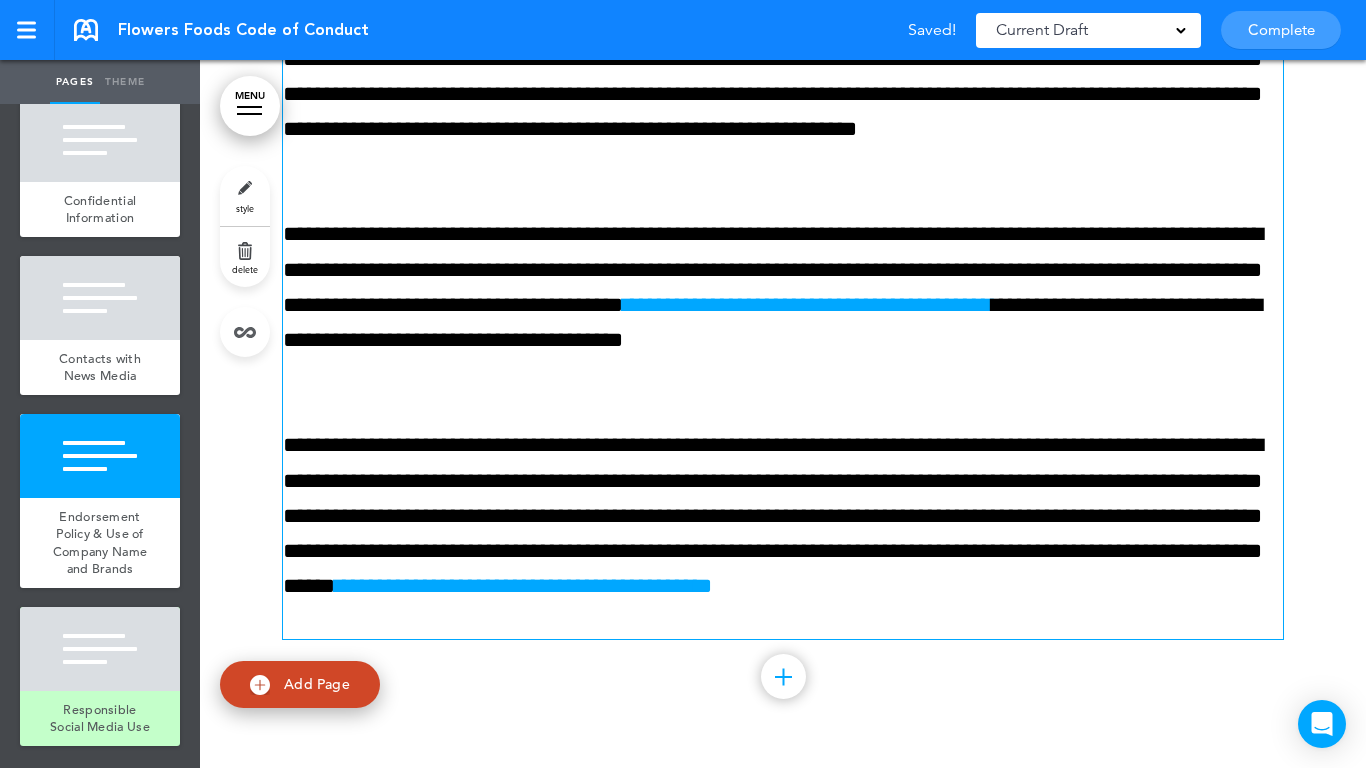 scroll, scrollTop: 19733, scrollLeft: 0, axis: vertical 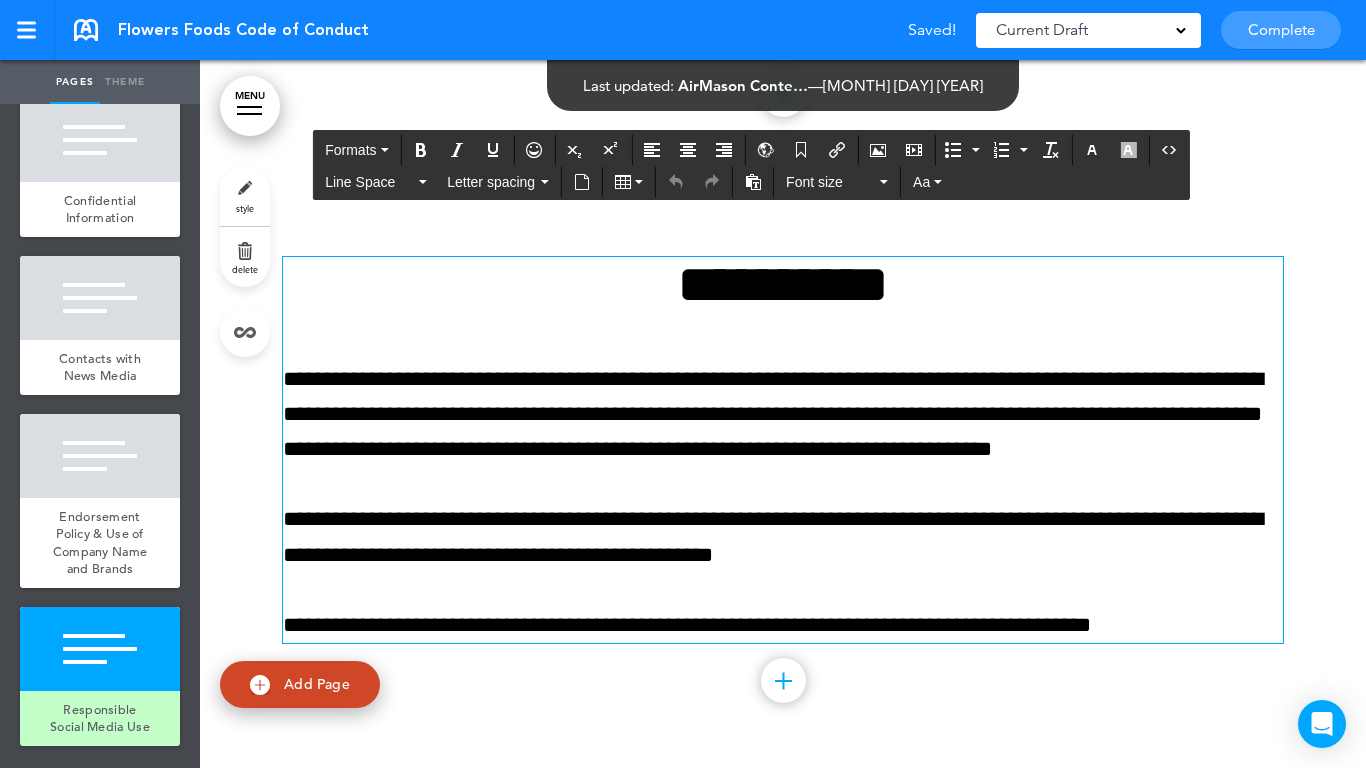 click on "**********" at bounding box center [783, 284] 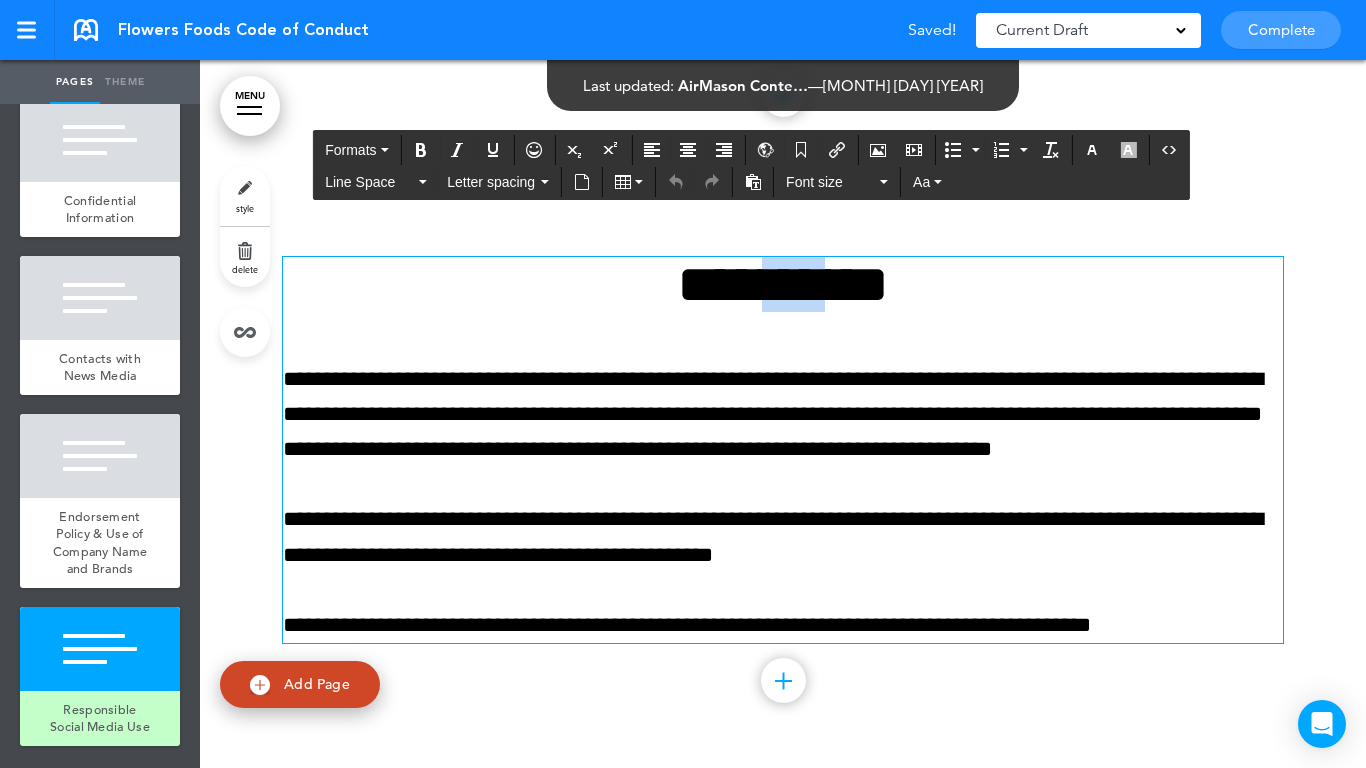 click on "**********" at bounding box center (783, 284) 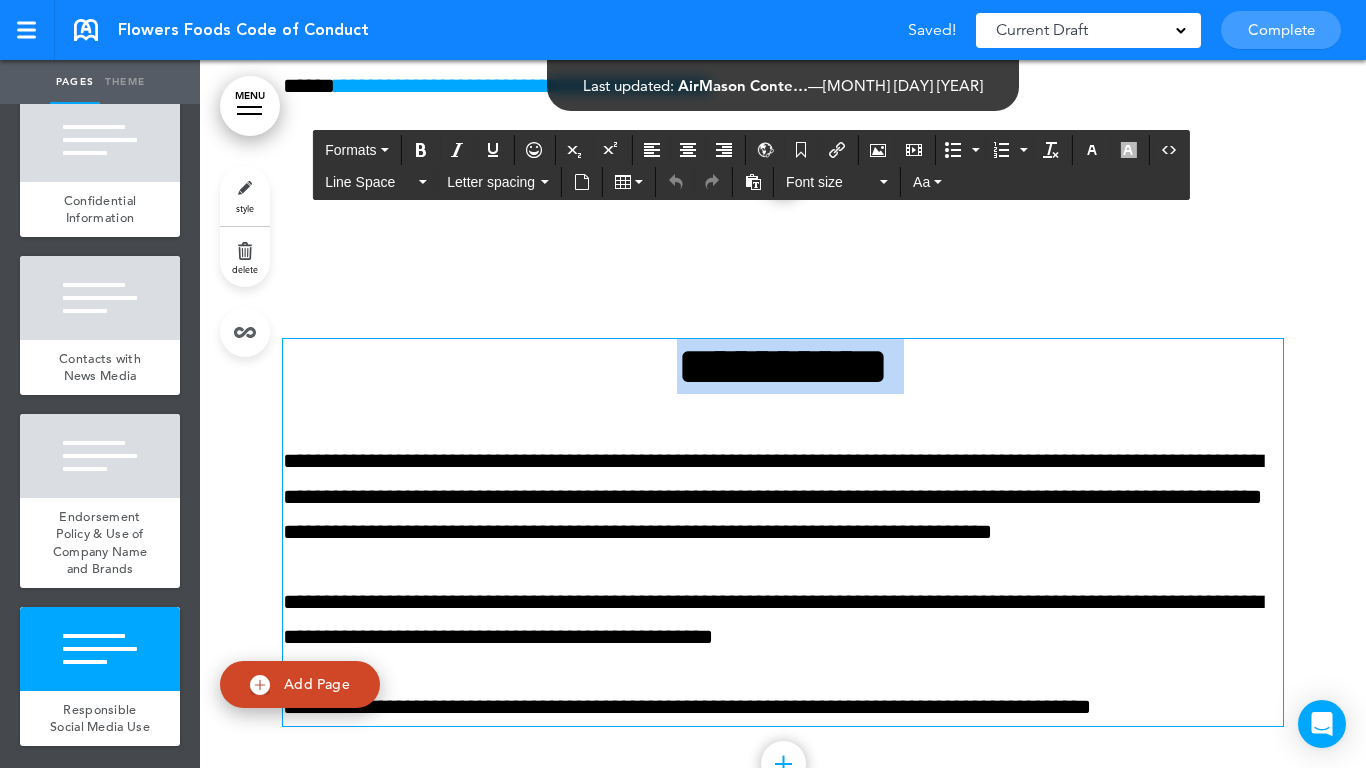 click on "**********" at bounding box center [783, 366] 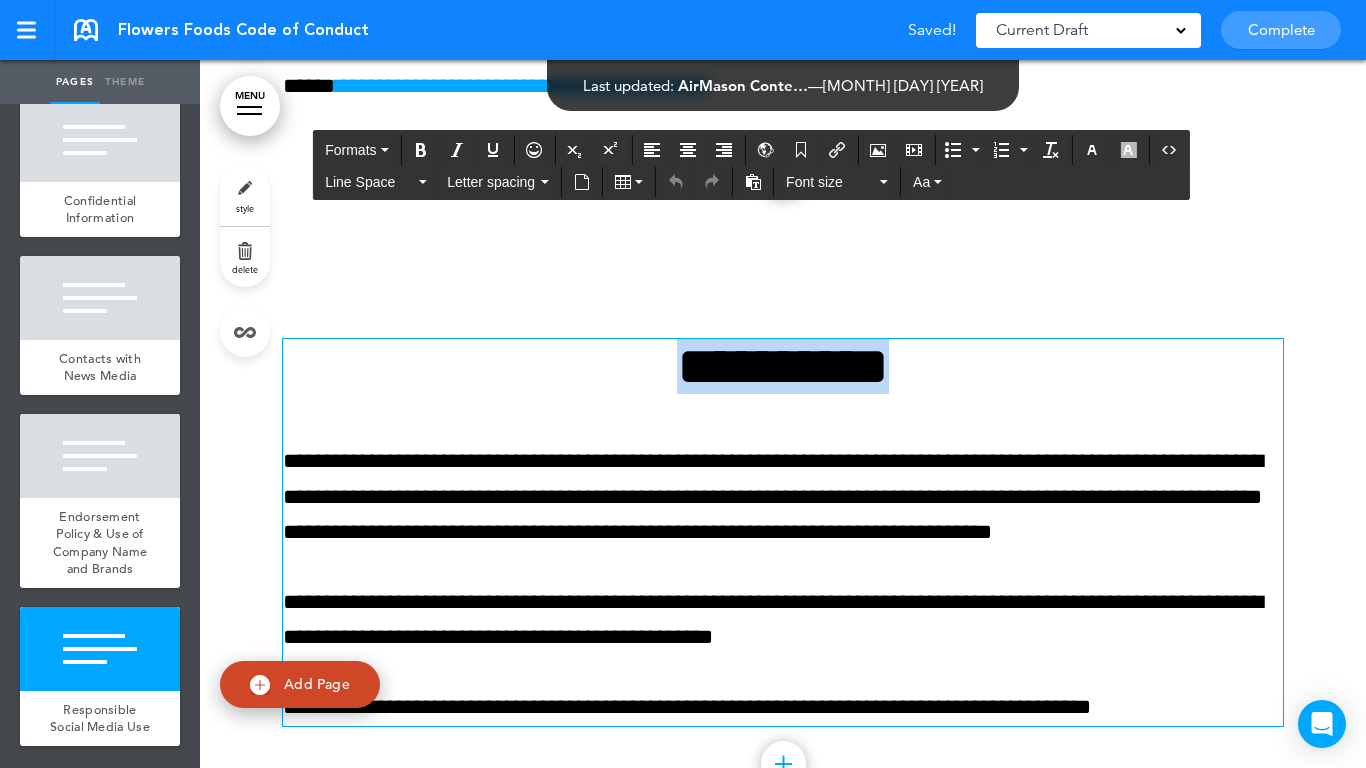 type 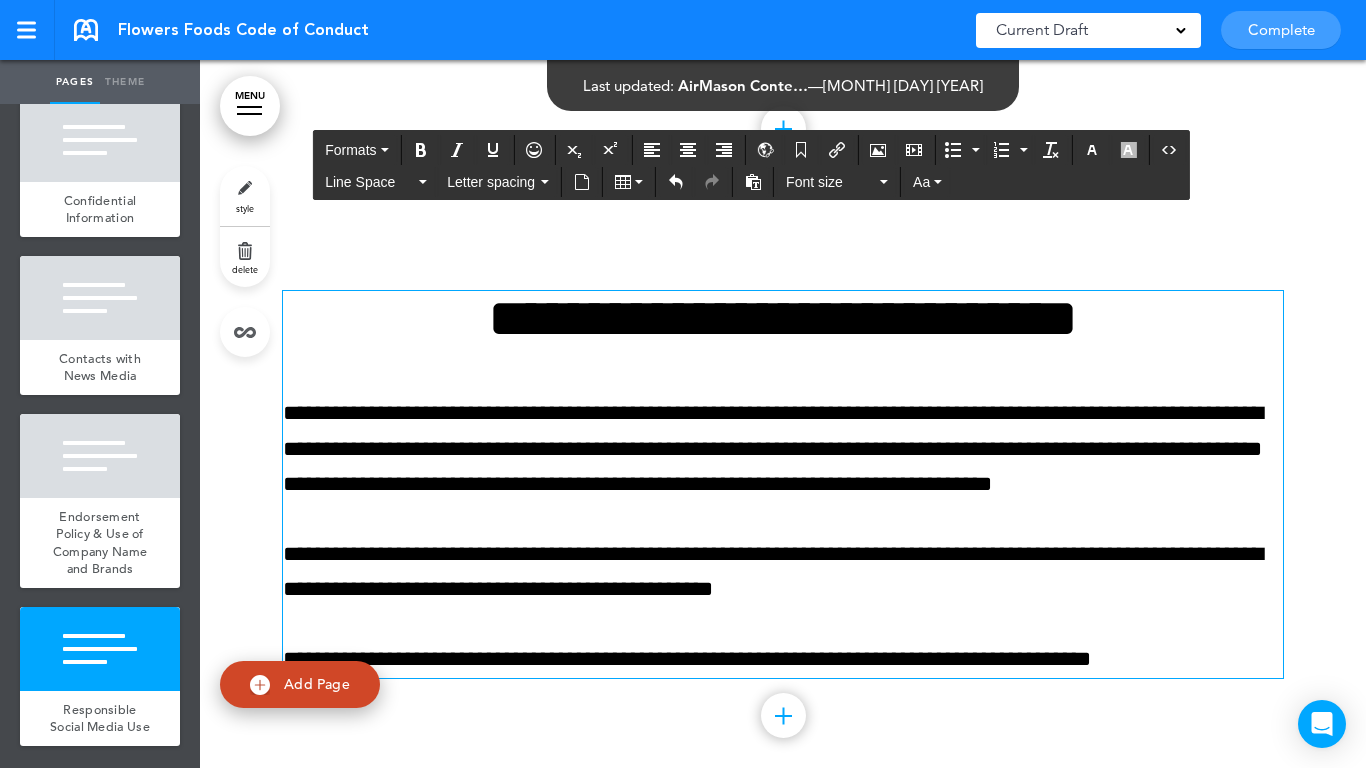 scroll, scrollTop: 19820, scrollLeft: 0, axis: vertical 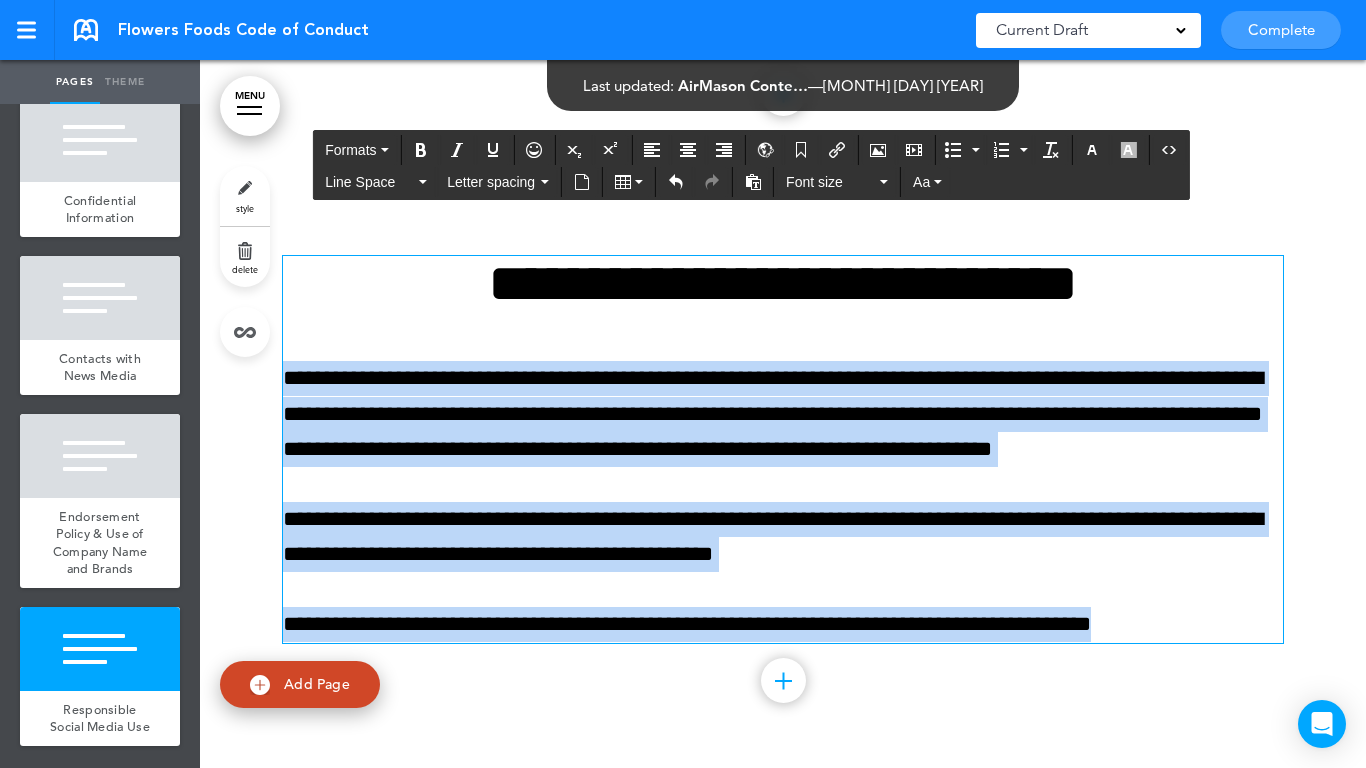click on "Make this page common so it is available in other handbooks.
This handbook
Preview
Settings
Your Handbooks
Account
Manage Organization
My Account
Help
Logout
Flowers Foods Code of Conduct
Saved!
Current Draft
CURRENT DRAFT
Complete" at bounding box center (683, 384) 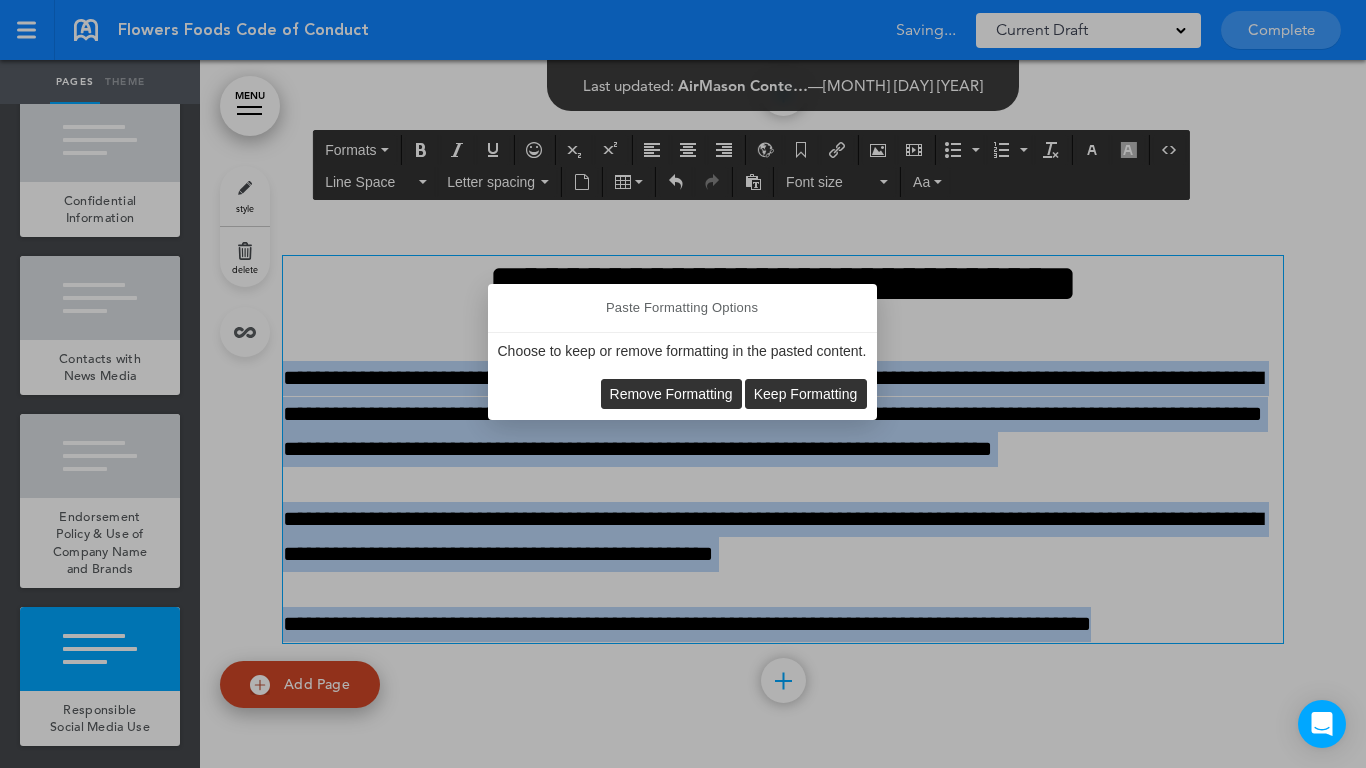 click on "Remove Formatting" at bounding box center (671, 394) 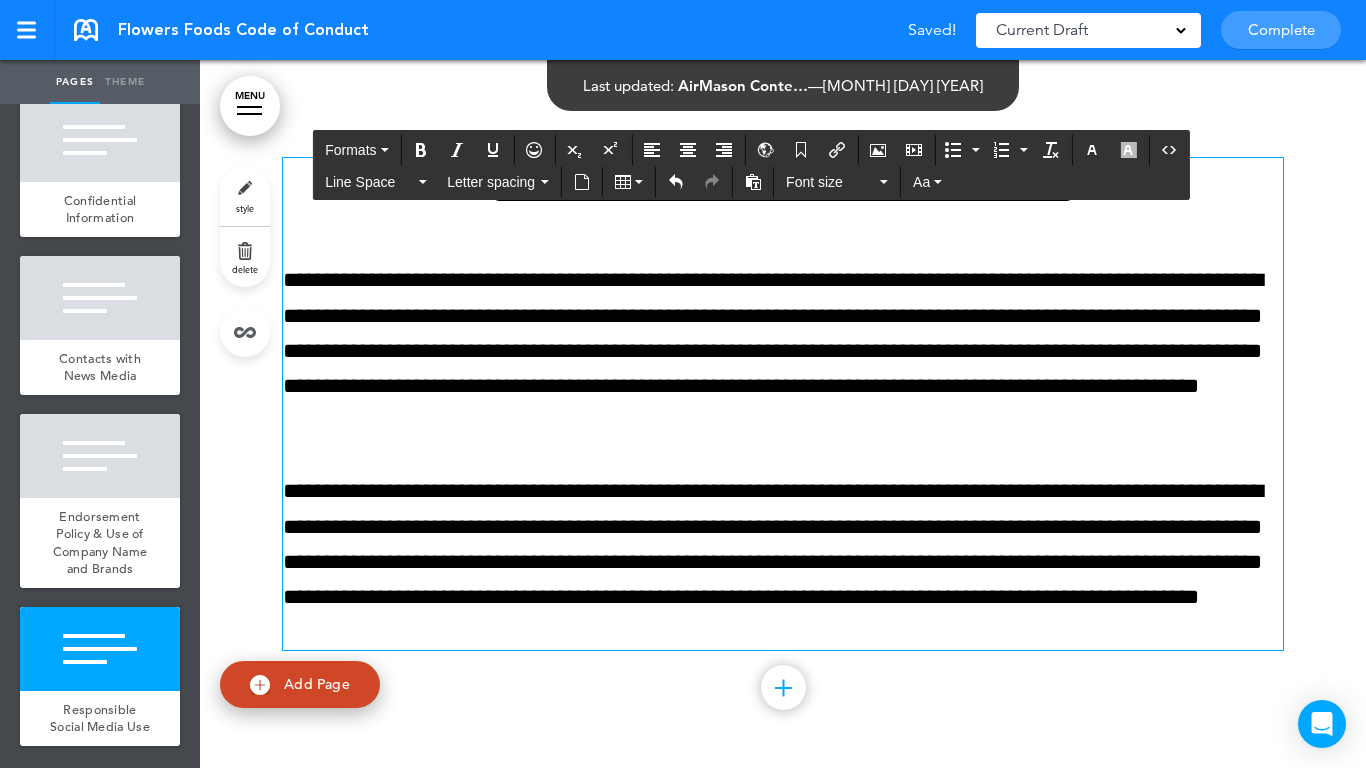 scroll, scrollTop: 19925, scrollLeft: 0, axis: vertical 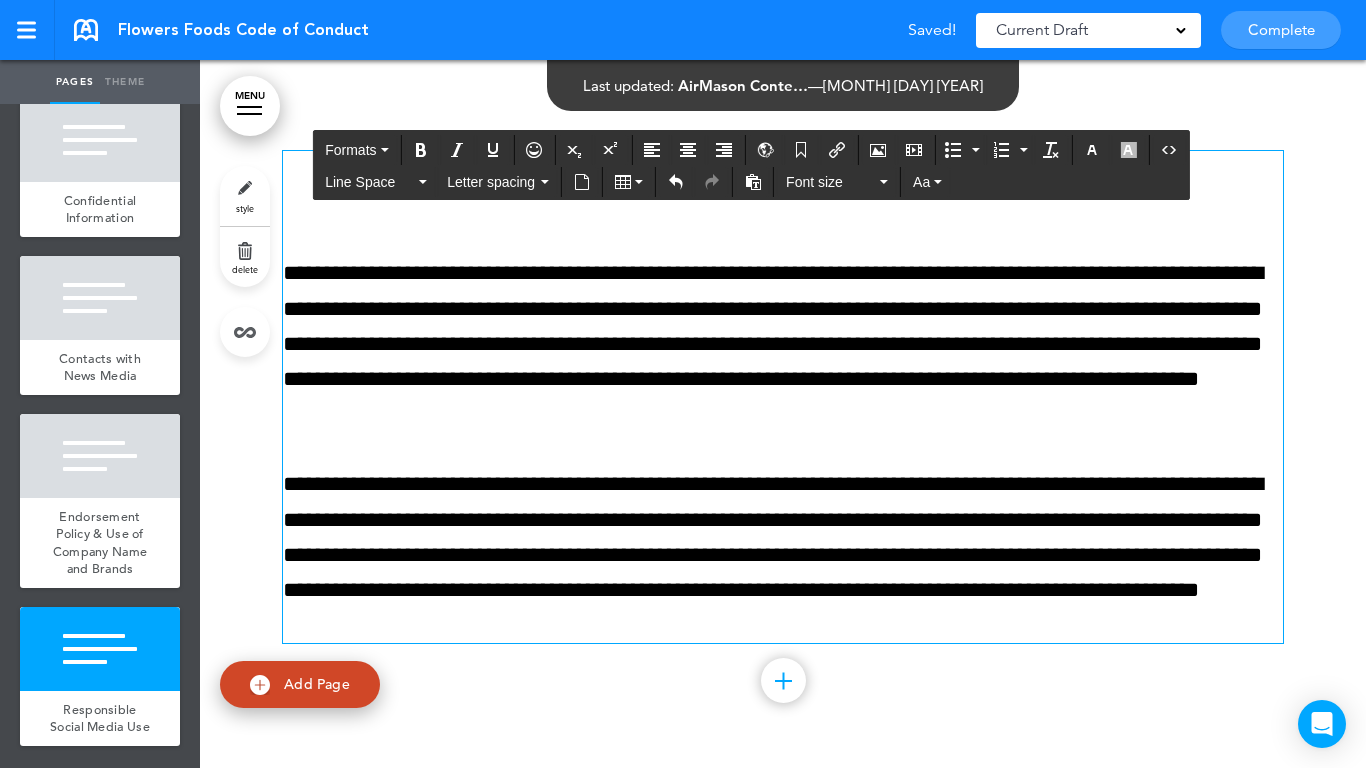 drag, startPoint x: 78, startPoint y: 652, endPoint x: 100, endPoint y: 614, distance: 43.908997 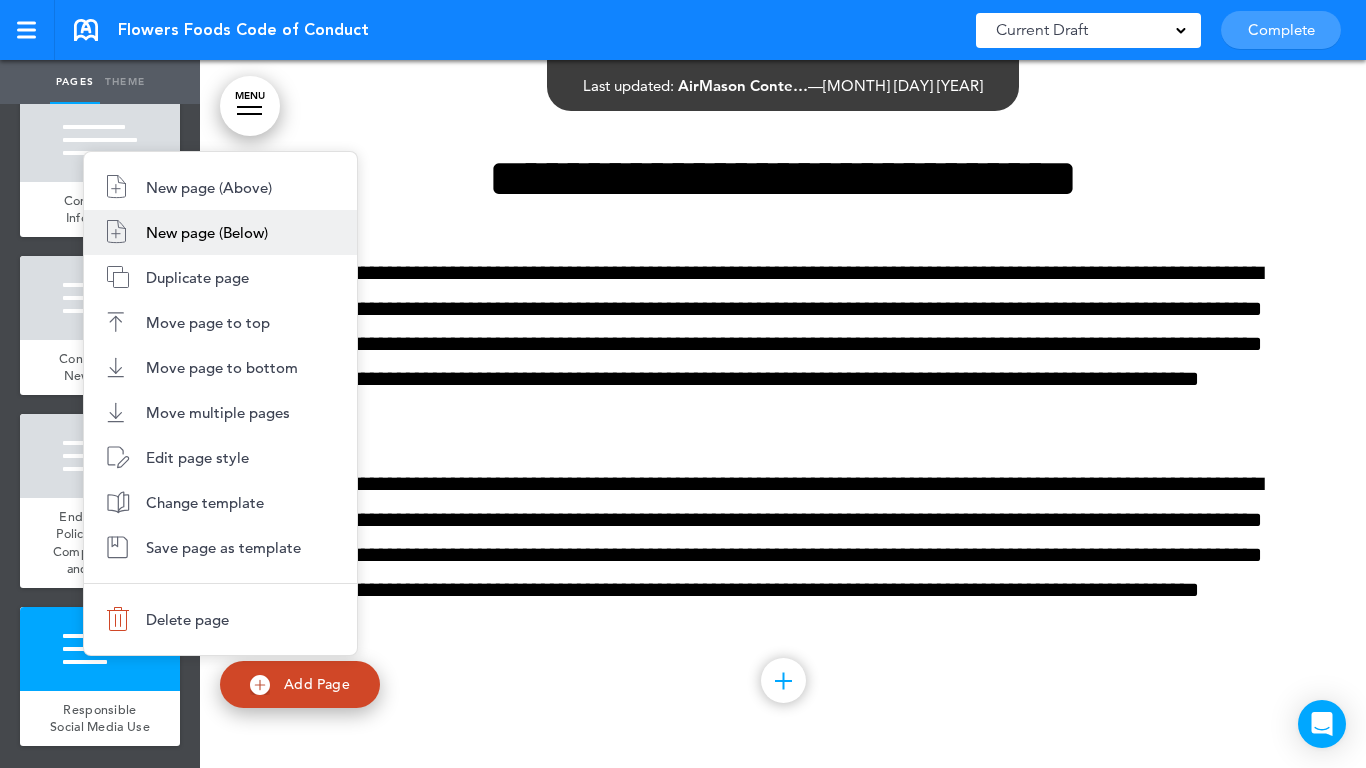 click on "New page (Below)" at bounding box center (207, 232) 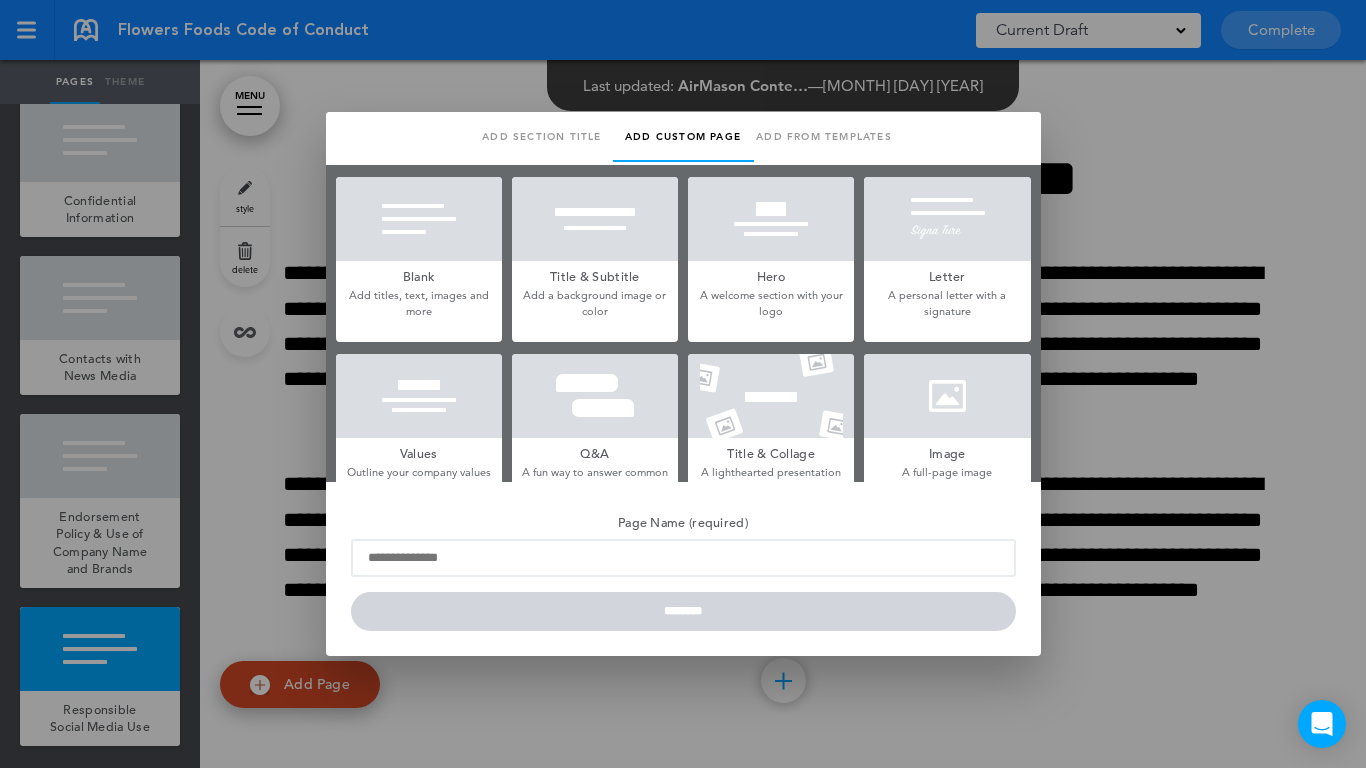 click at bounding box center [419, 219] 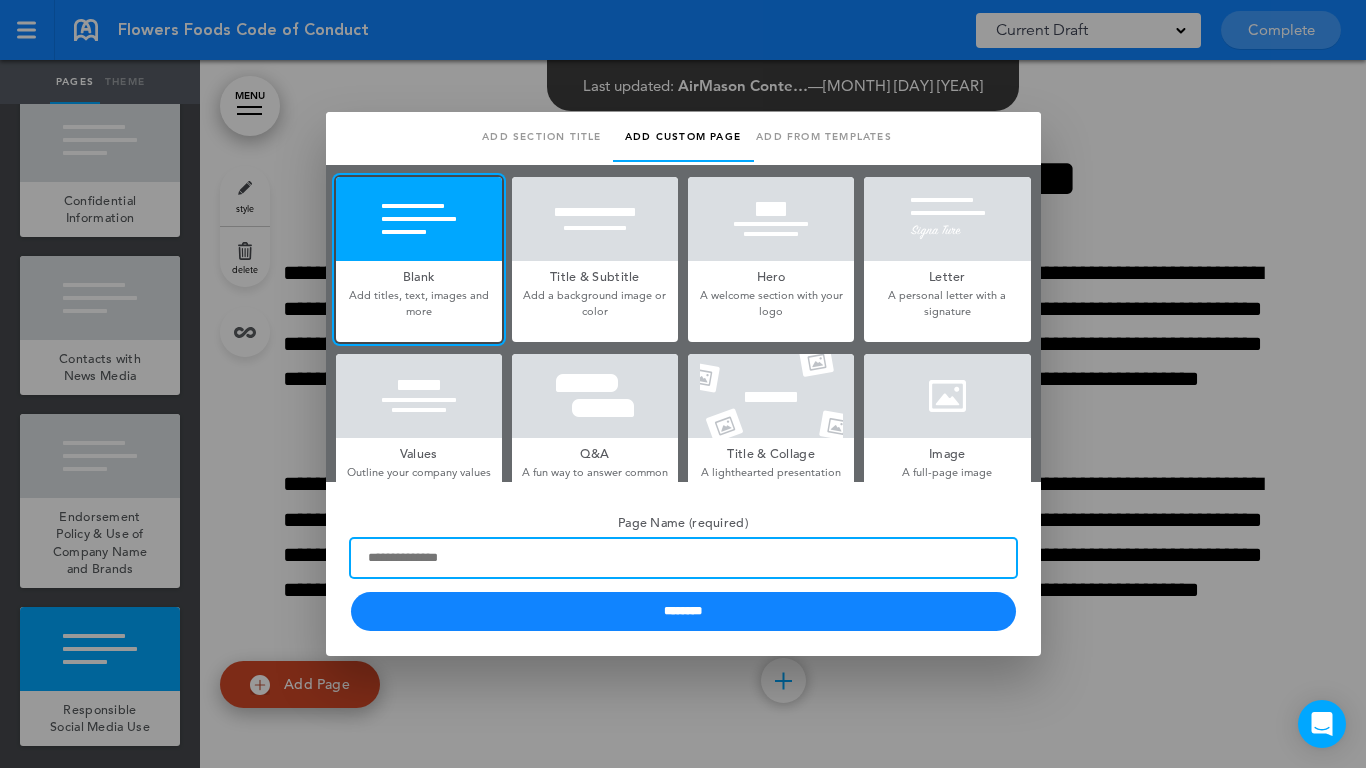 click on "Page Name (required)" at bounding box center [683, 558] 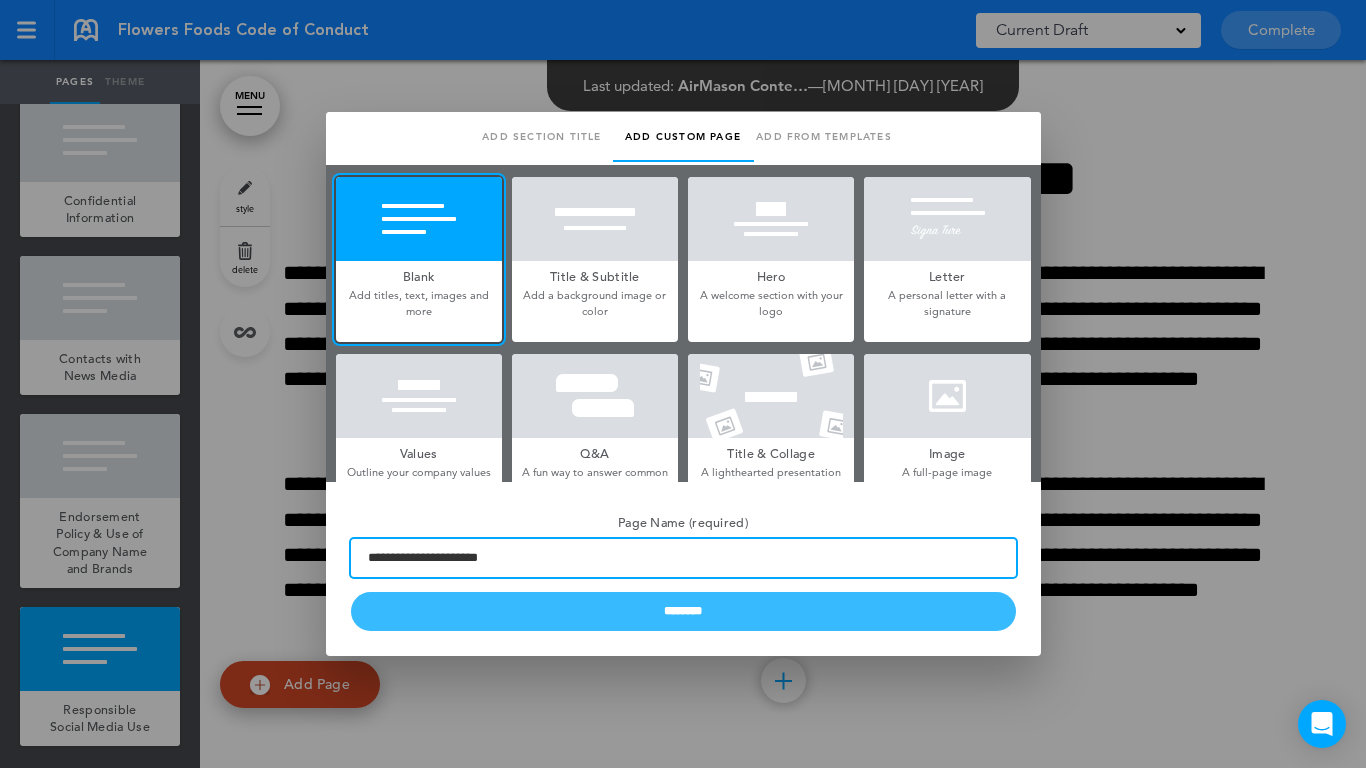 type on "**********" 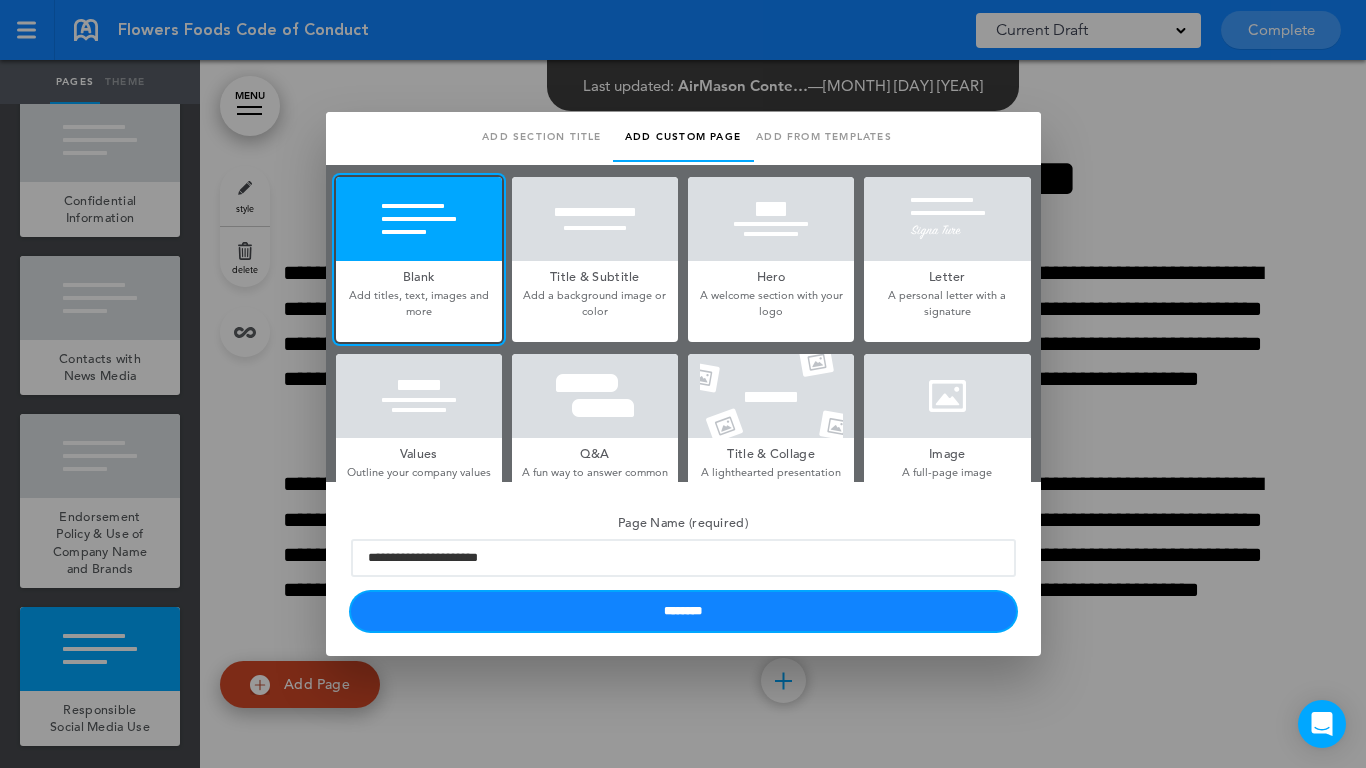 drag, startPoint x: 557, startPoint y: 608, endPoint x: 574, endPoint y: 610, distance: 17.117243 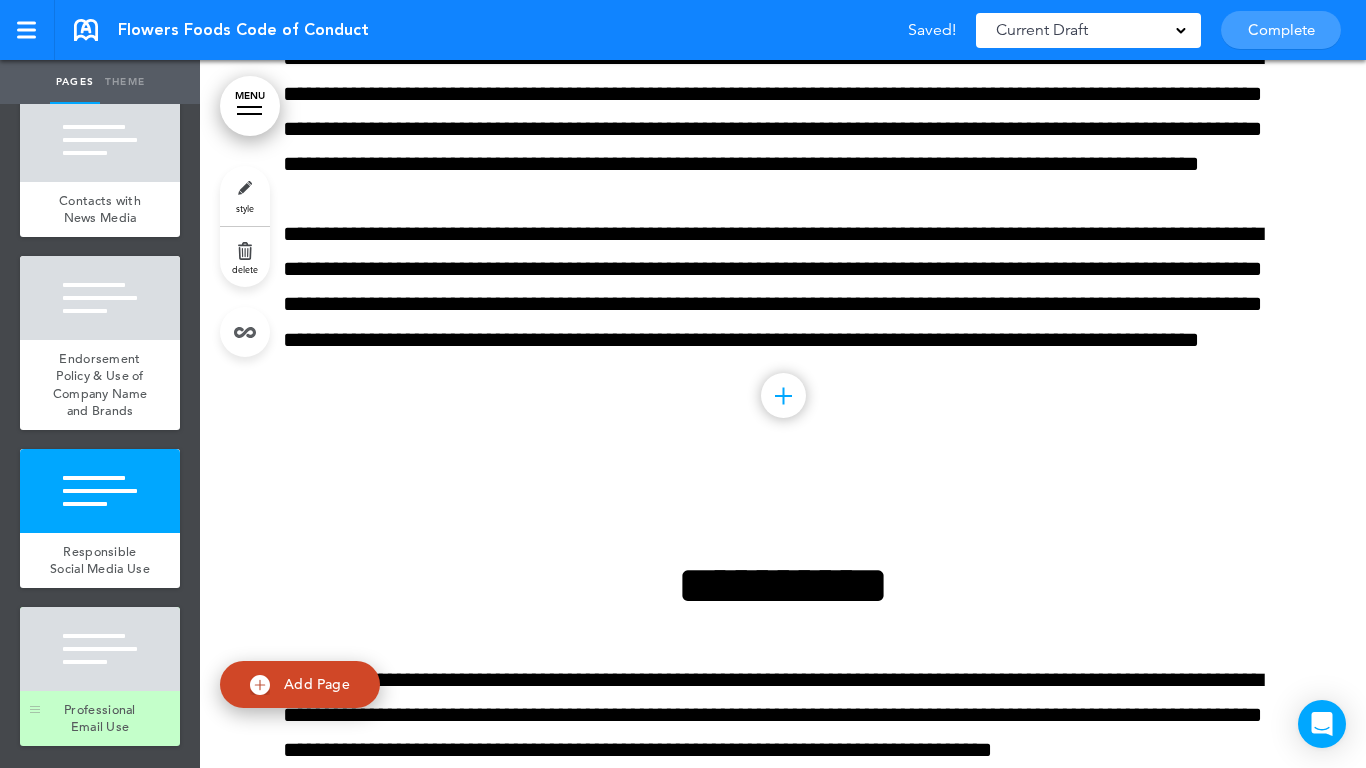 scroll, scrollTop: 4281, scrollLeft: 0, axis: vertical 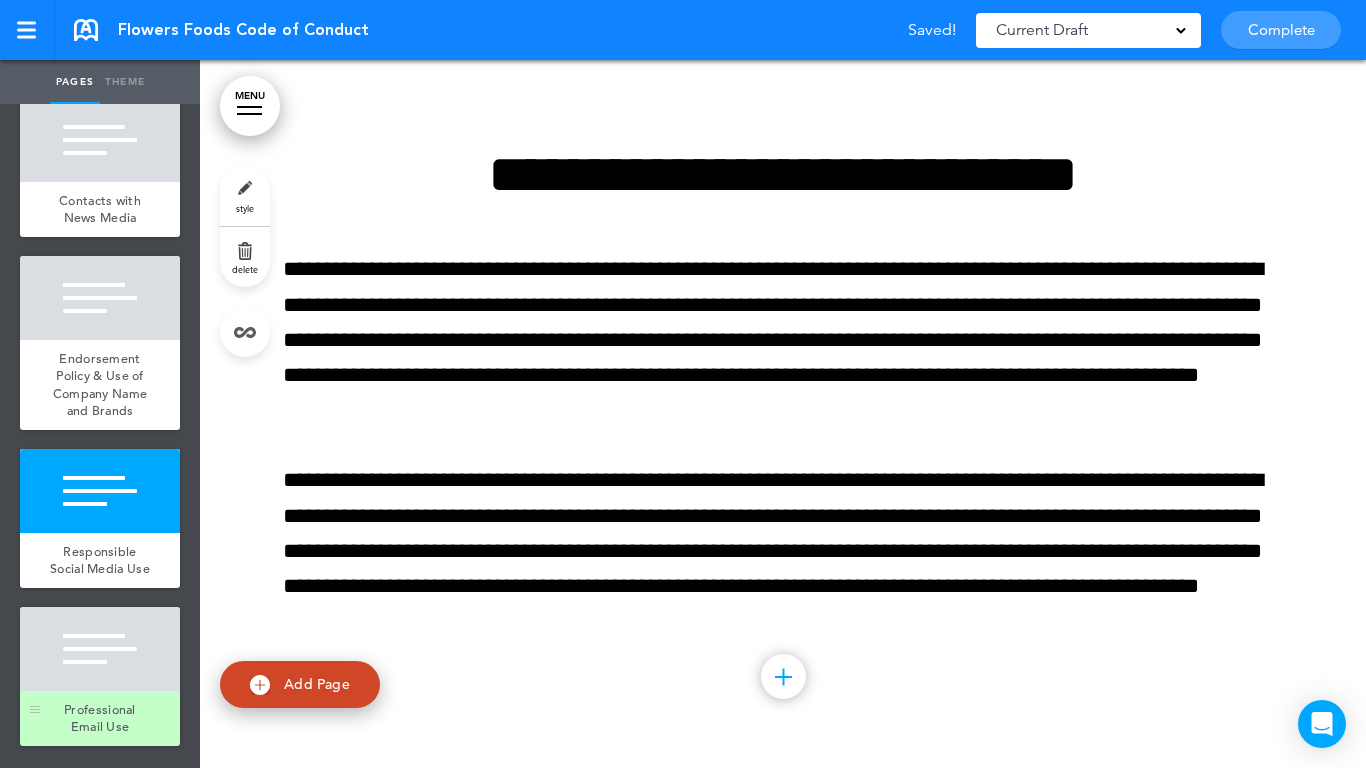click at bounding box center (100, 649) 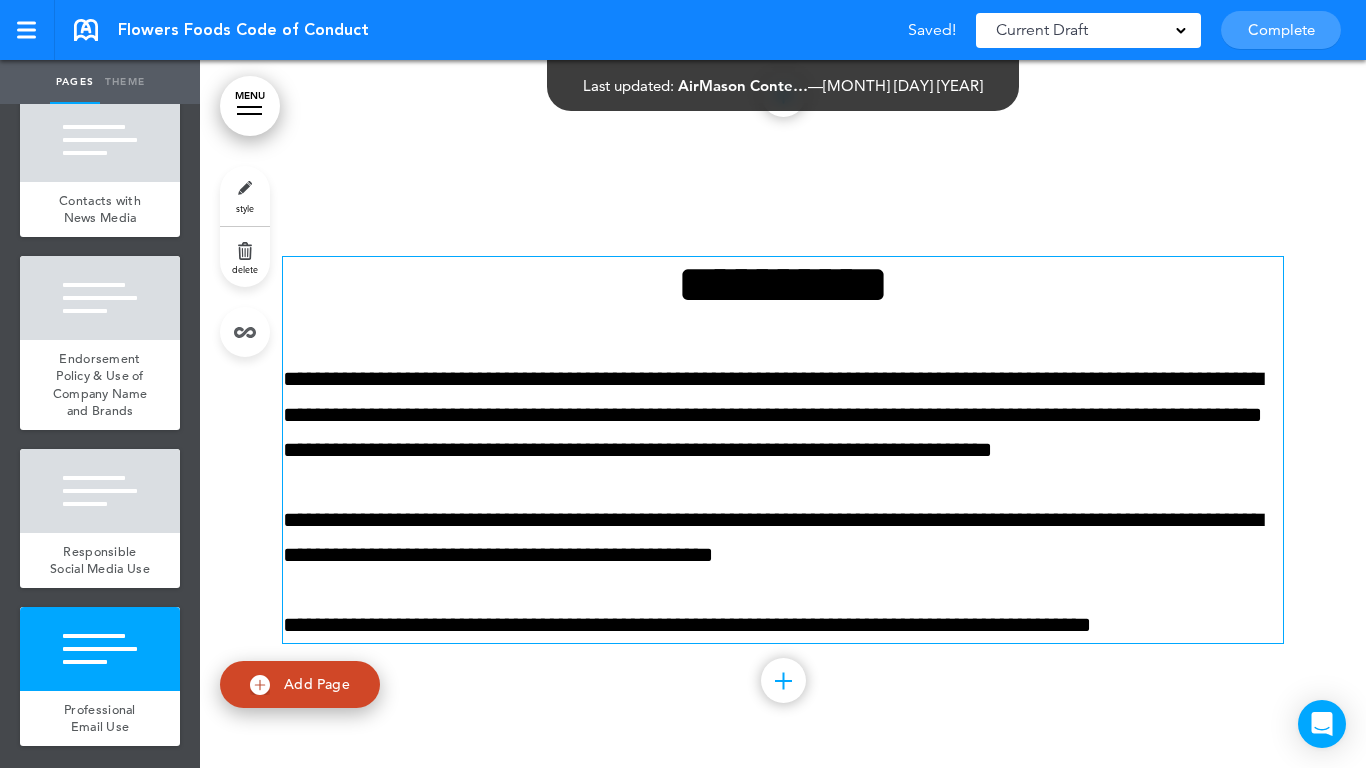 scroll, scrollTop: 20411, scrollLeft: 0, axis: vertical 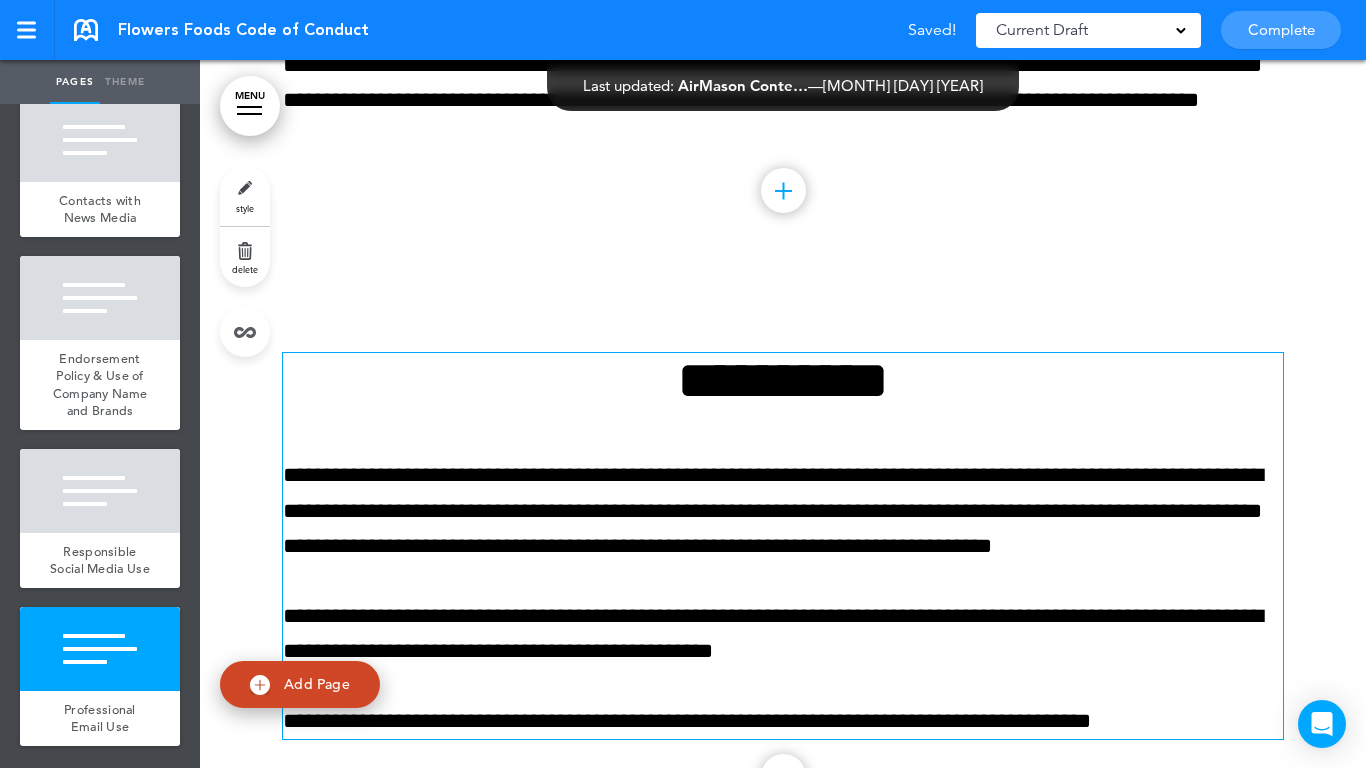 click on "**********" at bounding box center [783, 380] 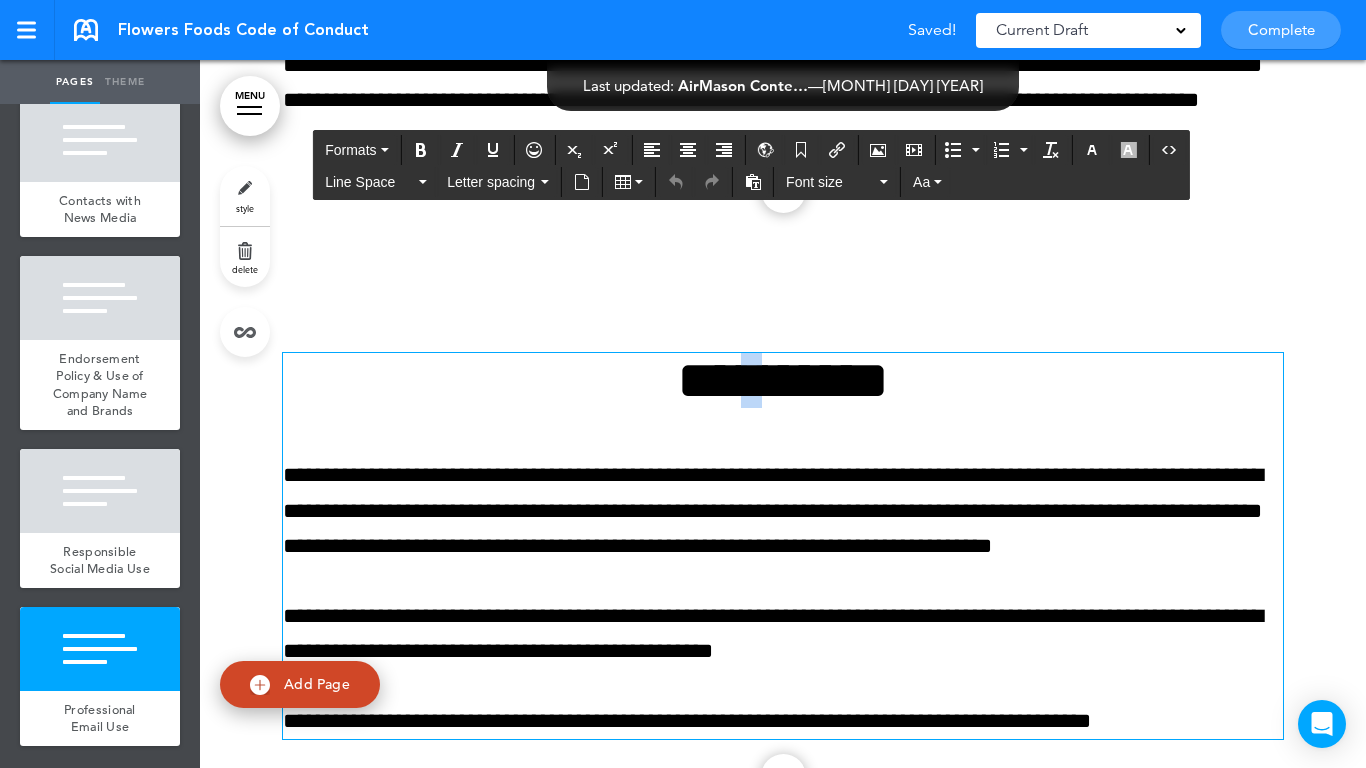 click on "**********" at bounding box center [783, 380] 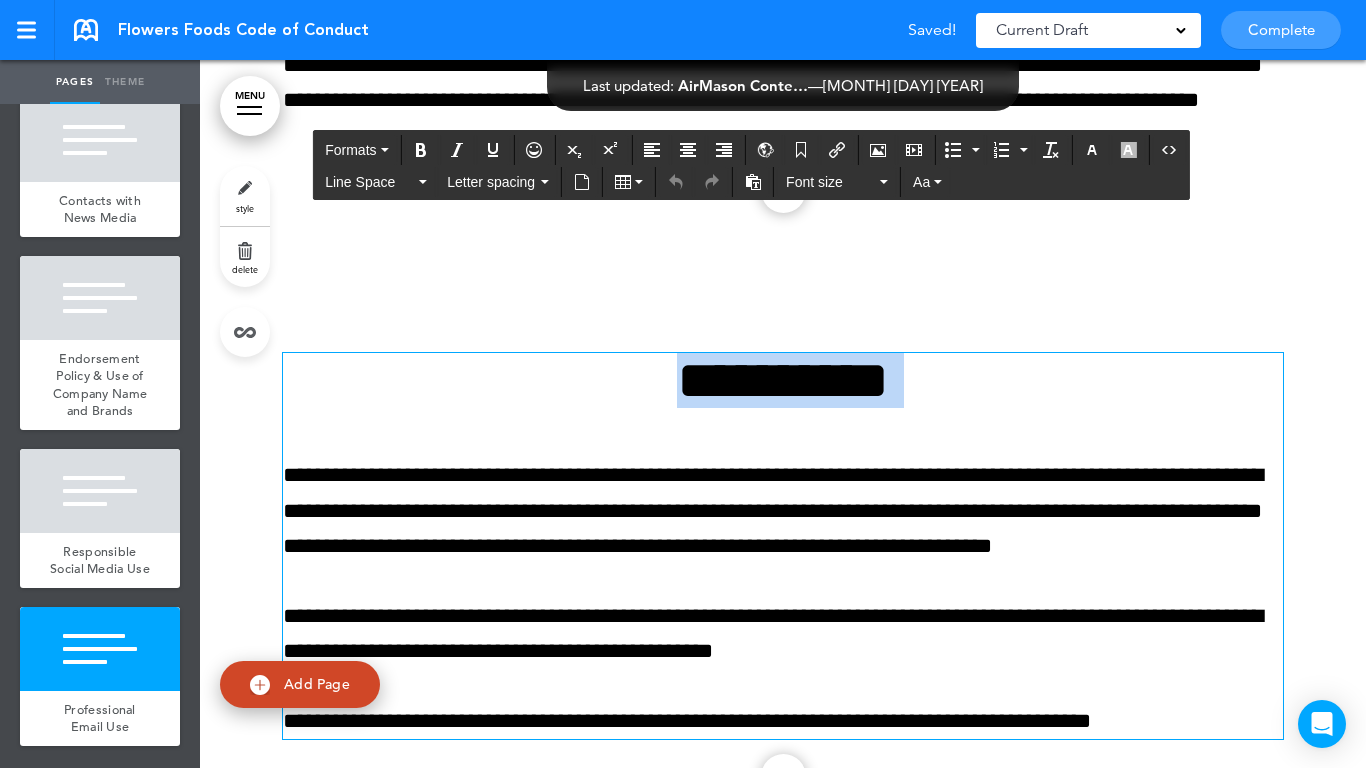 click on "**********" at bounding box center (783, 380) 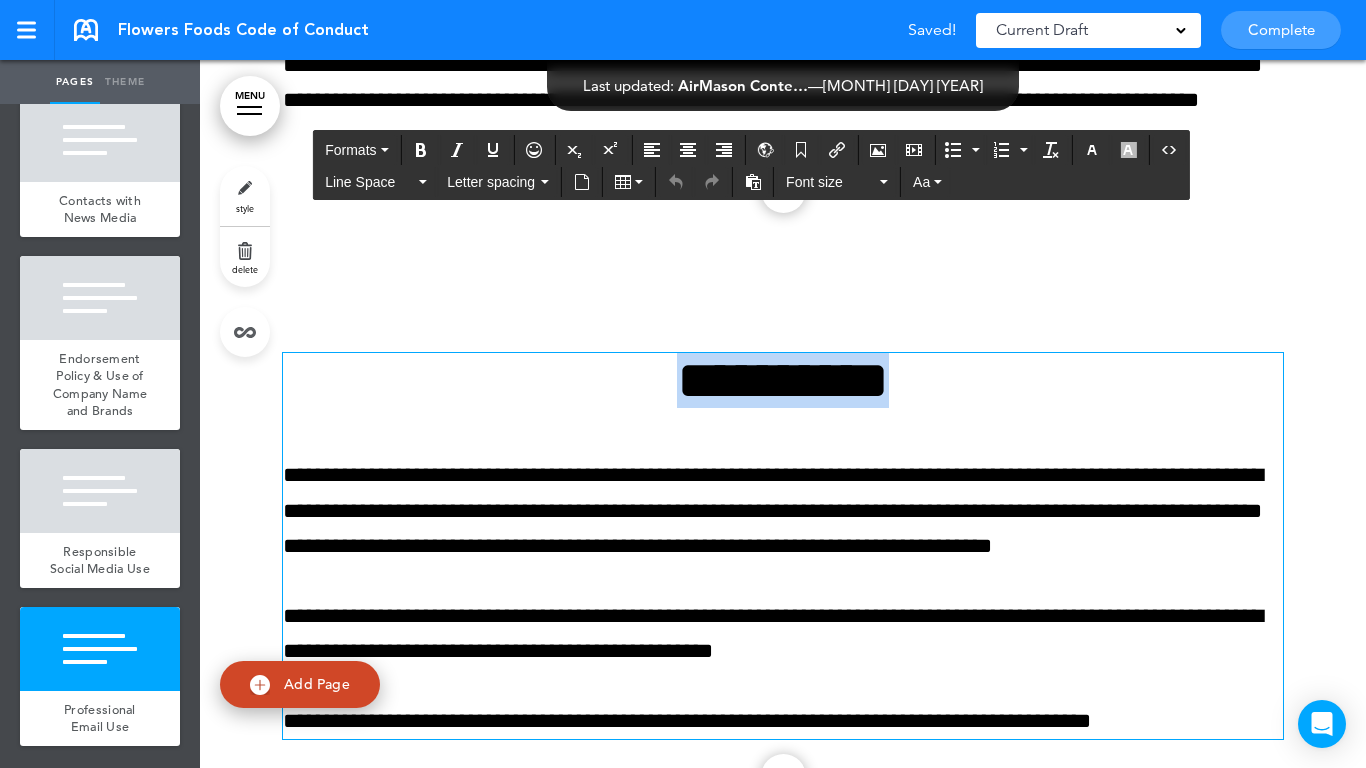 paste 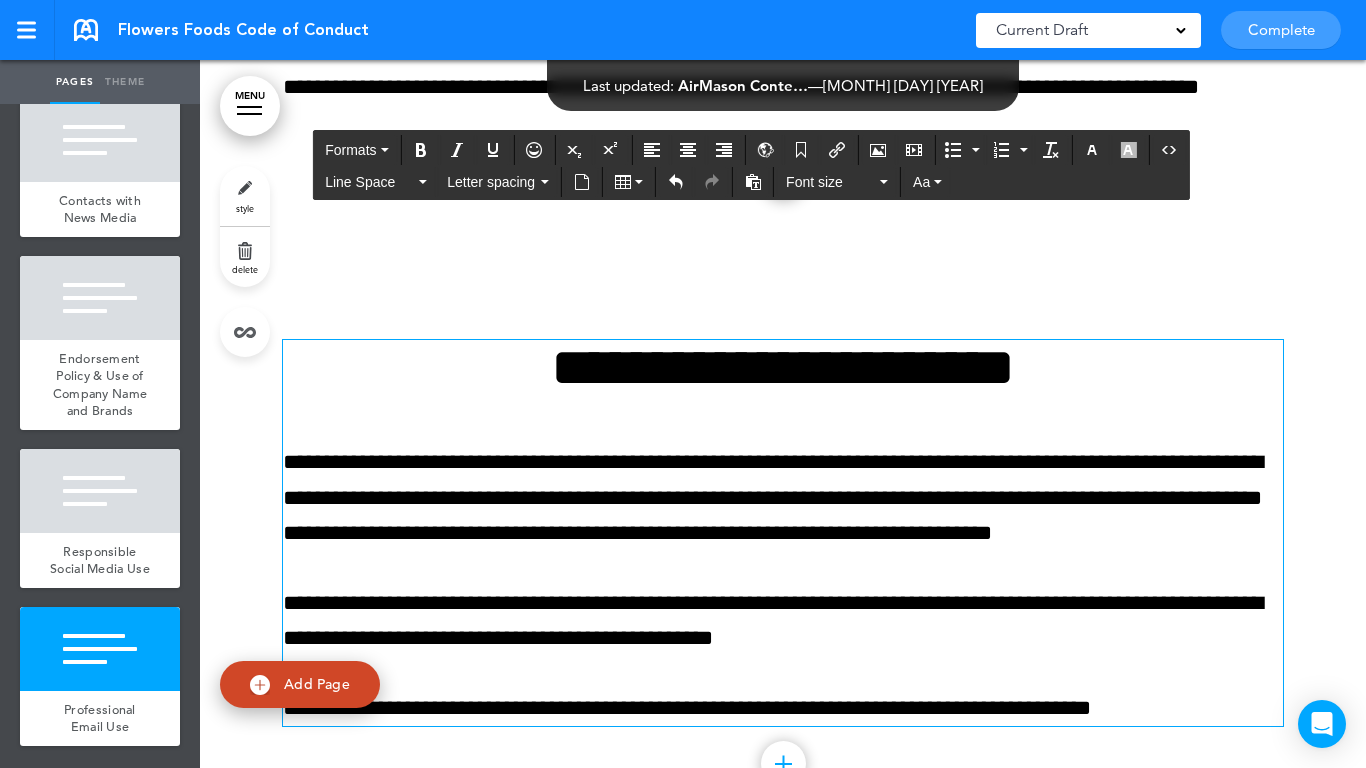 scroll, scrollTop: 20511, scrollLeft: 0, axis: vertical 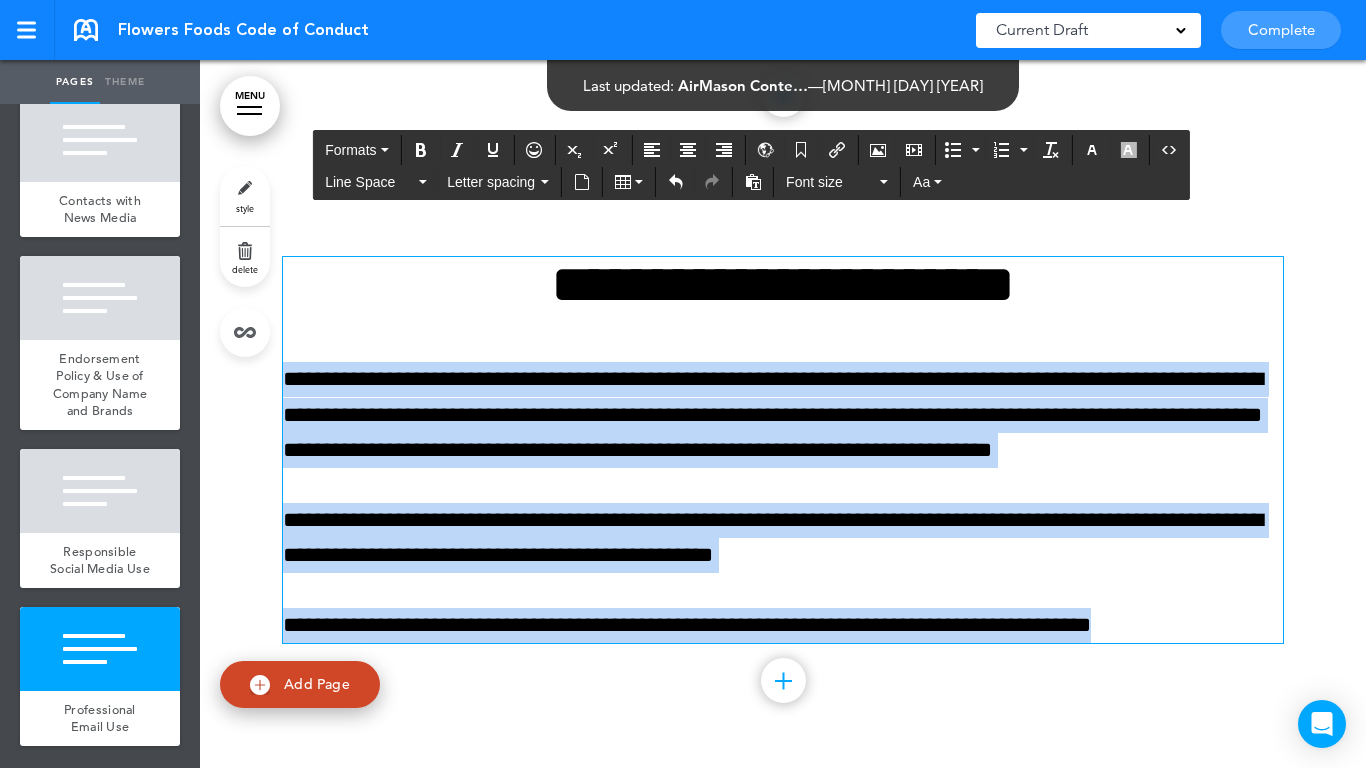 click on "Make this page common so it is available in other handbooks.
This handbook
Preview
Settings
Your Handbooks
Account
Manage Organization
My Account
Help
Logout
Flowers Foods Code of Conduct
Saved!
Current Draft
CURRENT DRAFT
Complete" at bounding box center (683, 384) 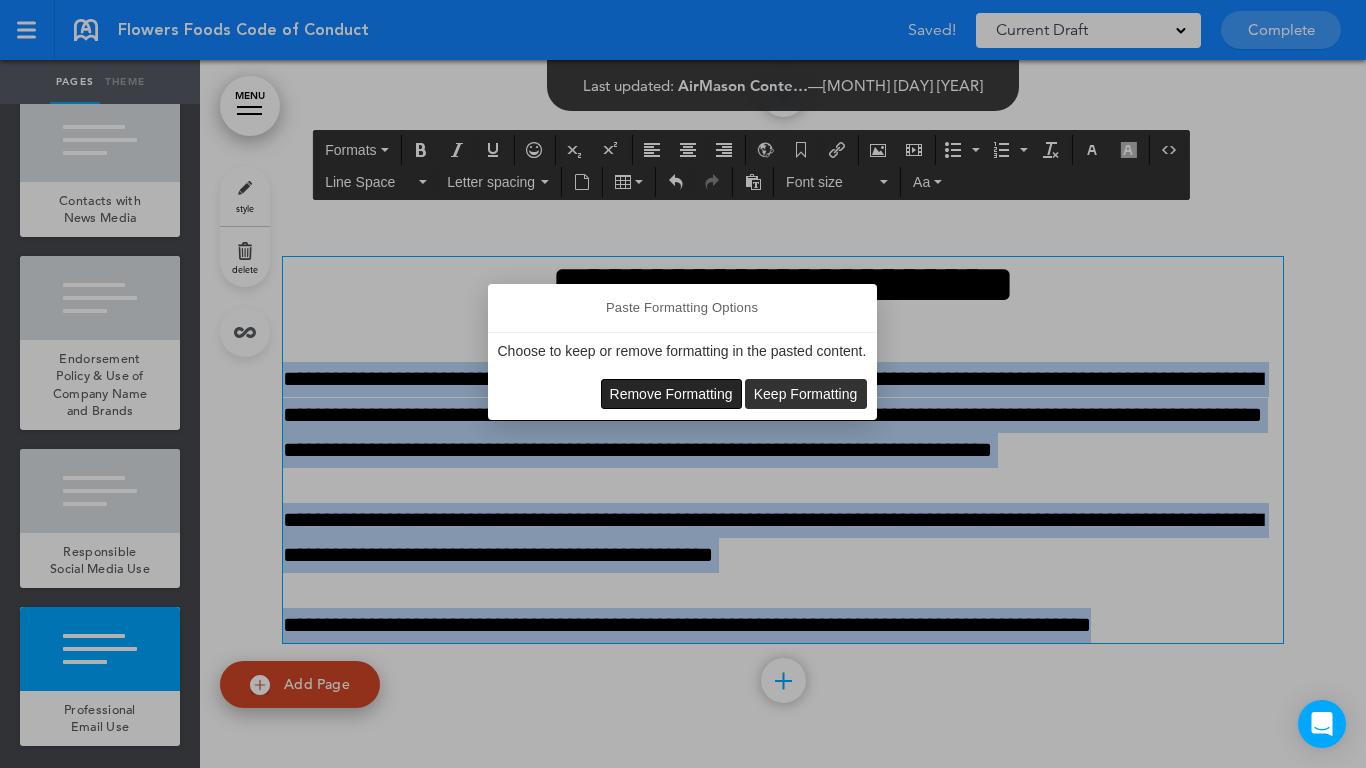 click on "Remove Formatting" at bounding box center [671, 394] 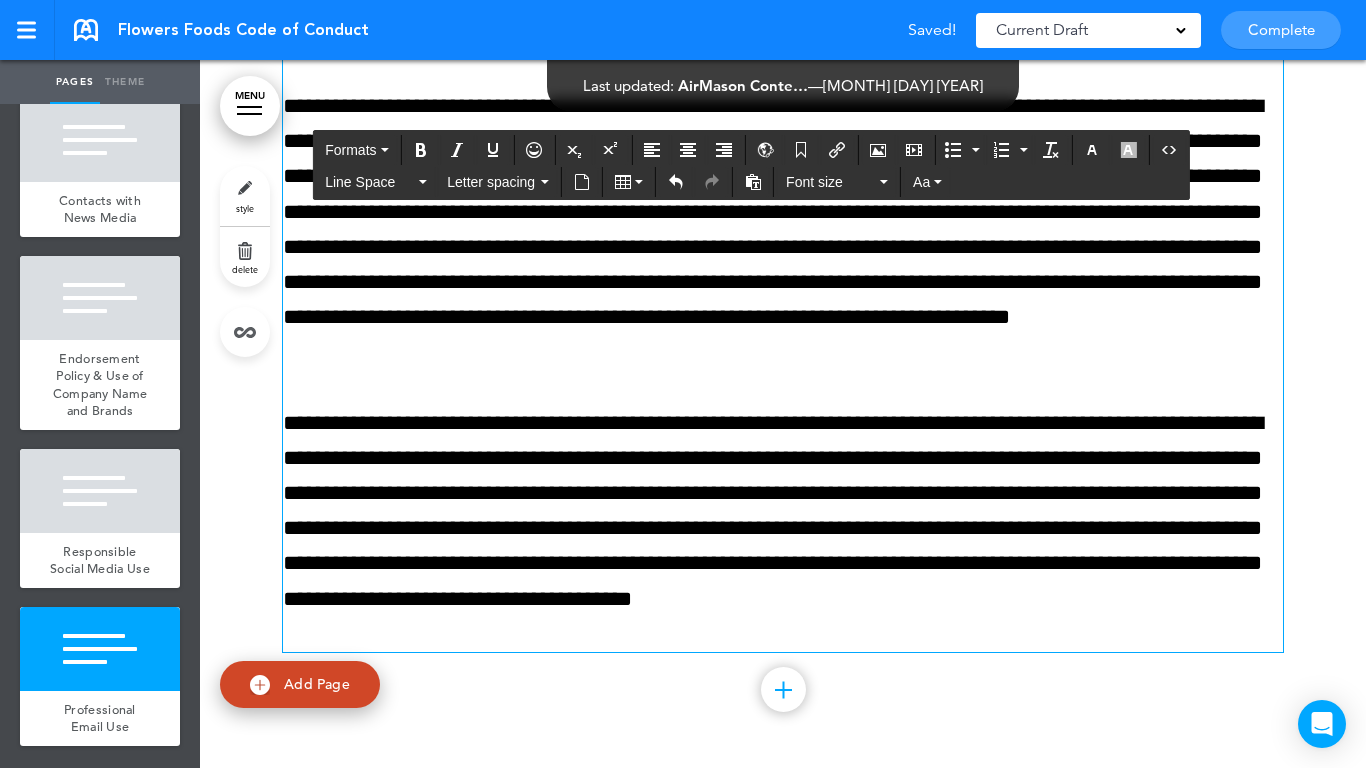 scroll, scrollTop: 20969, scrollLeft: 0, axis: vertical 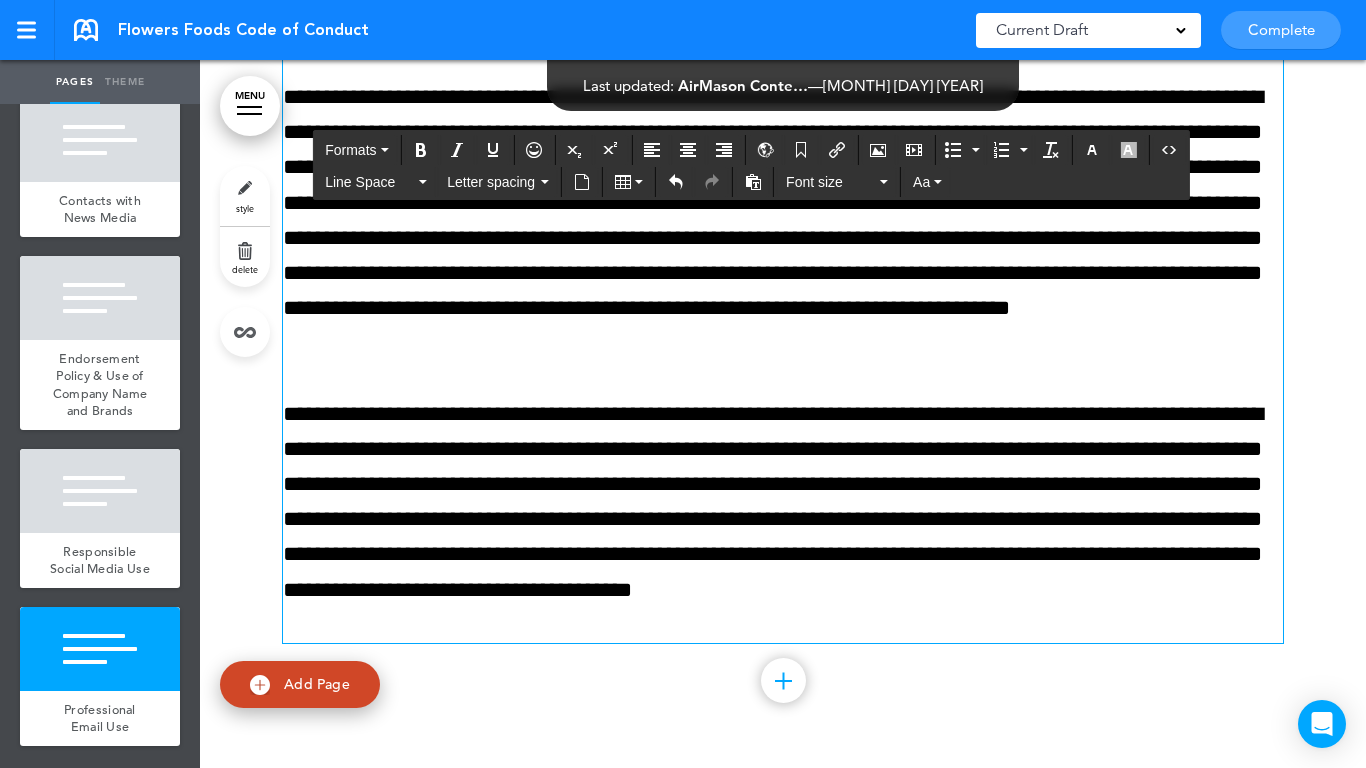 drag, startPoint x: 85, startPoint y: 645, endPoint x: 146, endPoint y: 581, distance: 88.4138 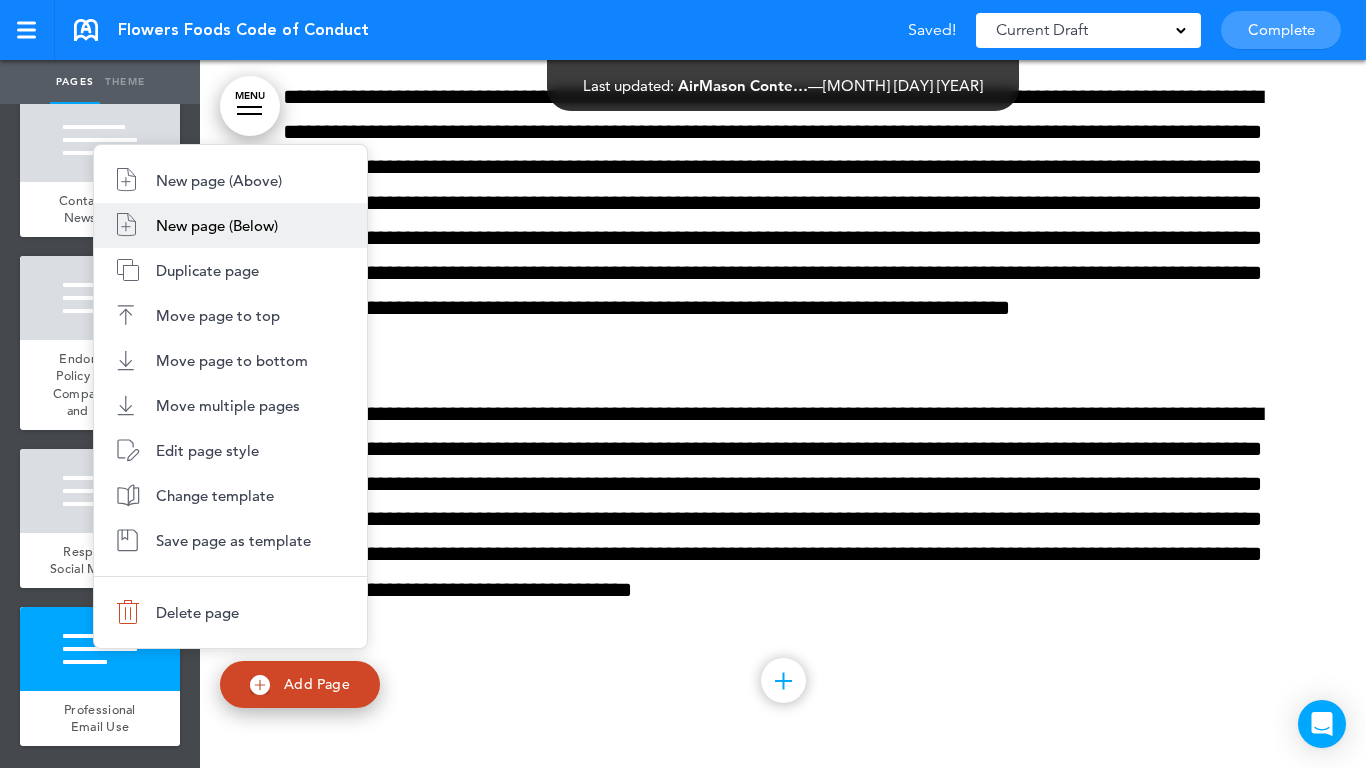 click on "New page (Below)" at bounding box center [217, 225] 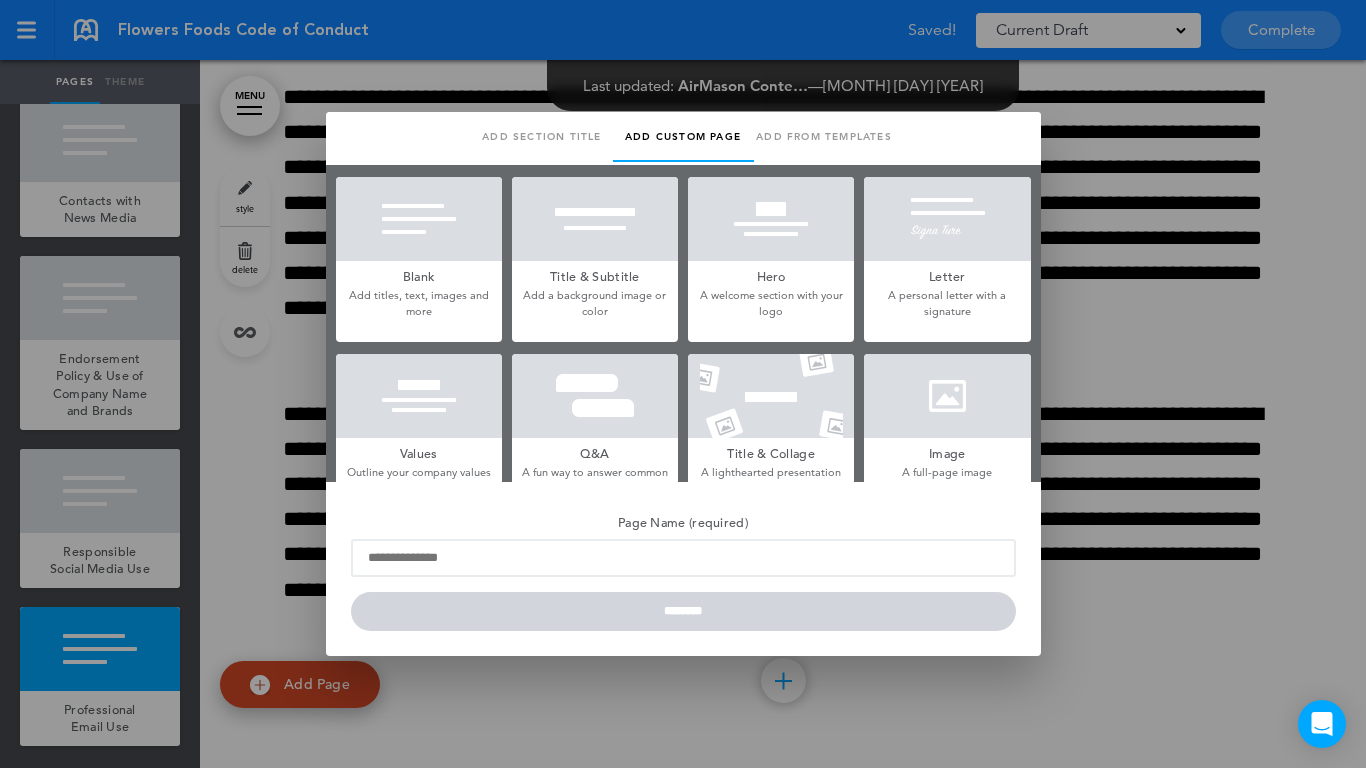 click at bounding box center (419, 219) 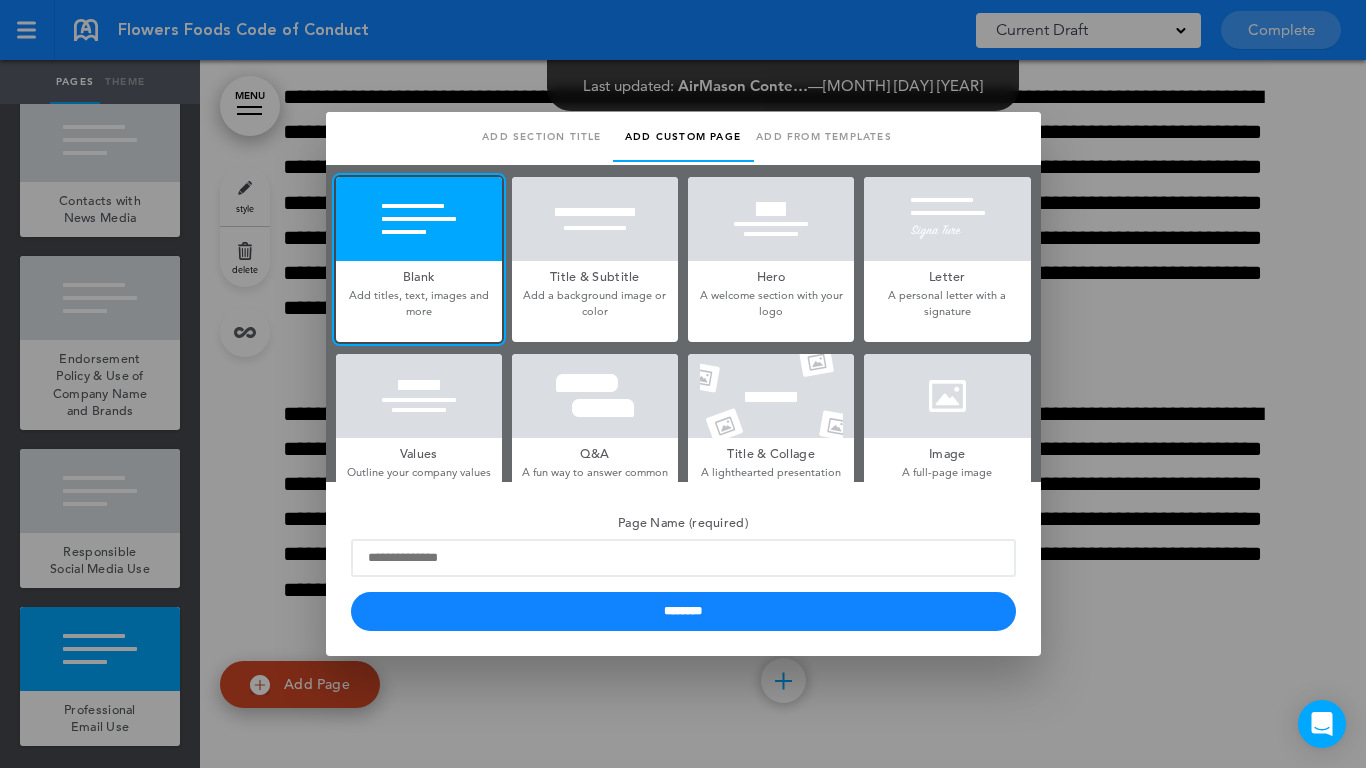 drag, startPoint x: 456, startPoint y: 533, endPoint x: 456, endPoint y: 545, distance: 12 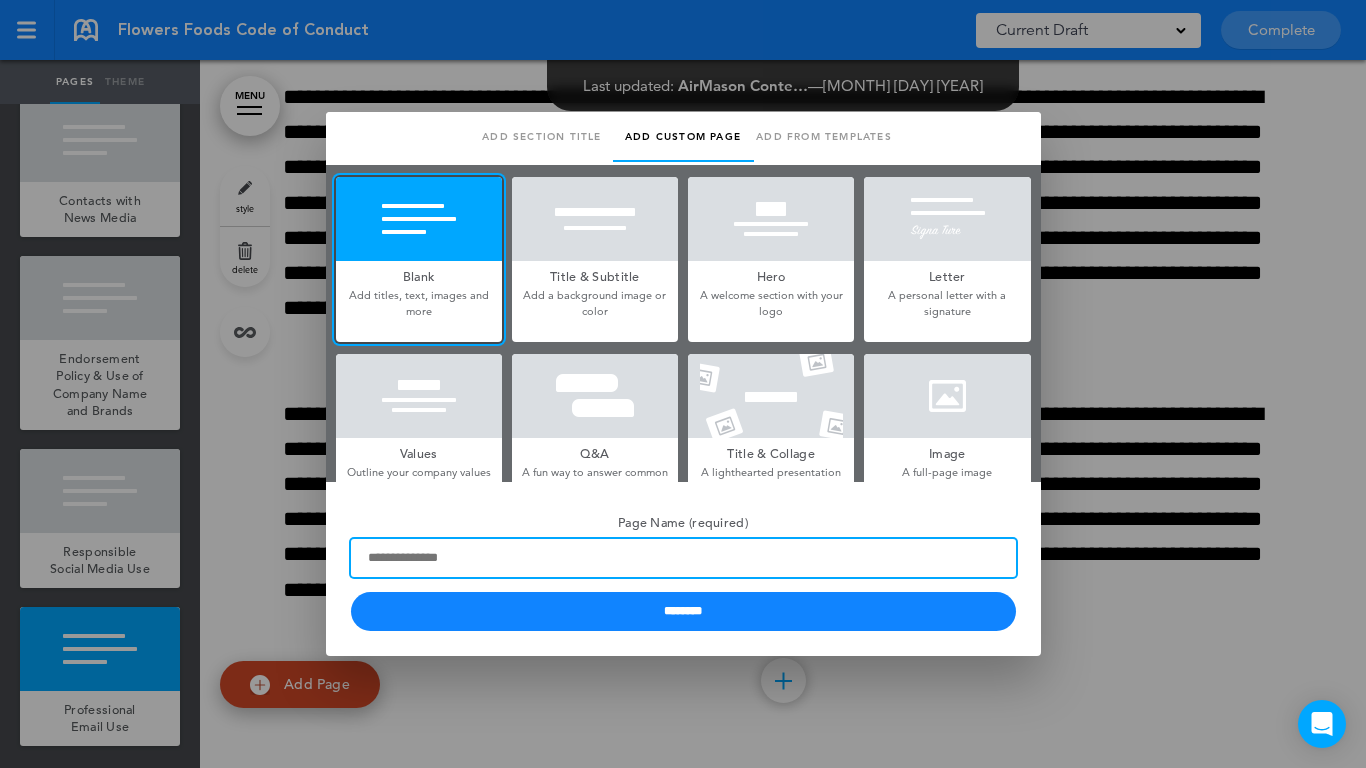 click on "Page Name (required)" at bounding box center (683, 558) 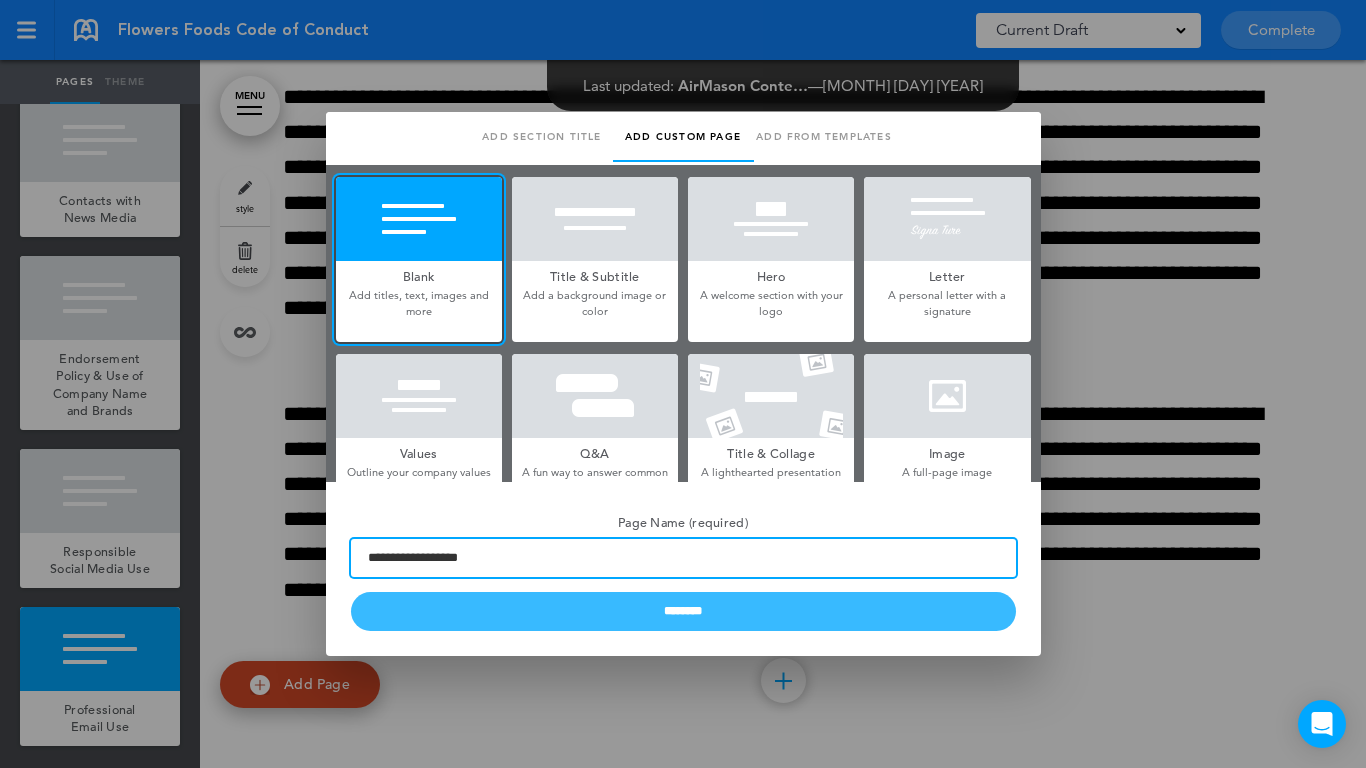 type on "**********" 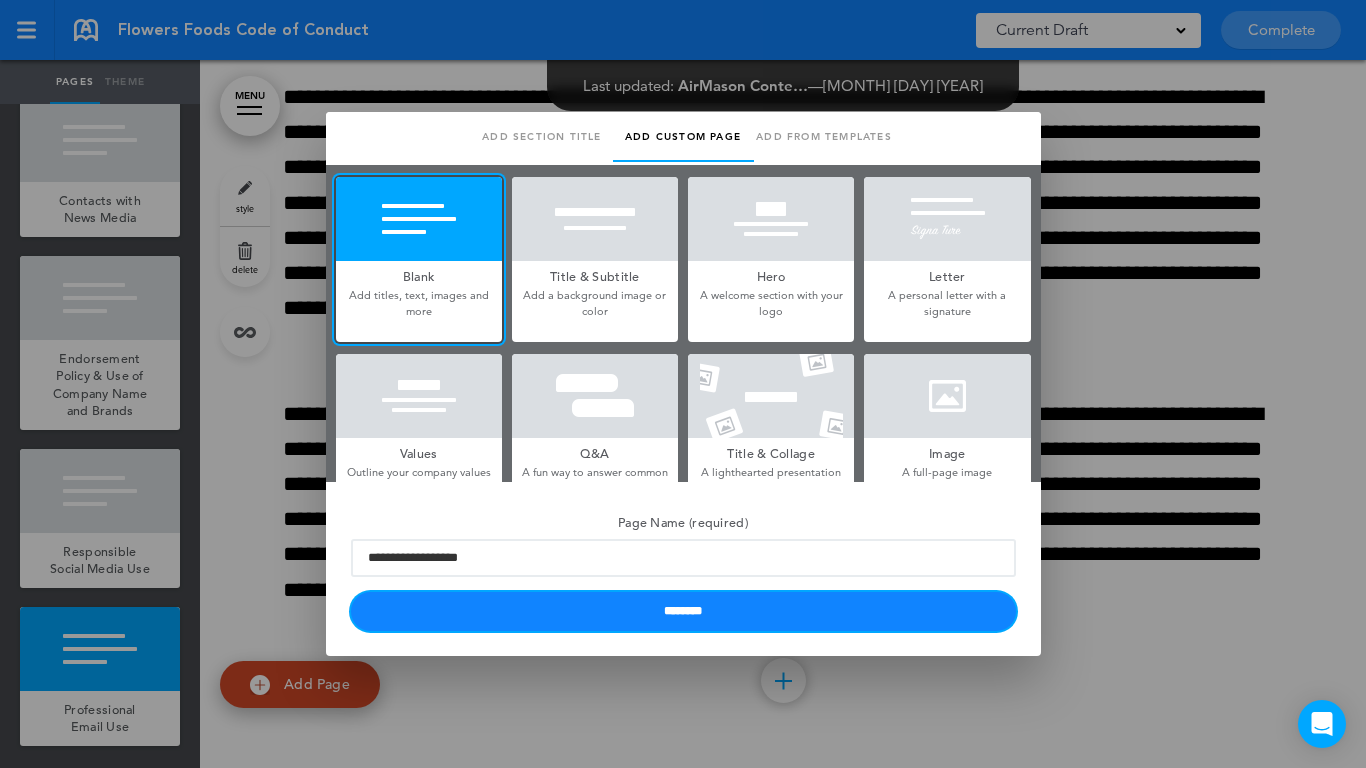 drag, startPoint x: 792, startPoint y: 612, endPoint x: 773, endPoint y: 611, distance: 19.026299 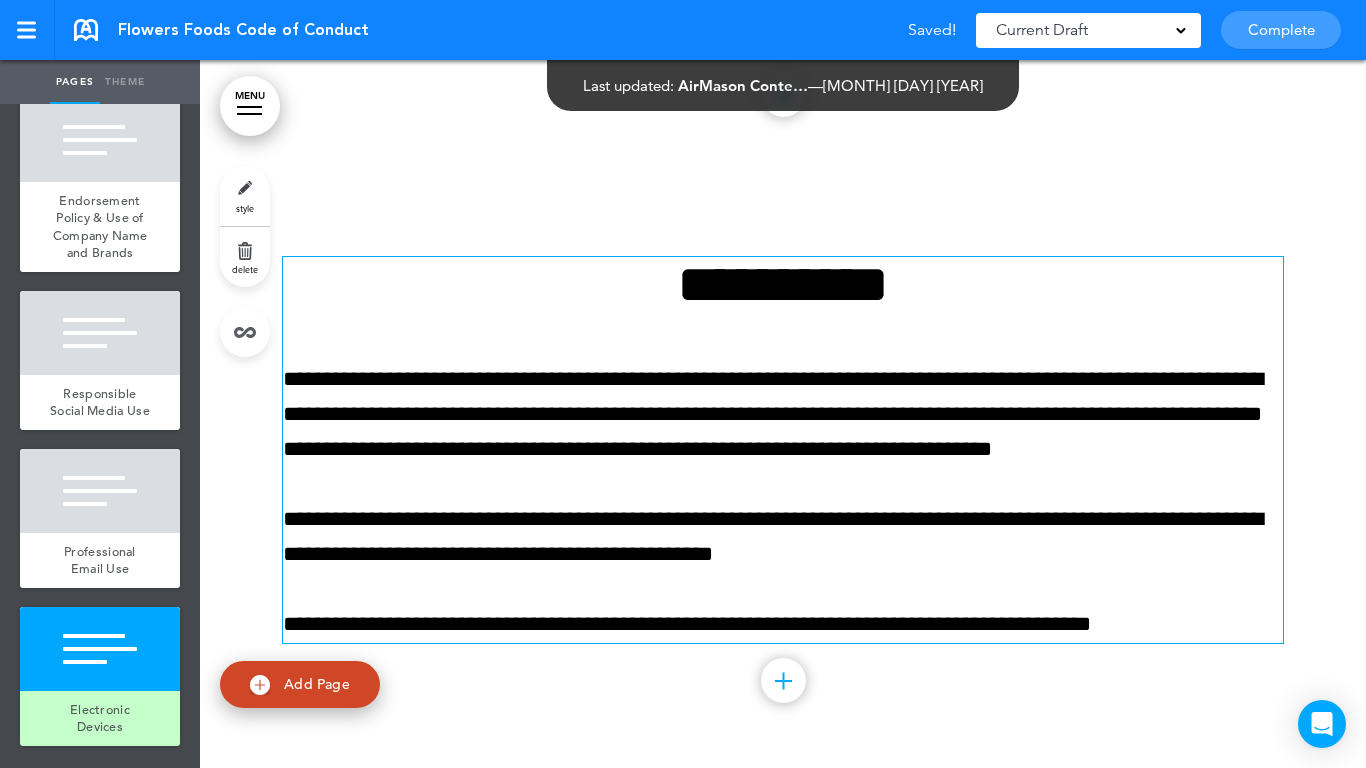 scroll, scrollTop: 21455, scrollLeft: 0, axis: vertical 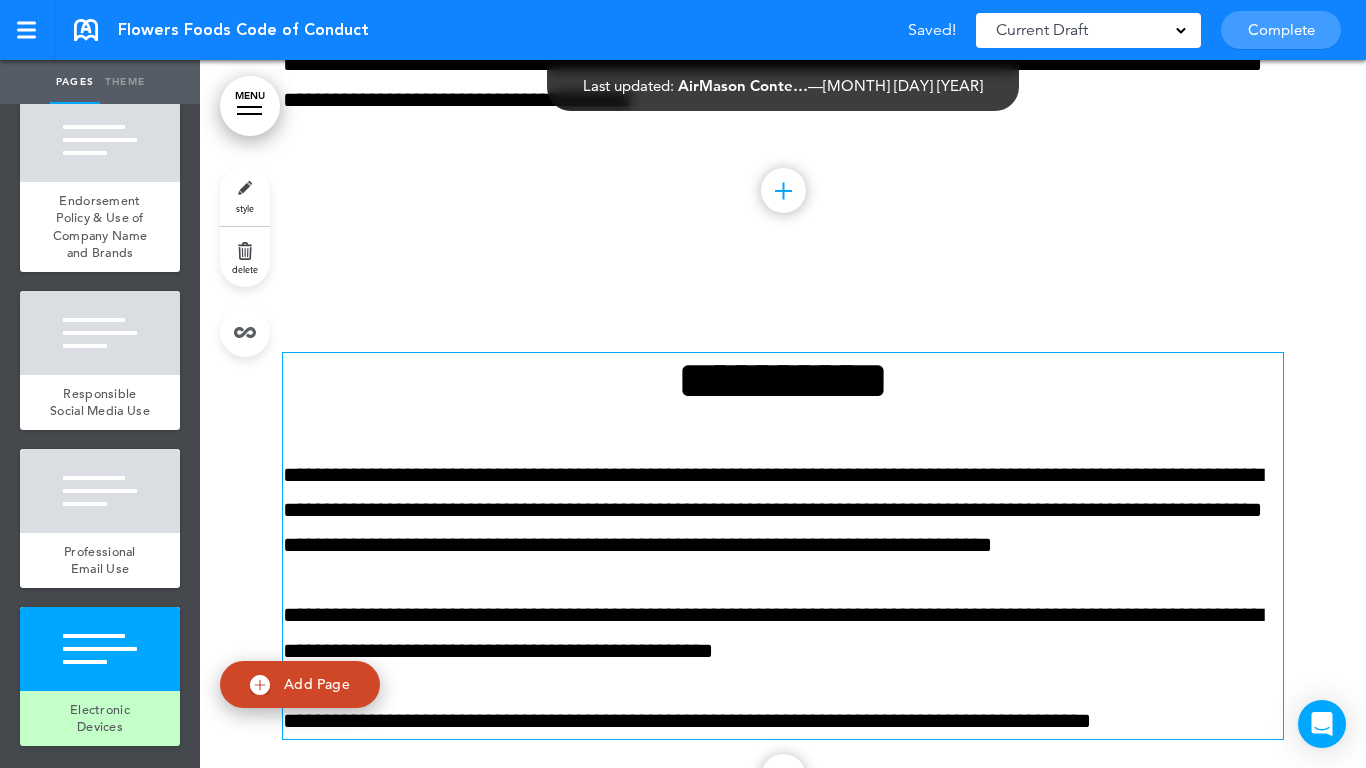 click on "**********" at bounding box center (783, 380) 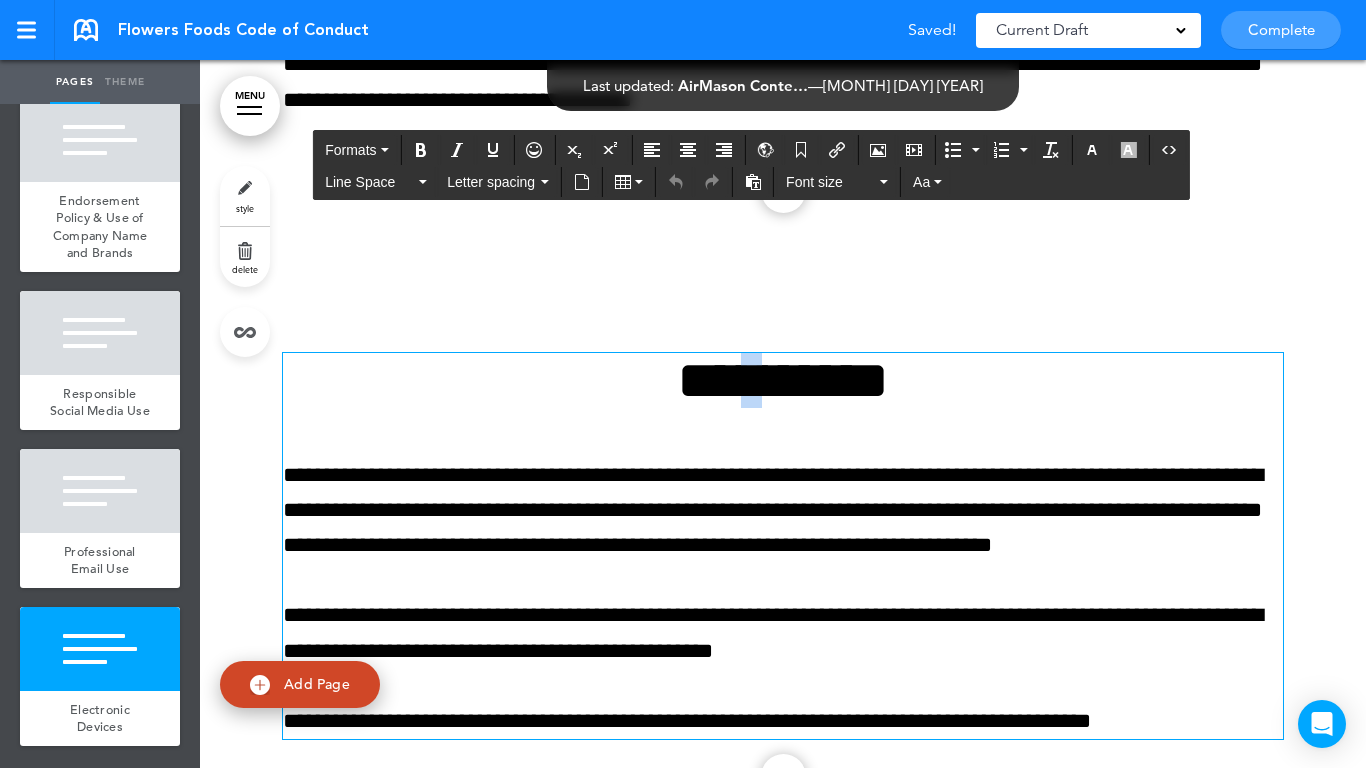 click on "**********" at bounding box center [783, 380] 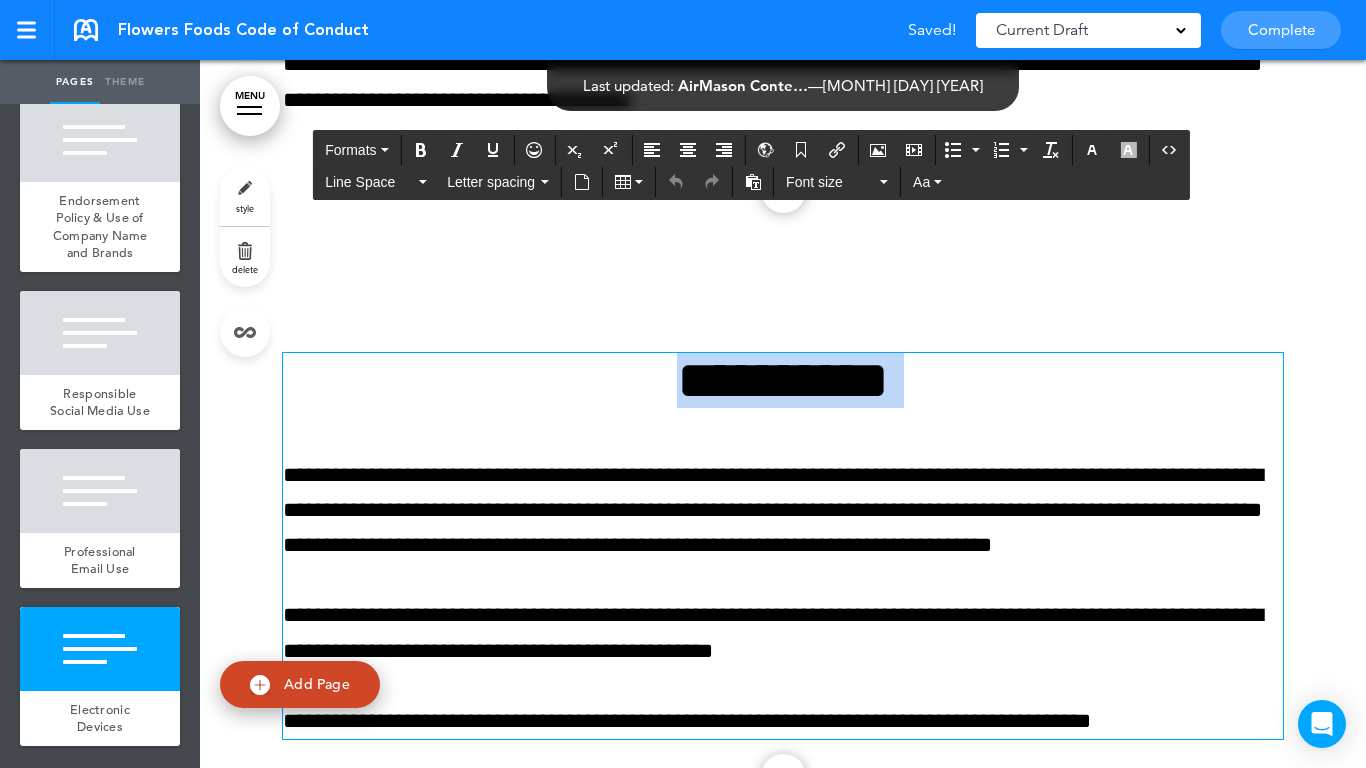 click on "**********" at bounding box center [783, 380] 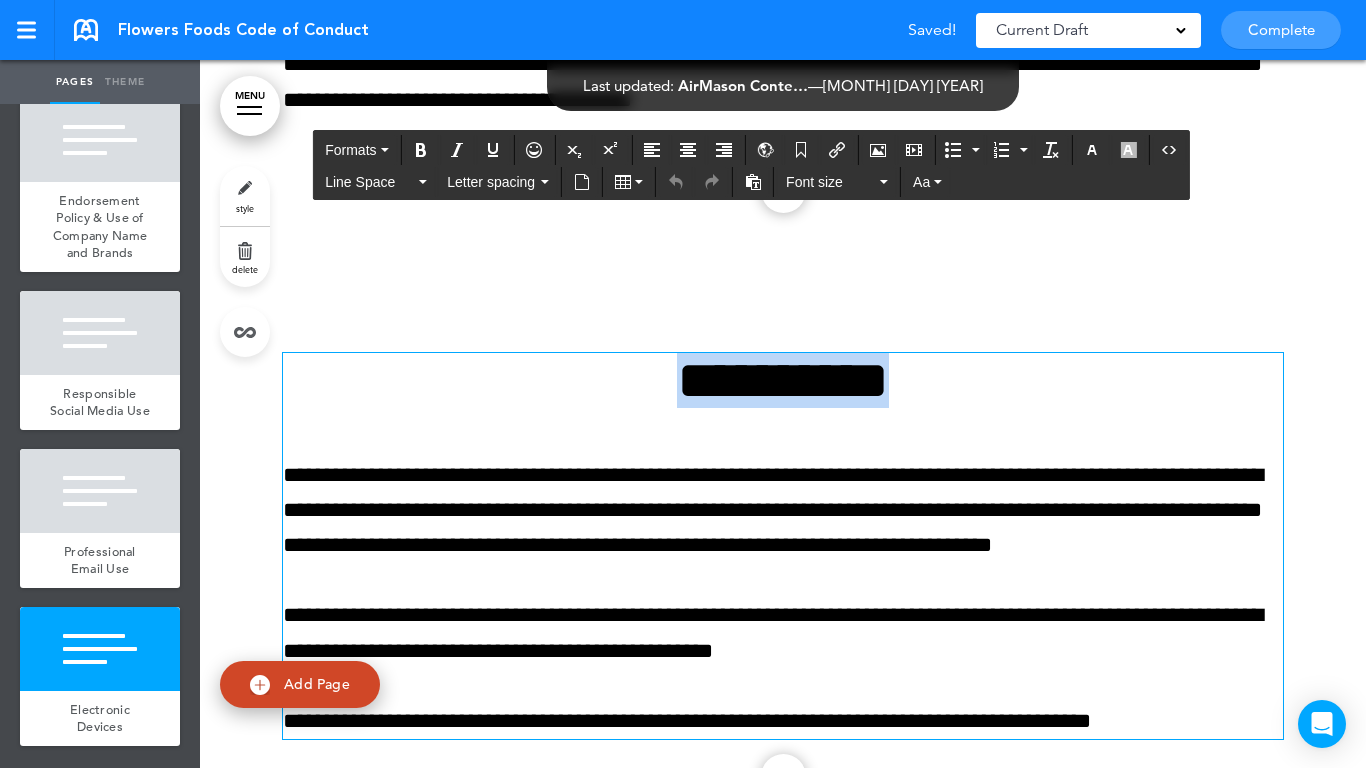 paste 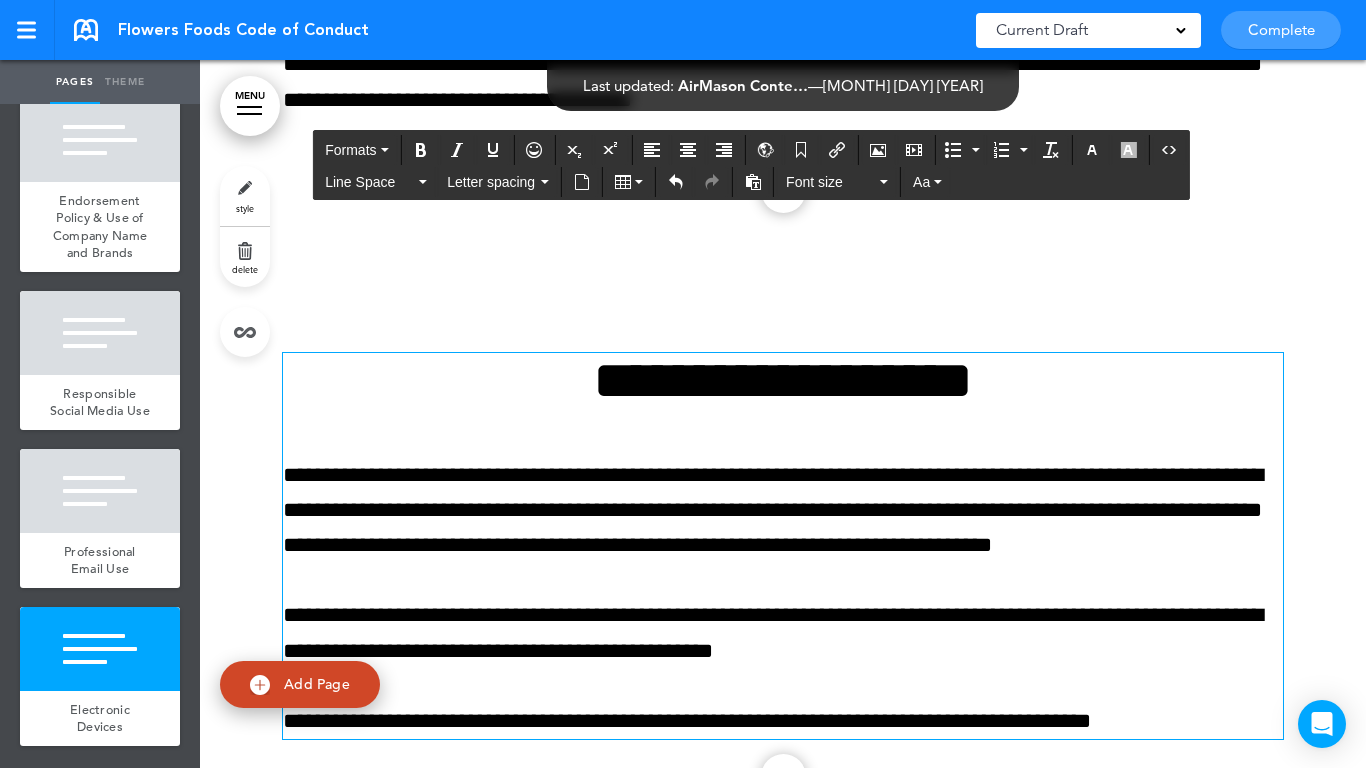 scroll, scrollTop: 21555, scrollLeft: 0, axis: vertical 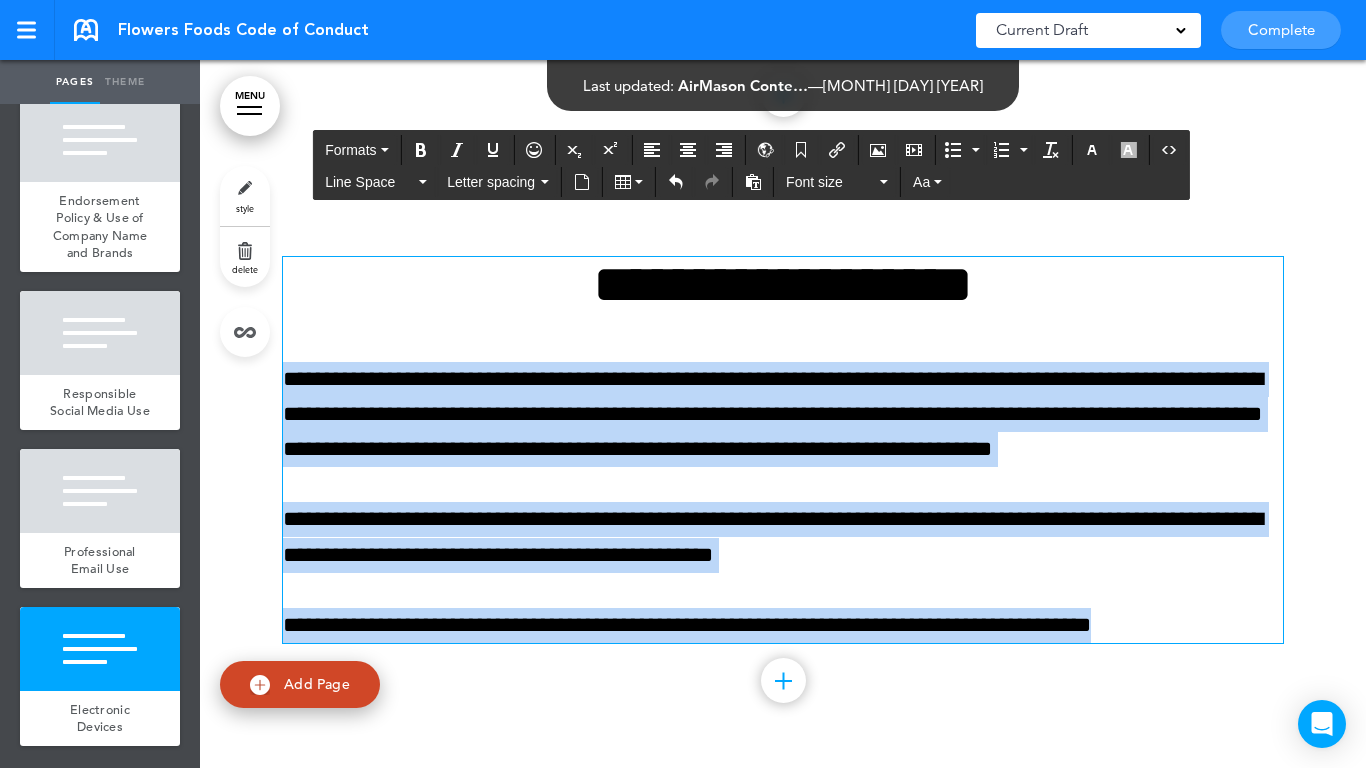 click on "Make this page common so it is available in other handbooks.
This handbook
Preview
Settings
Your Handbooks
Account
Manage Organization
My Account
Help
Logout
Flowers Foods Code of Conduct
Saved!
Current Draft
CURRENT DRAFT
Complete" at bounding box center (683, 384) 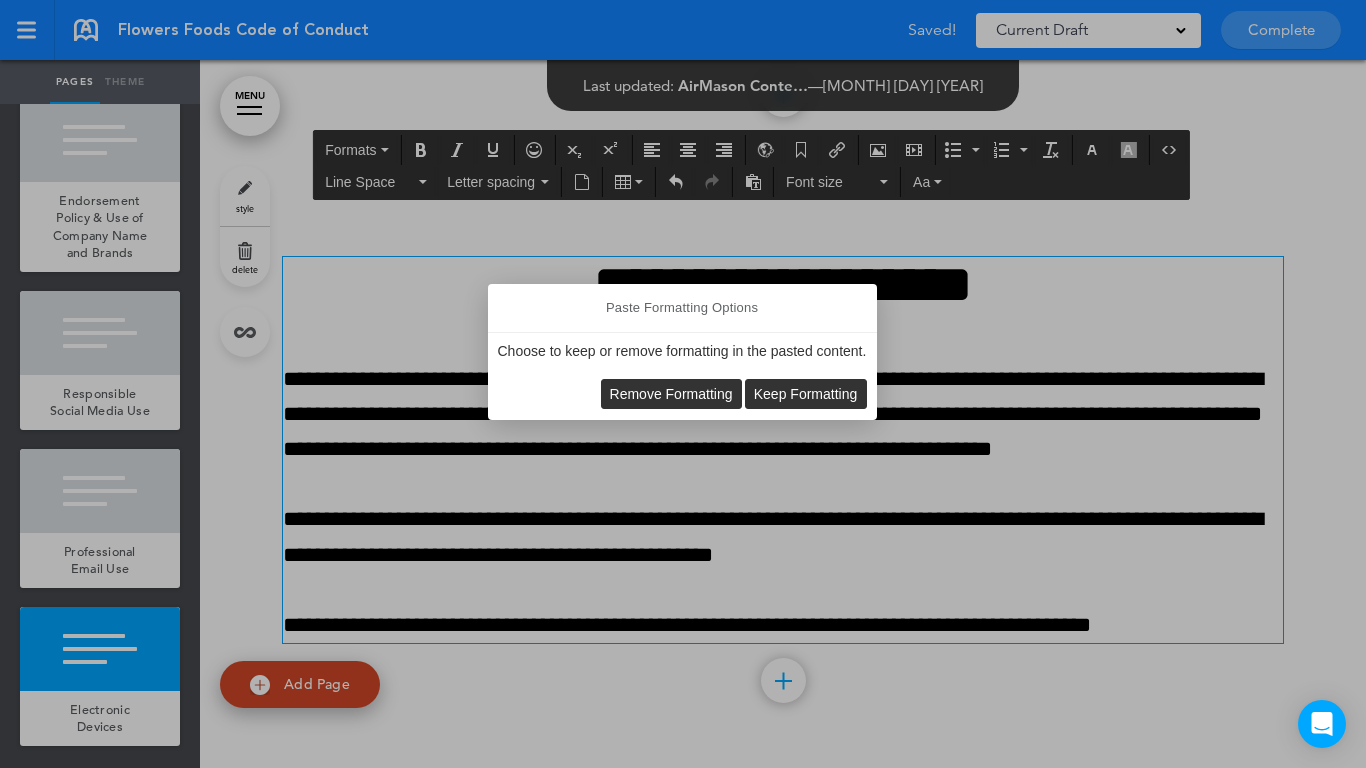 click on "Remove Formatting Keep Formatting" at bounding box center [682, 394] 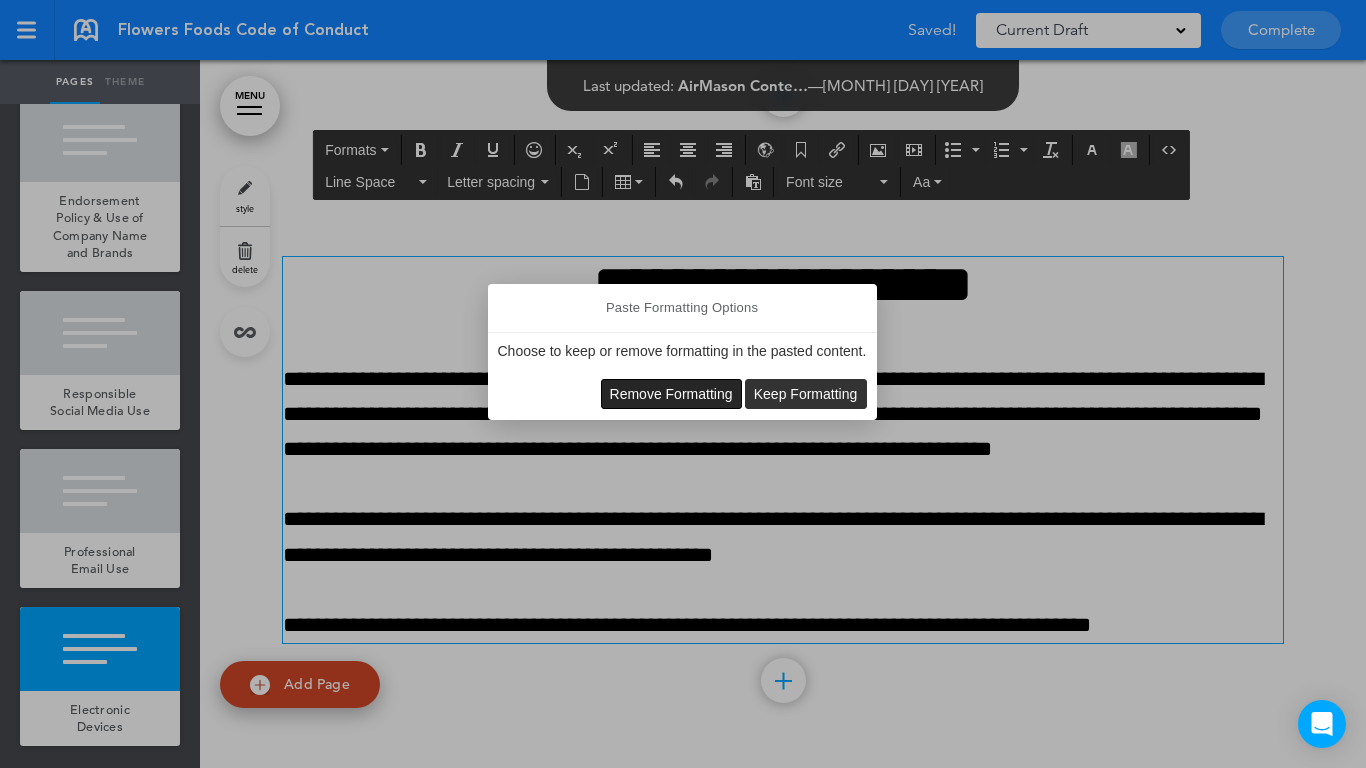 click on "Remove Formatting" at bounding box center (671, 394) 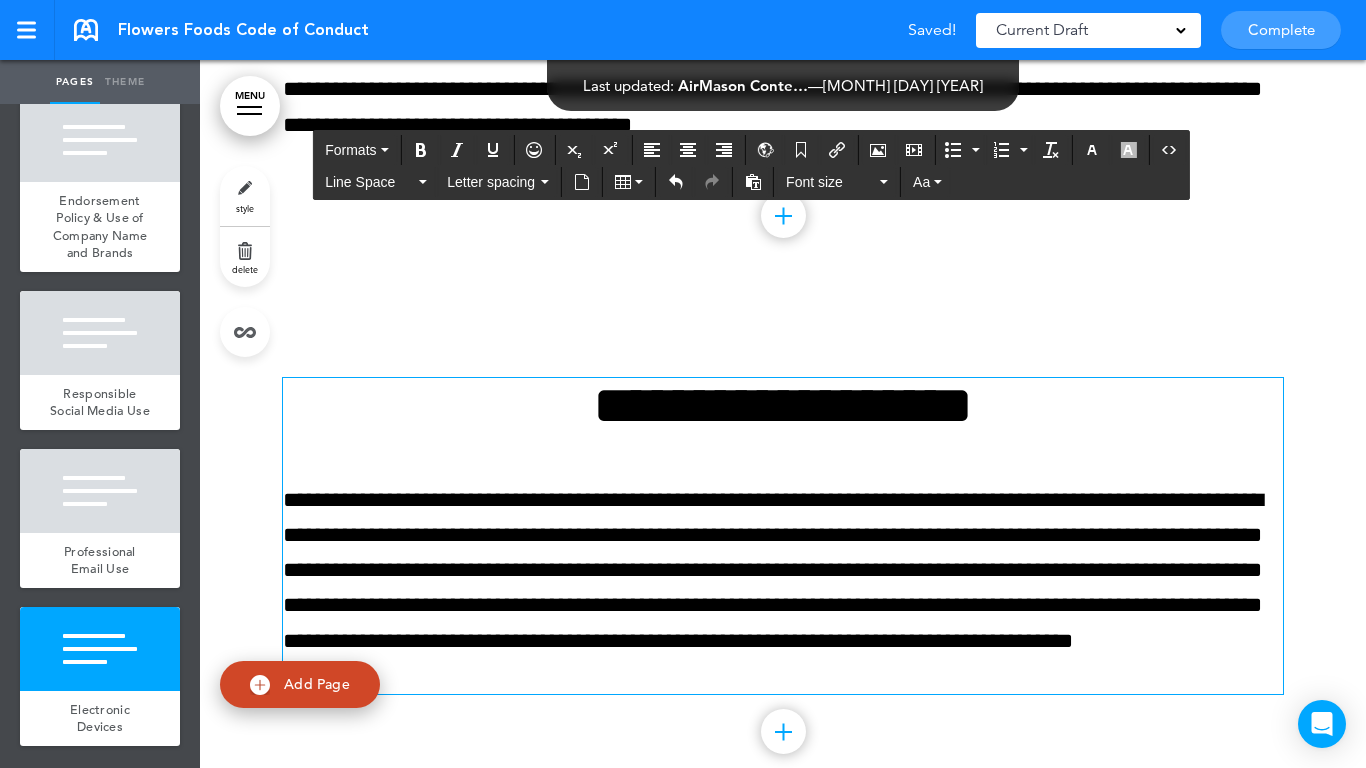 scroll, scrollTop: 21485, scrollLeft: 0, axis: vertical 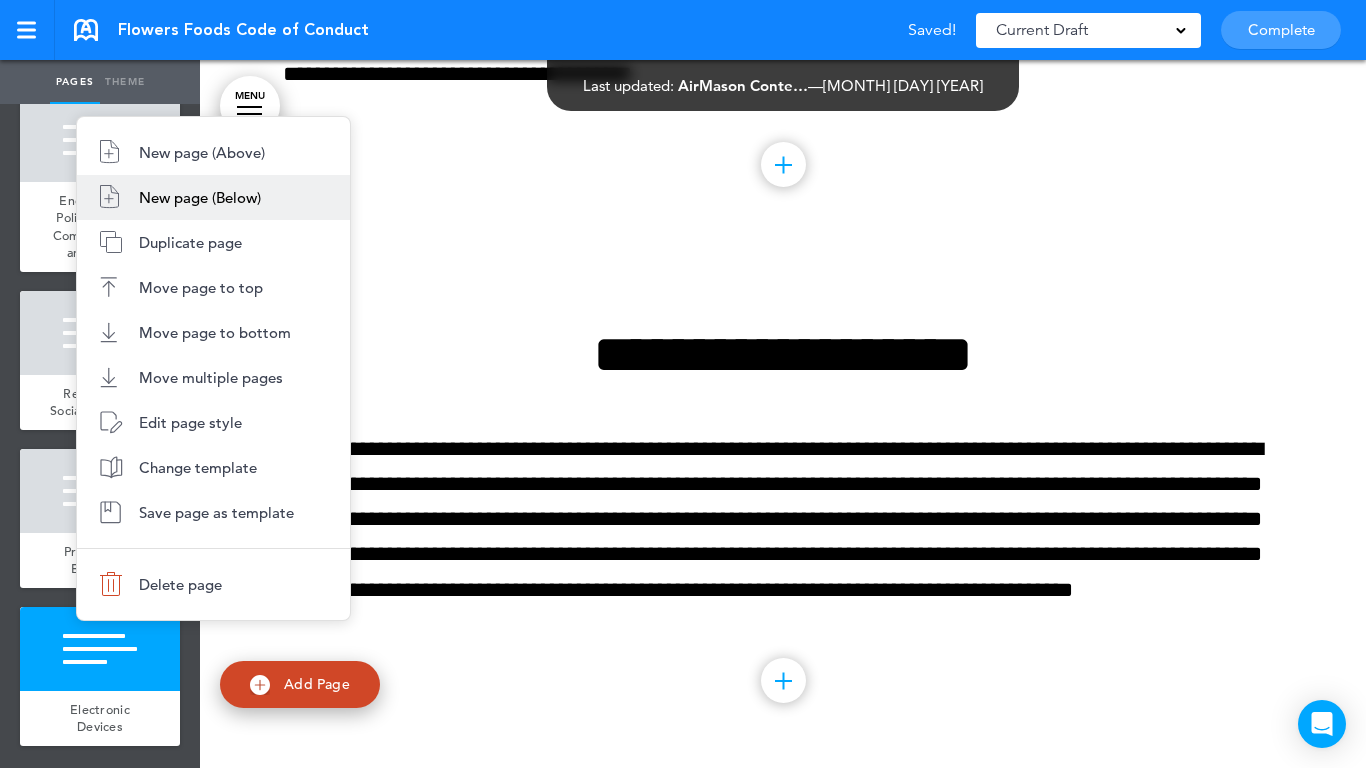 click on "New page (Below)" at bounding box center [200, 197] 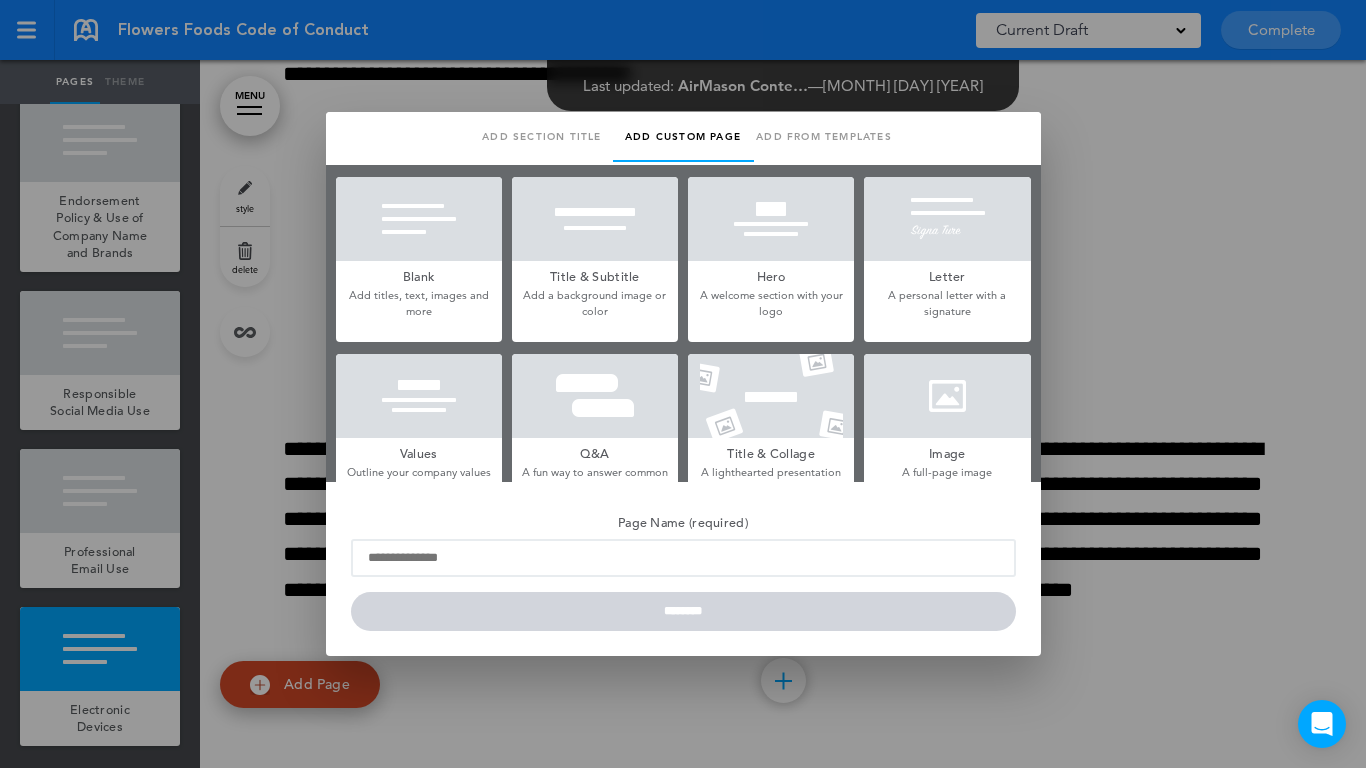 click at bounding box center [419, 219] 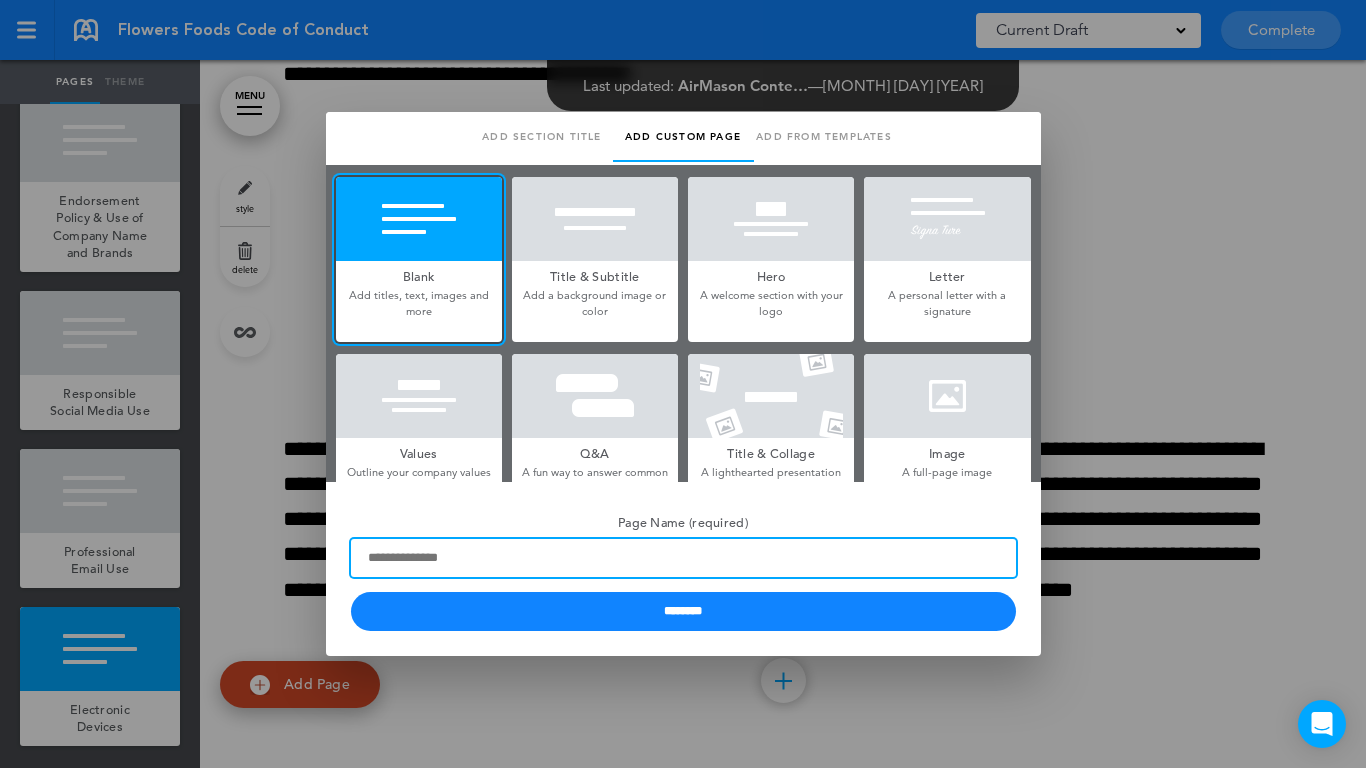 paste on "**********" 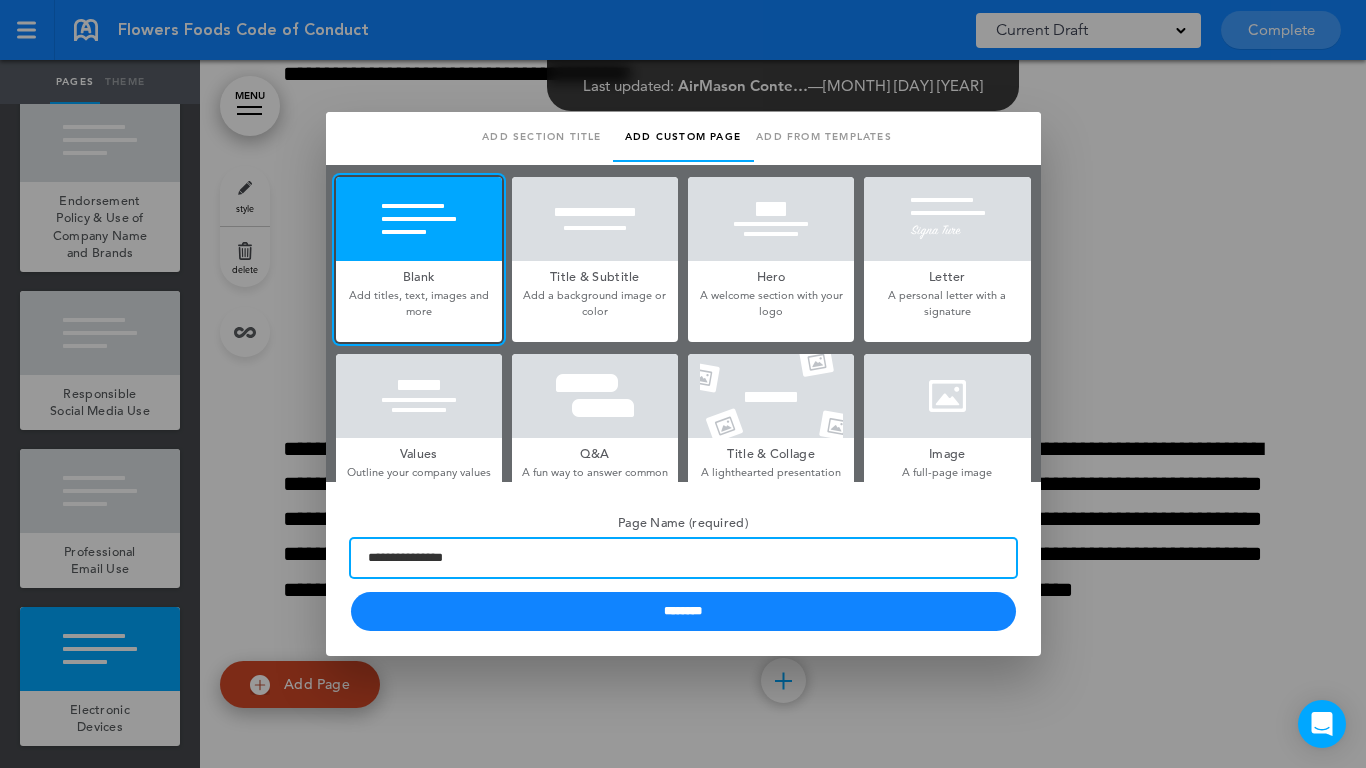click on "**********" at bounding box center (683, 558) 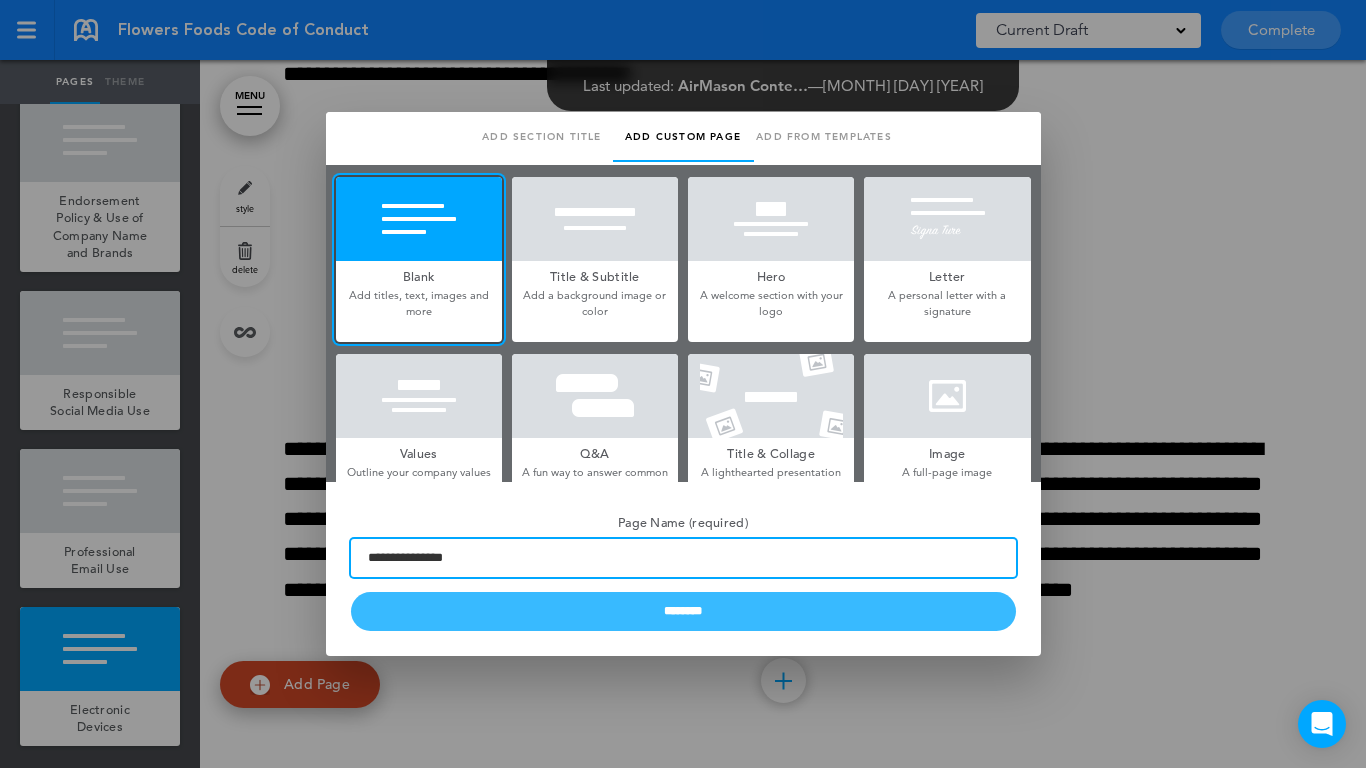 type on "**********" 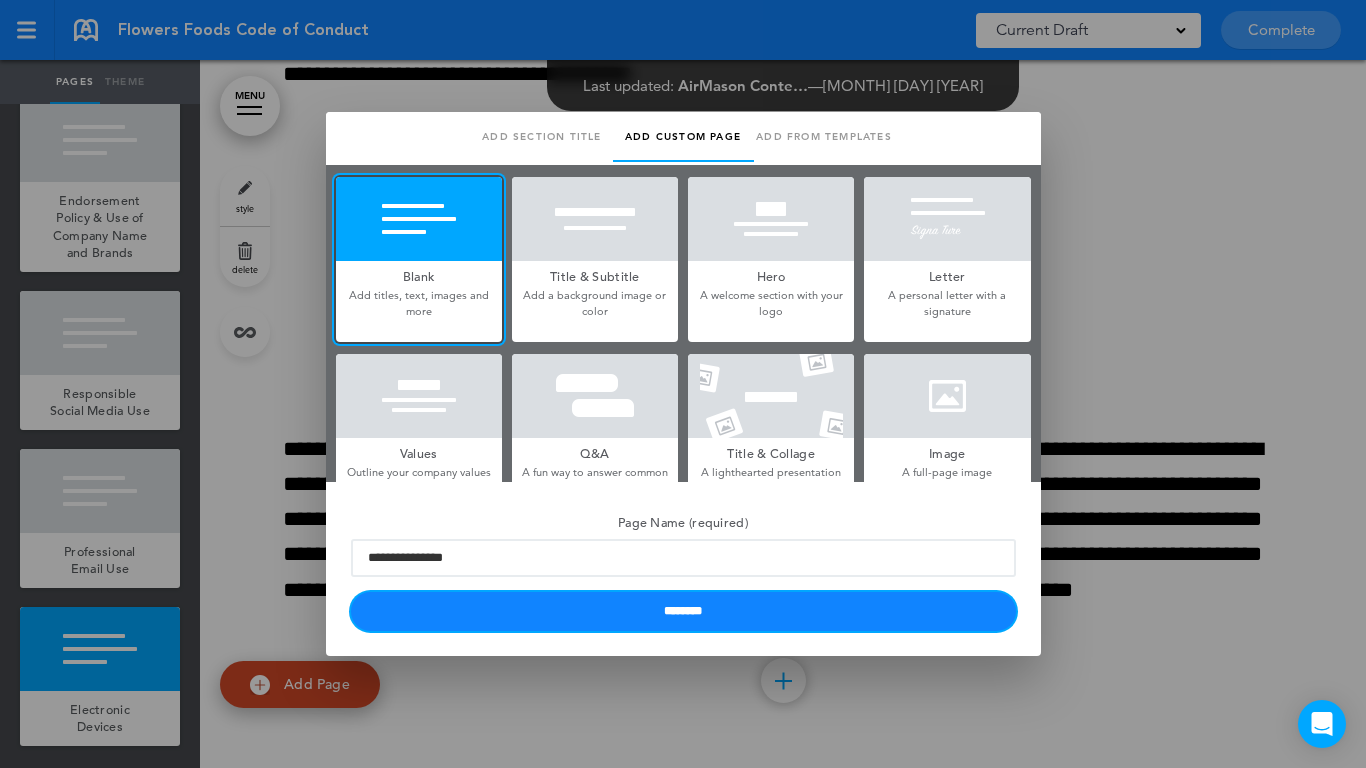 click on "********" at bounding box center [683, 611] 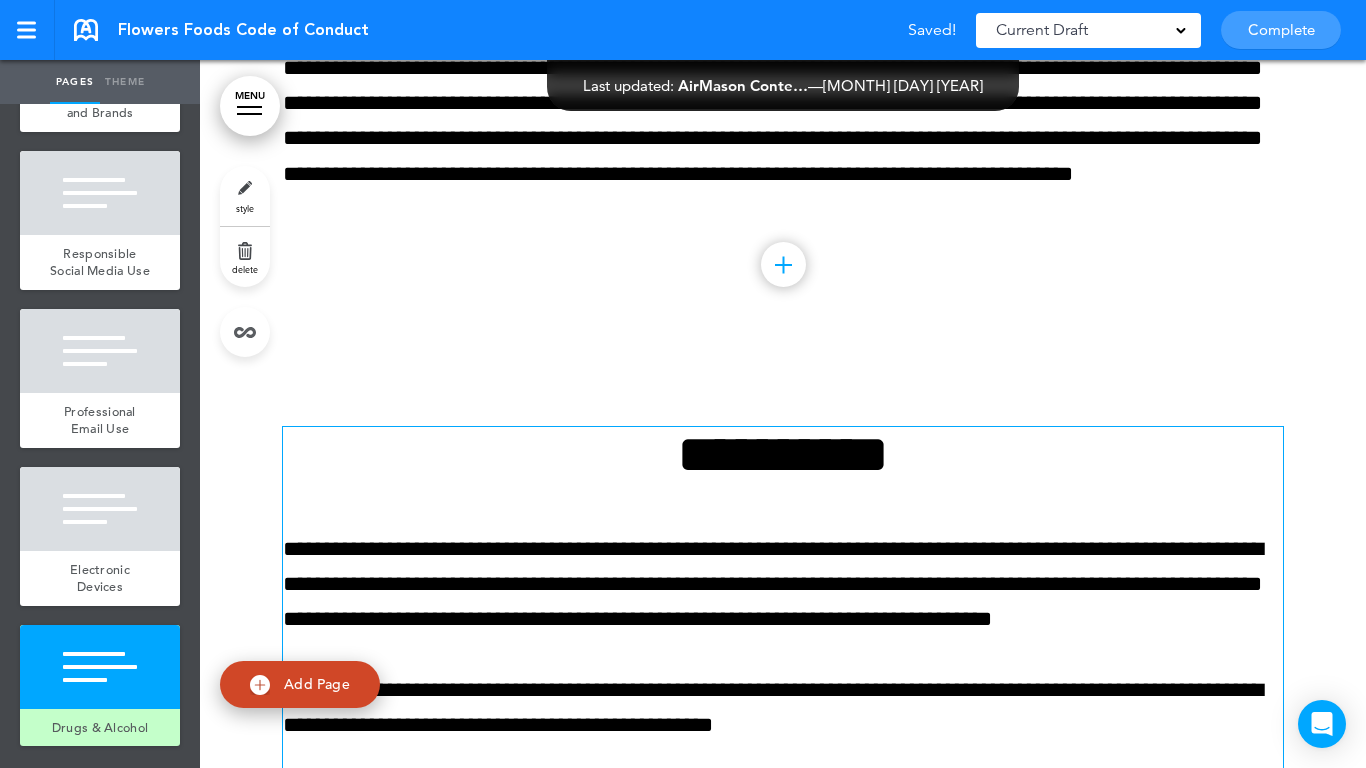 scroll, scrollTop: 21885, scrollLeft: 0, axis: vertical 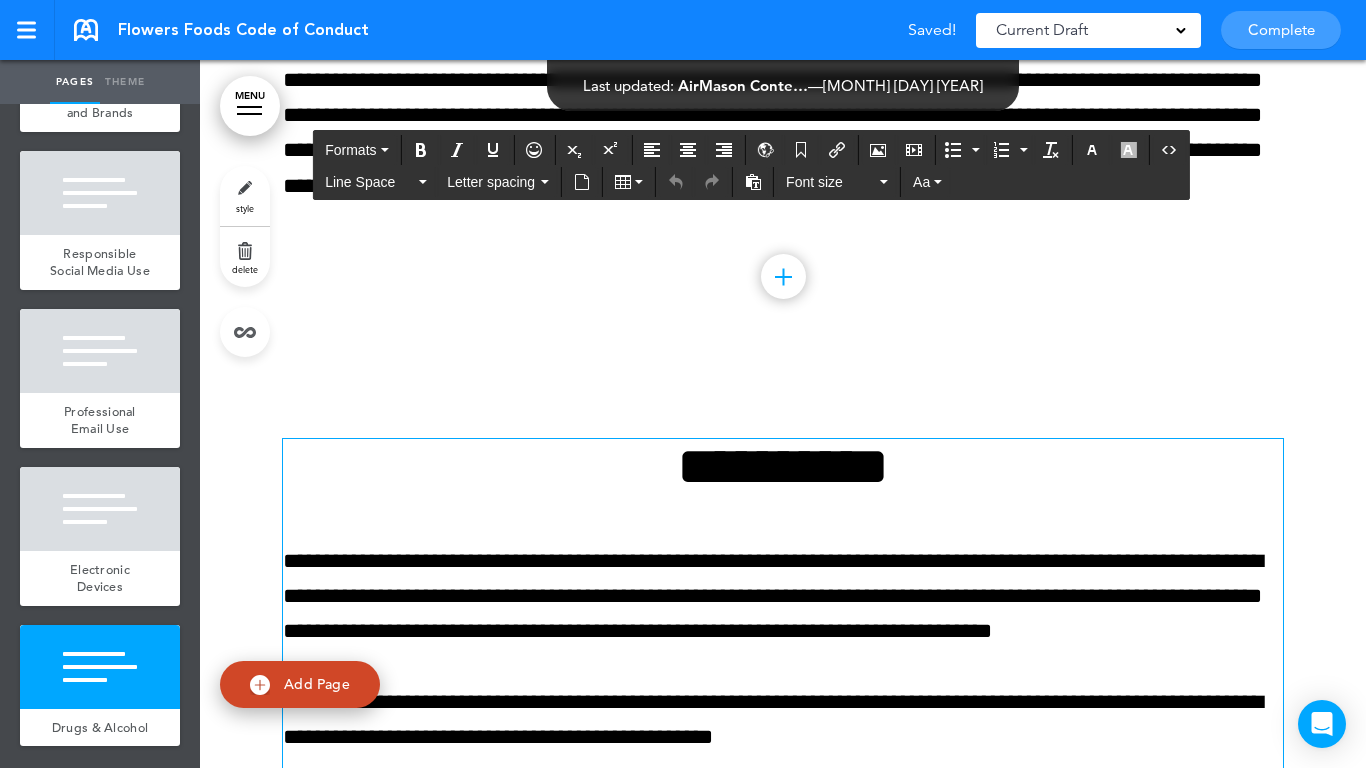 click on "**********" at bounding box center (783, 466) 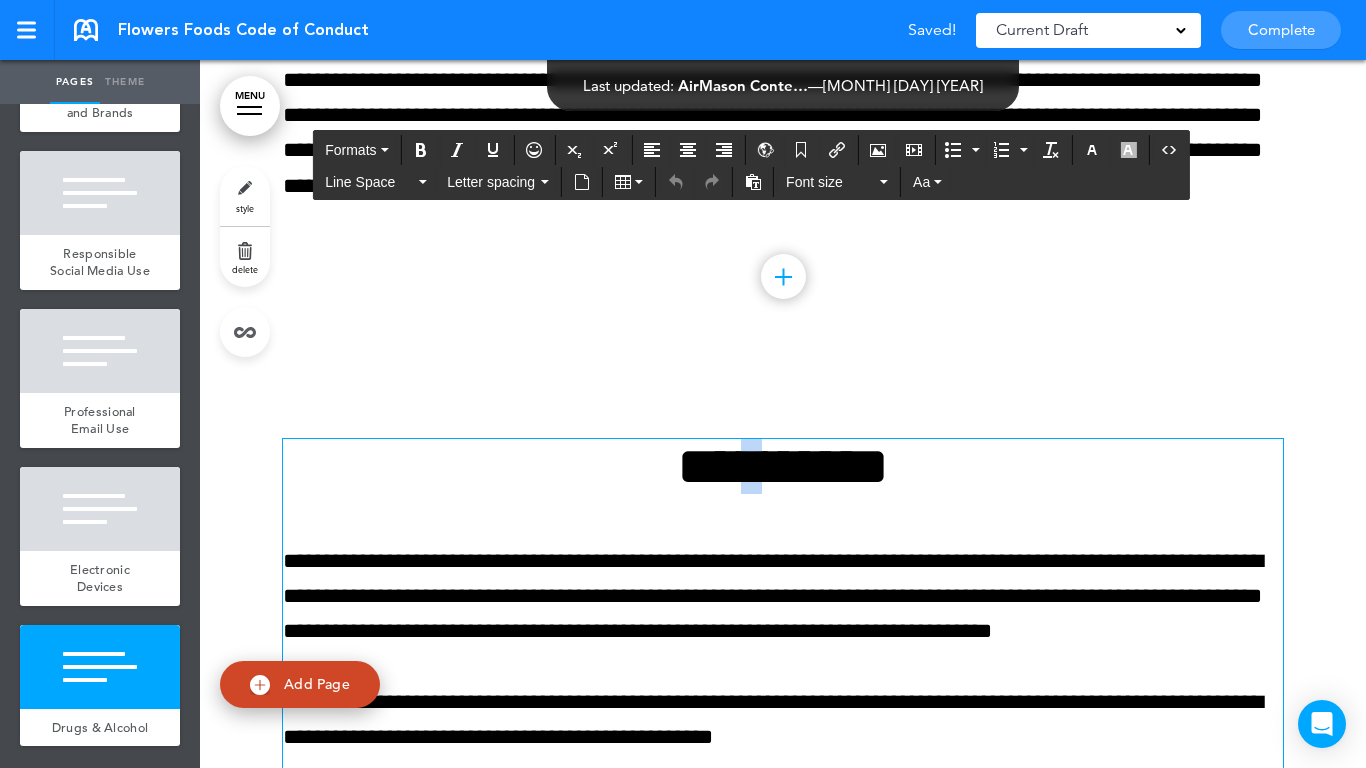 click on "**********" at bounding box center [783, 466] 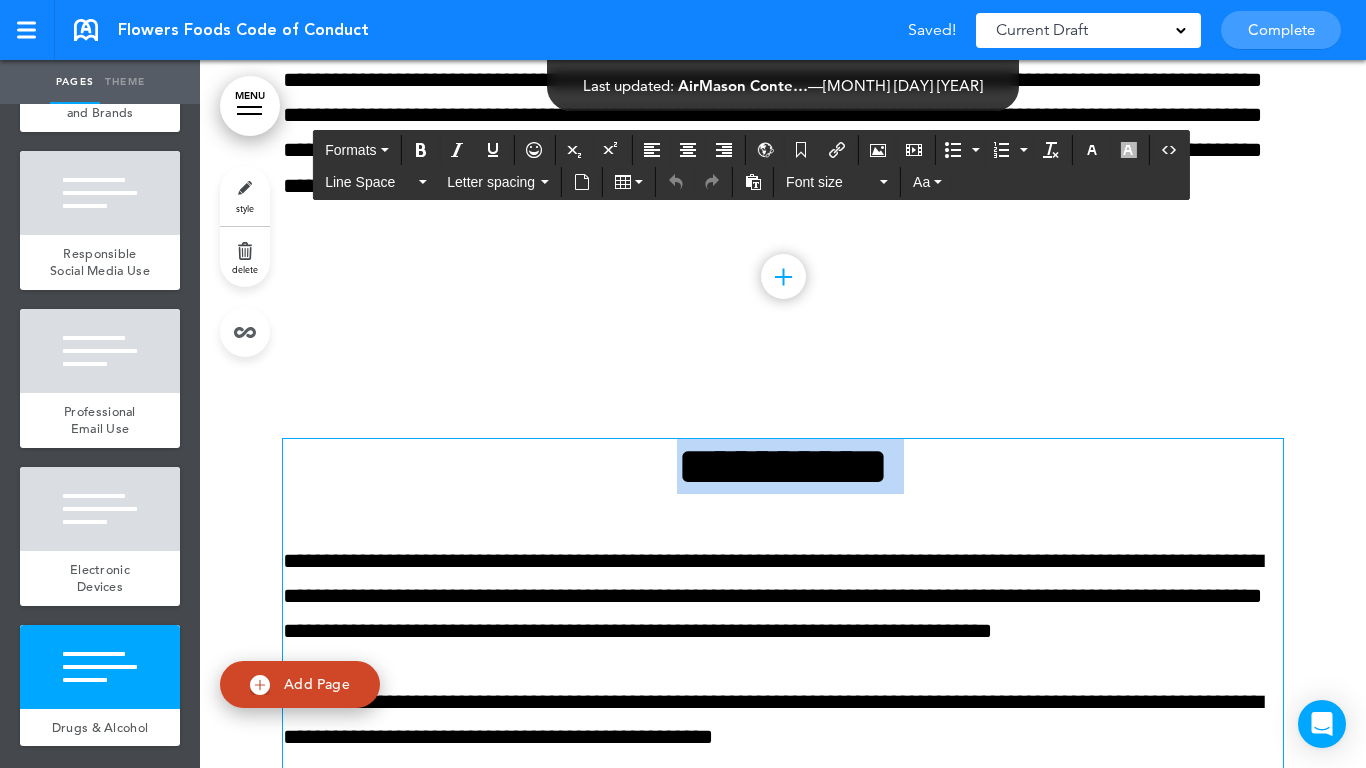 click on "**********" at bounding box center (783, 466) 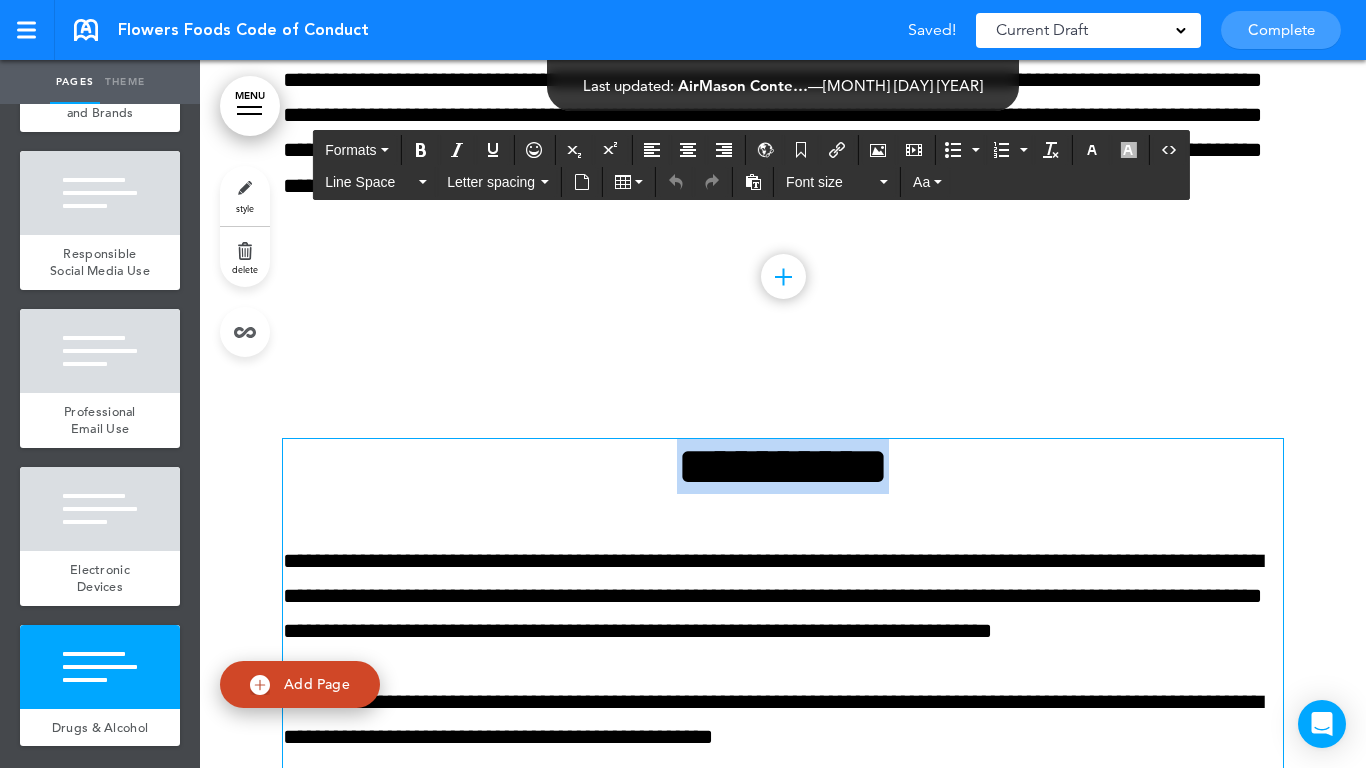 paste 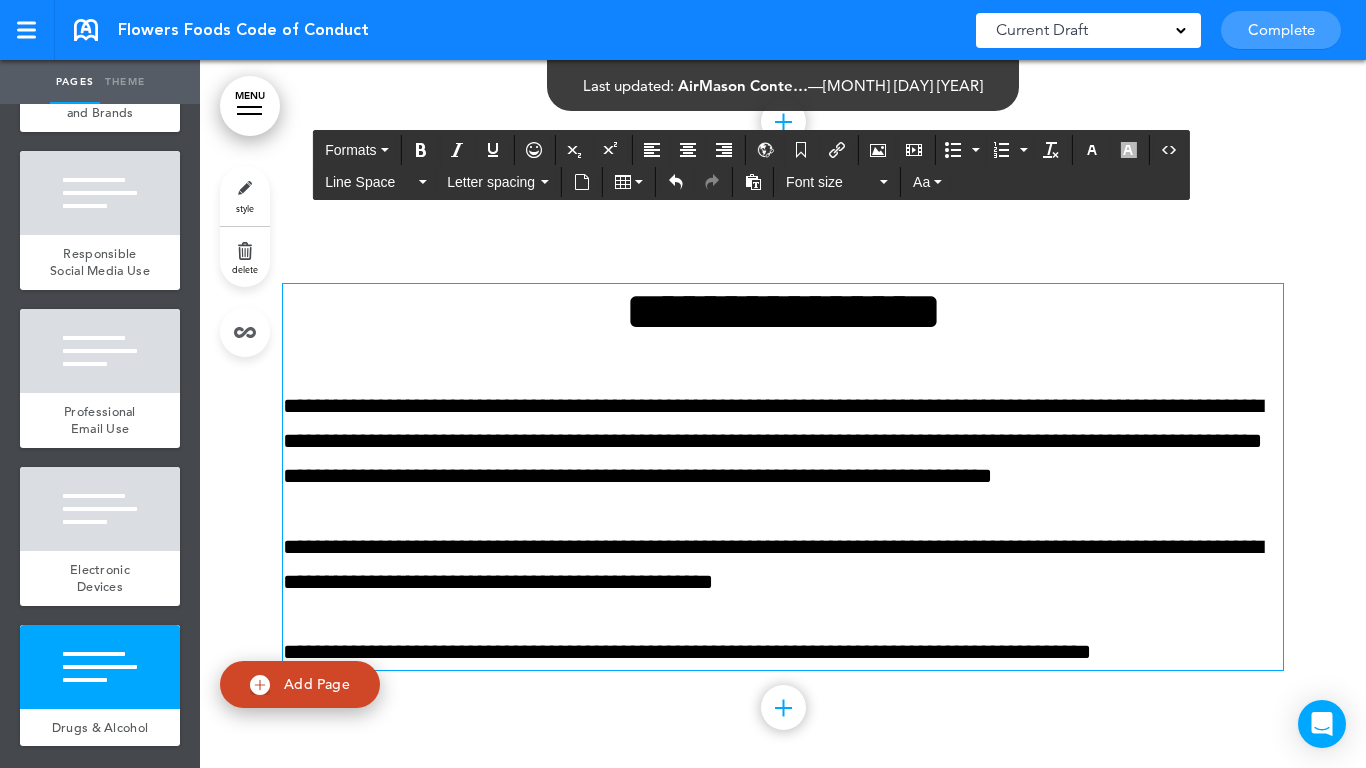 scroll, scrollTop: 22071, scrollLeft: 0, axis: vertical 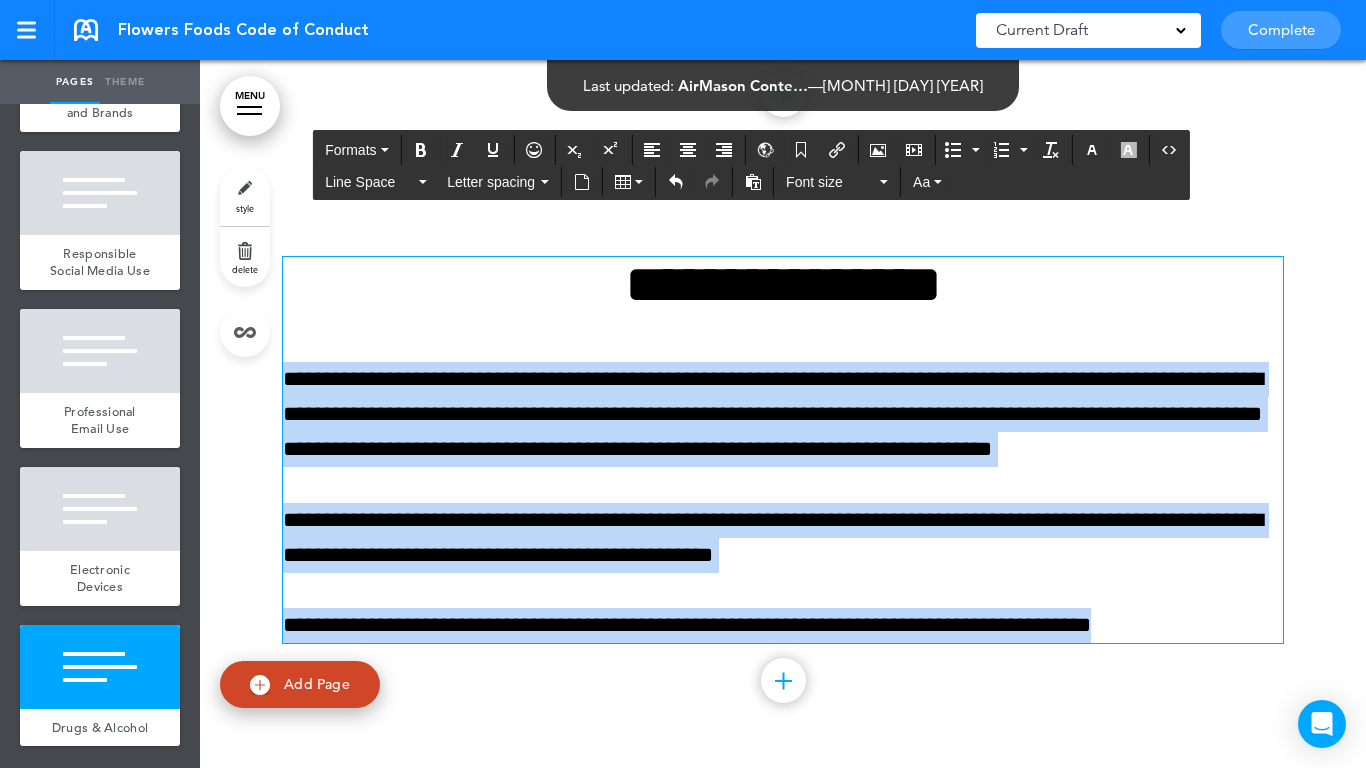 click on "Make this page common so it is available in other handbooks.
This handbook
Preview
Settings
Your Handbooks
Account
Manage Organization
My Account
Help
Logout
Flowers Foods Code of Conduct
Saved!
Current Draft
CURRENT DRAFT
Complete" at bounding box center [683, 384] 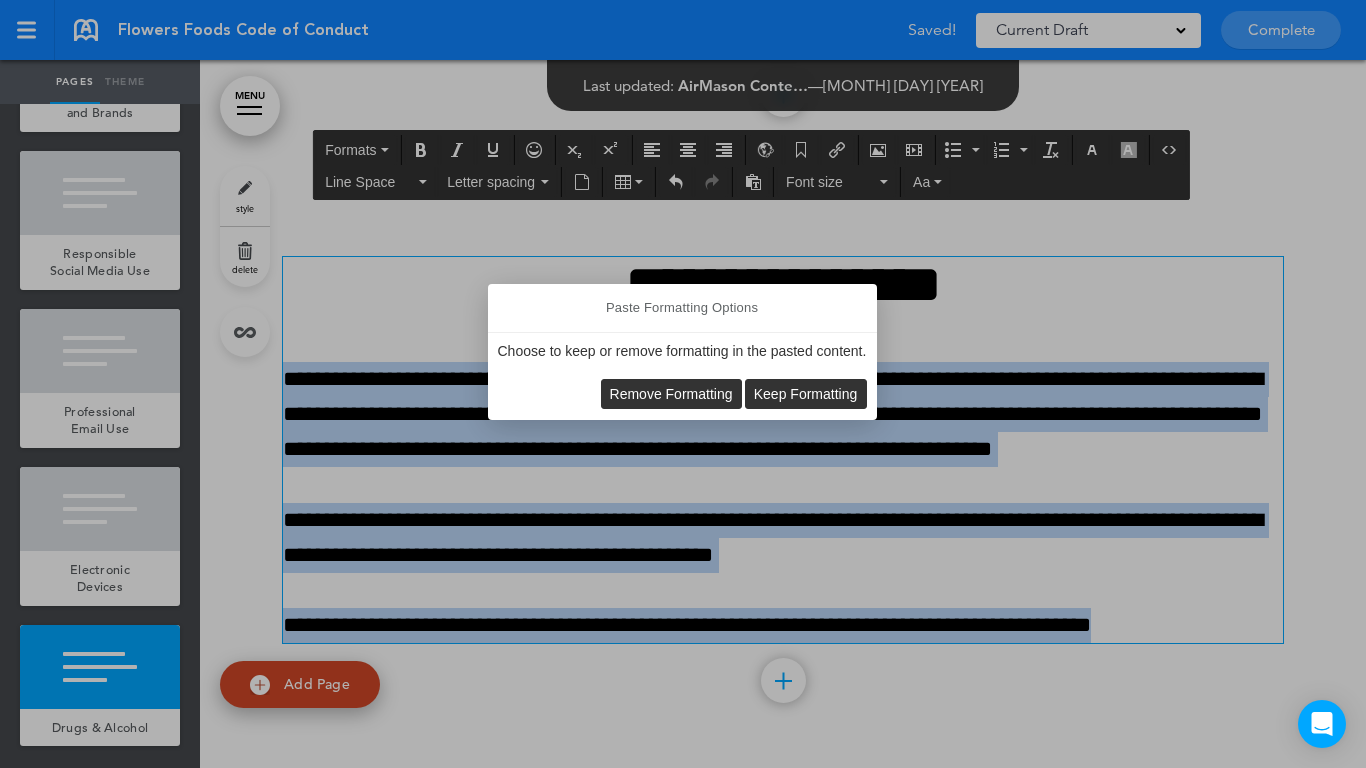 drag, startPoint x: 624, startPoint y: 386, endPoint x: 633, endPoint y: 391, distance: 10.29563 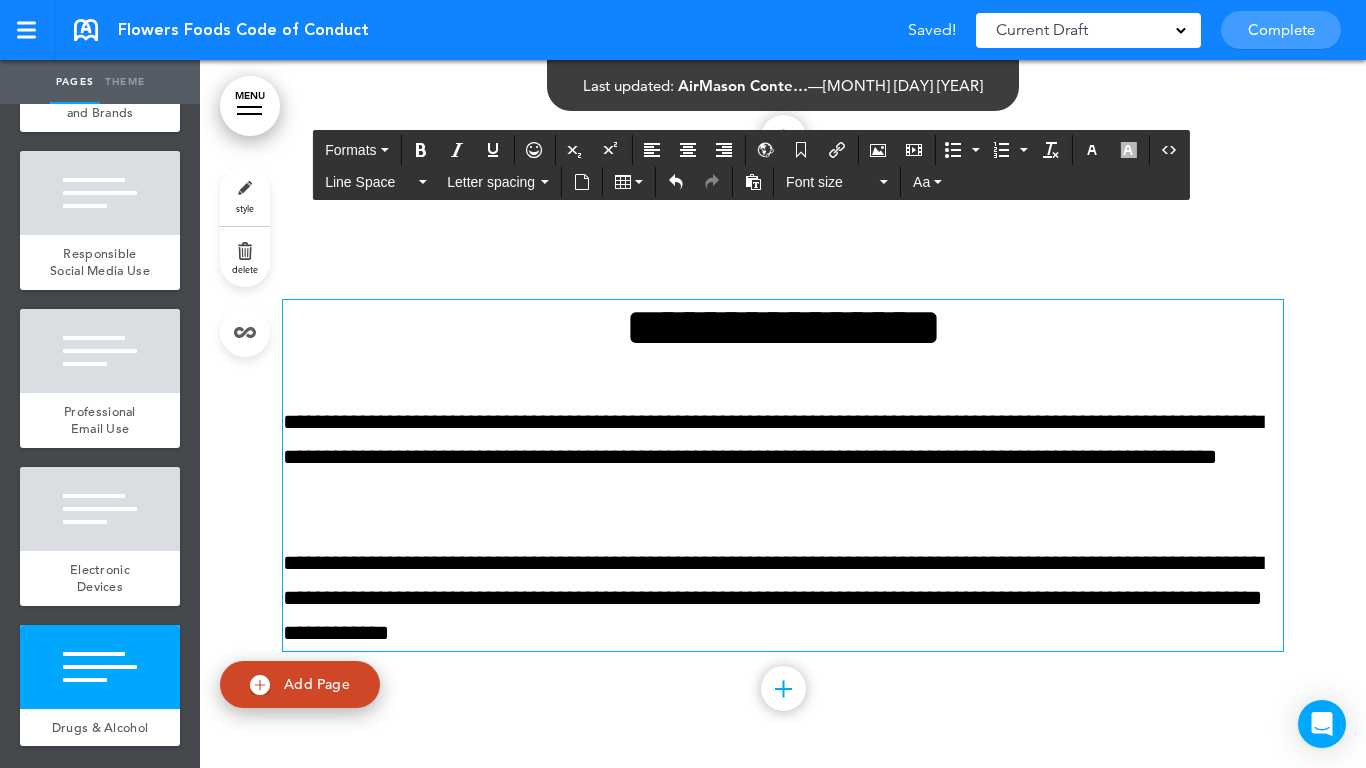 scroll, scrollTop: 22025, scrollLeft: 0, axis: vertical 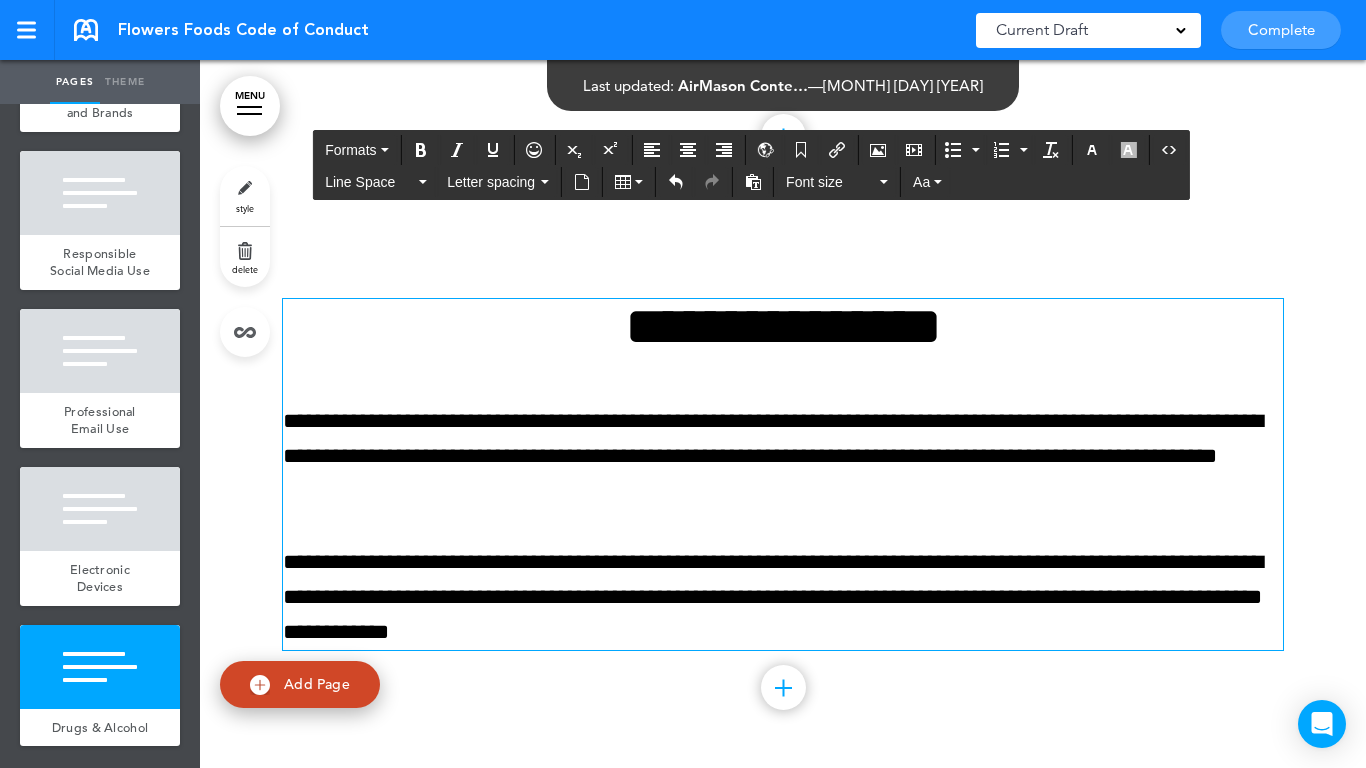click on "**********" at bounding box center (783, 457) 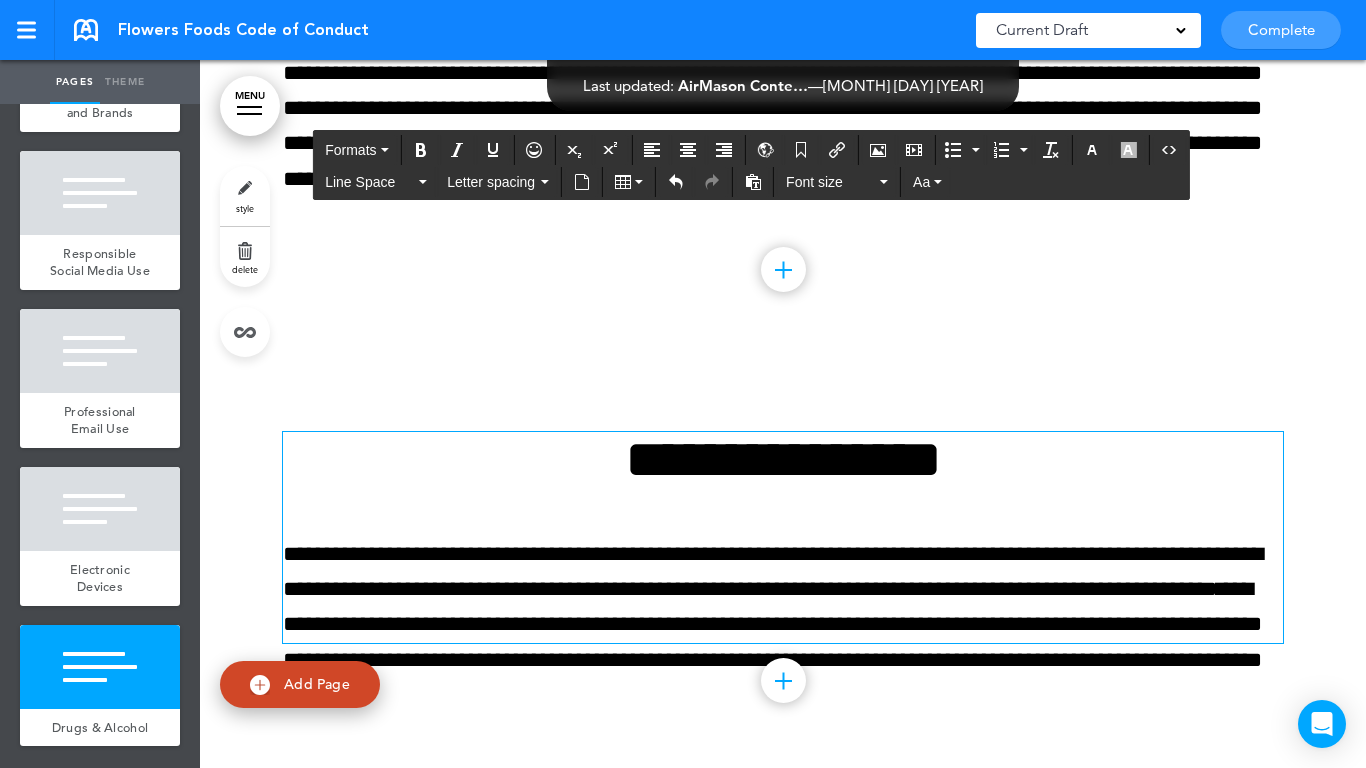 scroll, scrollTop: 21966, scrollLeft: 0, axis: vertical 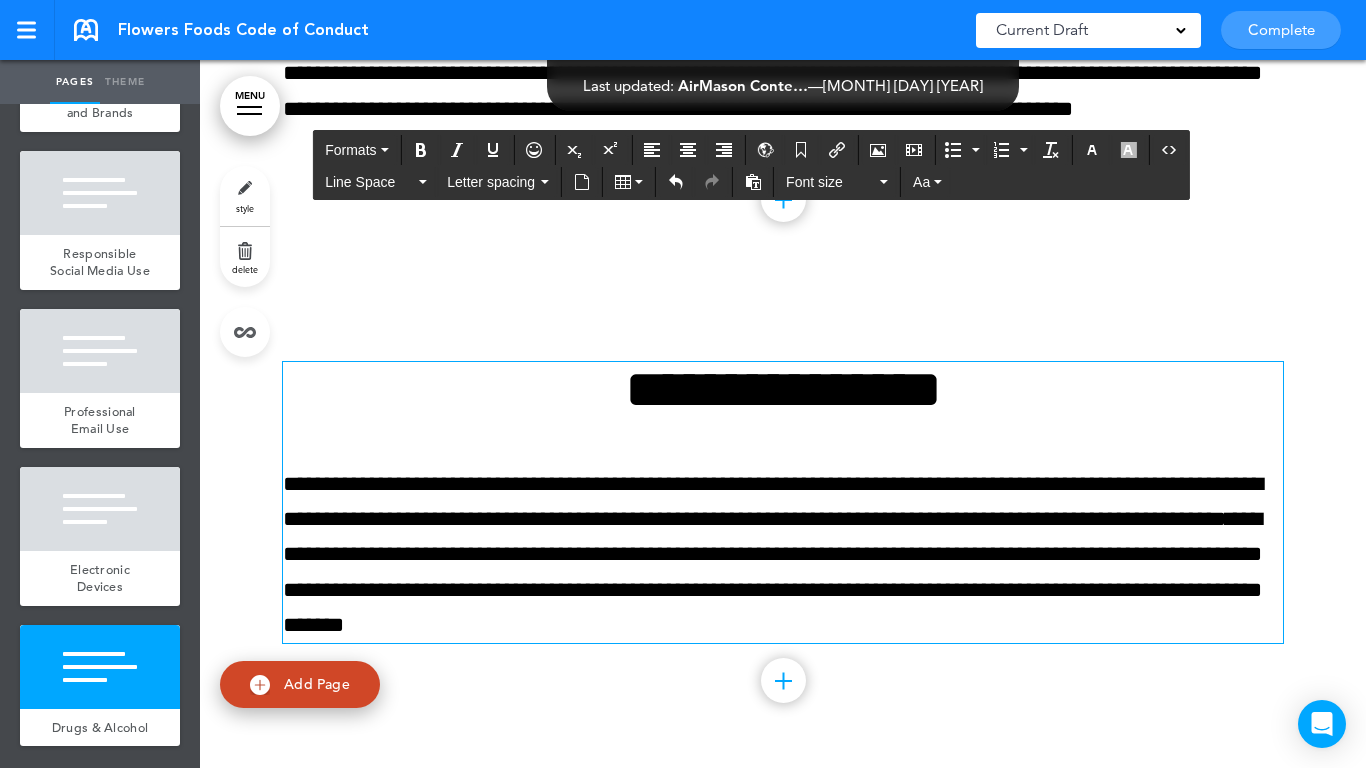 drag, startPoint x: 77, startPoint y: 671, endPoint x: 97, endPoint y: 641, distance: 36.05551 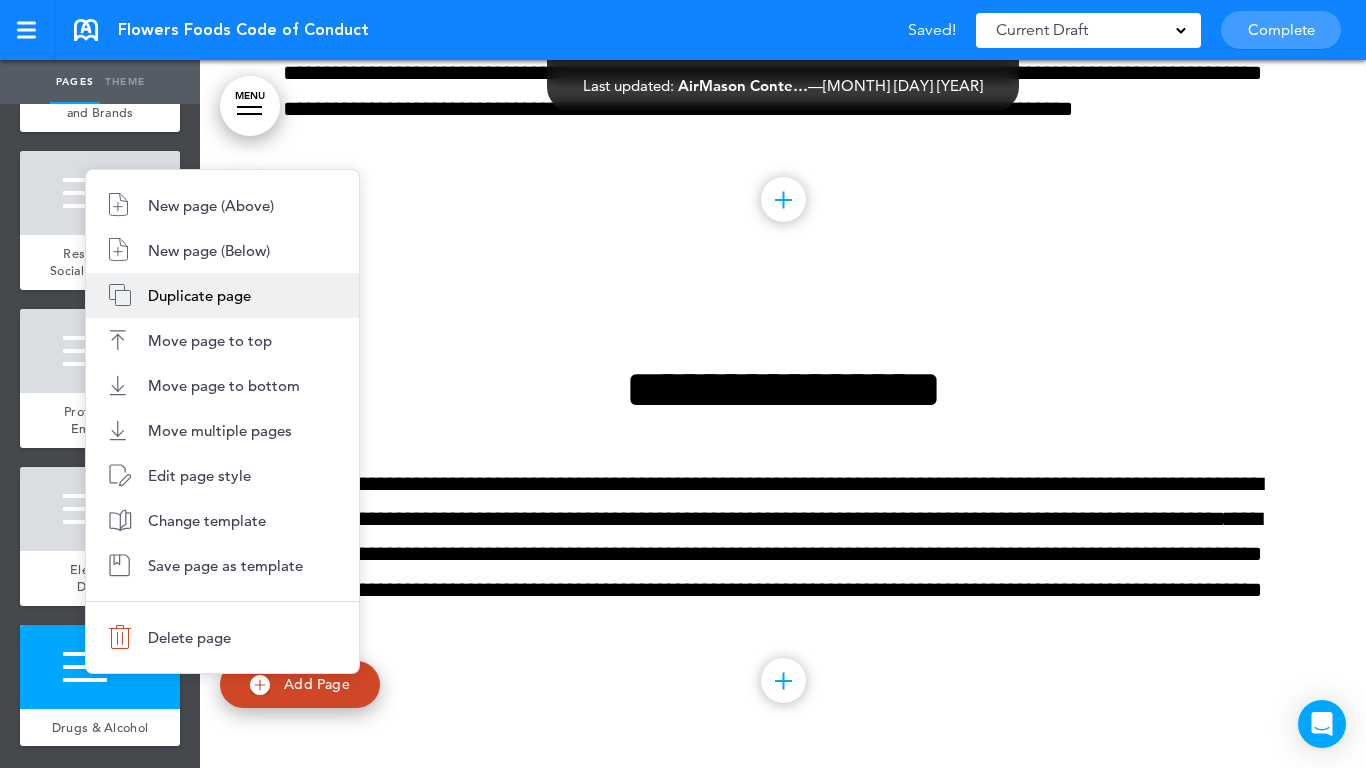 click on "New page (Below)" at bounding box center (209, 250) 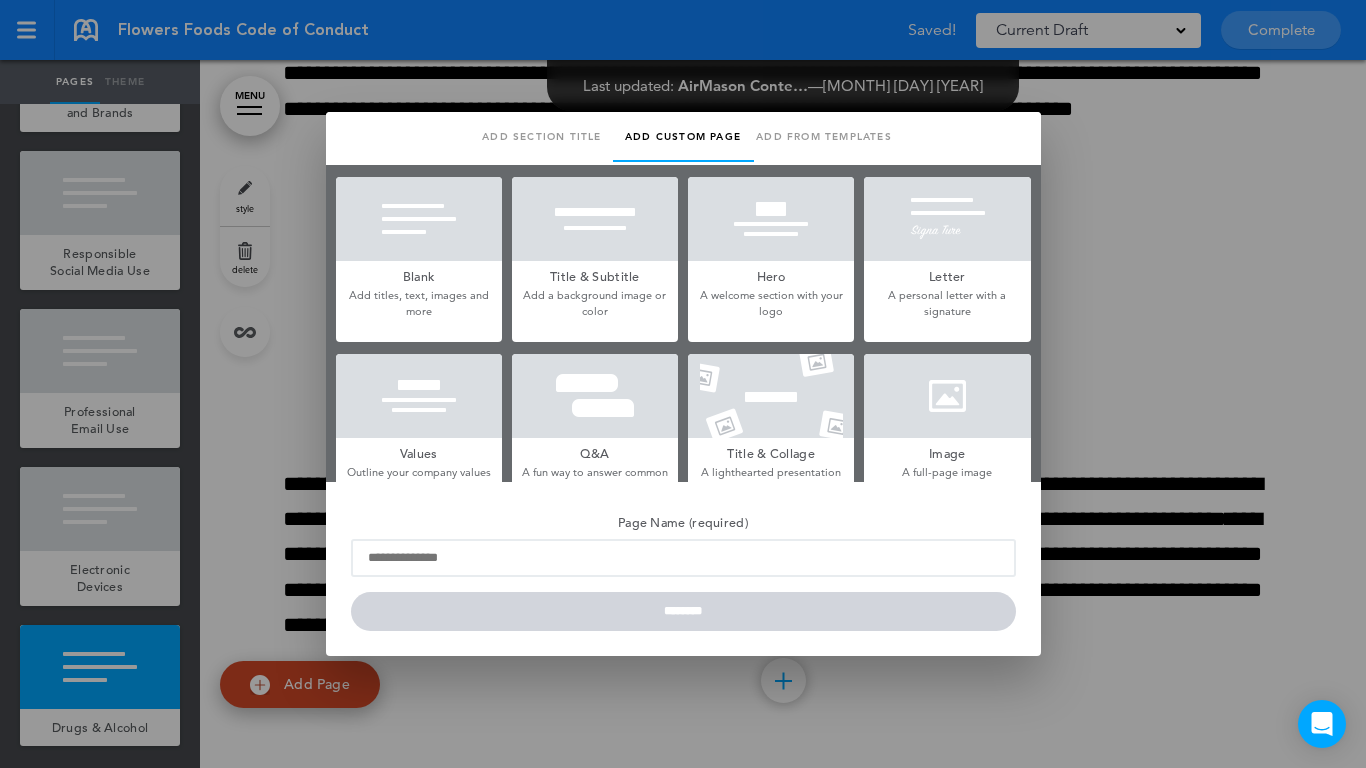 click at bounding box center (419, 219) 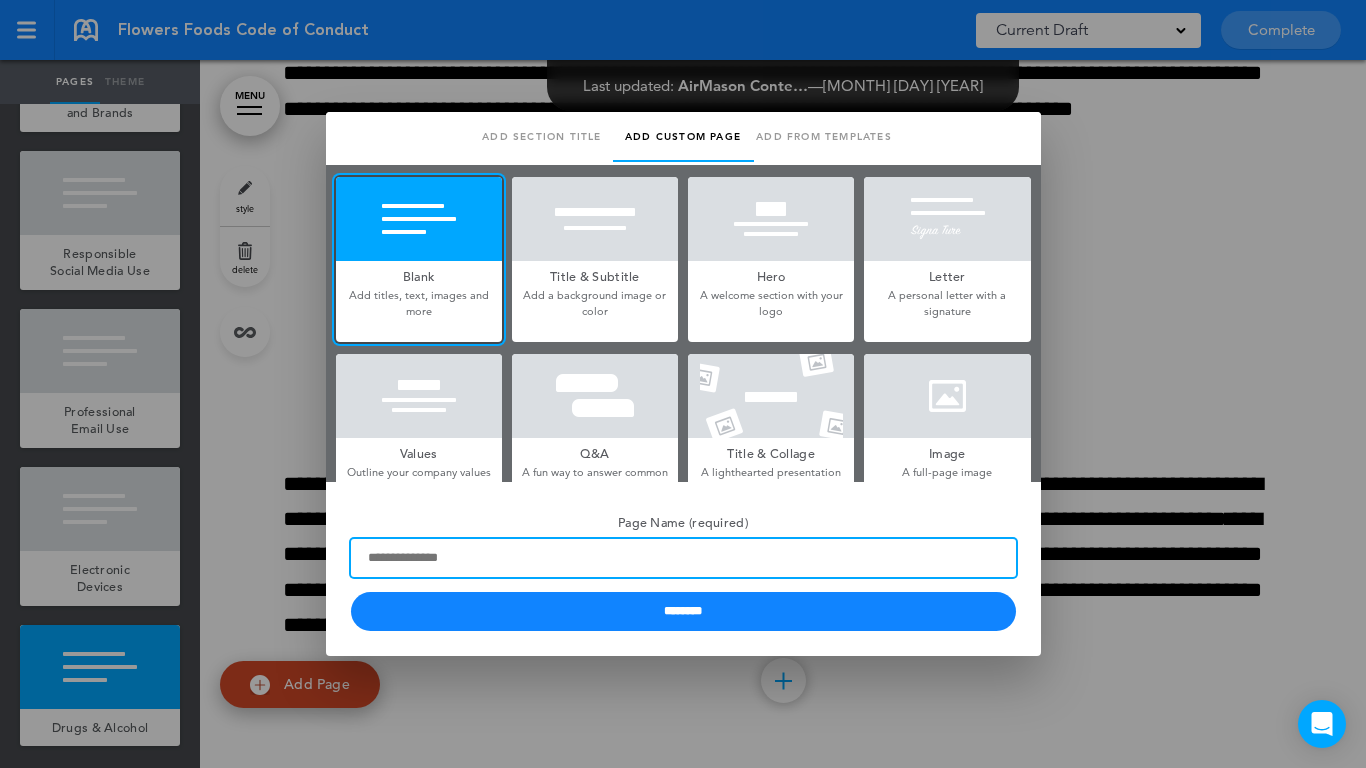 paste on "**********" 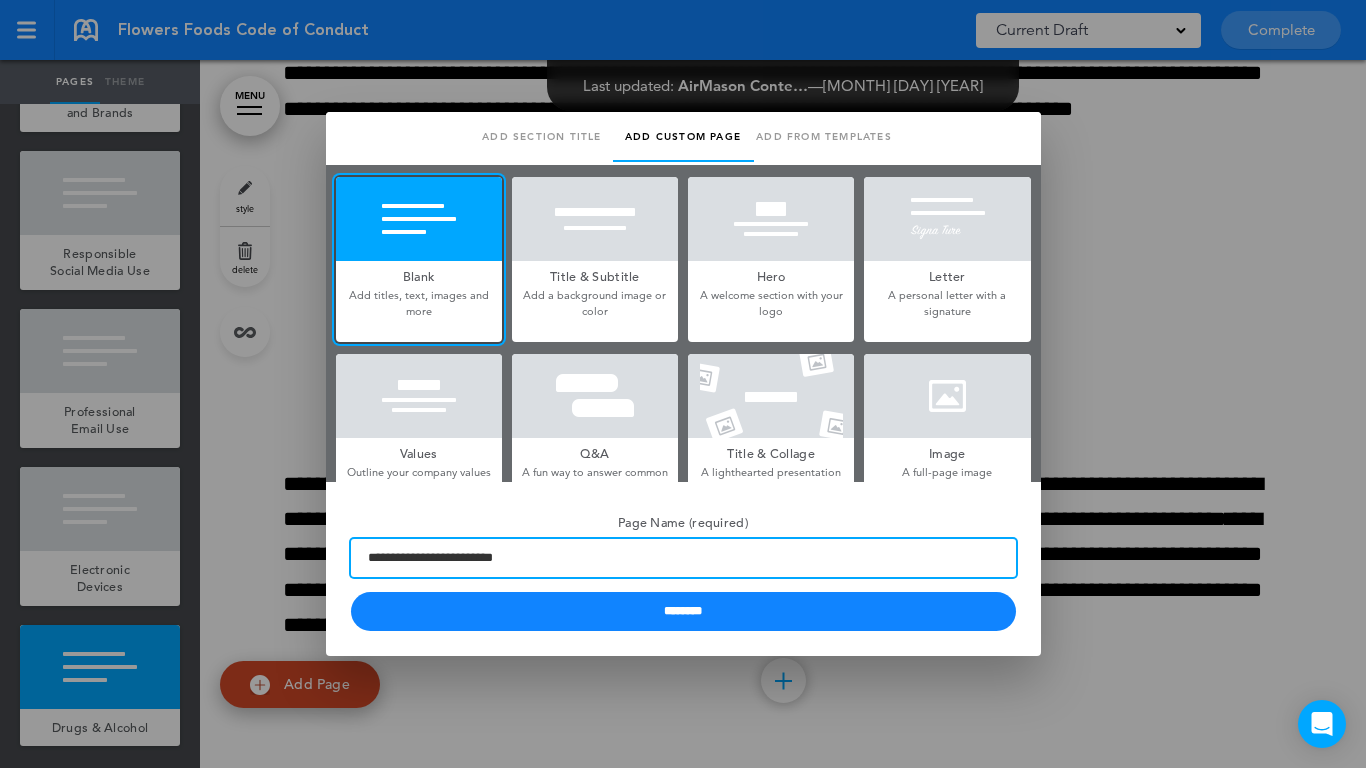 type on "**********" 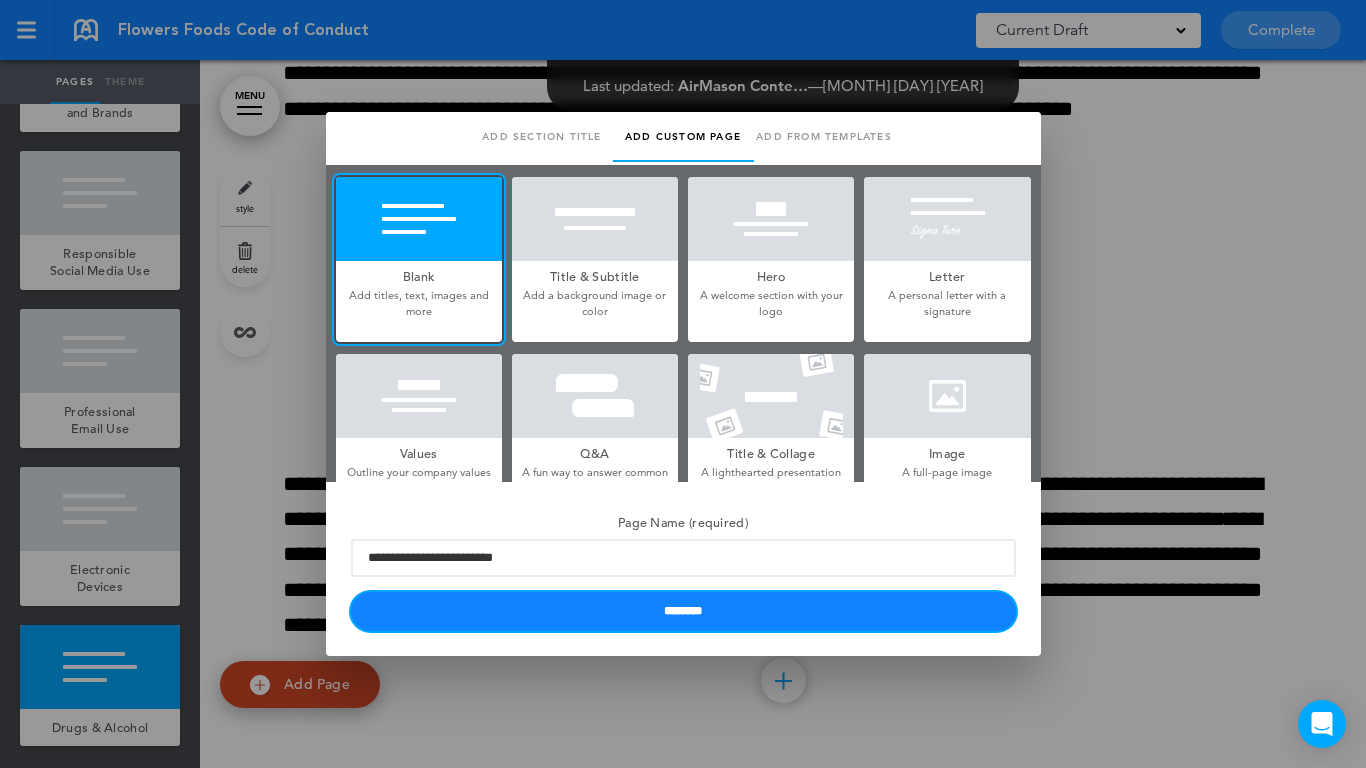 click on "********" at bounding box center (683, 611) 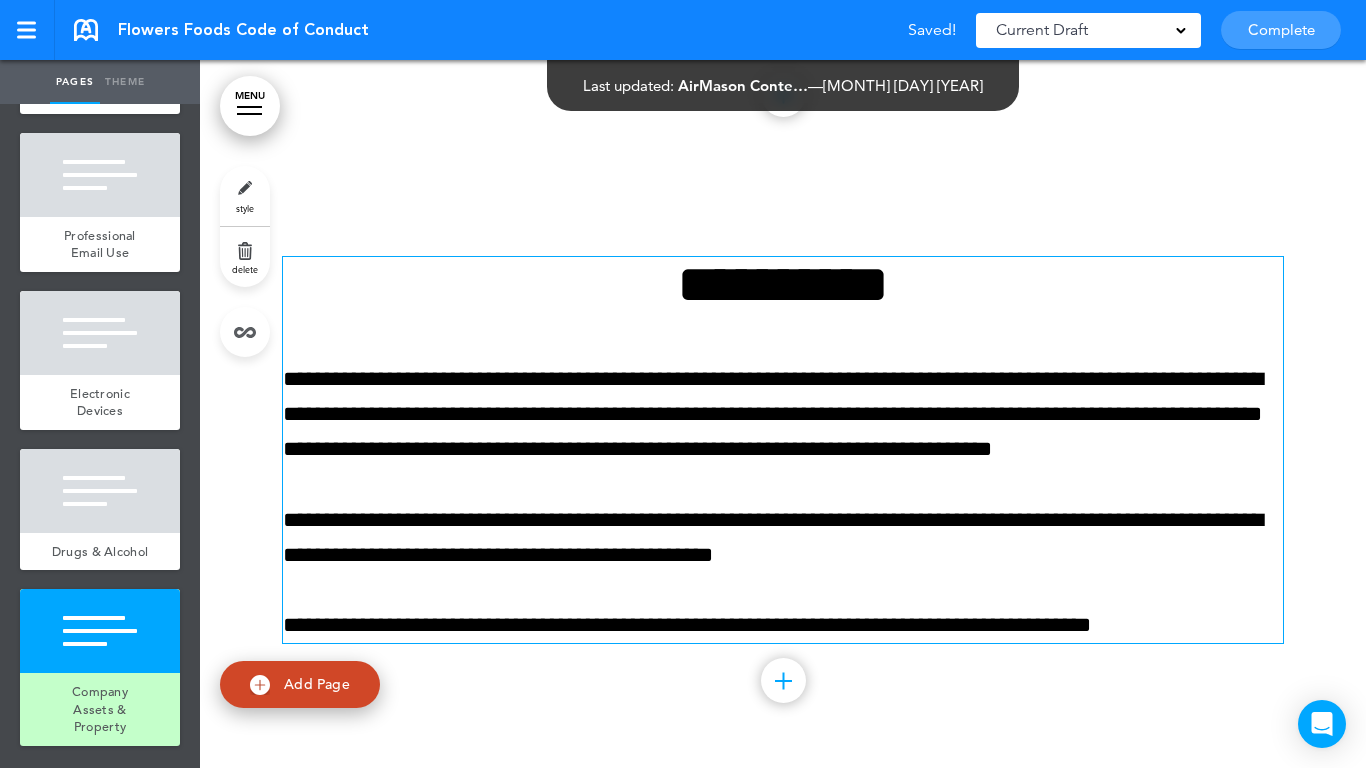 scroll, scrollTop: 22452, scrollLeft: 0, axis: vertical 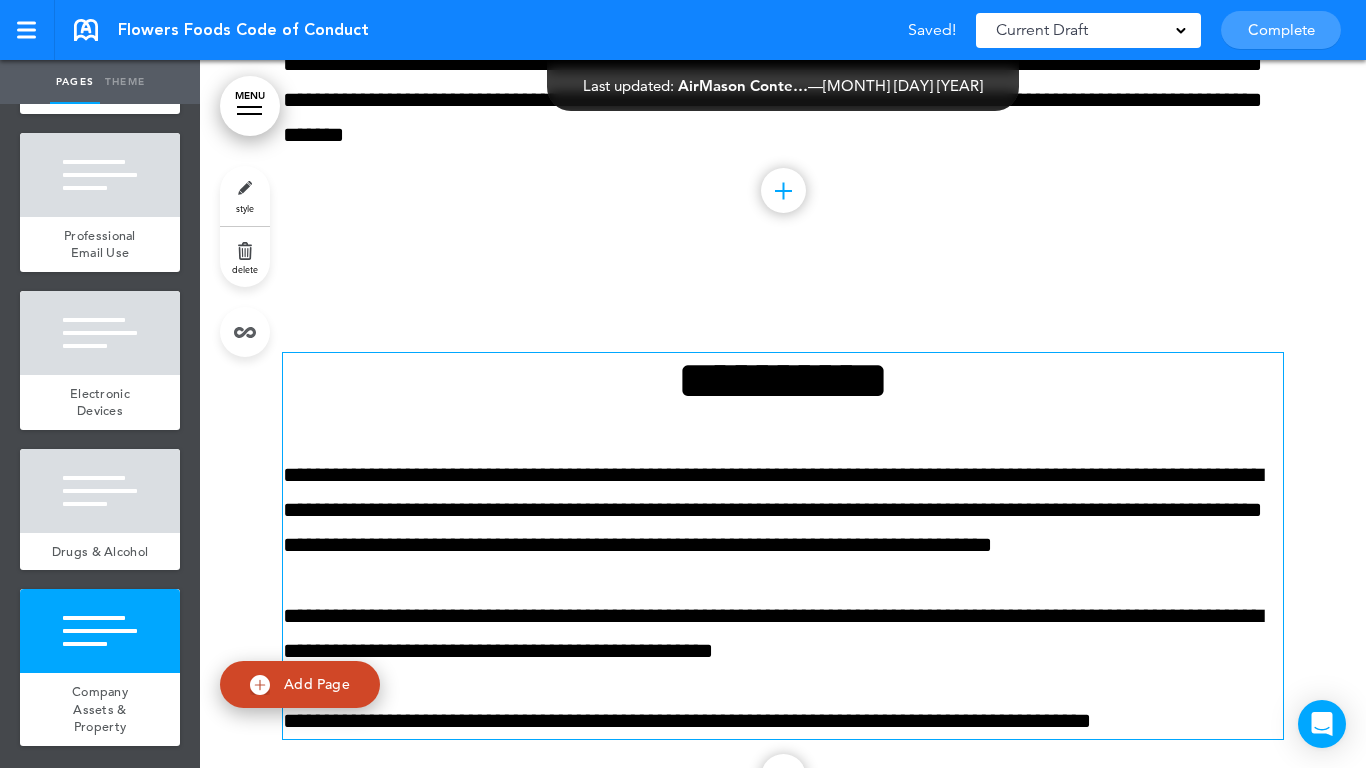 click on "**********" at bounding box center [783, 380] 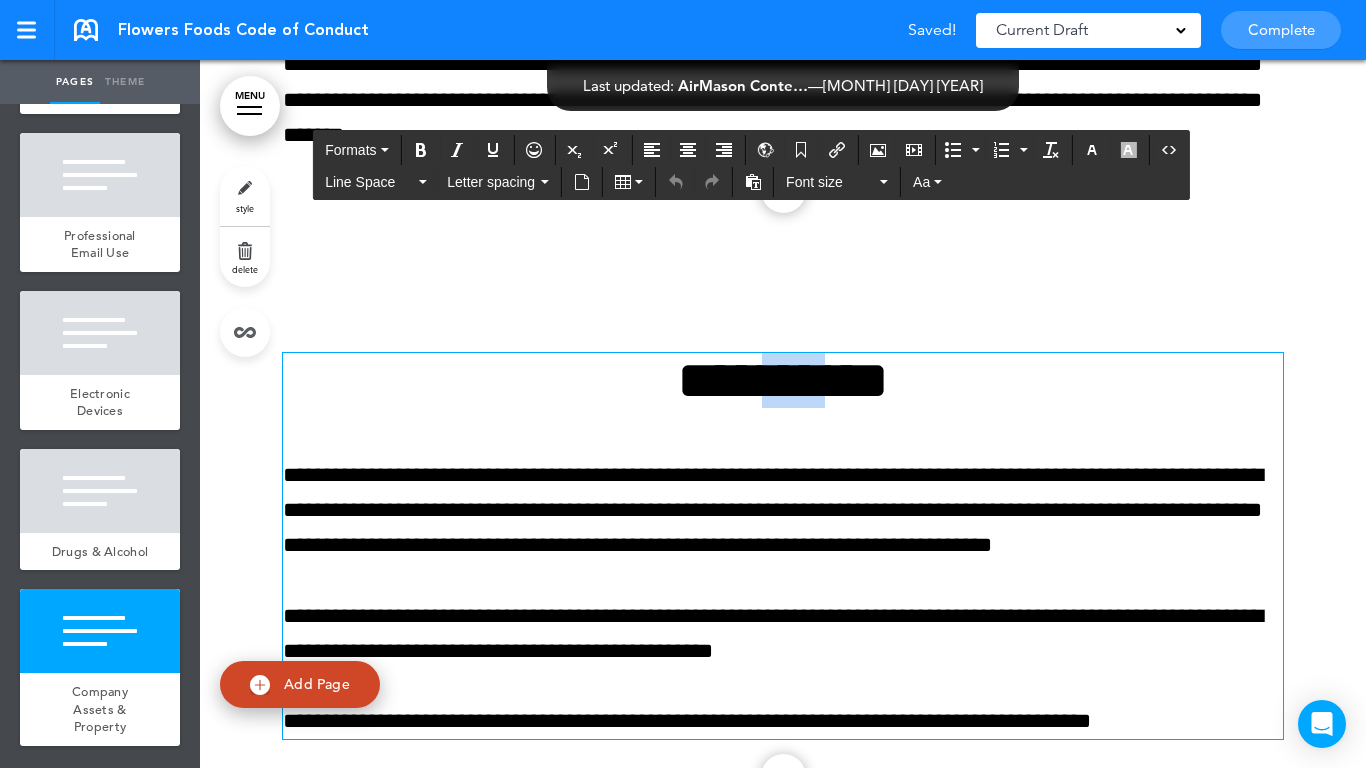 click on "**********" at bounding box center [783, 380] 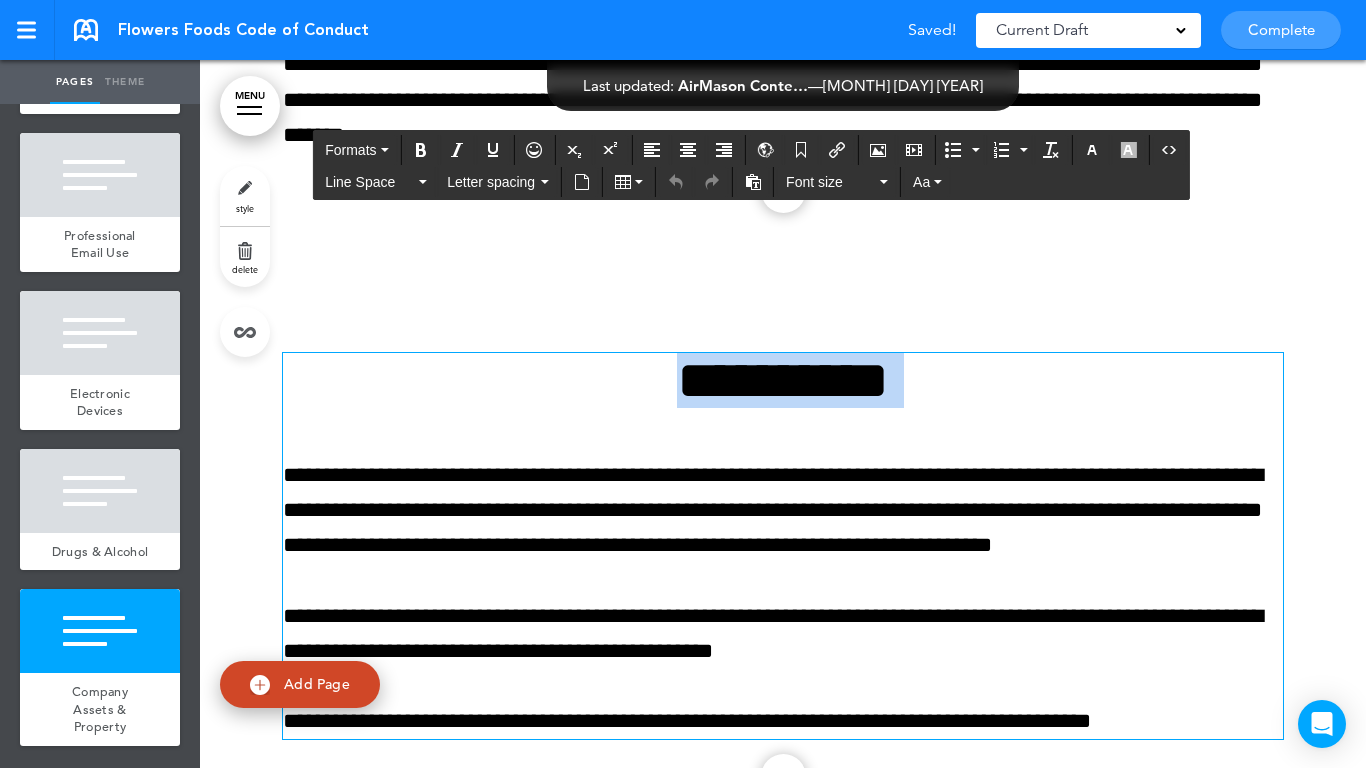 click on "**********" at bounding box center (783, 380) 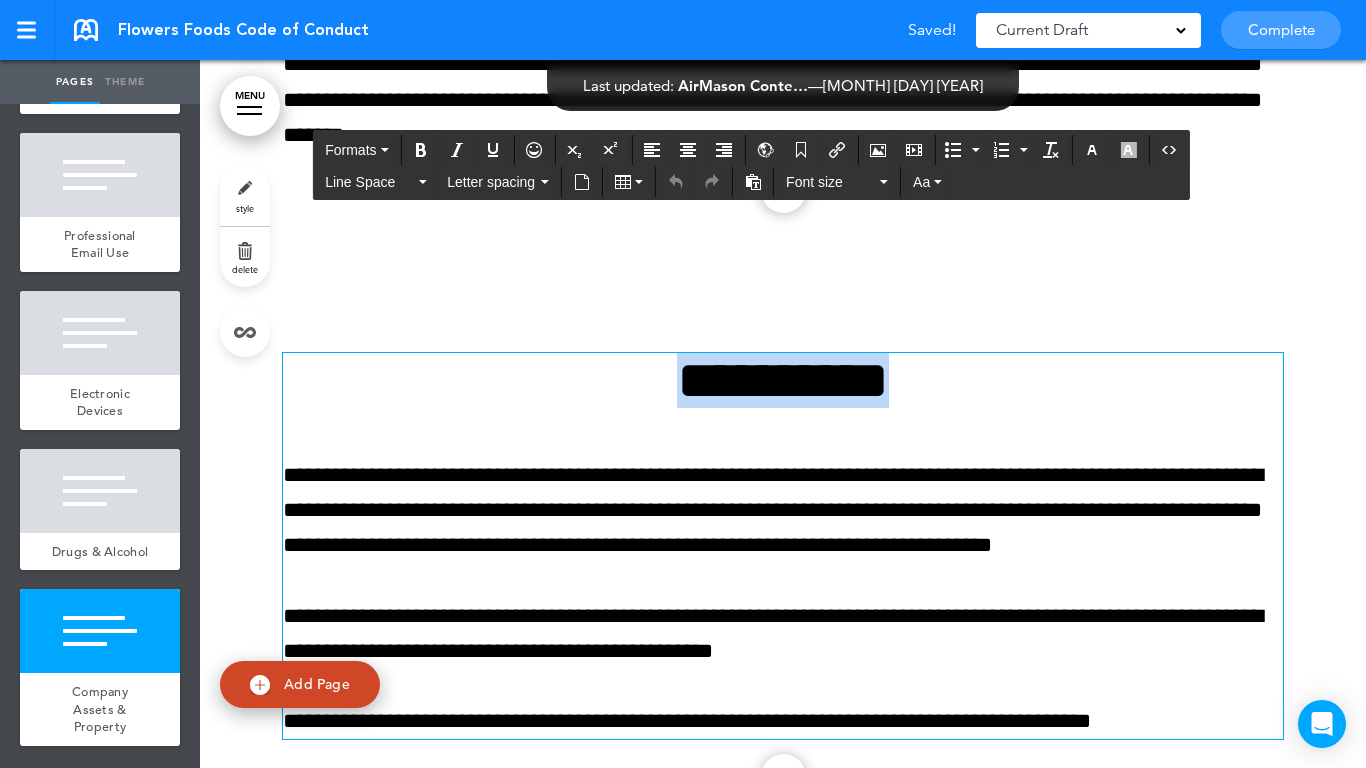 paste 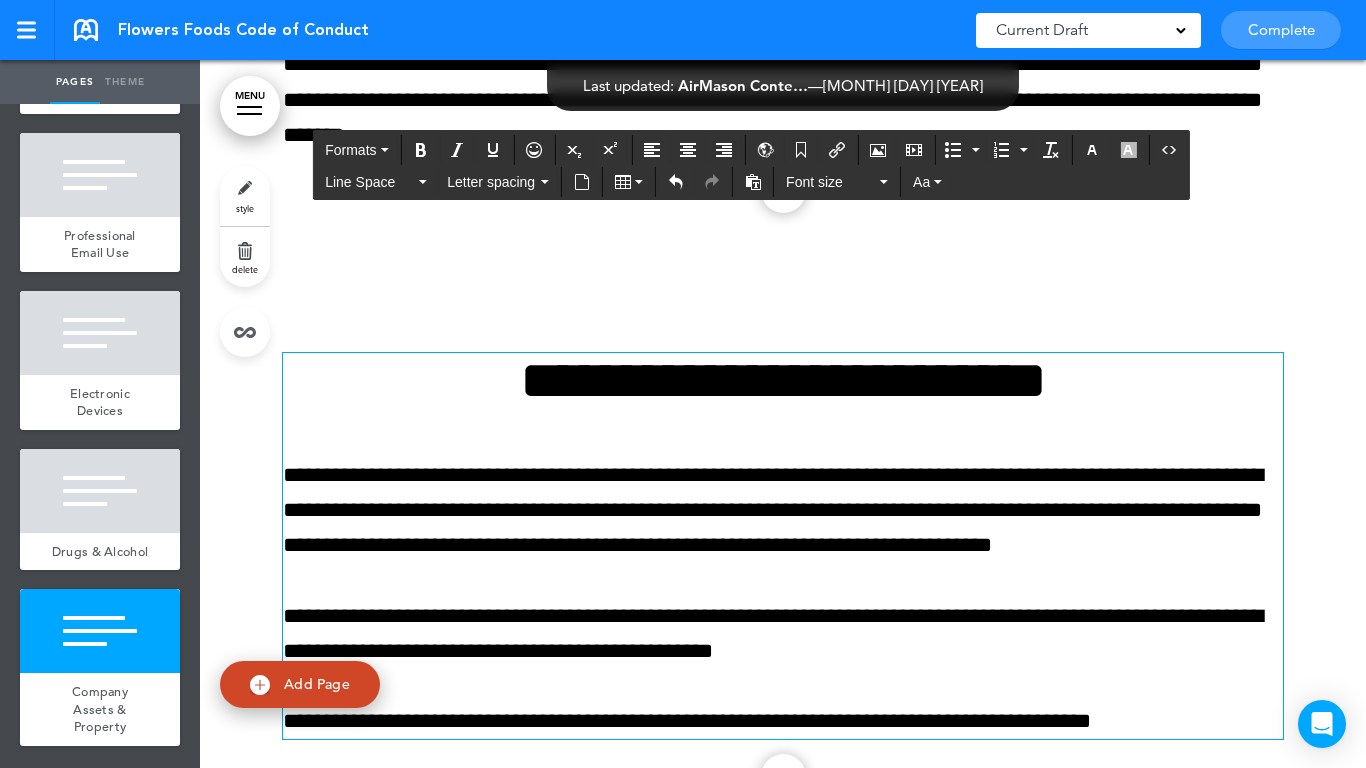 scroll, scrollTop: 22552, scrollLeft: 0, axis: vertical 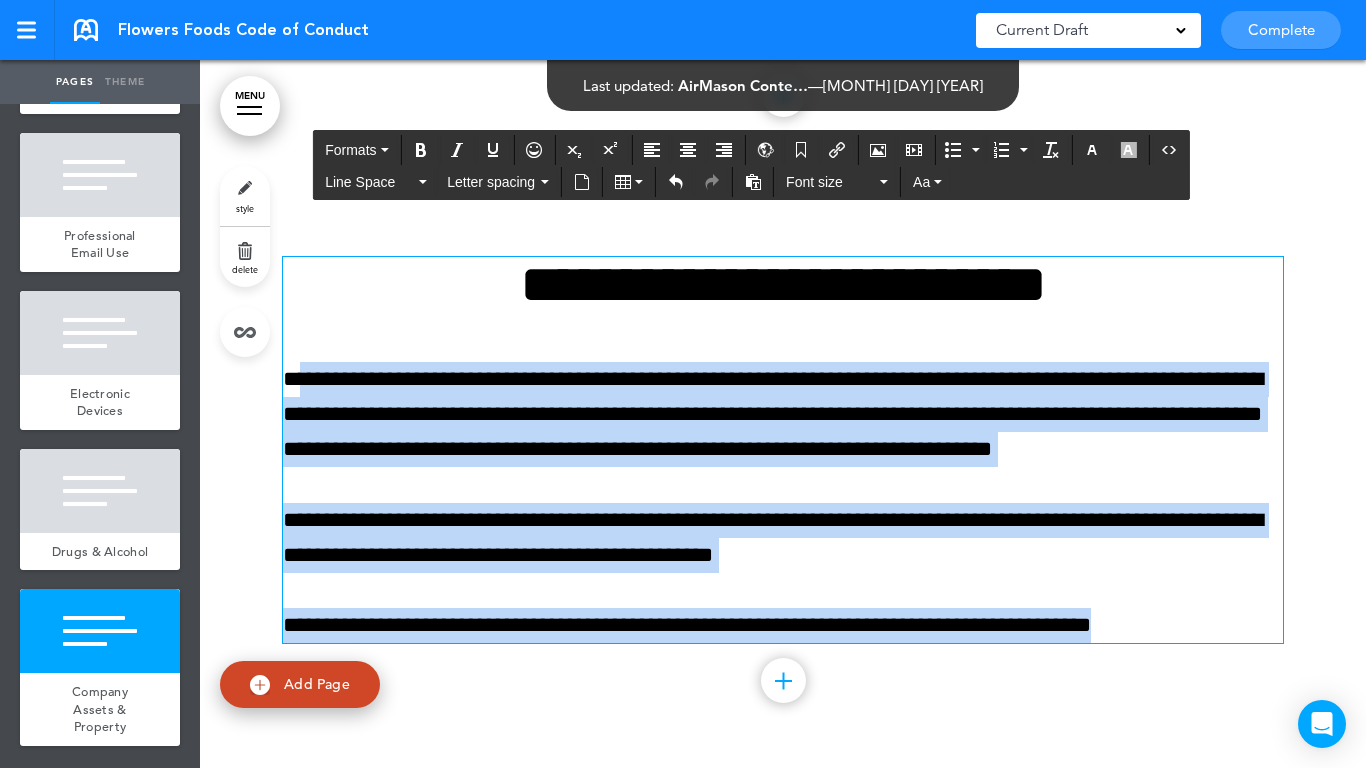 click on "Make this page common so it is available in other handbooks.
This handbook
Preview
Settings
Your Handbooks
Account
Manage Organization
My Account
Help
Logout
Flowers Foods Code of Conduct
Saved!
Current Draft
CURRENT DRAFT
Complete" at bounding box center (683, 384) 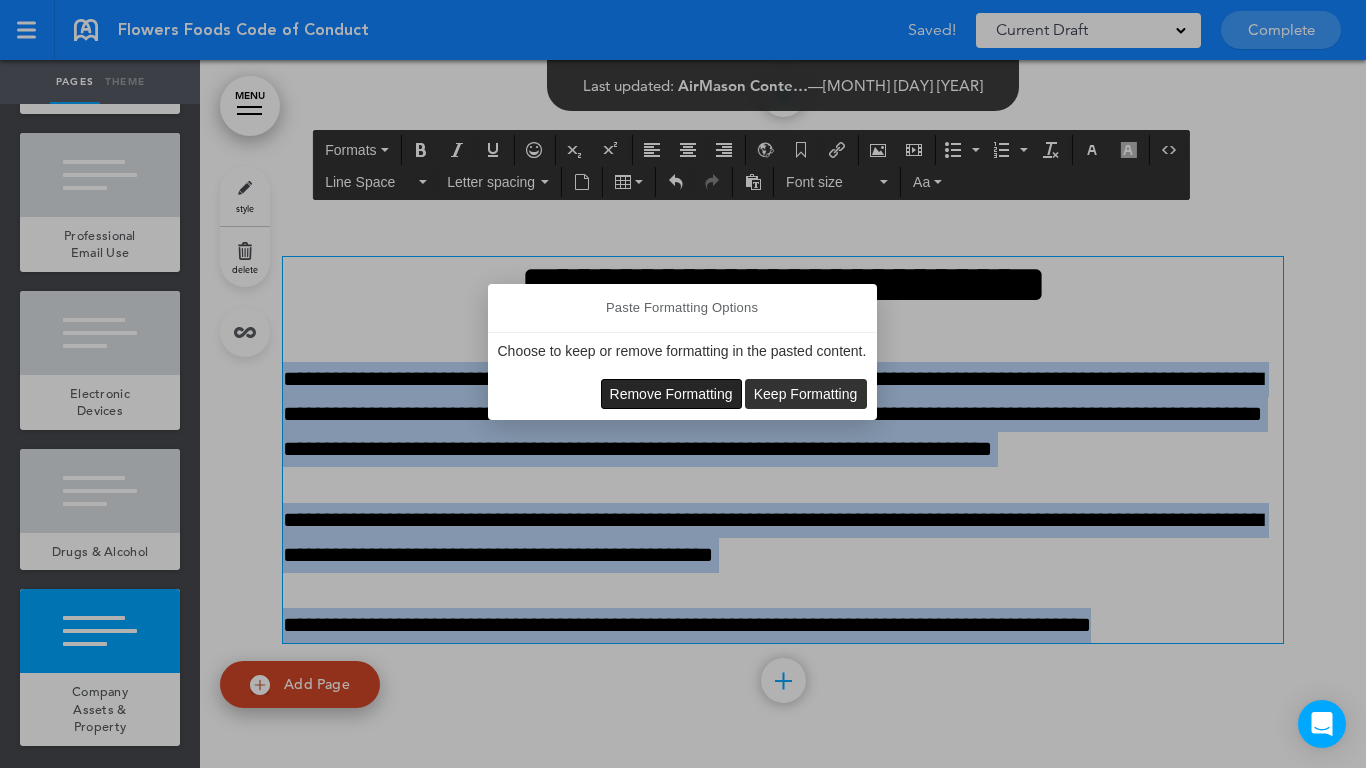 click on "Remove Formatting" at bounding box center (671, 394) 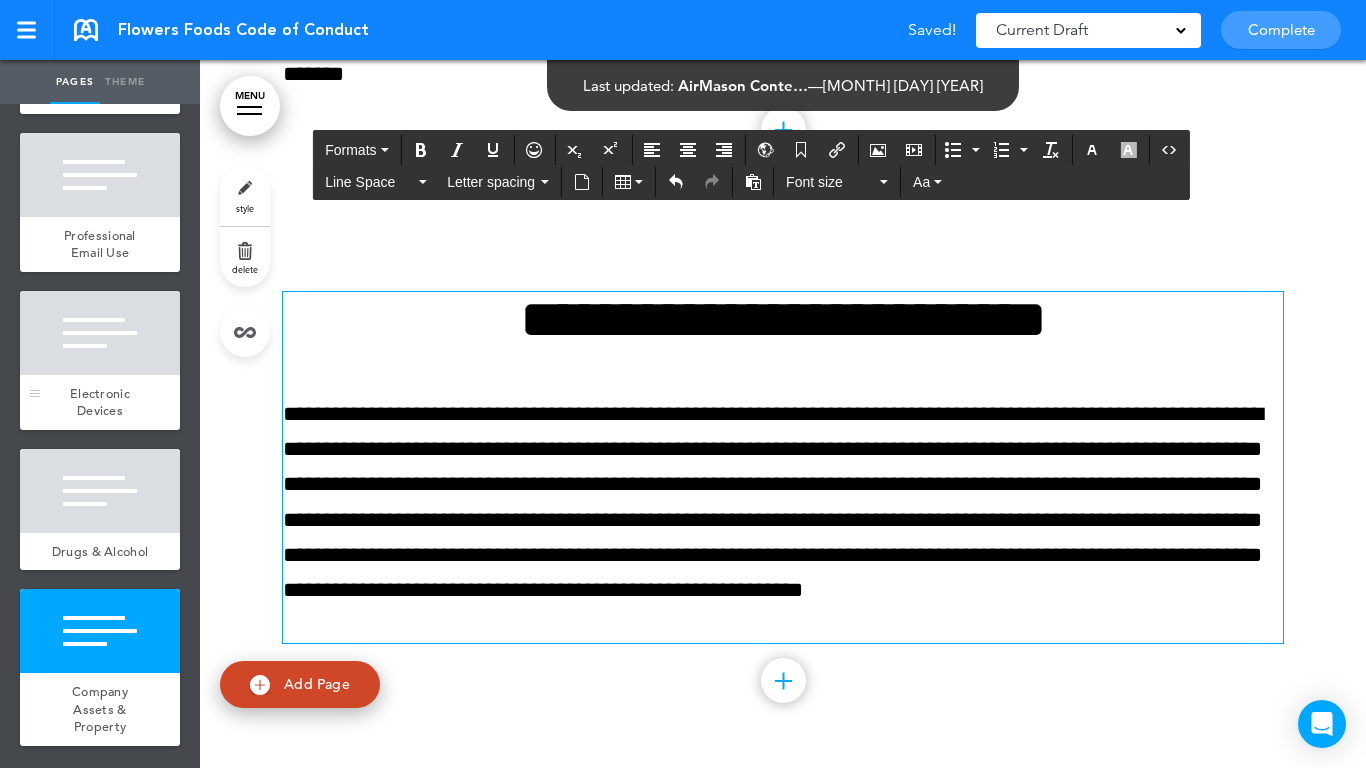 scroll, scrollTop: 22517, scrollLeft: 0, axis: vertical 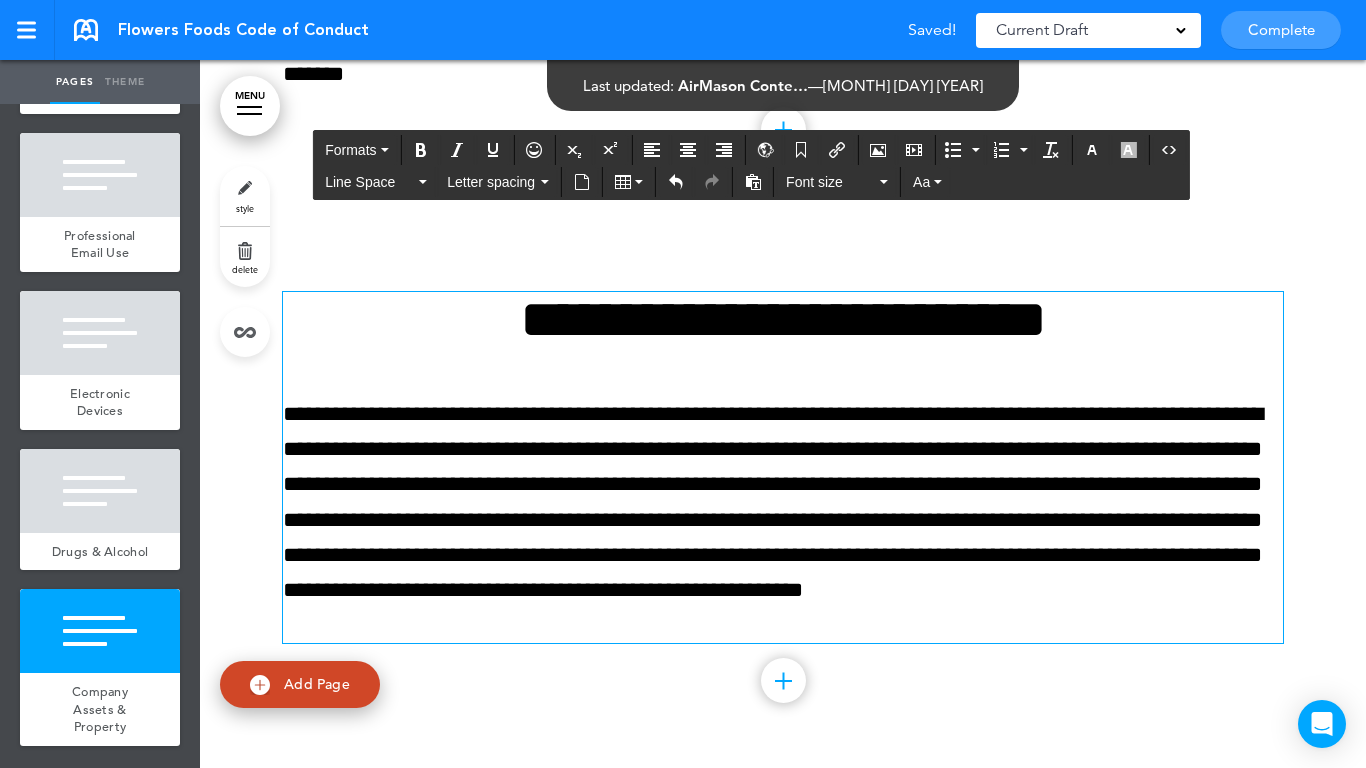 drag, startPoint x: 107, startPoint y: 671, endPoint x: 136, endPoint y: 623, distance: 56.0803 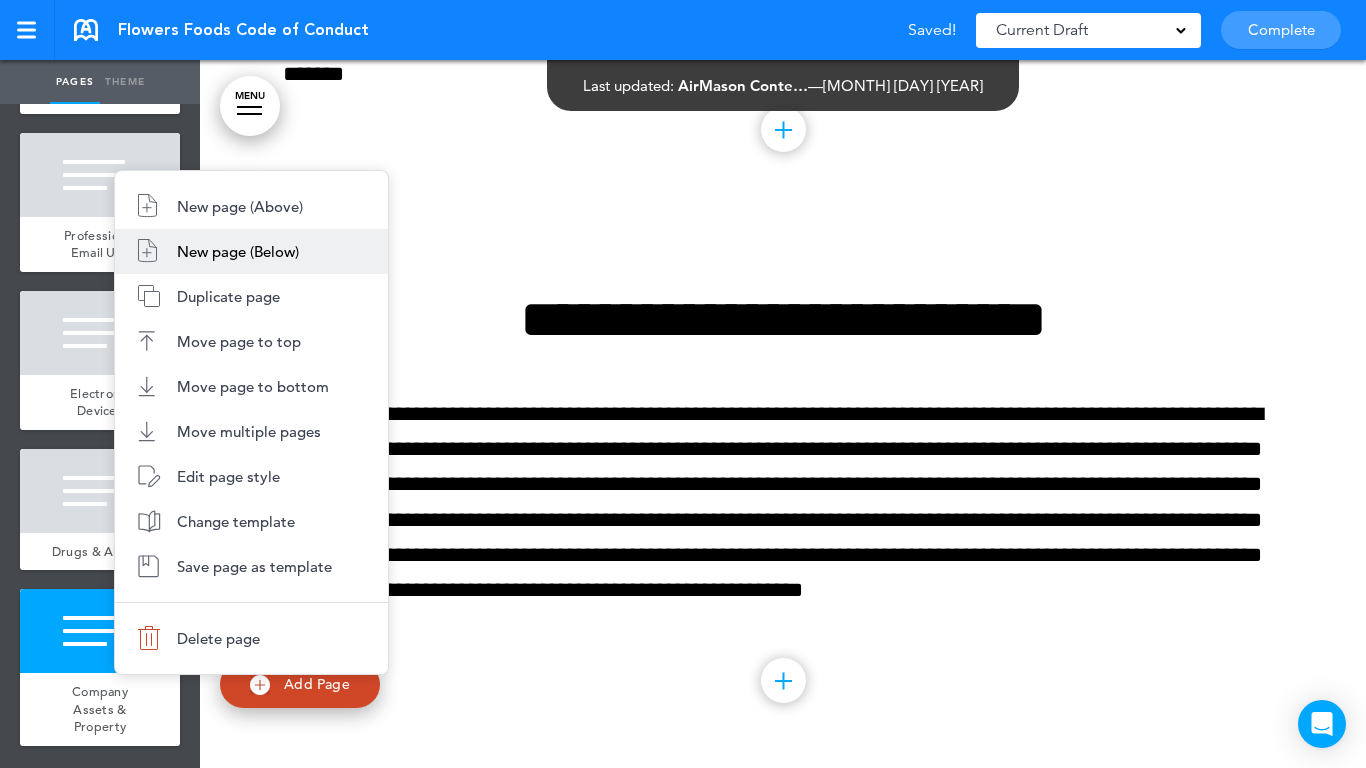 click on "New page (Below)" at bounding box center (251, 251) 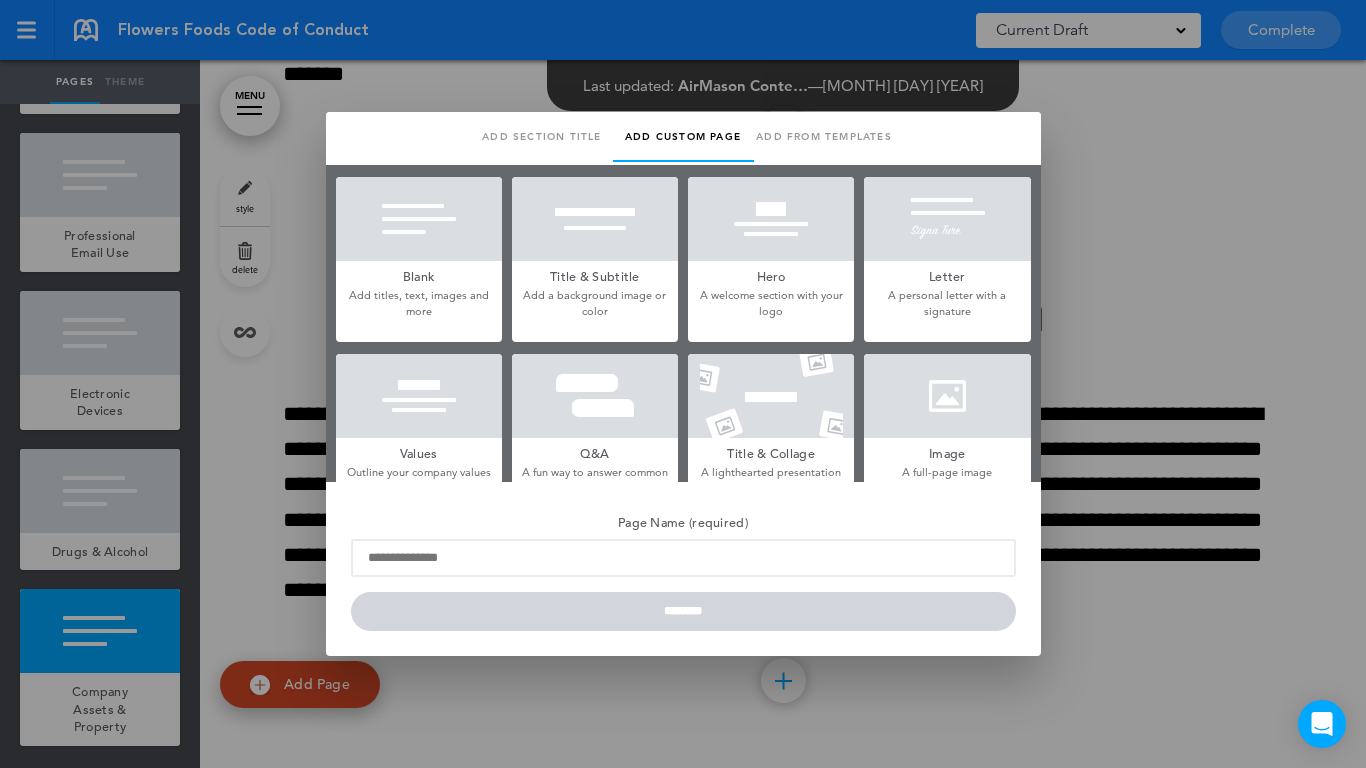click at bounding box center [419, 219] 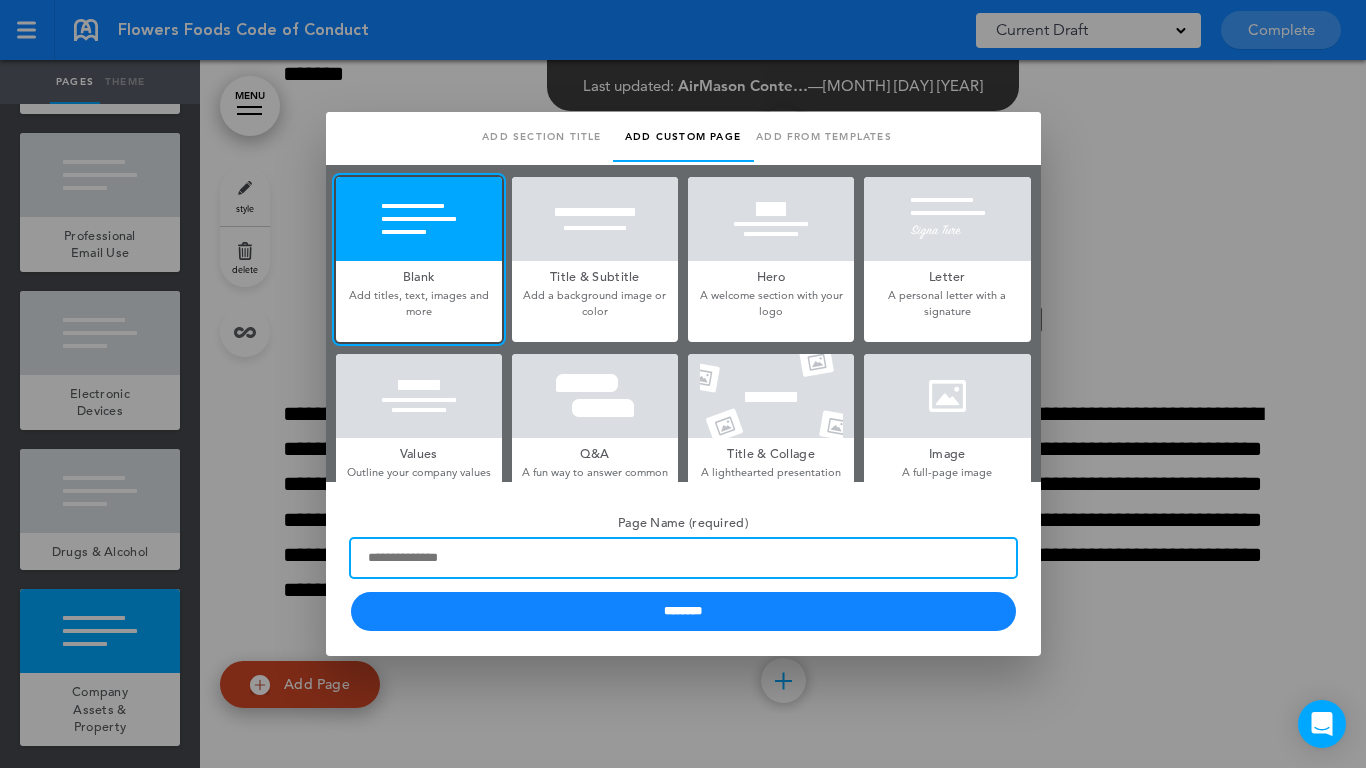 click on "Page Name (required)" at bounding box center (683, 558) 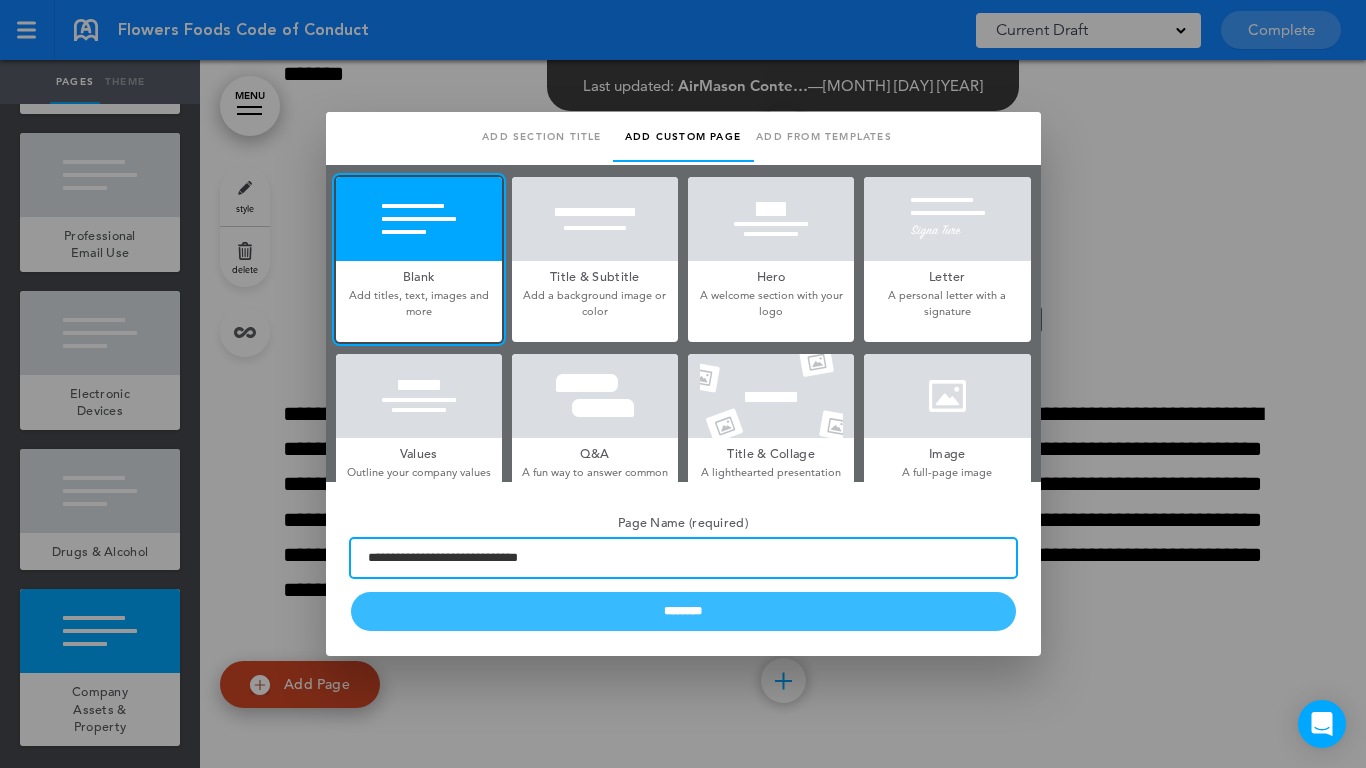 type on "**********" 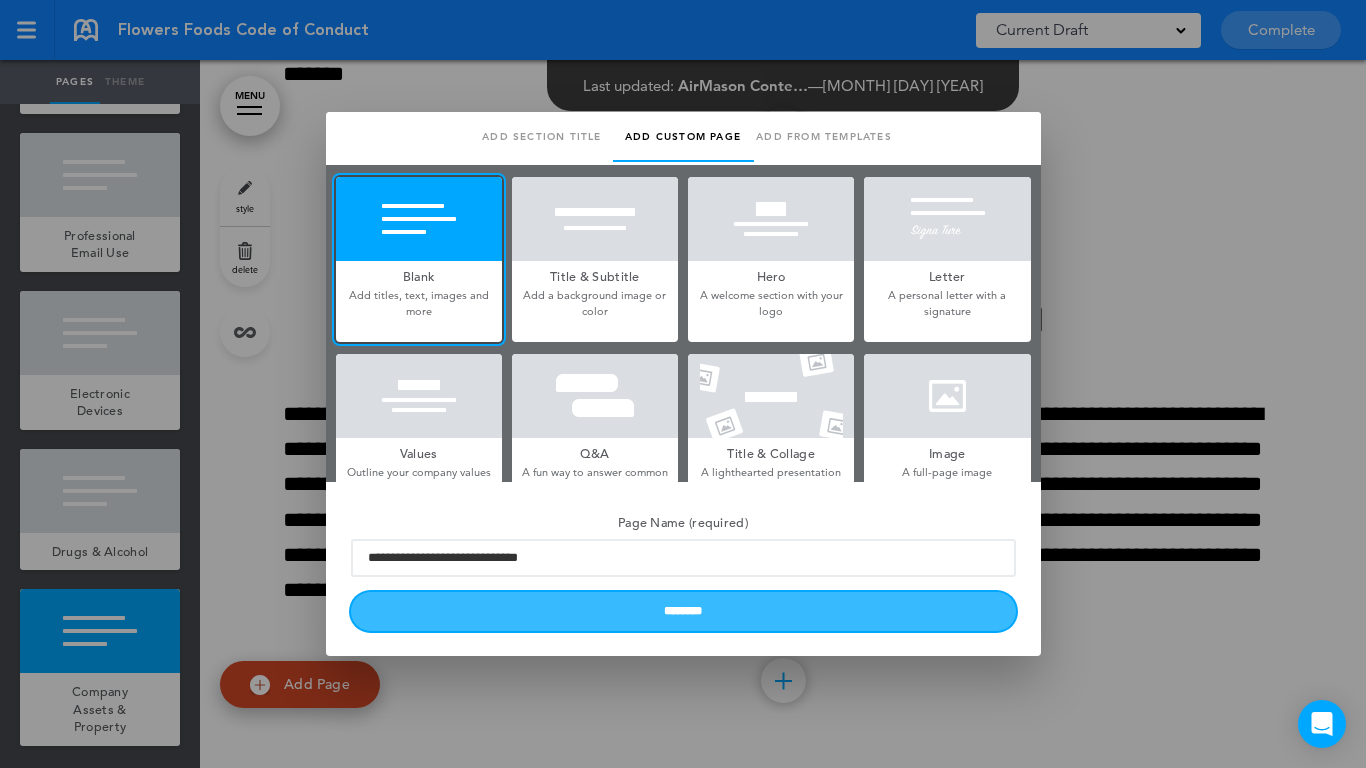 click on "********" at bounding box center (683, 611) 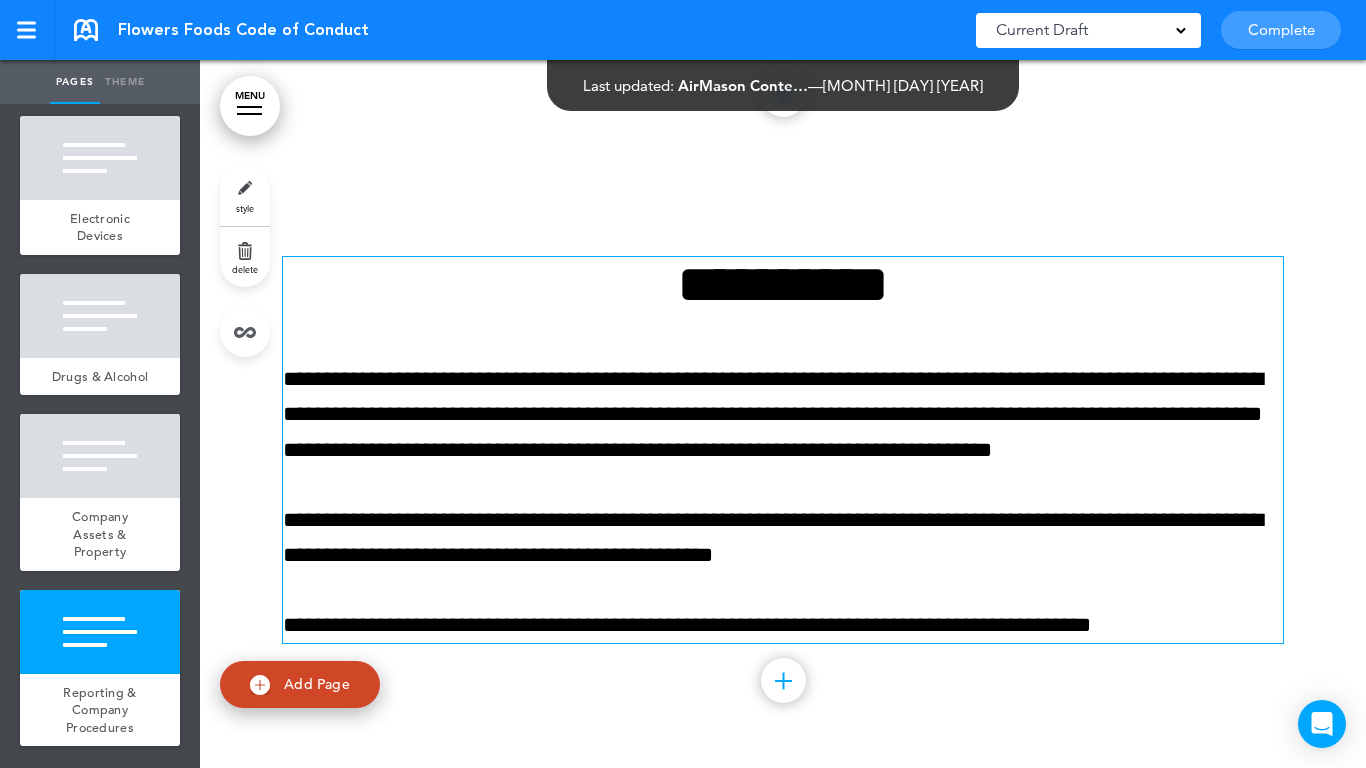 scroll, scrollTop: 23003, scrollLeft: 0, axis: vertical 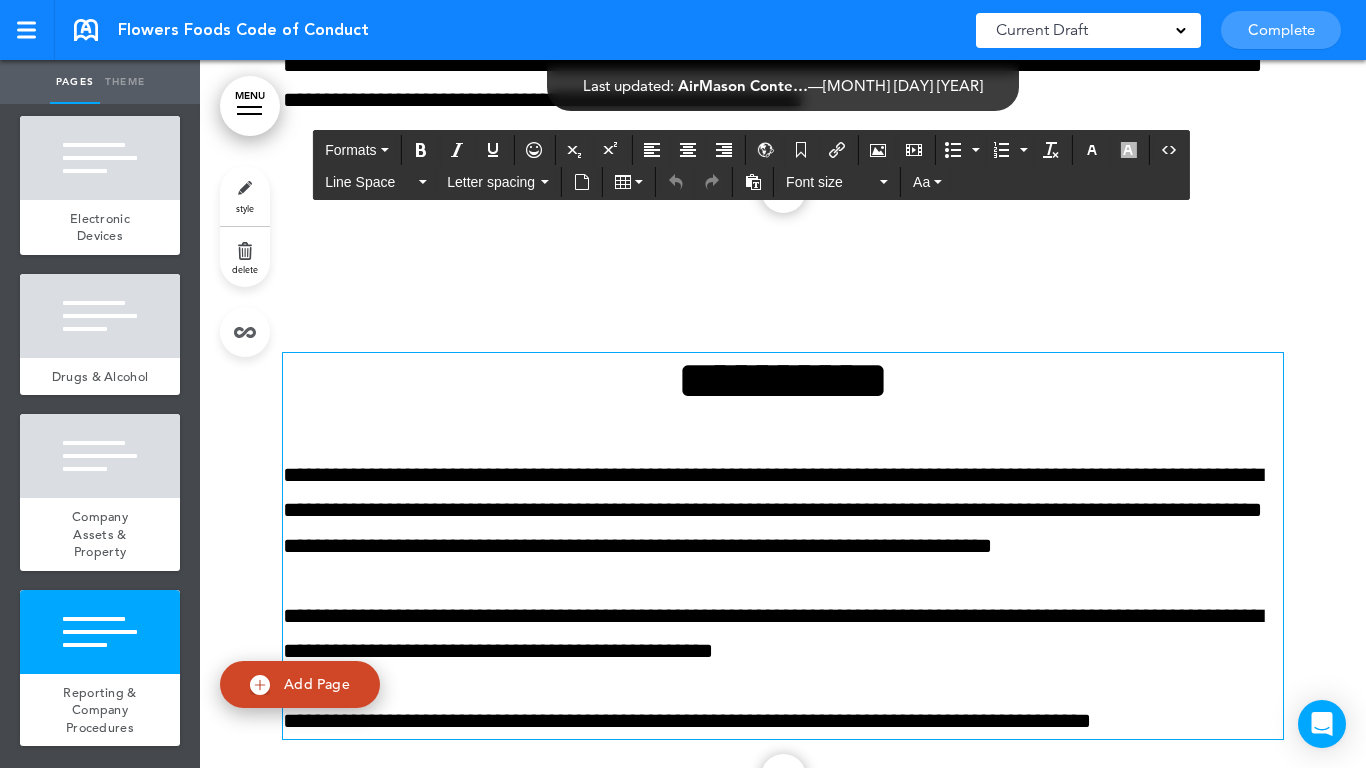 click on "**********" at bounding box center [783, 380] 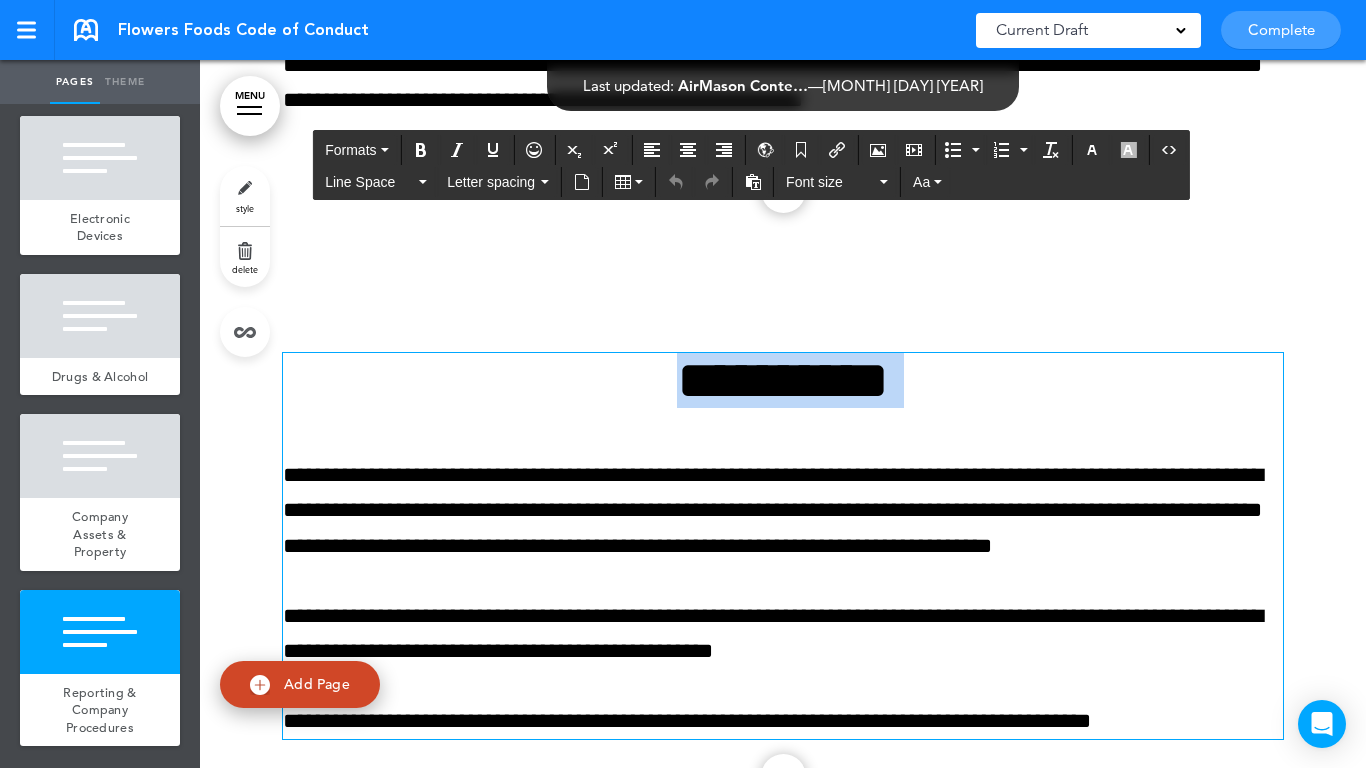 click on "**********" at bounding box center (783, 380) 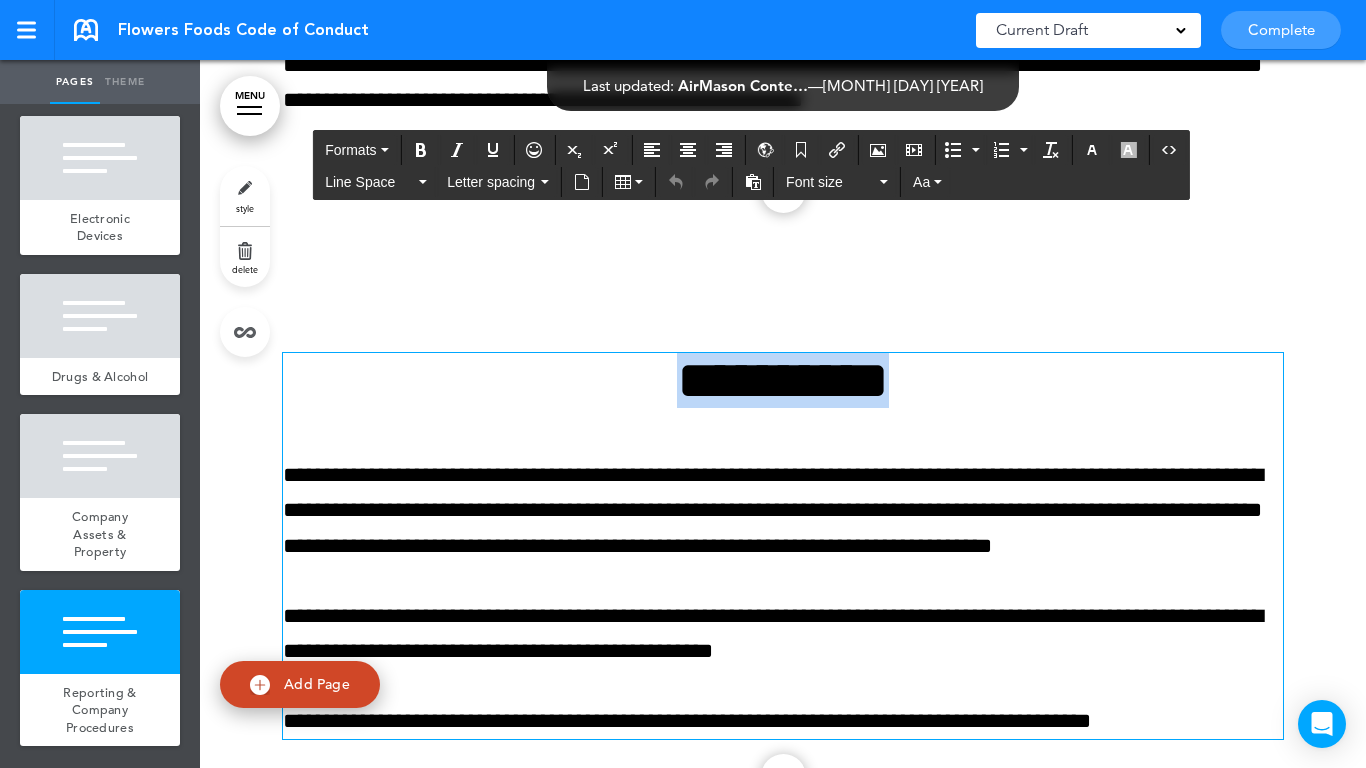 paste 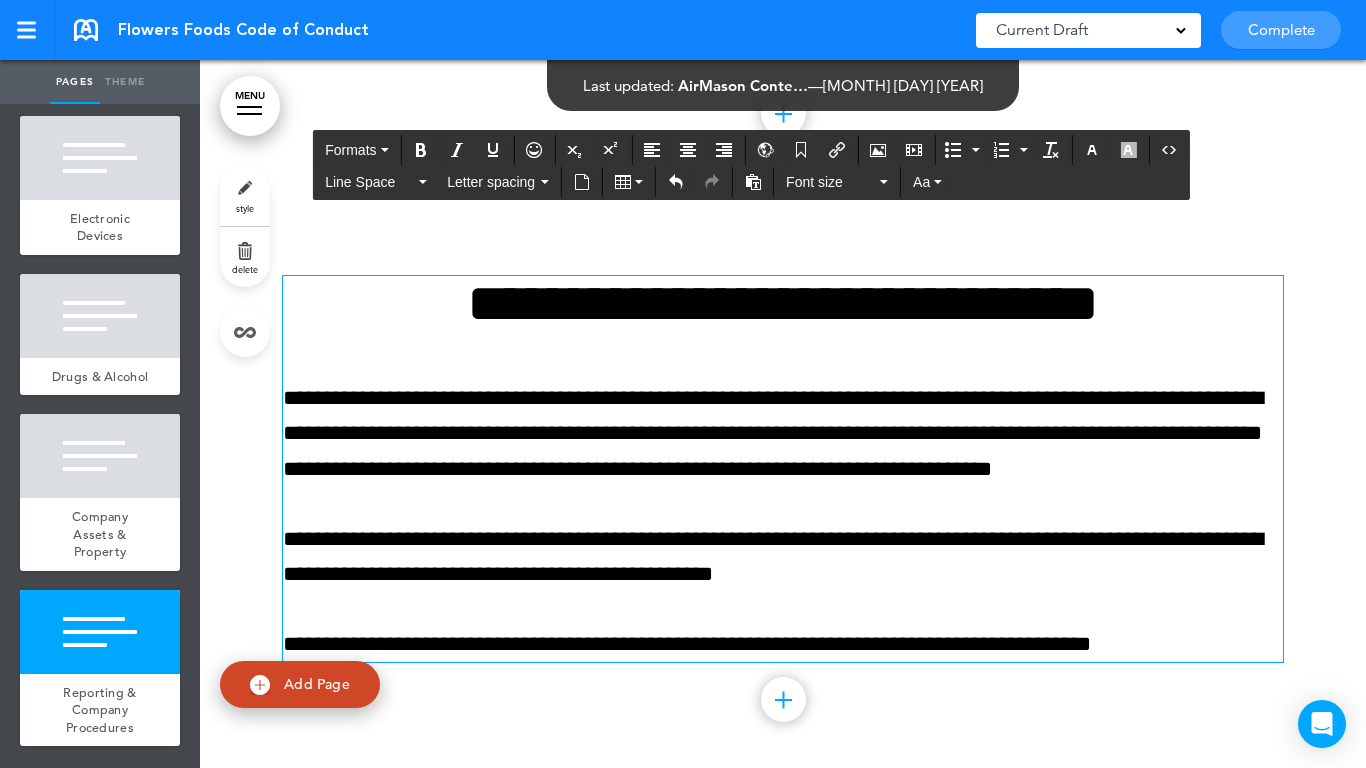 scroll, scrollTop: 23103, scrollLeft: 0, axis: vertical 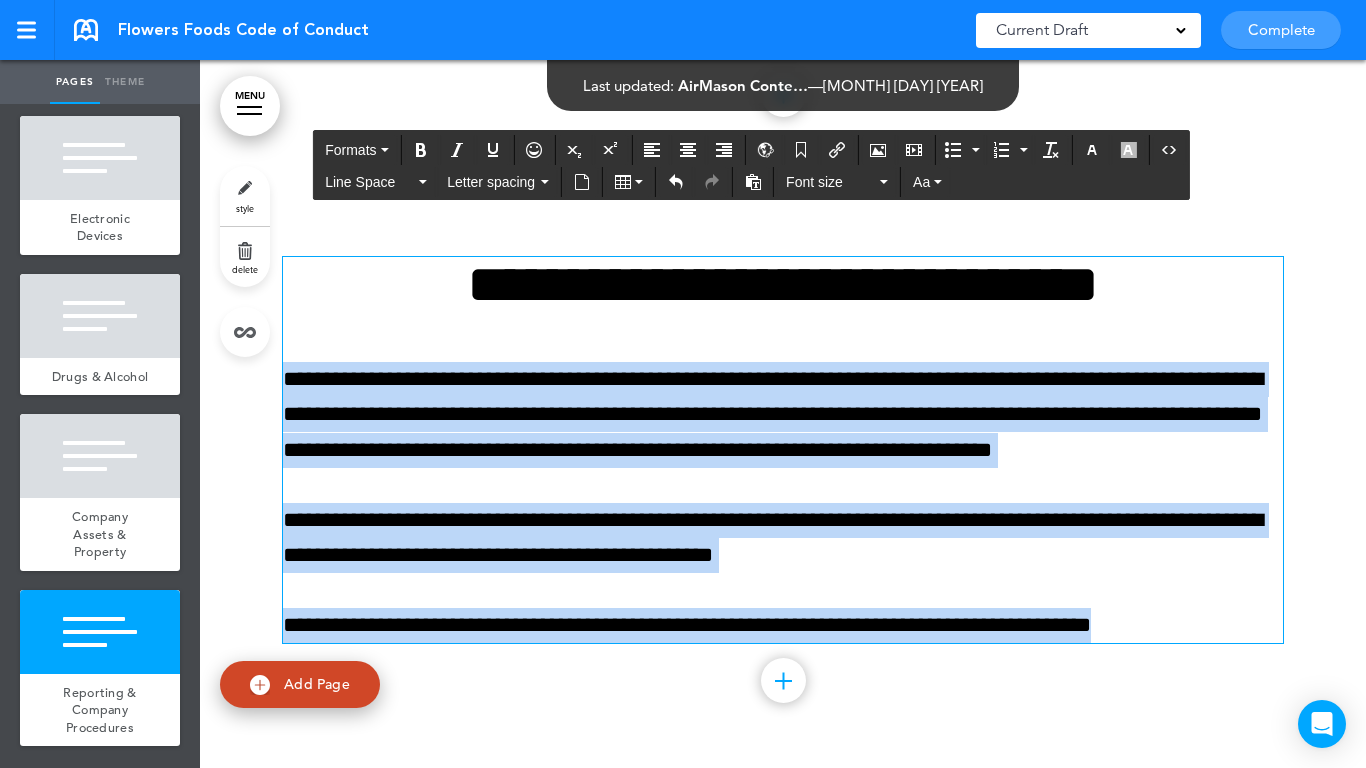 click on "Make this page common so it is available in other handbooks.
This handbook
Preview
Settings
Your Handbooks
Account
Manage Organization
My Account
Help
Logout
Flowers Foods Code of Conduct
Saved!
Current Draft
CURRENT DRAFT
Complete" at bounding box center [683, 384] 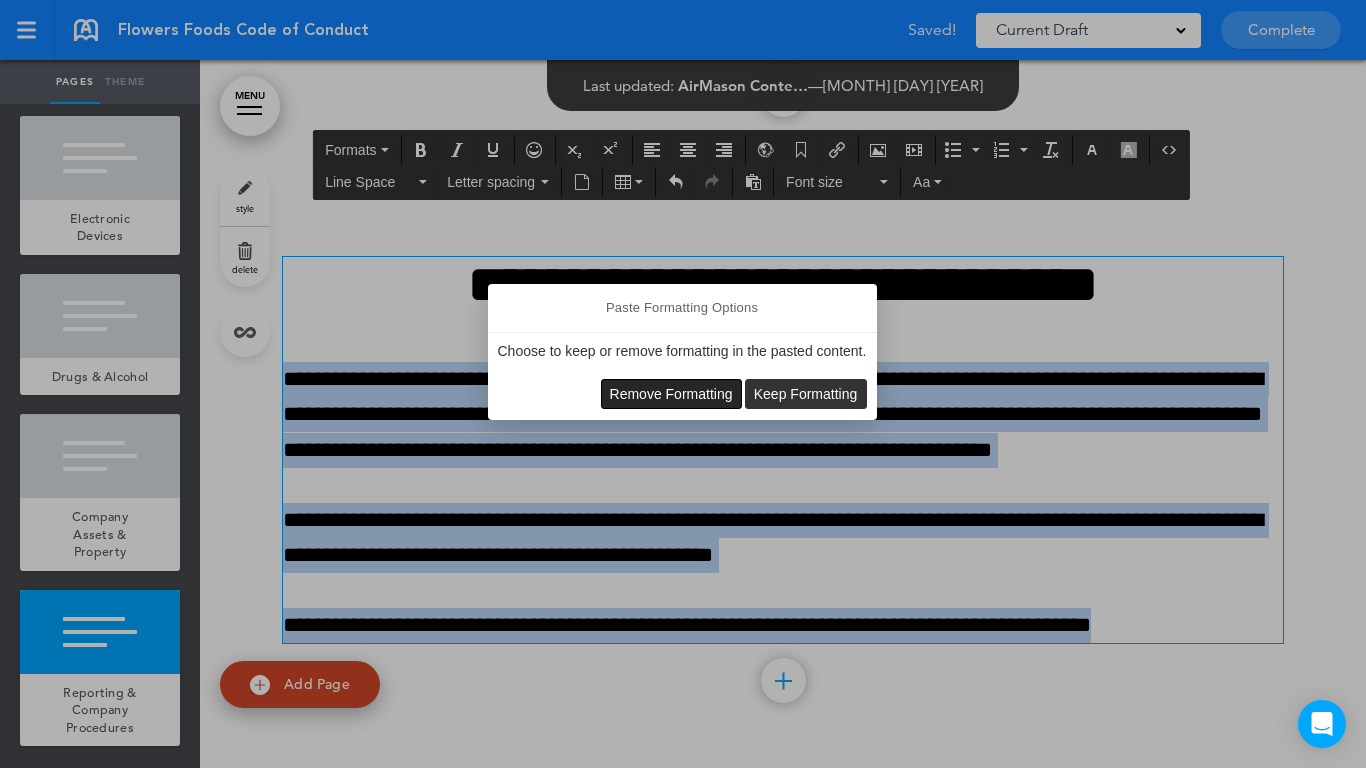 click on "Remove Formatting" at bounding box center (671, 394) 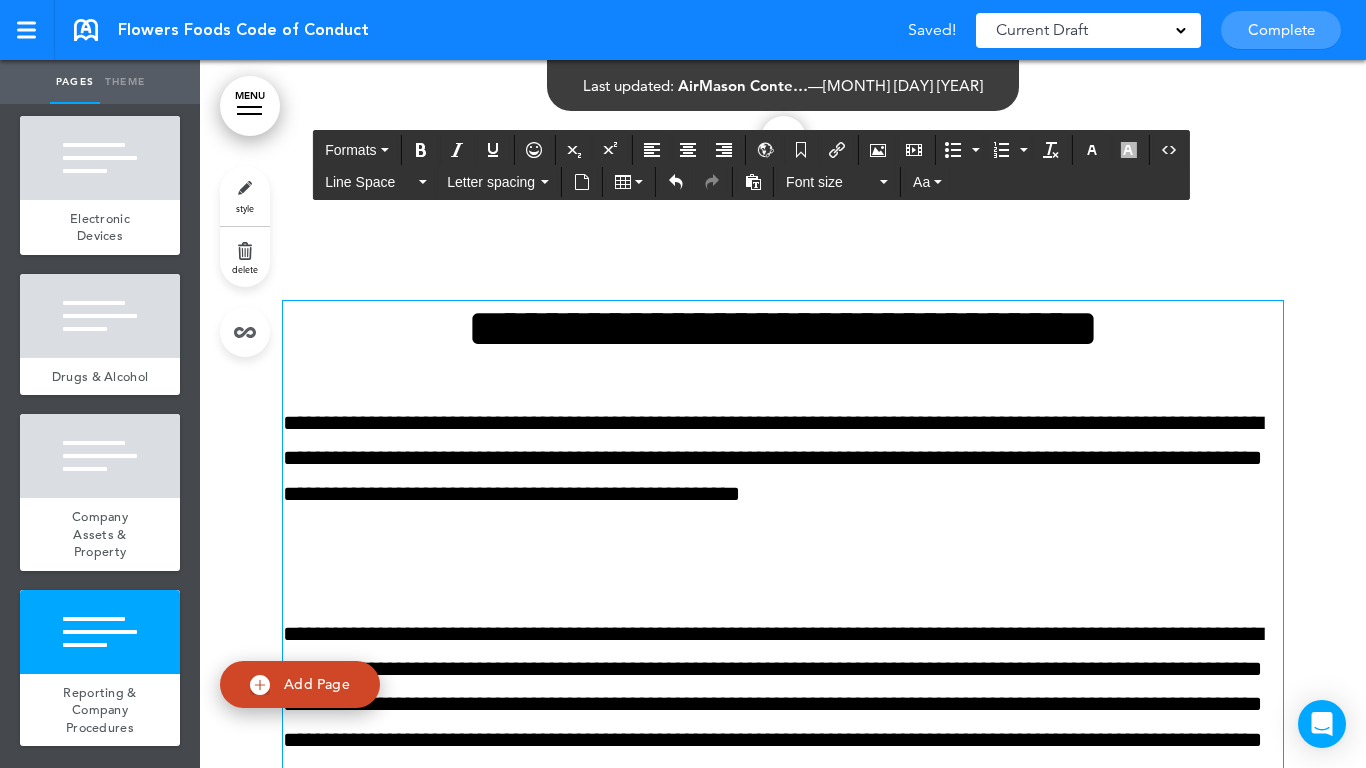 scroll, scrollTop: 22997, scrollLeft: 0, axis: vertical 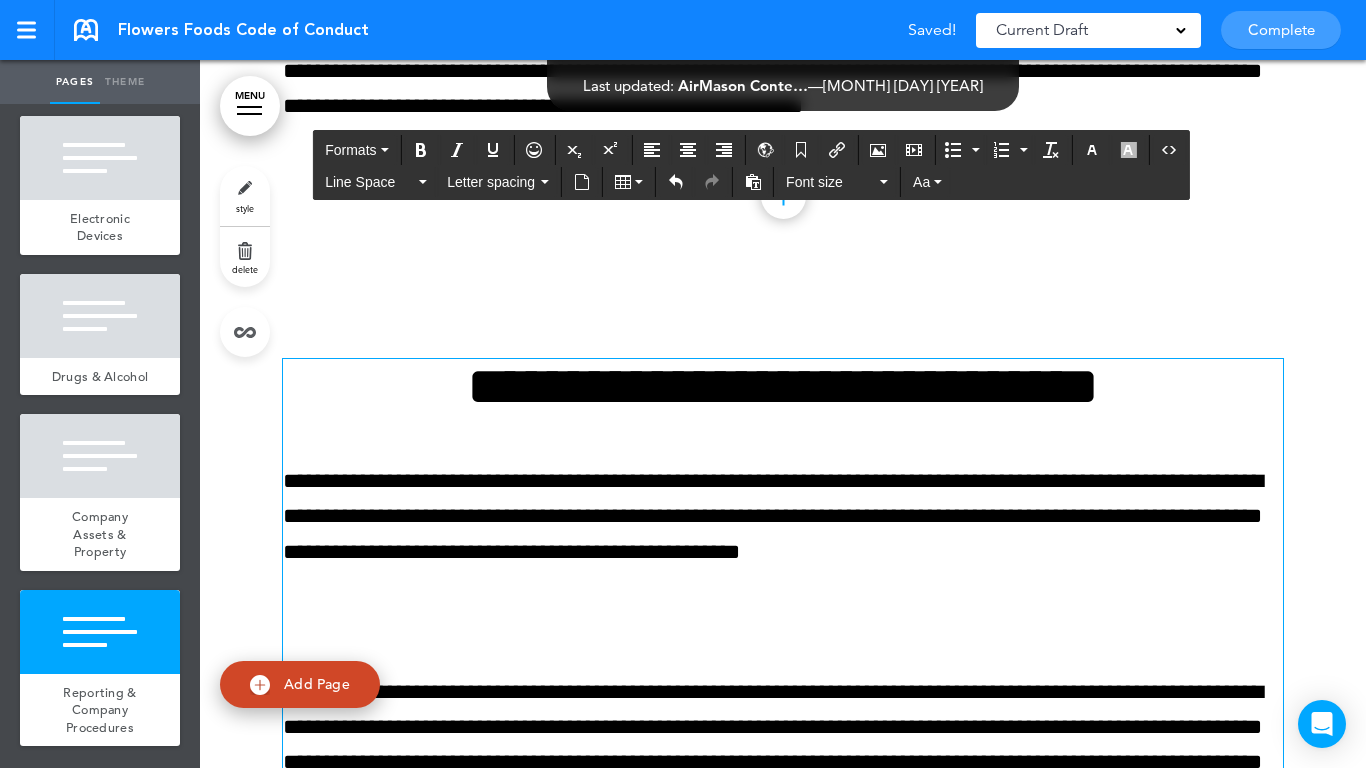 click on "**********" at bounding box center (783, 517) 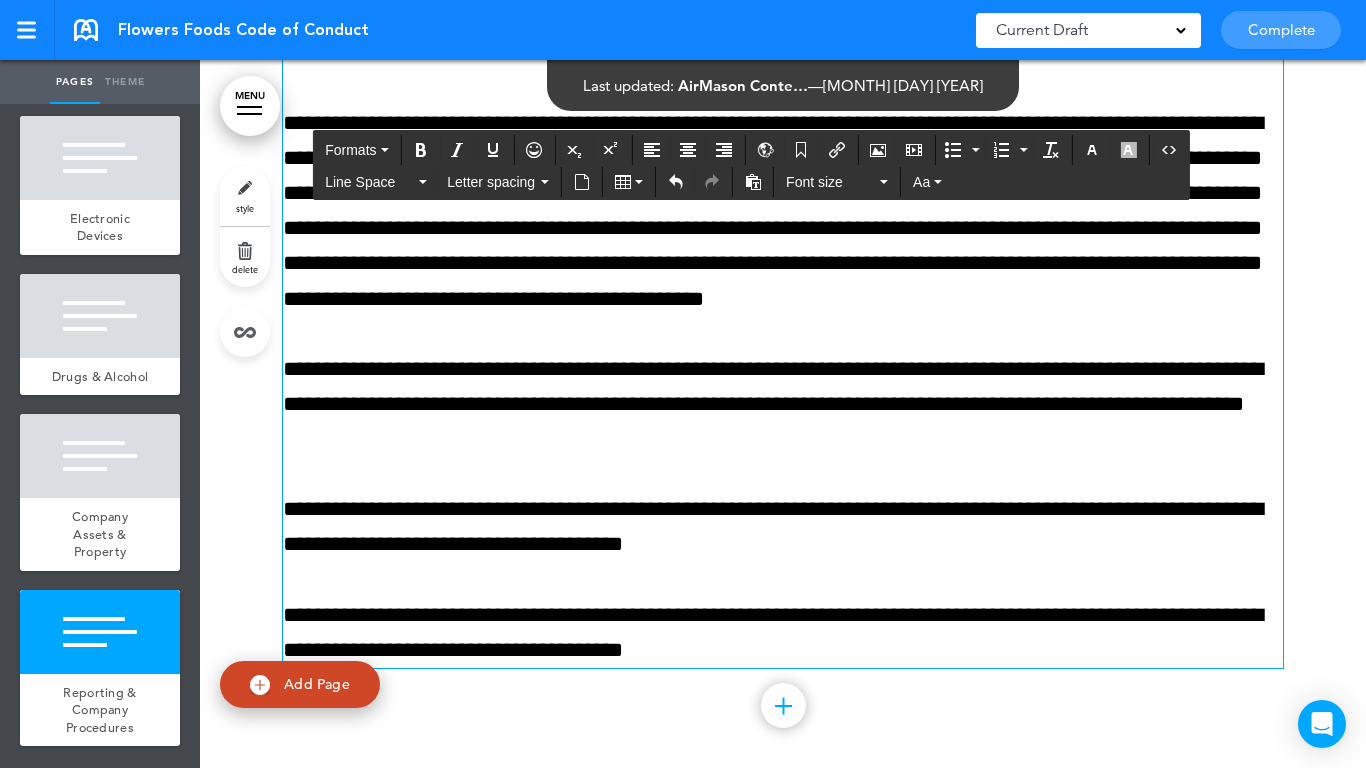 scroll, scrollTop: 24334, scrollLeft: 0, axis: vertical 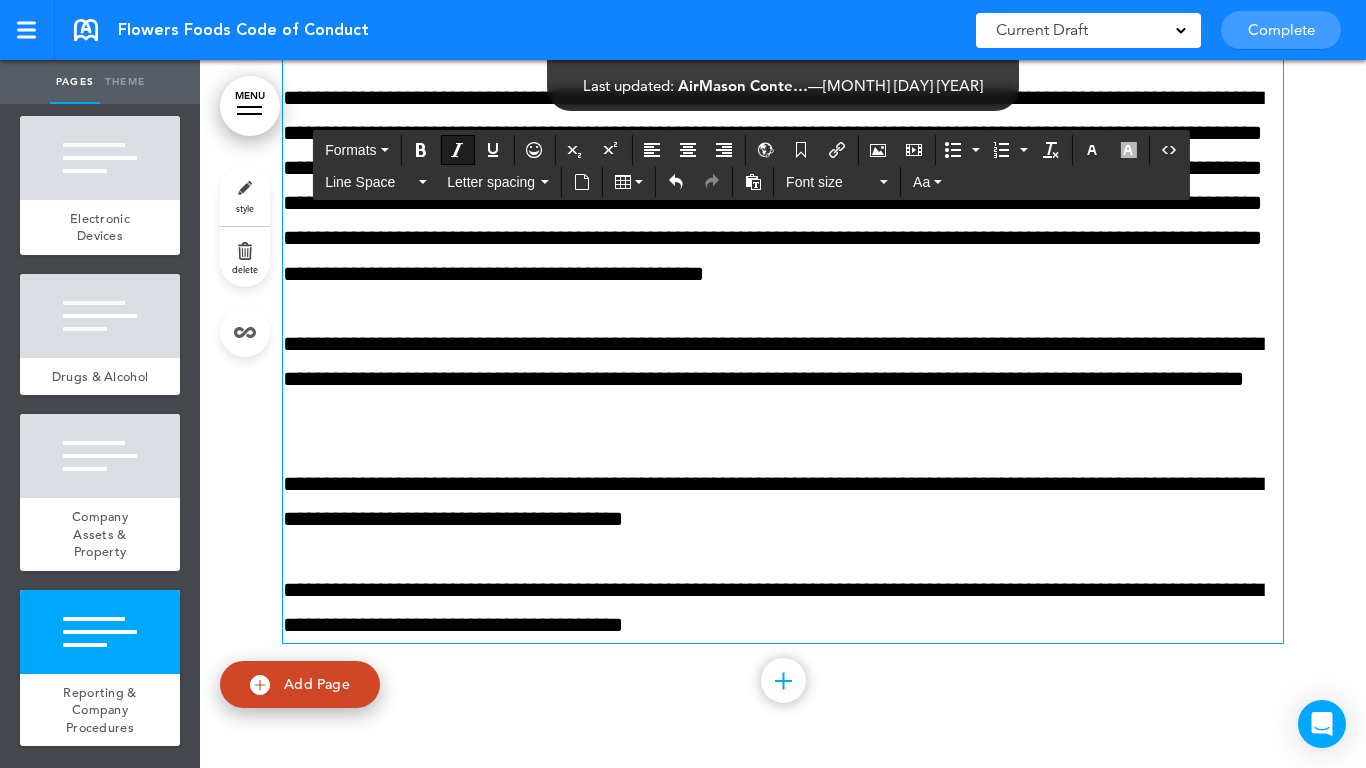click on "**********" at bounding box center [783, -166] 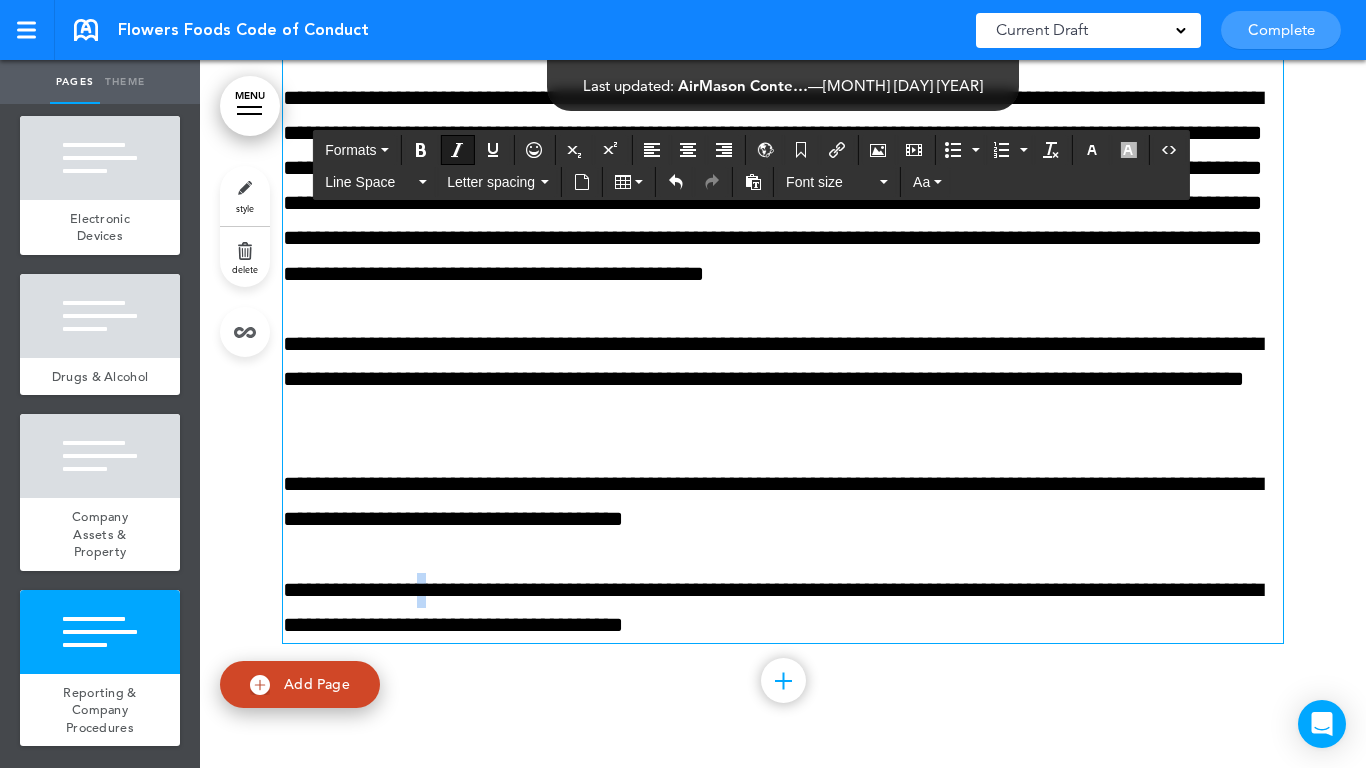 click on "**********" at bounding box center (783, -166) 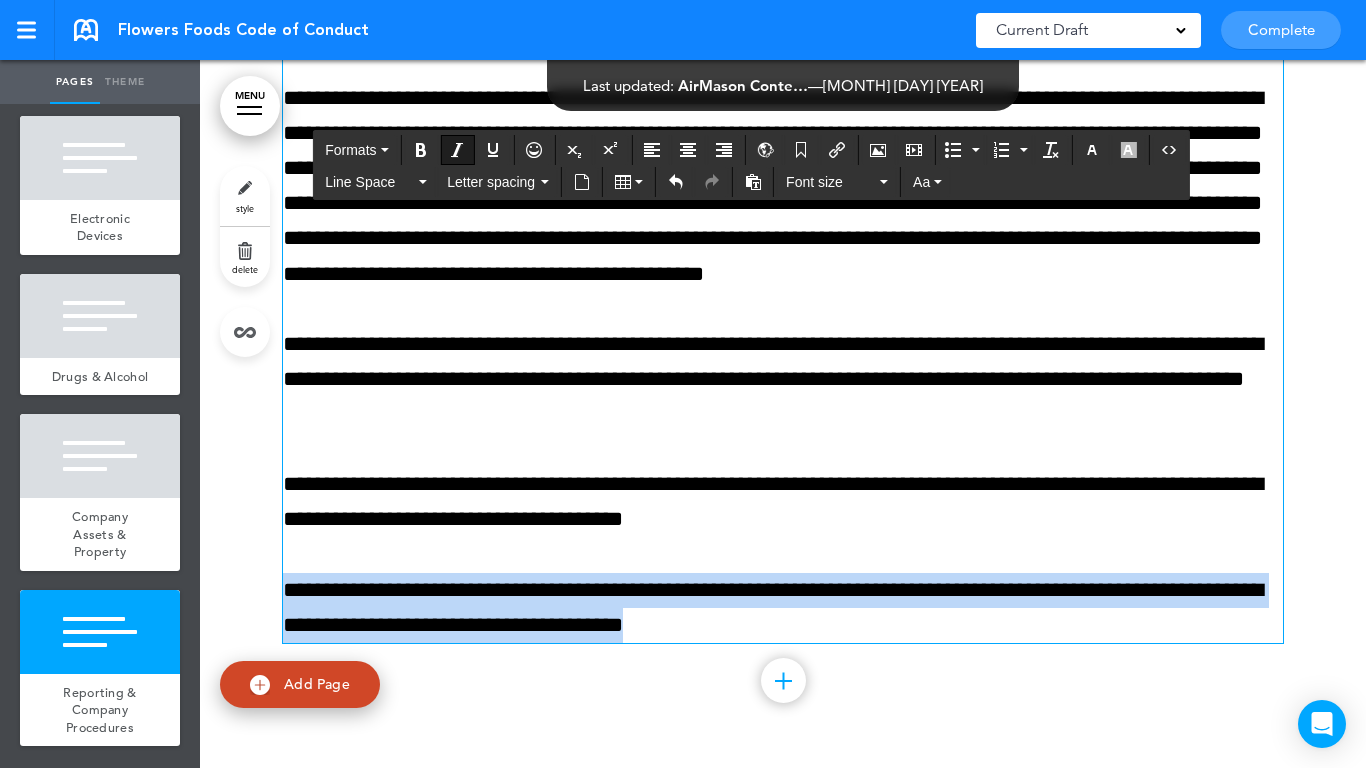 click on "**********" at bounding box center (783, -166) 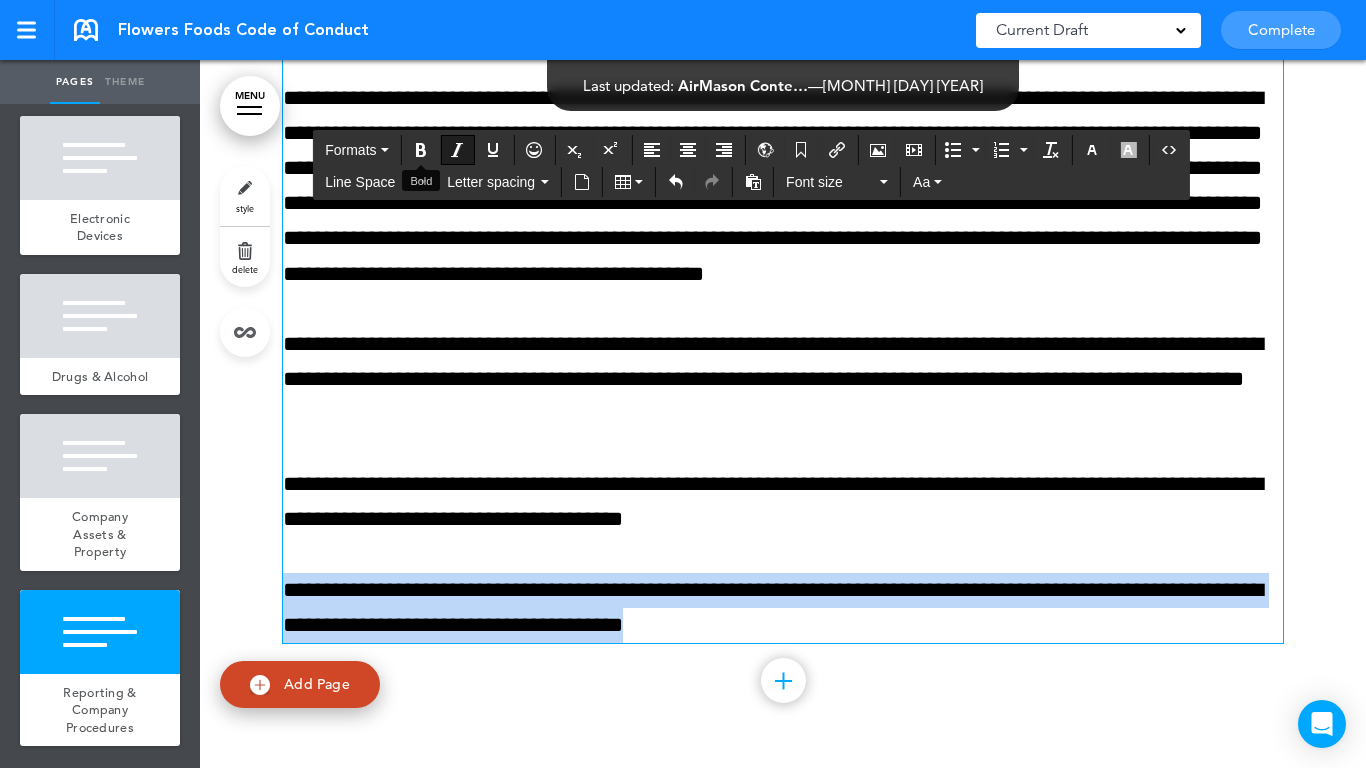 click at bounding box center (457, 150) 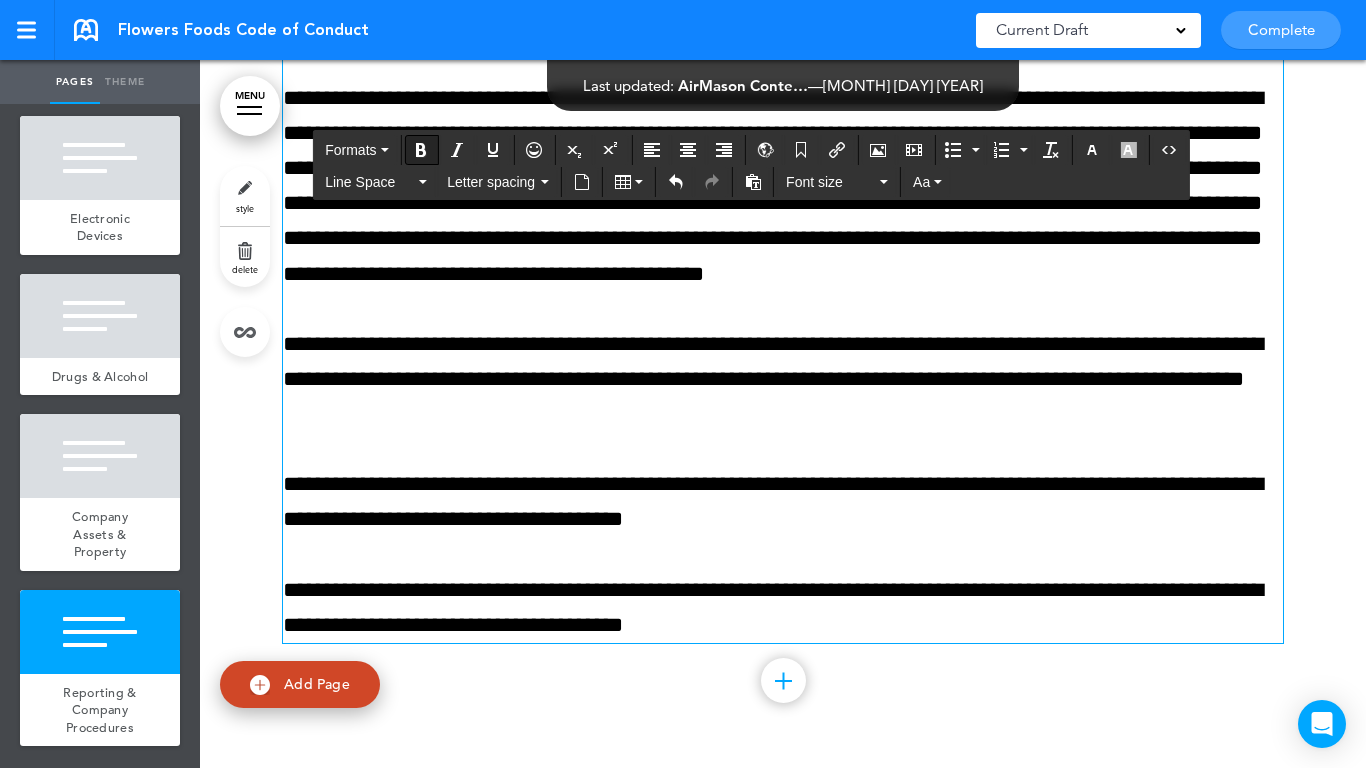 click at bounding box center [421, 150] 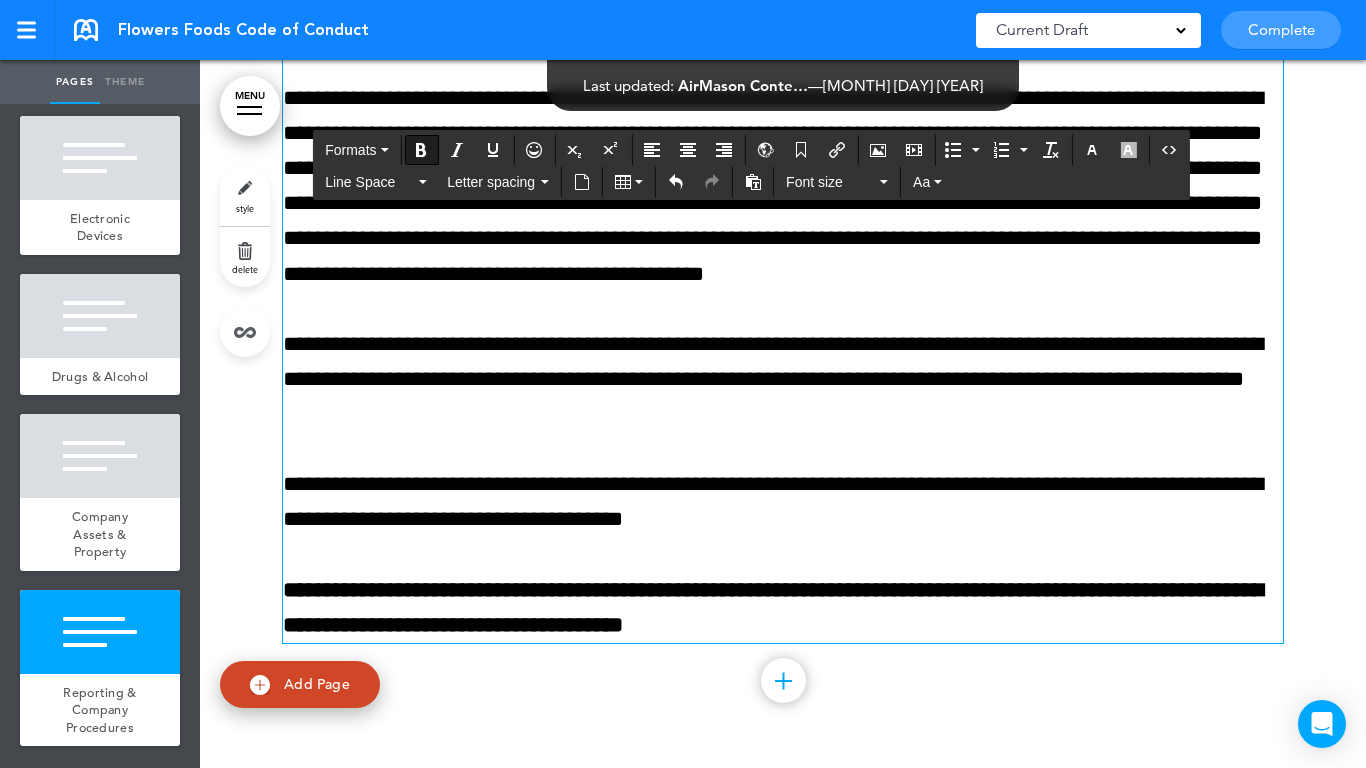 click on "**********" at bounding box center (773, 607) 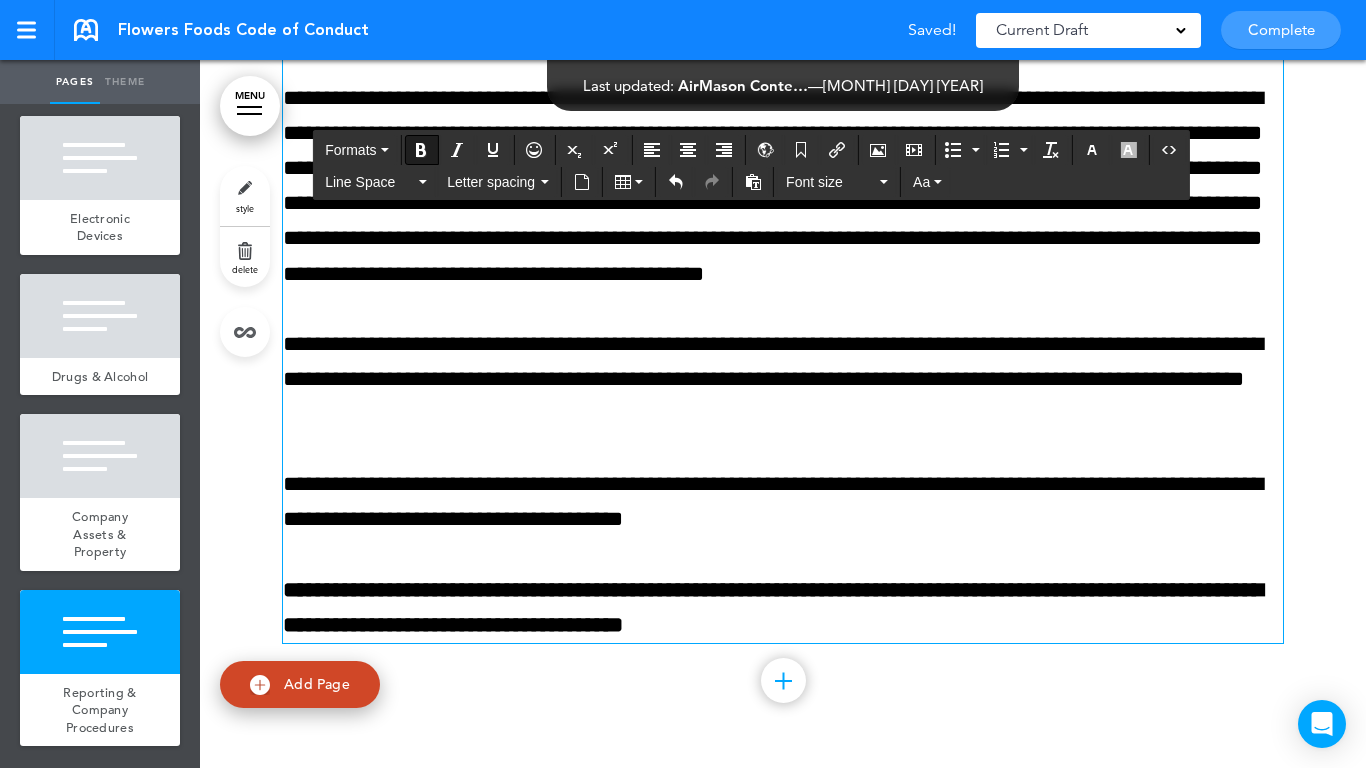 click on "**********" at bounding box center [783, 380] 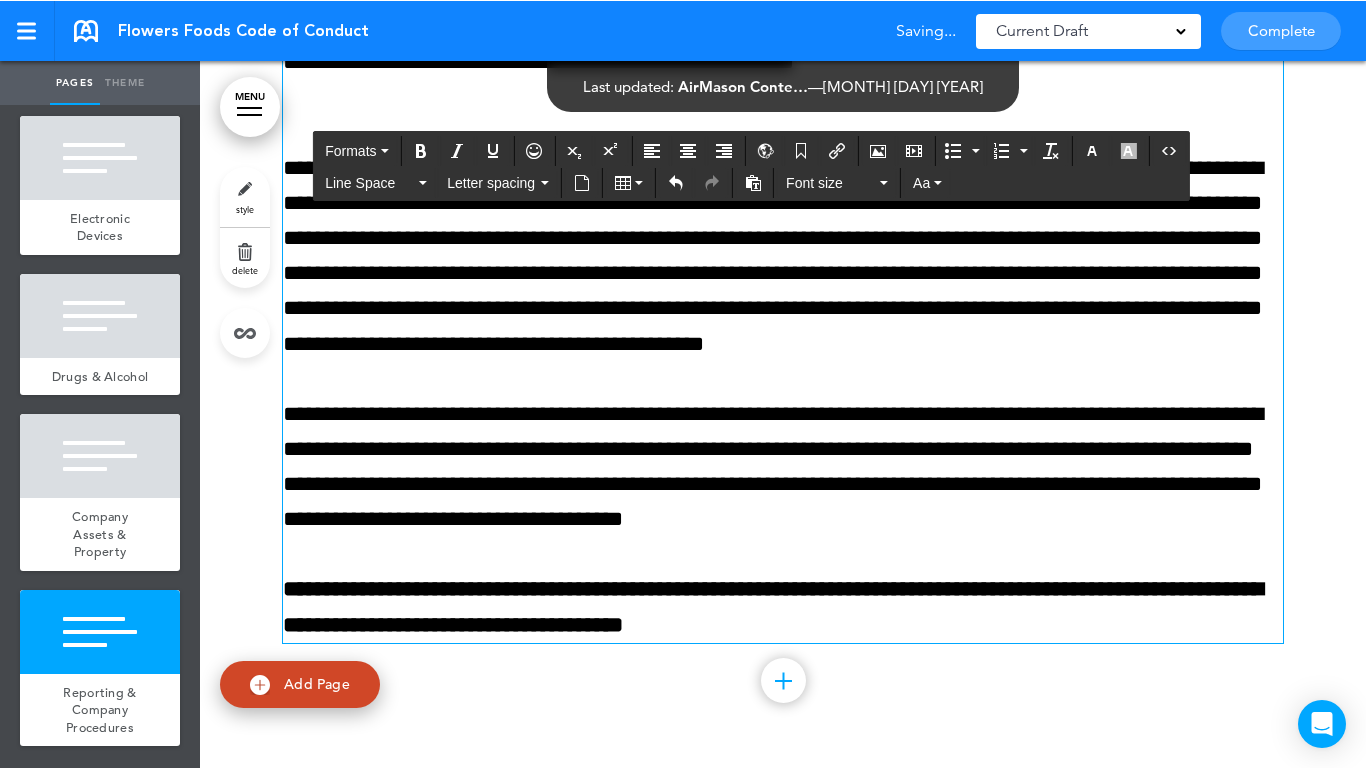 scroll, scrollTop: 24265, scrollLeft: 0, axis: vertical 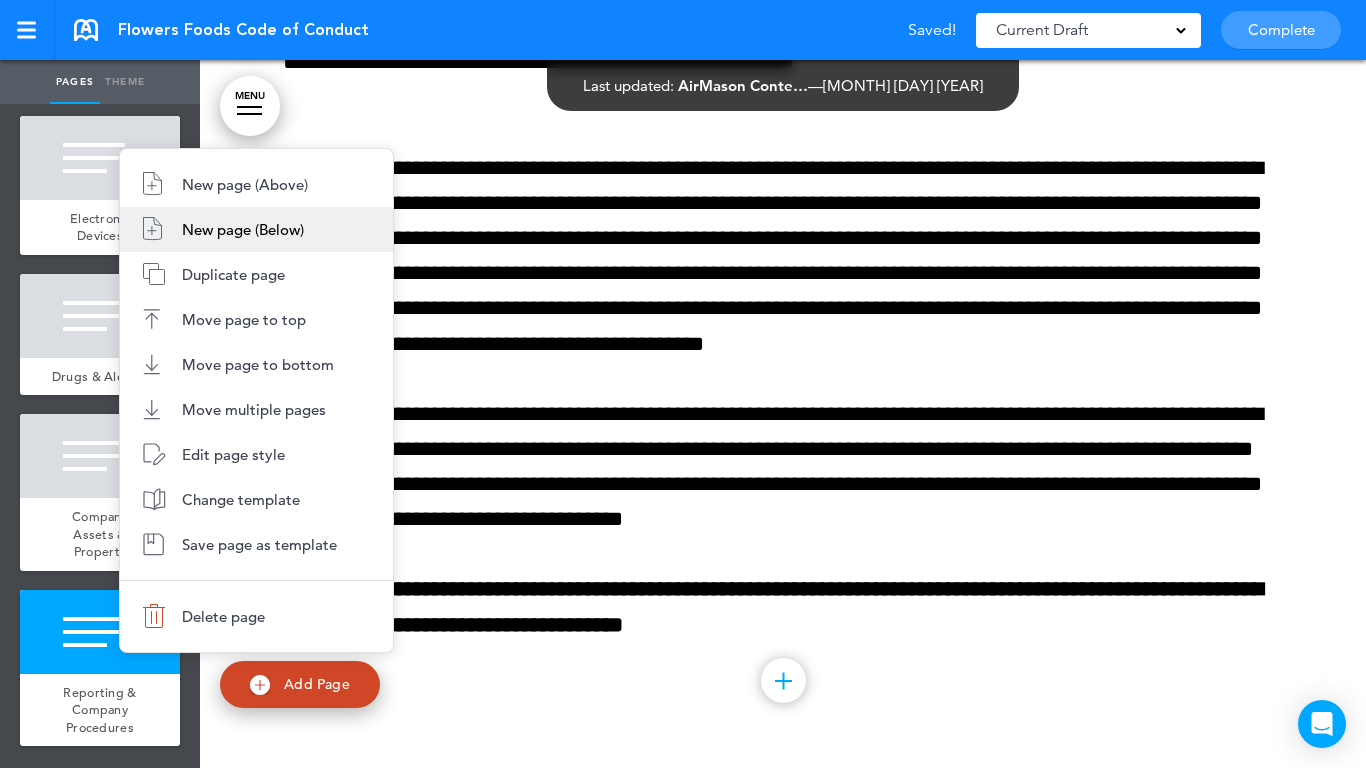 click on "New page (Below)" at bounding box center [243, 229] 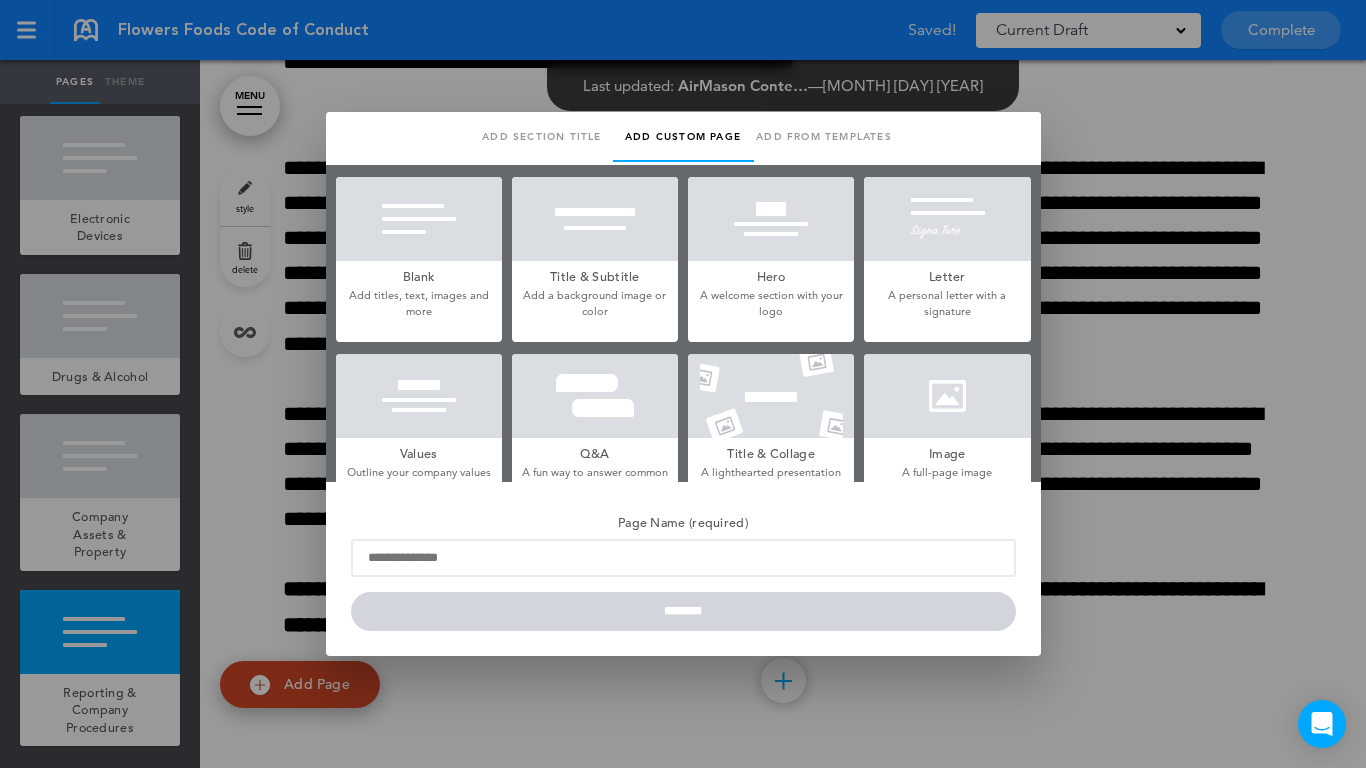 click at bounding box center (419, 219) 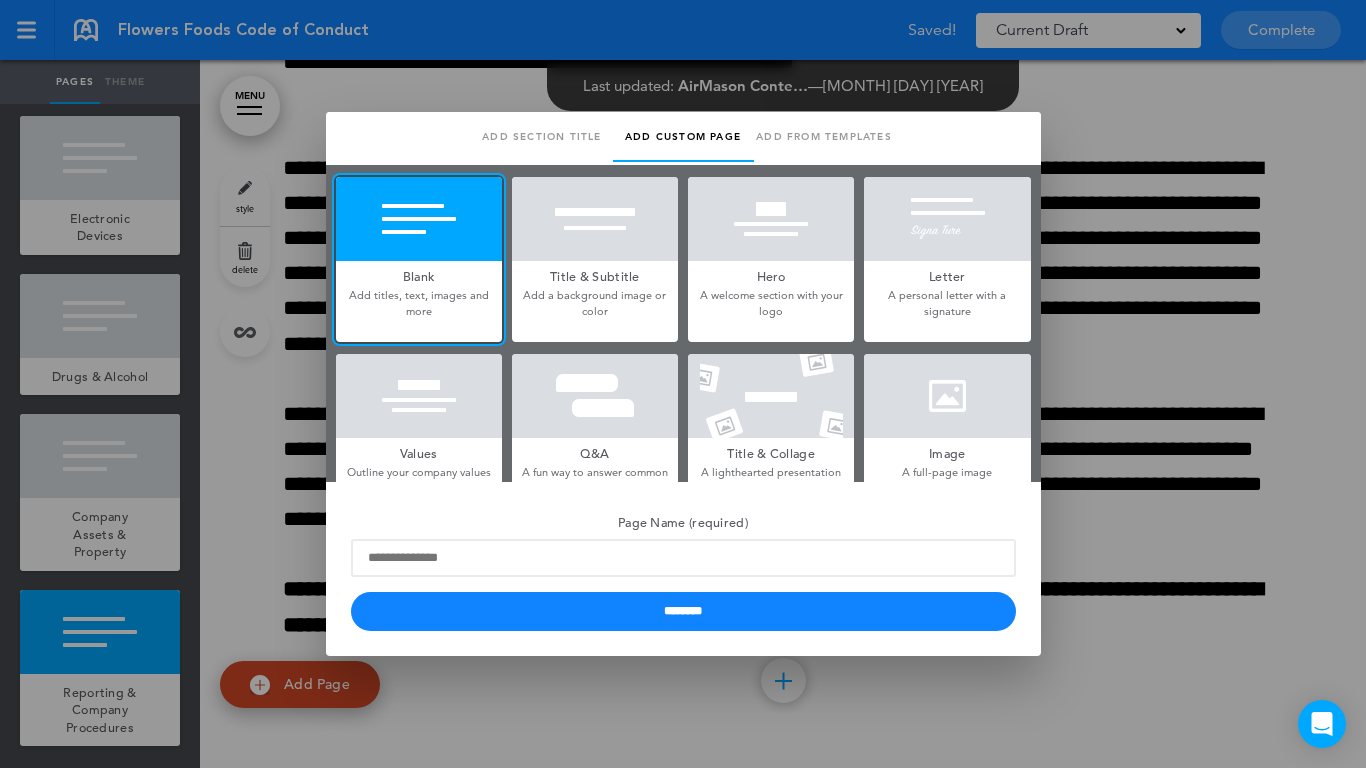 click on "Page Name (required)" at bounding box center (683, 521) 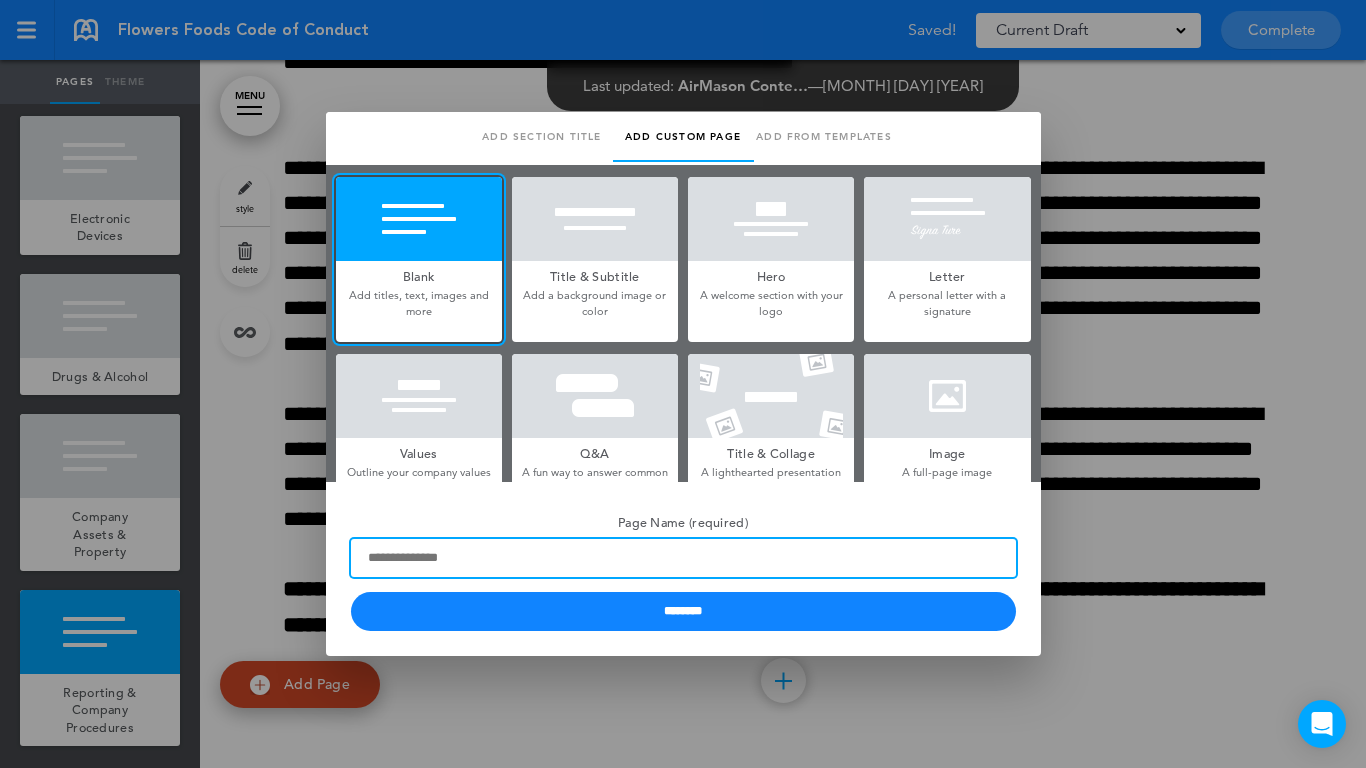 click on "Page Name (required)" at bounding box center [683, 558] 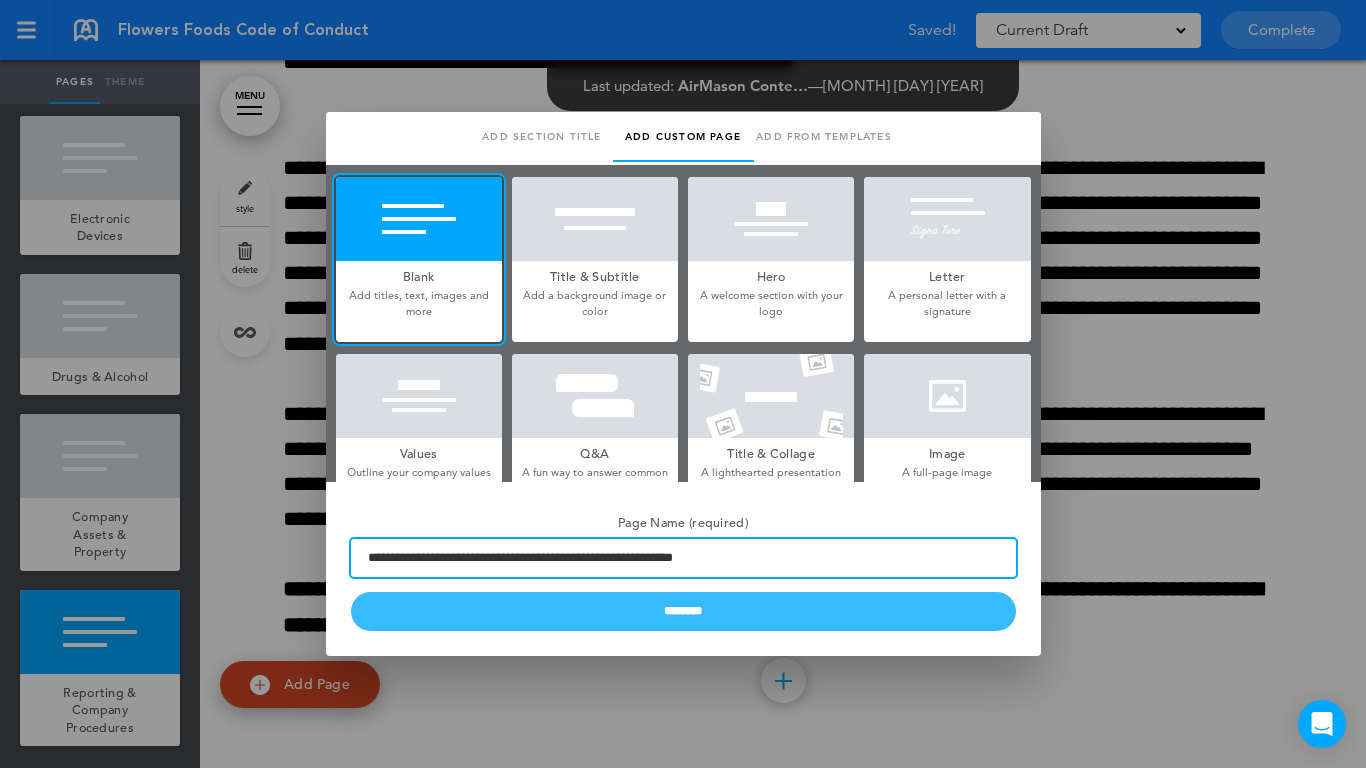 type on "**********" 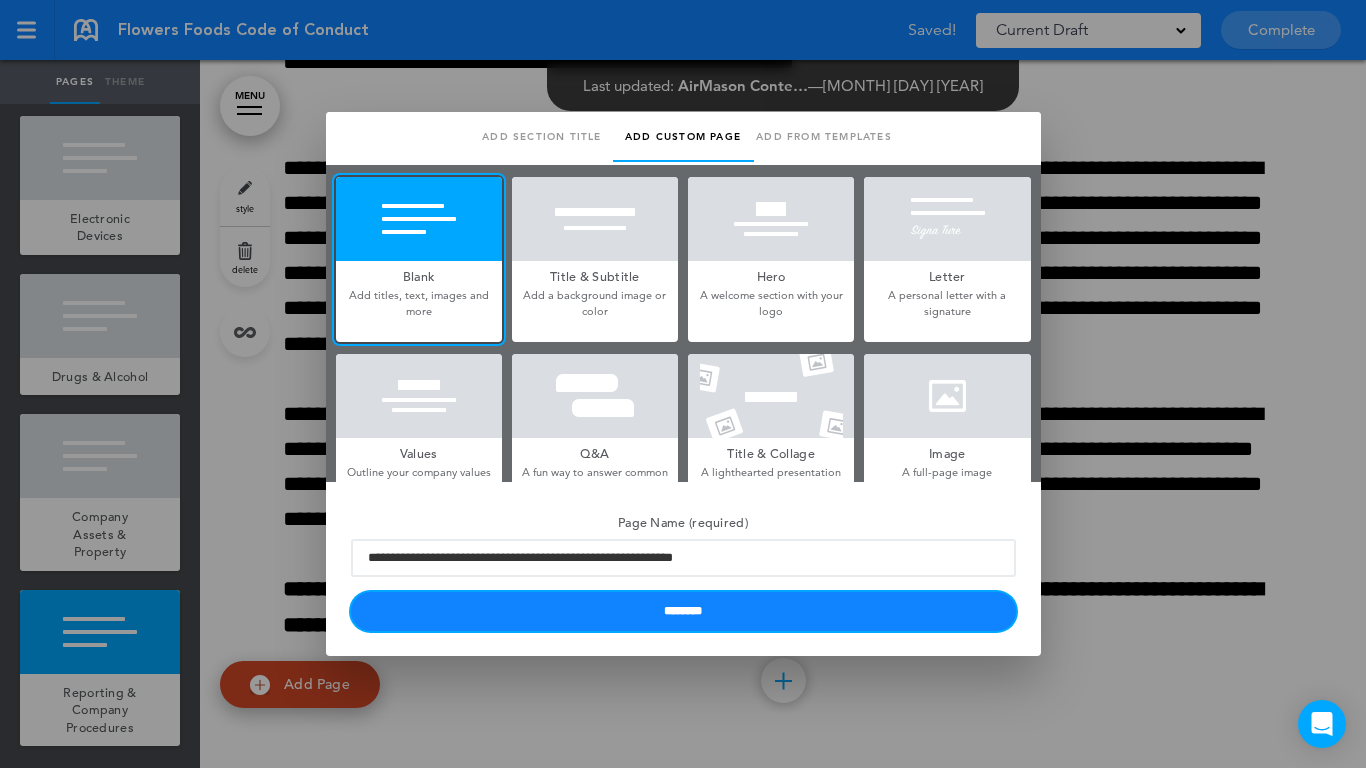 drag, startPoint x: 498, startPoint y: 604, endPoint x: 512, endPoint y: 613, distance: 16.643316 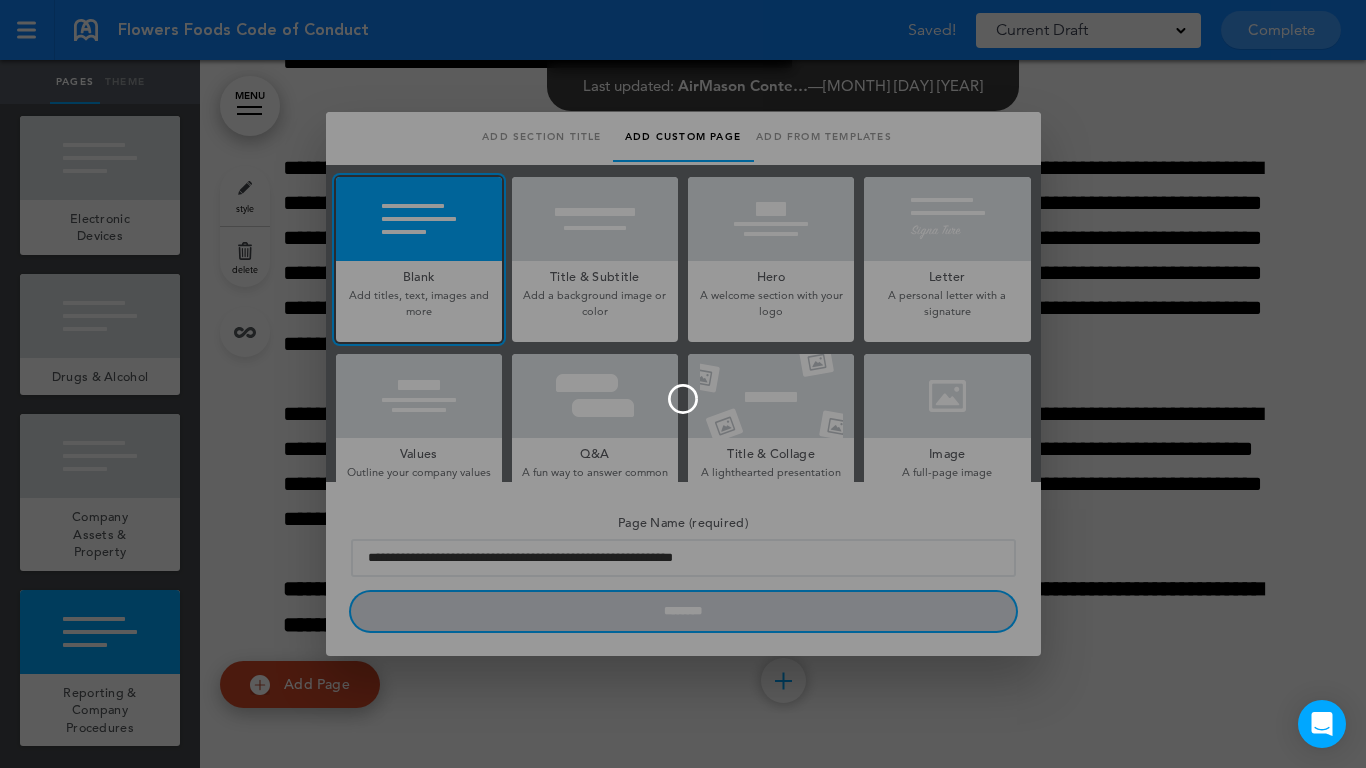 type 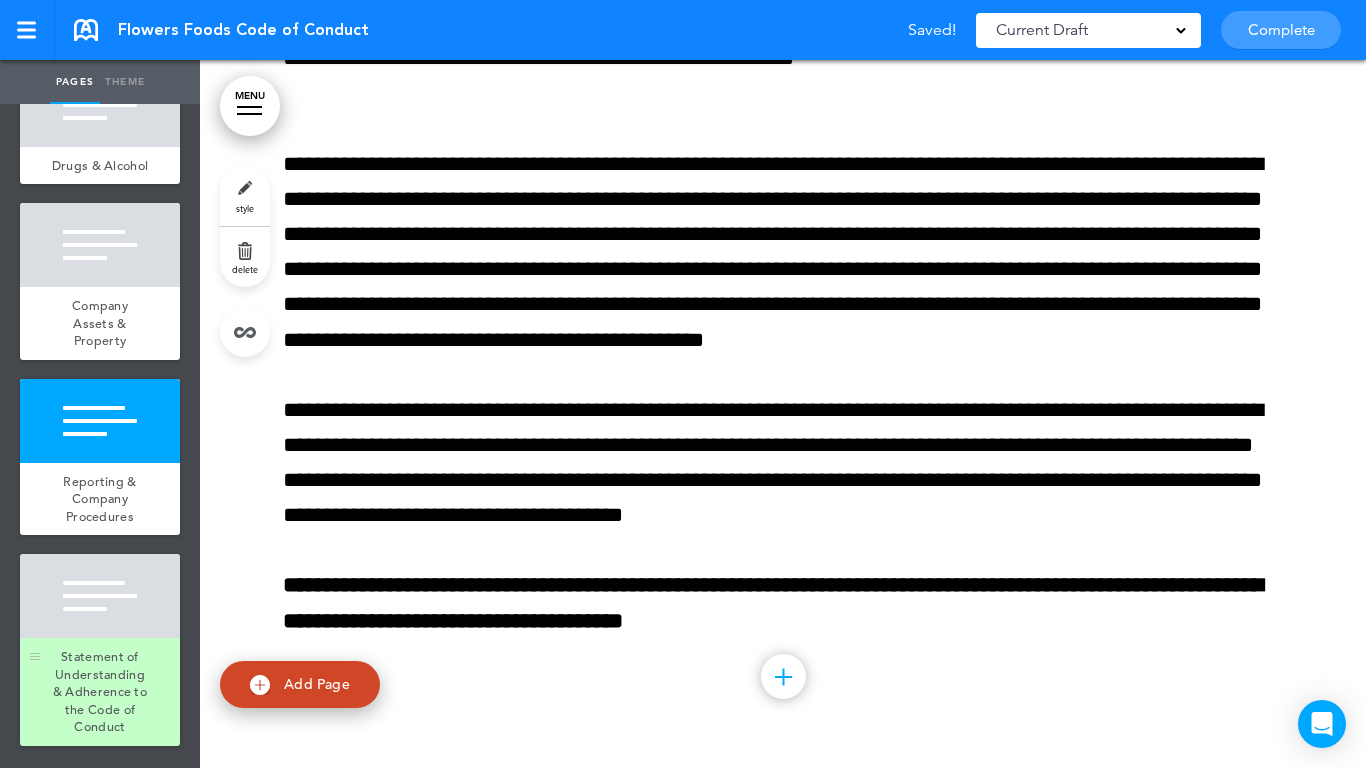 scroll, scrollTop: 5176, scrollLeft: 0, axis: vertical 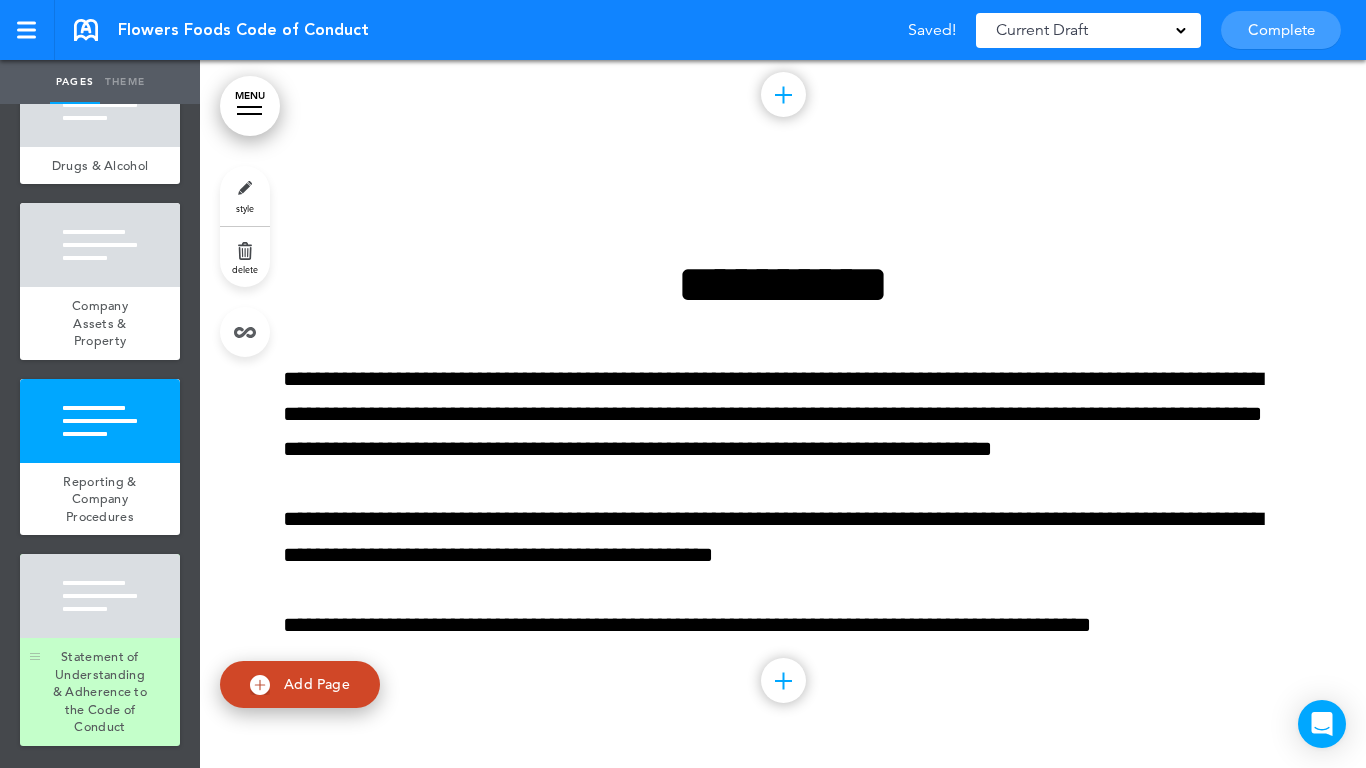 click on "Statement of Understanding & Adherence to the Code of Conduct" at bounding box center [100, 691] 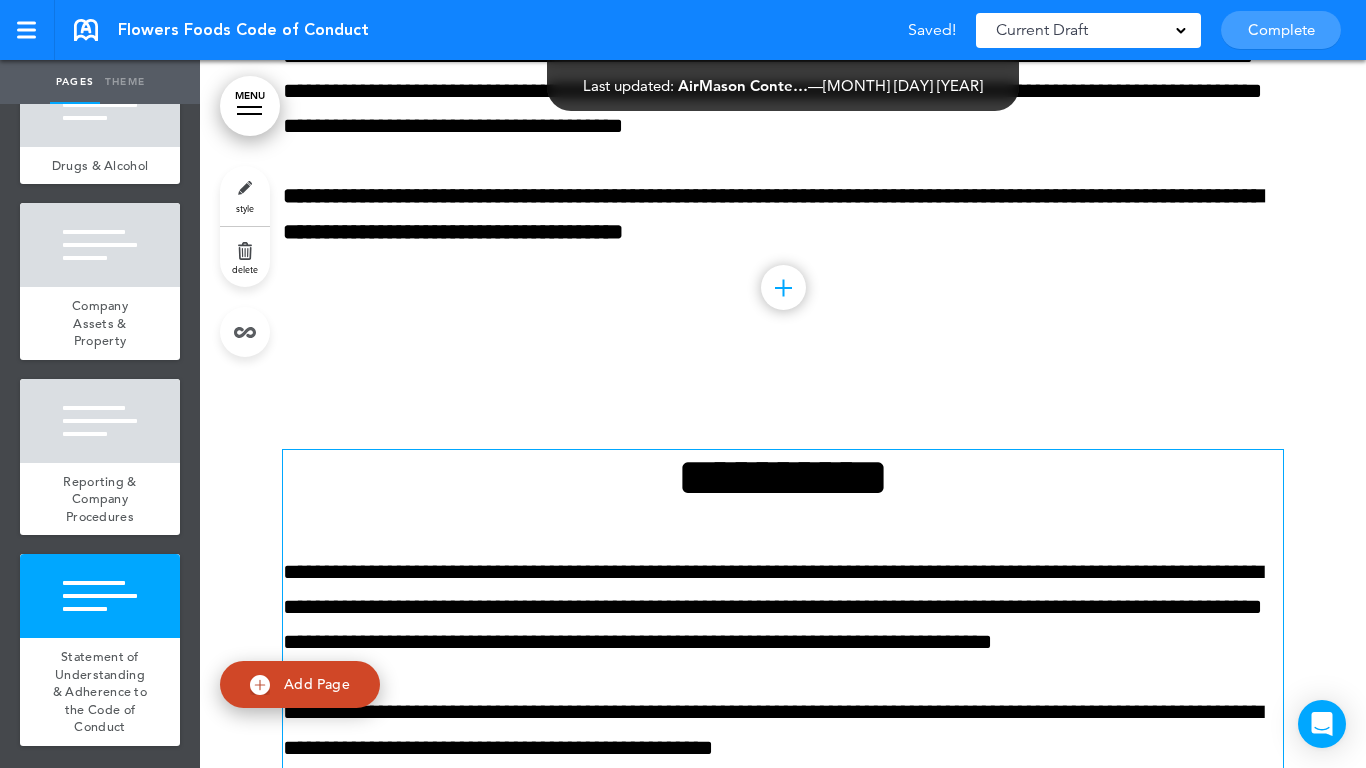 scroll, scrollTop: 24650, scrollLeft: 0, axis: vertical 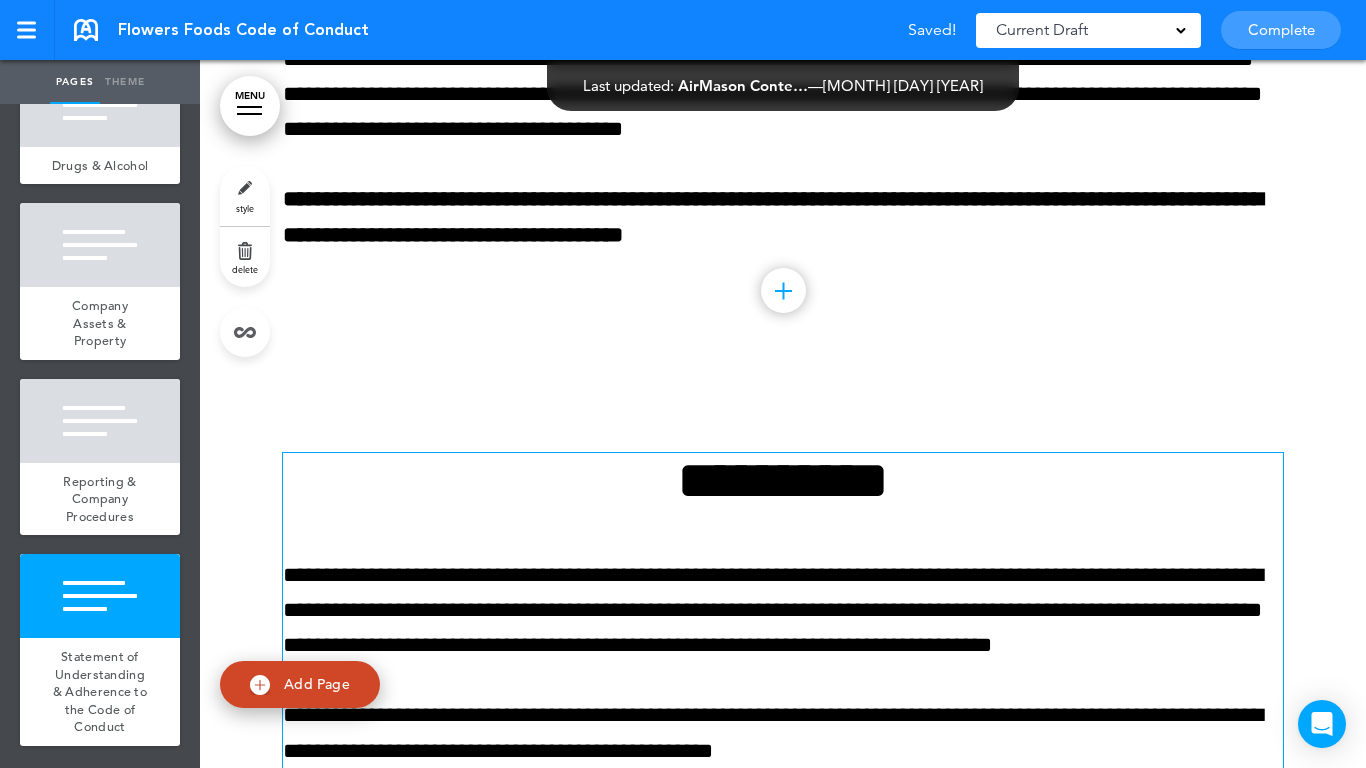 click on "**********" at bounding box center (783, 480) 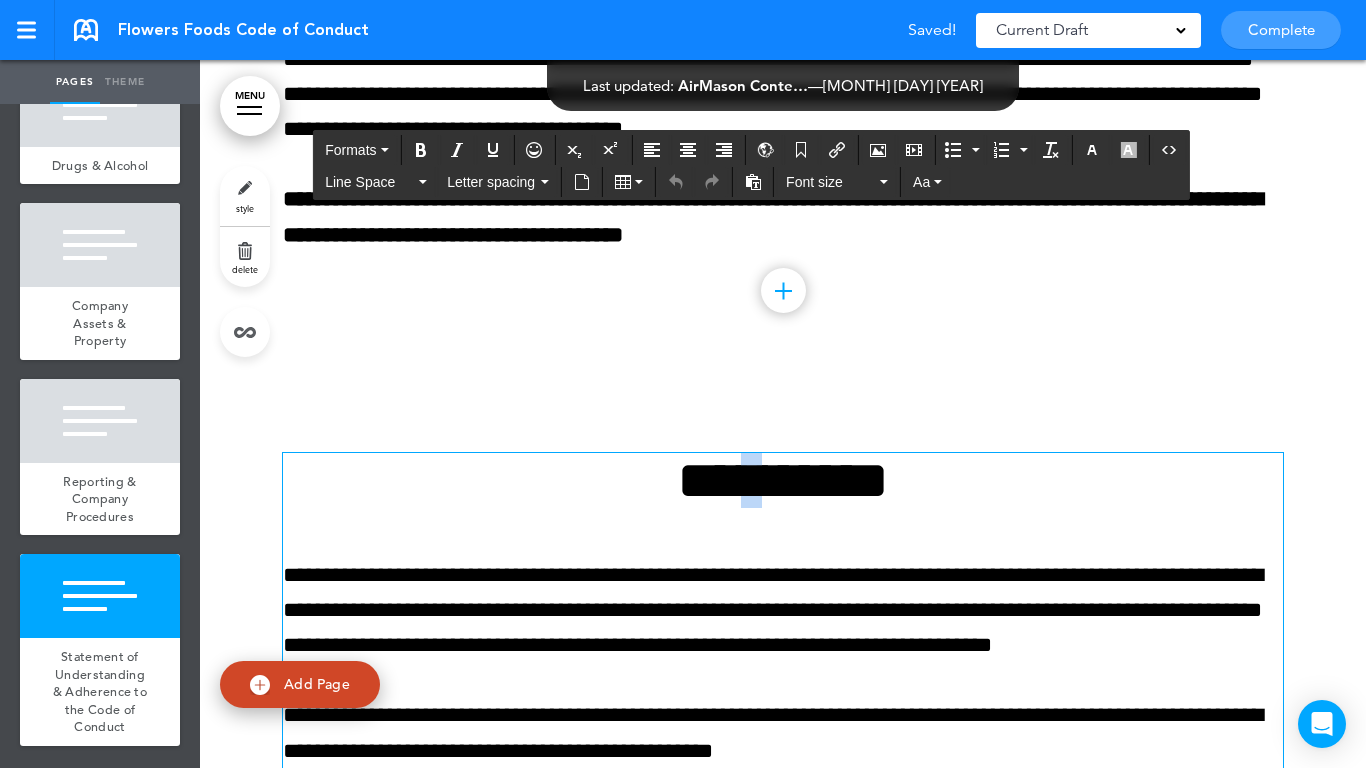 click on "**********" at bounding box center [783, 480] 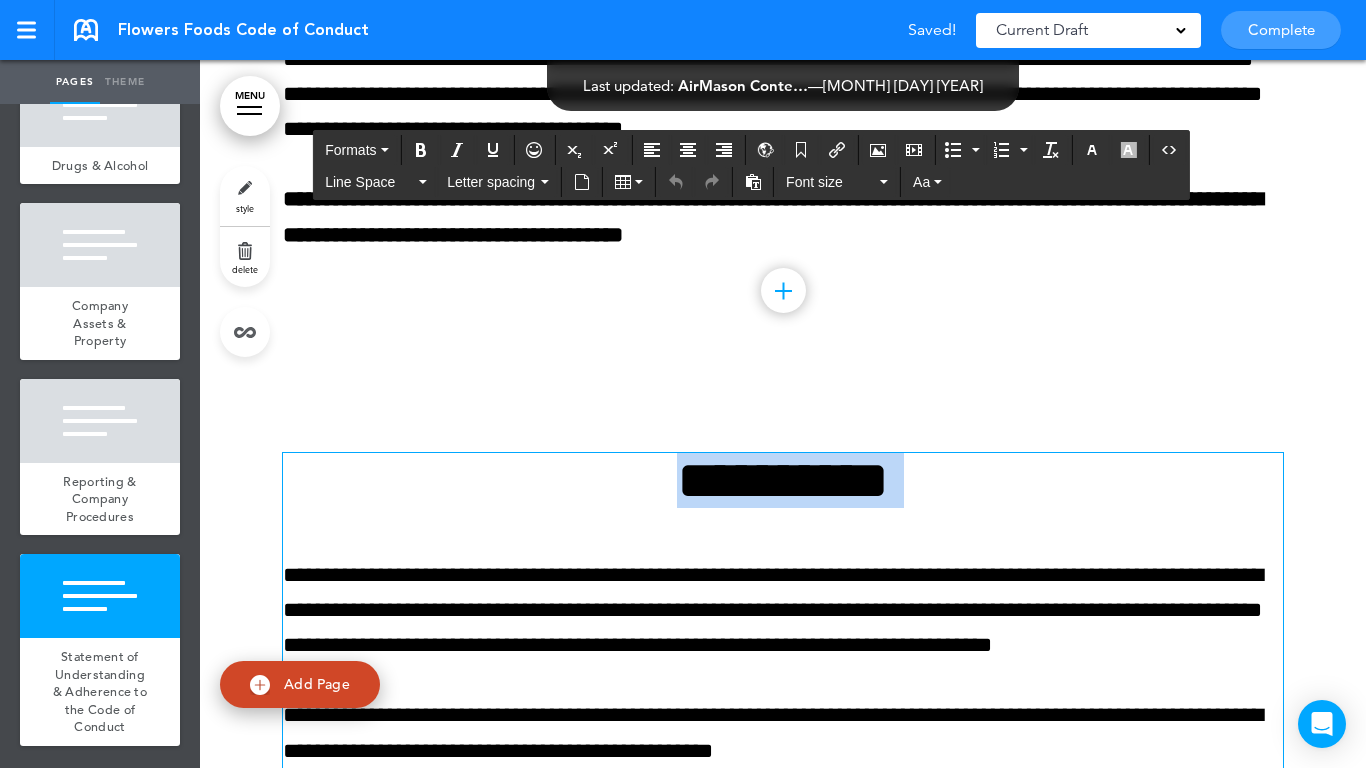click on "**********" at bounding box center (783, 480) 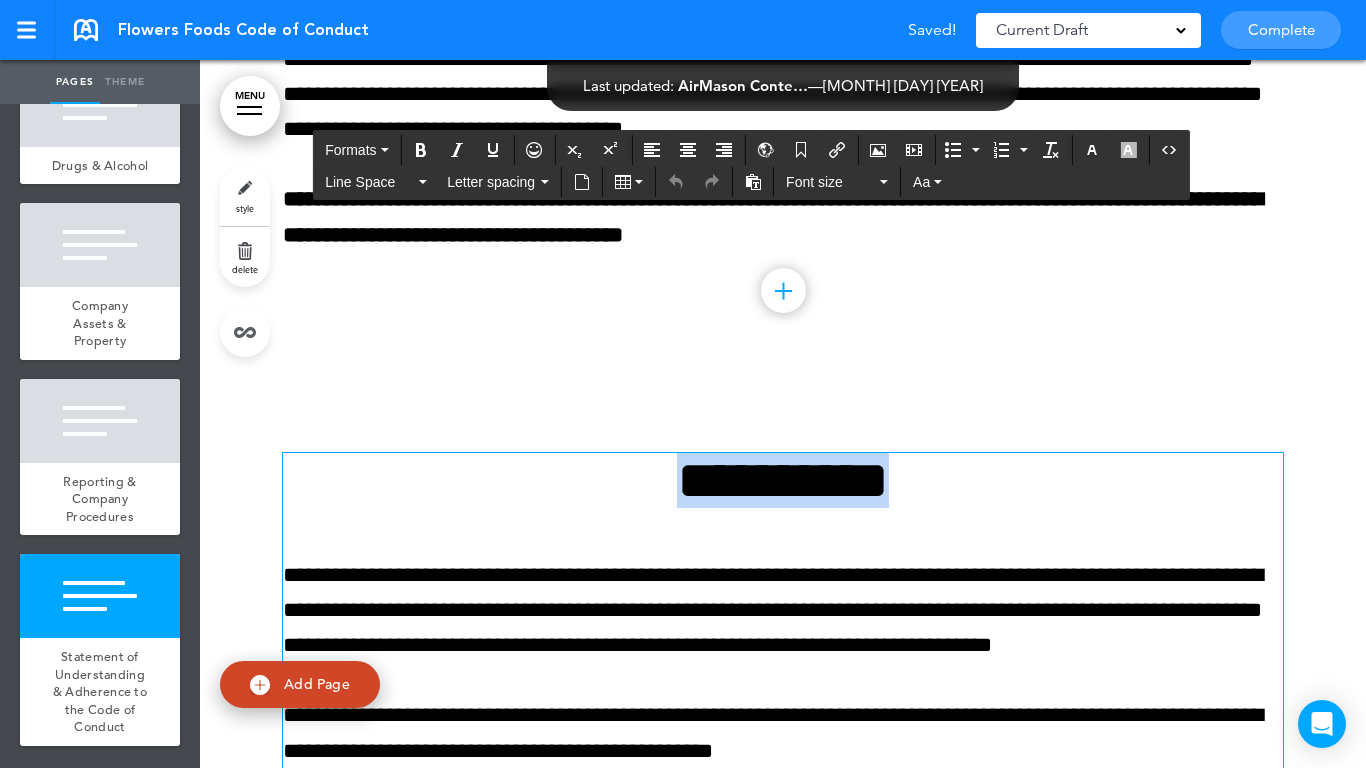 paste 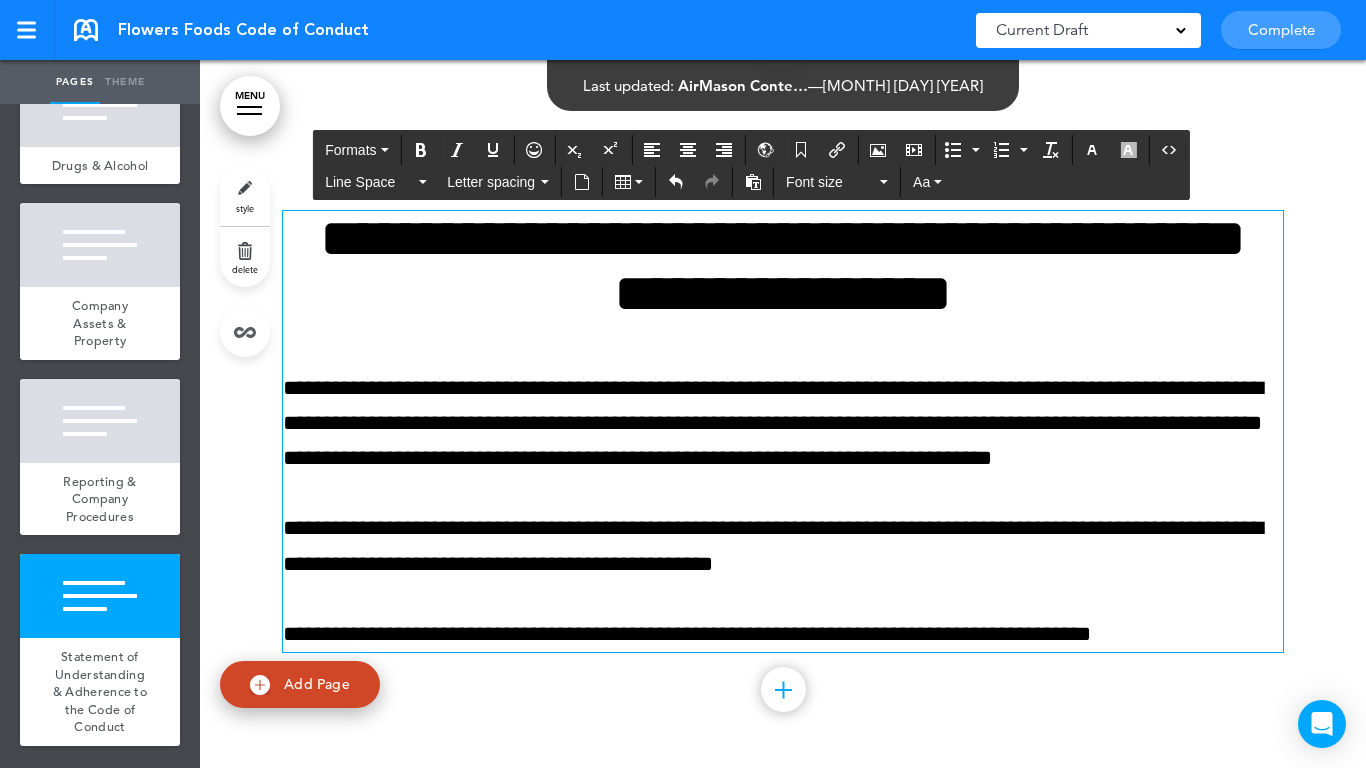 scroll, scrollTop: 24905, scrollLeft: 0, axis: vertical 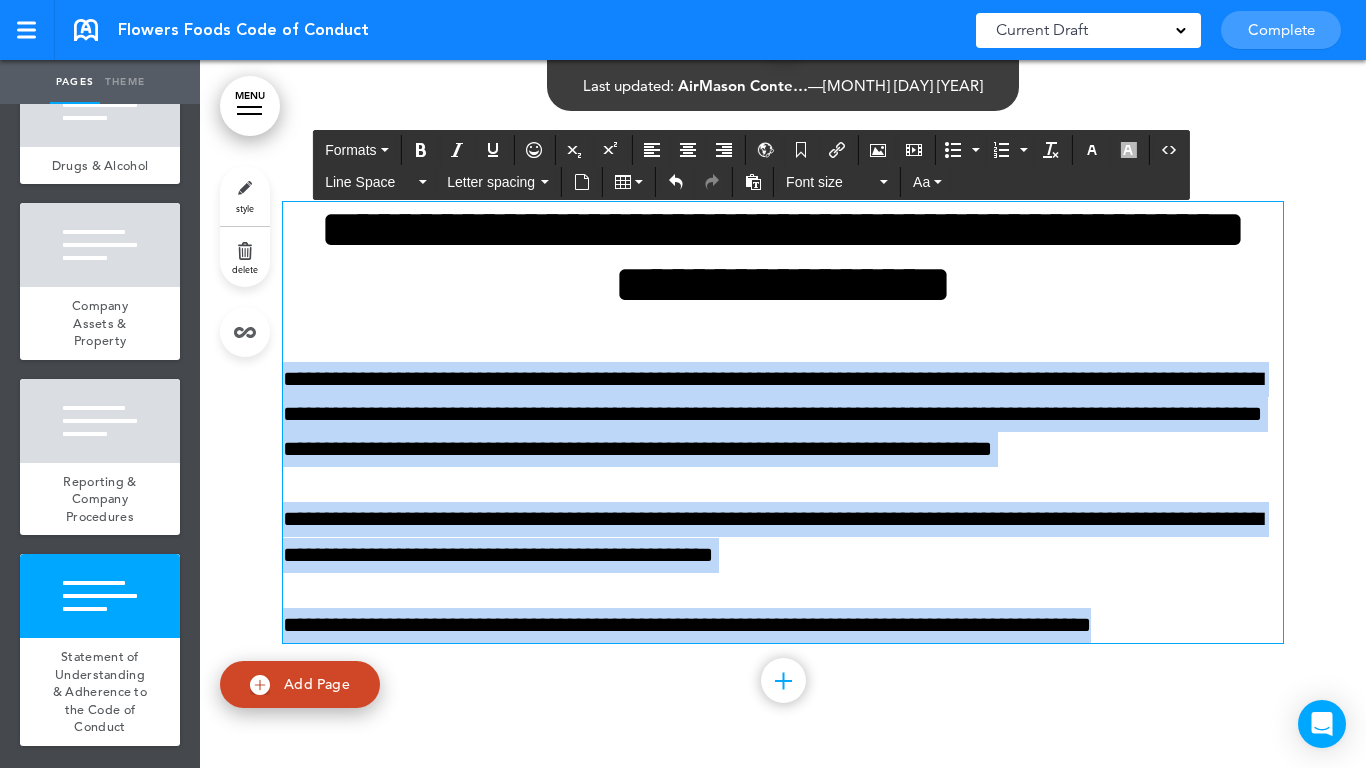 click on "Make this page common so it is available in other handbooks.
This handbook
Preview
Settings
Your Handbooks
Account
Manage Organization
My Account
Help
Logout
Flowers Foods Code of Conduct
Saved!
Current Draft
CURRENT DRAFT
Complete" at bounding box center (683, 384) 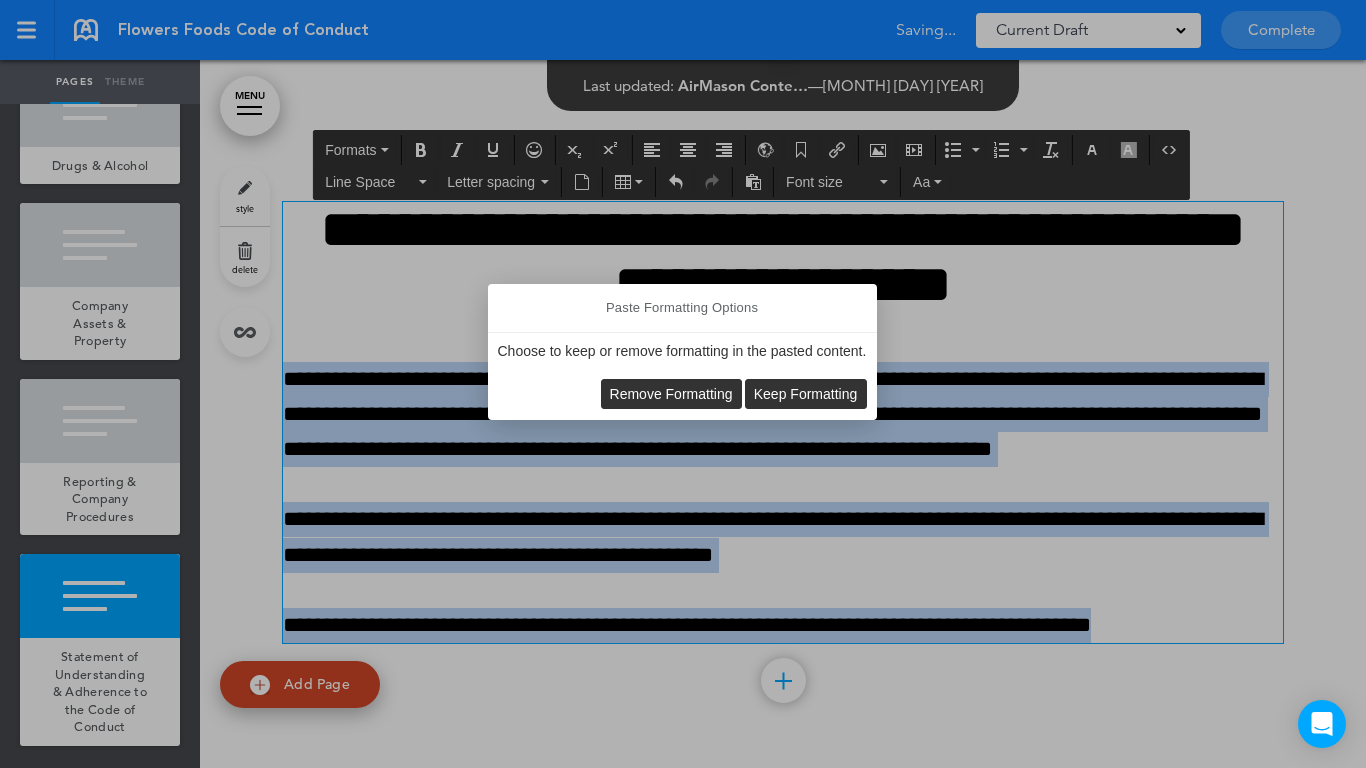click on "Remove Formatting" at bounding box center (671, 394) 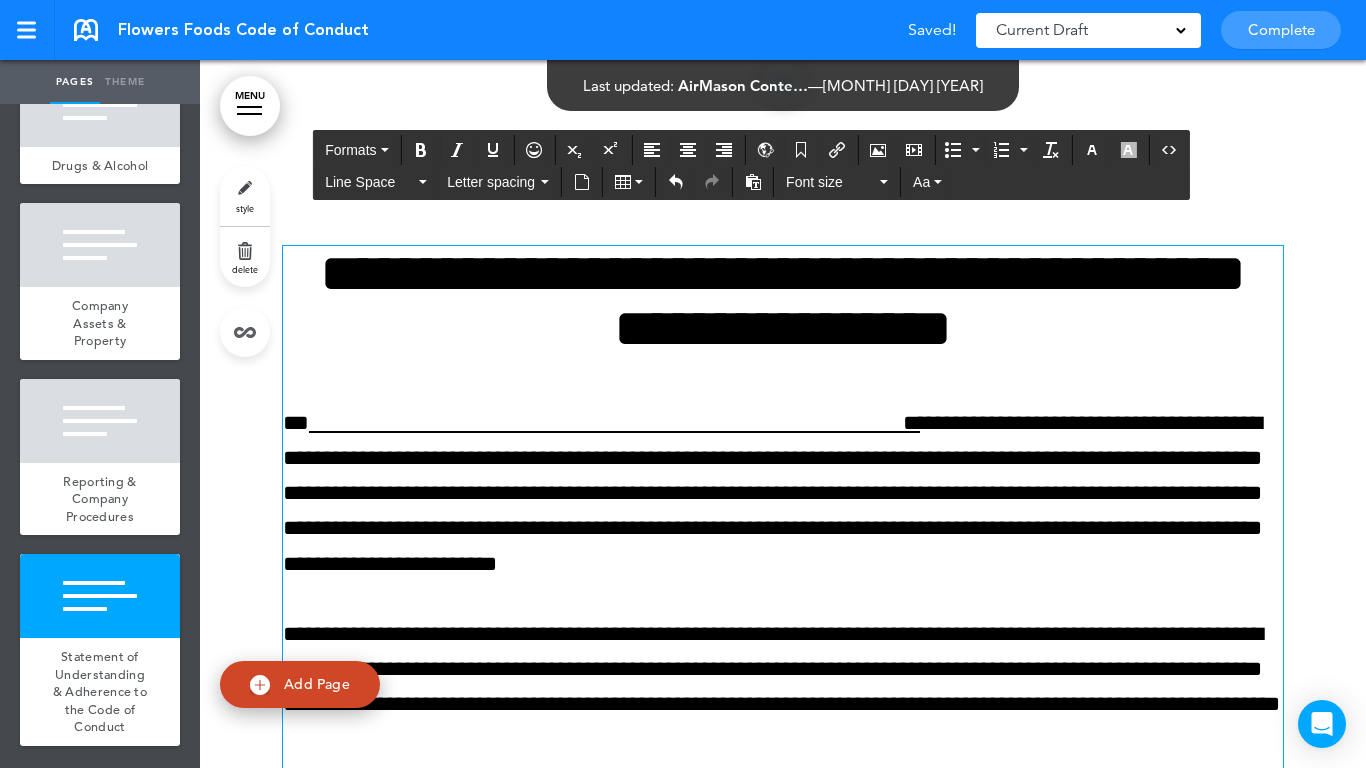 scroll, scrollTop: 24859, scrollLeft: 0, axis: vertical 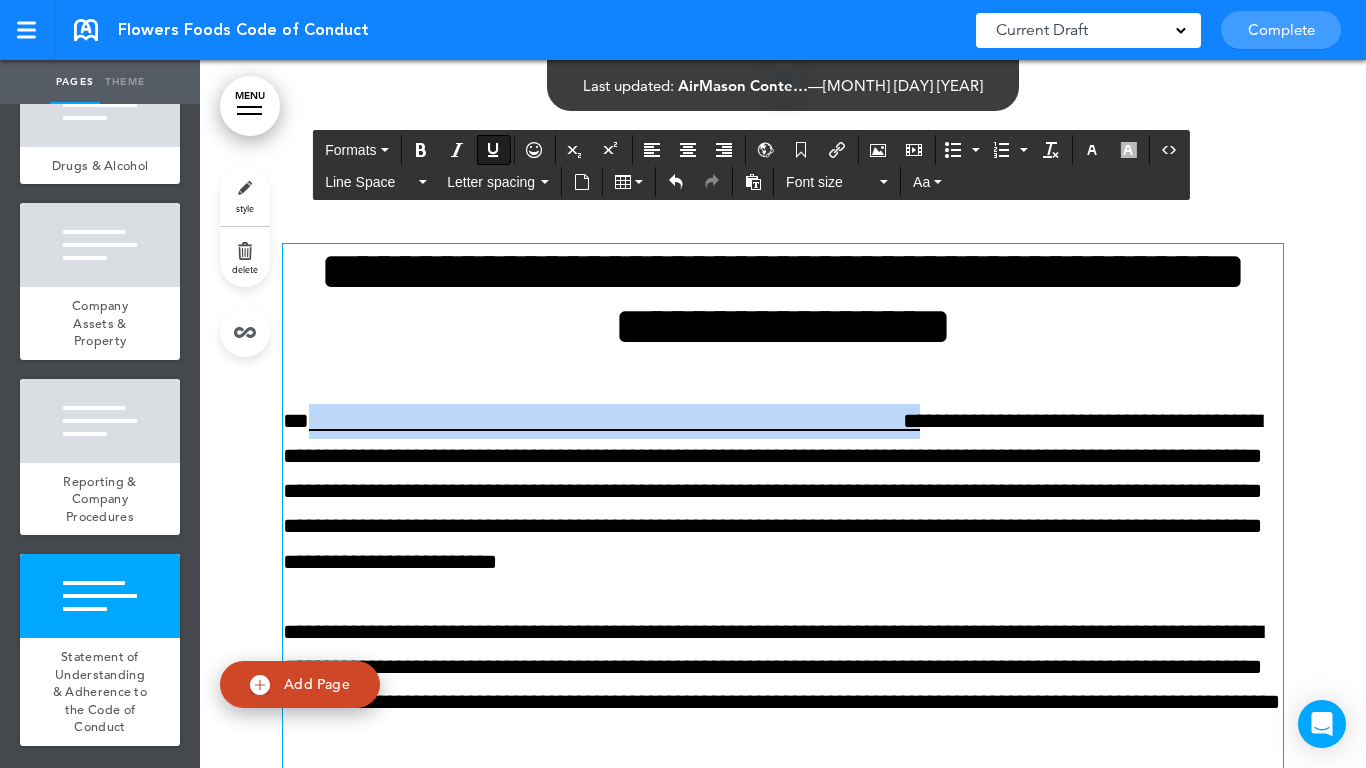 drag, startPoint x: 913, startPoint y: 430, endPoint x: 299, endPoint y: 419, distance: 614.0985 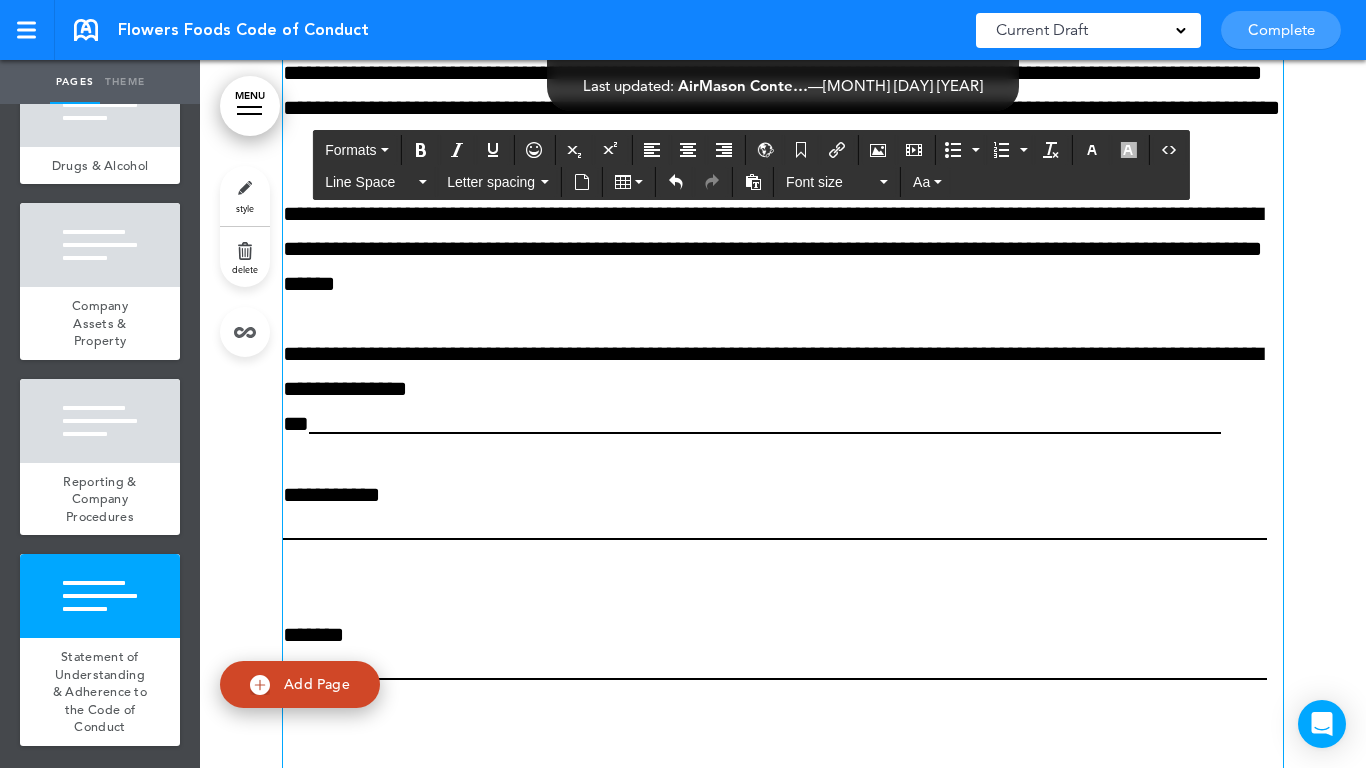 scroll, scrollTop: 25559, scrollLeft: 0, axis: vertical 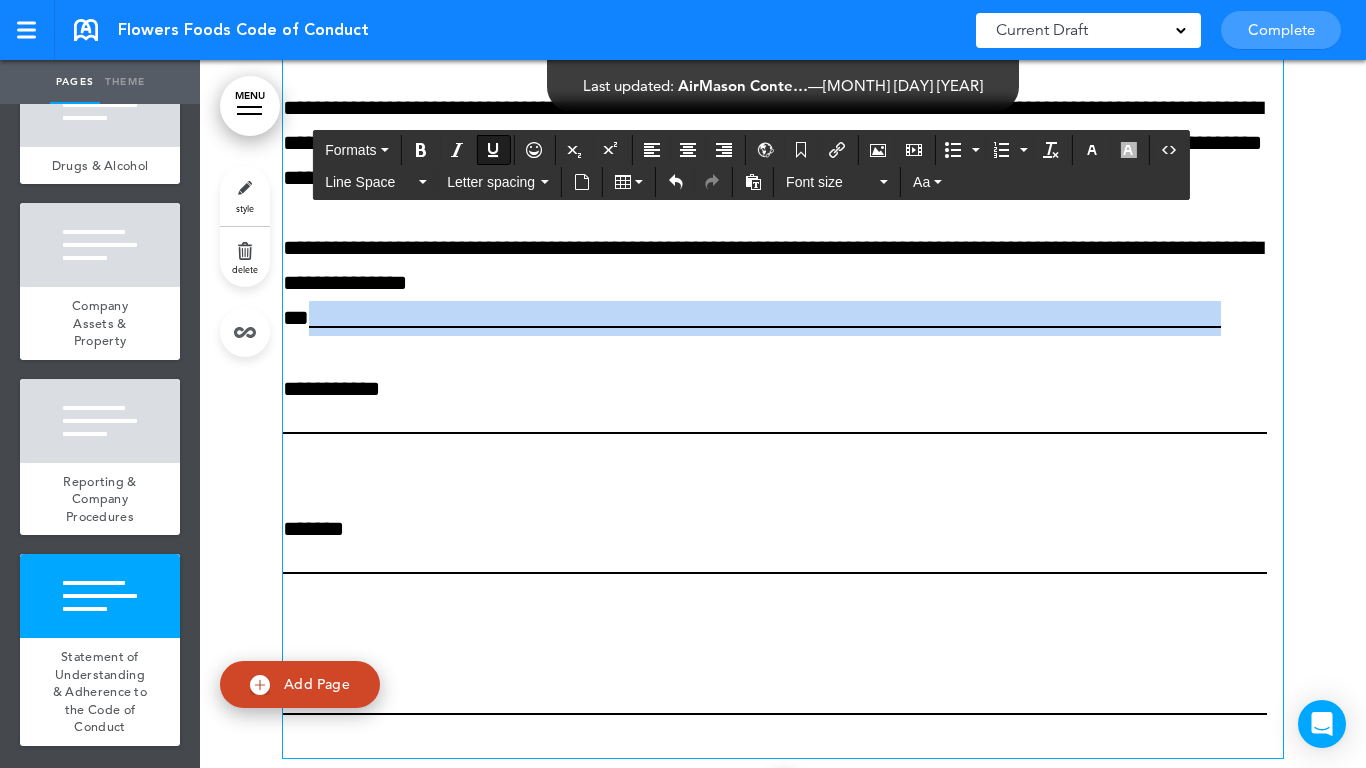 drag, startPoint x: 339, startPoint y: 325, endPoint x: 1286, endPoint y: 308, distance: 947.1526 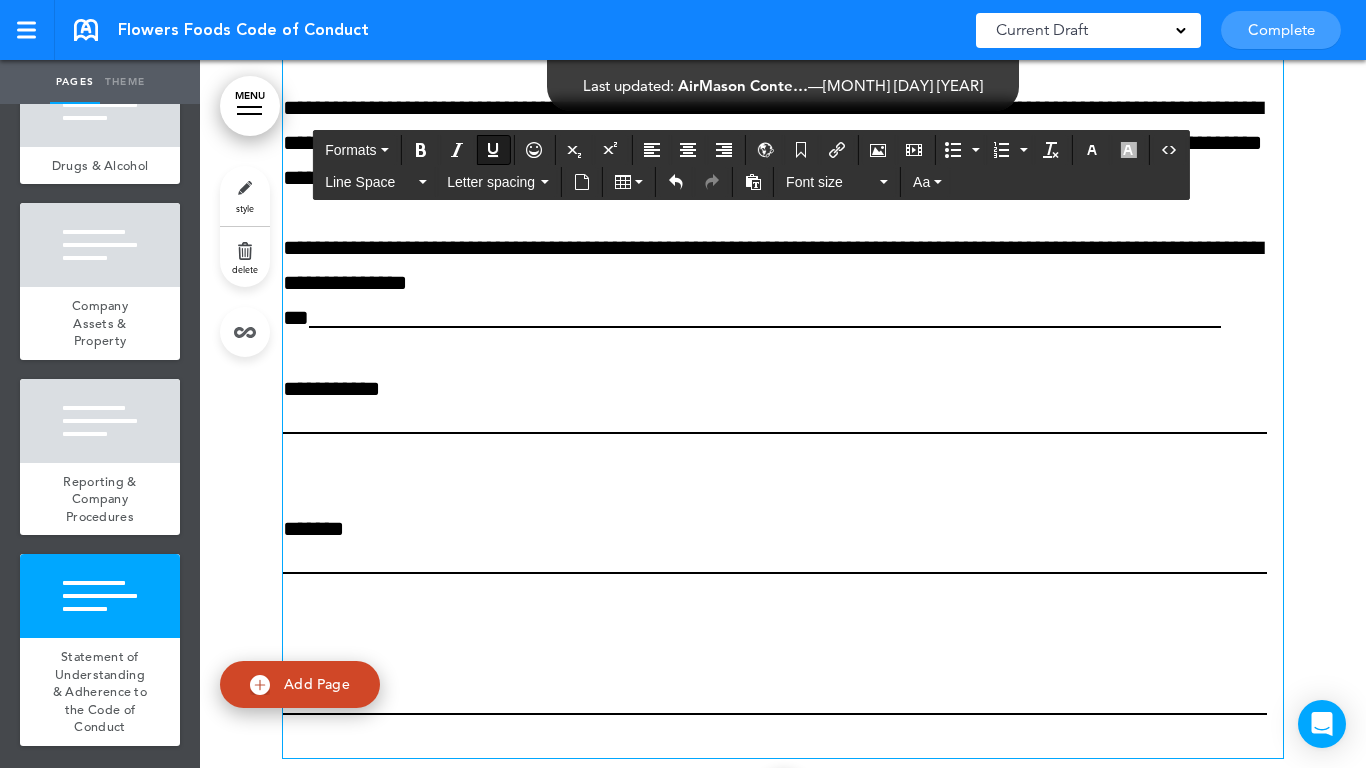 click on "**********" at bounding box center (783, 284) 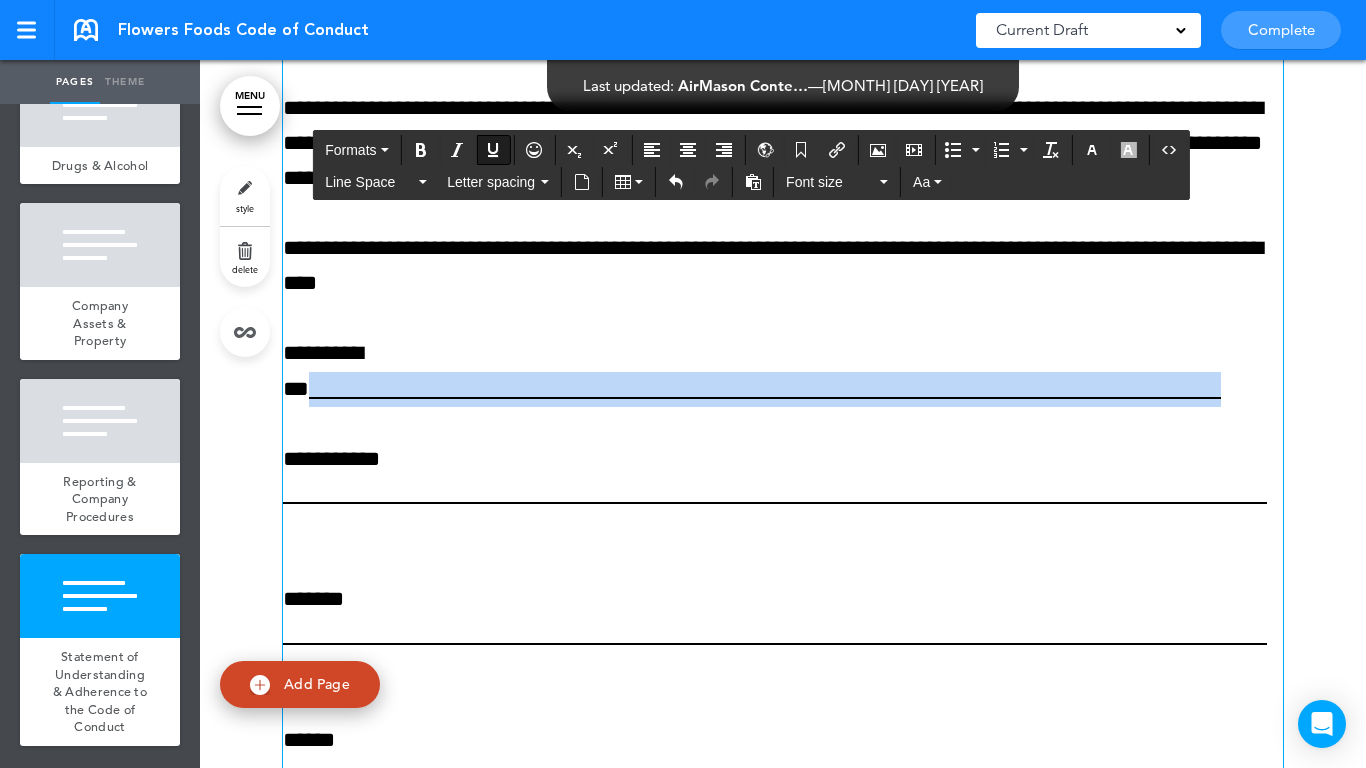 drag, startPoint x: 341, startPoint y: 393, endPoint x: 1300, endPoint y: 382, distance: 959.0631 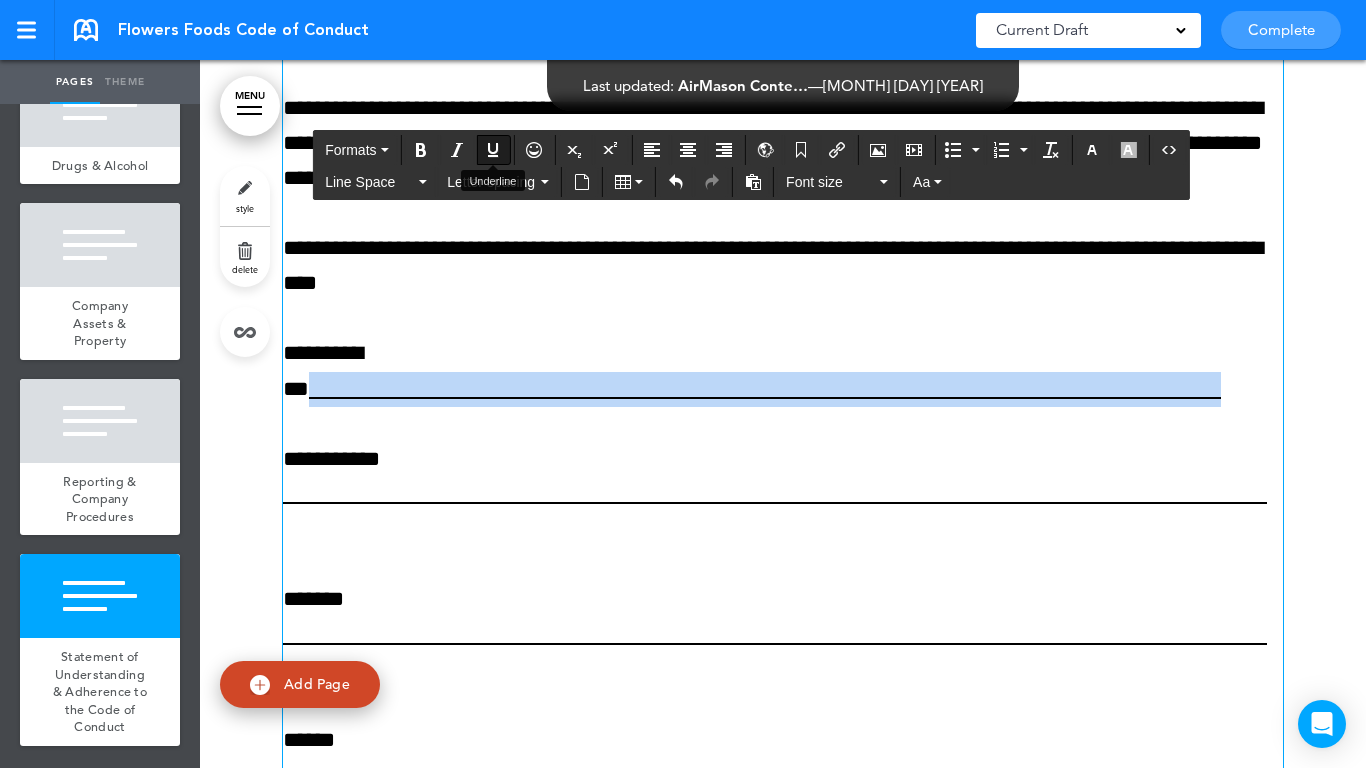 click at bounding box center (493, 150) 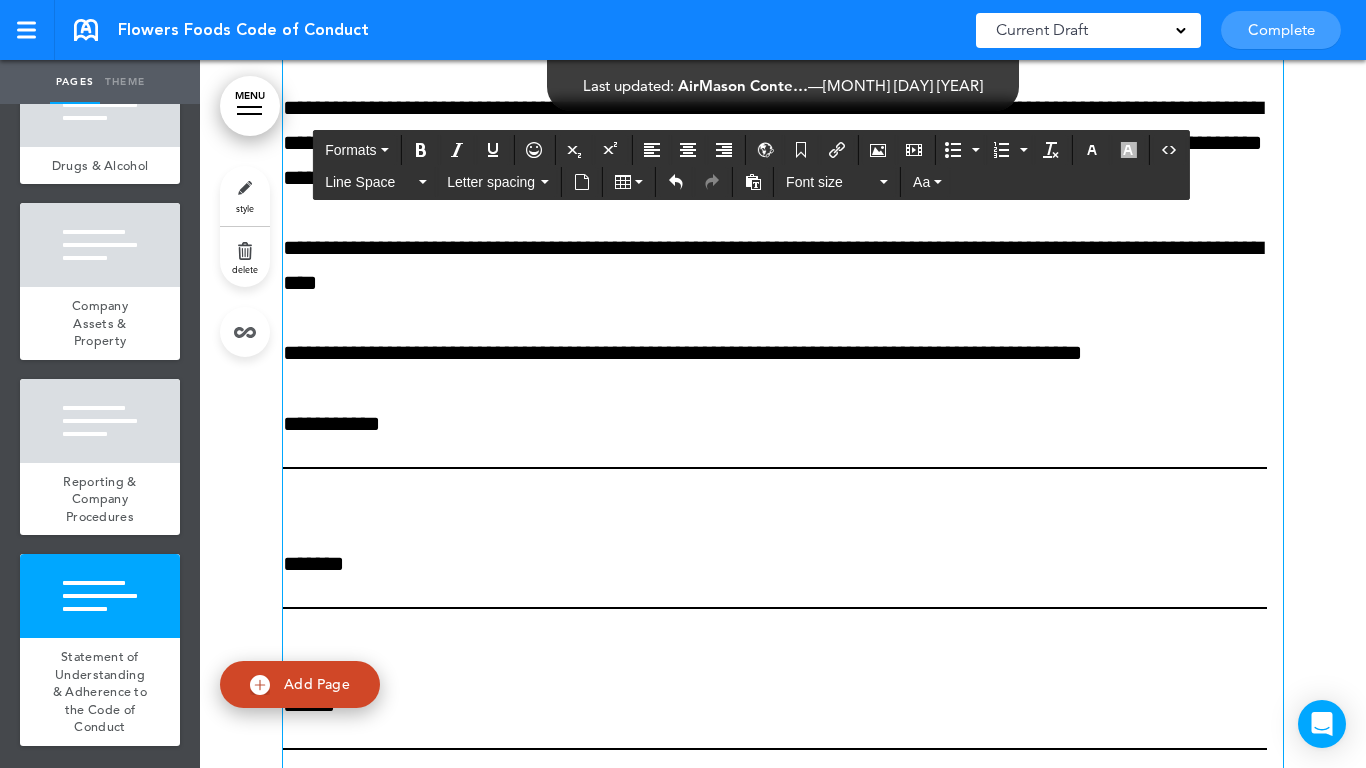 click on "**********" at bounding box center [783, 353] 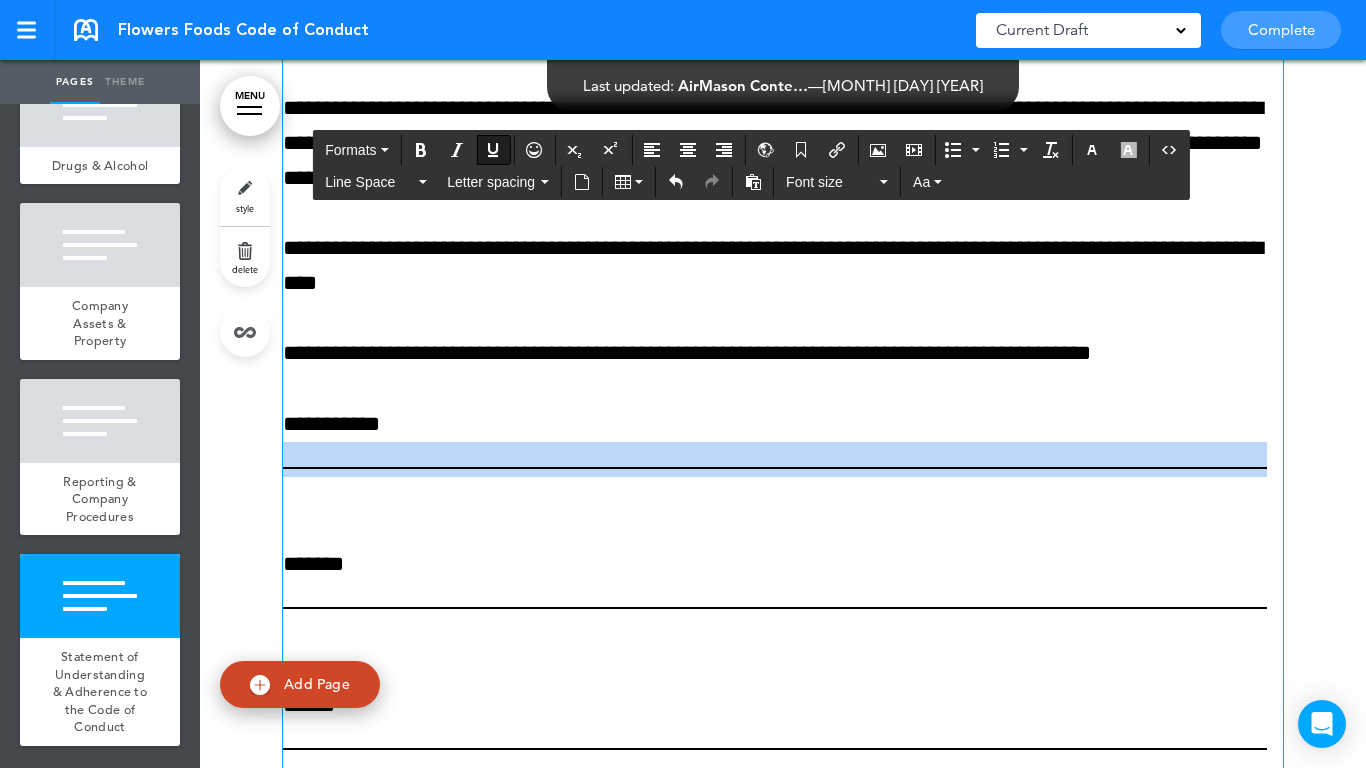drag, startPoint x: 310, startPoint y: 500, endPoint x: 276, endPoint y: 472, distance: 44.04543 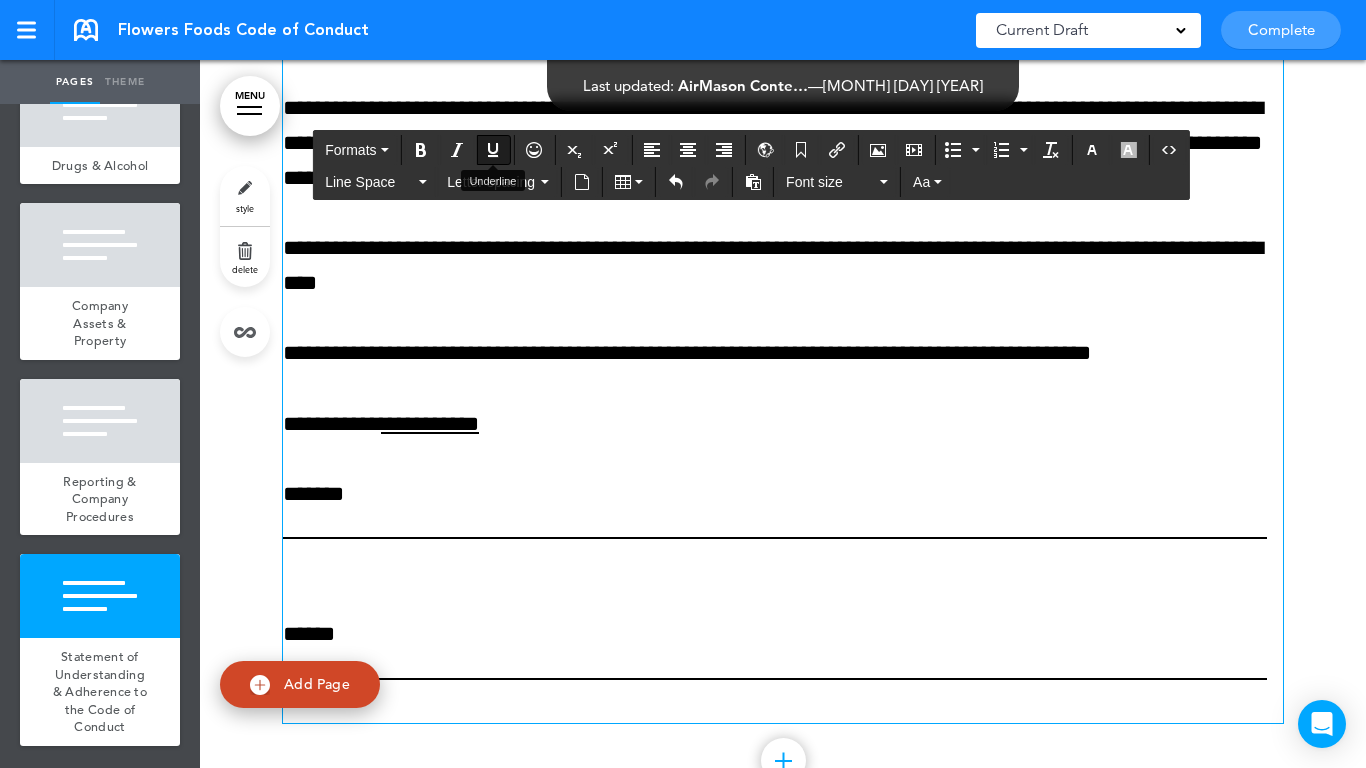 click at bounding box center [493, 150] 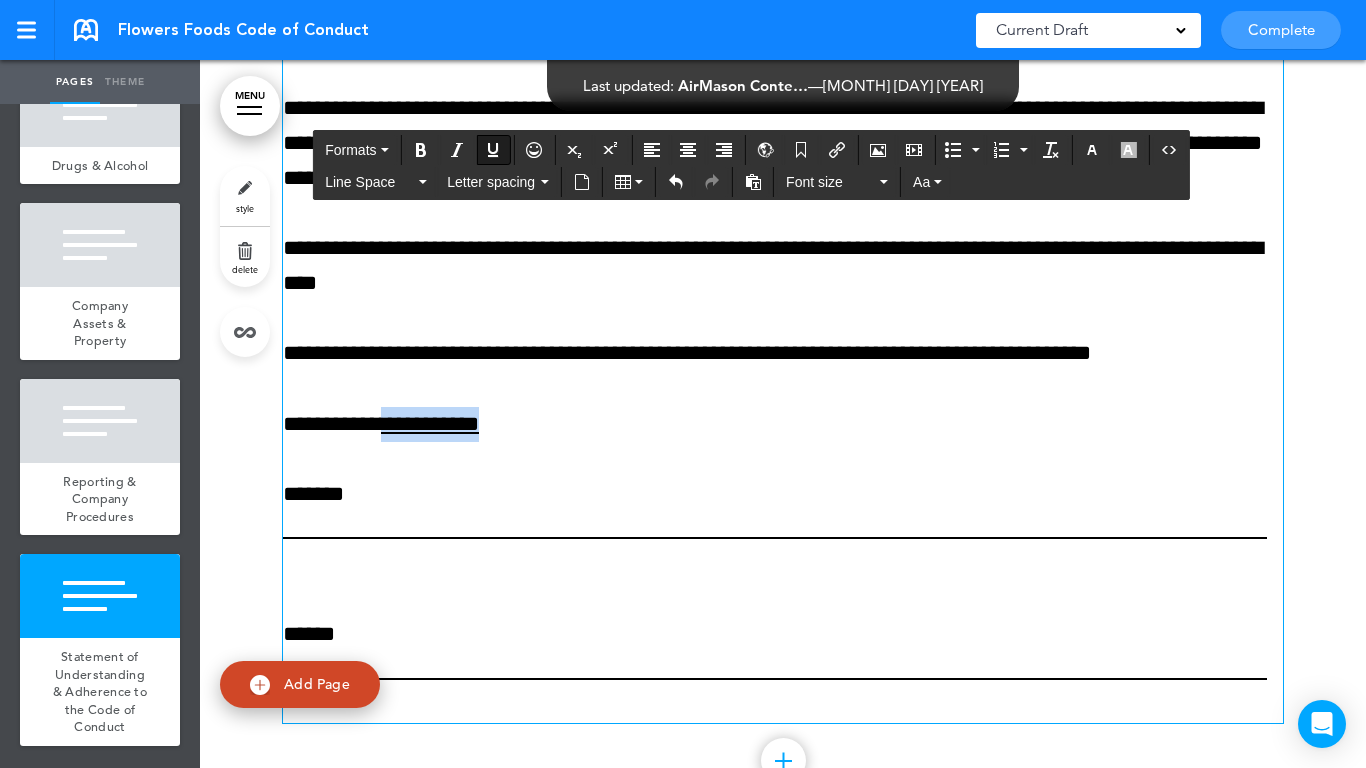 drag, startPoint x: 524, startPoint y: 438, endPoint x: 385, endPoint y: 429, distance: 139.29106 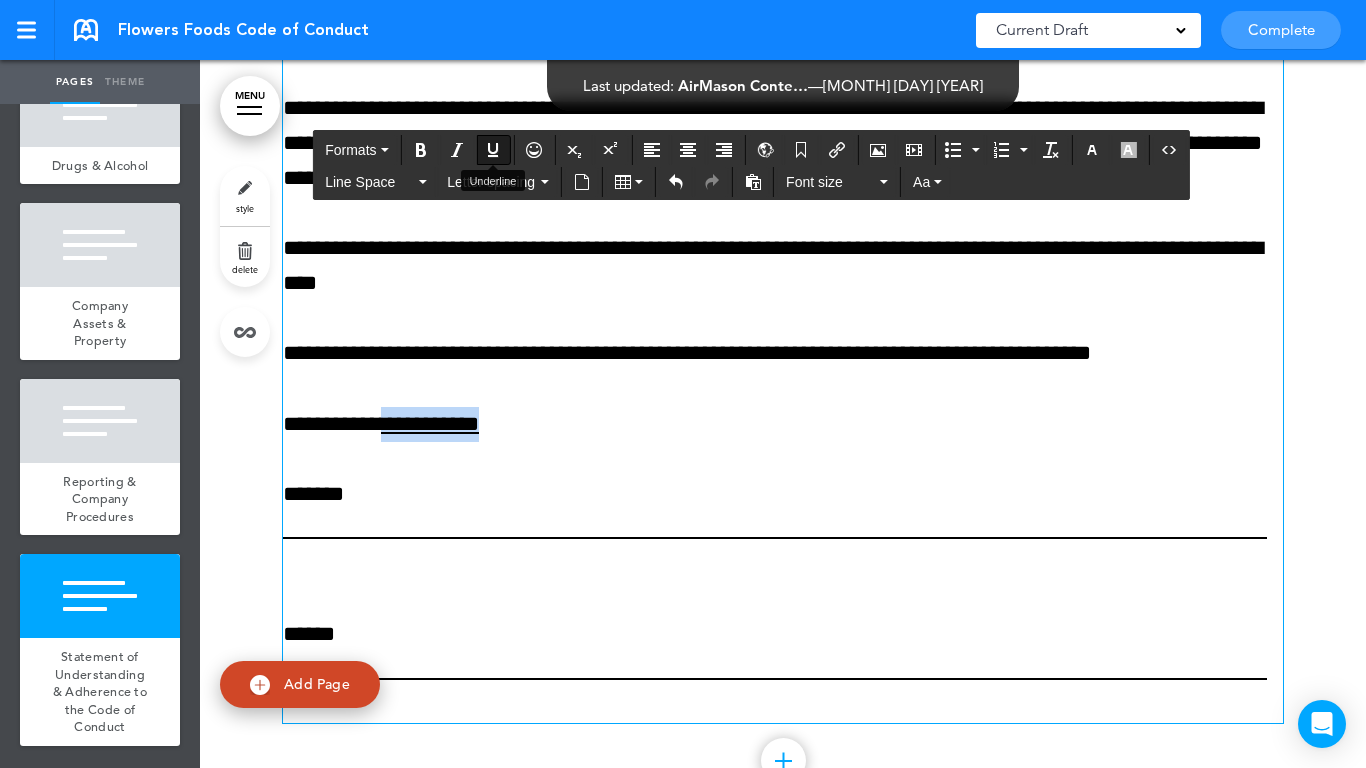click at bounding box center [493, 150] 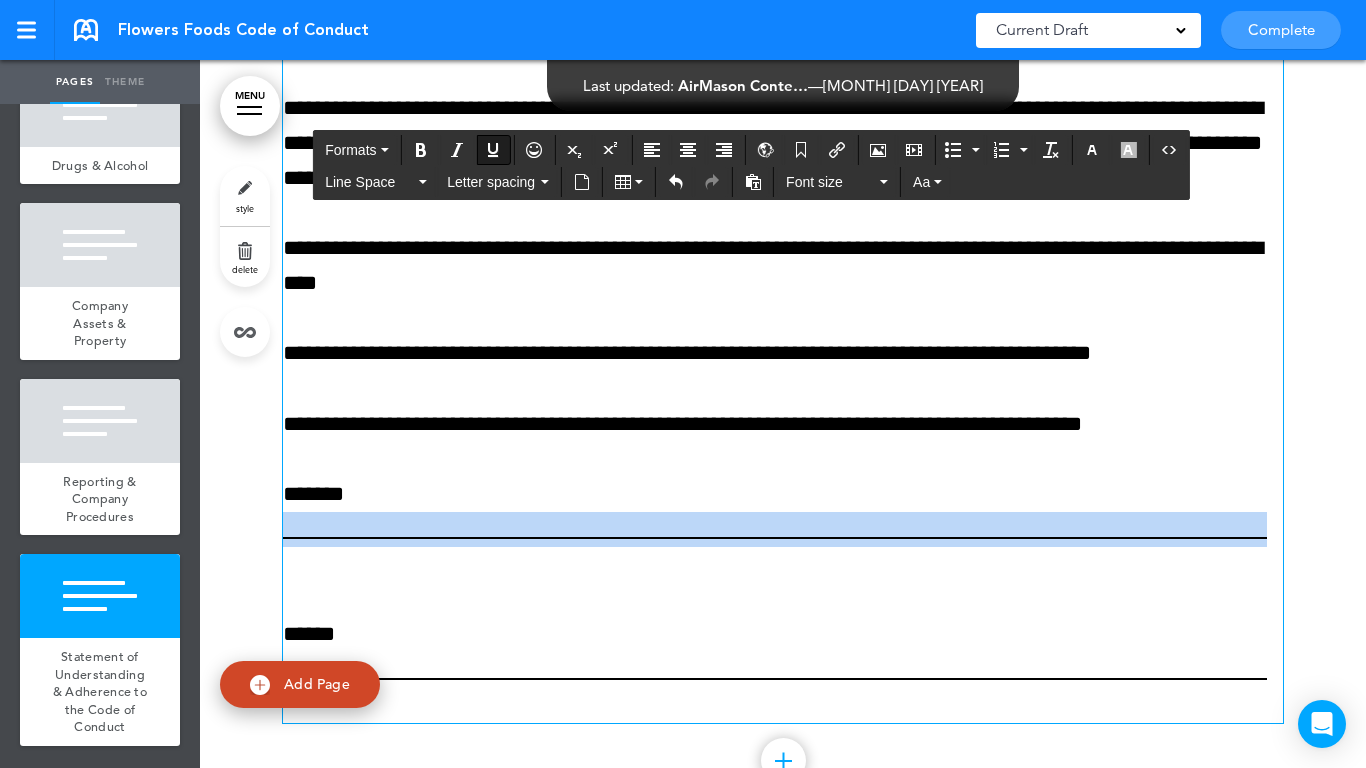 drag, startPoint x: 297, startPoint y: 569, endPoint x: 269, endPoint y: 539, distance: 41.036568 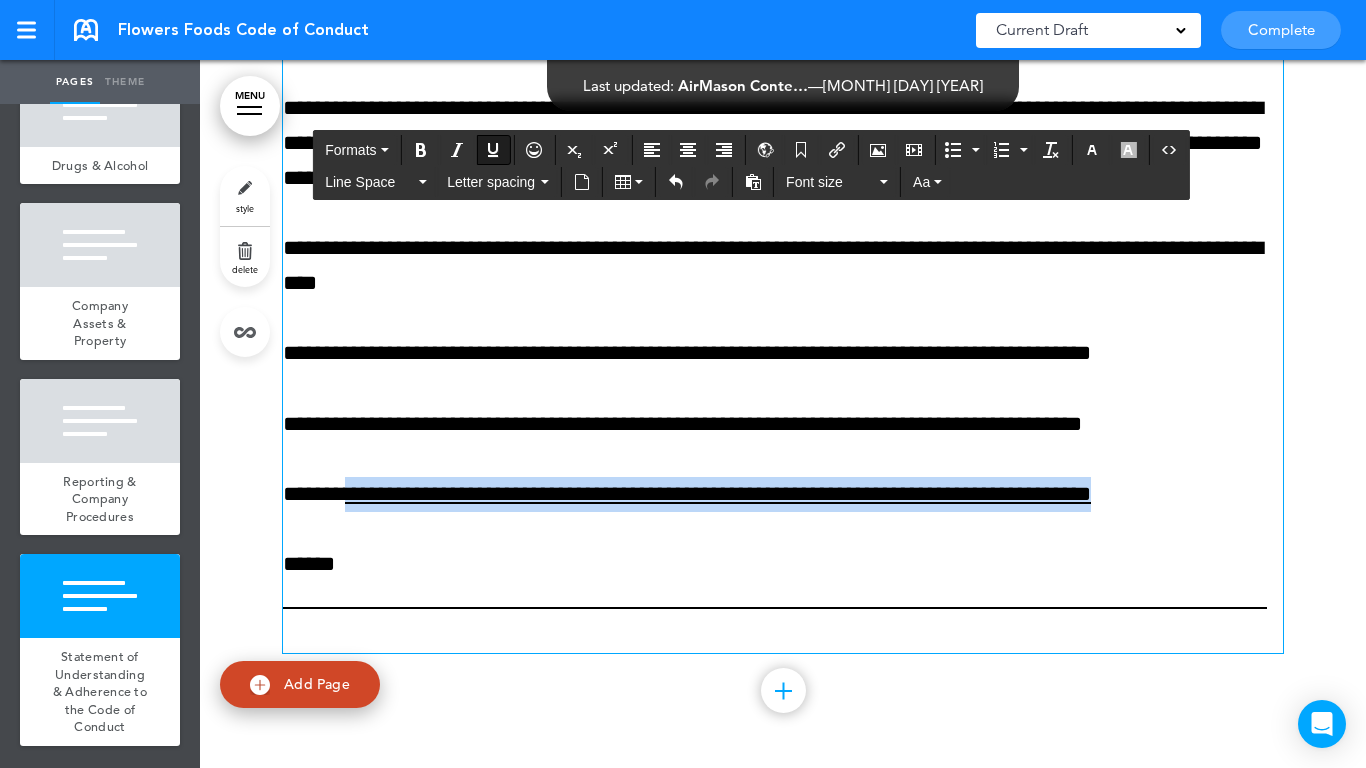 drag, startPoint x: 1251, startPoint y: 506, endPoint x: 332, endPoint y: 483, distance: 919.2878 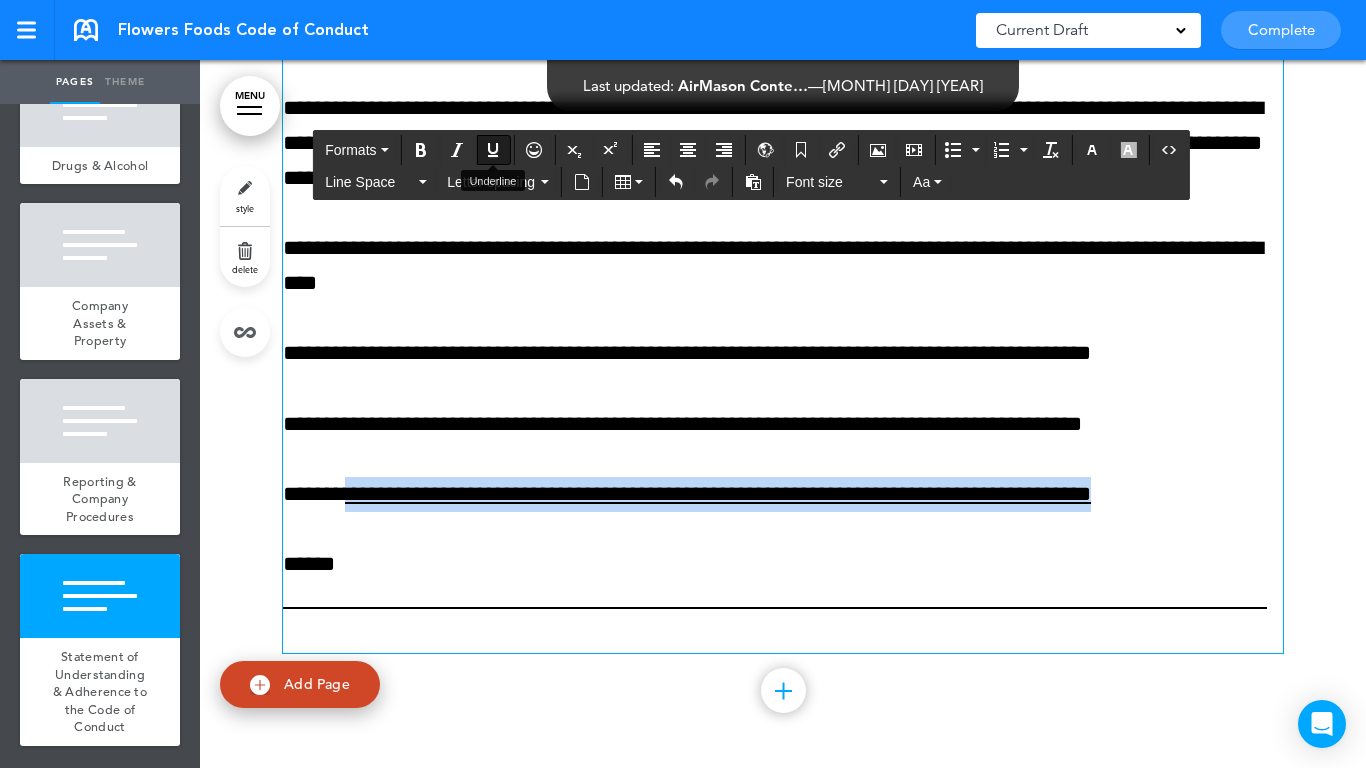 click at bounding box center (493, 150) 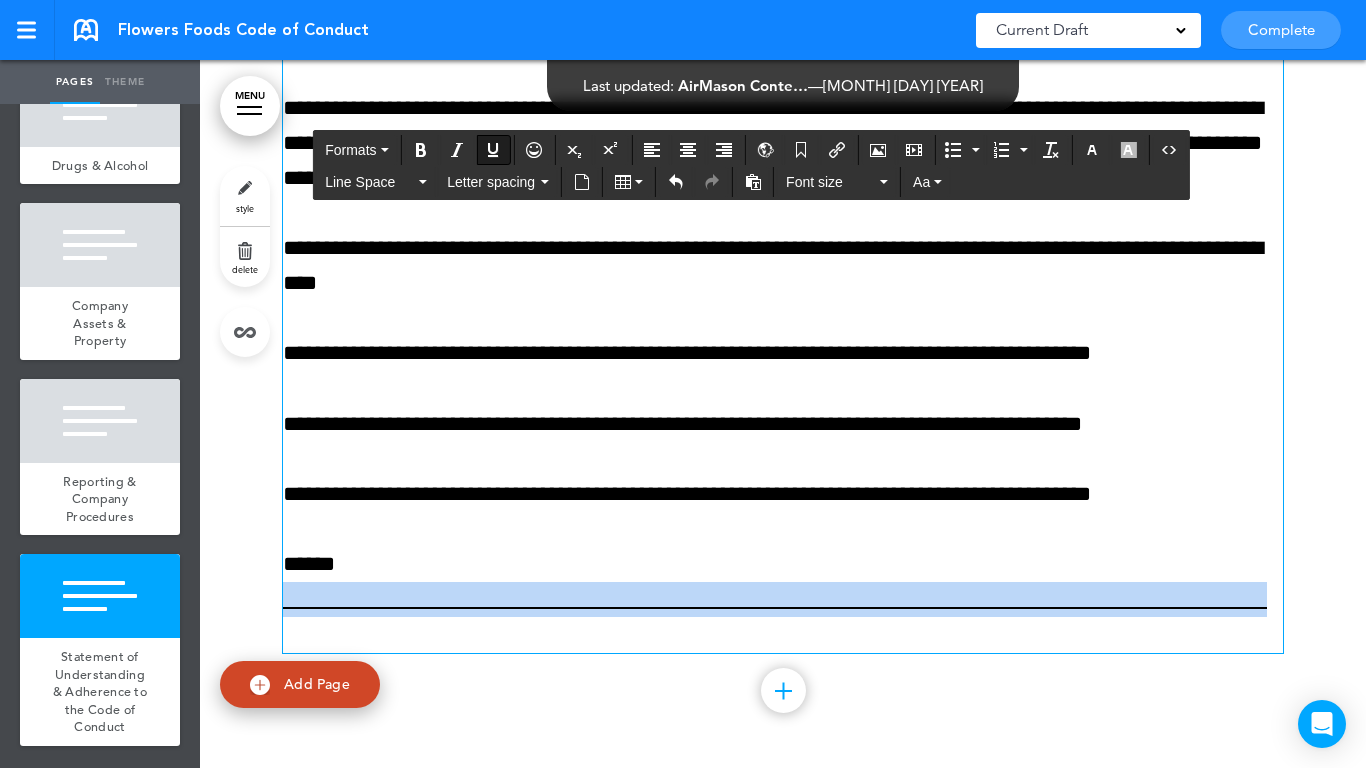 drag, startPoint x: 290, startPoint y: 641, endPoint x: 270, endPoint y: 610, distance: 36.891735 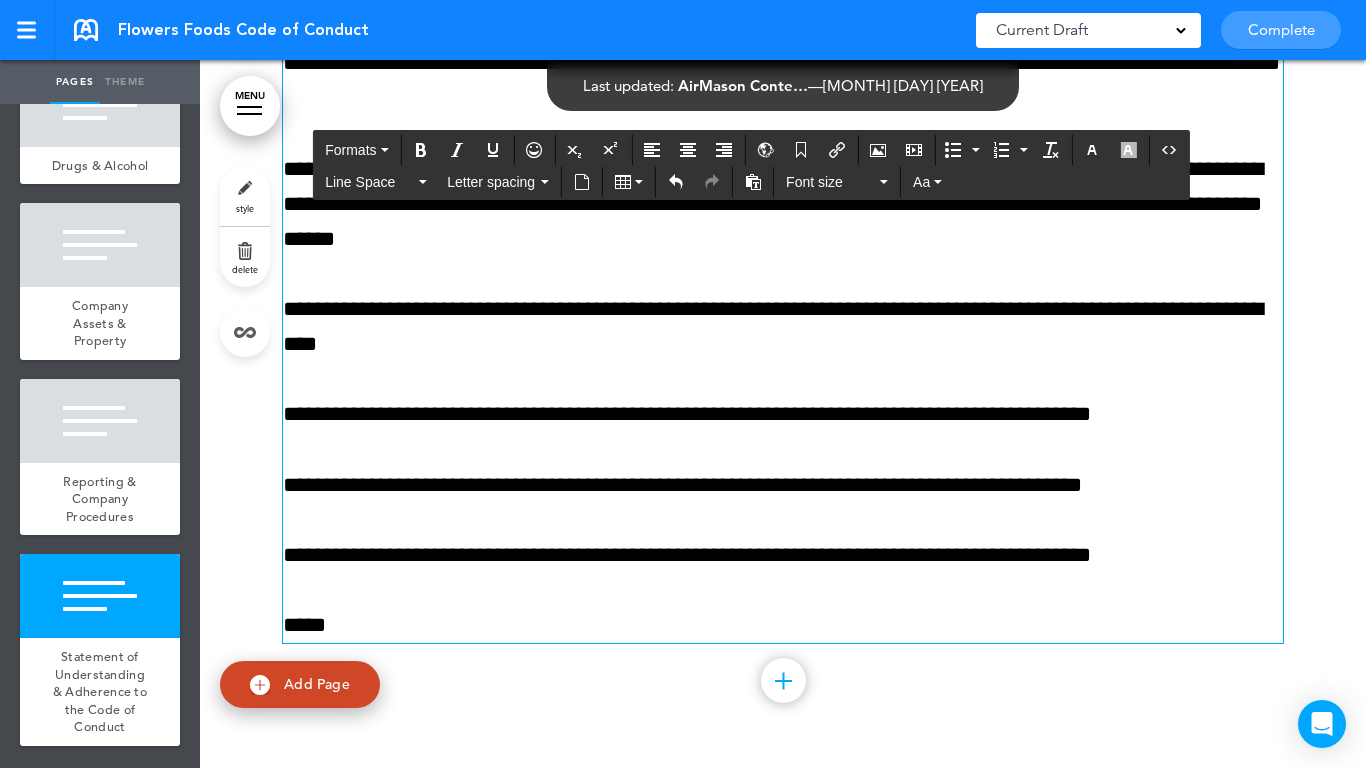 scroll, scrollTop: 25502, scrollLeft: 0, axis: vertical 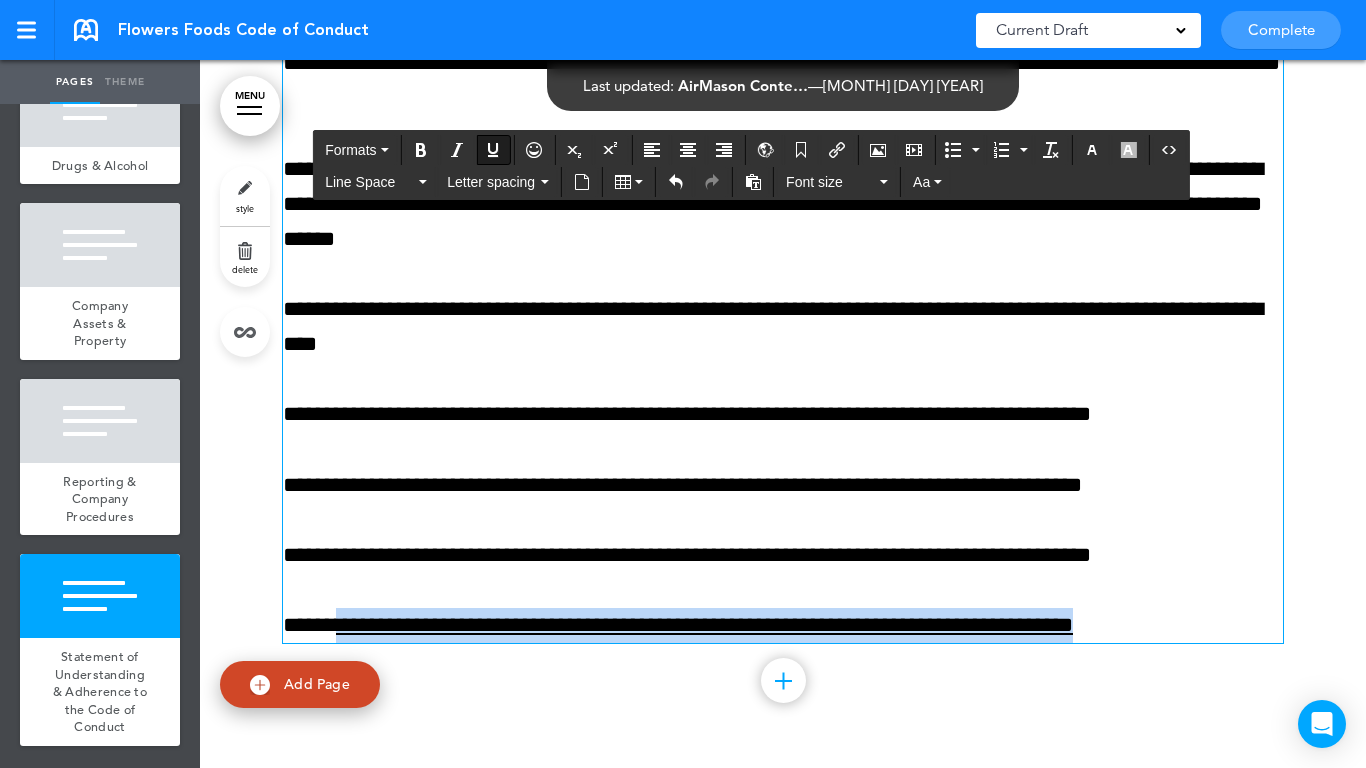 drag, startPoint x: 1255, startPoint y: 625, endPoint x: 334, endPoint y: 615, distance: 921.05426 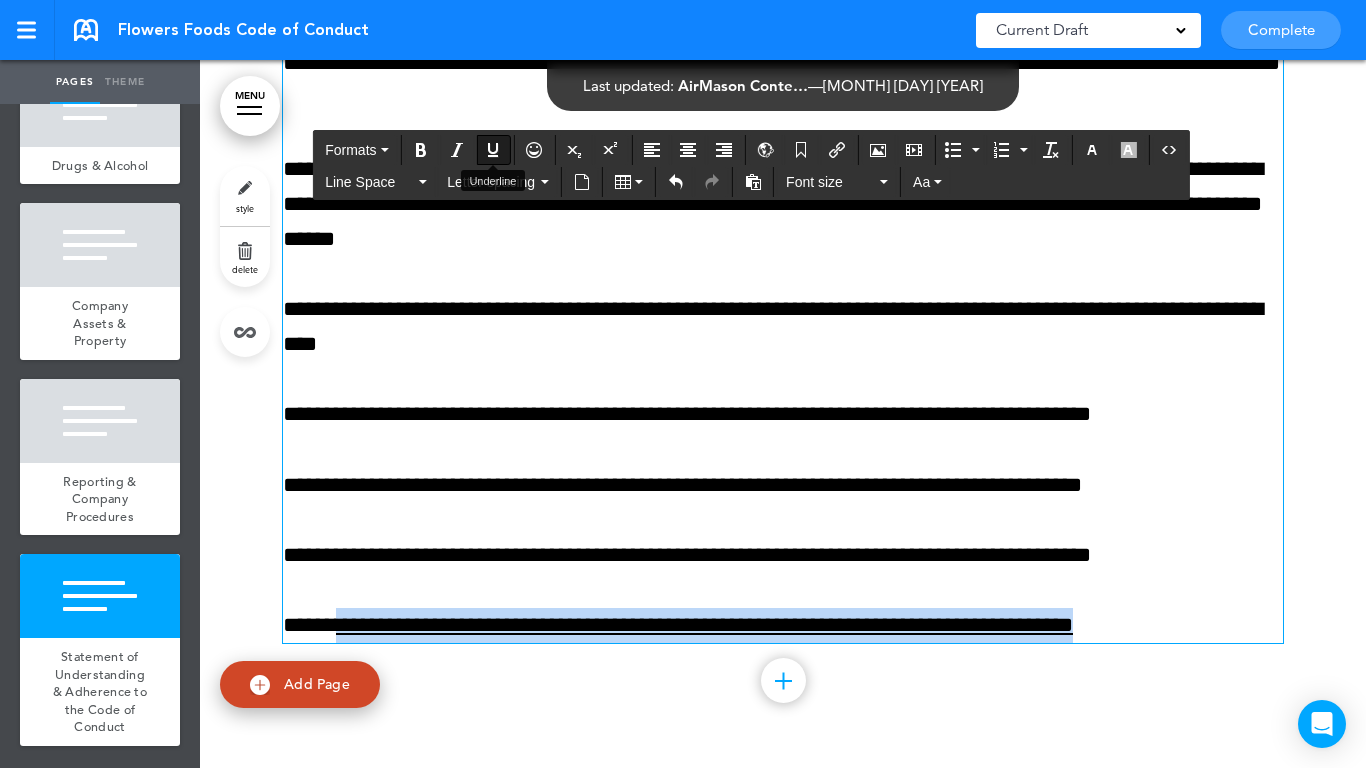 click at bounding box center [493, 150] 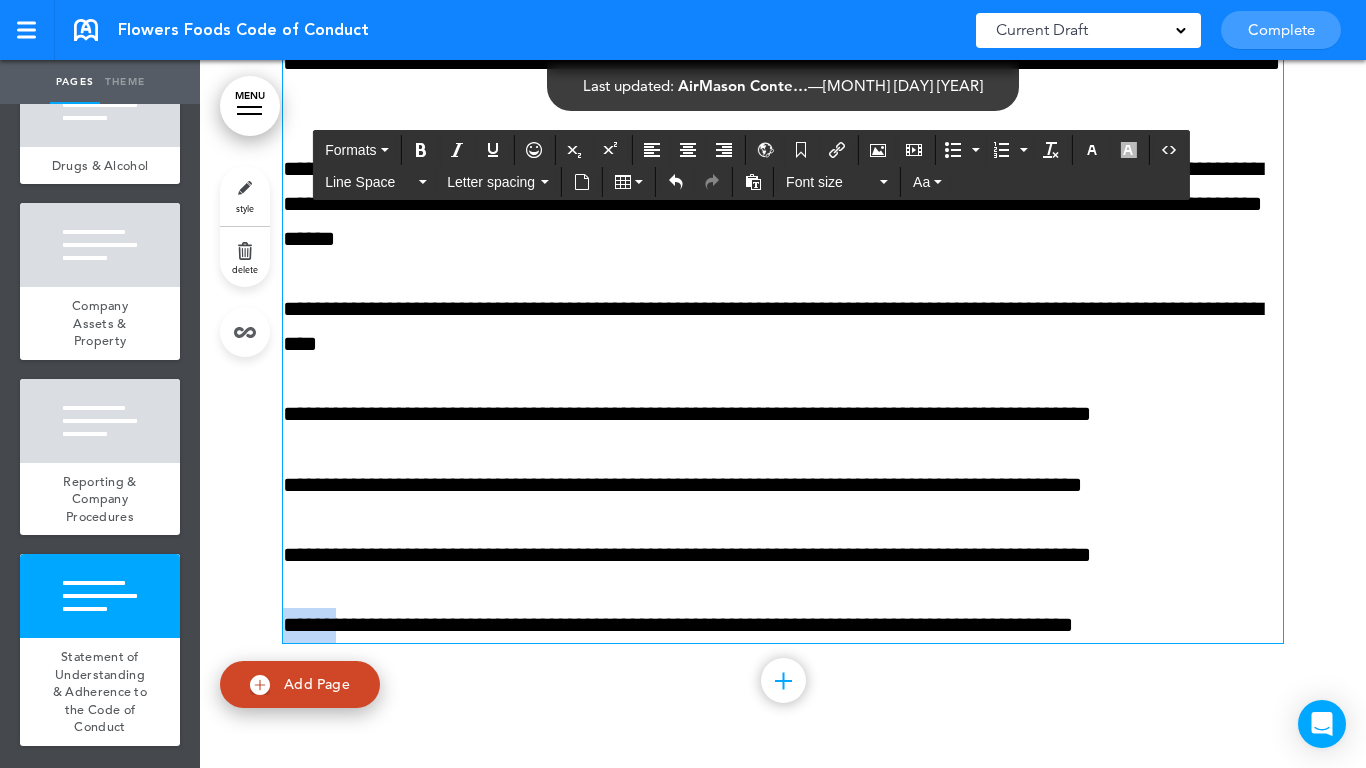 click on "Add collapsible section
?
In order to add a collapsible
section, only solid background  colours can be used.
Read Less" at bounding box center [783, 685] 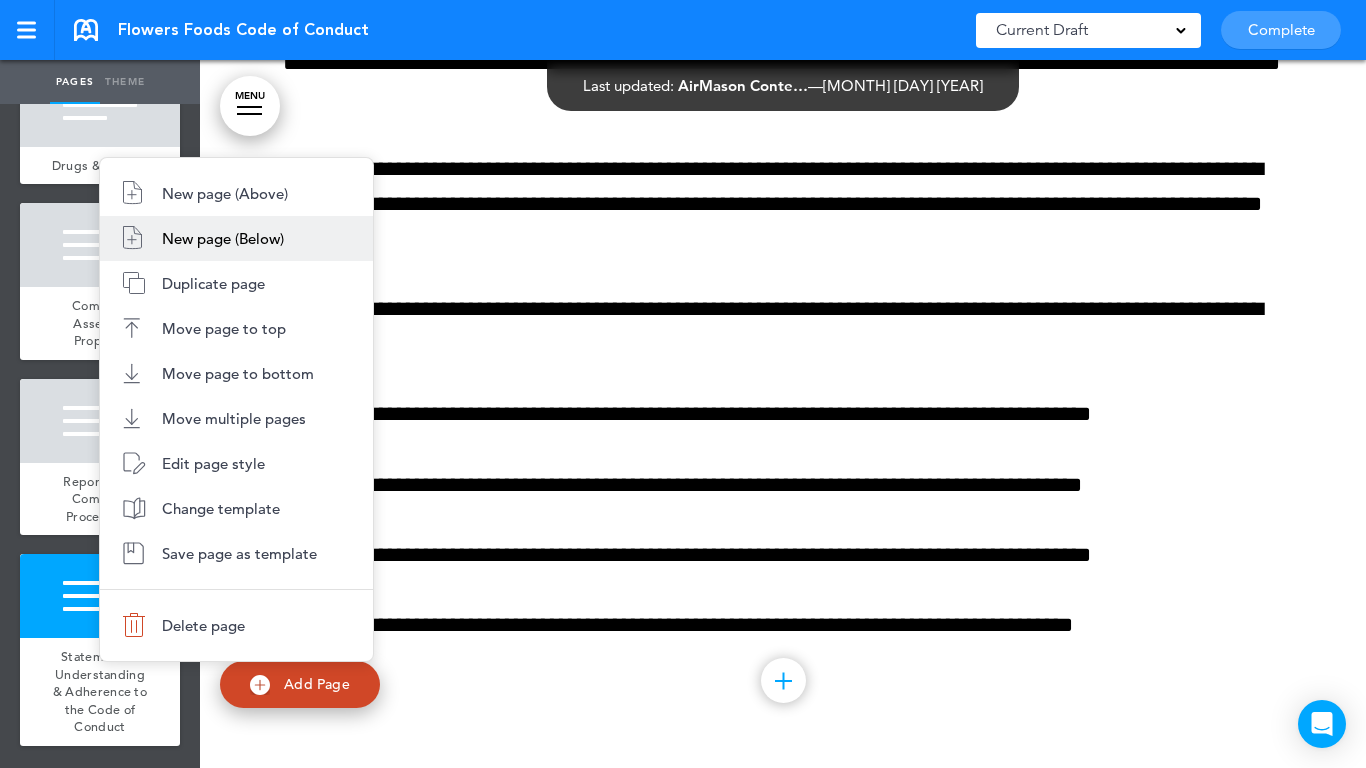click on "New page (Below)" at bounding box center [223, 238] 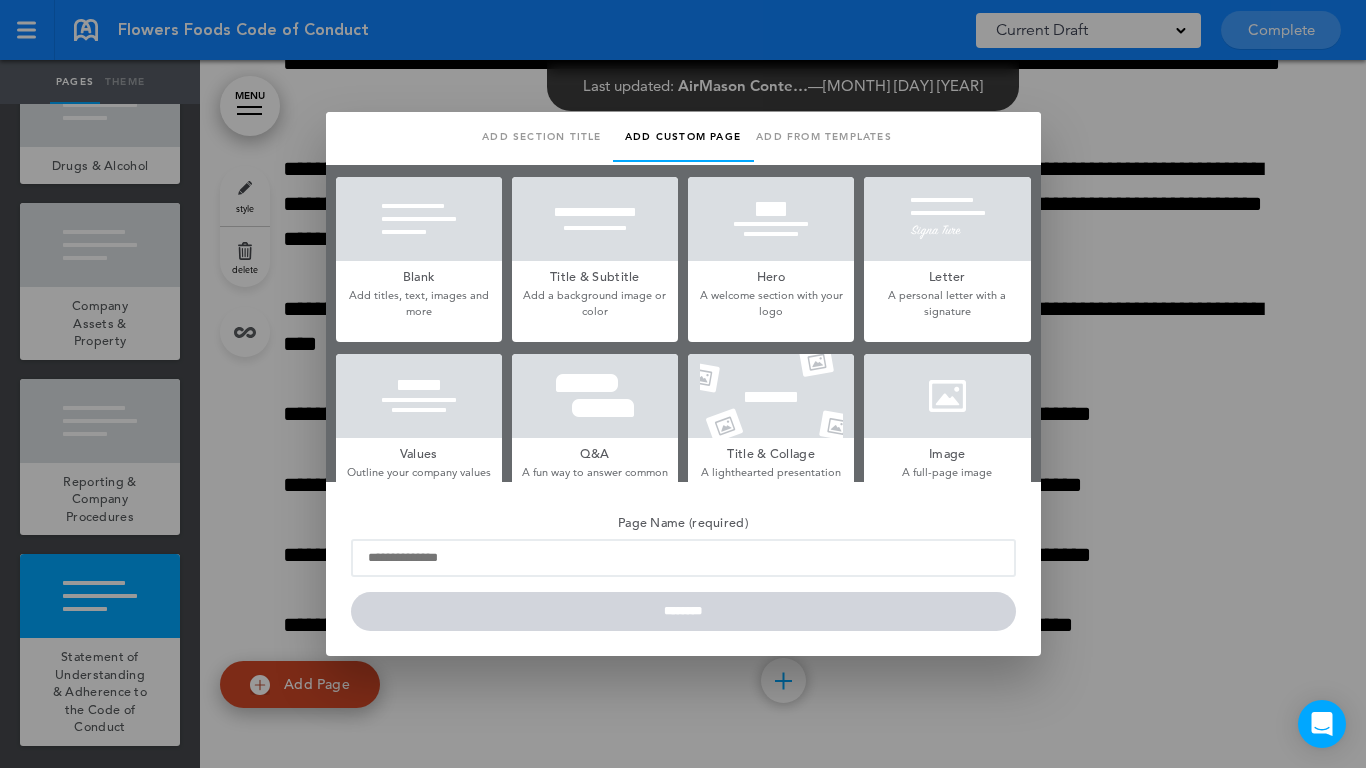 drag, startPoint x: 385, startPoint y: 242, endPoint x: 403, endPoint y: 354, distance: 113.43721 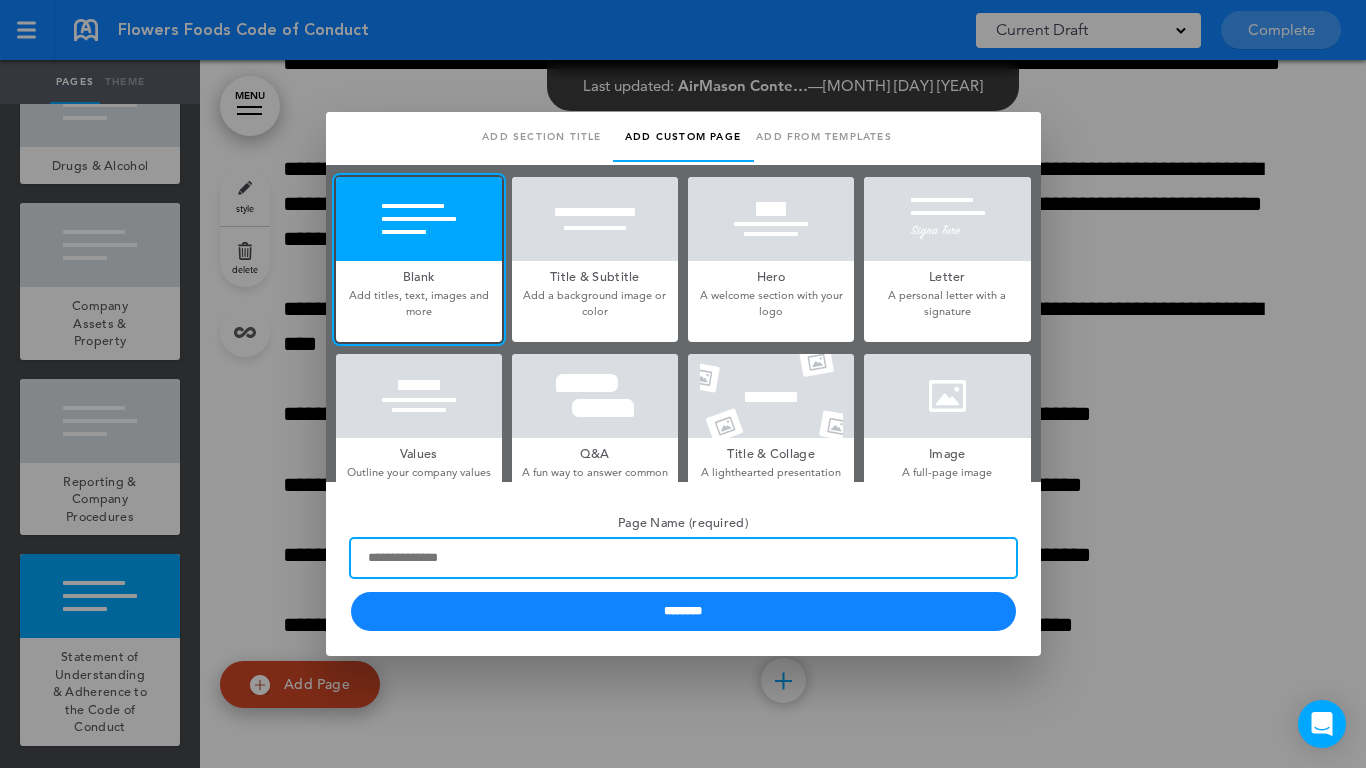 click on "Page Name (required)" at bounding box center (683, 558) 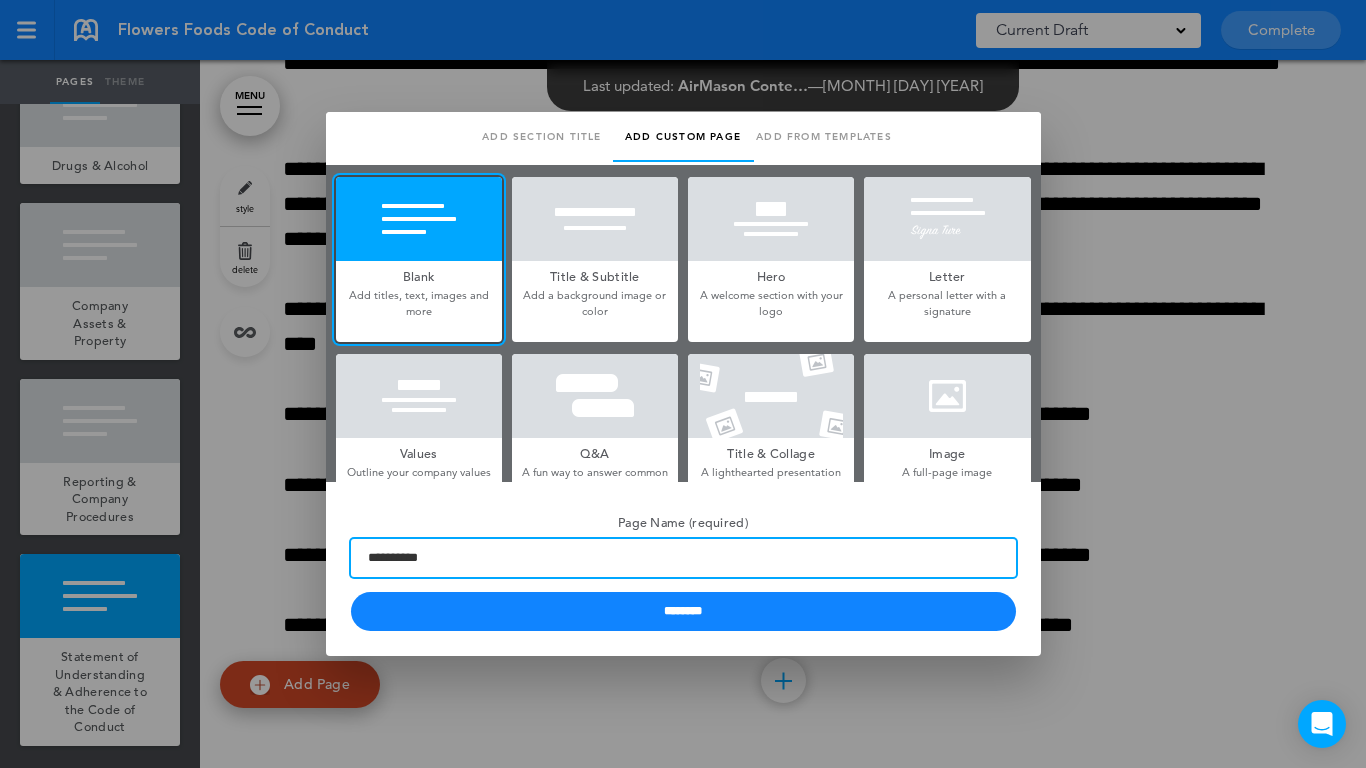 click on "********" at bounding box center (683, 558) 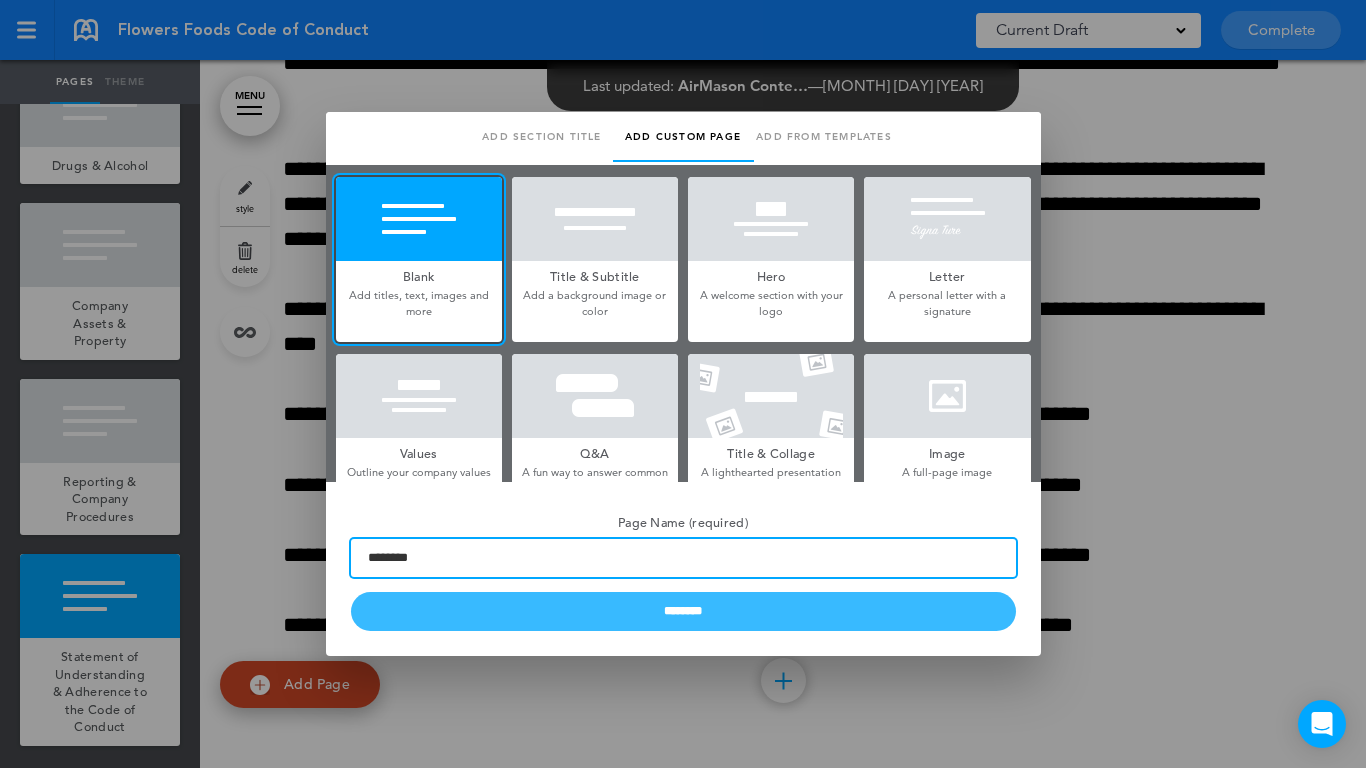 type on "********" 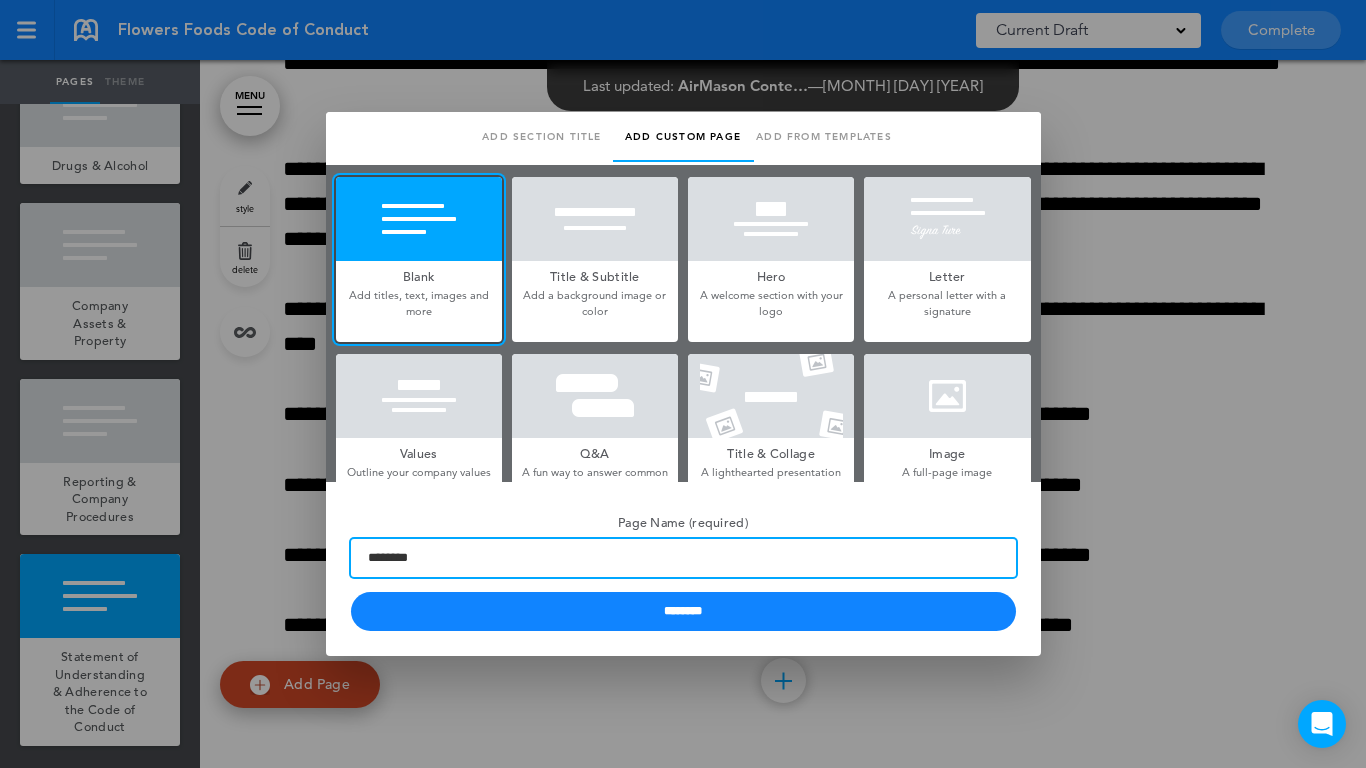 drag, startPoint x: 431, startPoint y: 550, endPoint x: 345, endPoint y: 540, distance: 86.579445 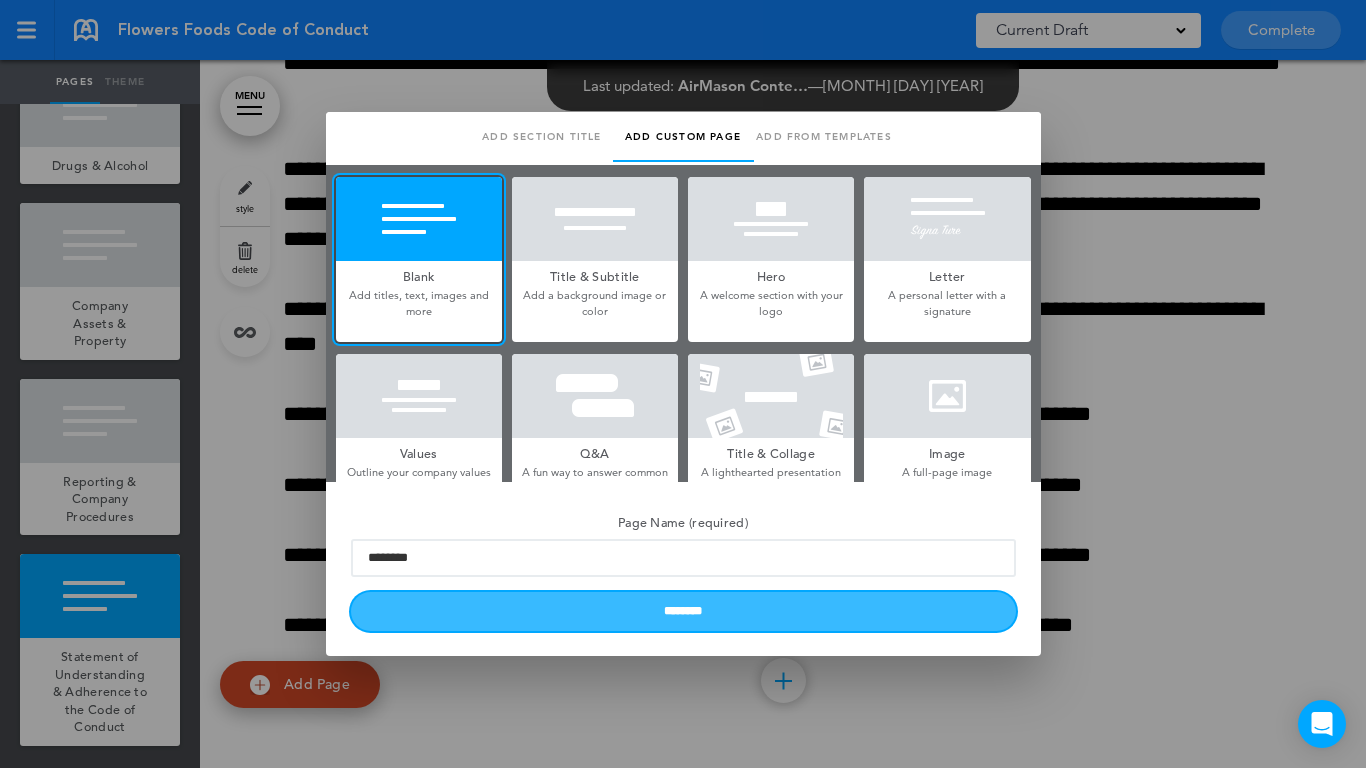 click on "********" at bounding box center [683, 611] 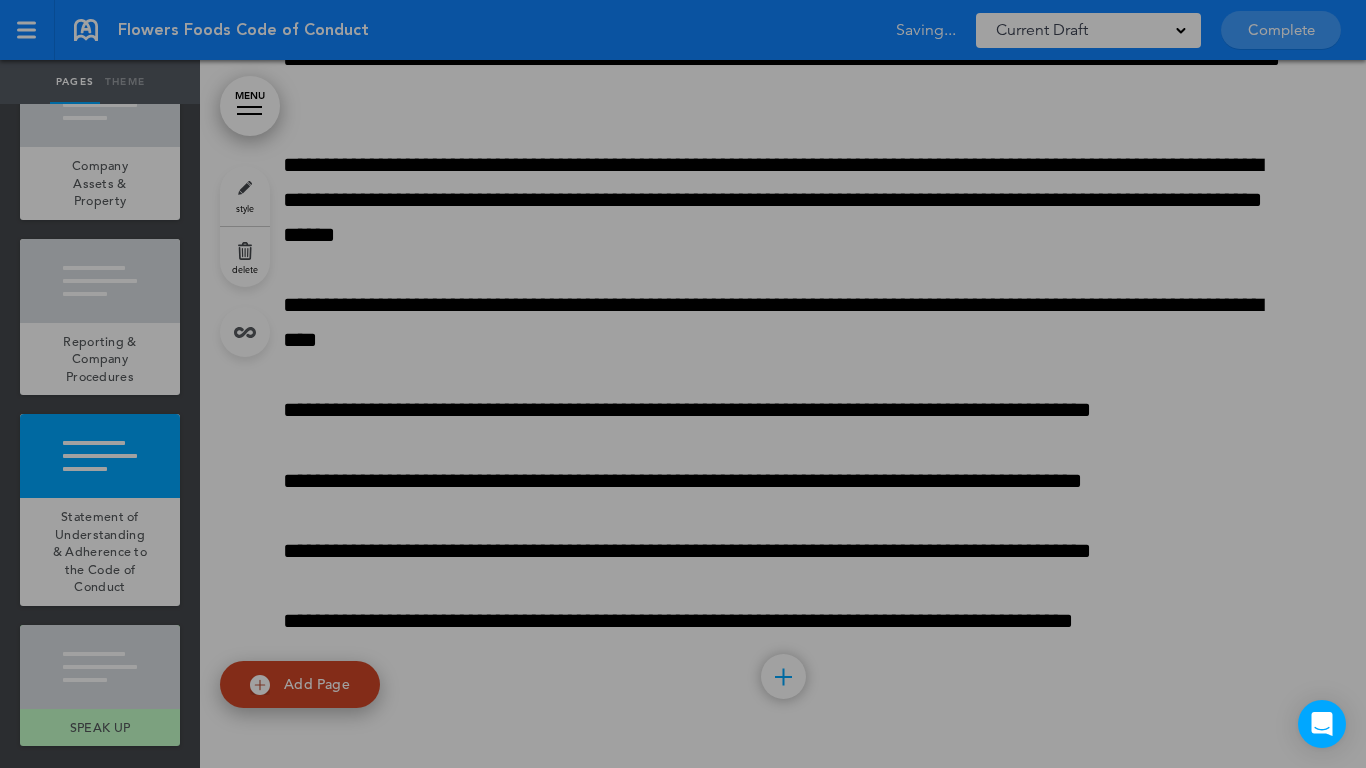 type 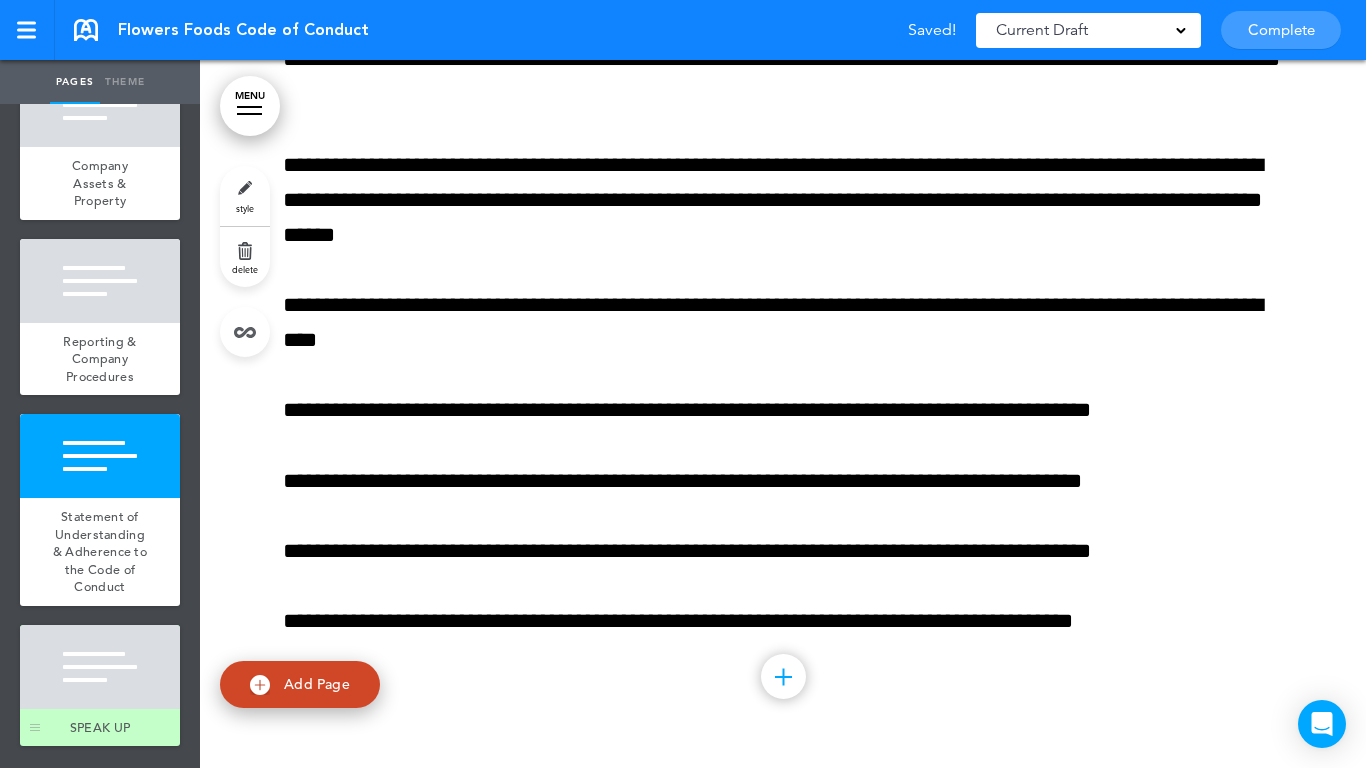 scroll, scrollTop: 5317, scrollLeft: 0, axis: vertical 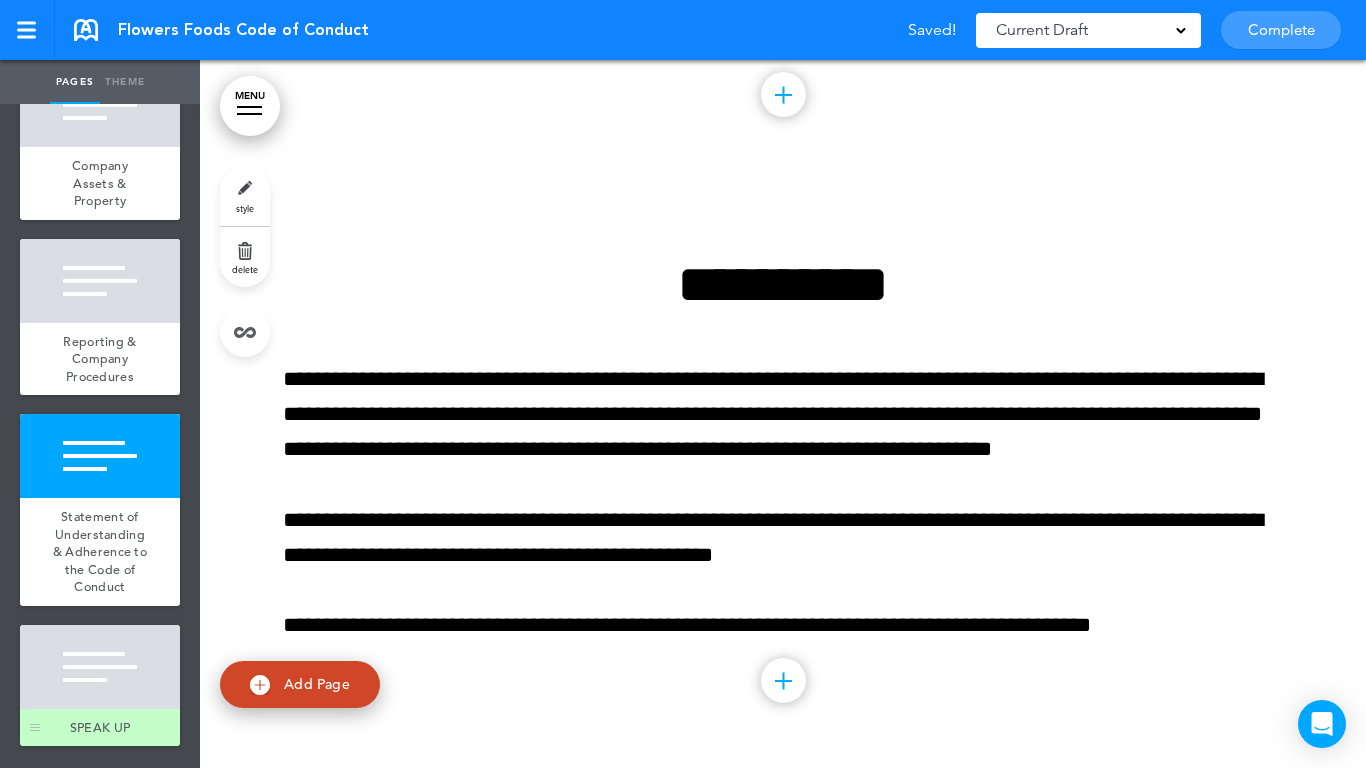 click at bounding box center (100, 667) 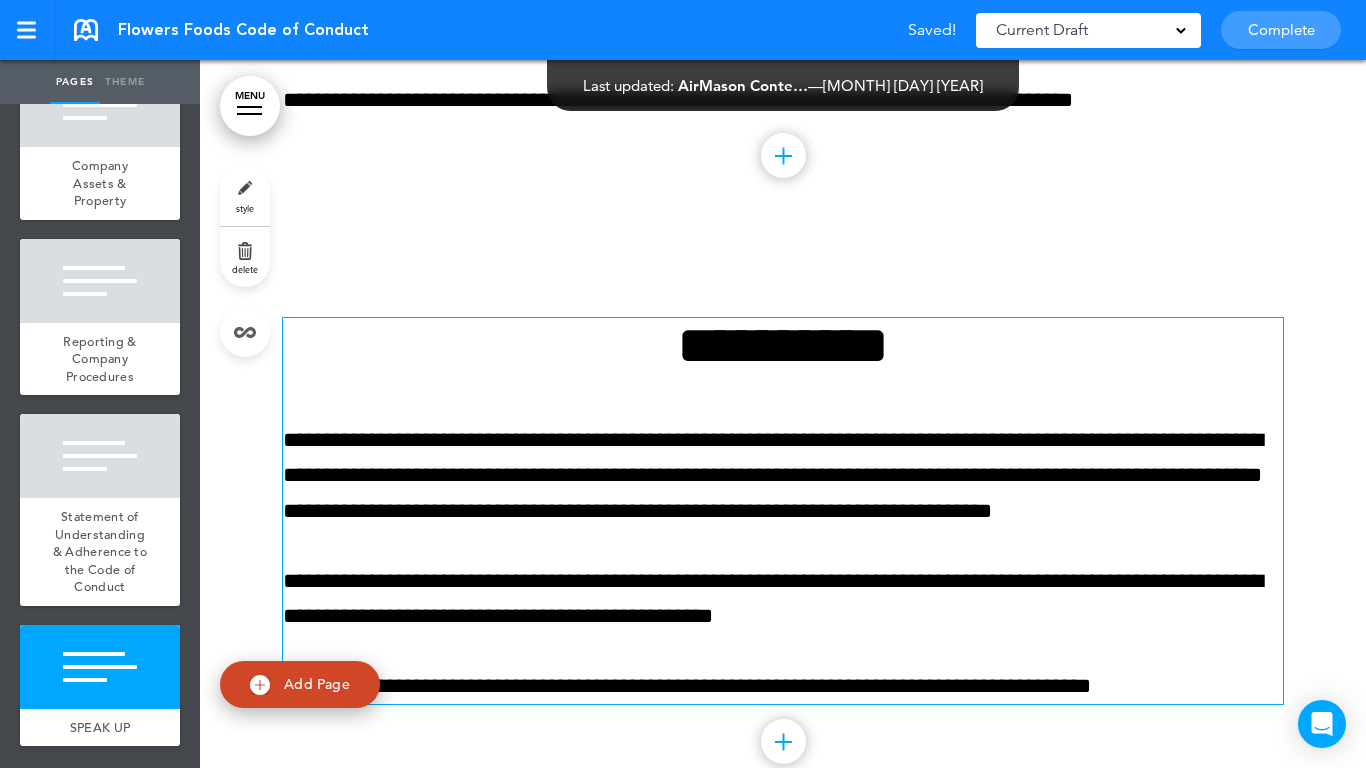 scroll, scrollTop: 25988, scrollLeft: 0, axis: vertical 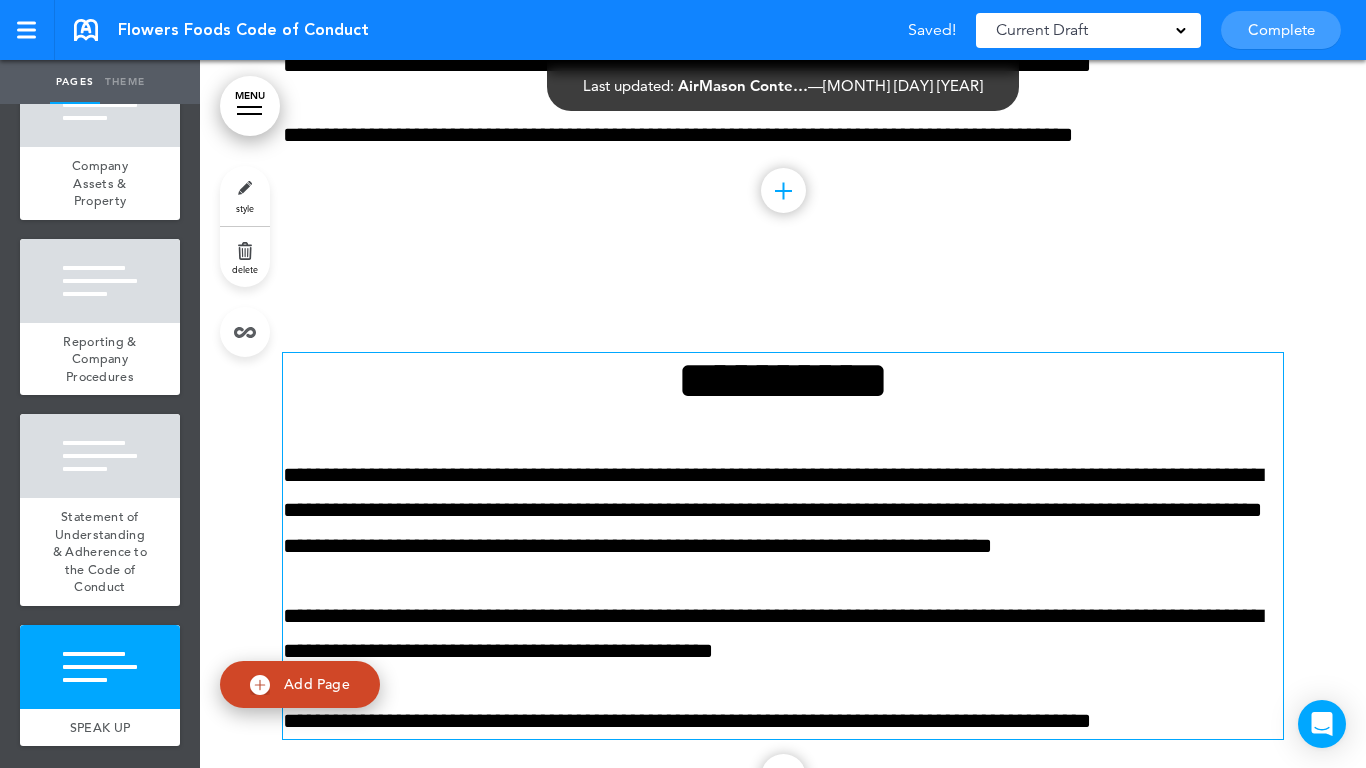 click on "**********" at bounding box center [783, 380] 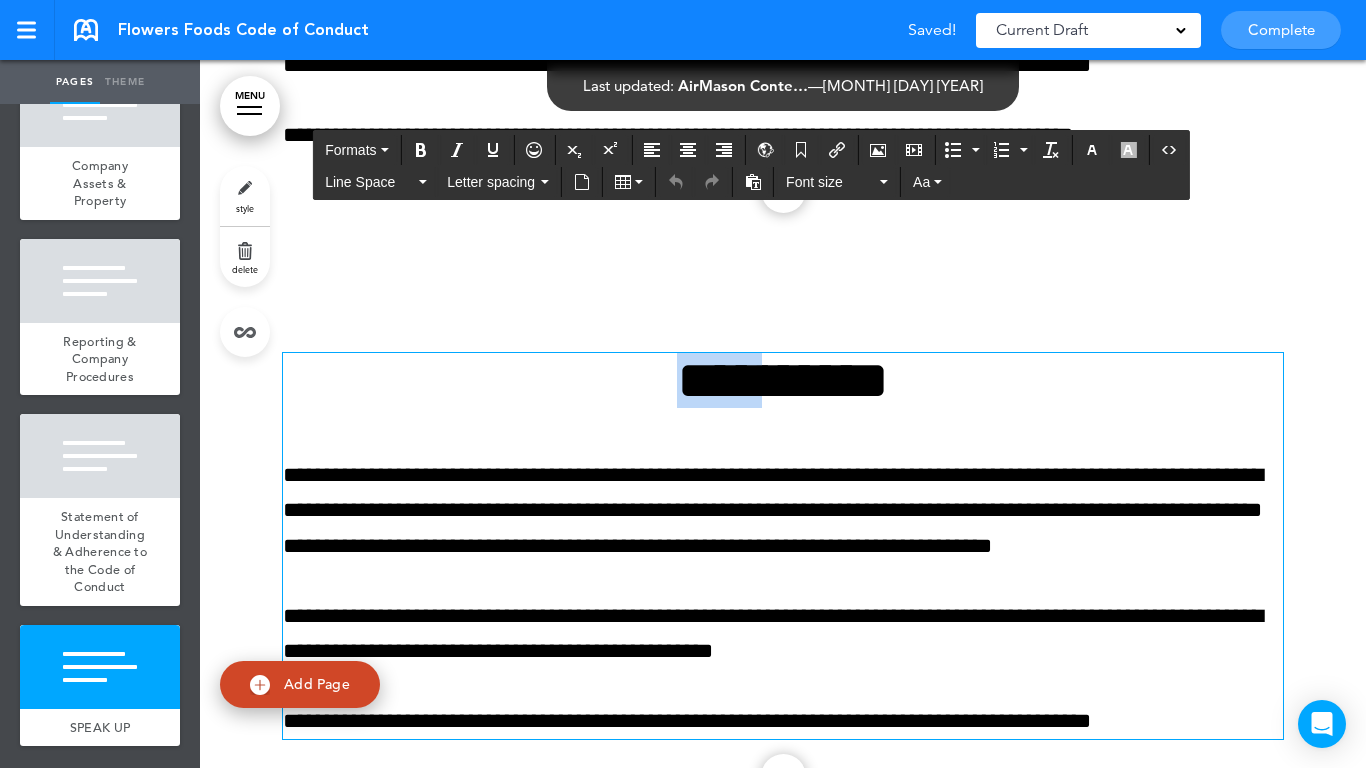 click on "**********" at bounding box center (783, 380) 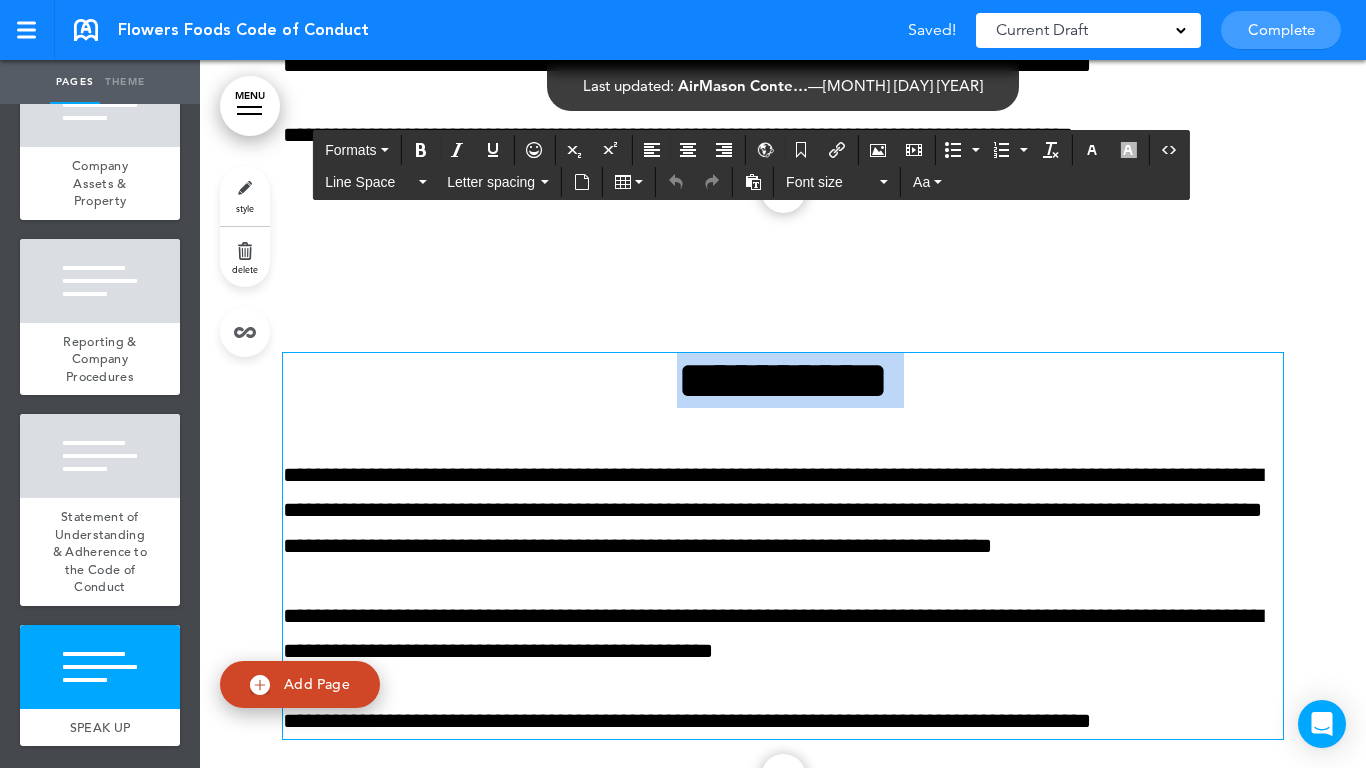 click on "**********" at bounding box center (783, 380) 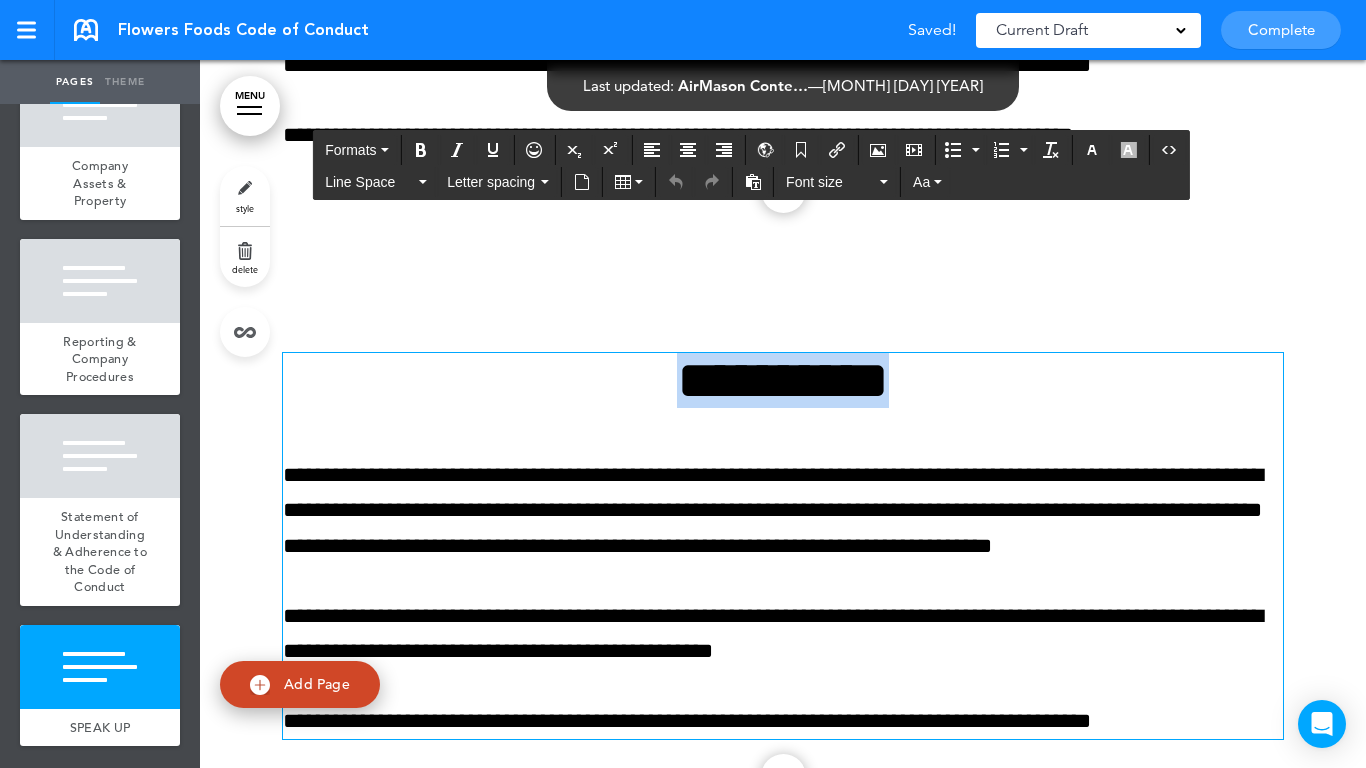 paste 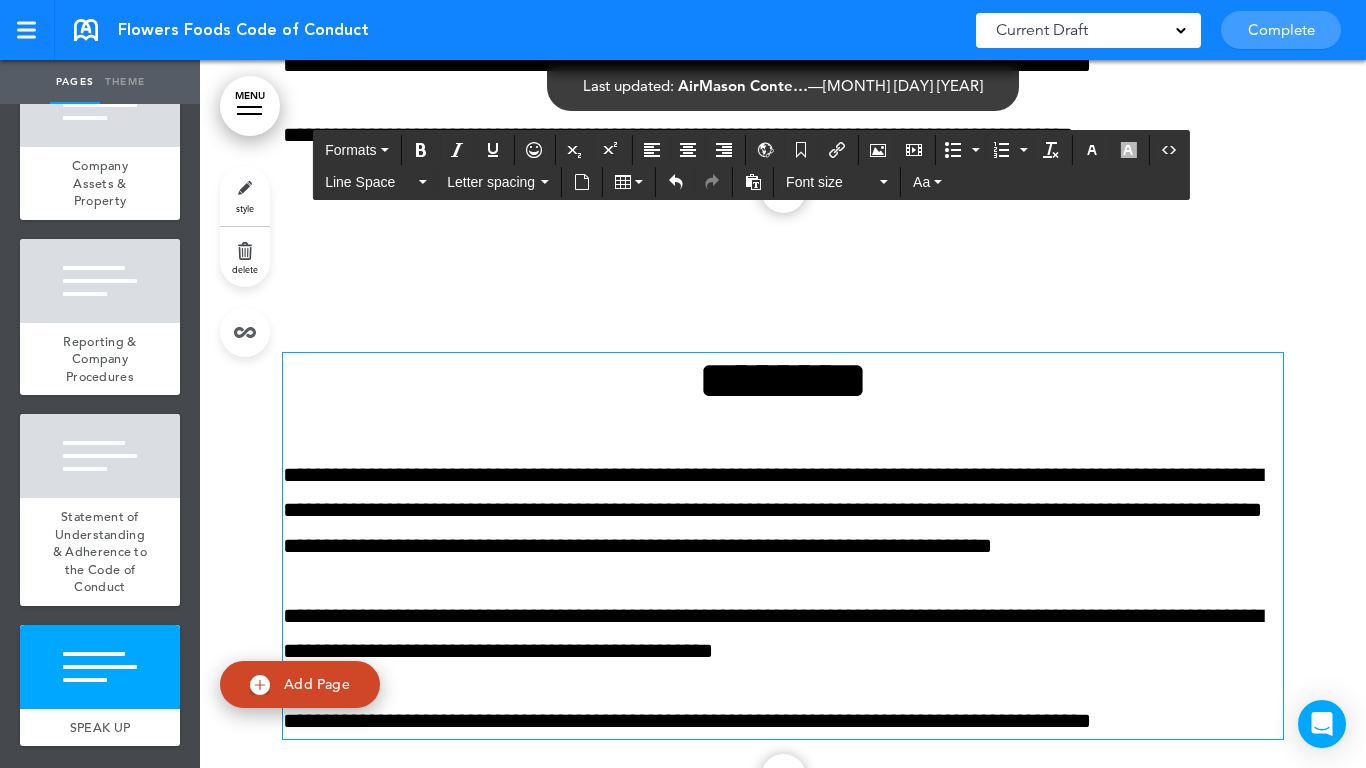 drag, startPoint x: 636, startPoint y: 380, endPoint x: 650, endPoint y: 333, distance: 49.0408 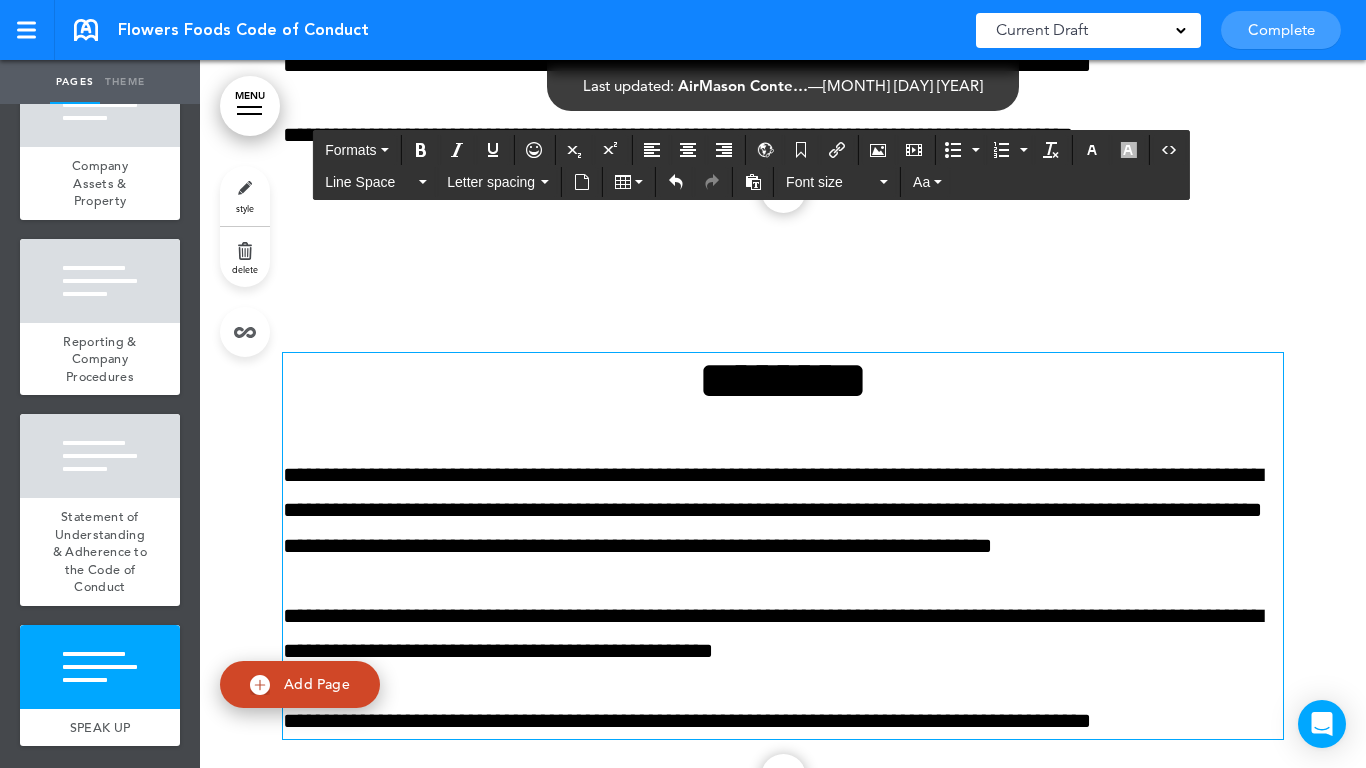 drag, startPoint x: 658, startPoint y: 371, endPoint x: 560, endPoint y: 371, distance: 98 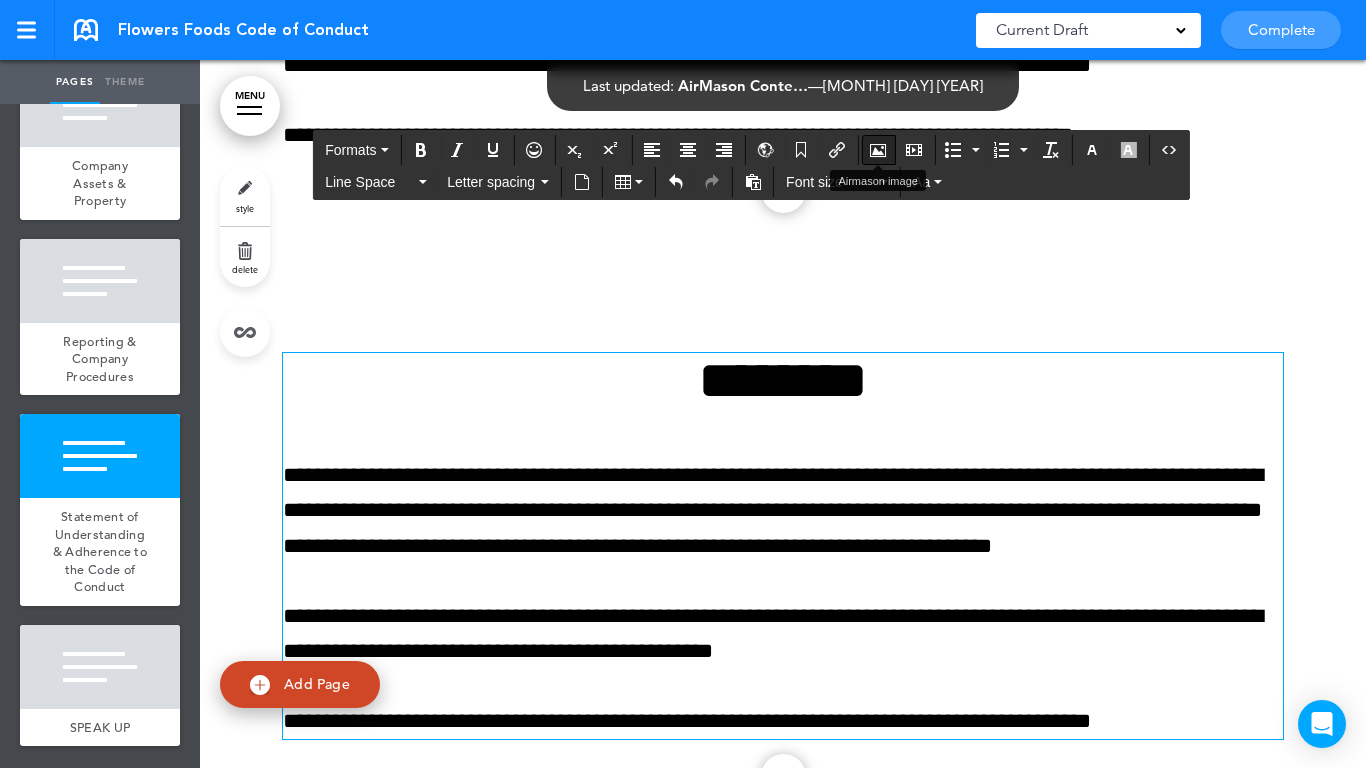 click at bounding box center (878, 150) 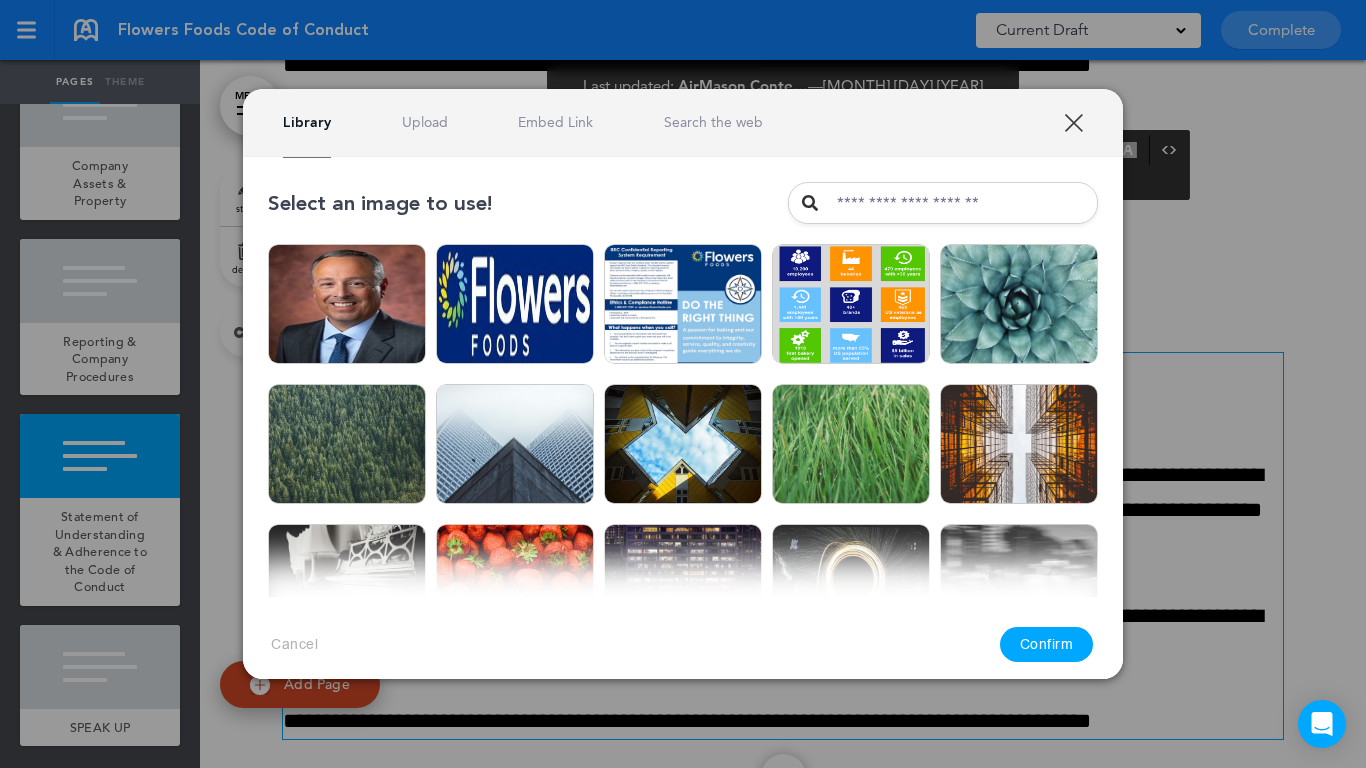 click on "Upload" at bounding box center (425, 122) 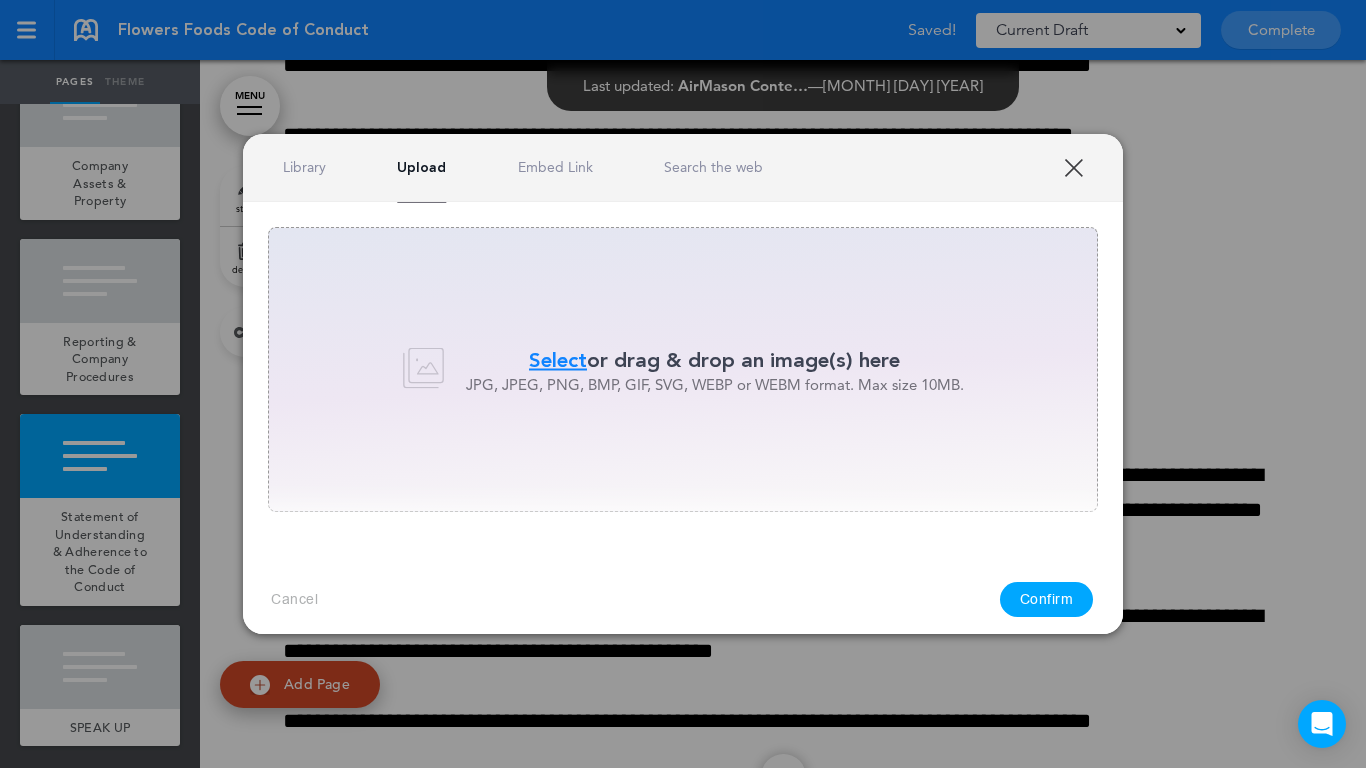 click on "Select" at bounding box center (558, 359) 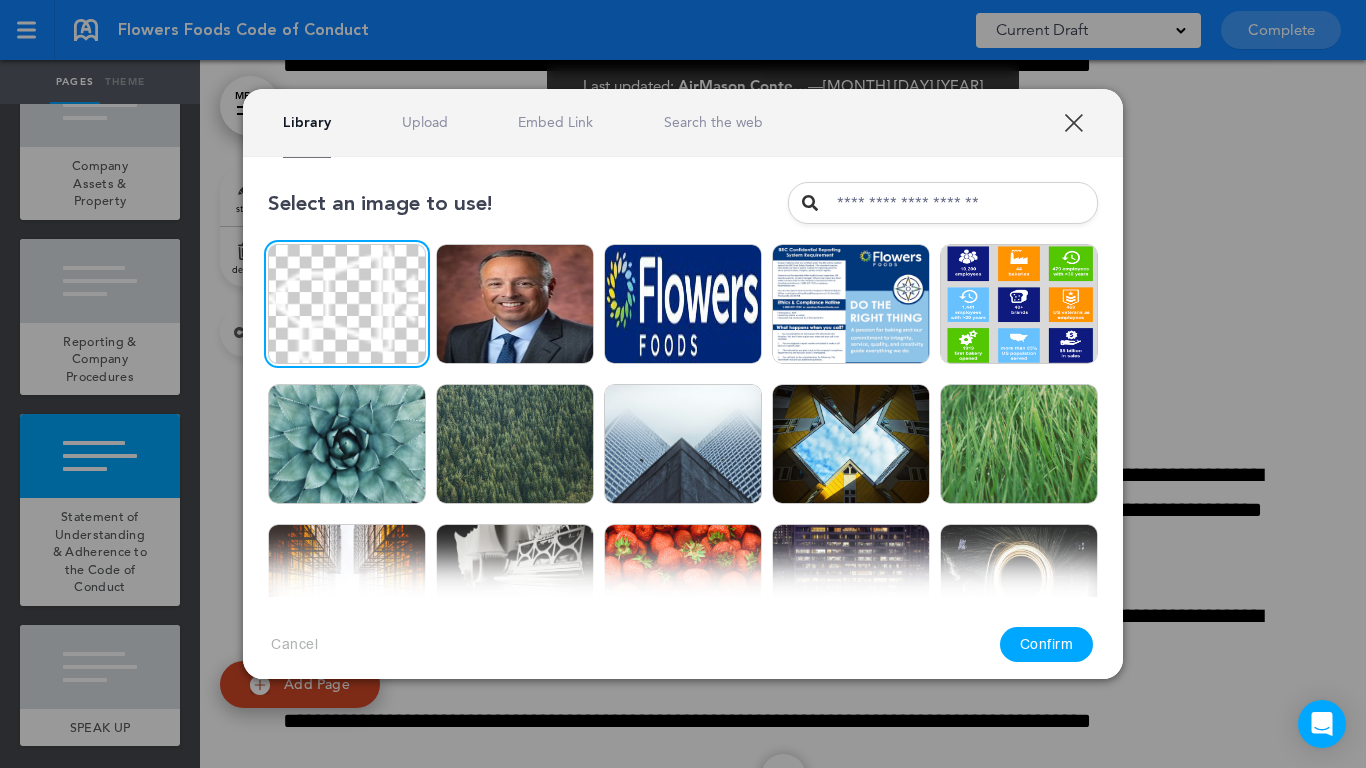 click on "Confirm" at bounding box center (1047, 644) 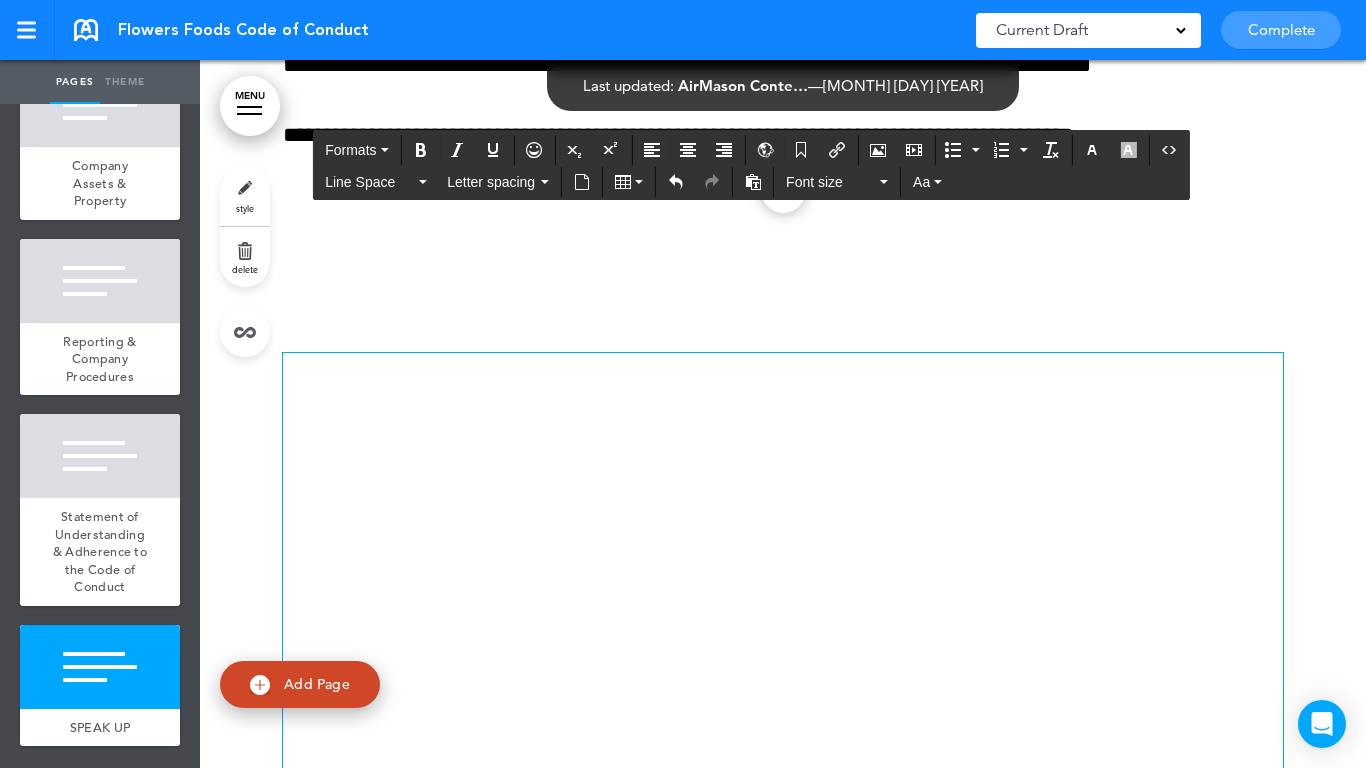 click at bounding box center [783, 736] 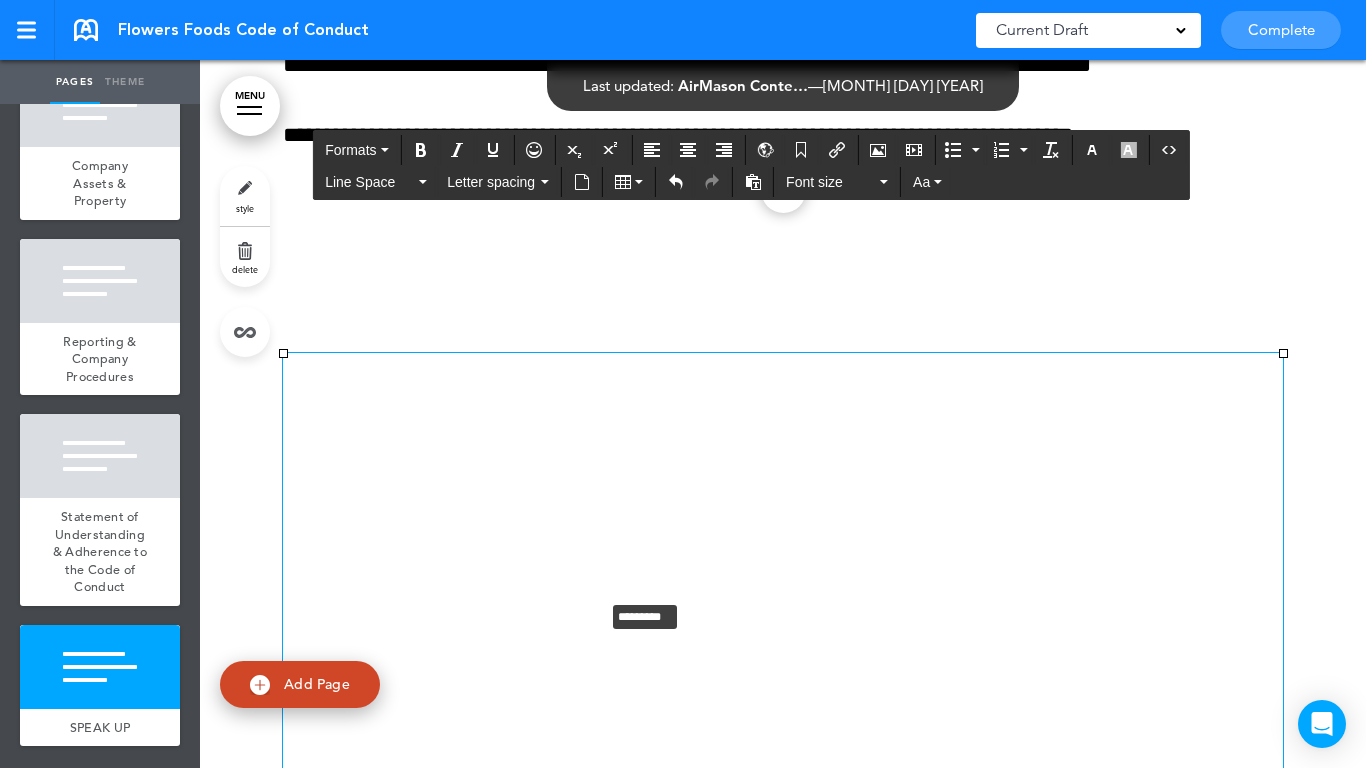 drag, startPoint x: 1275, startPoint y: 359, endPoint x: 581, endPoint y: 611, distance: 738.33594 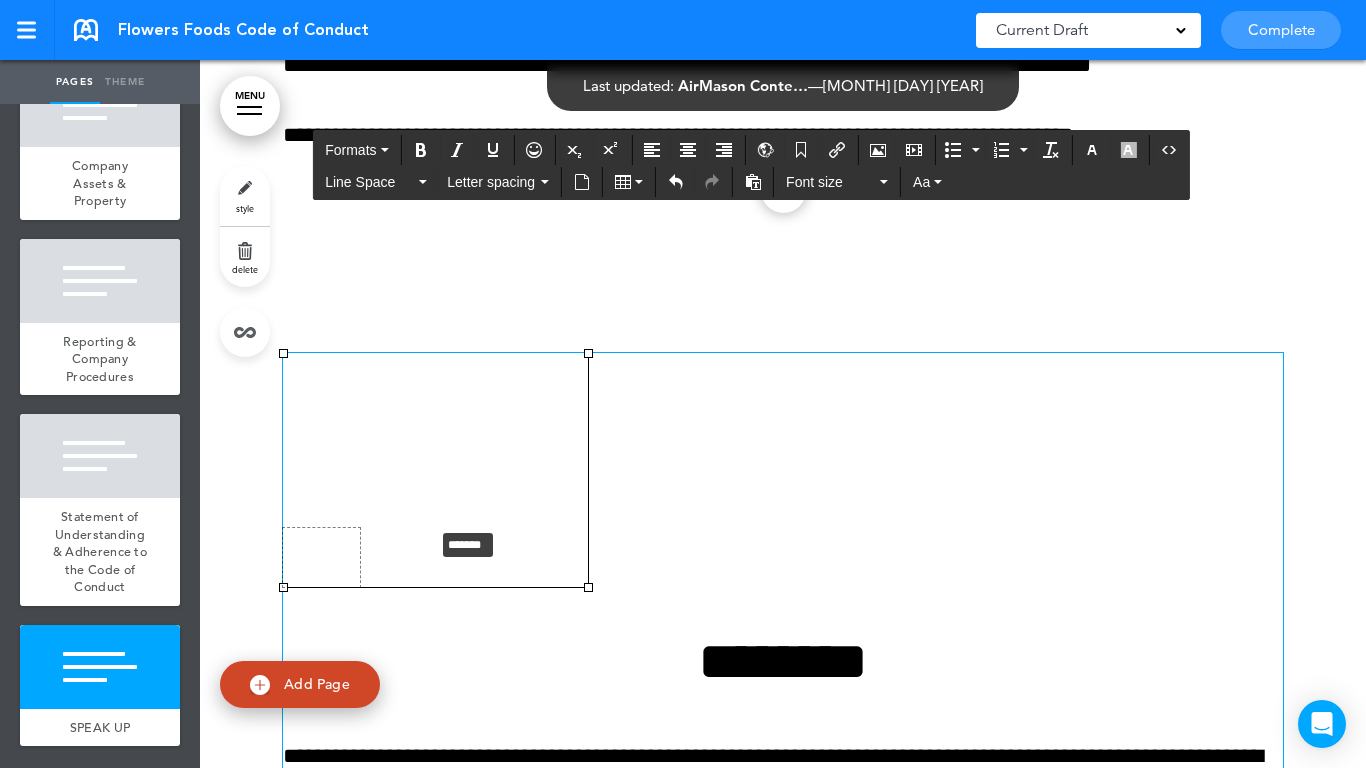 drag, startPoint x: 582, startPoint y: 355, endPoint x: 427, endPoint y: 530, distance: 233.77339 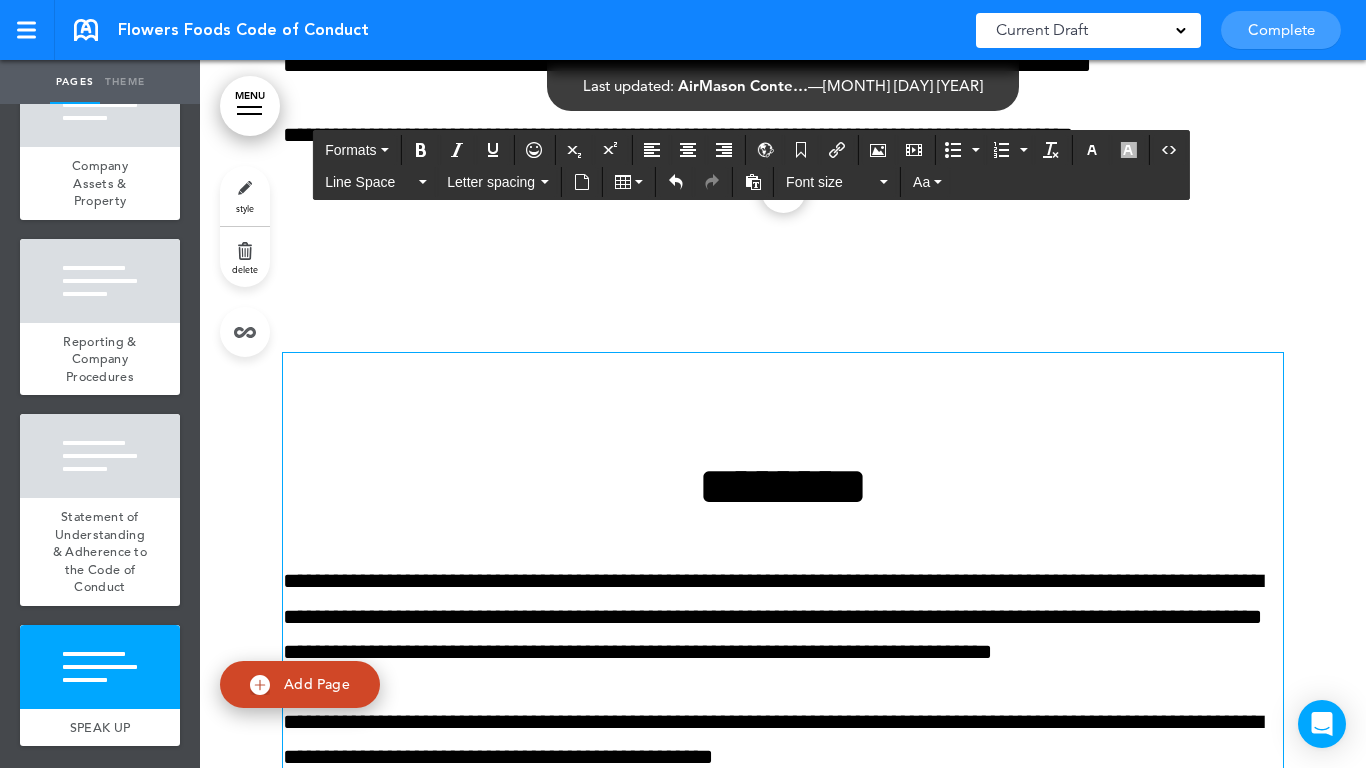 click on "********" at bounding box center (783, 486) 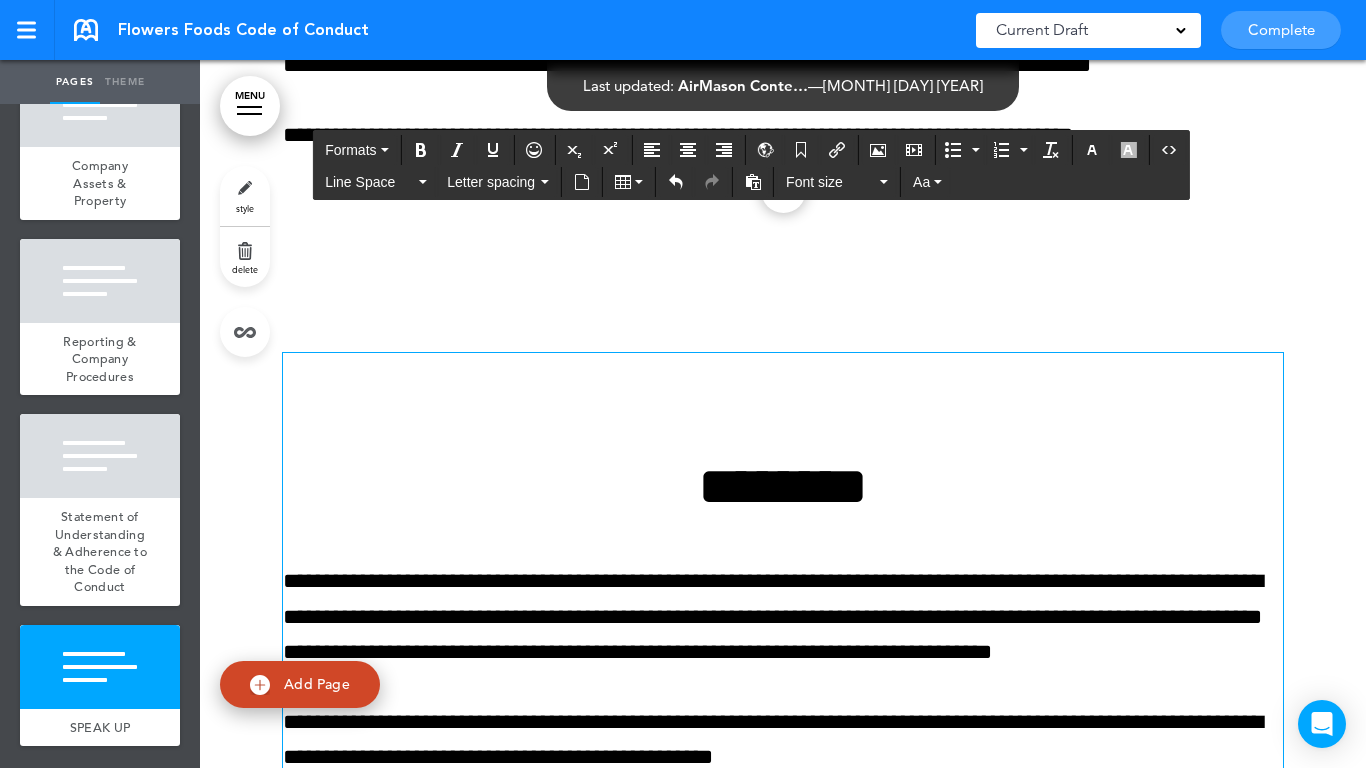 click at bounding box center (783, 388) 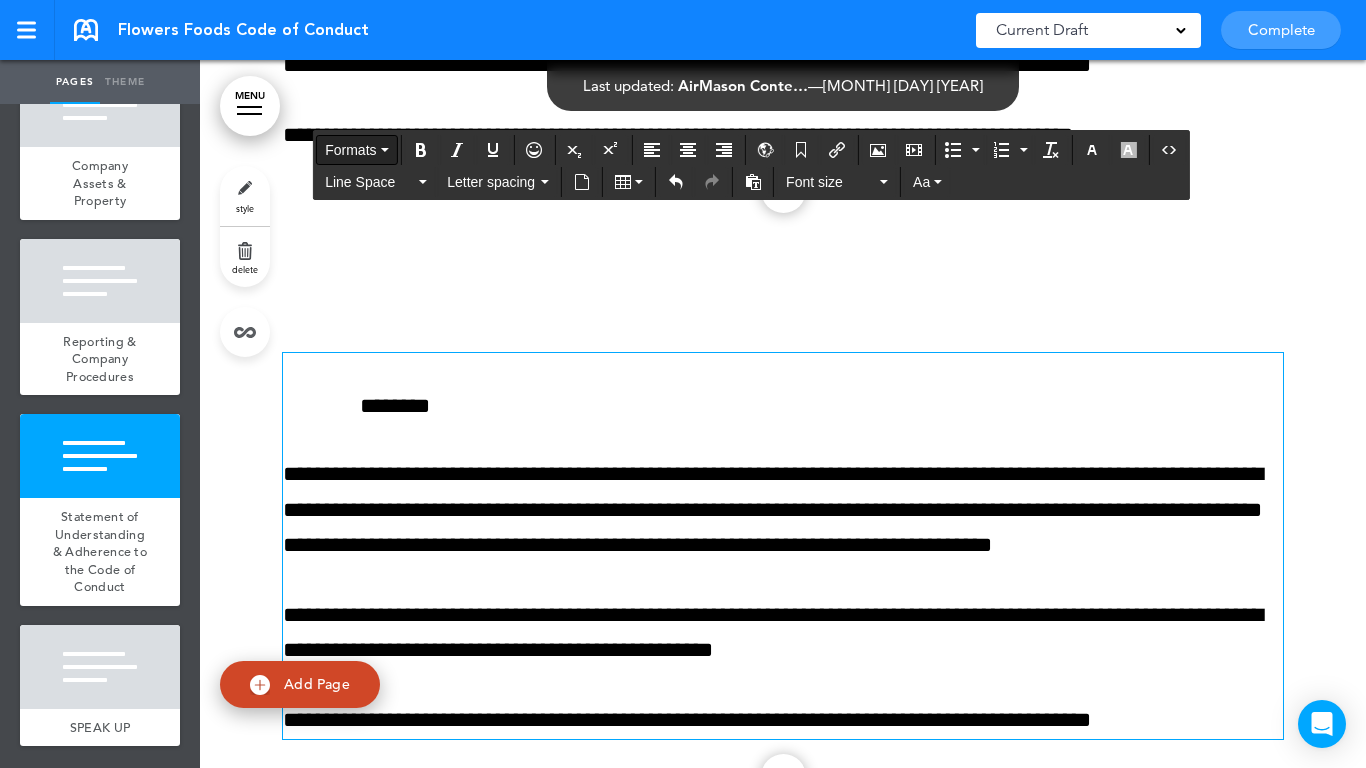 click on "Formats" at bounding box center [350, 150] 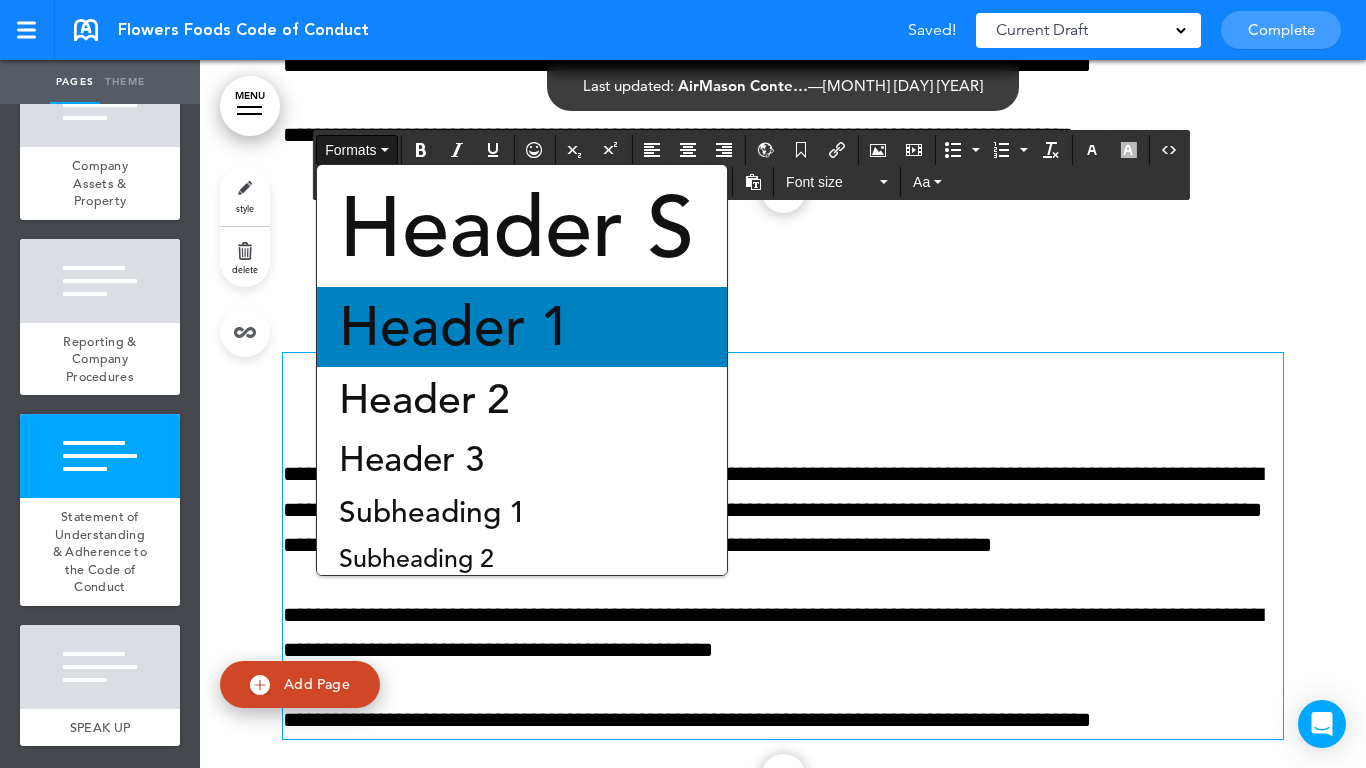 click on "Header 1" at bounding box center (455, 327) 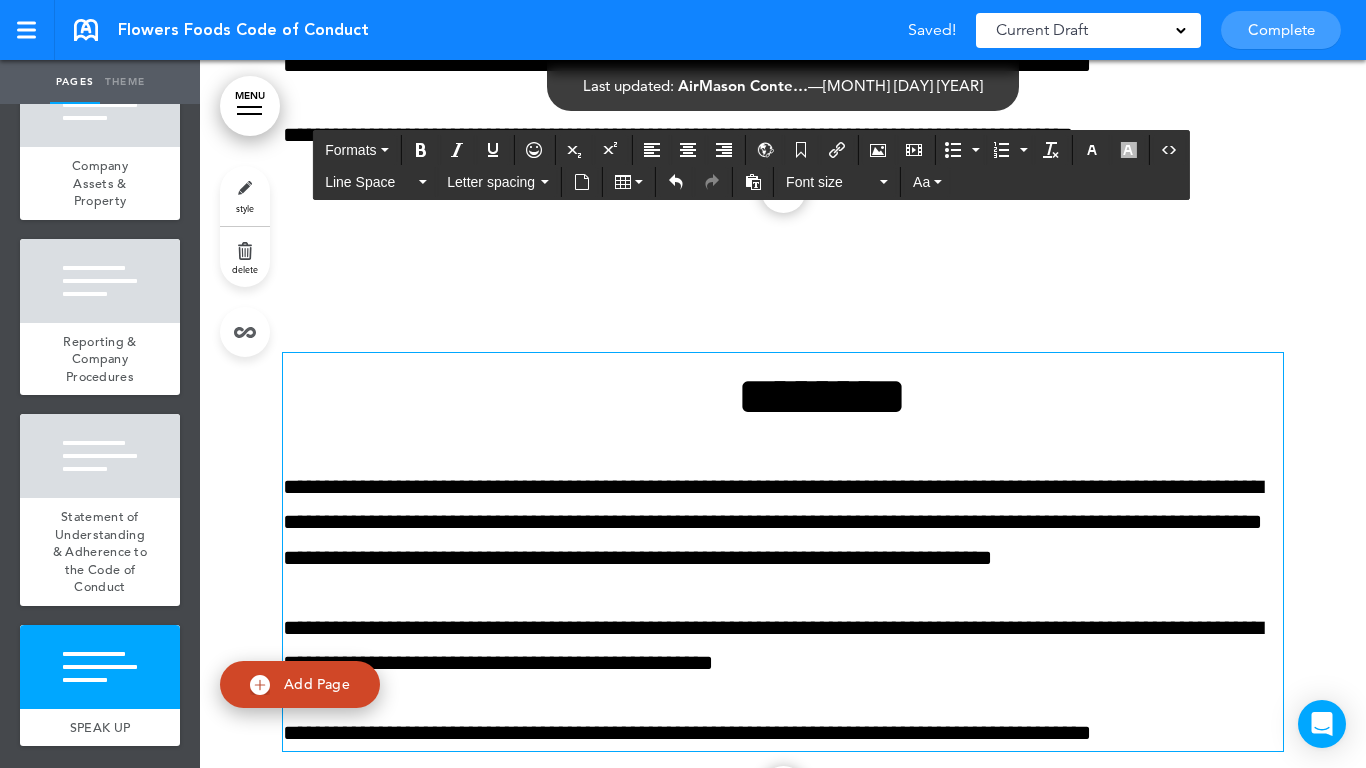 click at bounding box center (698, 382) 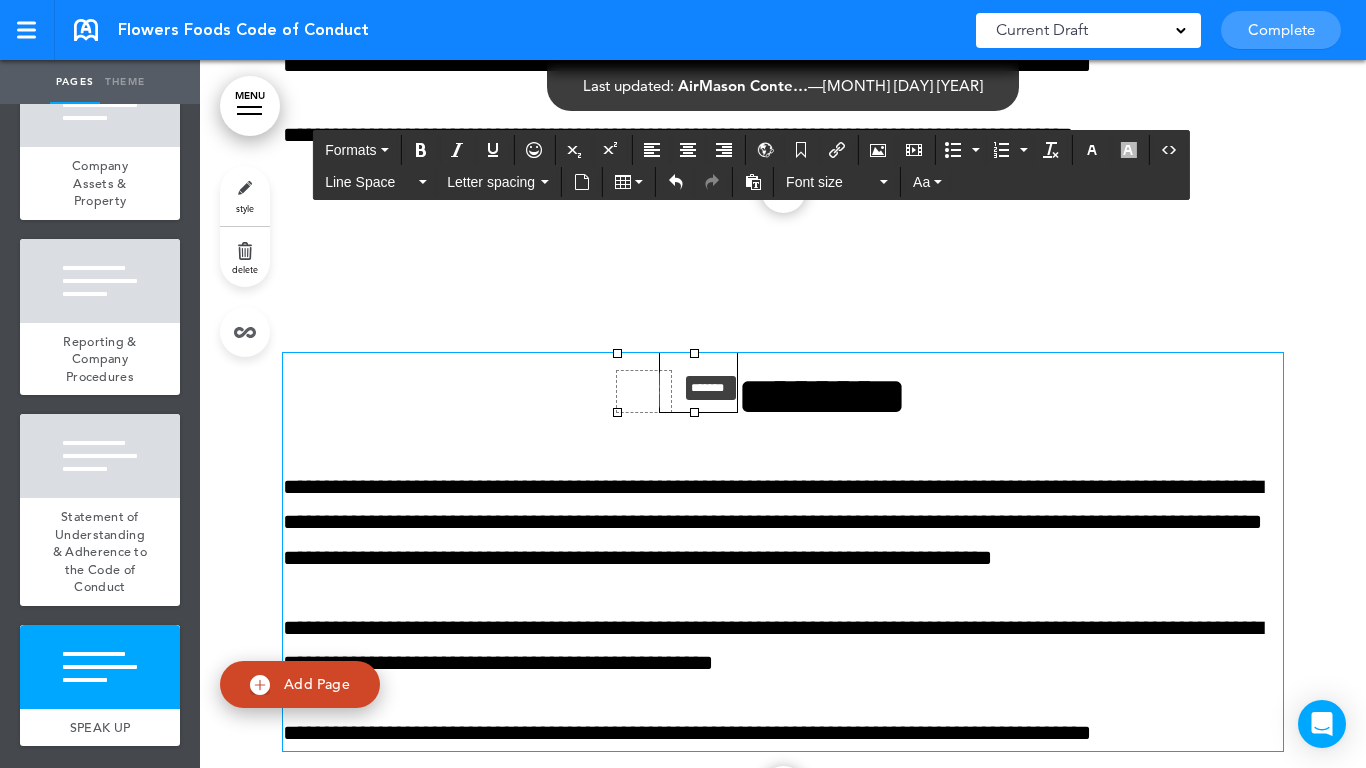drag, startPoint x: 682, startPoint y: 355, endPoint x: 664, endPoint y: 373, distance: 25.455845 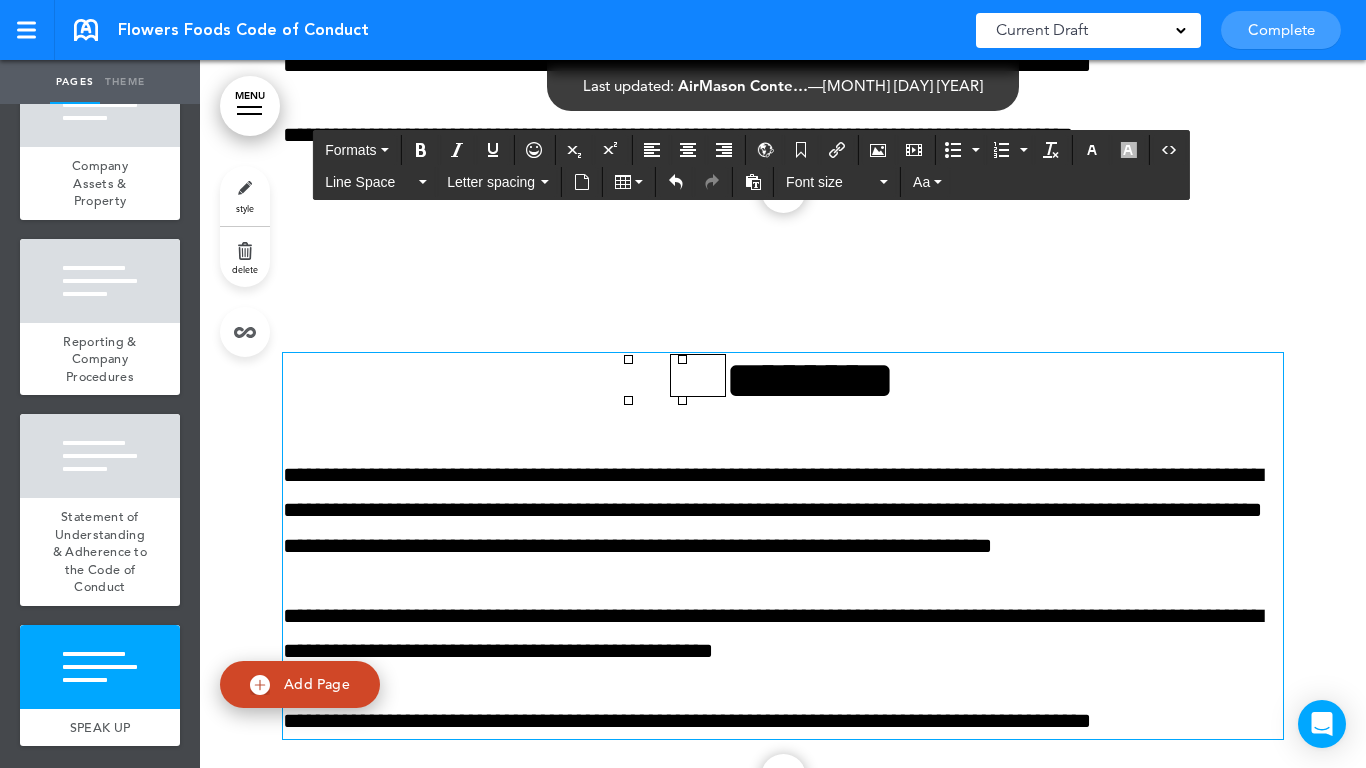 click on "**********" at bounding box center (783, 546) 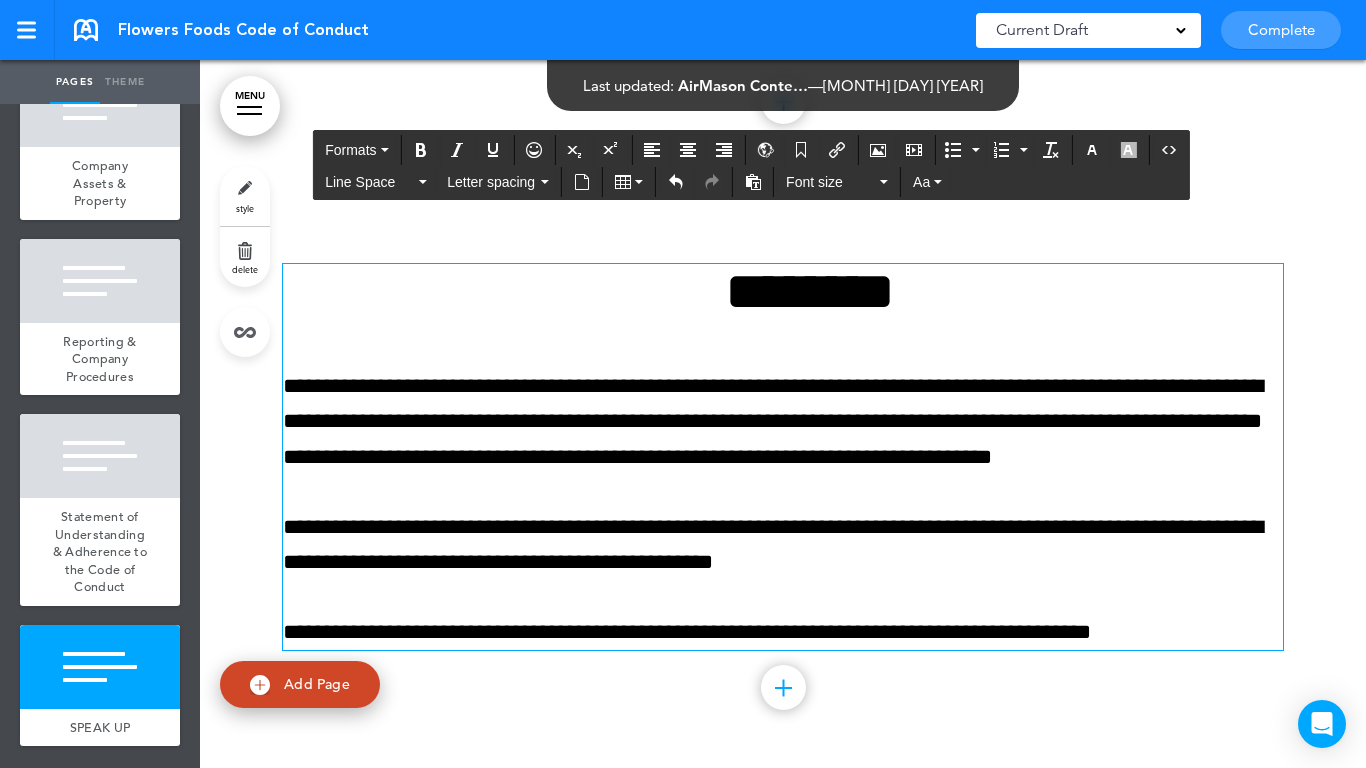 scroll, scrollTop: 26088, scrollLeft: 0, axis: vertical 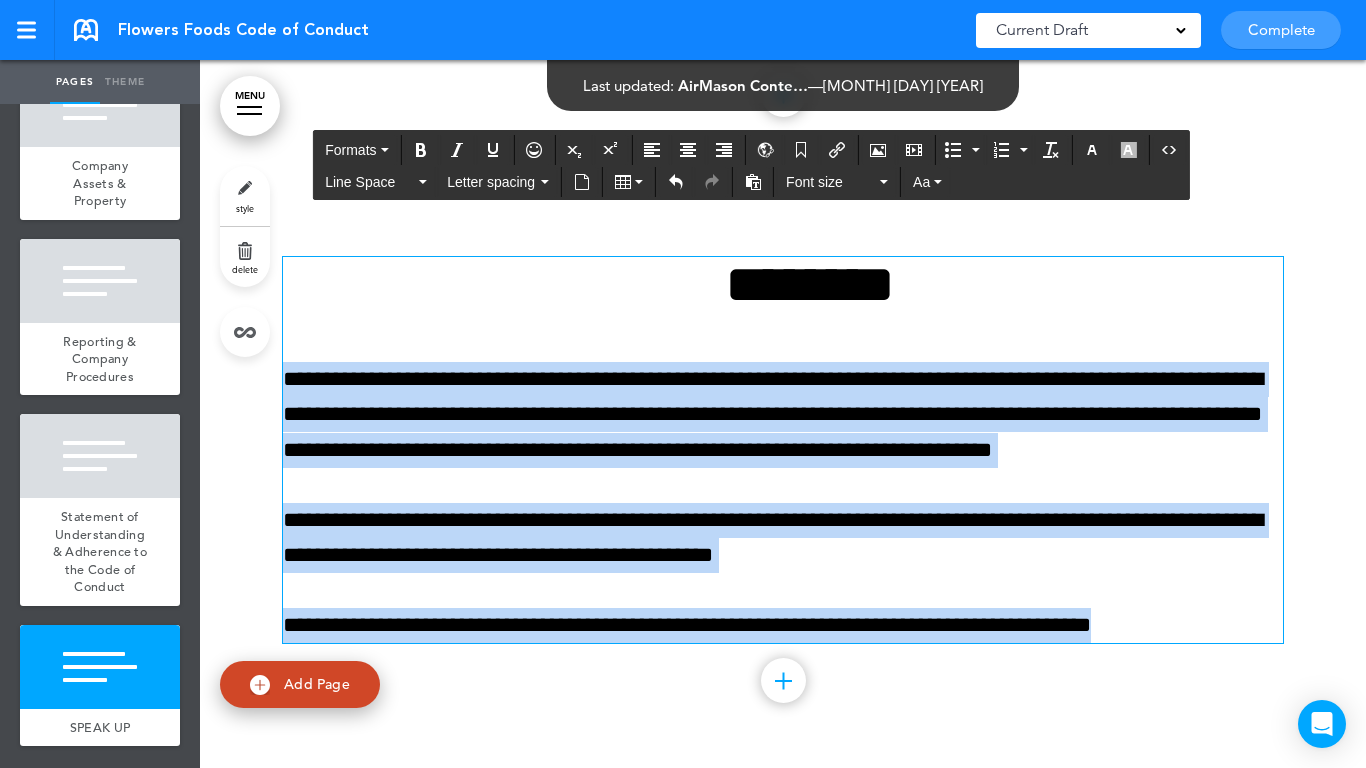 click on "Make this page common so it is available in other handbooks.
This handbook
Preview
Settings
Your Handbooks
Account
Manage Organization
My Account
Help
Logout
Flowers Foods Code of Conduct
Saved!
Current Draft
CURRENT DRAFT
Complete" at bounding box center (683, 384) 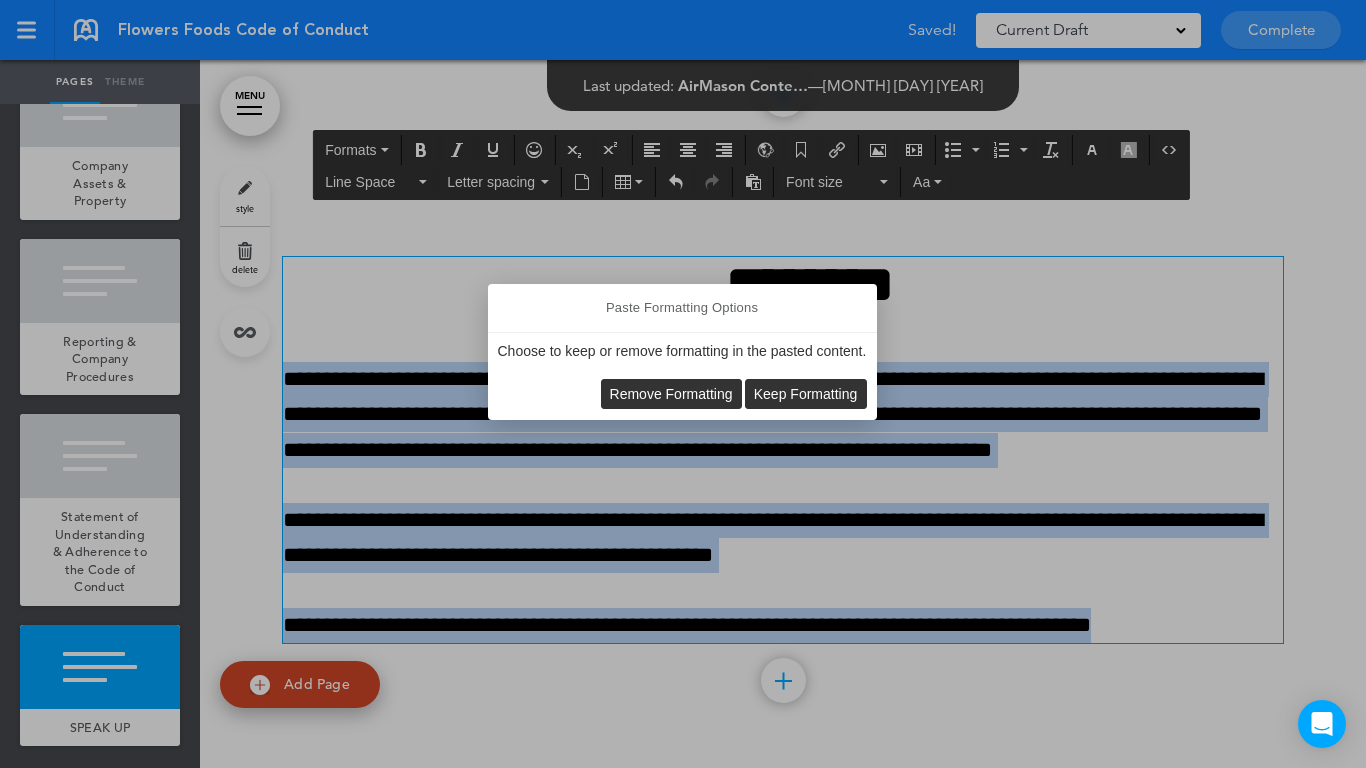 click on "Remove Formatting" at bounding box center (671, 394) 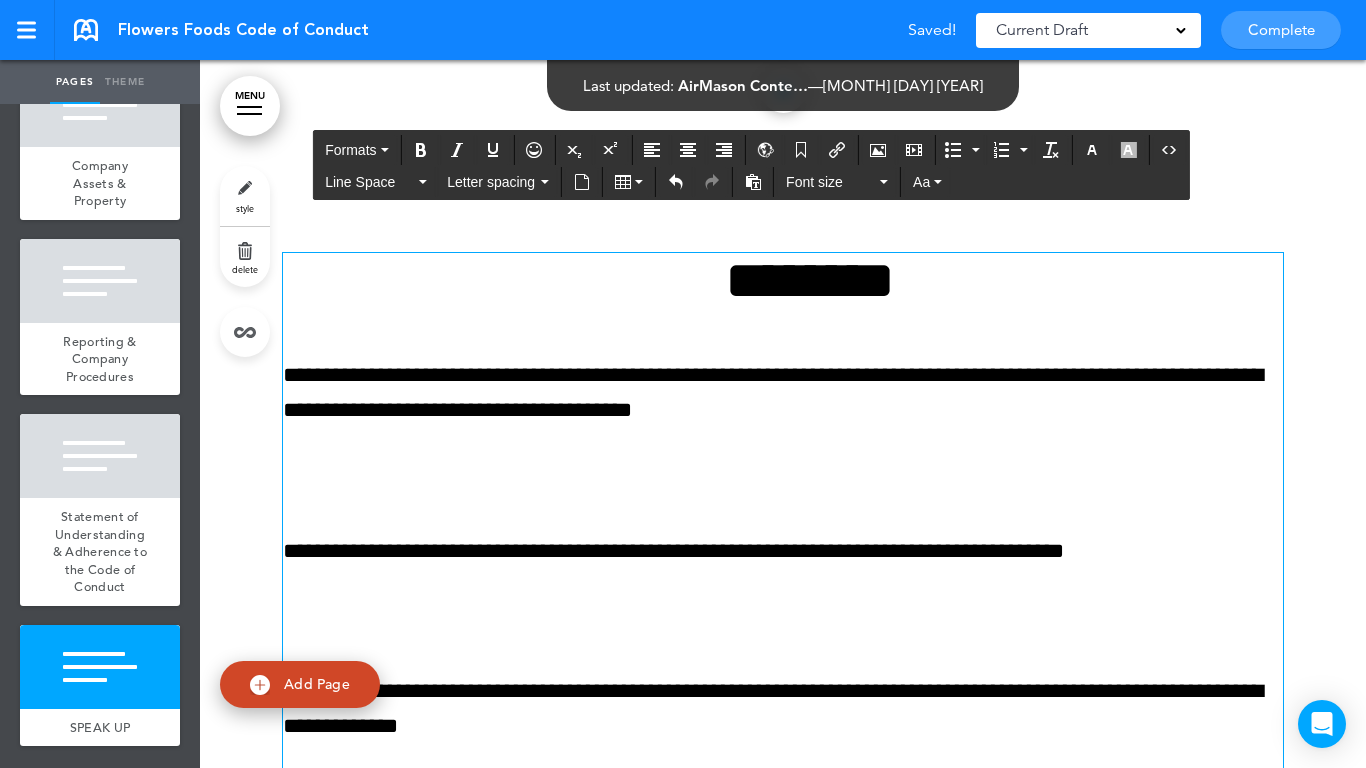 scroll, scrollTop: 26129, scrollLeft: 0, axis: vertical 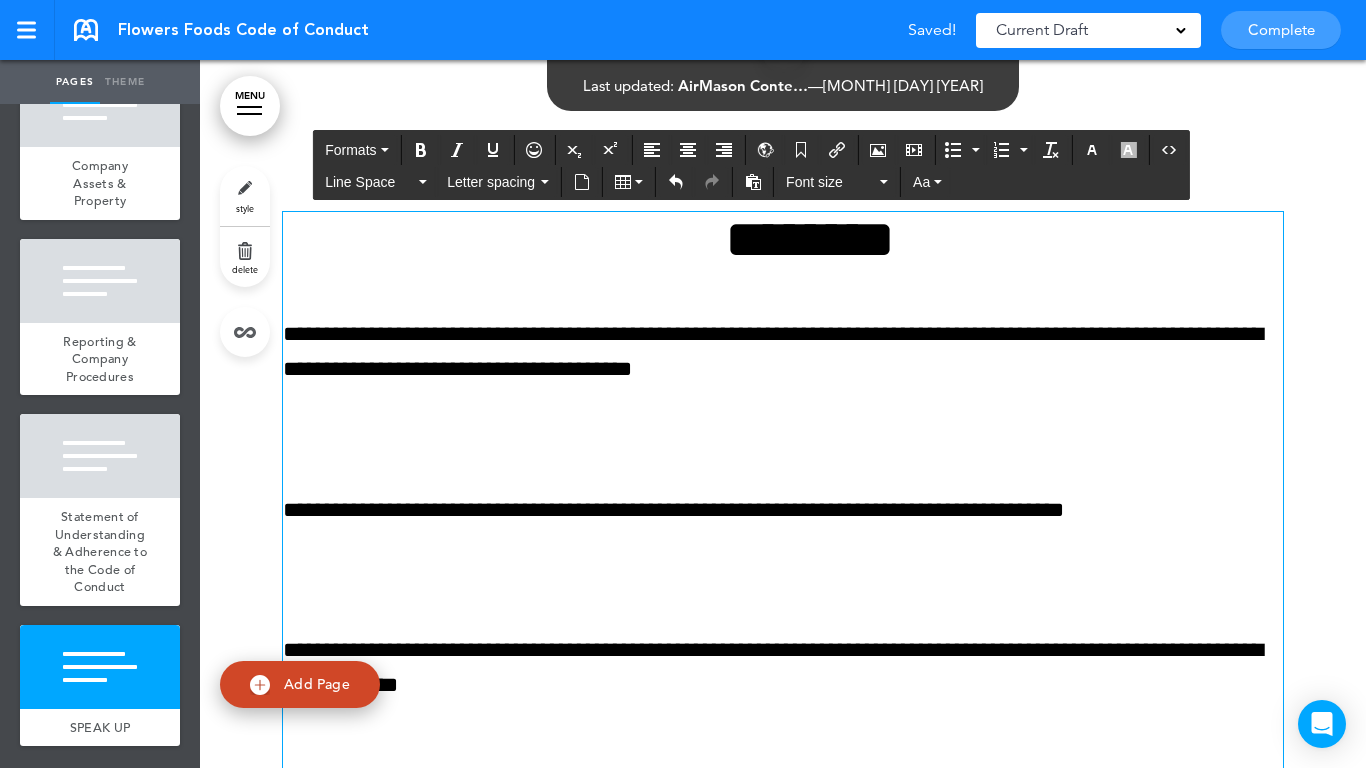 click on "**********" at bounding box center [773, 351] 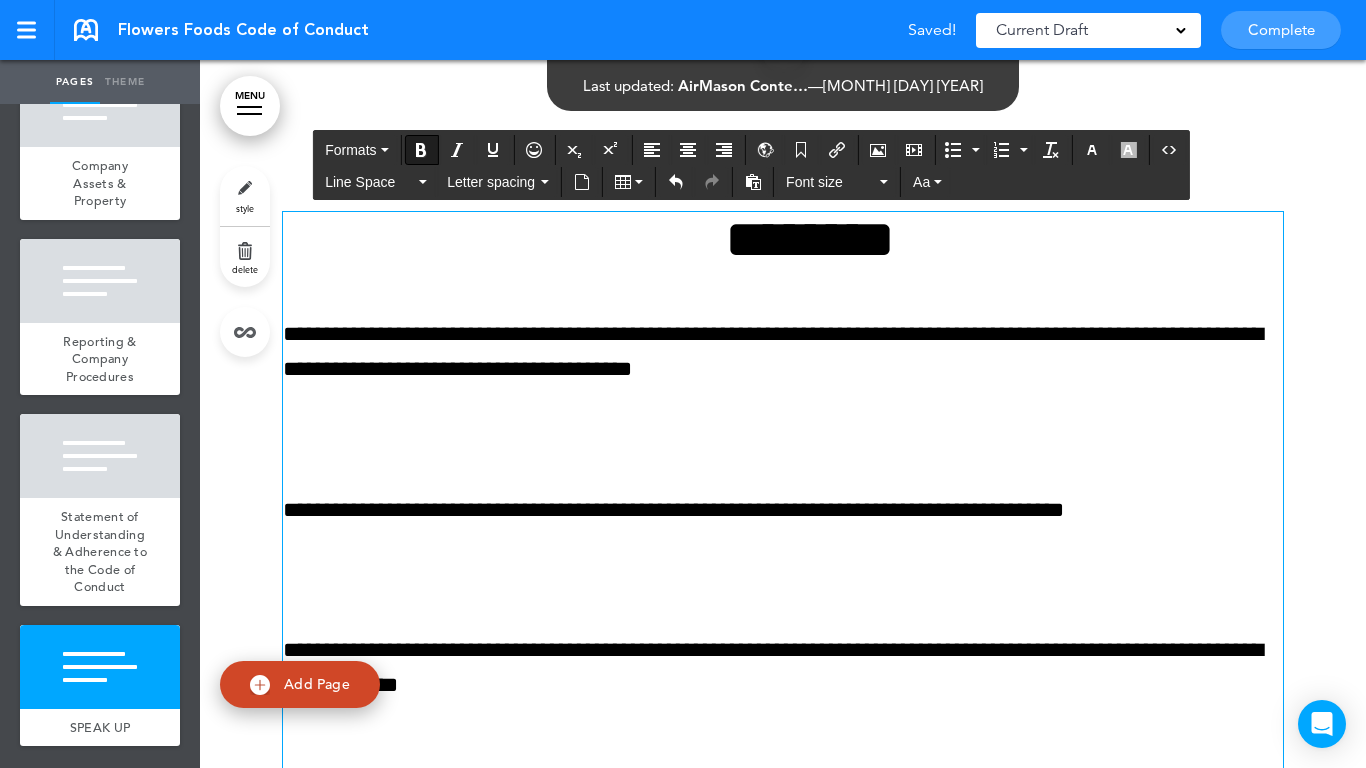 click on "**********" at bounding box center [783, 773] 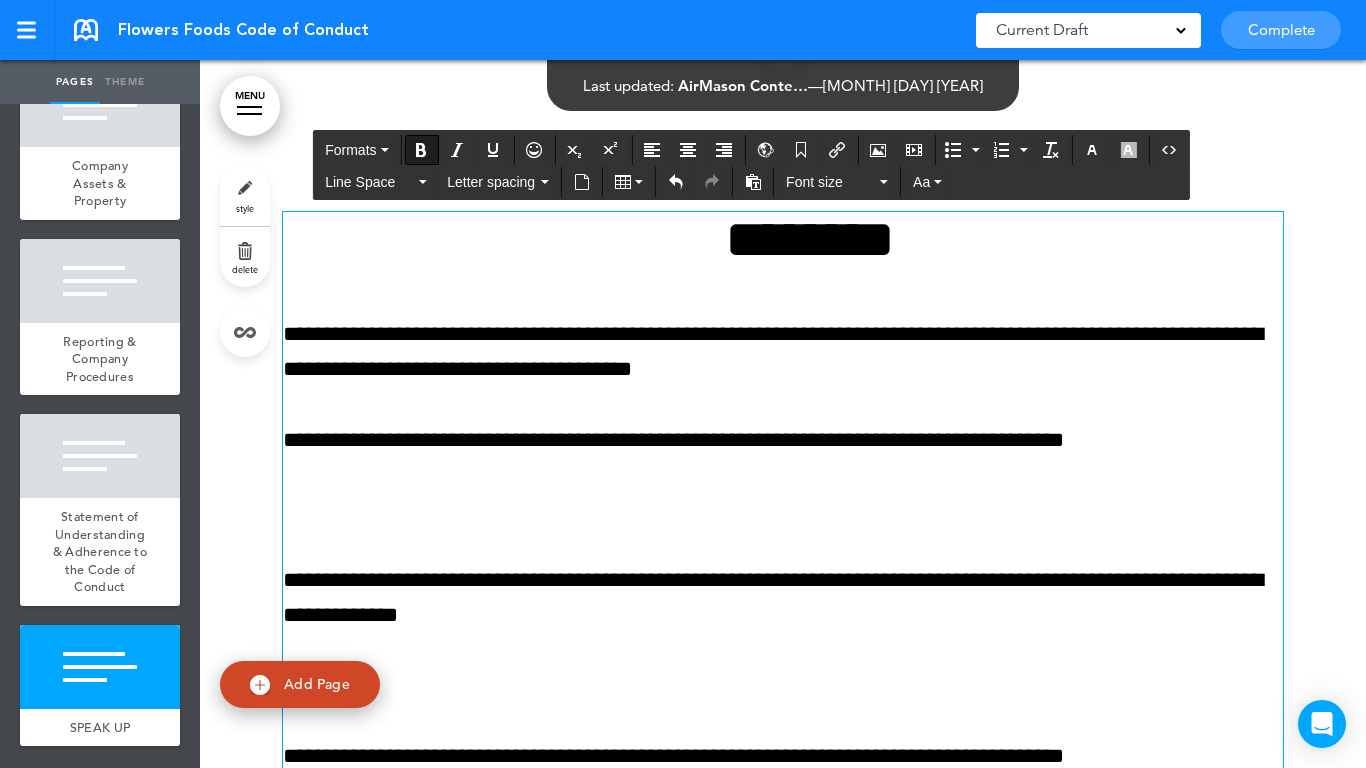 click on "**********" at bounding box center (783, 738) 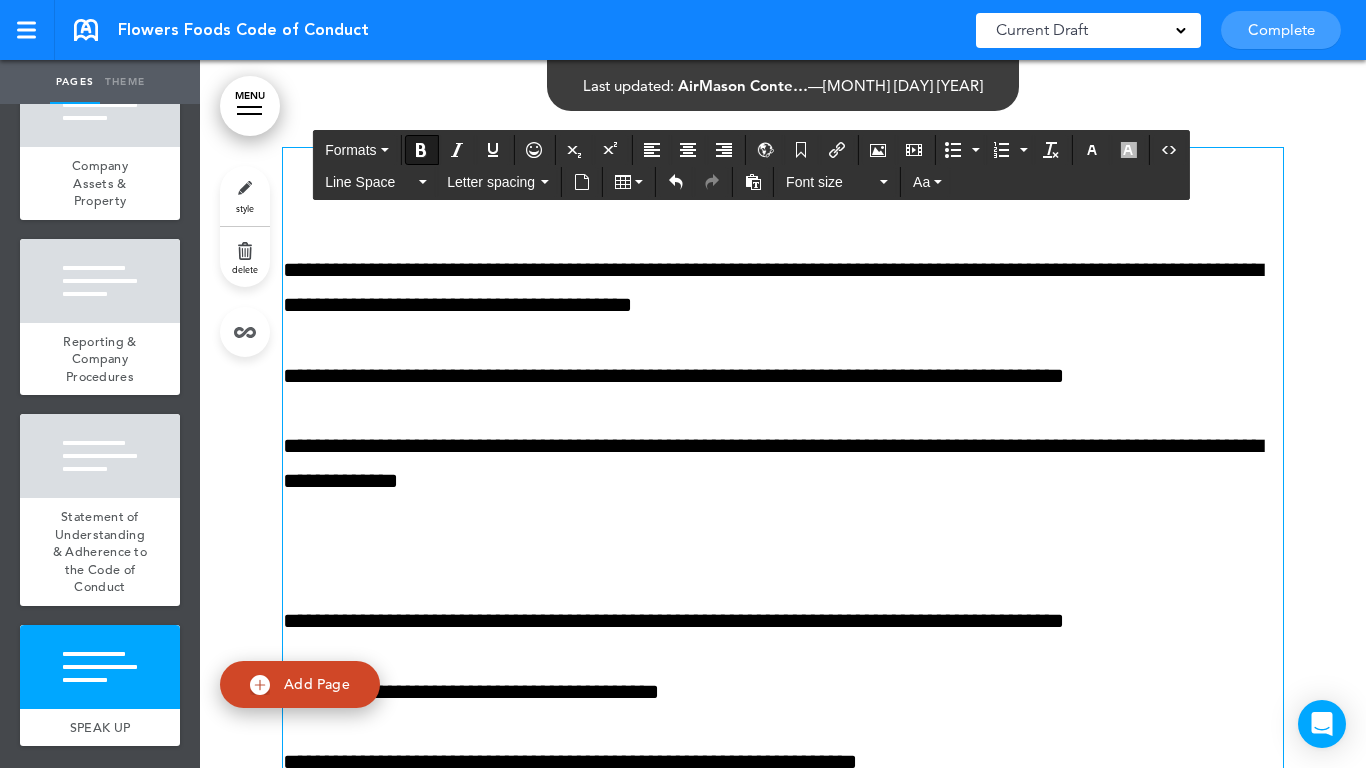scroll, scrollTop: 26229, scrollLeft: 0, axis: vertical 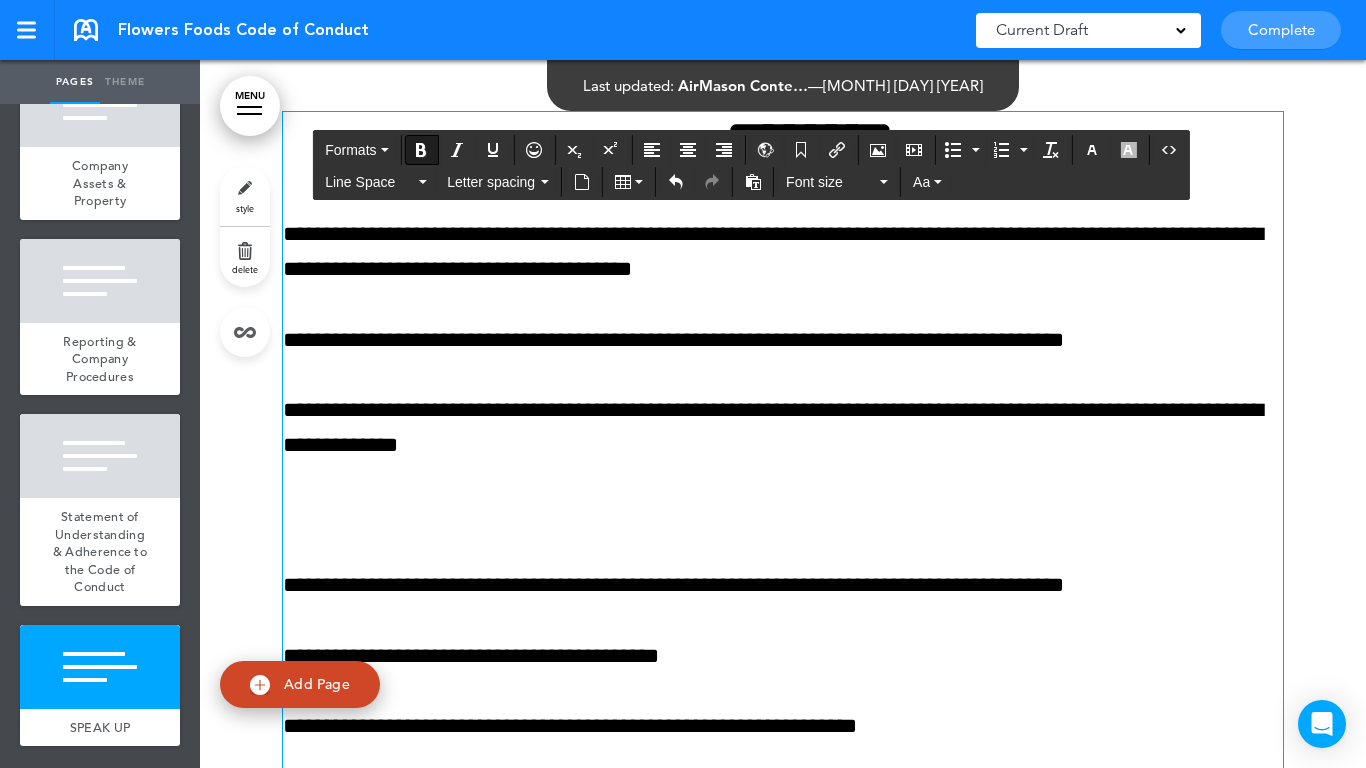 click on "**********" at bounding box center [783, 428] 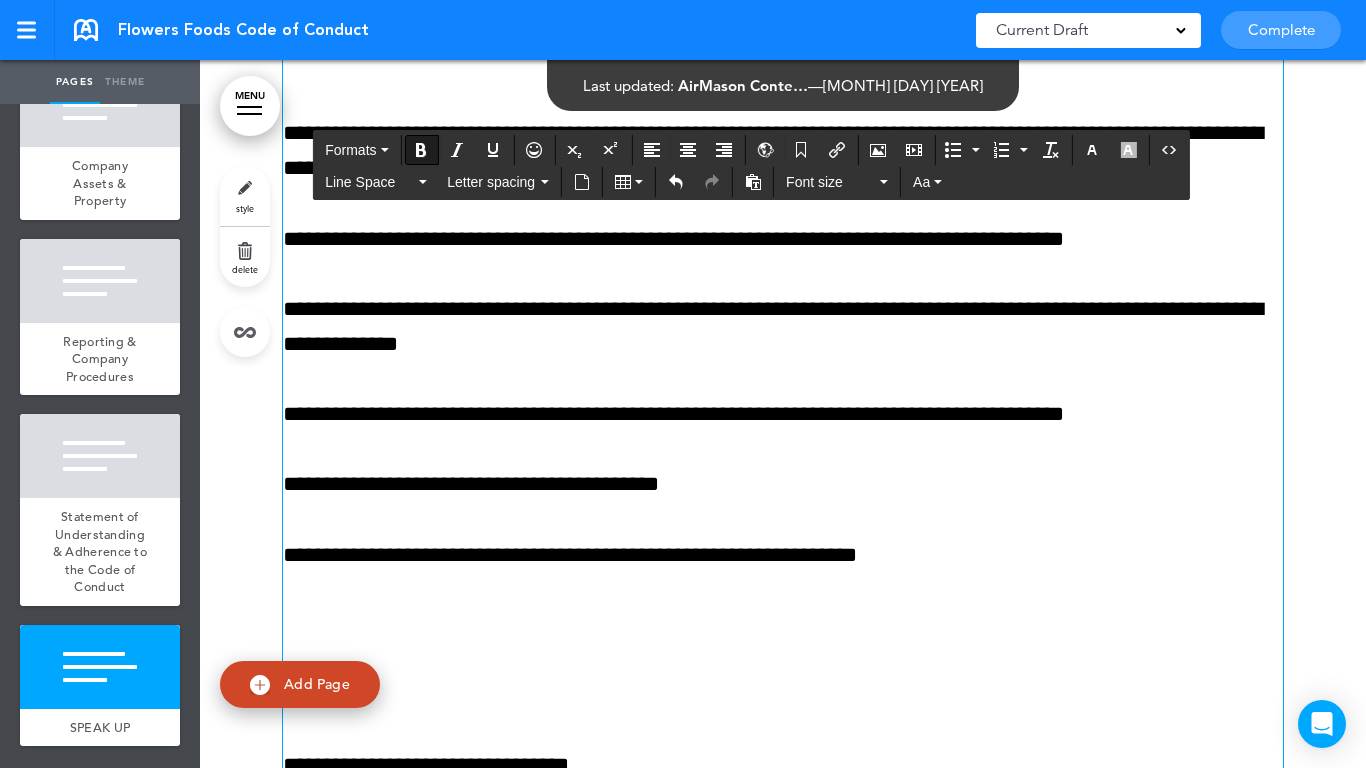 scroll, scrollTop: 26429, scrollLeft: 0, axis: vertical 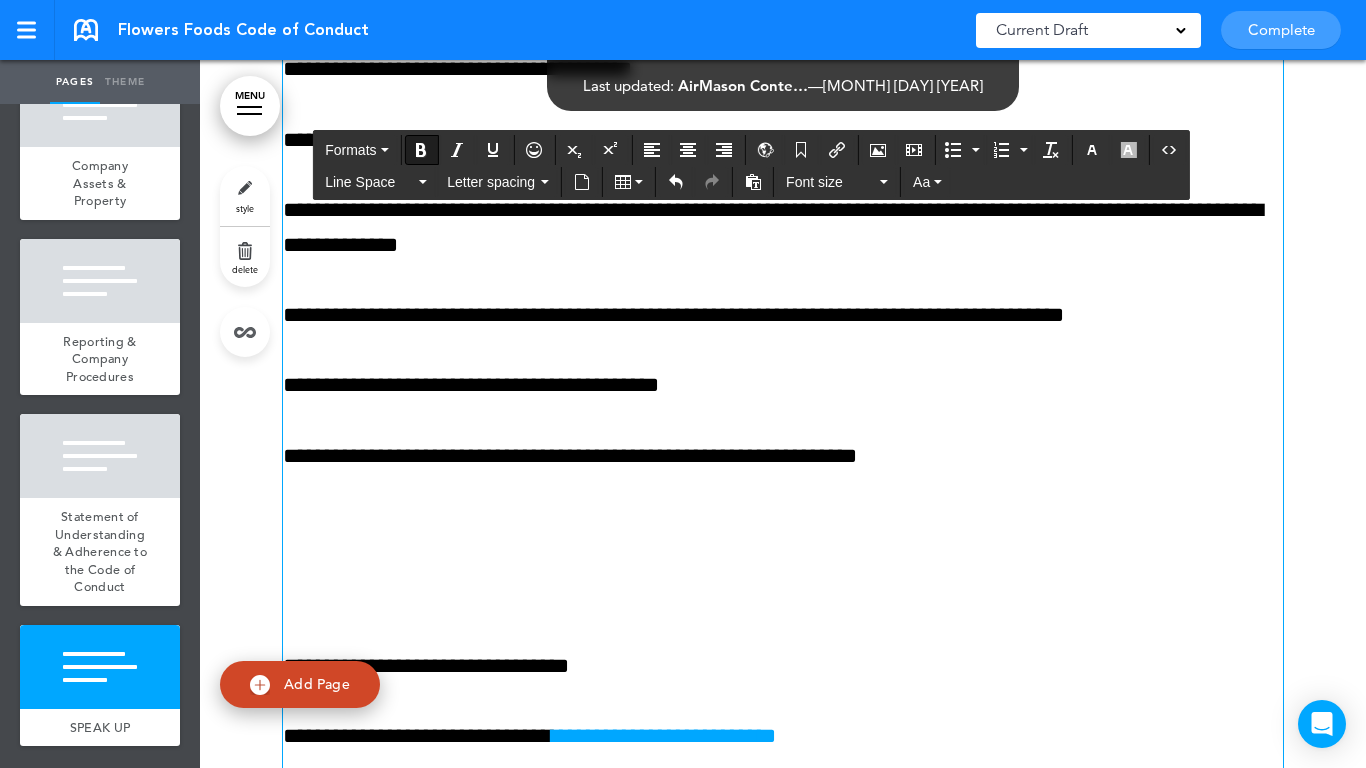click on "**********" at bounding box center (783, 368) 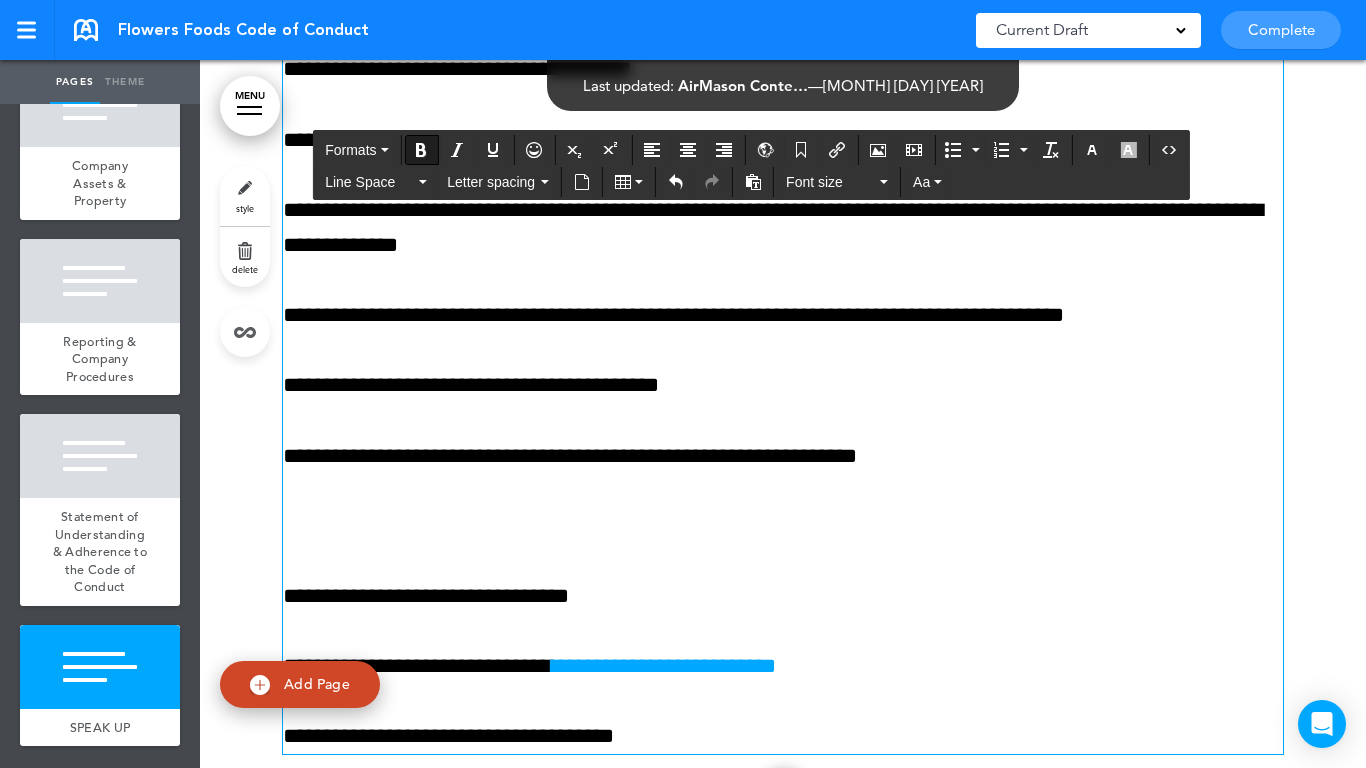 click on "**********" at bounding box center (783, 315) 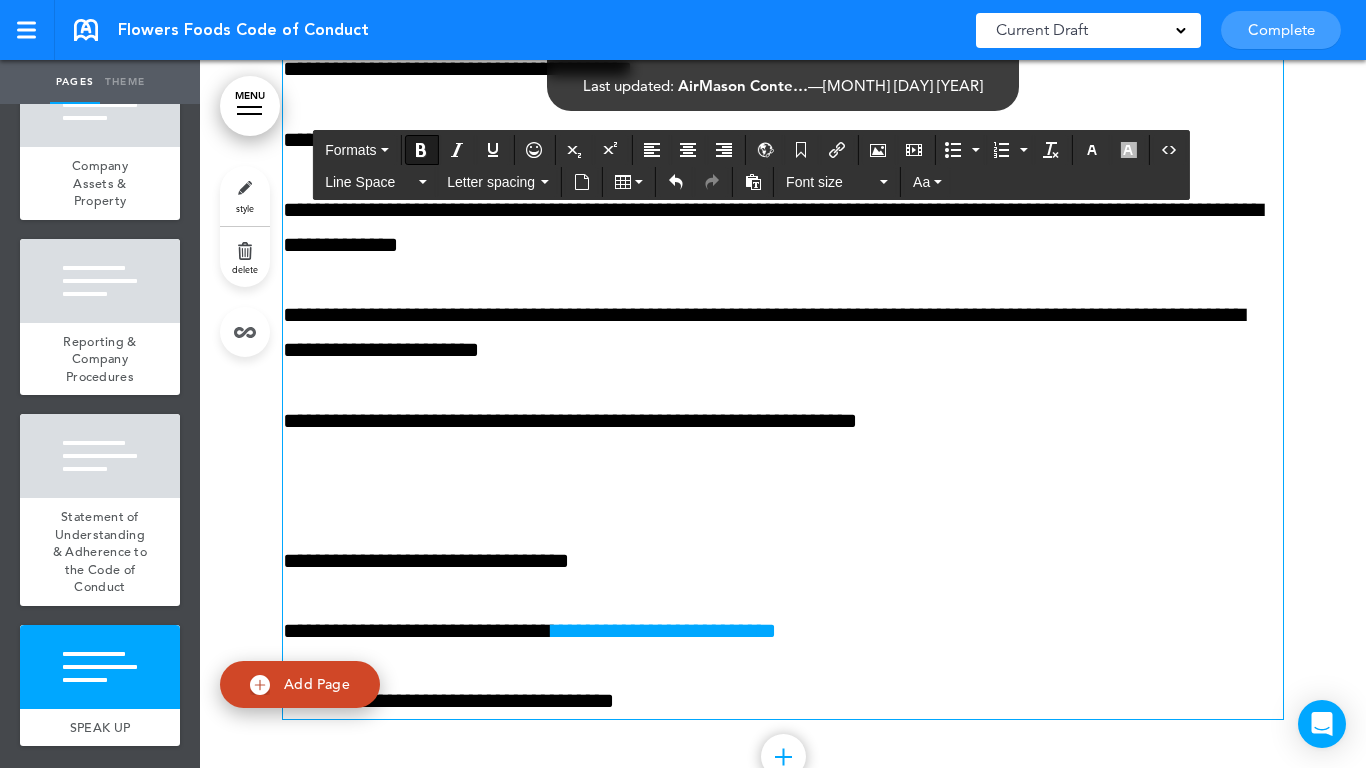 click on "**********" at bounding box center [783, 315] 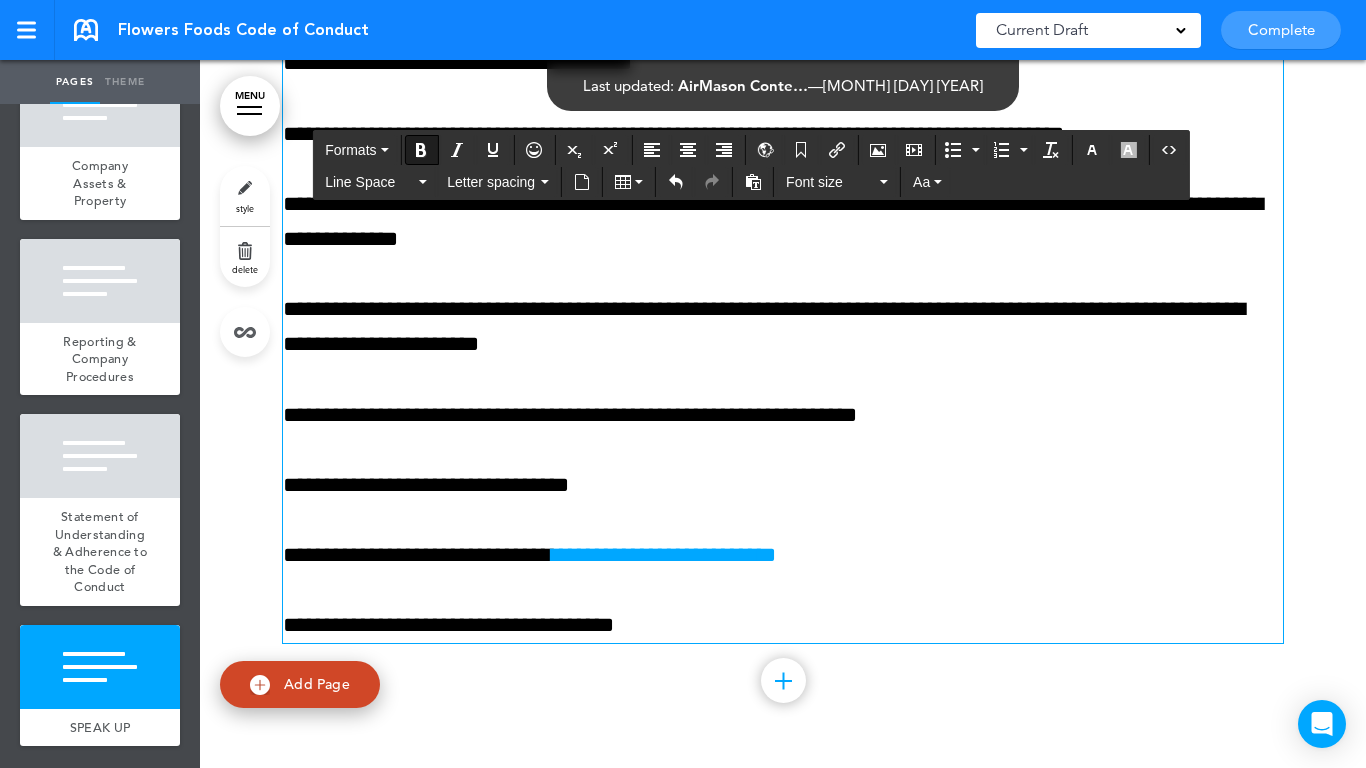 scroll, scrollTop: 26439, scrollLeft: 0, axis: vertical 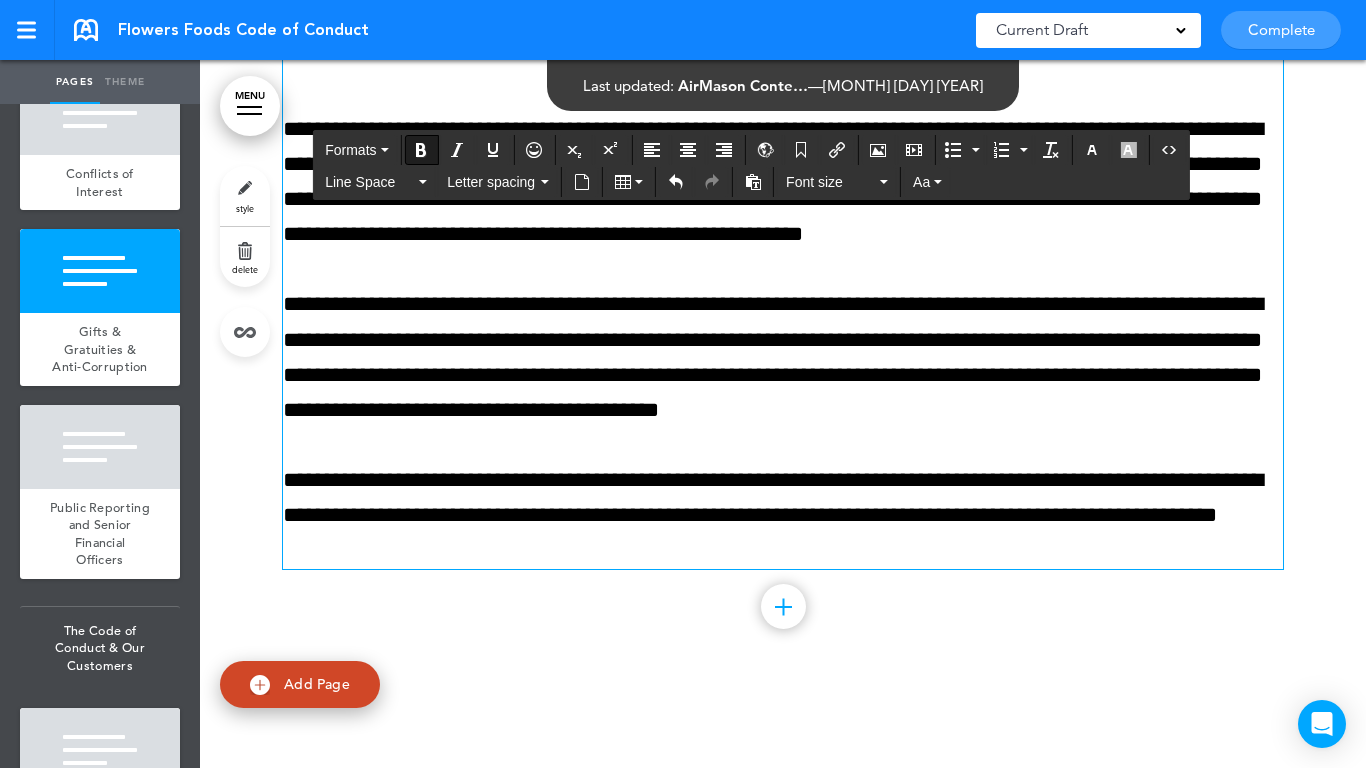 click on "**********" at bounding box center (783, 357) 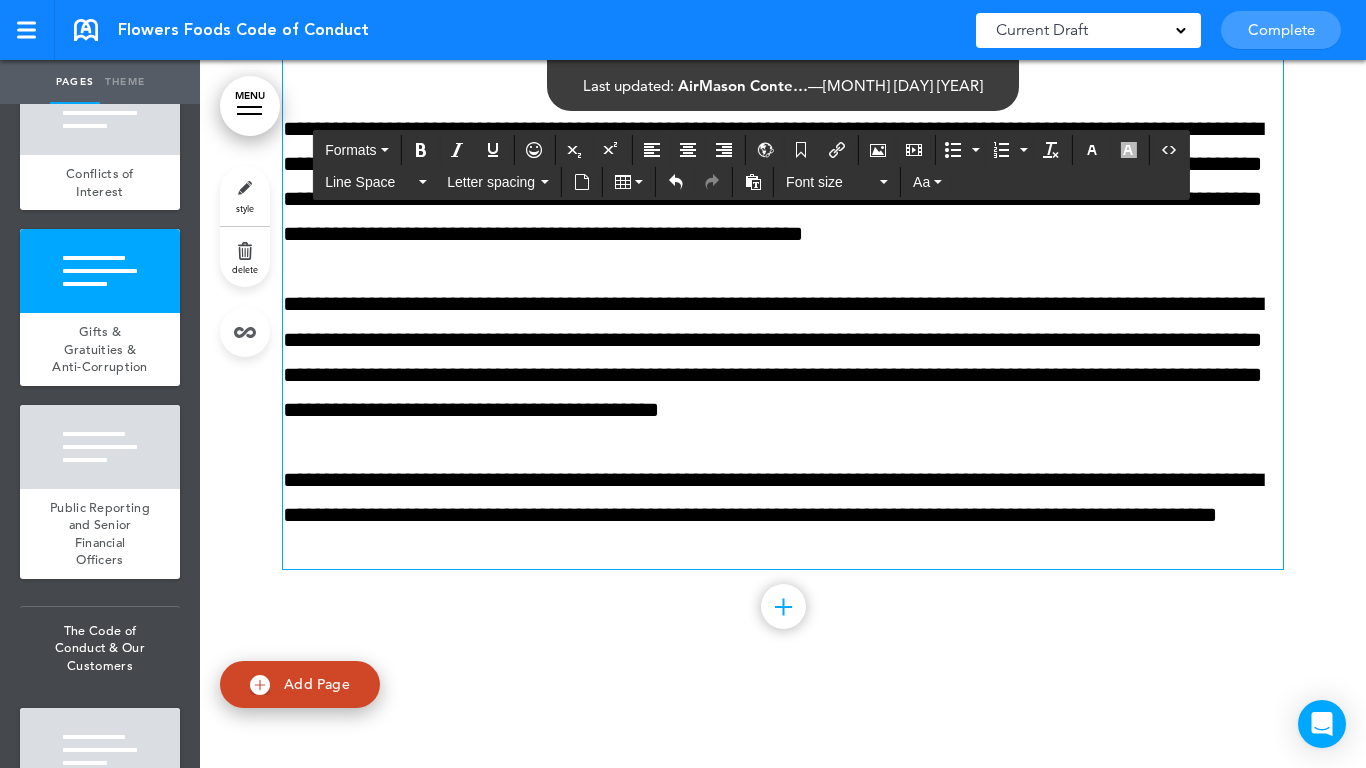 type 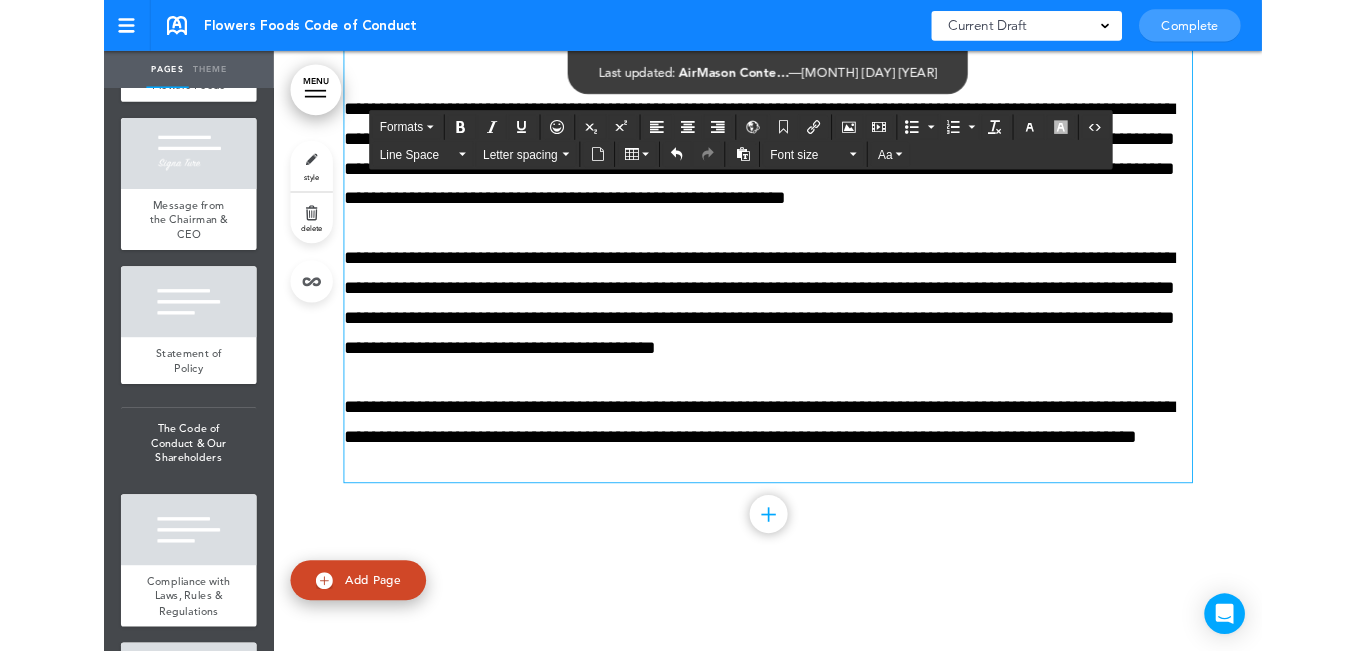 scroll, scrollTop: 0, scrollLeft: 0, axis: both 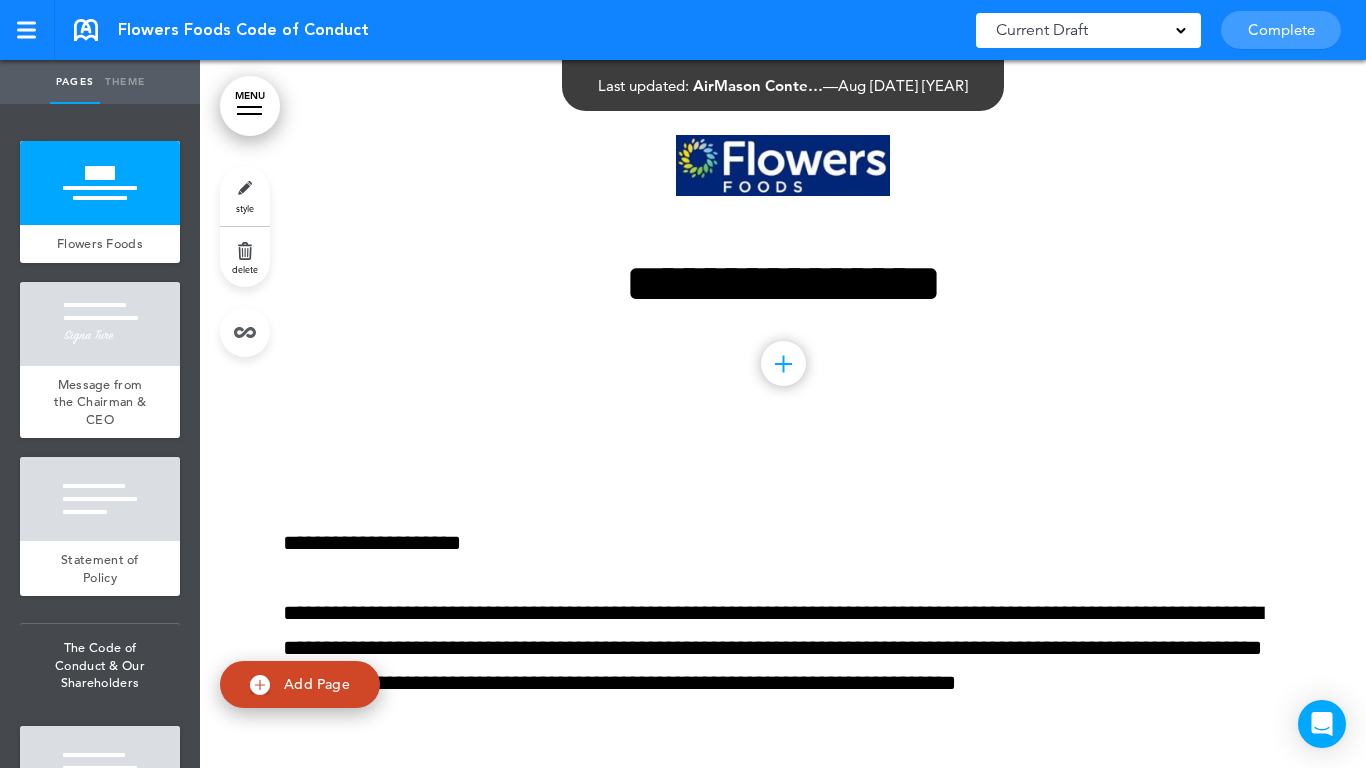 click on "MENU" at bounding box center [250, 106] 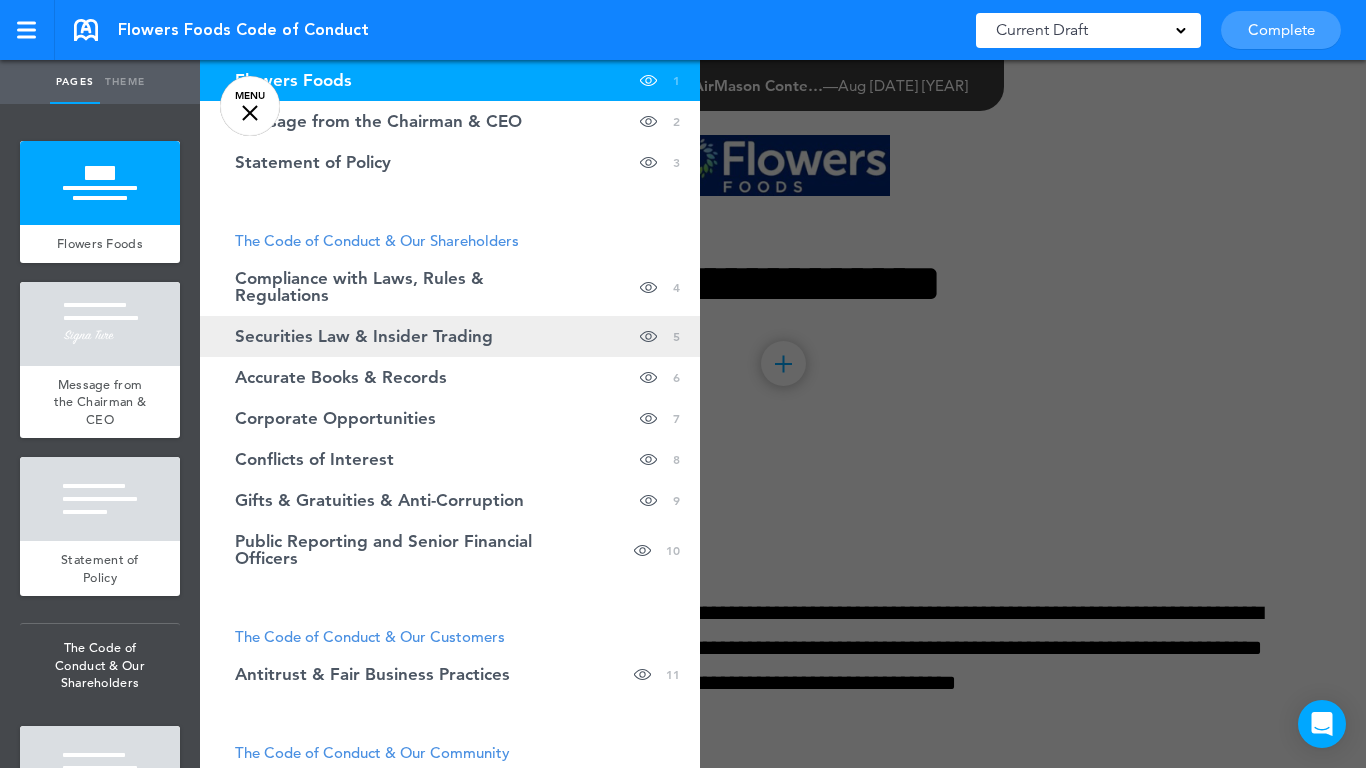 scroll, scrollTop: 200, scrollLeft: 0, axis: vertical 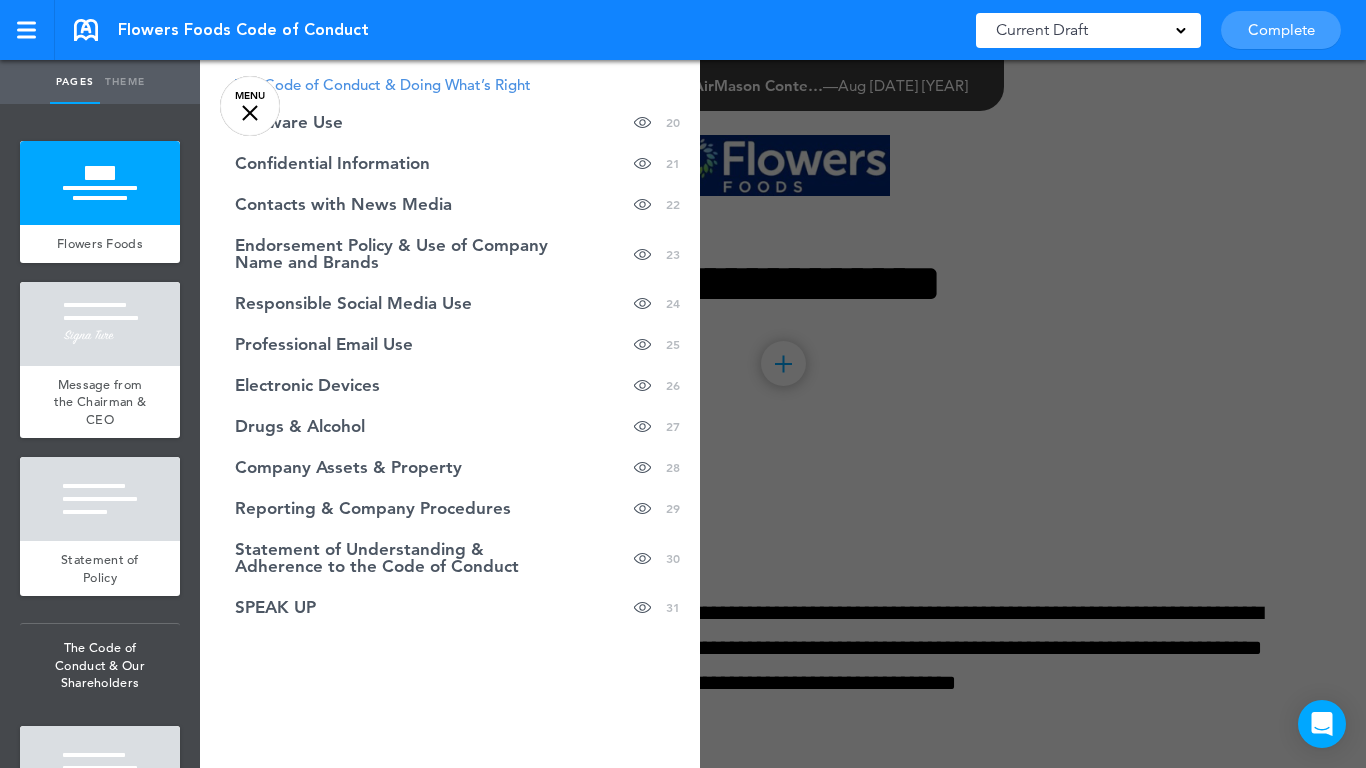 click at bounding box center (883, 384) 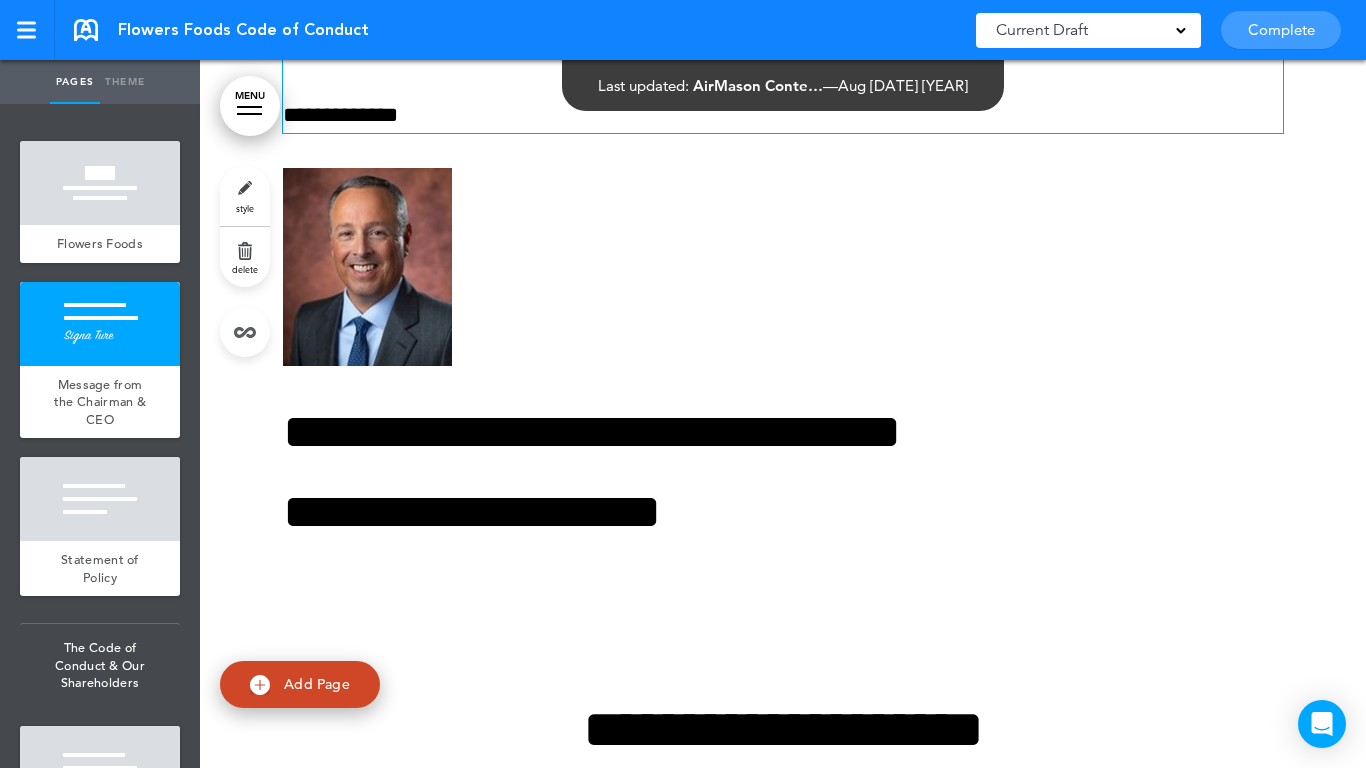 scroll, scrollTop: 1500, scrollLeft: 0, axis: vertical 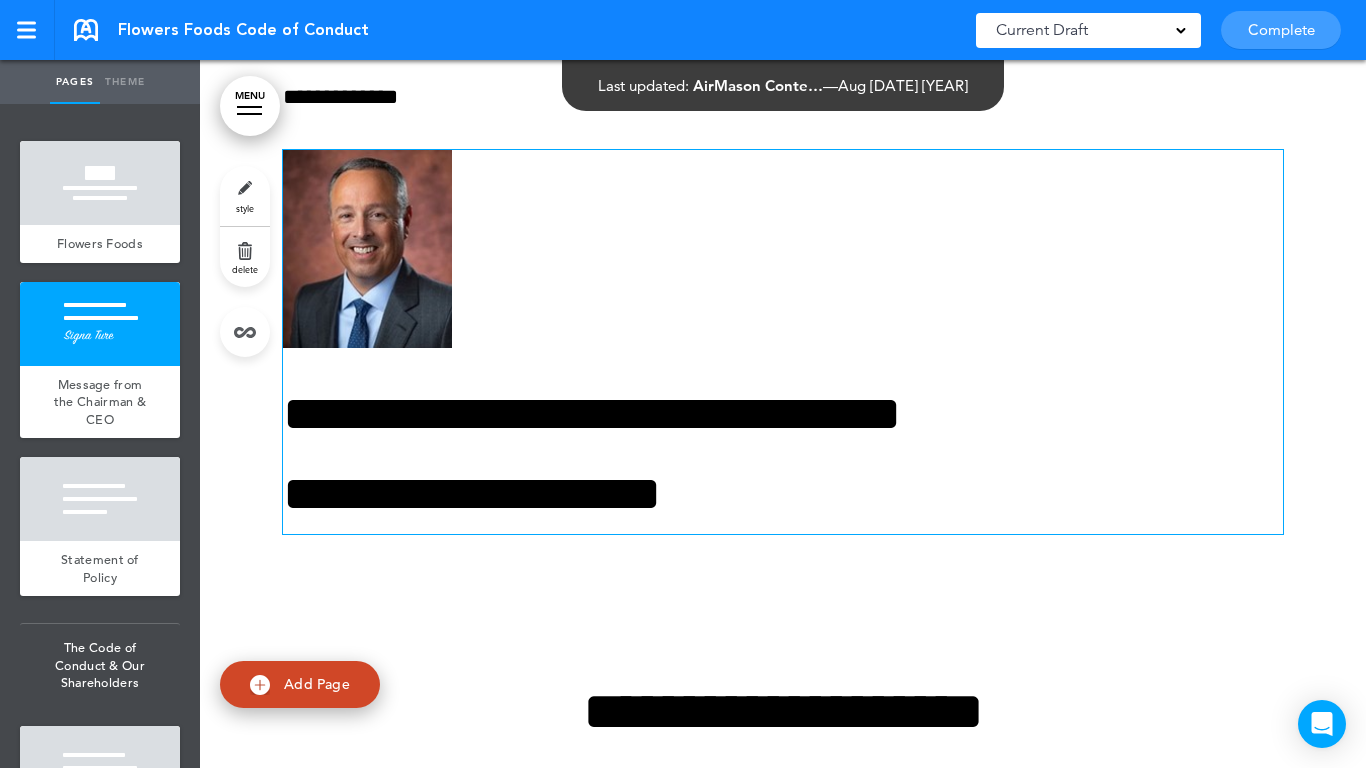 click on "**********" at bounding box center (783, 342) 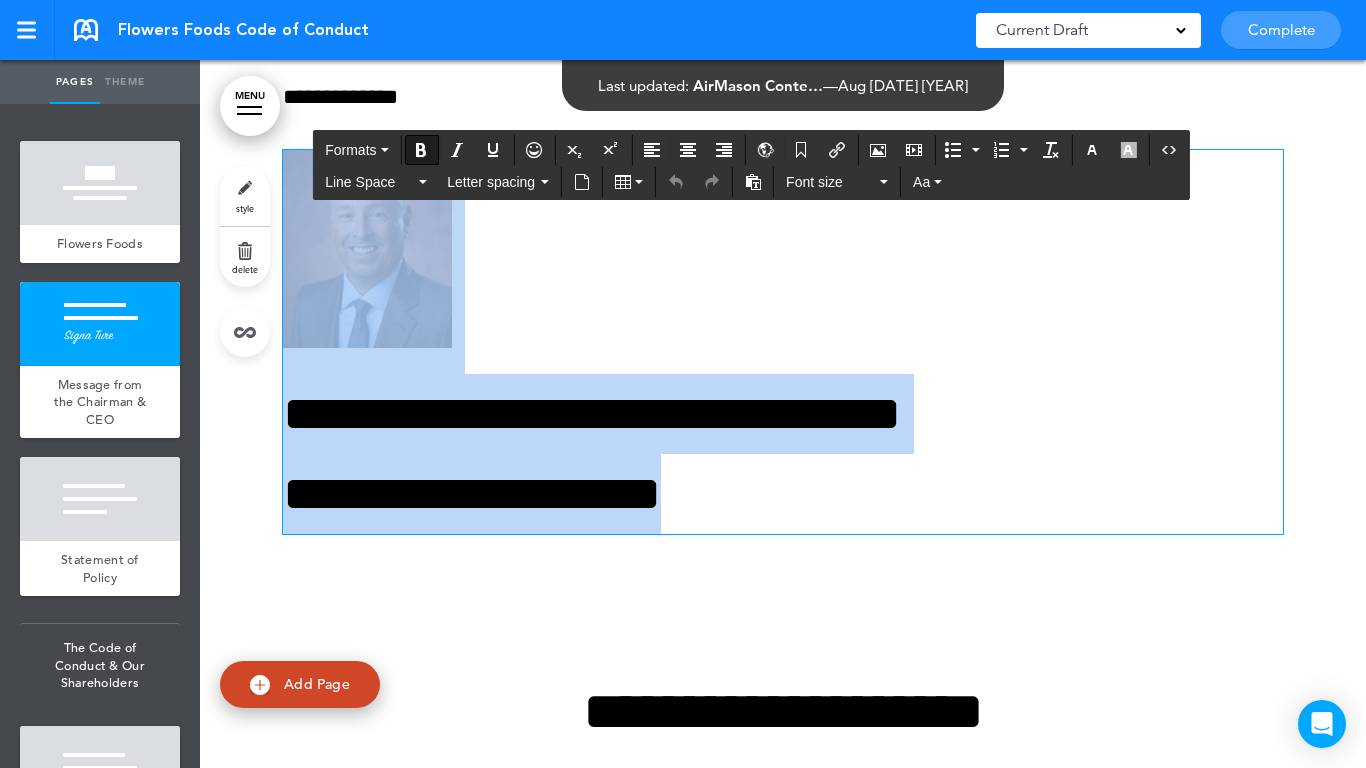 drag, startPoint x: 628, startPoint y: 495, endPoint x: 275, endPoint y: 408, distance: 363.56293 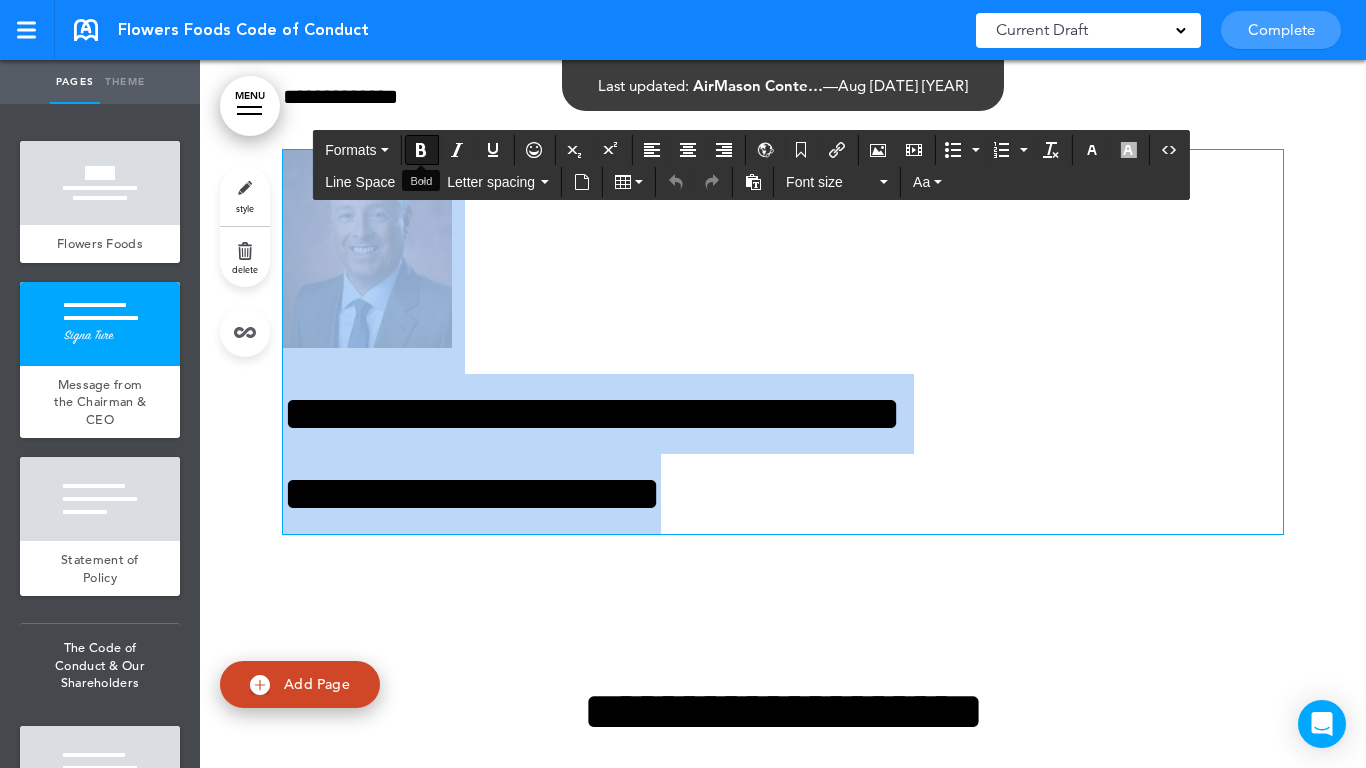 click at bounding box center (421, 150) 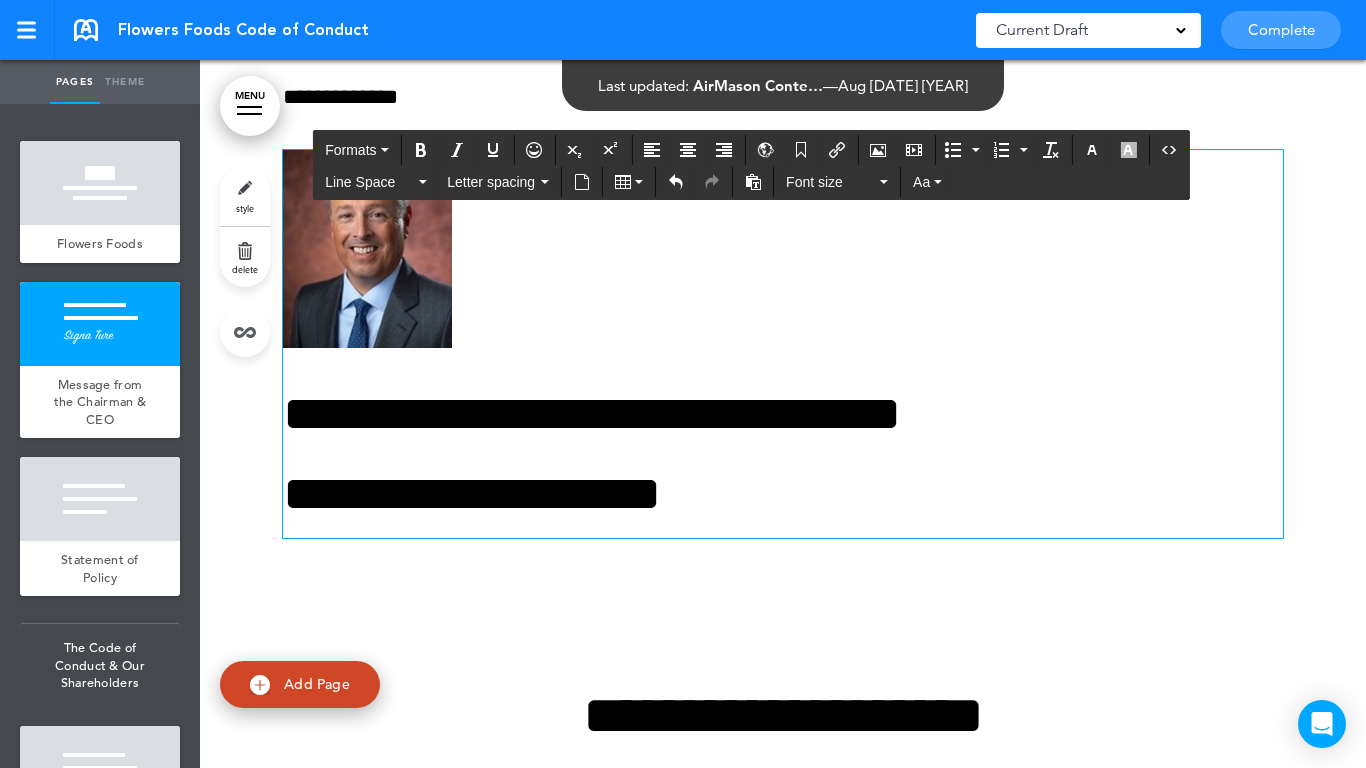 click on "**********" at bounding box center (783, -218) 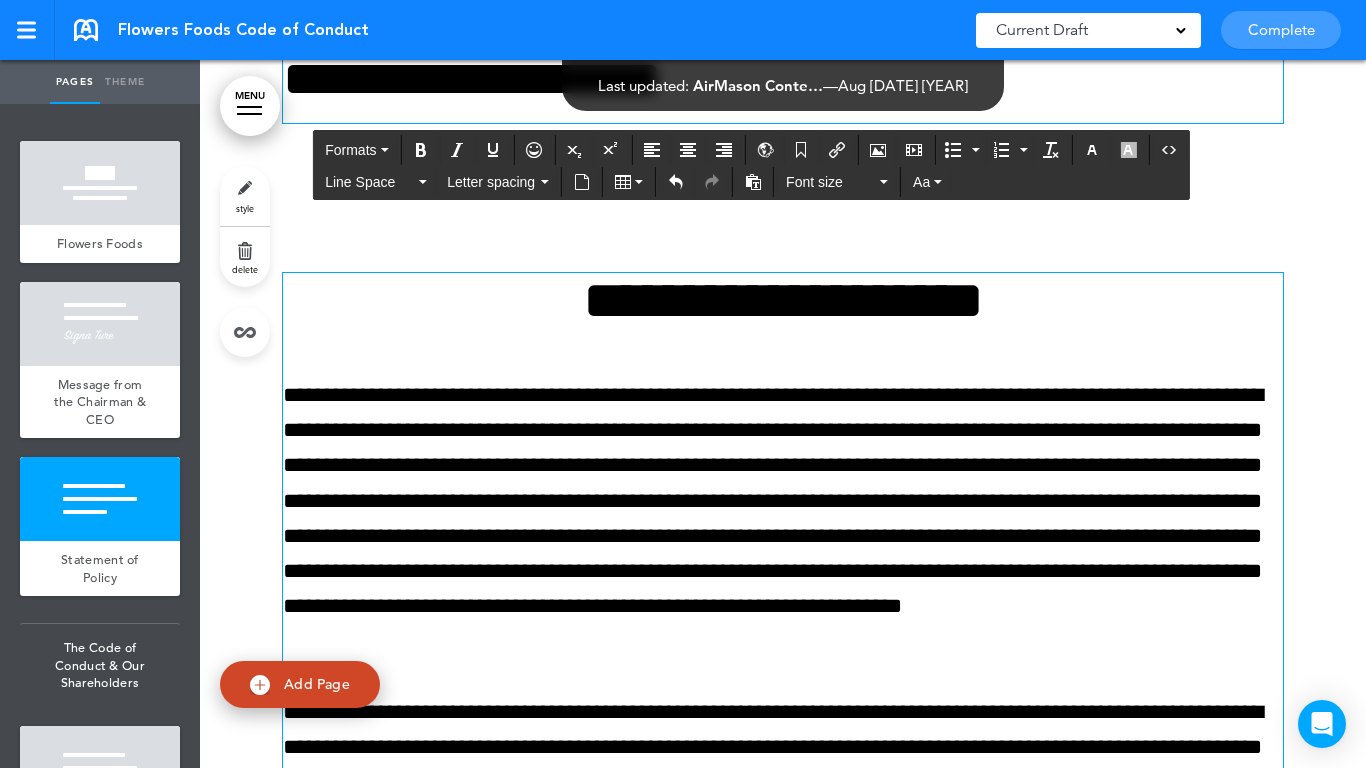 scroll, scrollTop: 1900, scrollLeft: 0, axis: vertical 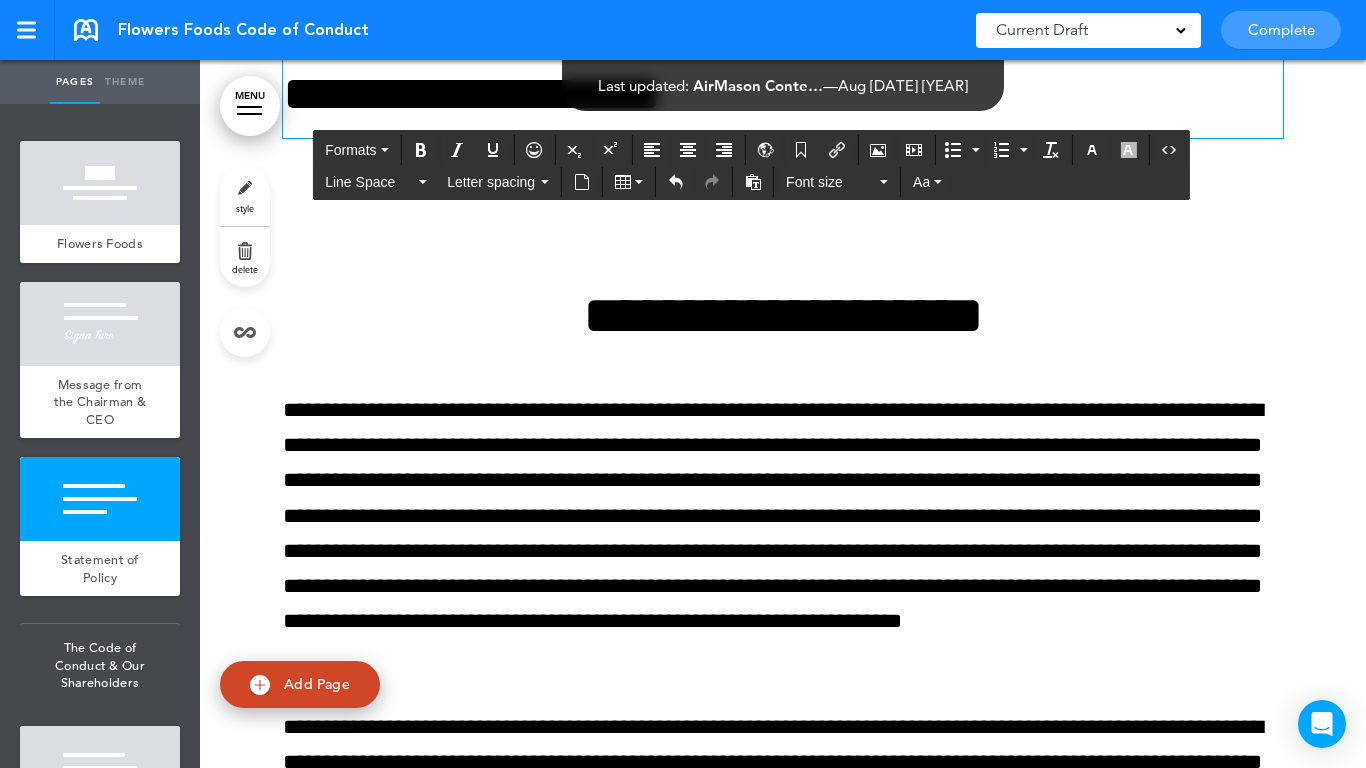 click at bounding box center [783, 858] 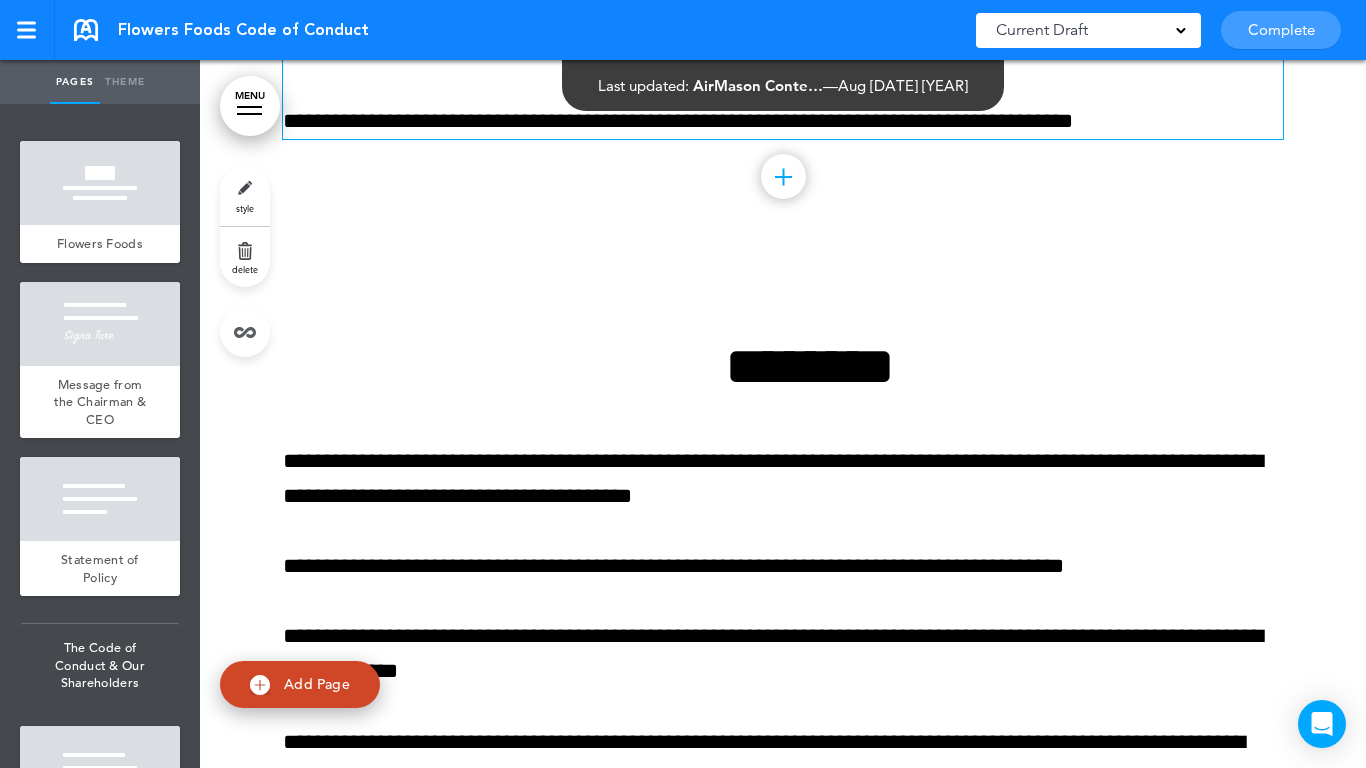 scroll, scrollTop: 25700, scrollLeft: 0, axis: vertical 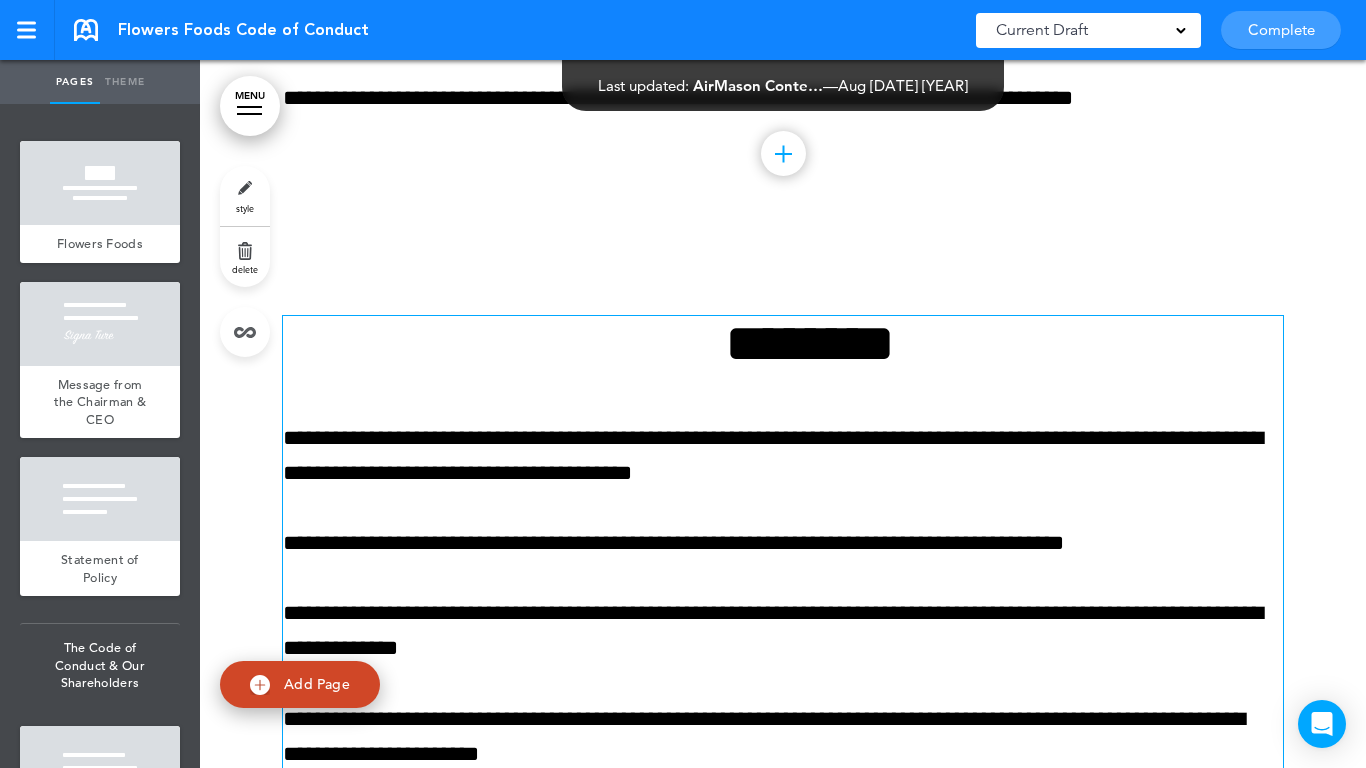 click at bounding box center [698, 338] 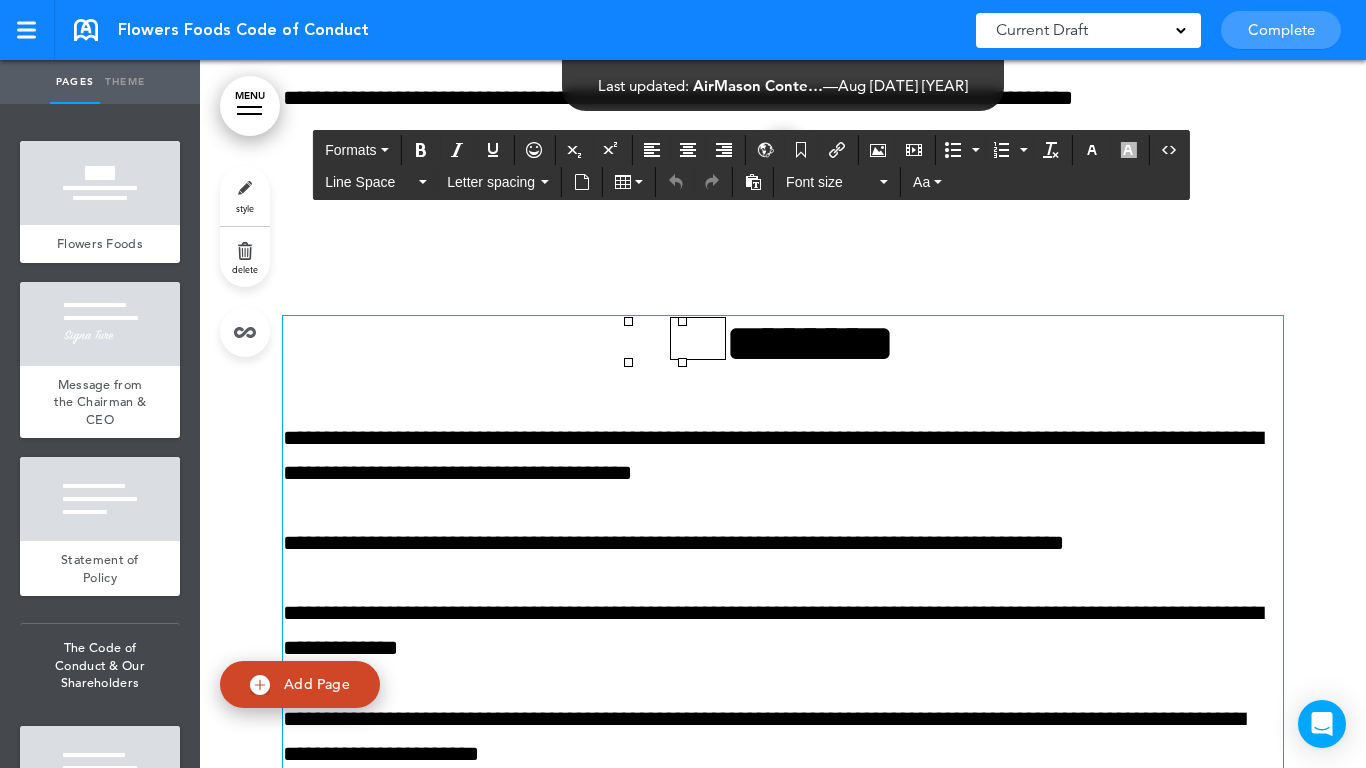 click on "**********" at bounding box center [783, 684] 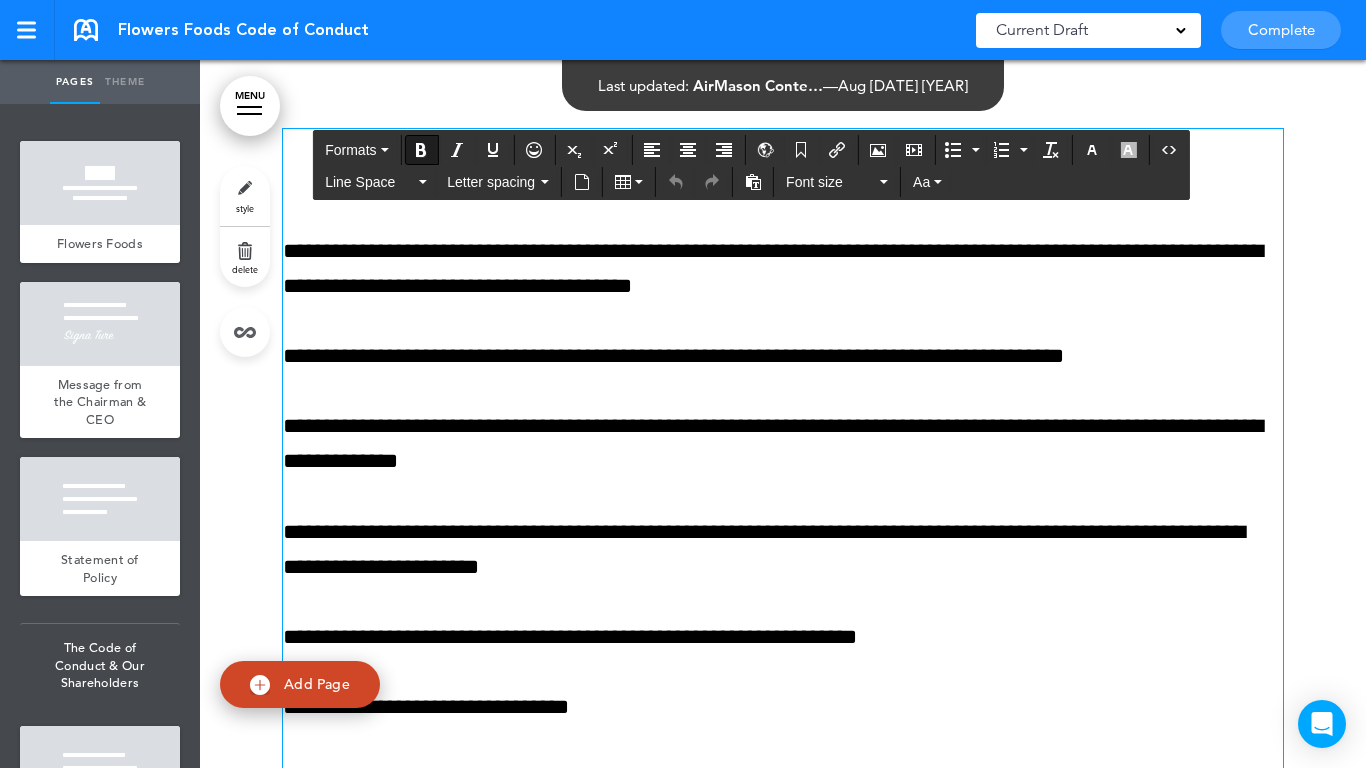 scroll, scrollTop: 25900, scrollLeft: 0, axis: vertical 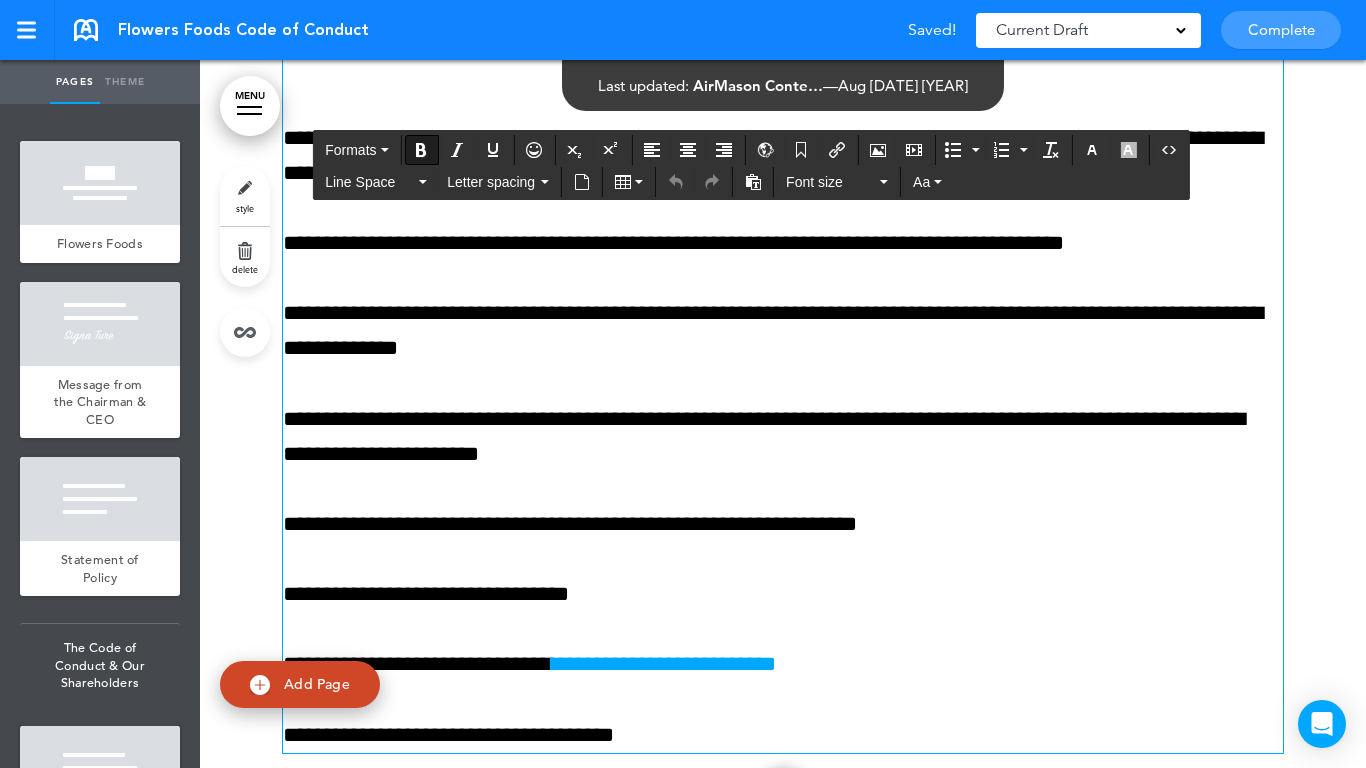 click at bounding box center (783, 409) 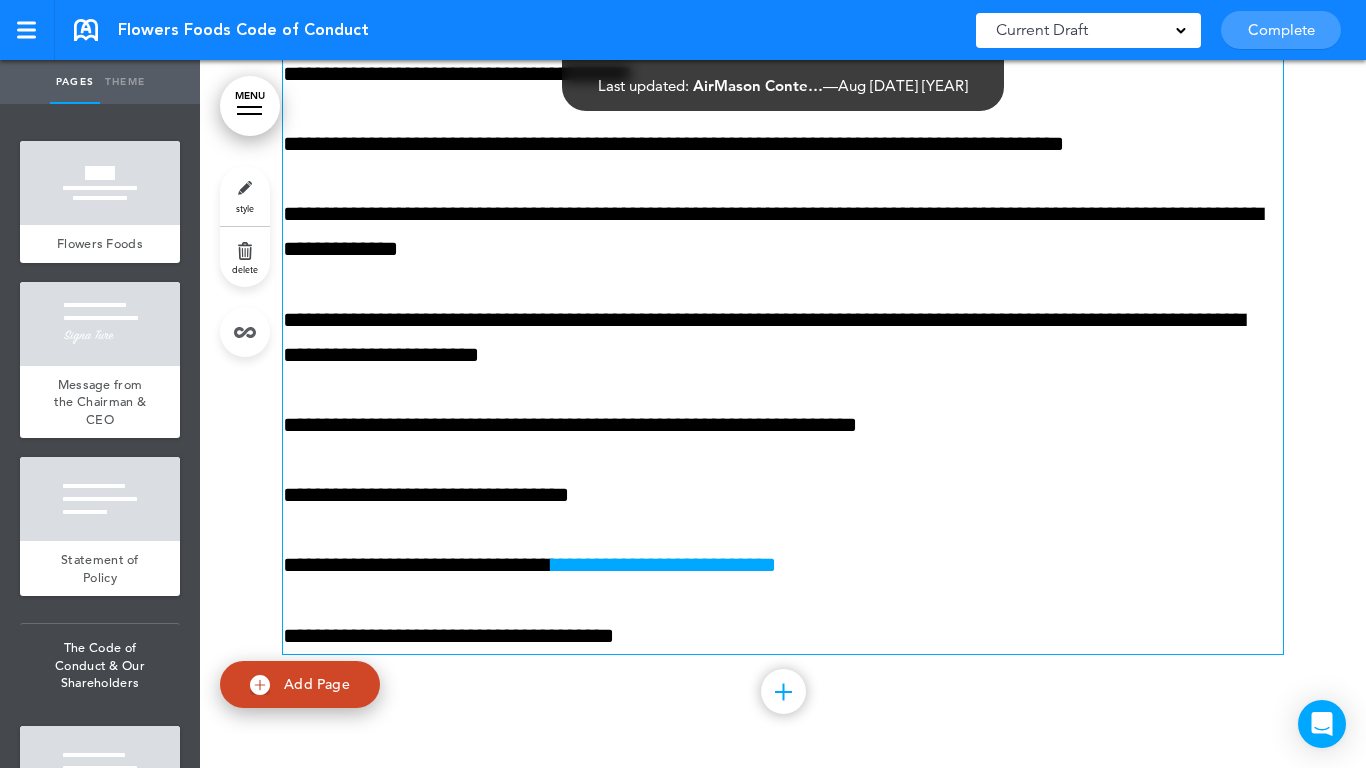 scroll, scrollTop: 26100, scrollLeft: 0, axis: vertical 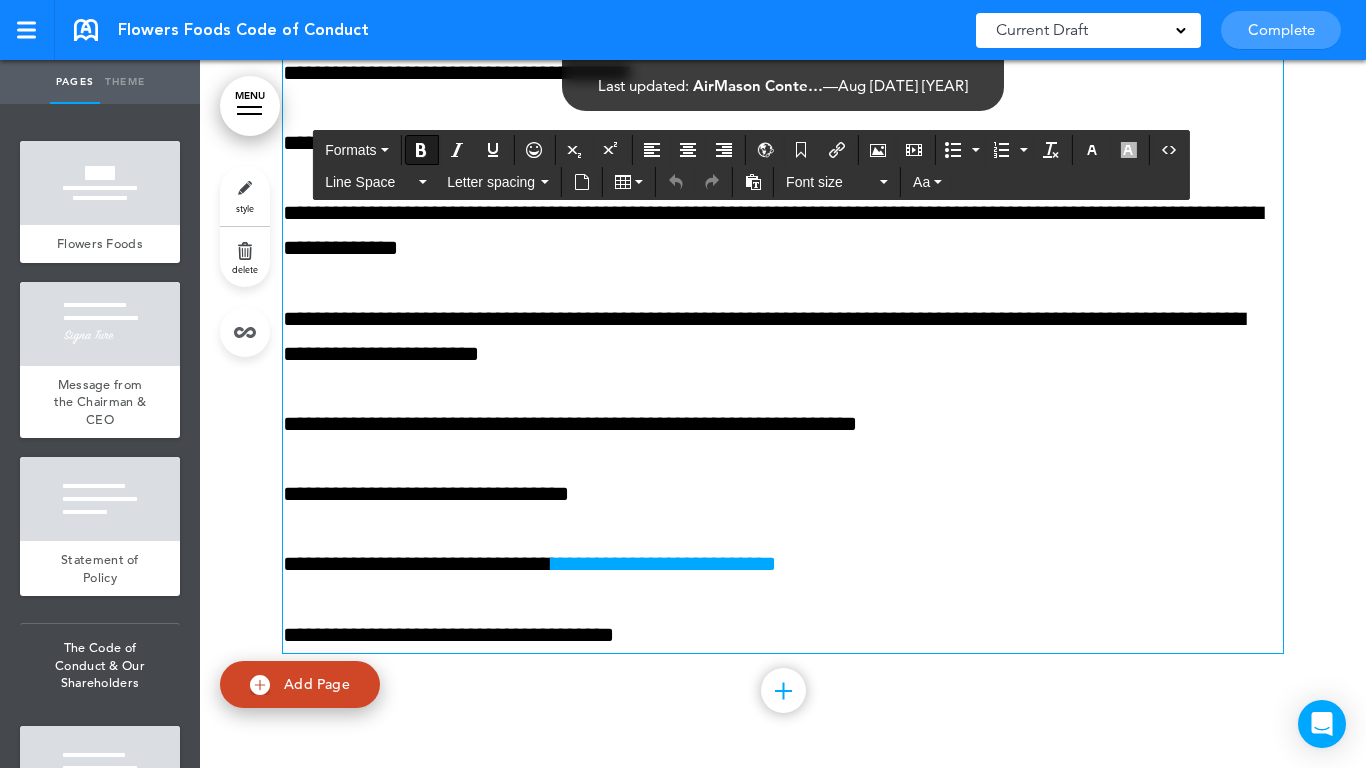 click on "**********" at bounding box center (783, 337) 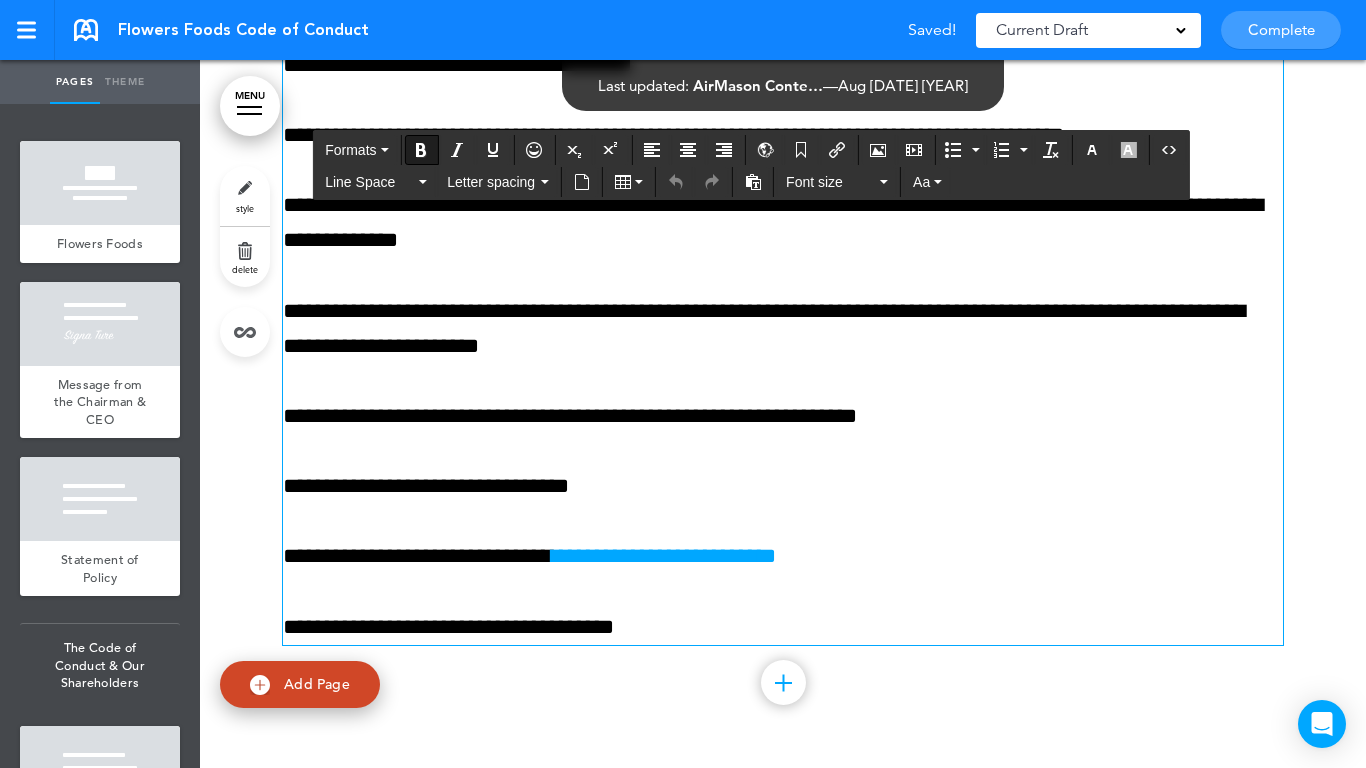 scroll, scrollTop: 26110, scrollLeft: 0, axis: vertical 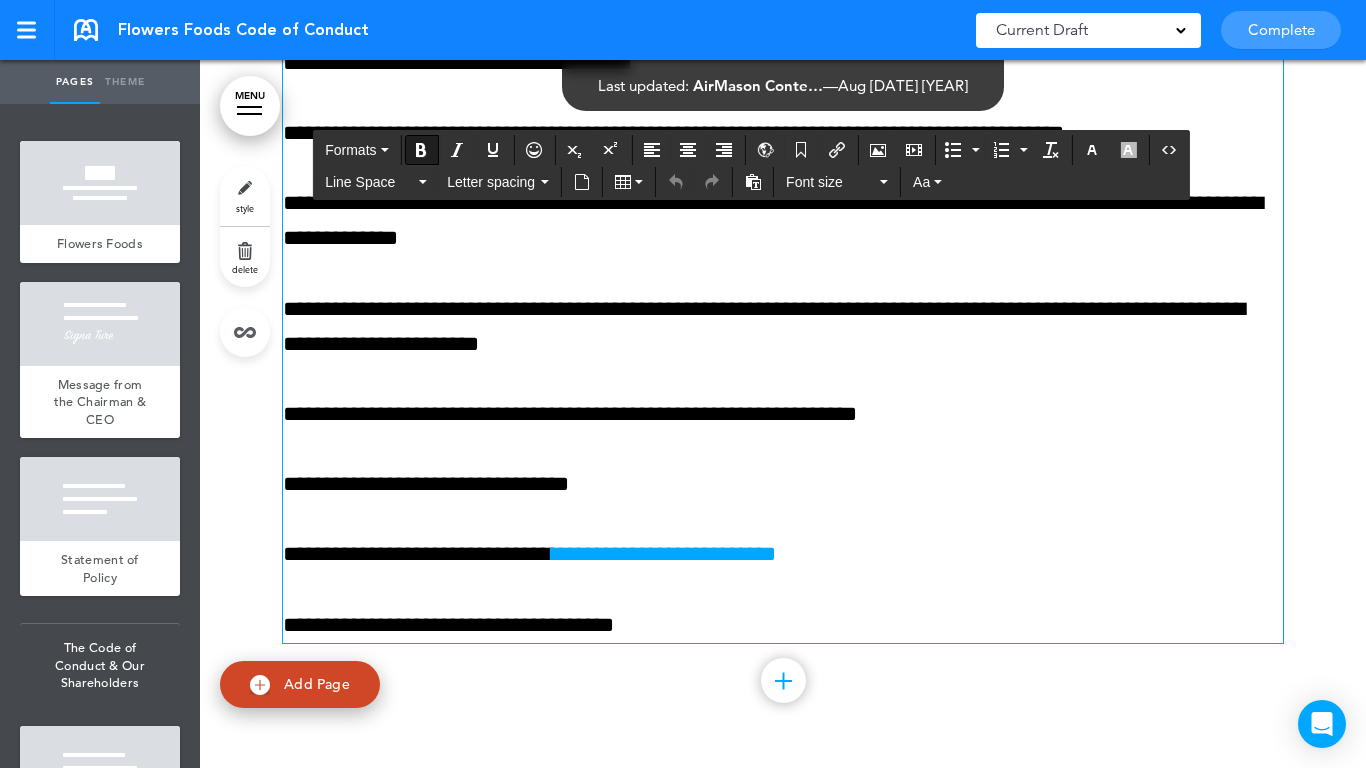 click on "**********" at bounding box center [783, 484] 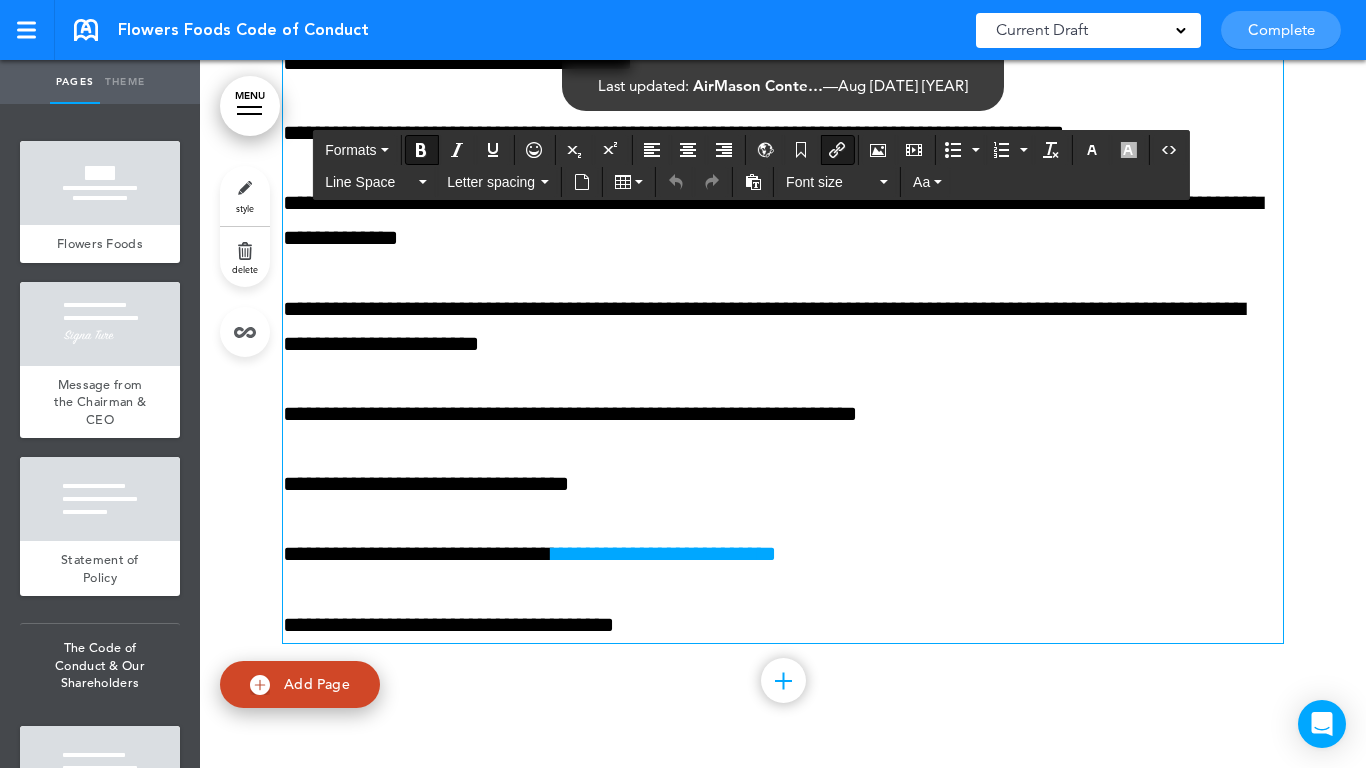 click on "**********" at bounding box center (783, 625) 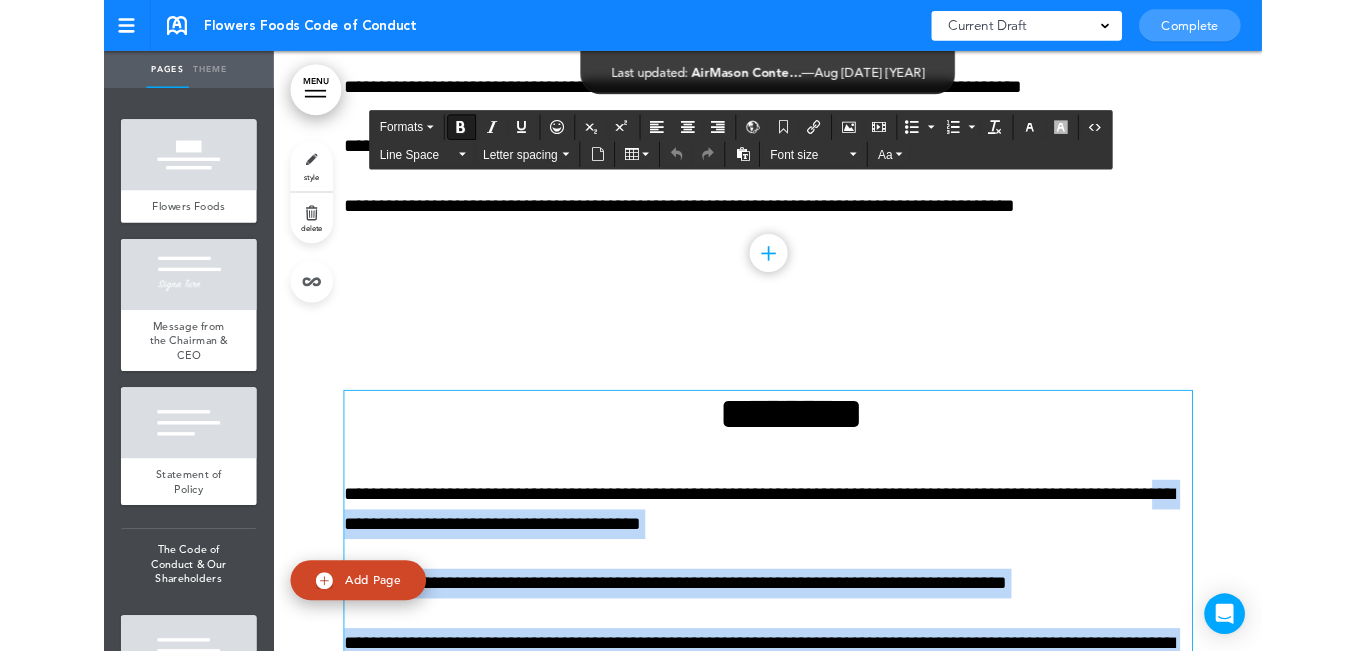 scroll, scrollTop: 25710, scrollLeft: 0, axis: vertical 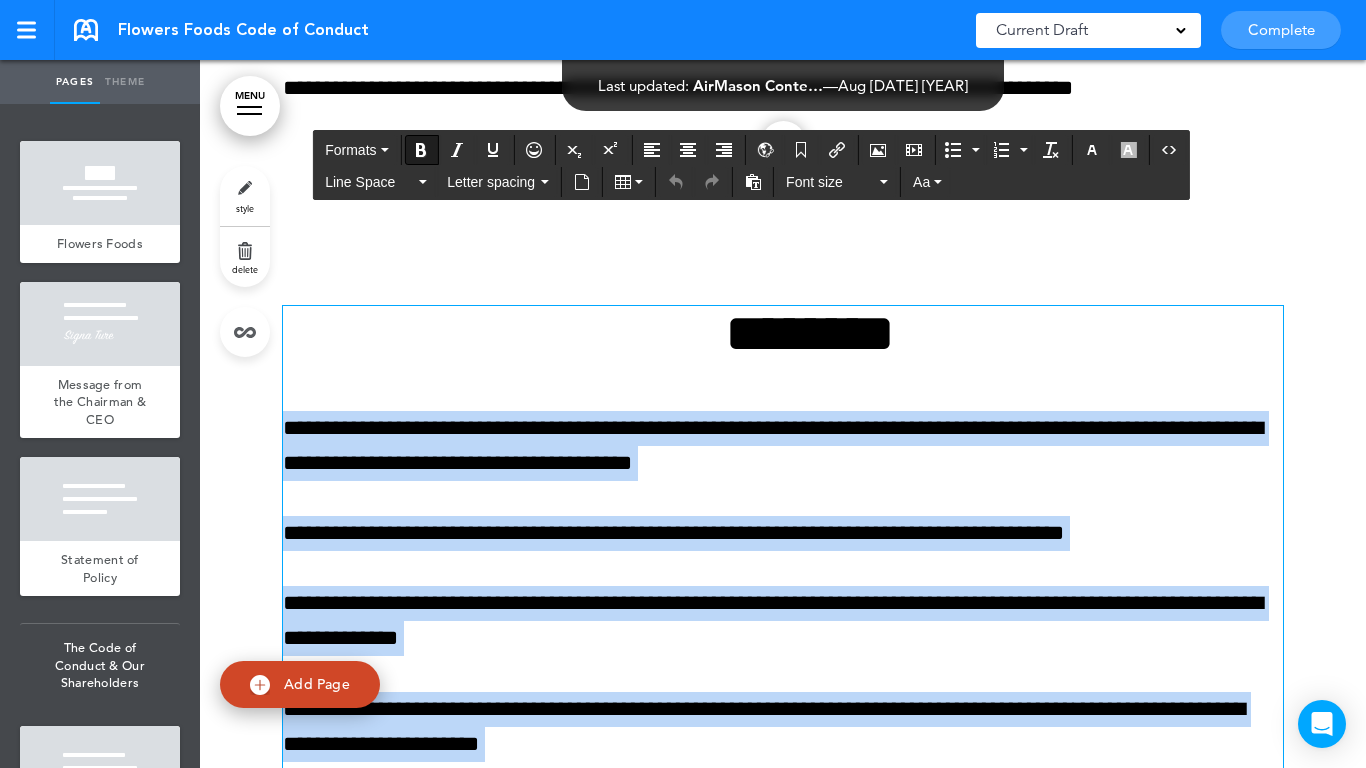 drag, startPoint x: 741, startPoint y: 638, endPoint x: 271, endPoint y: 396, distance: 528.64355 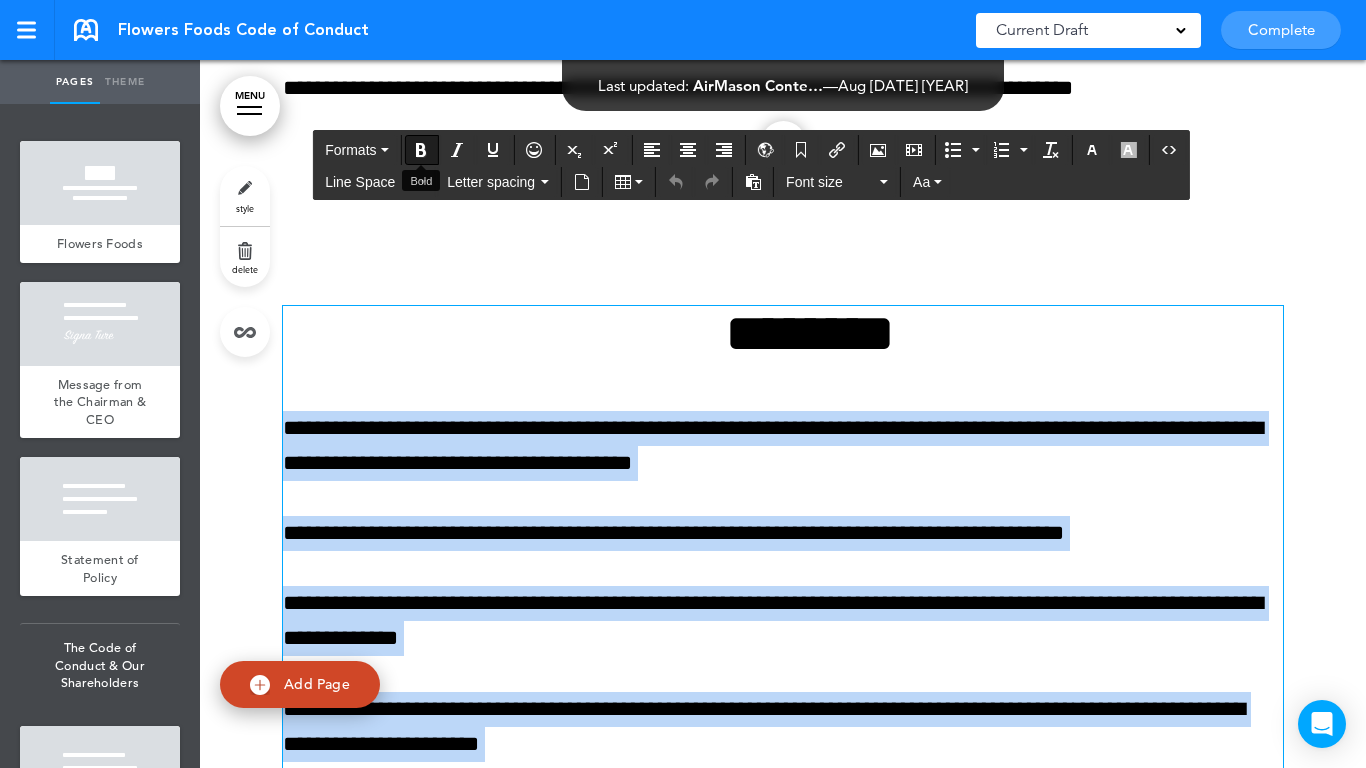 click at bounding box center (421, 150) 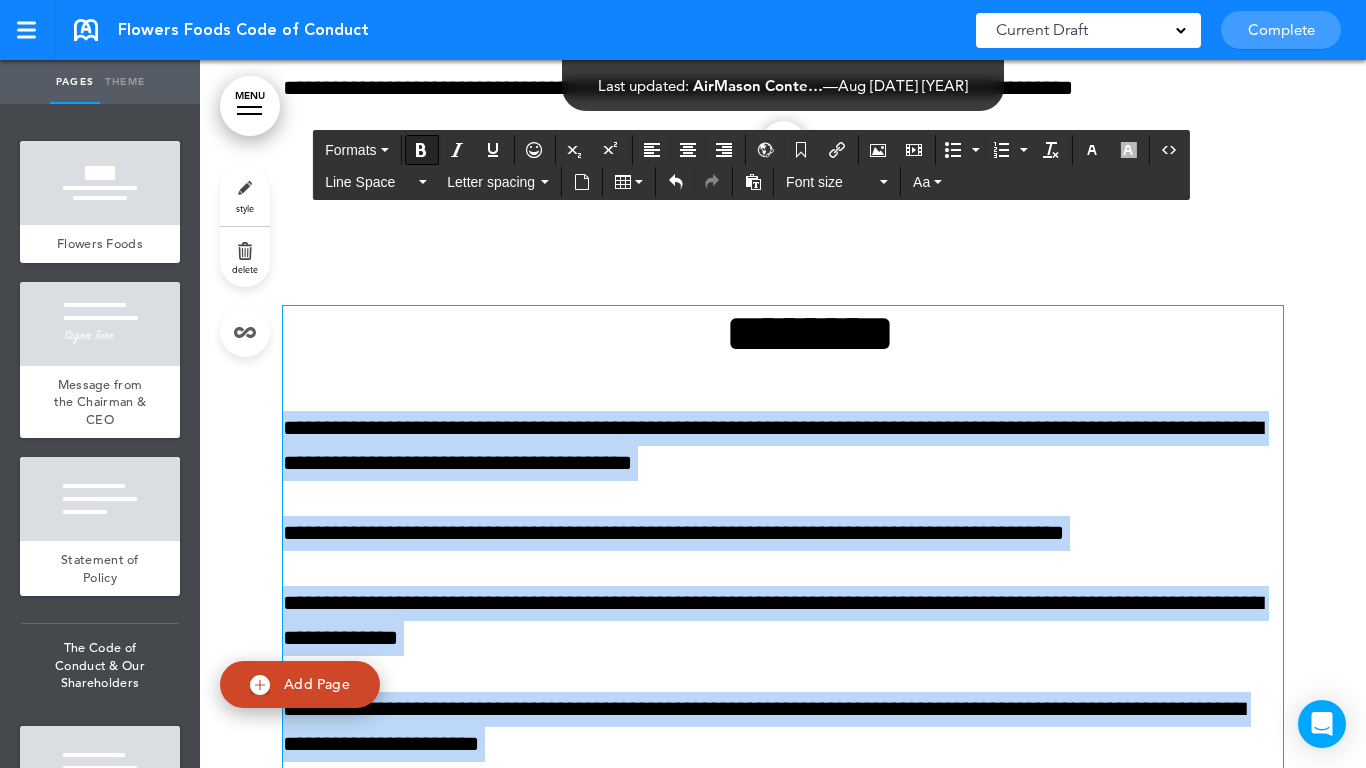 click at bounding box center (421, 150) 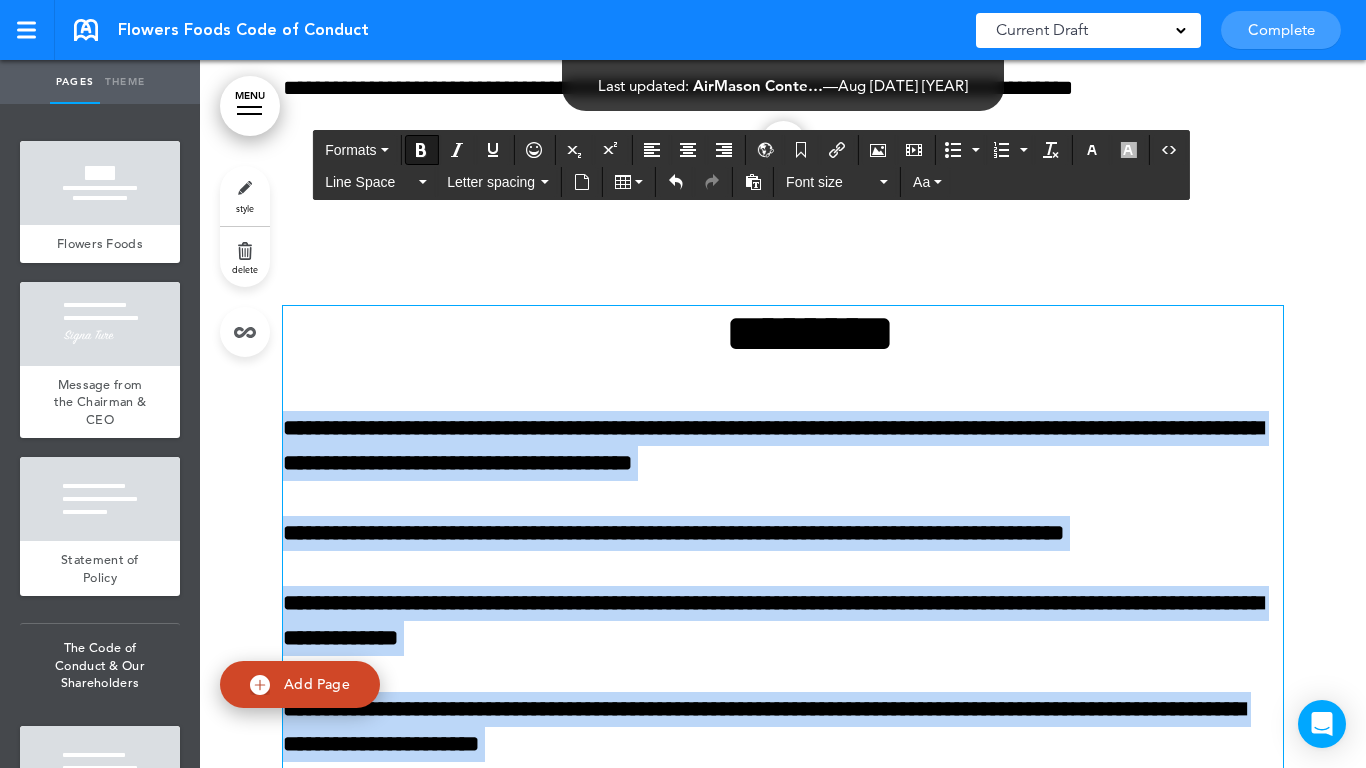 click at bounding box center [421, 150] 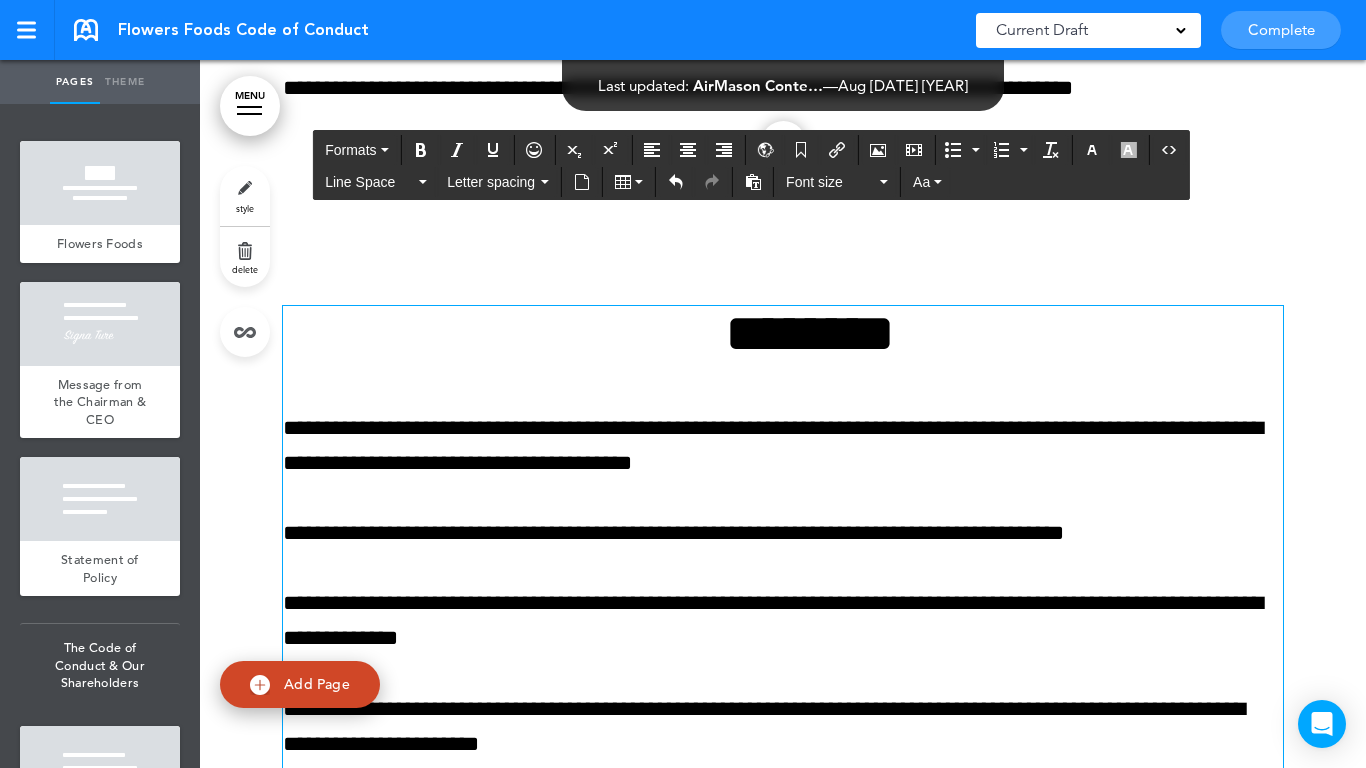 click at bounding box center [783, 699] 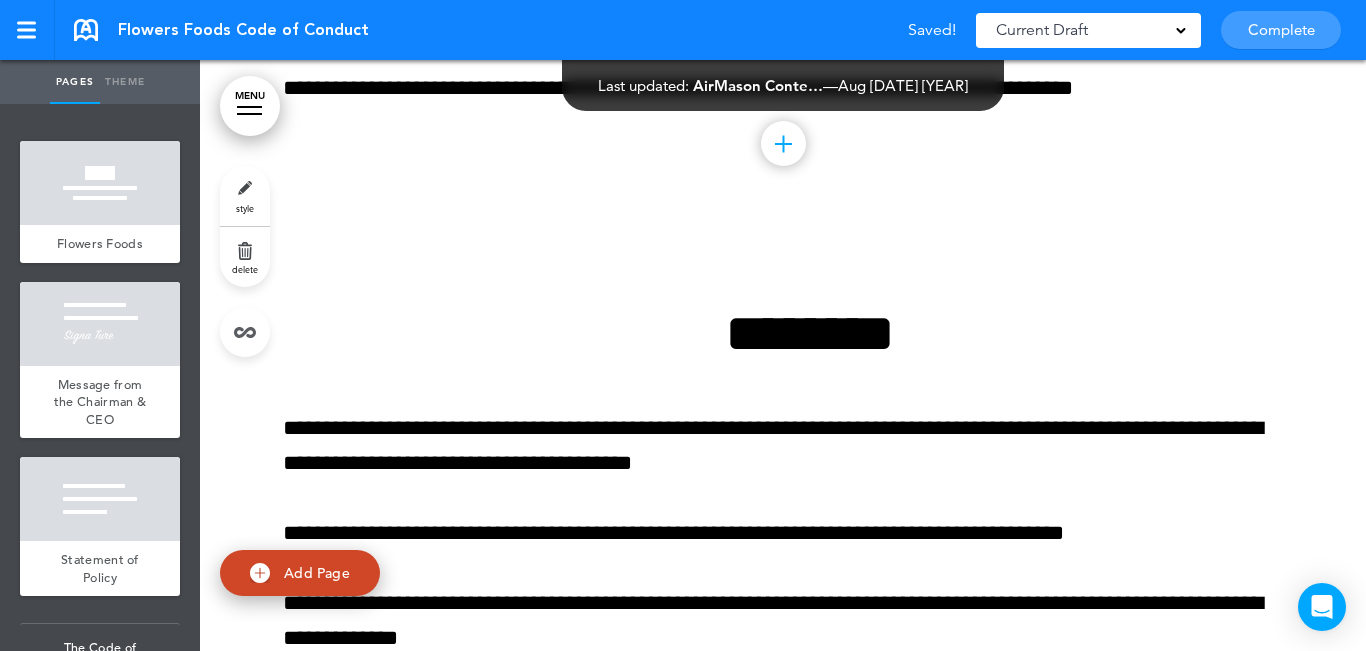 click on "Complete" at bounding box center (1281, 30) 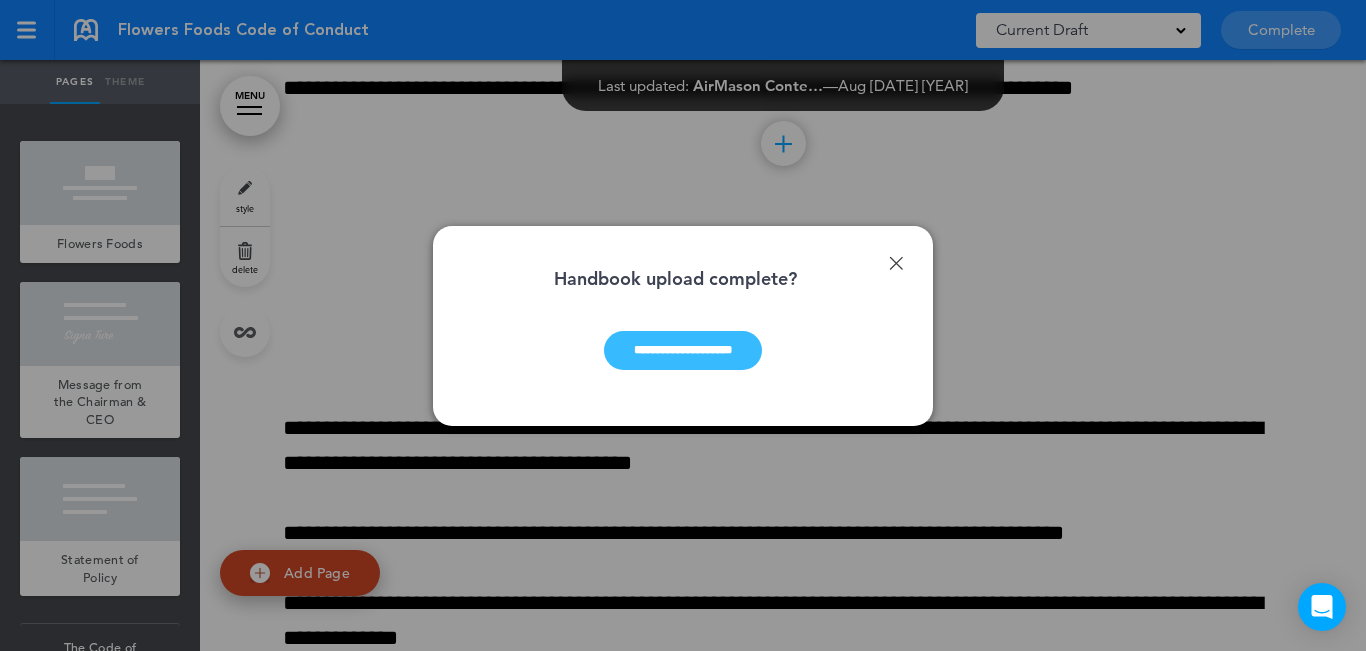 click on "**********" at bounding box center (683, 350) 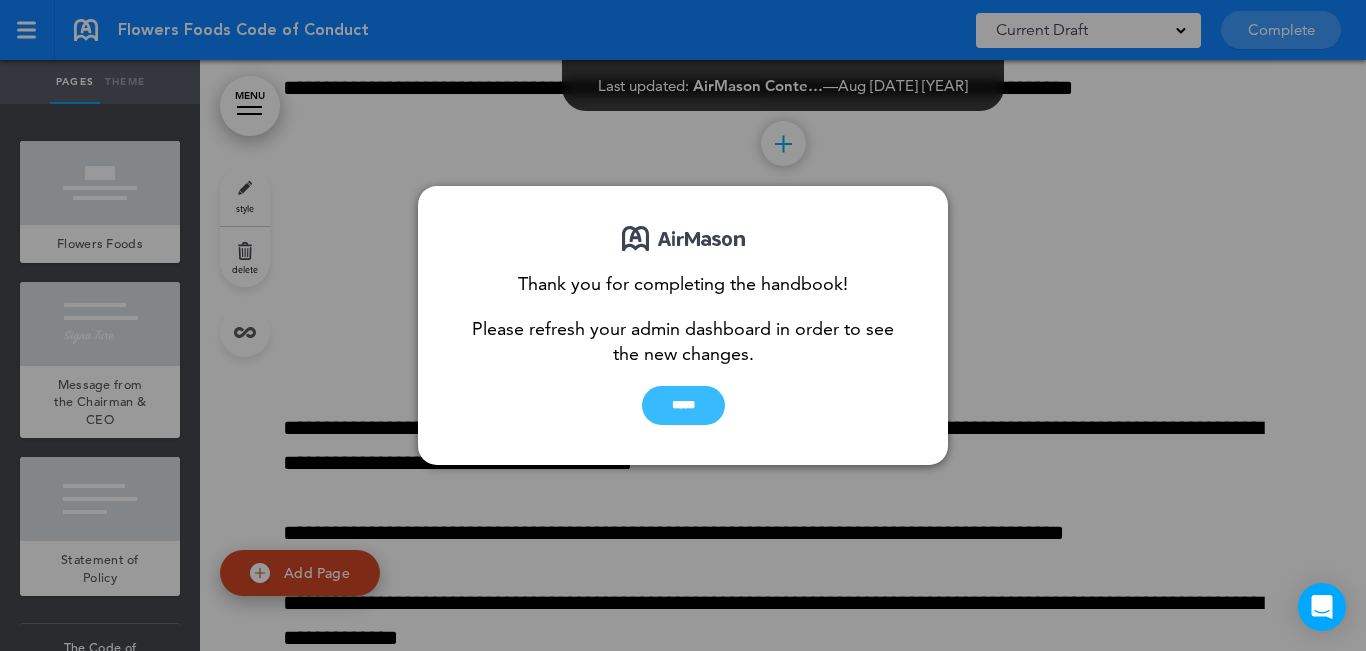 click on "*****" at bounding box center [683, 405] 